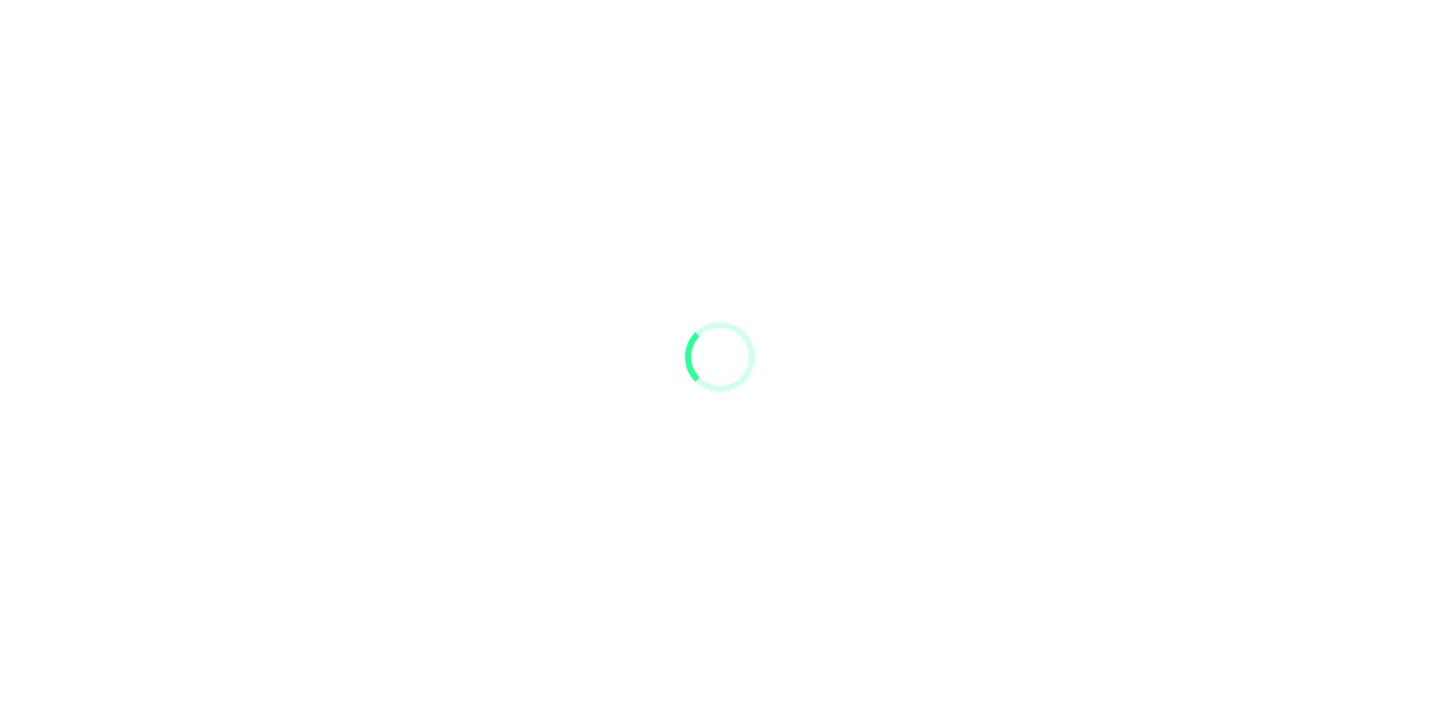 scroll, scrollTop: 0, scrollLeft: 0, axis: both 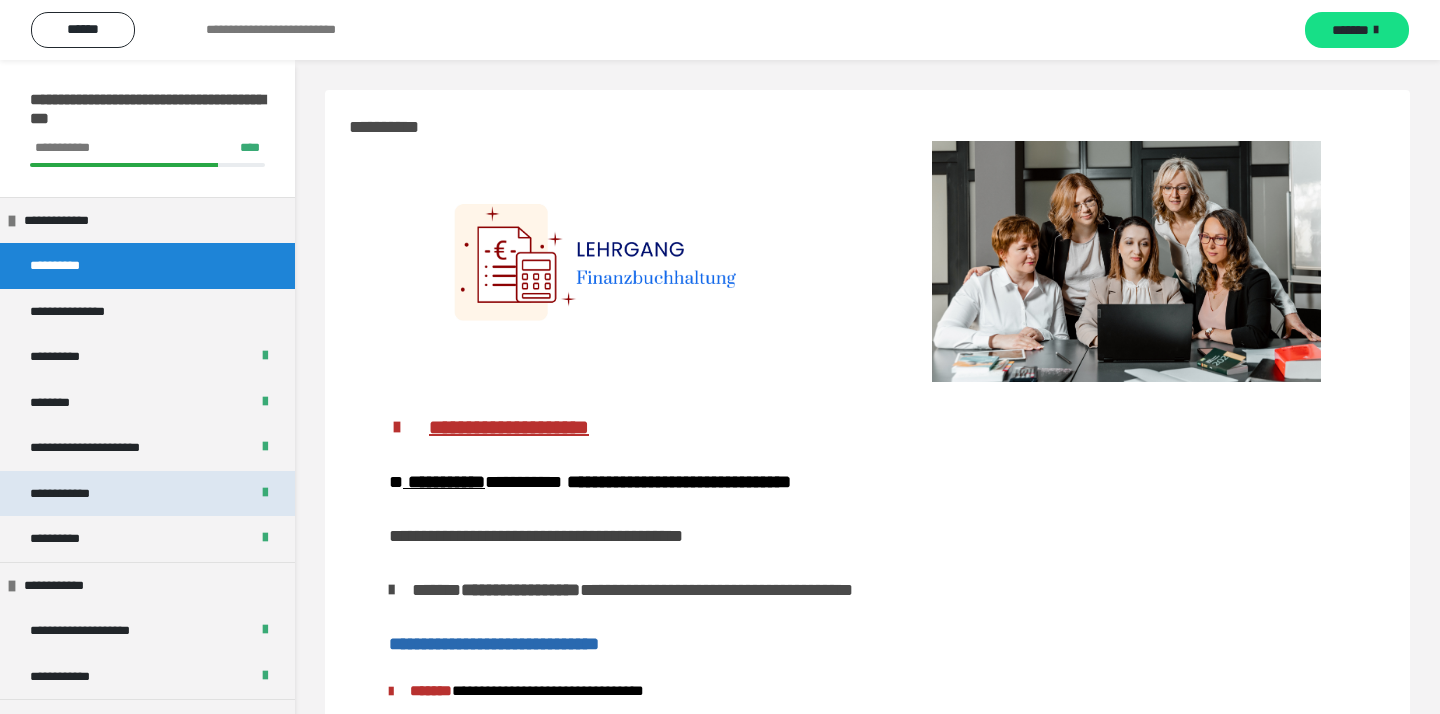 click on "**********" at bounding box center [147, 494] 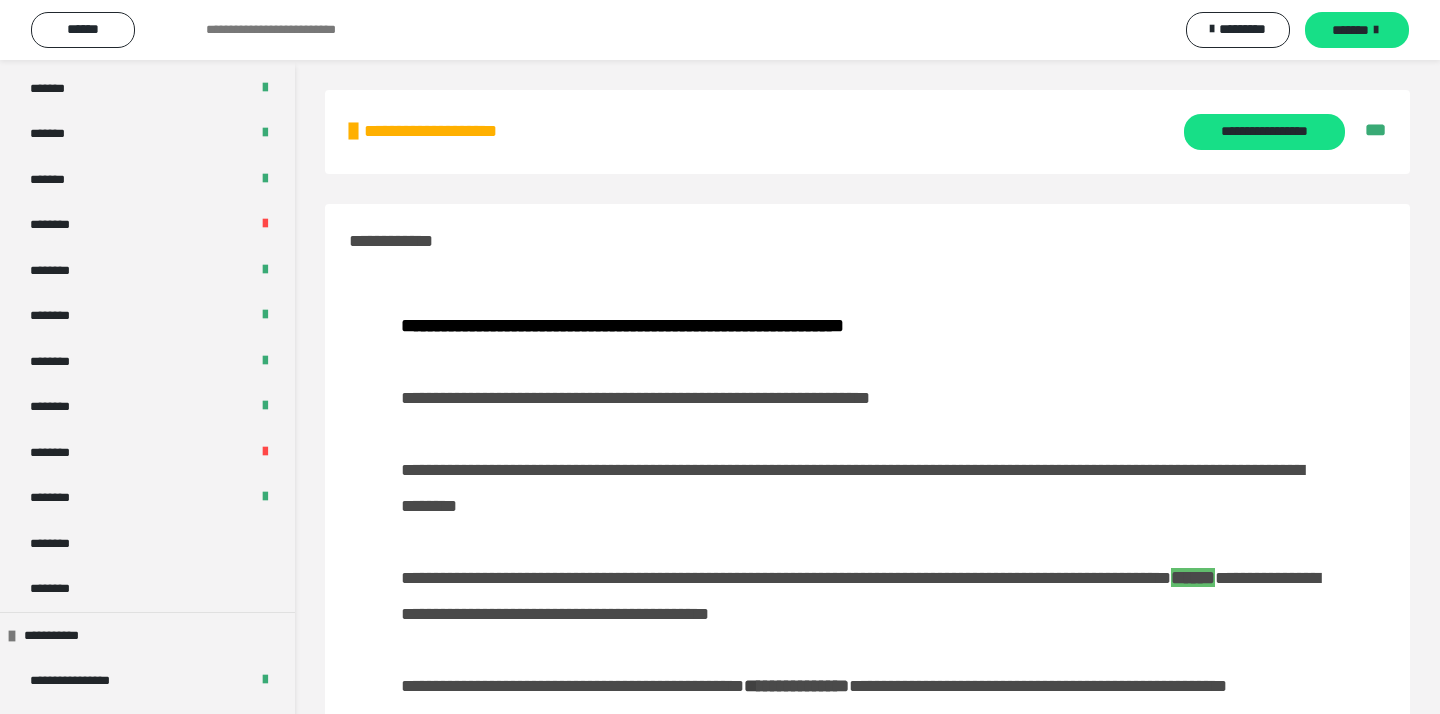 scroll, scrollTop: 1040, scrollLeft: 0, axis: vertical 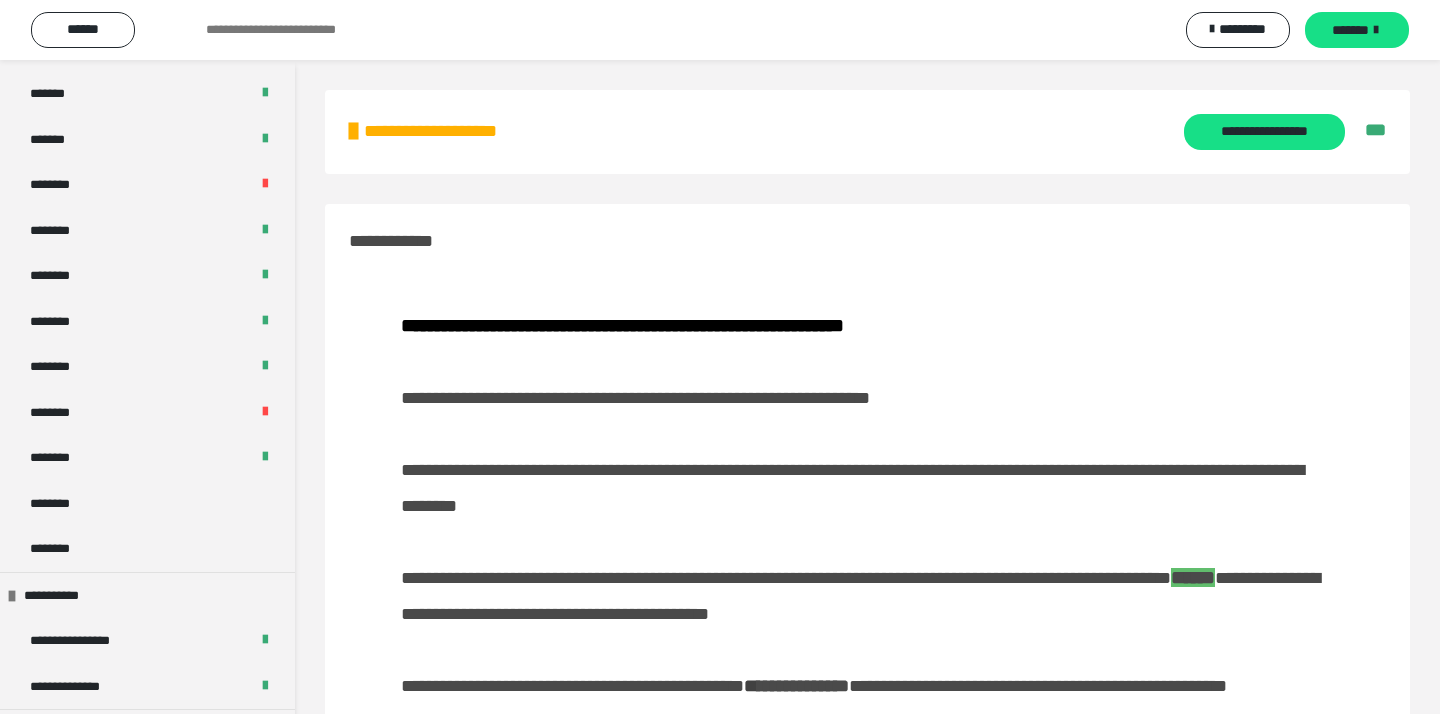 click on "********" at bounding box center [147, 504] 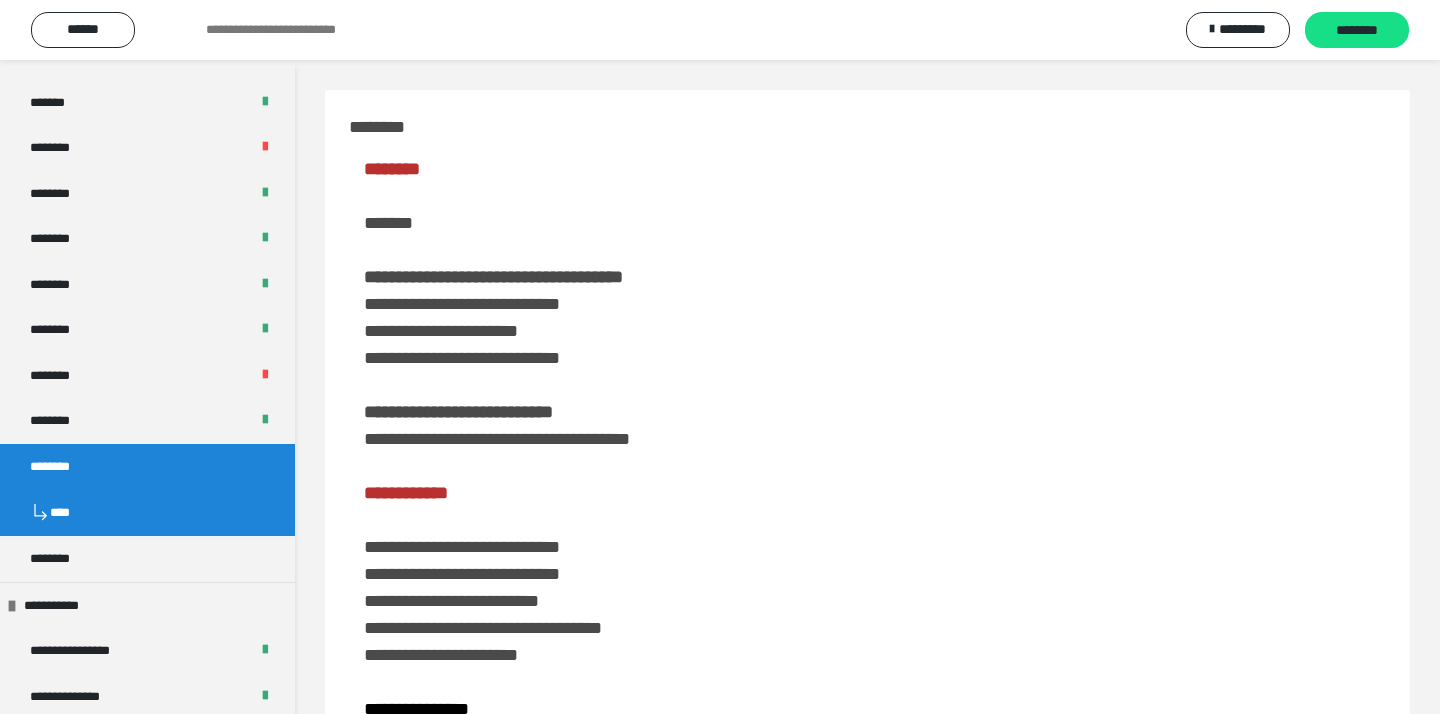 scroll, scrollTop: 1033, scrollLeft: 0, axis: vertical 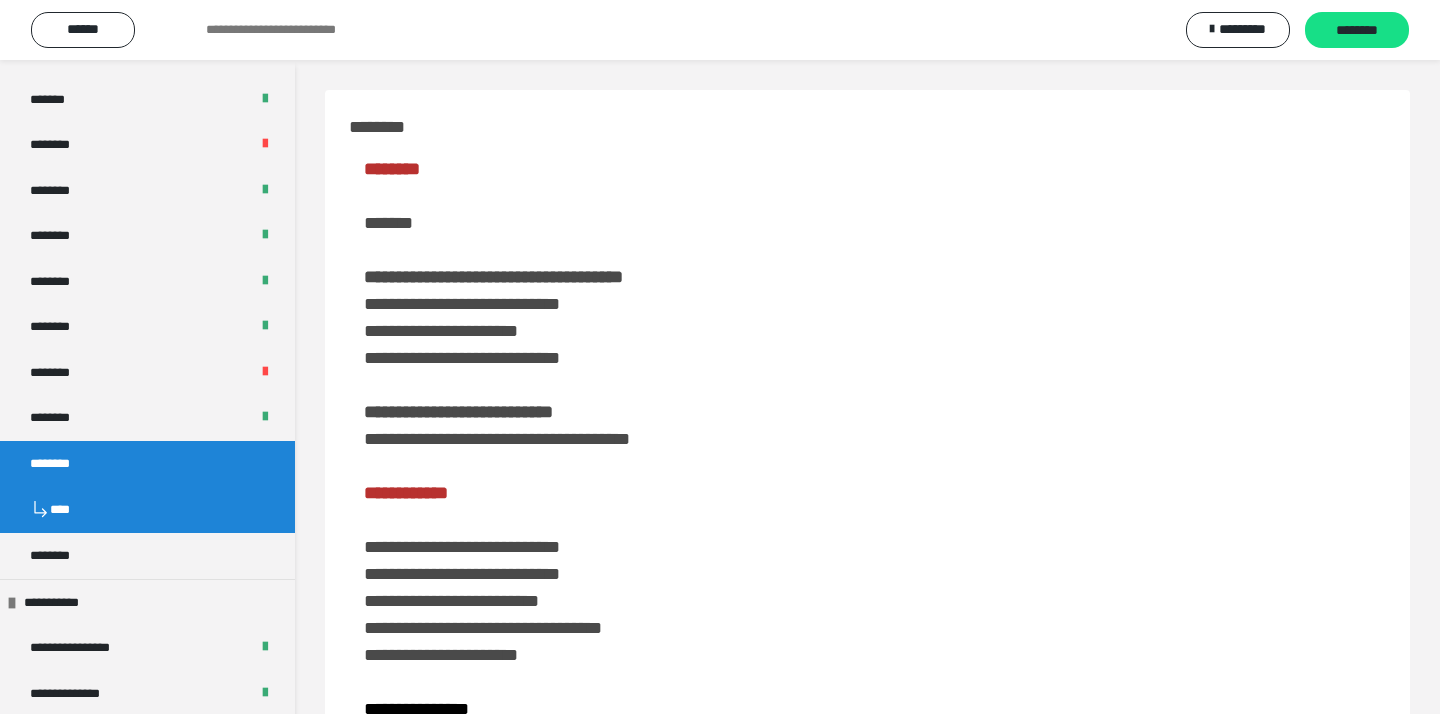 click on "**********" at bounding box center [867, 577] 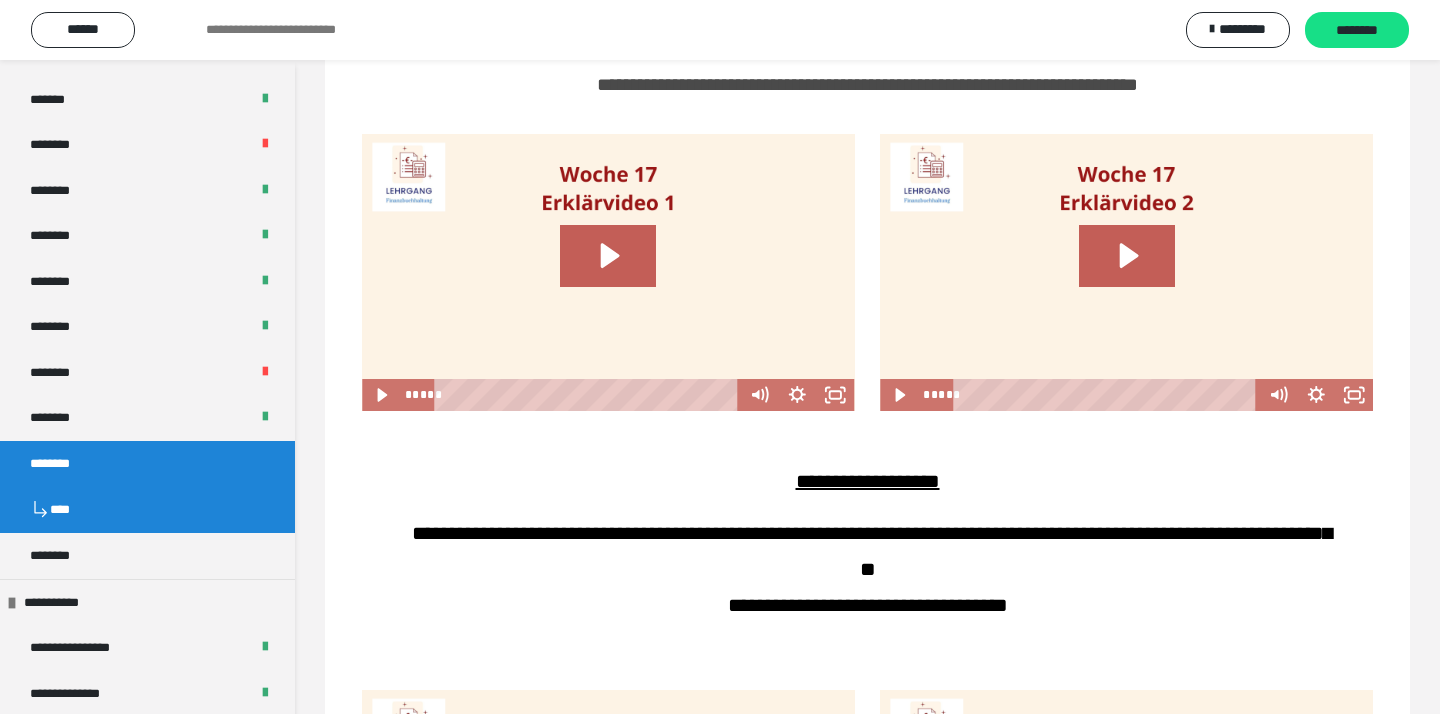 scroll, scrollTop: 880, scrollLeft: 0, axis: vertical 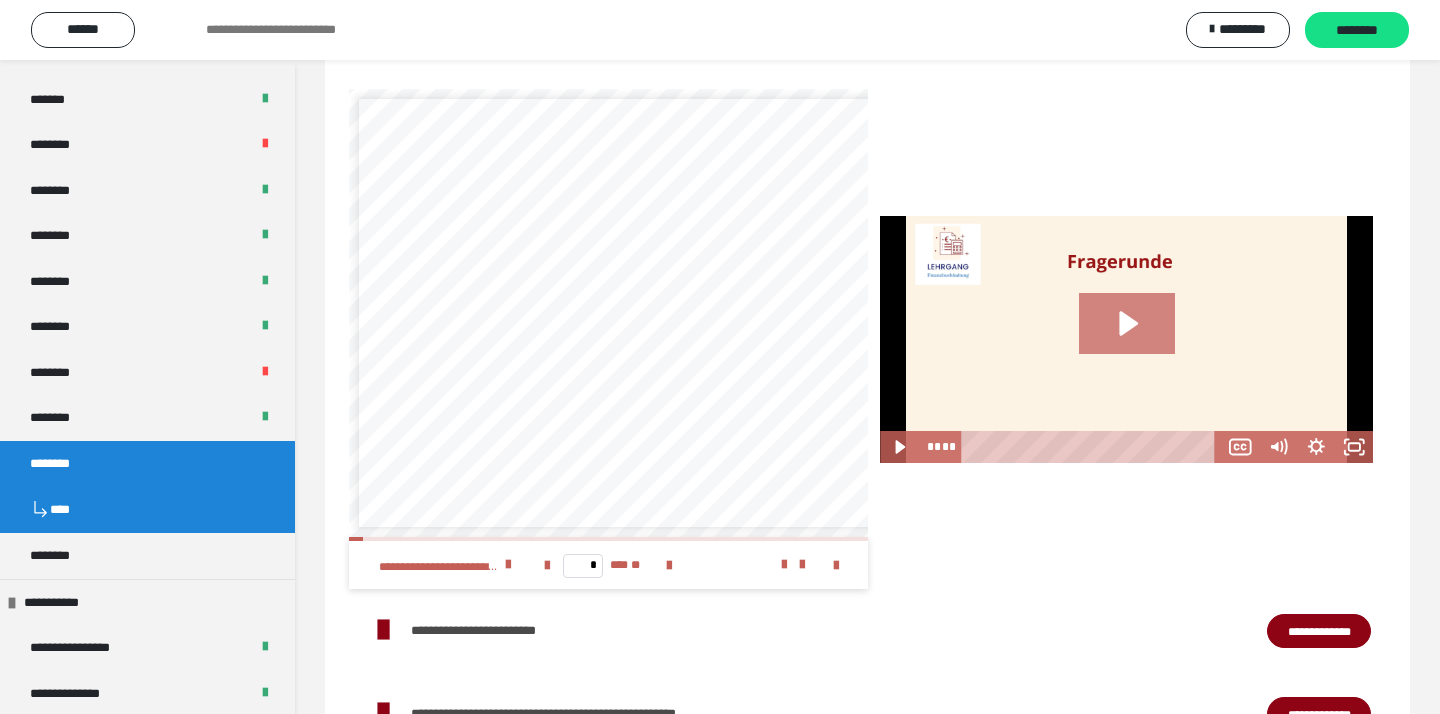 click 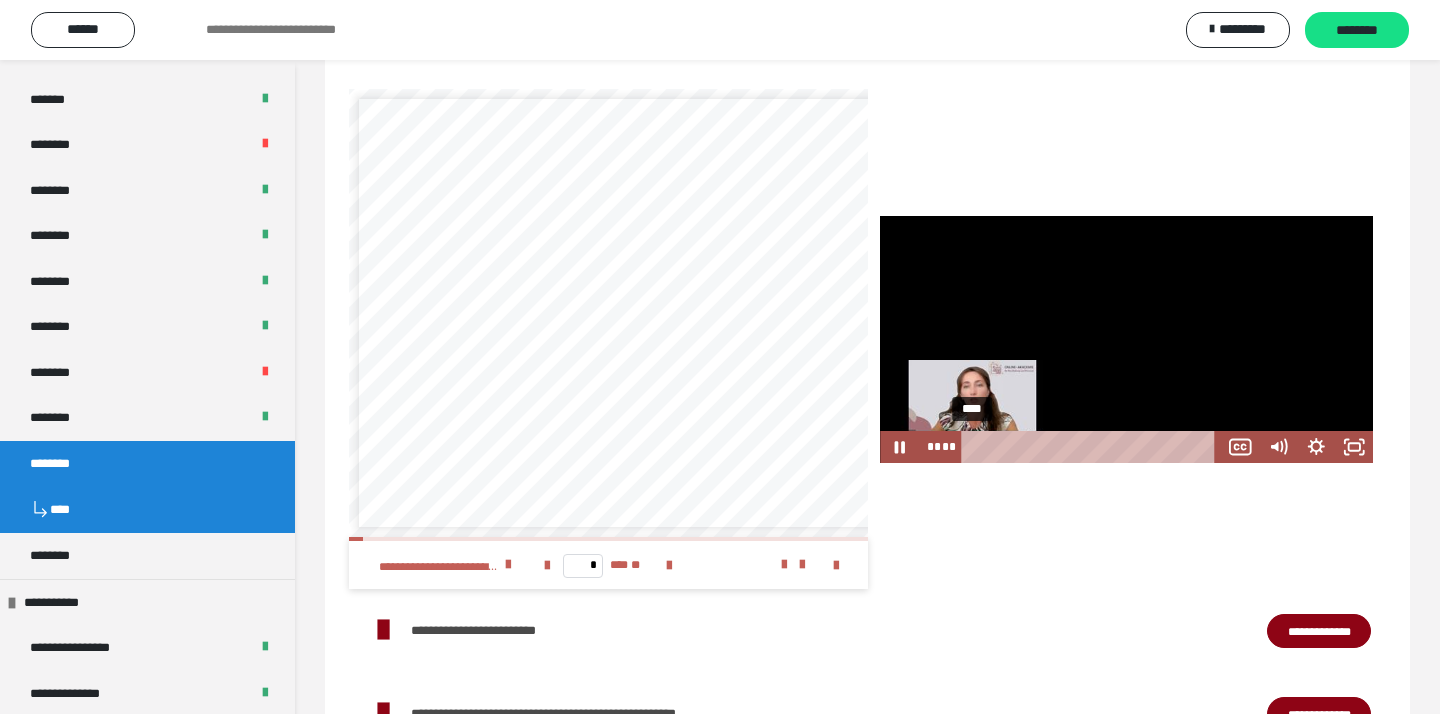 click on "****" at bounding box center (1093, 447) 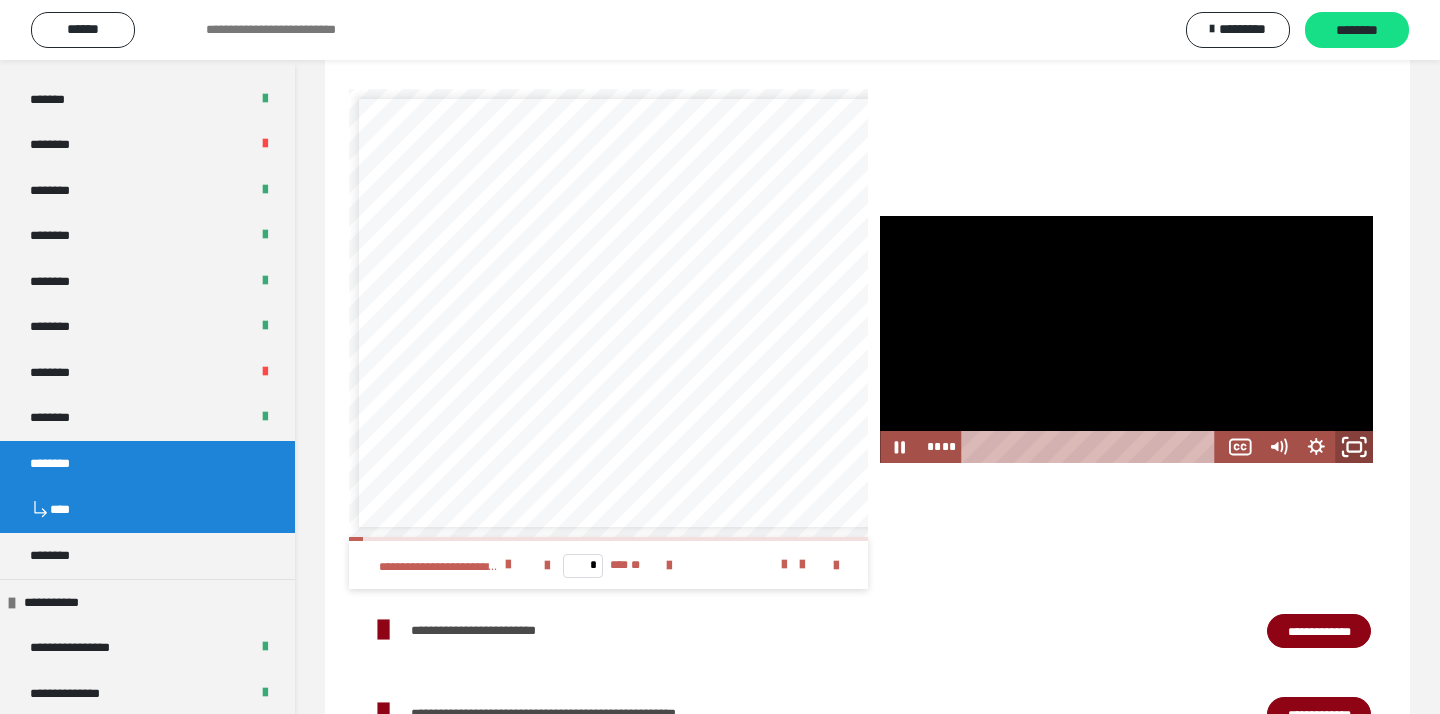 click 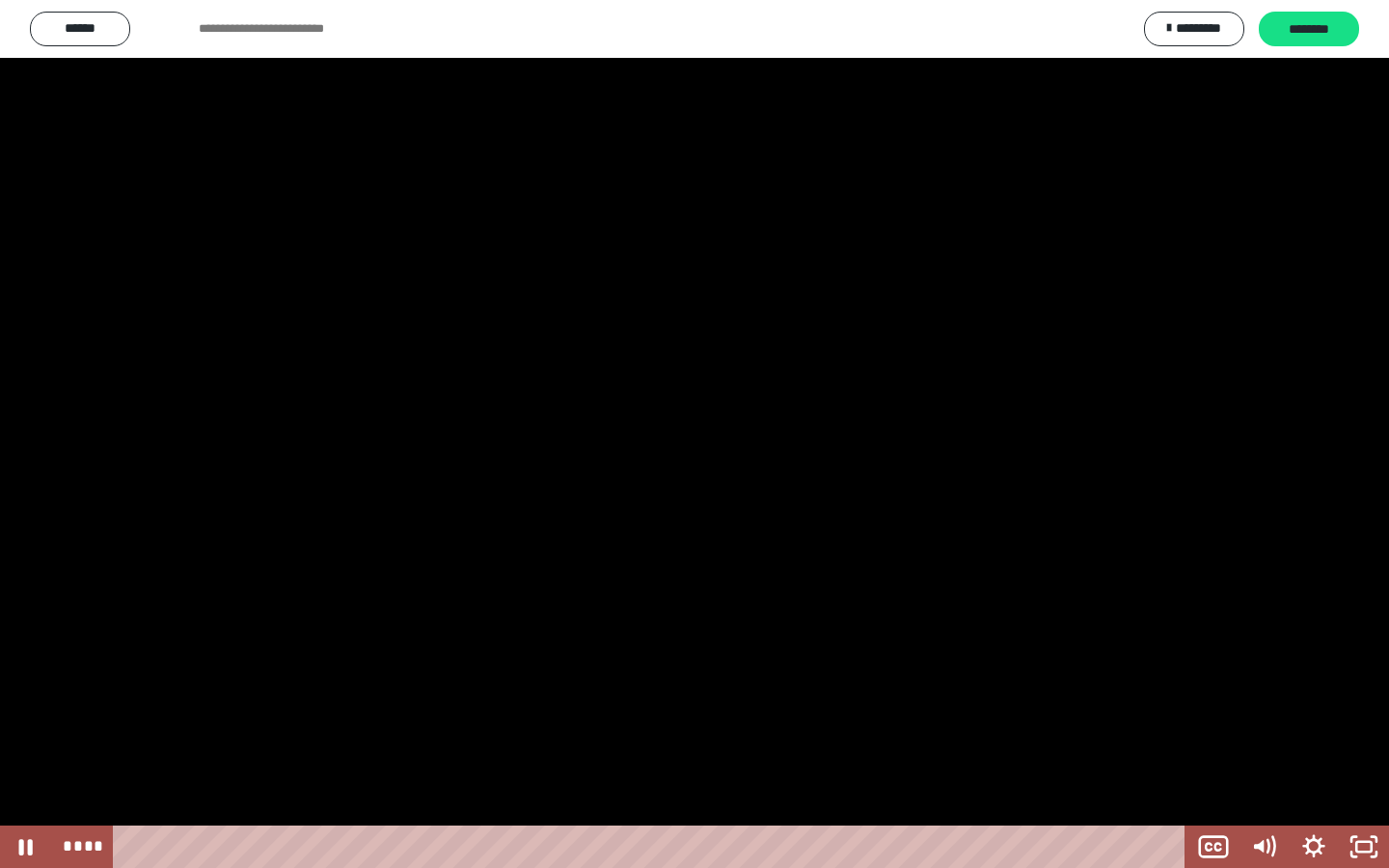 click at bounding box center (694, 434) 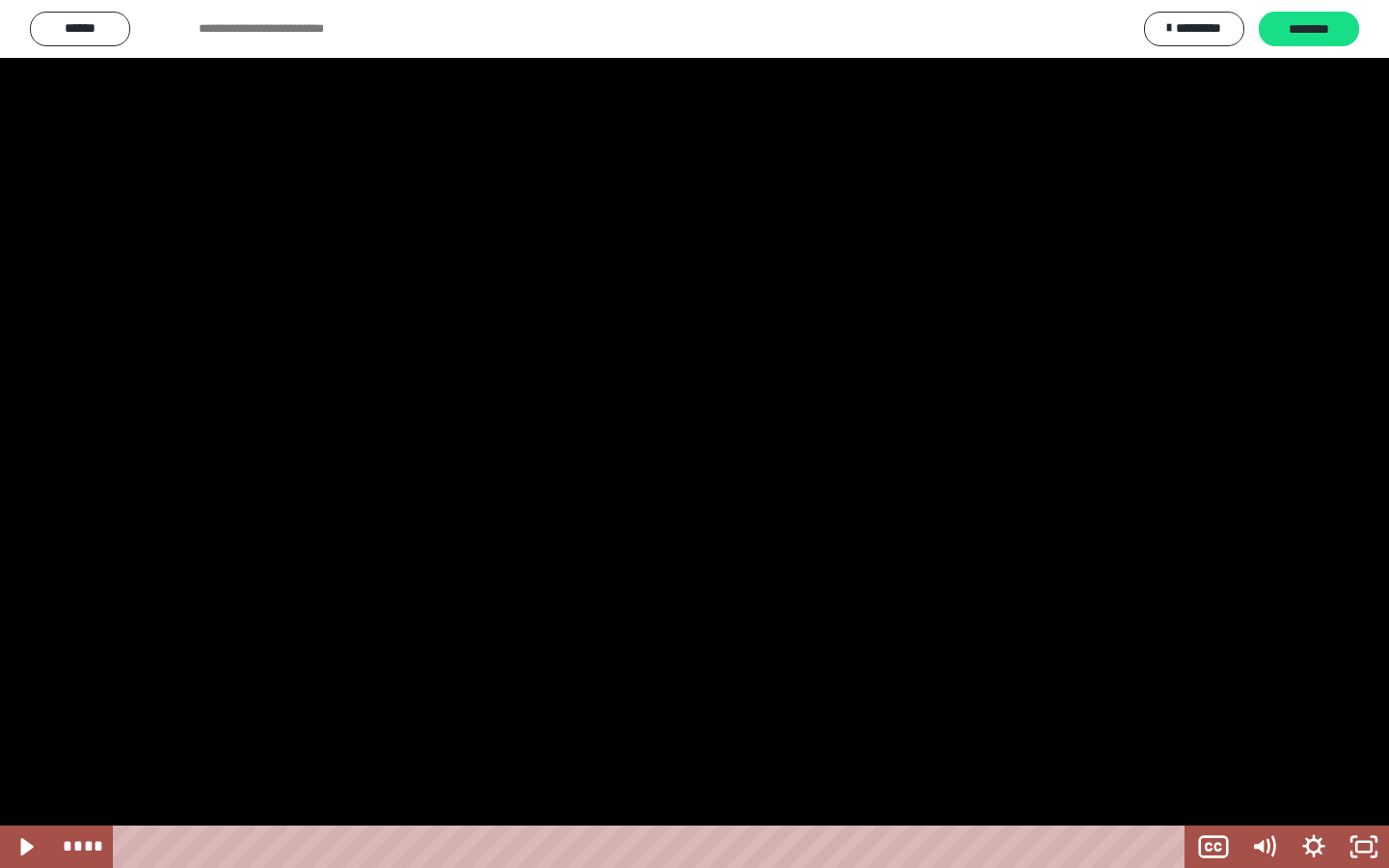 click at bounding box center (694, 434) 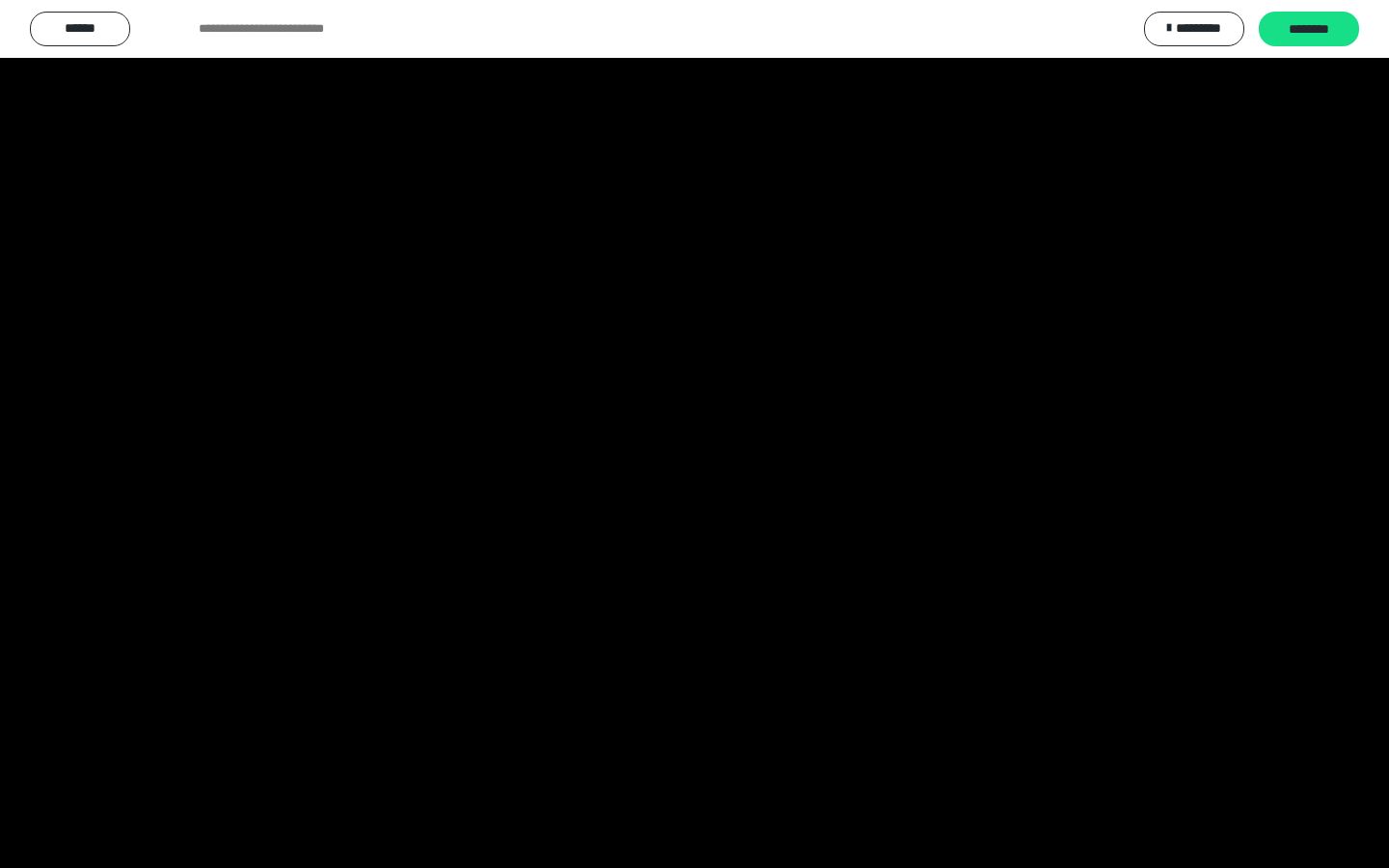 click at bounding box center [694, 434] 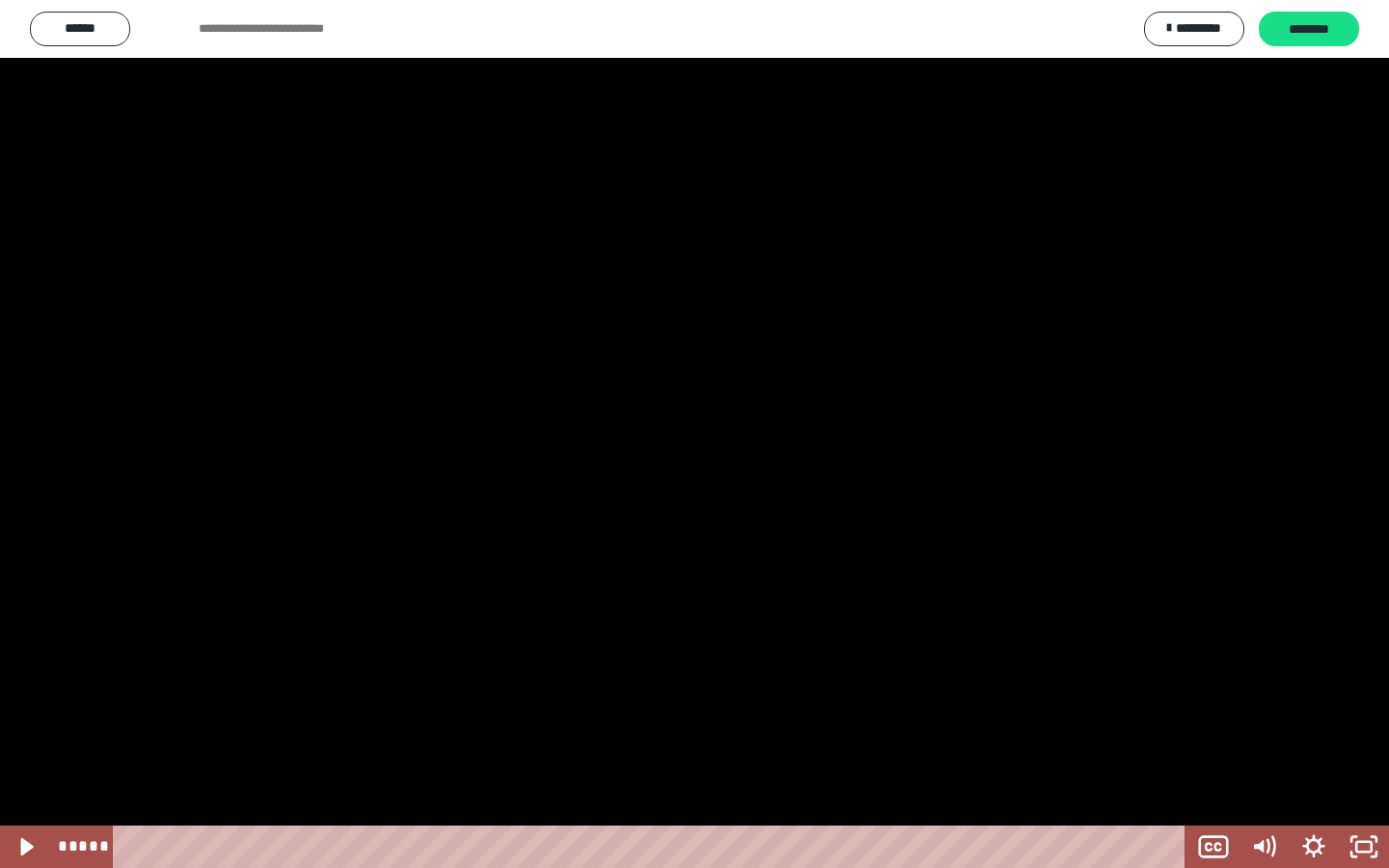 click at bounding box center [694, 434] 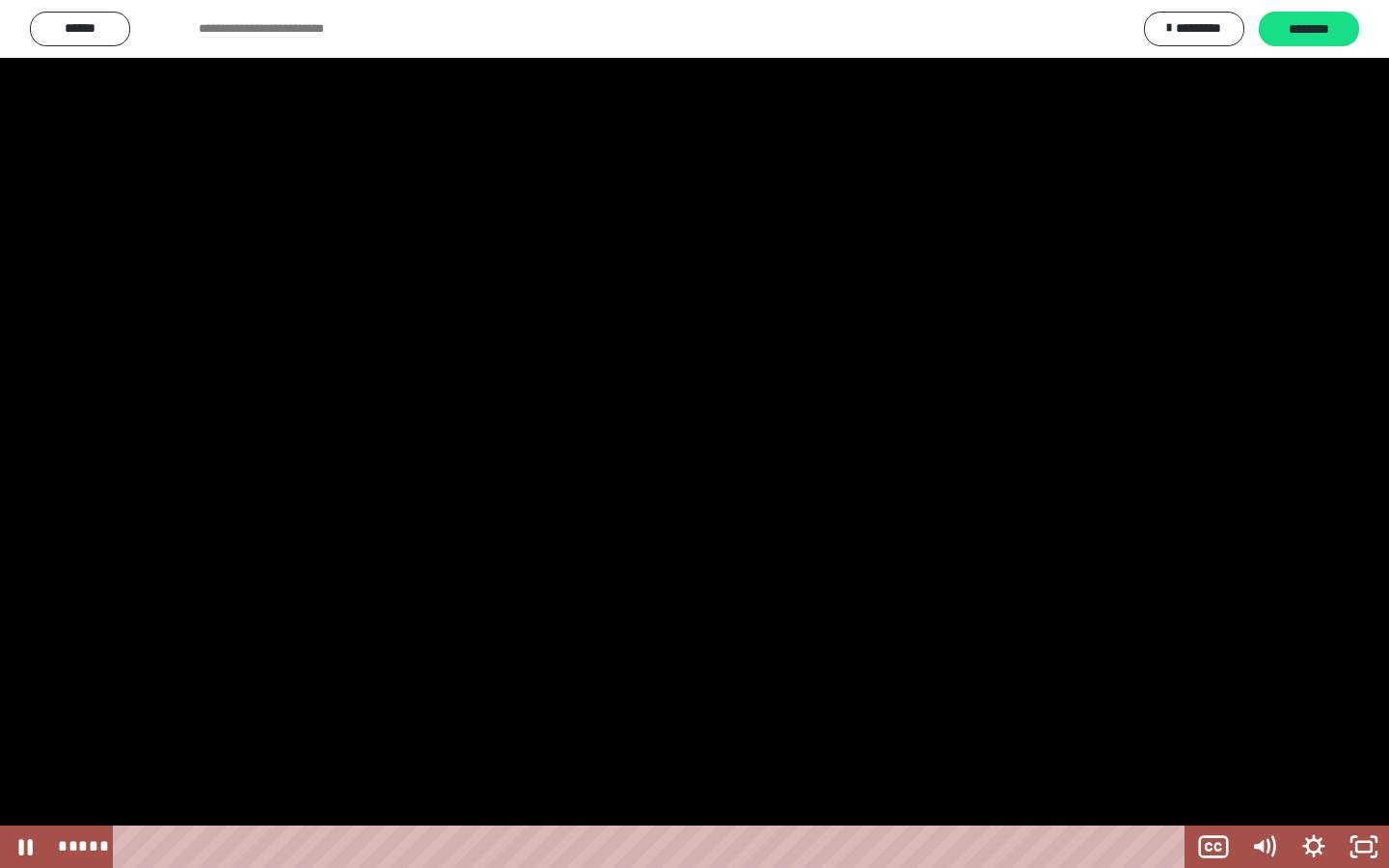 click at bounding box center (694, 434) 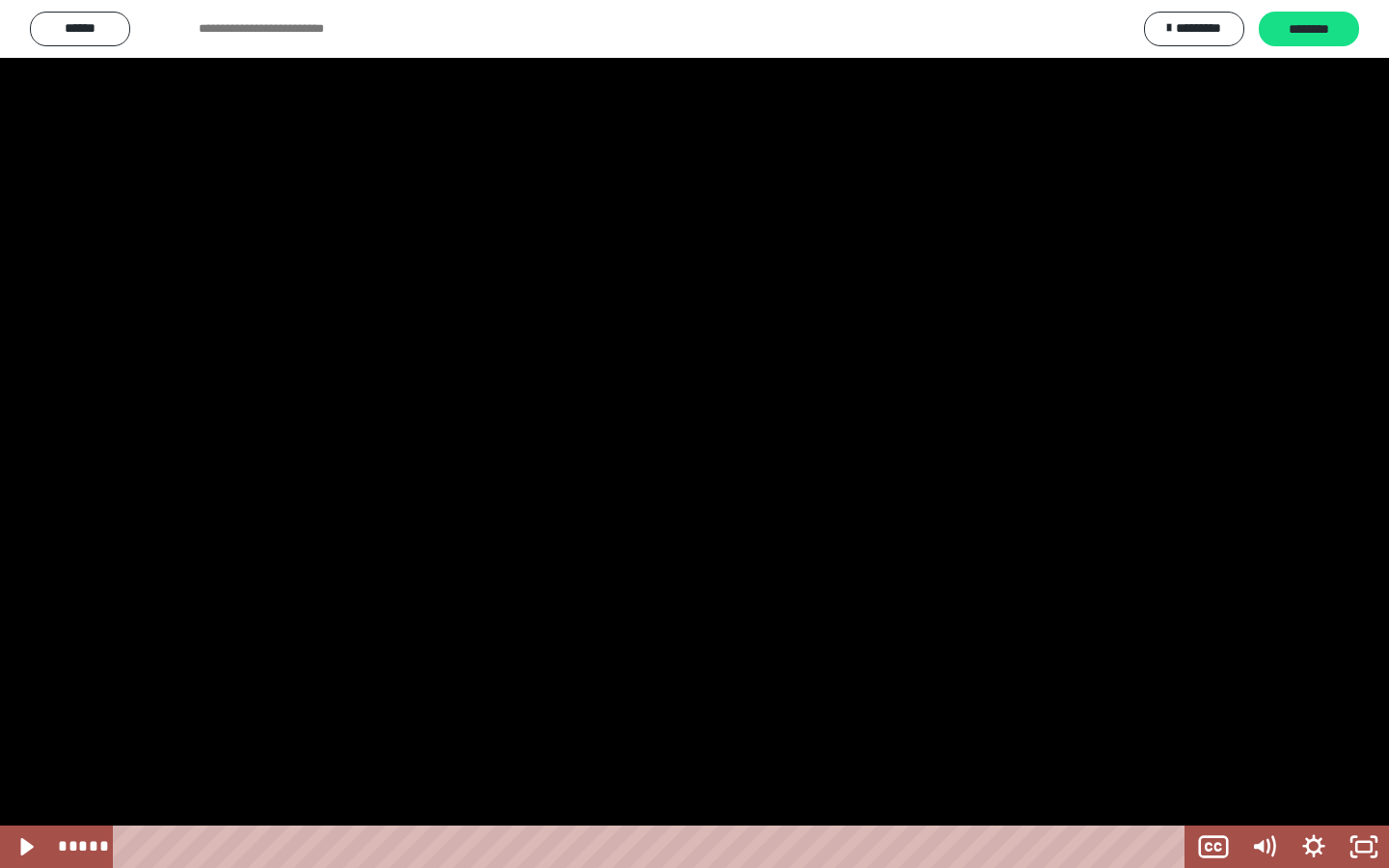 click at bounding box center [694, 434] 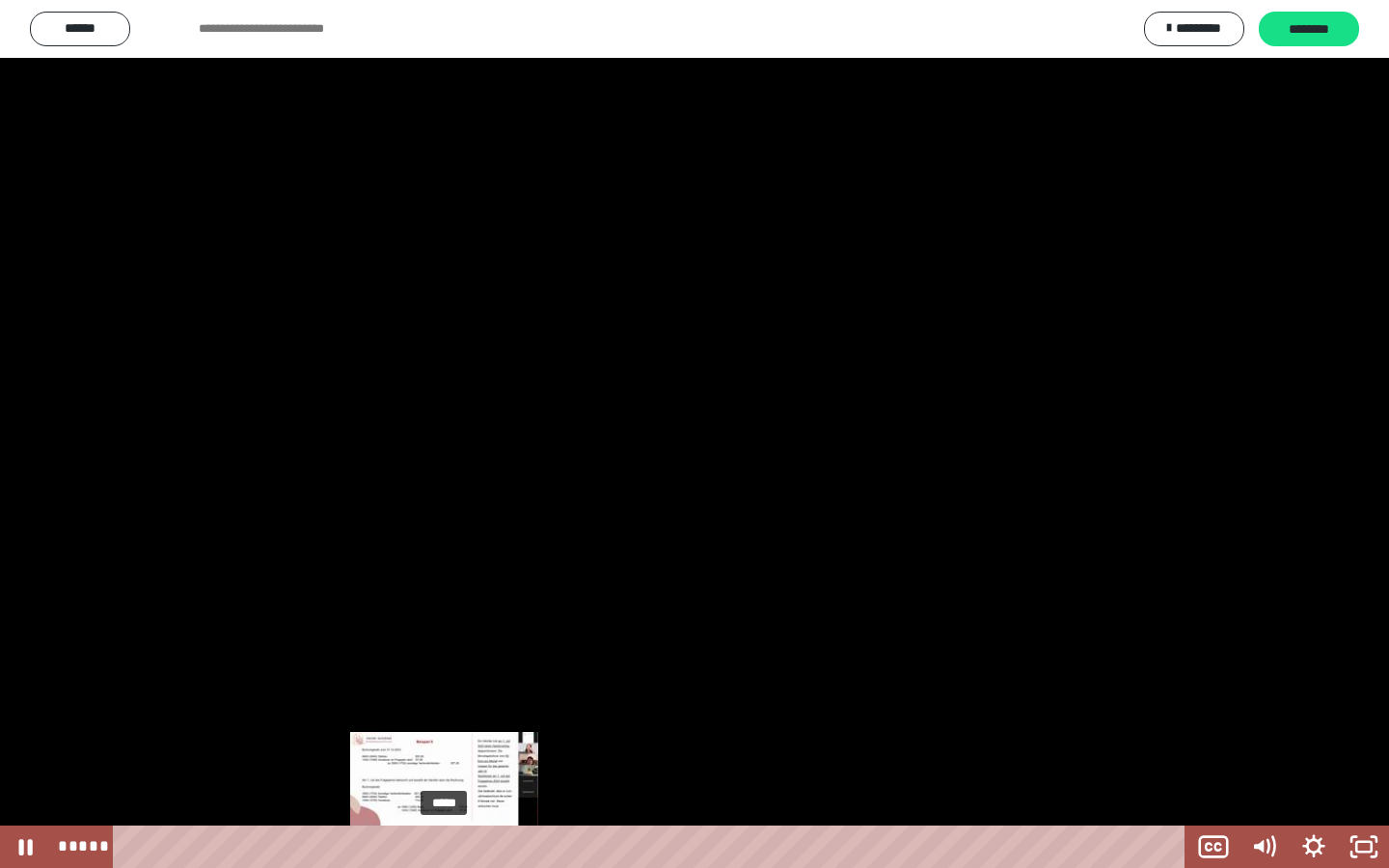 click at bounding box center (444, 847) 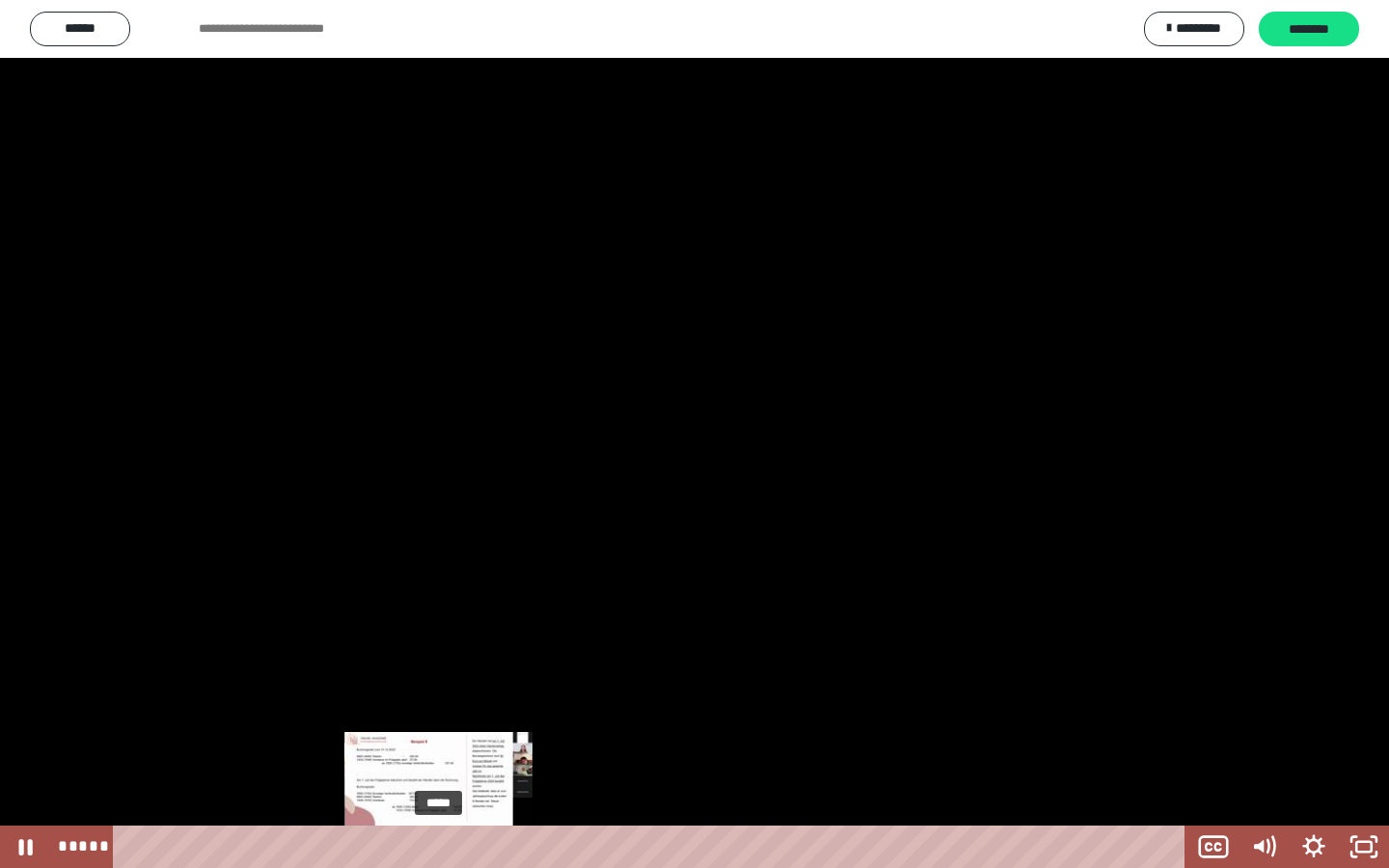 click at bounding box center [444, 847] 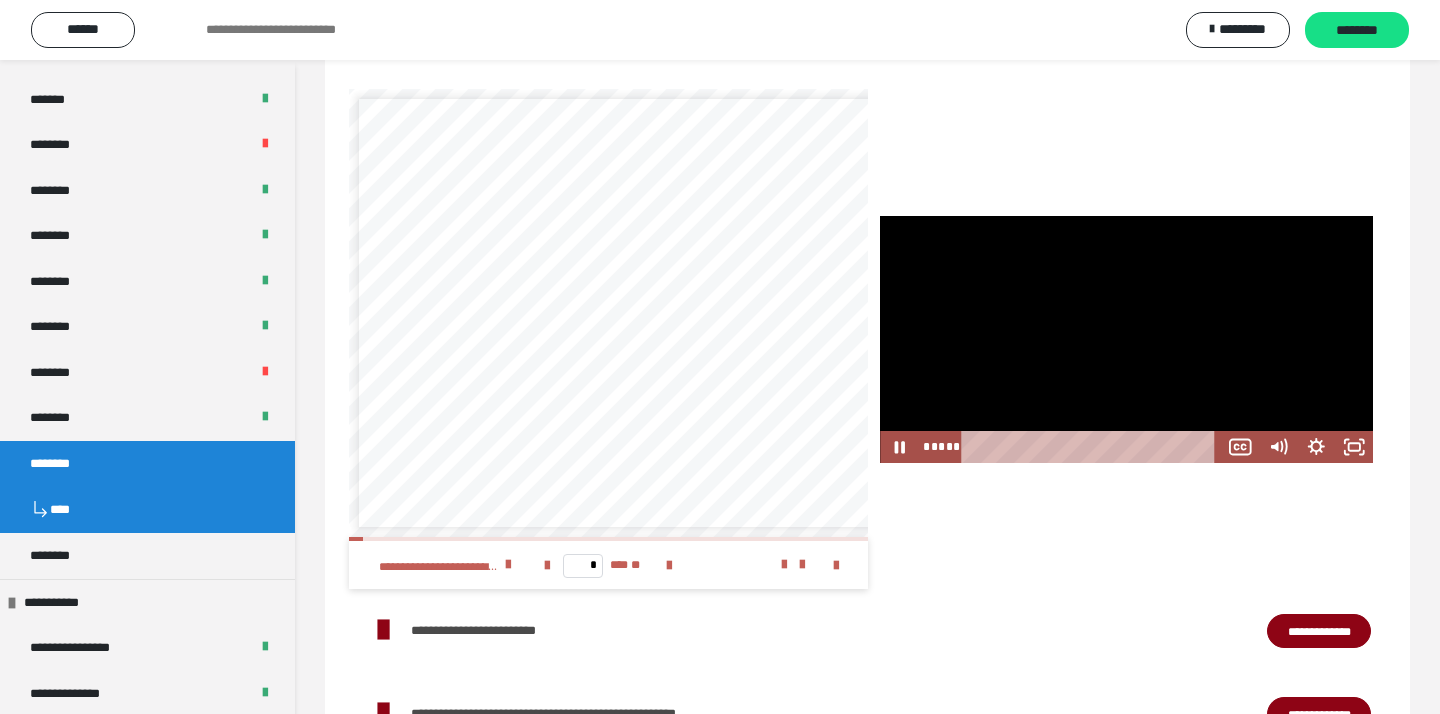 click at bounding box center [1126, 340] 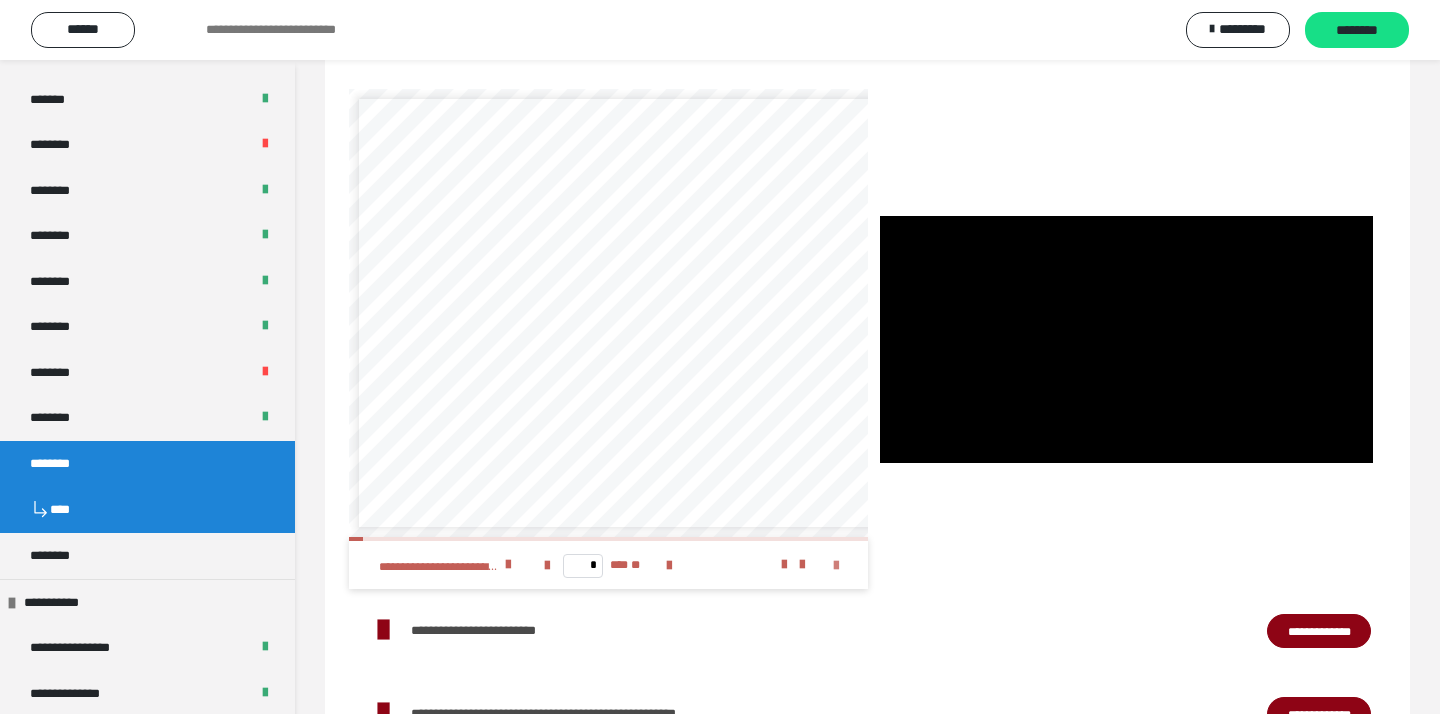 click at bounding box center (836, 566) 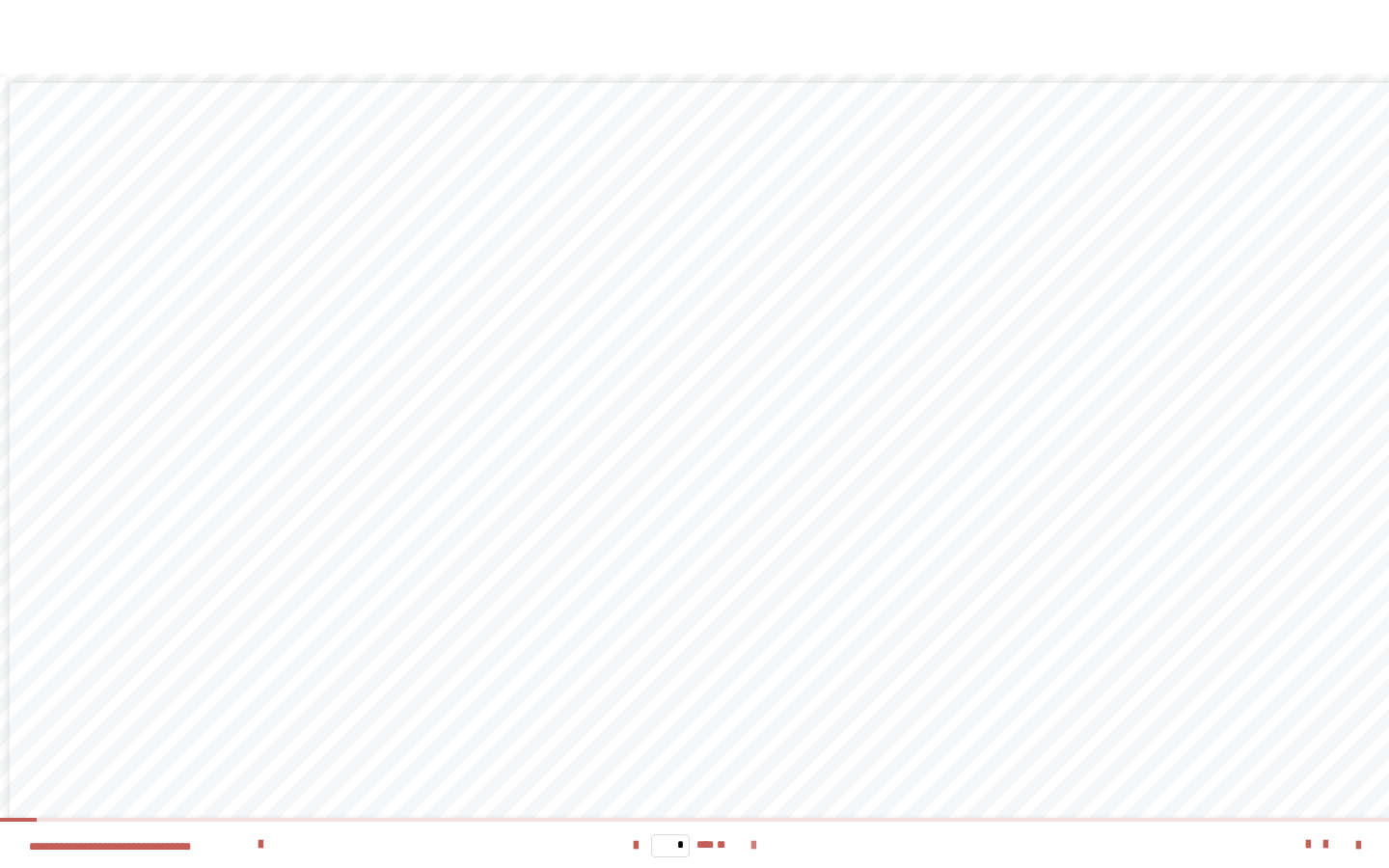 click at bounding box center (753, 846) 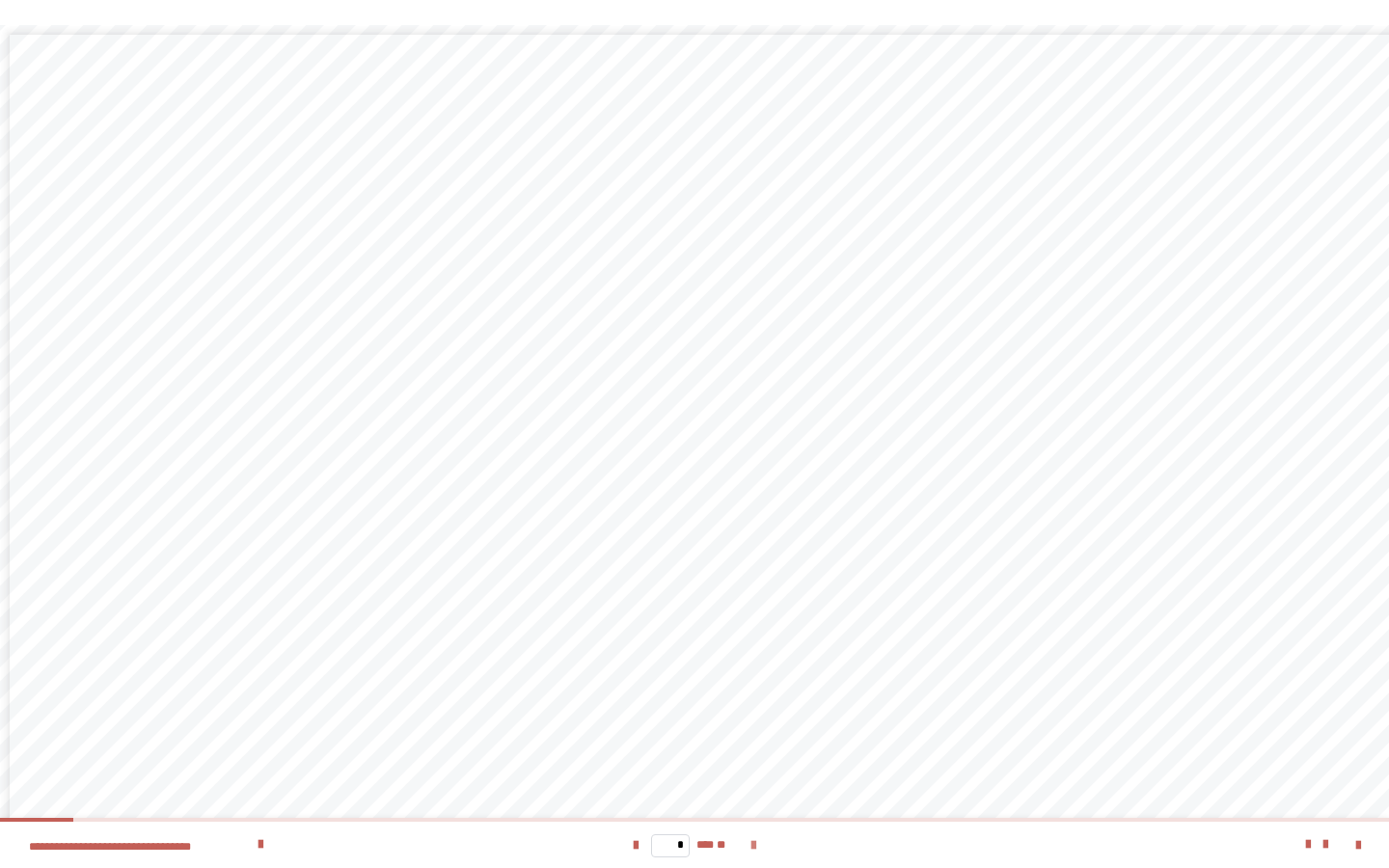 click at bounding box center (753, 845) 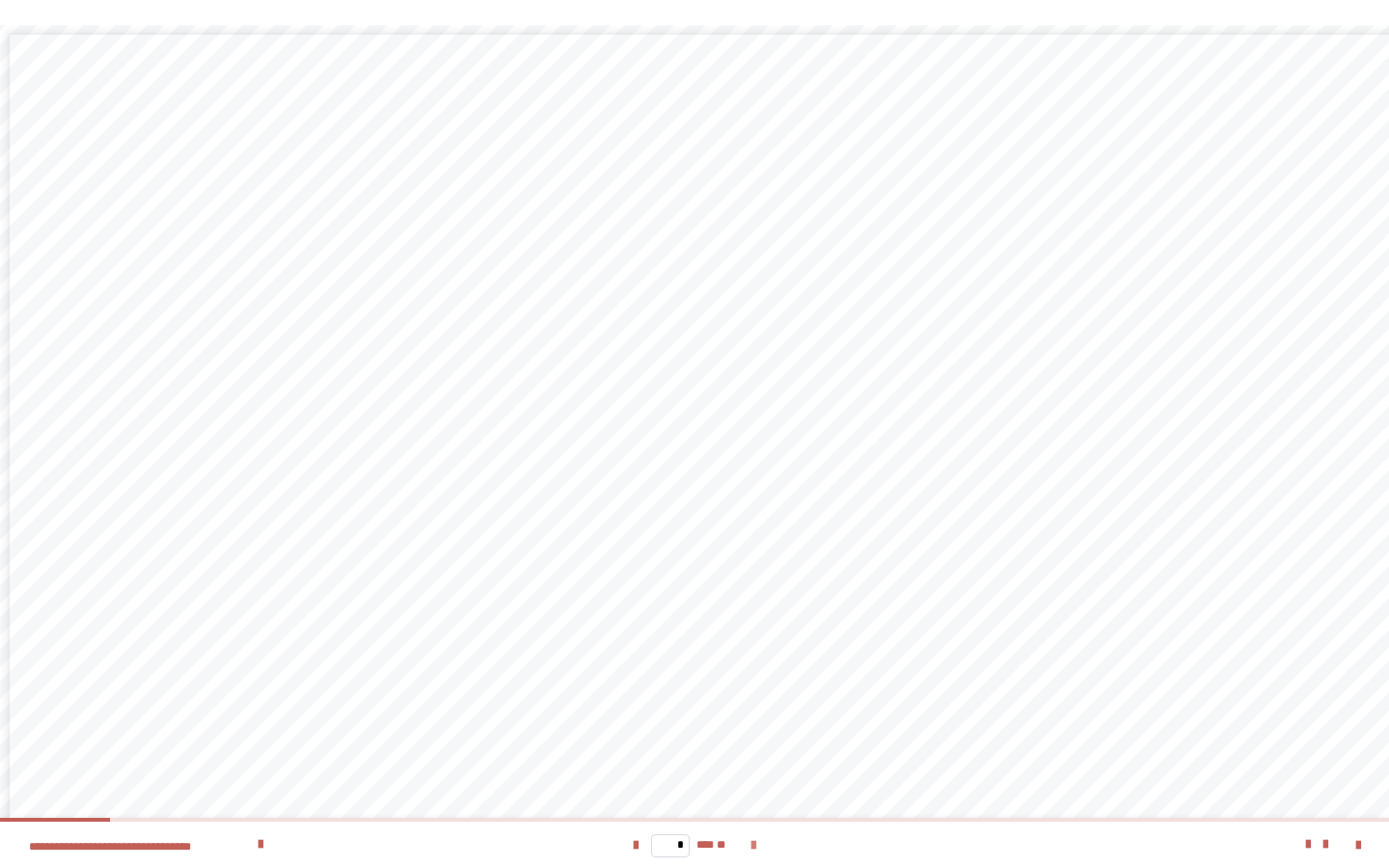 click at bounding box center (753, 845) 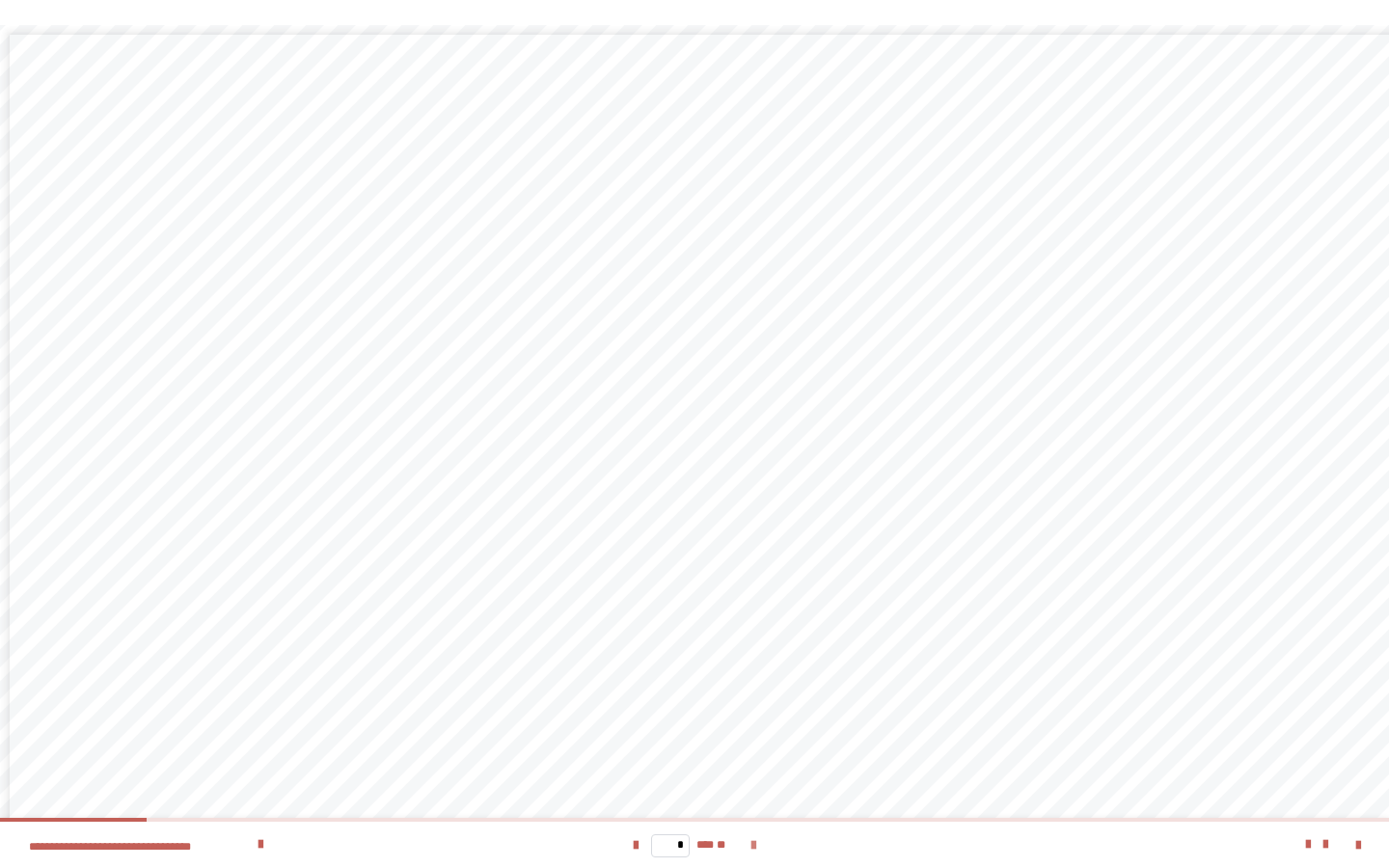 click at bounding box center (753, 845) 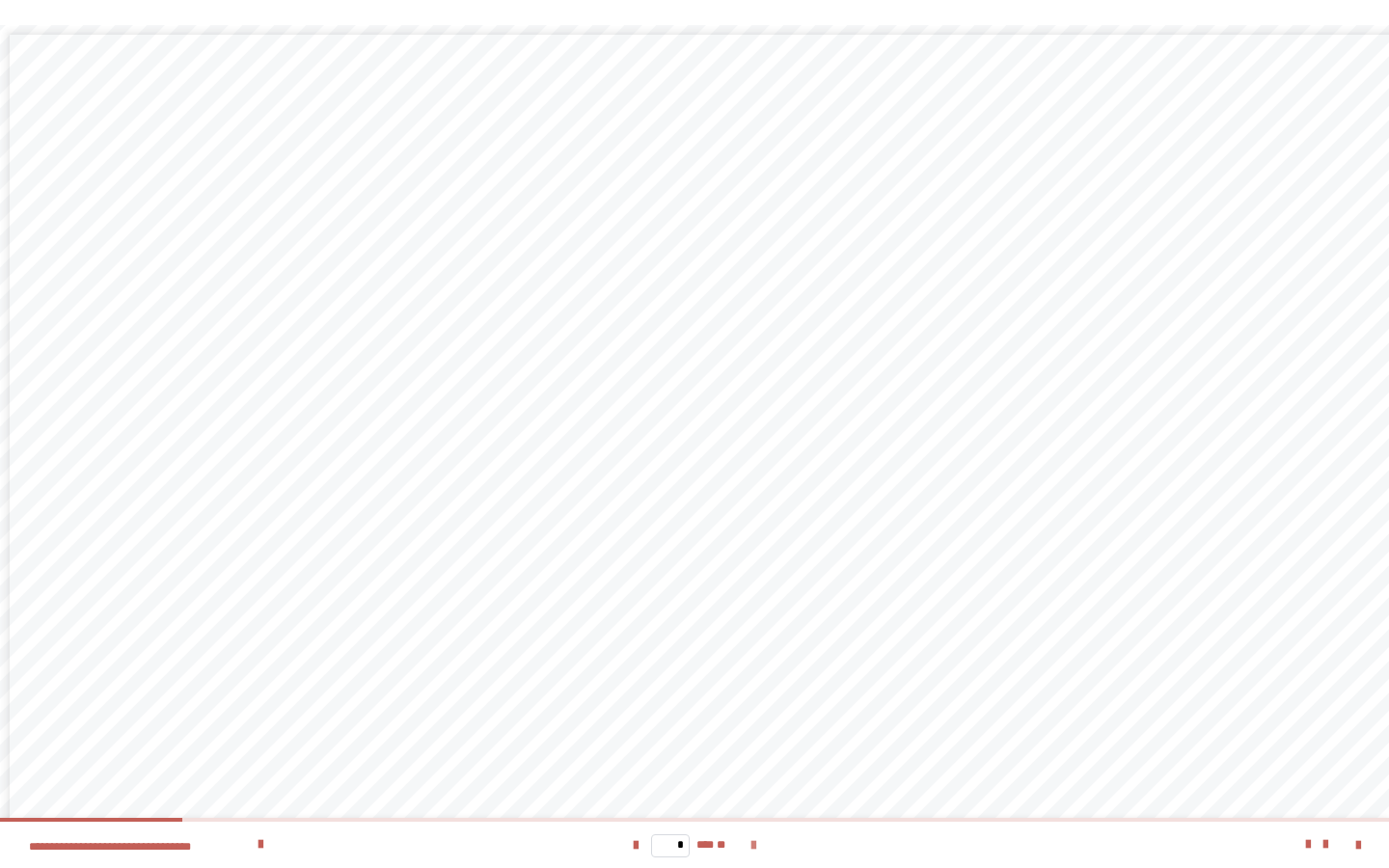 click at bounding box center (753, 845) 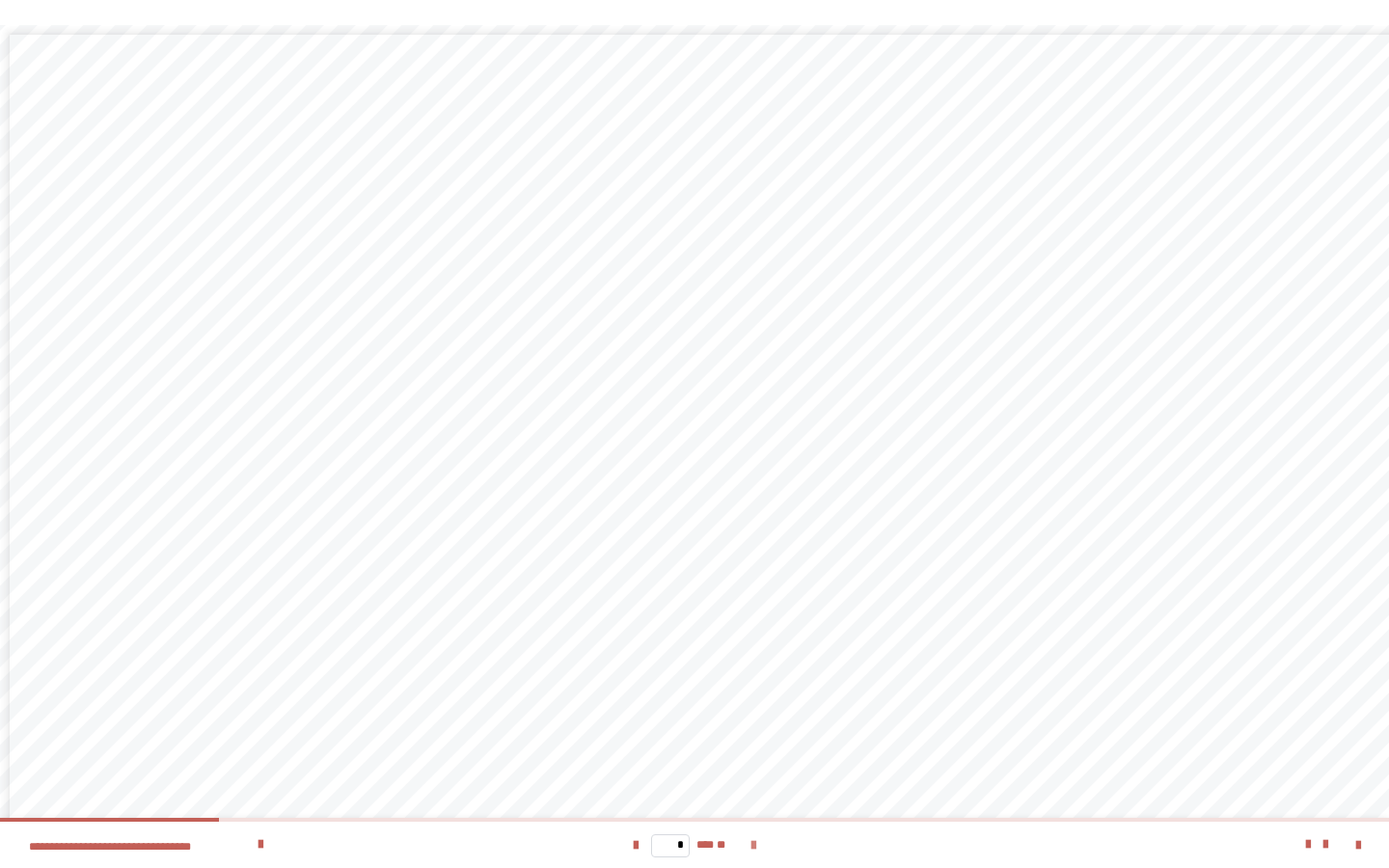 click at bounding box center [753, 846] 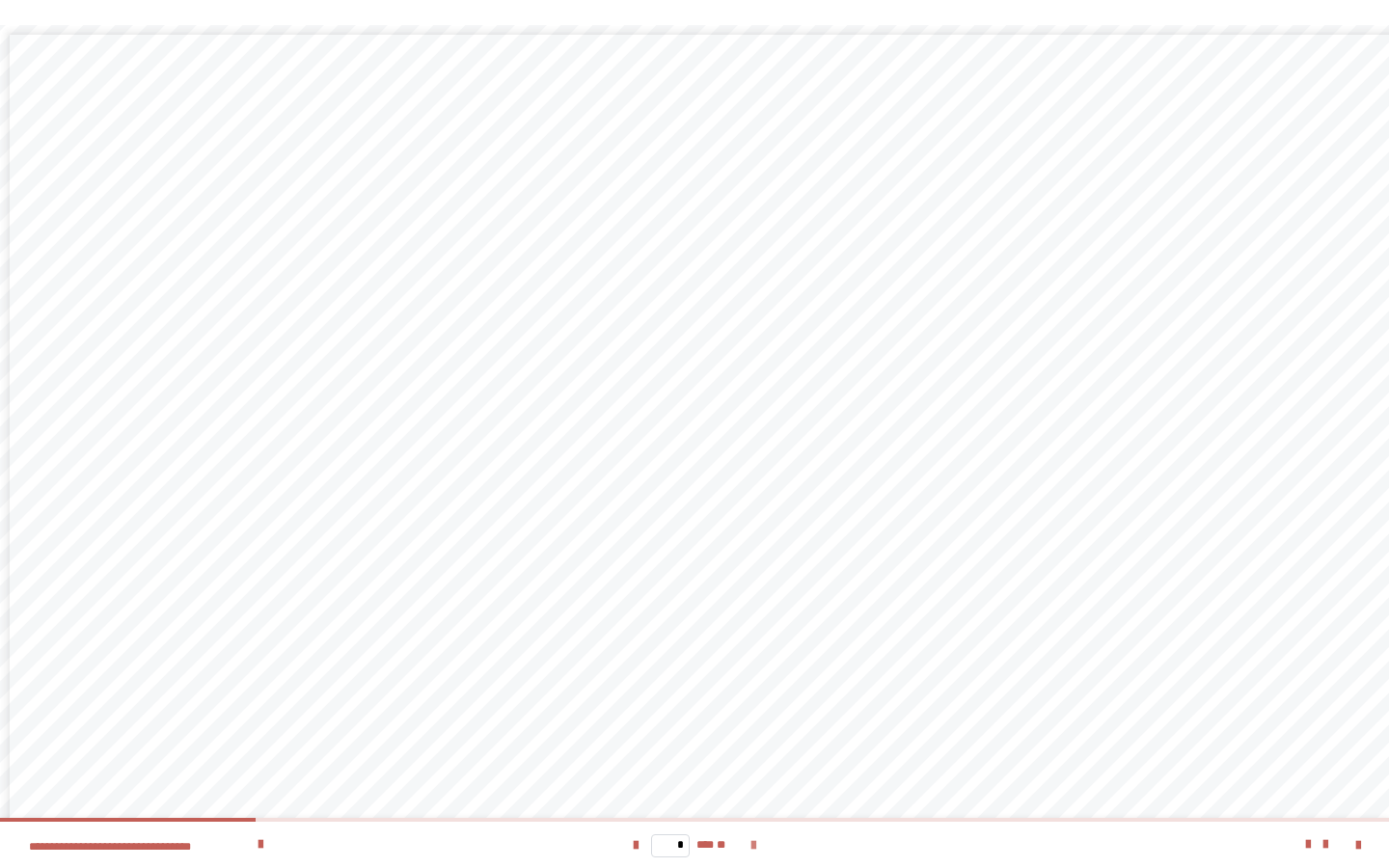 click at bounding box center (753, 846) 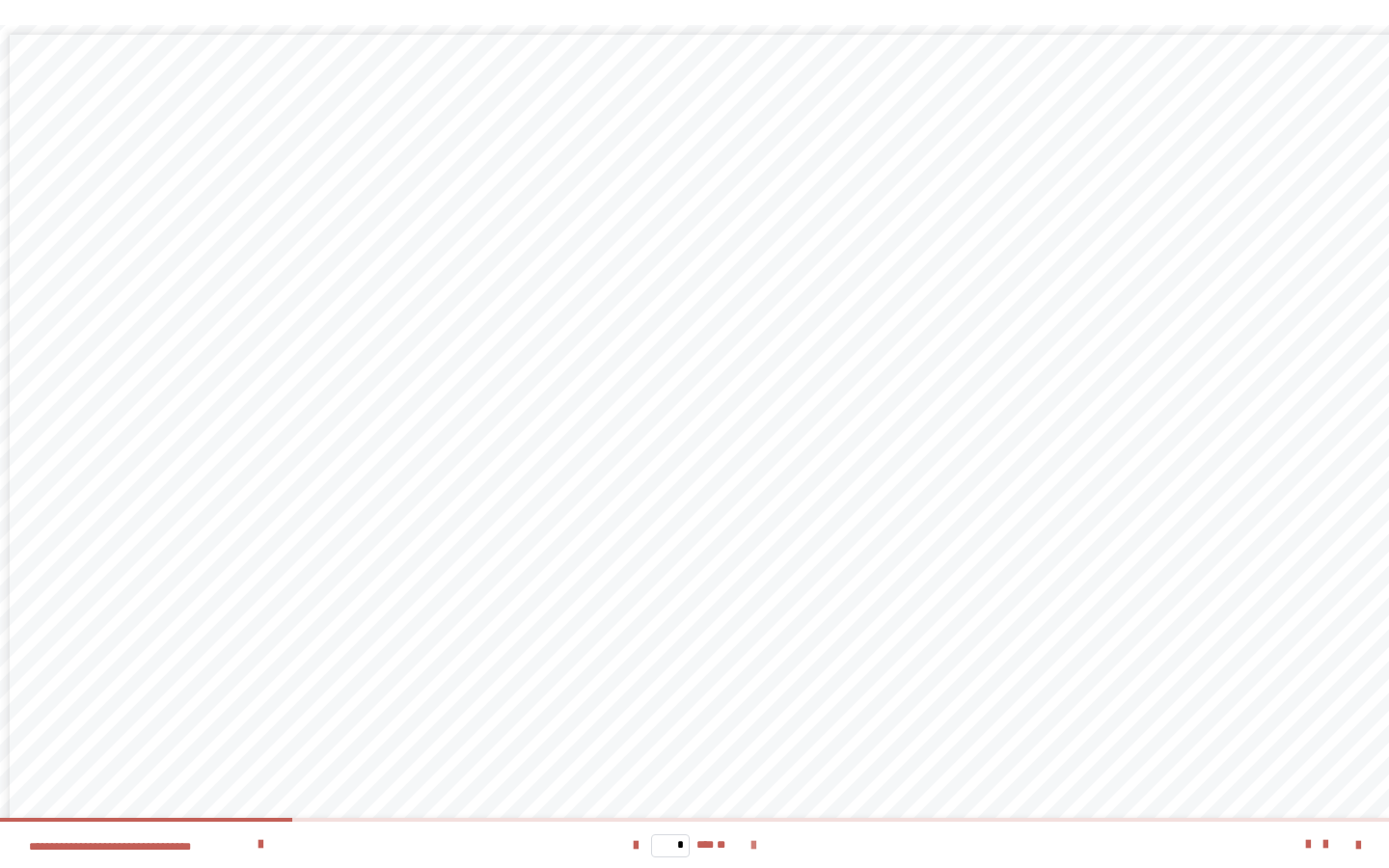 click at bounding box center [753, 846] 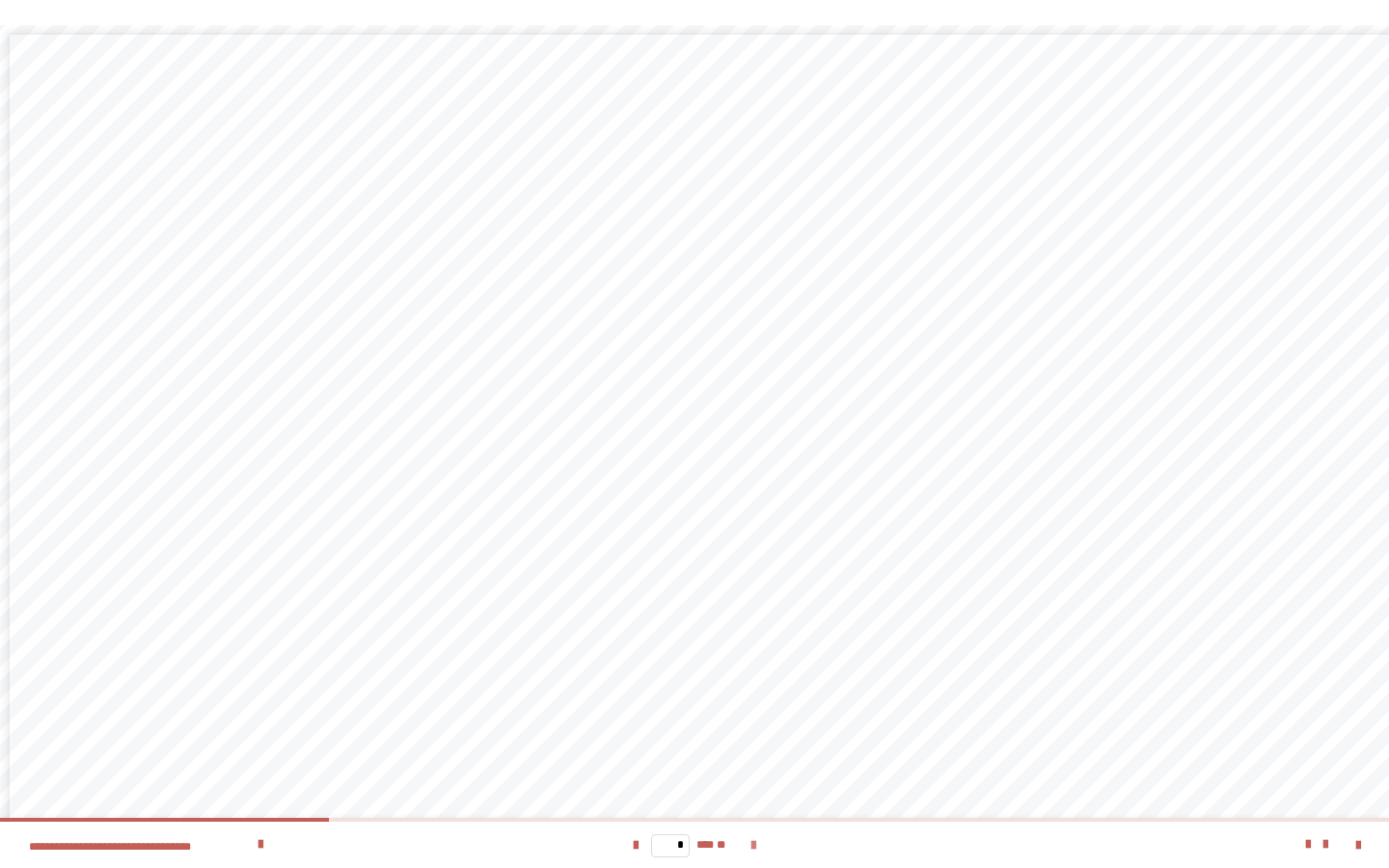 click at bounding box center [753, 846] 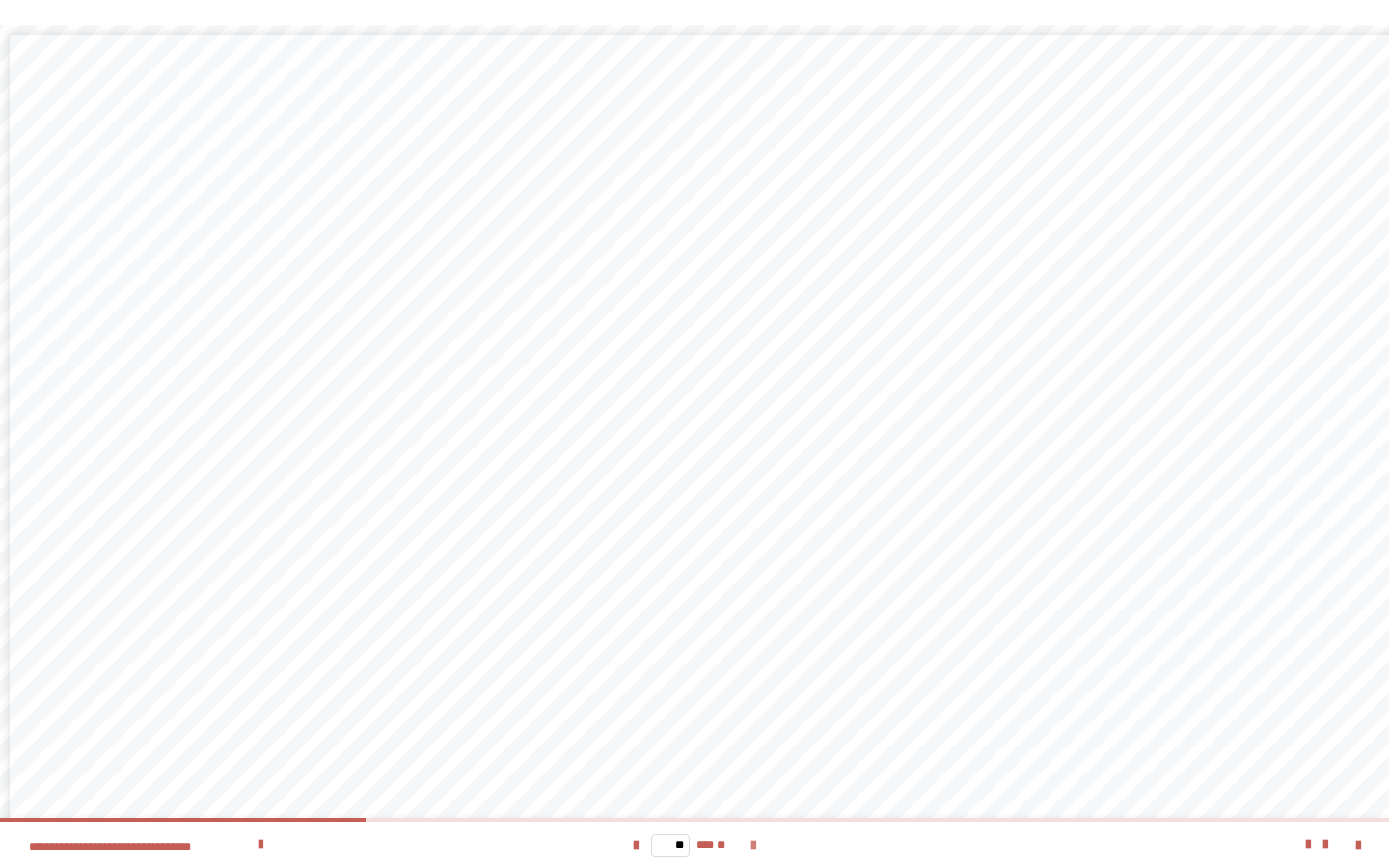 click at bounding box center (753, 846) 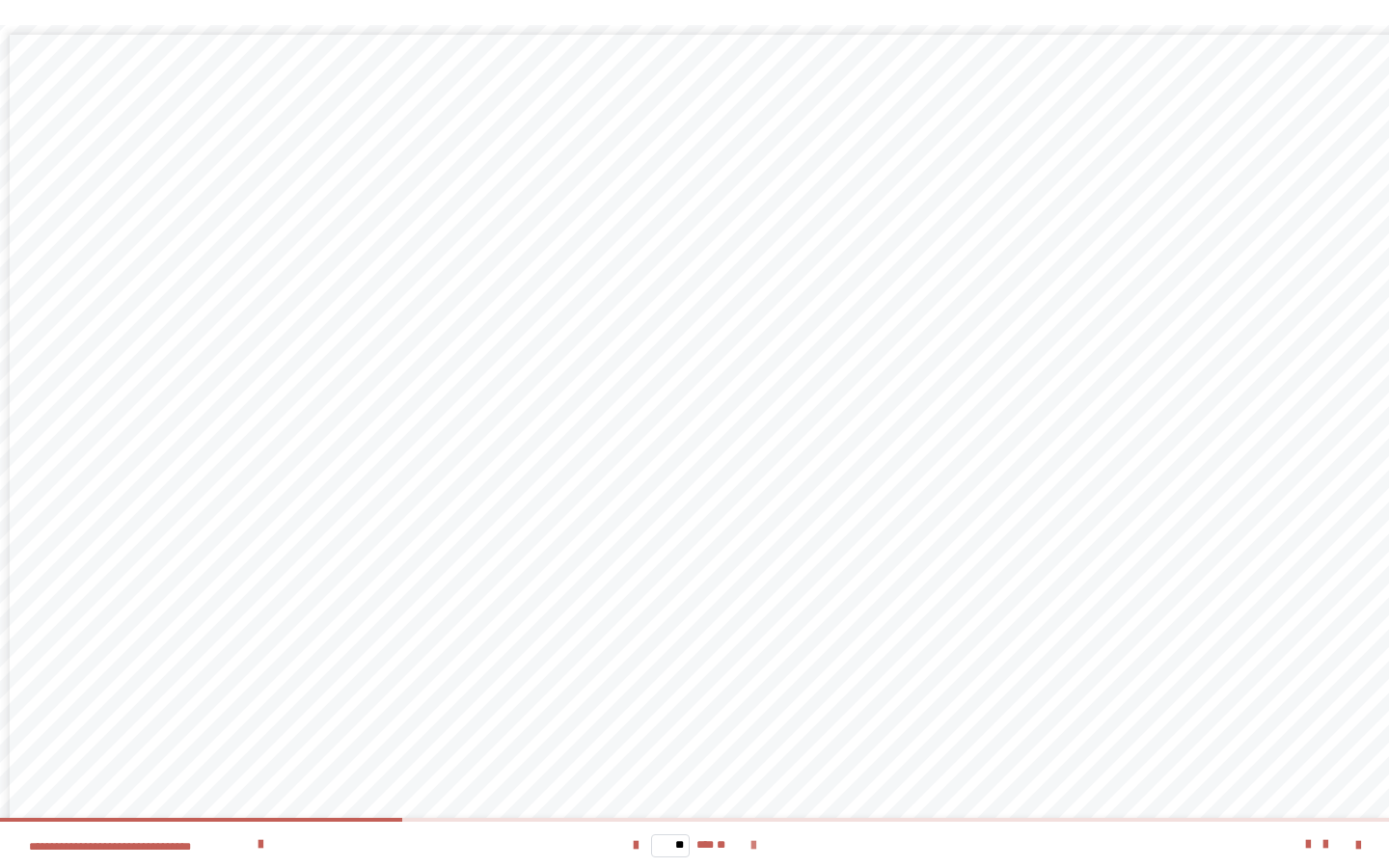 click at bounding box center [753, 846] 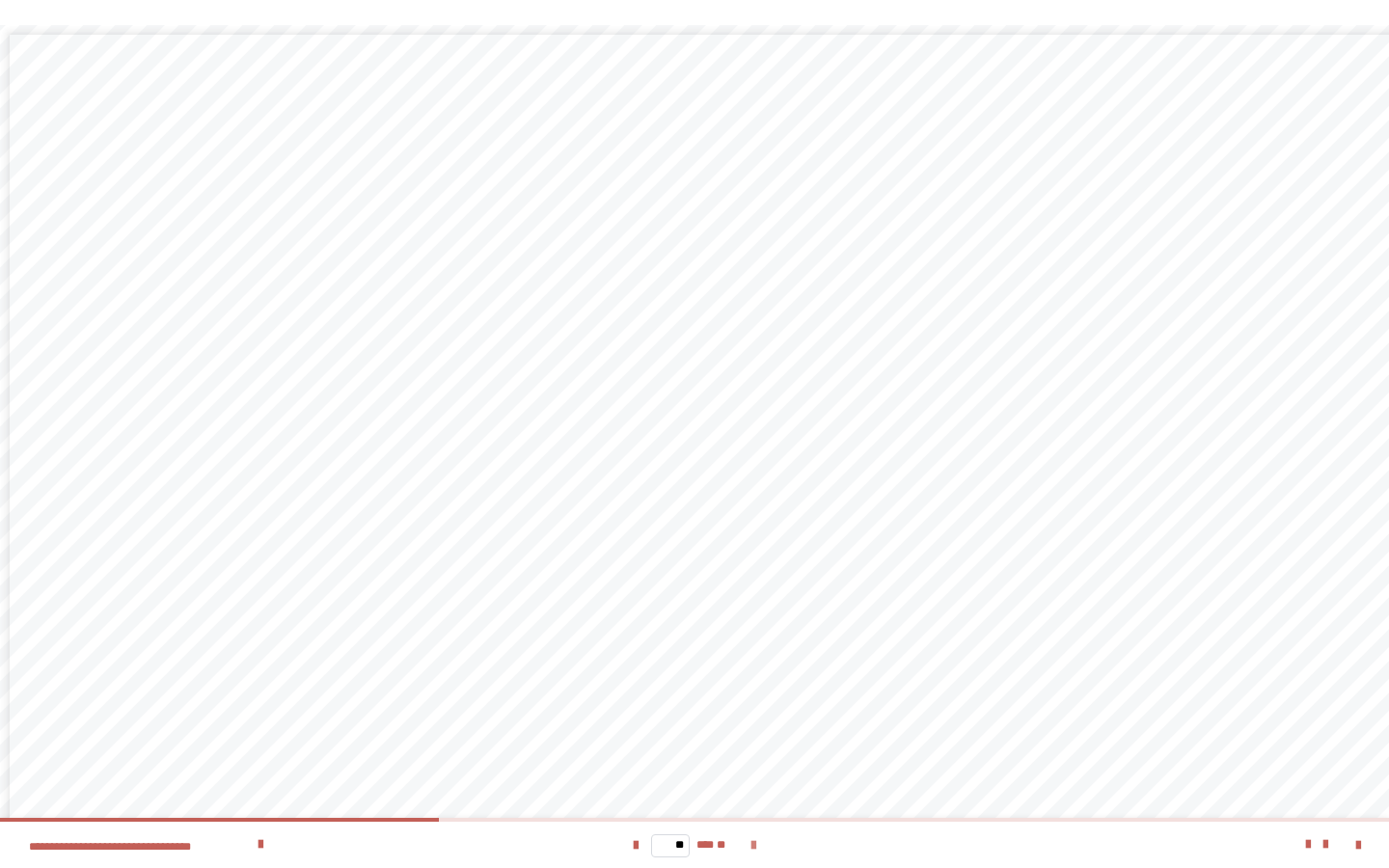 click at bounding box center (753, 846) 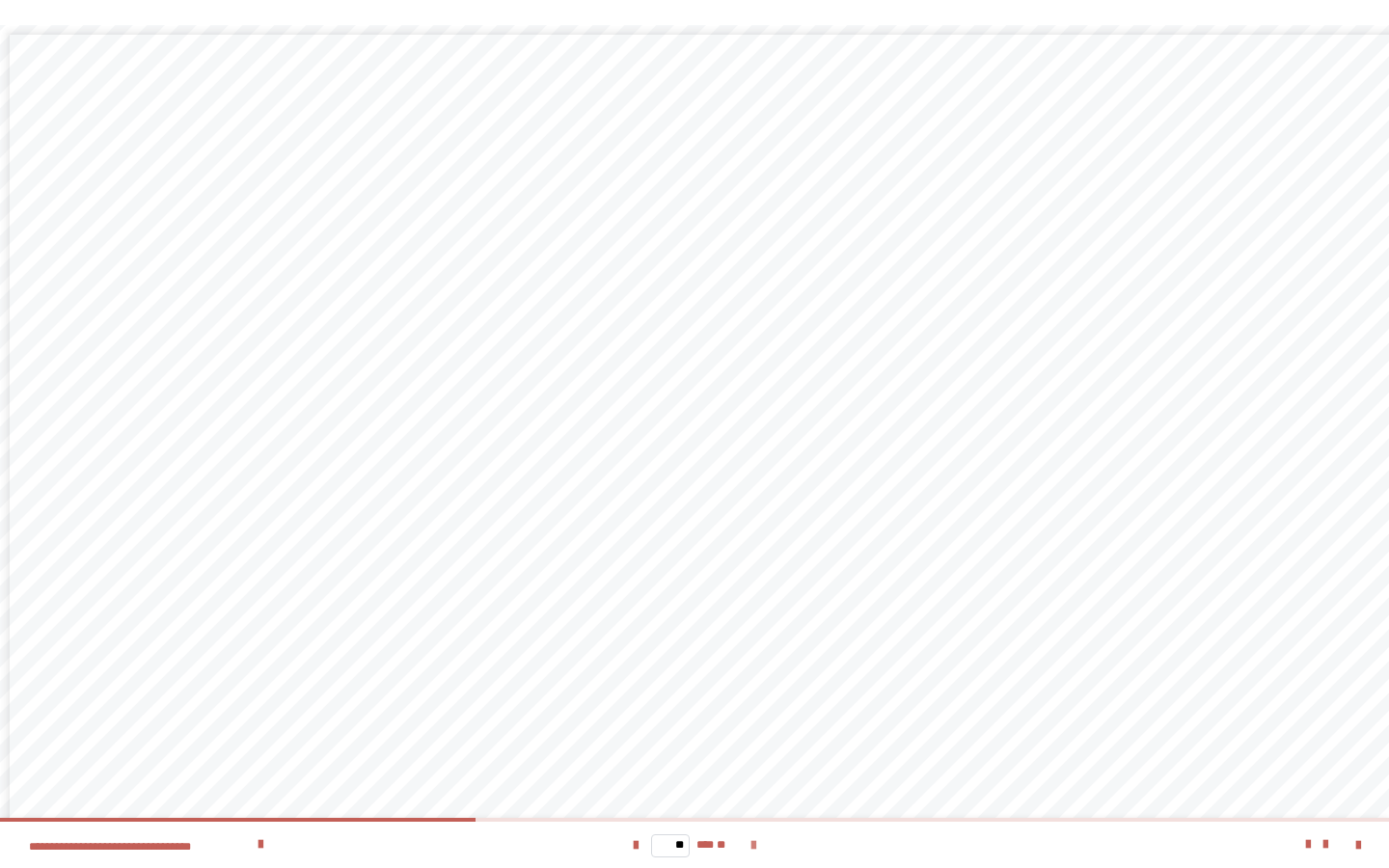 click at bounding box center [753, 846] 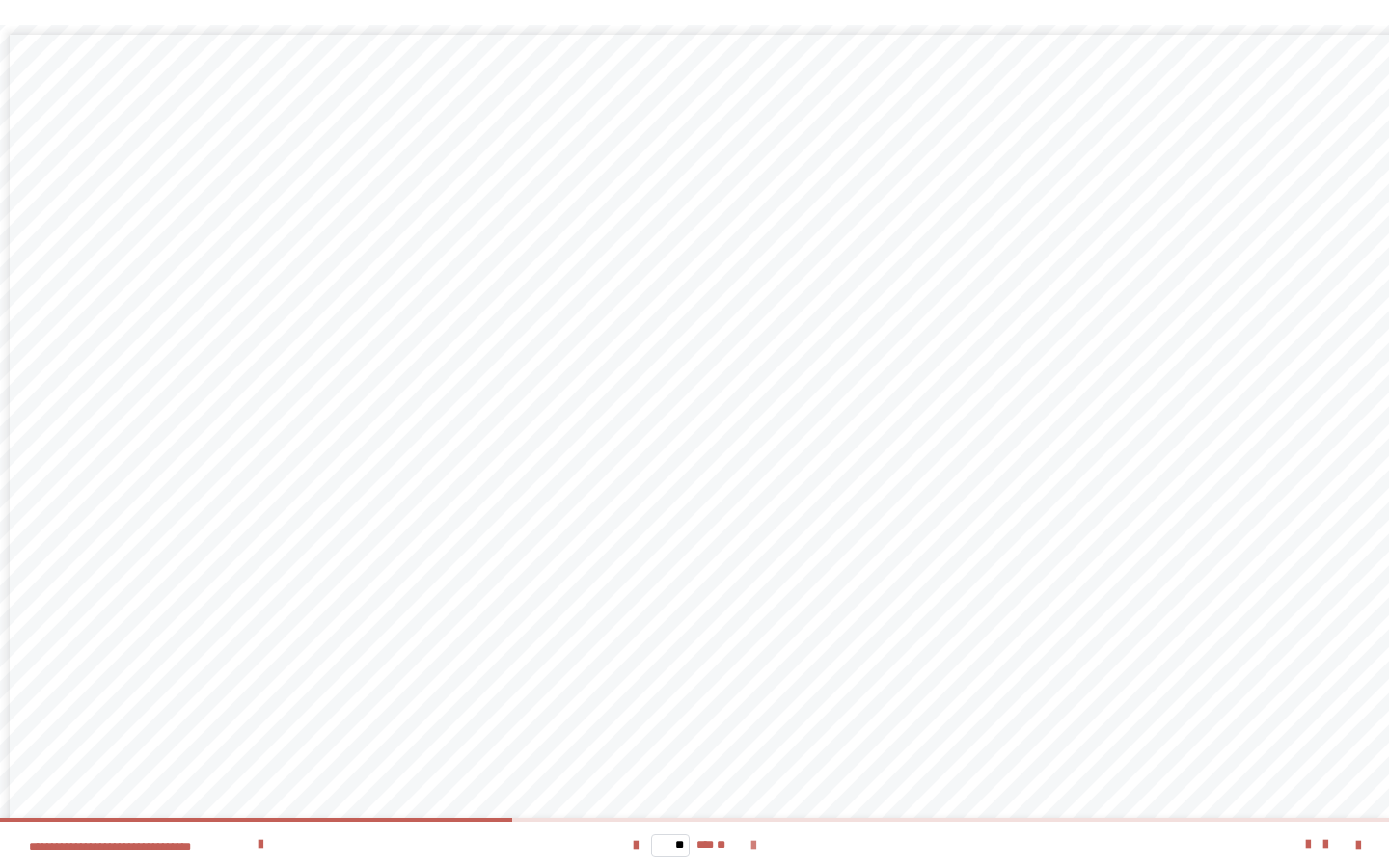 click at bounding box center [753, 846] 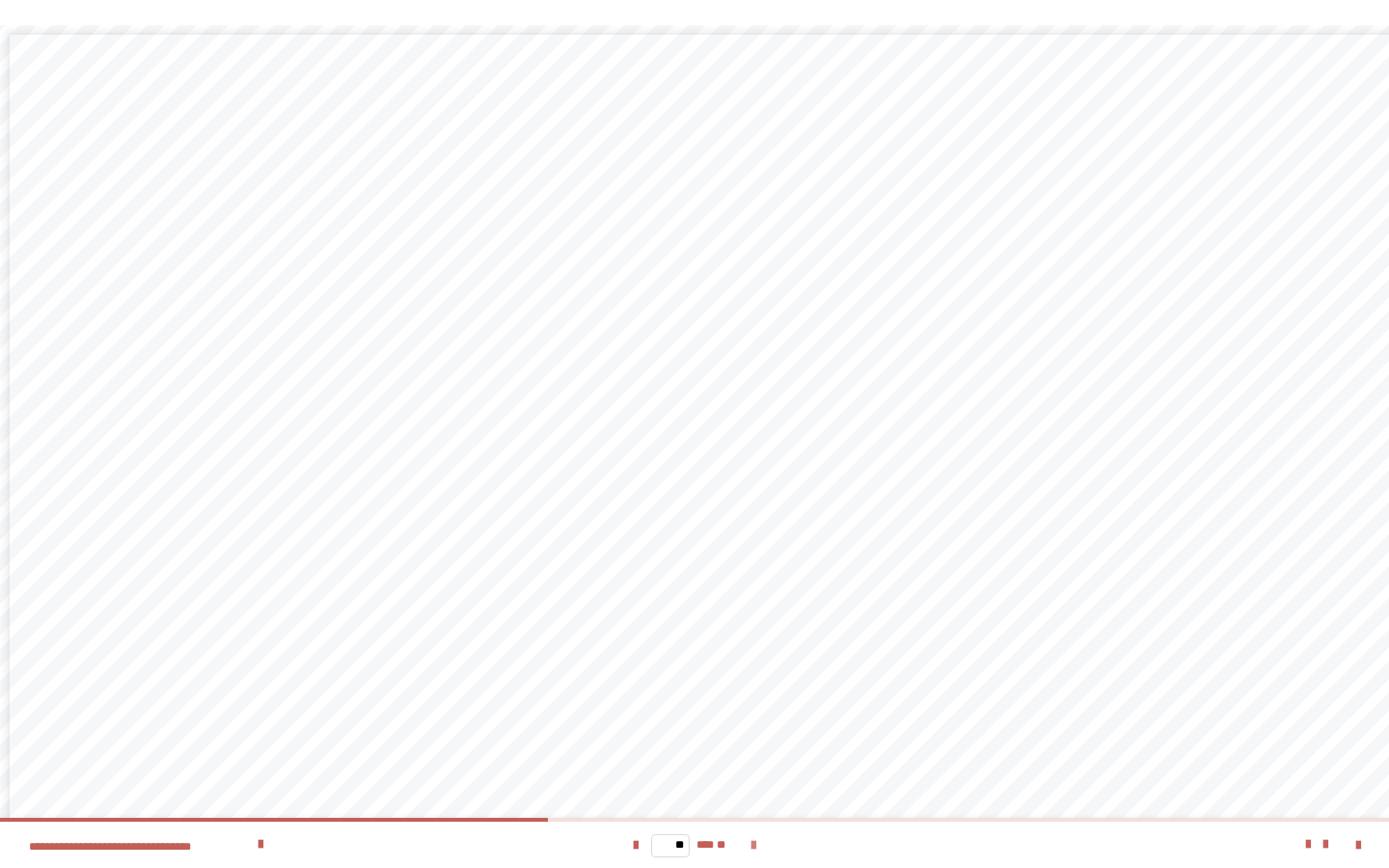click at bounding box center [753, 846] 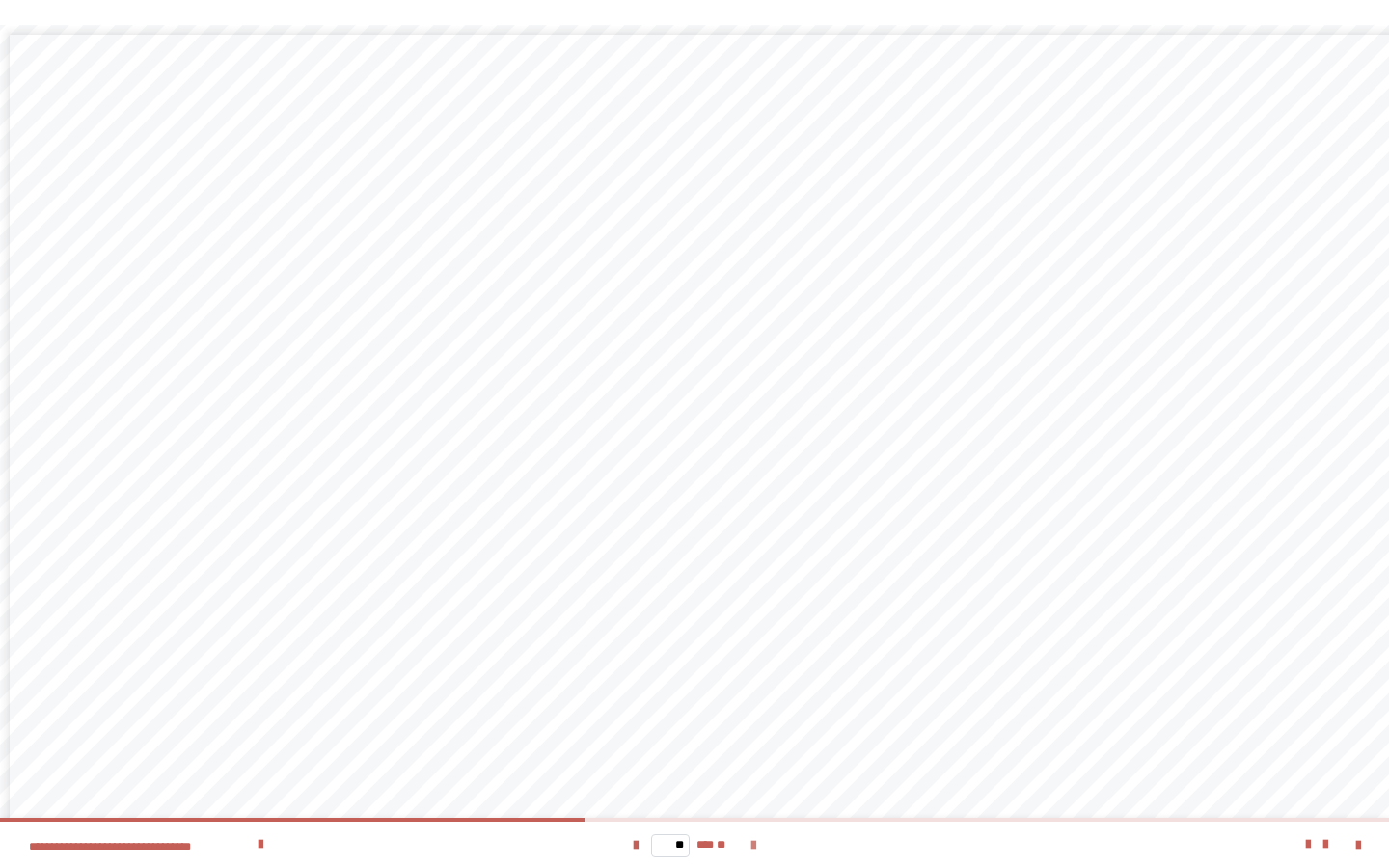 click at bounding box center [753, 846] 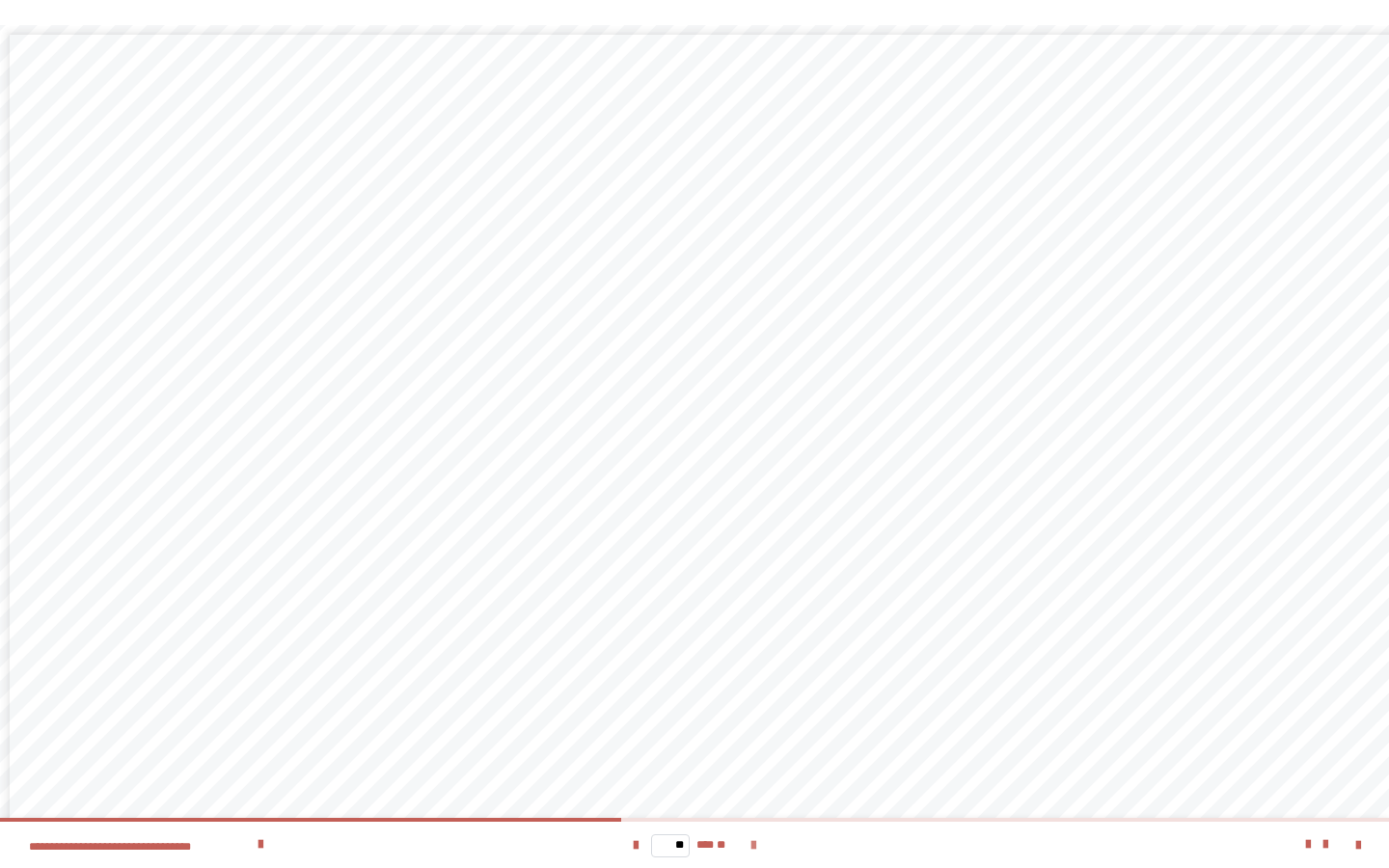 click at bounding box center (753, 846) 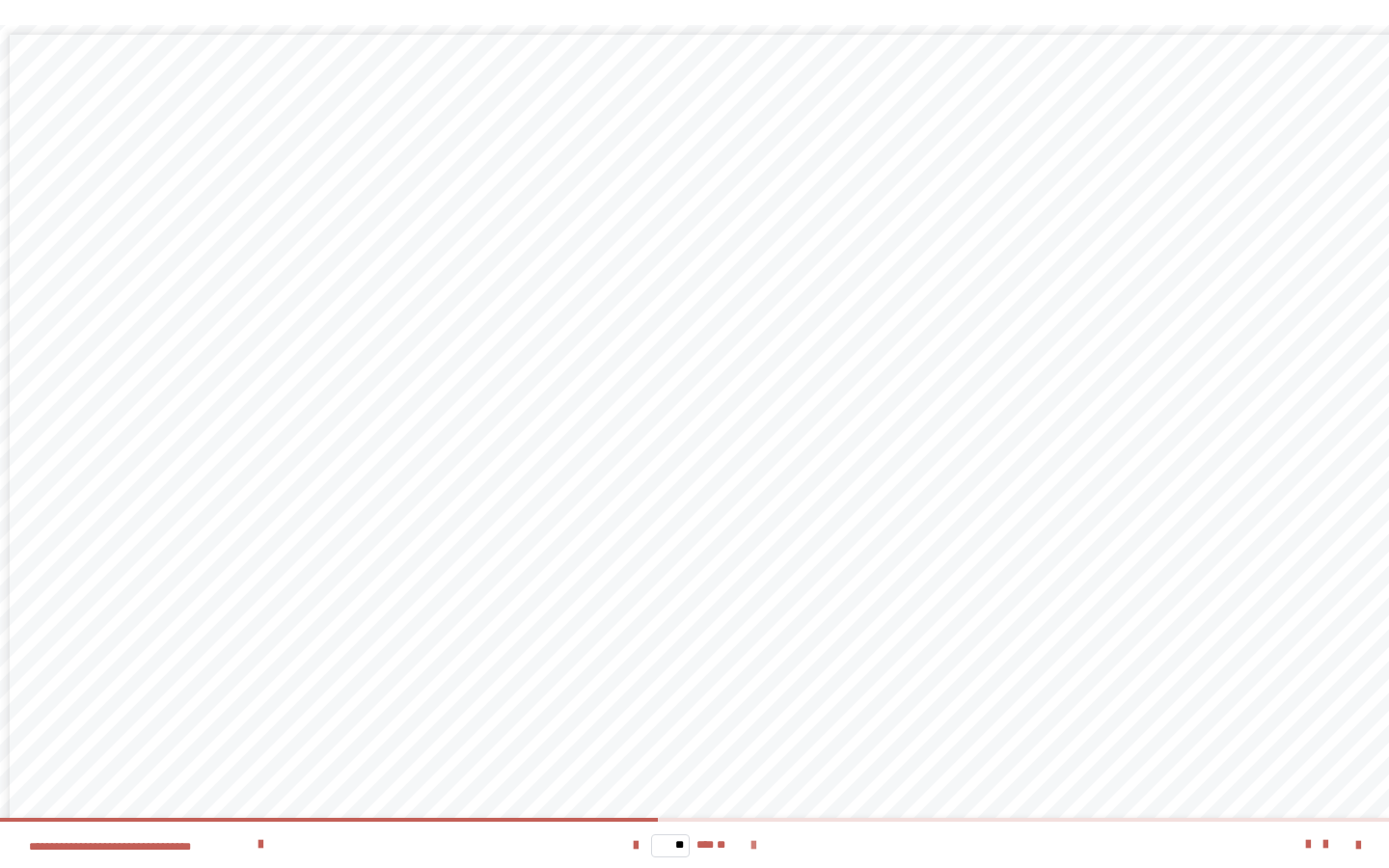 click at bounding box center [753, 846] 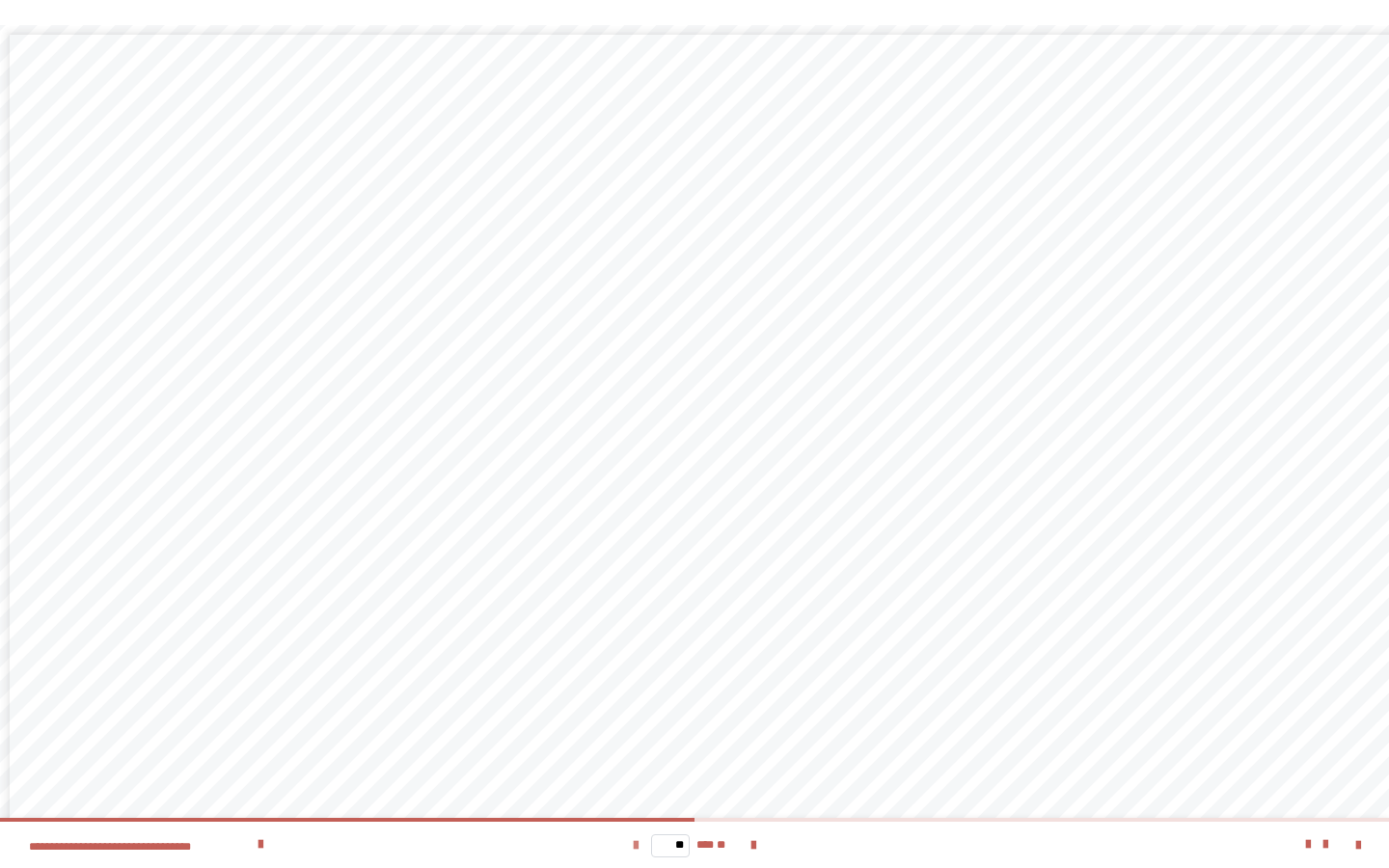 click at bounding box center (636, 846) 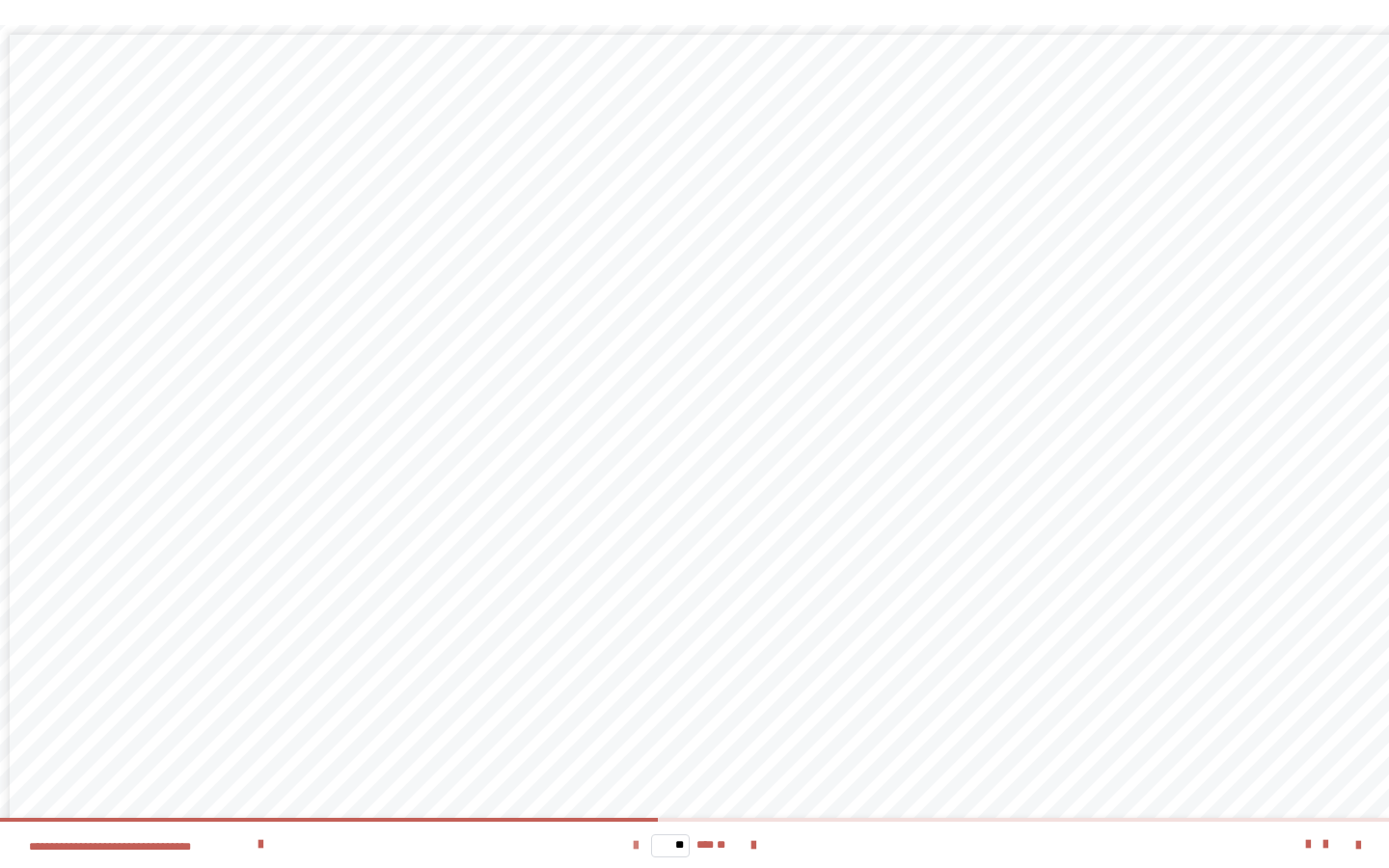 click at bounding box center (636, 846) 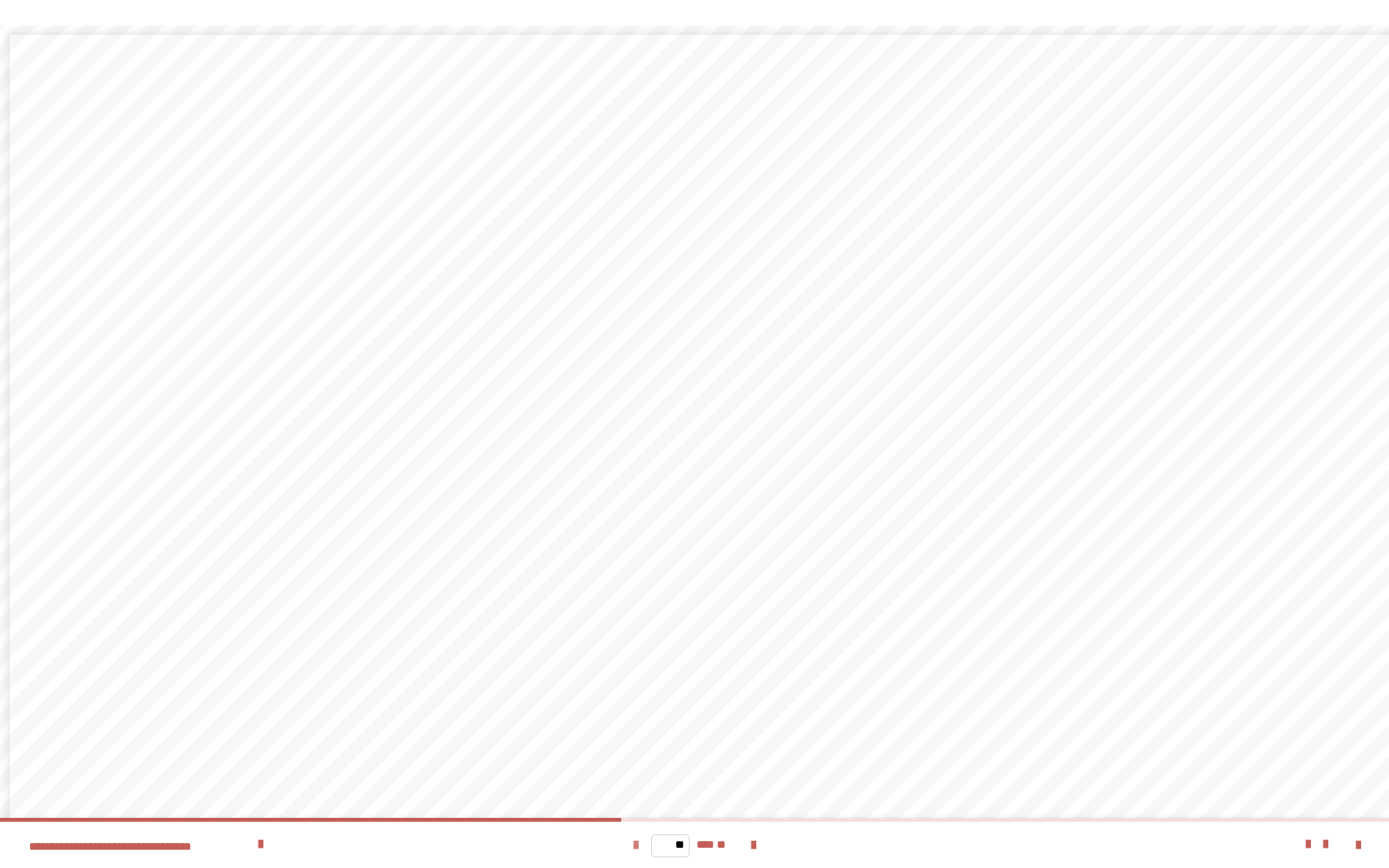 click at bounding box center (636, 846) 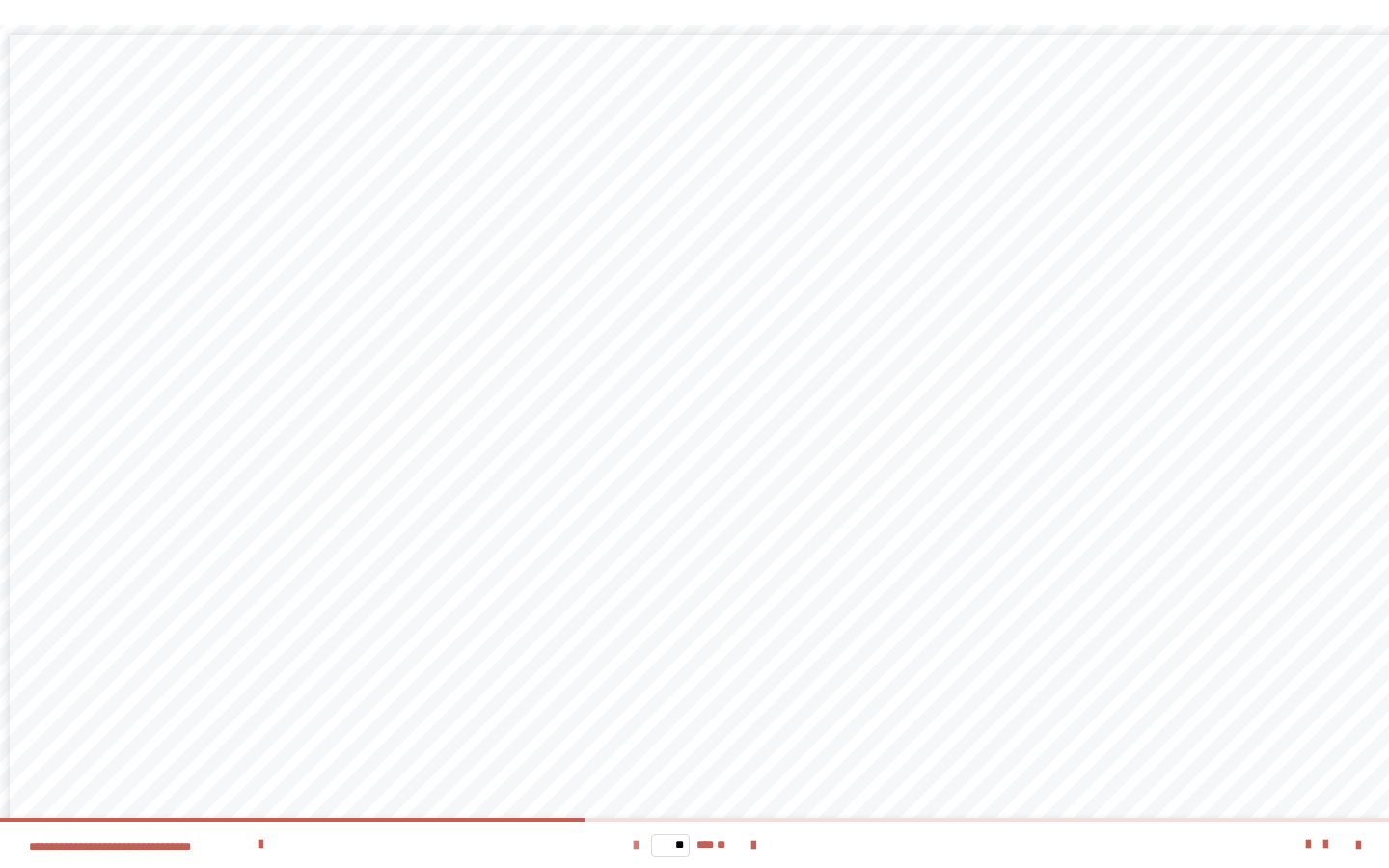 click at bounding box center (636, 846) 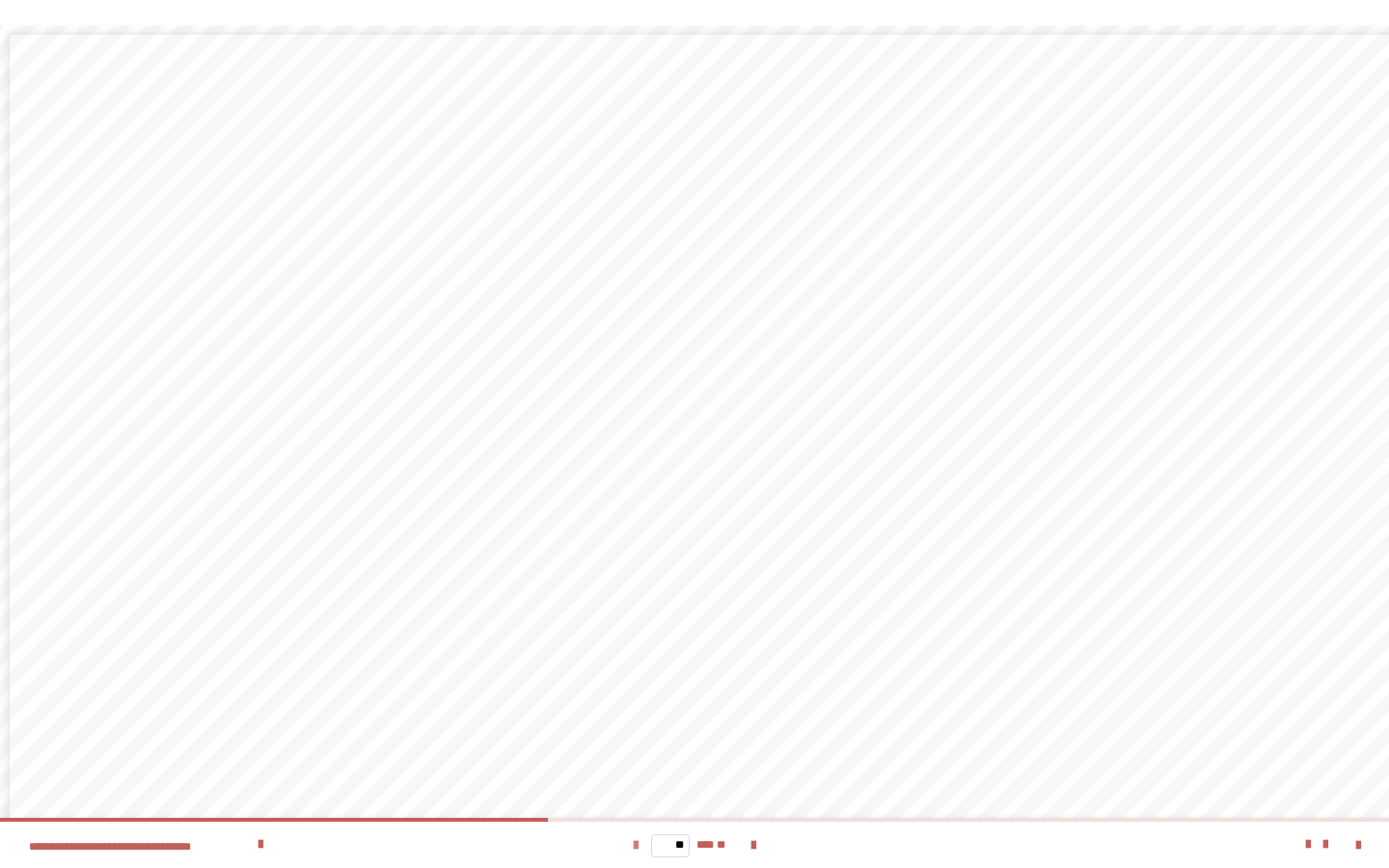 click at bounding box center [636, 846] 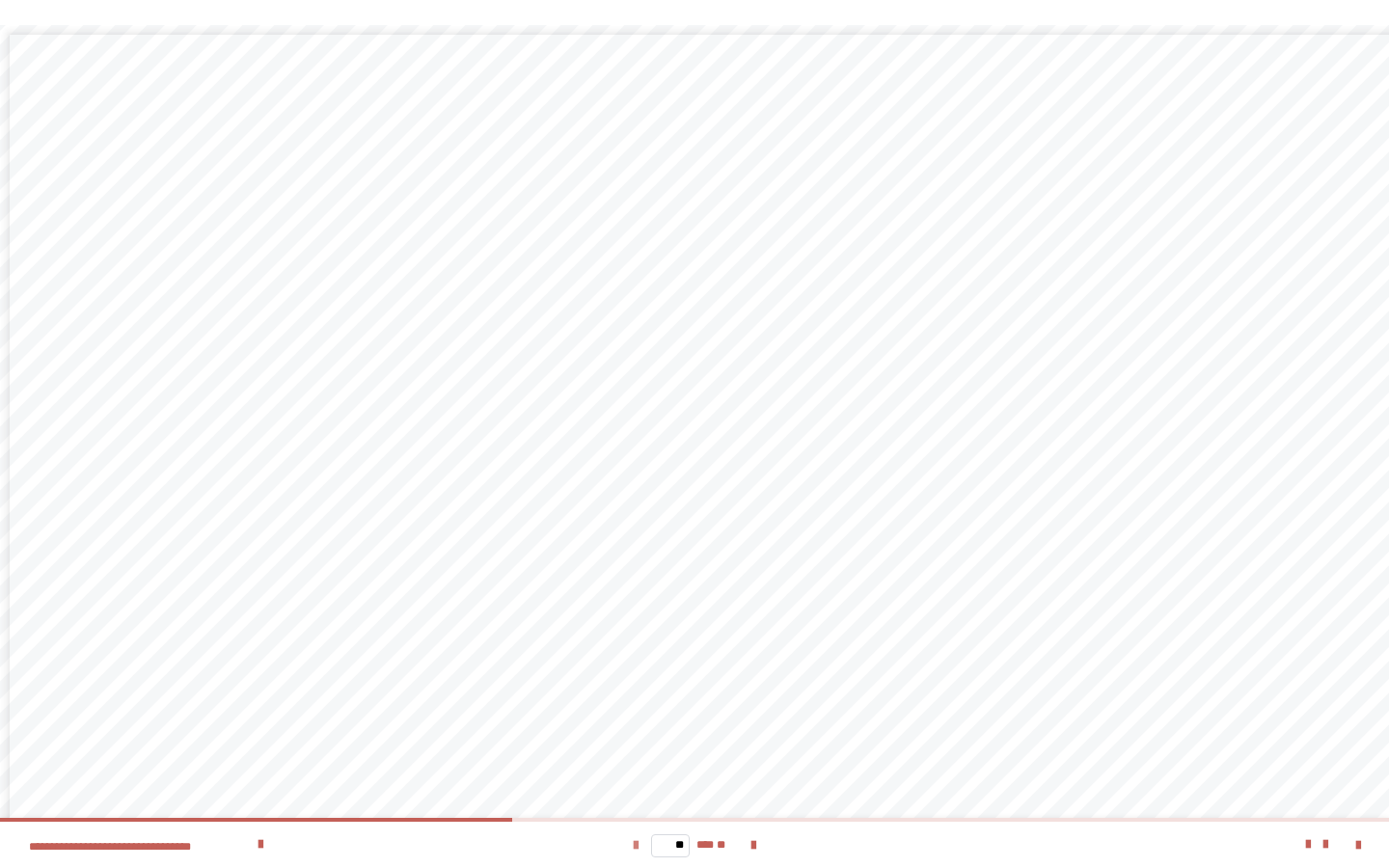 click at bounding box center [636, 846] 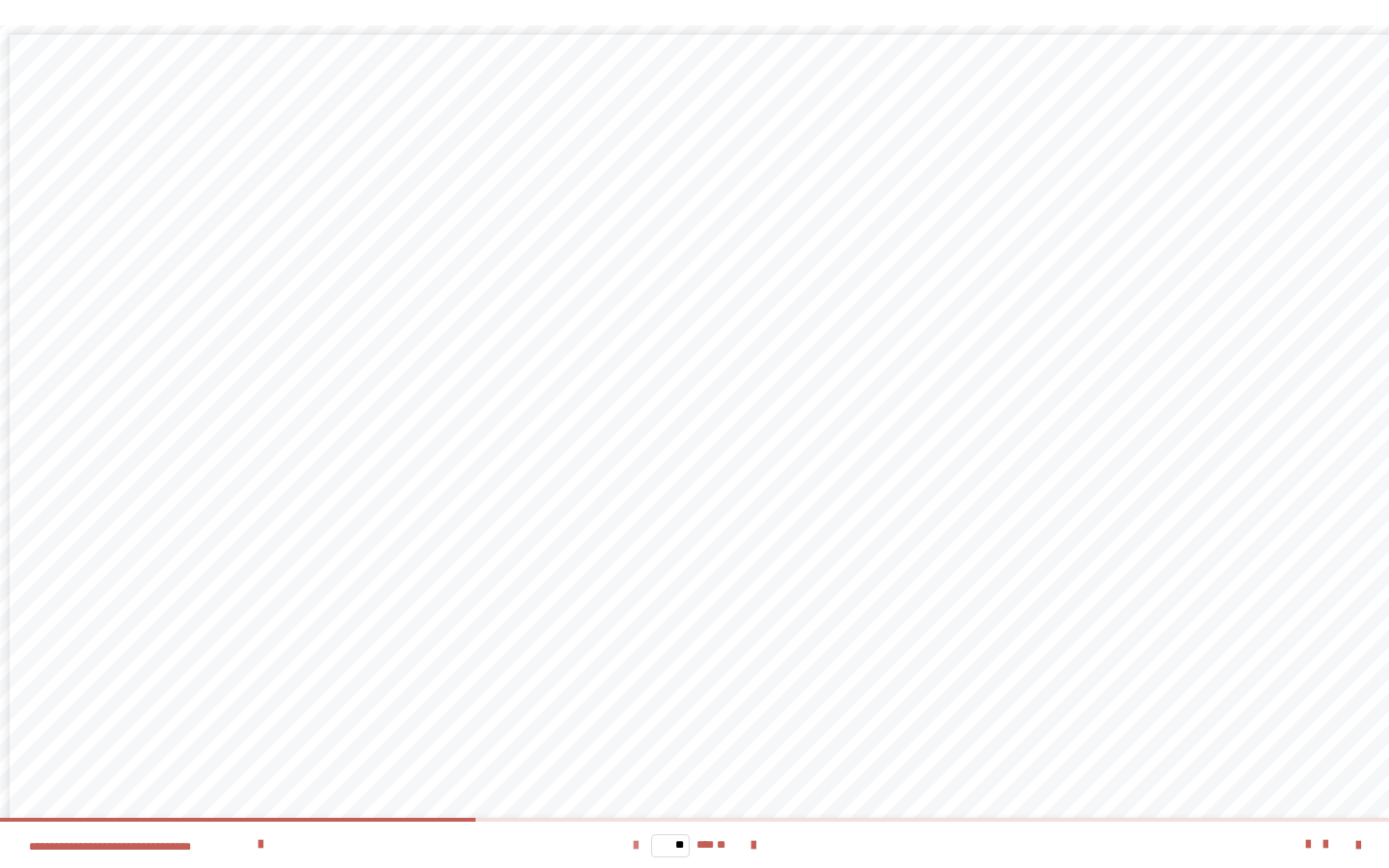 click at bounding box center [636, 846] 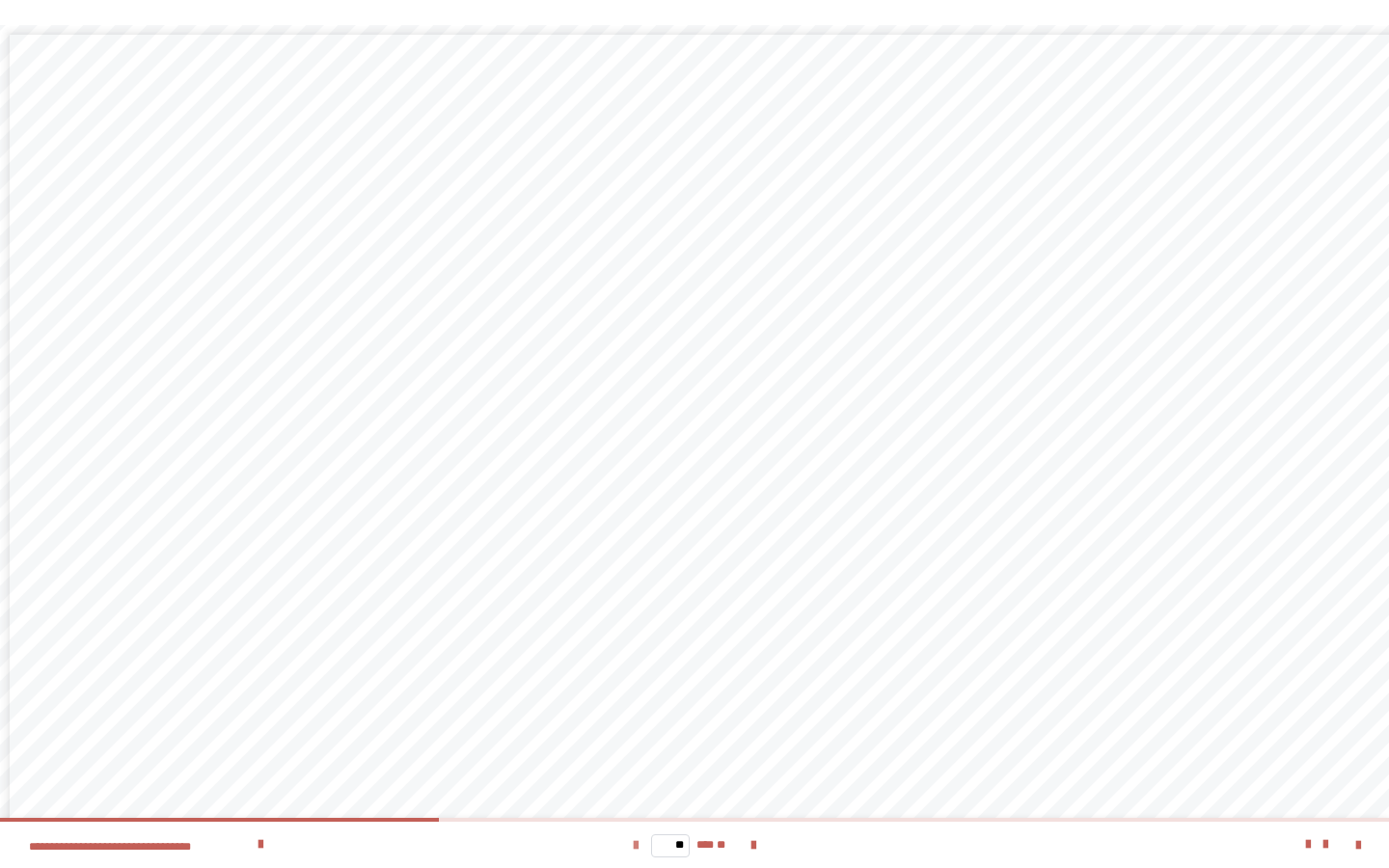 click at bounding box center (636, 846) 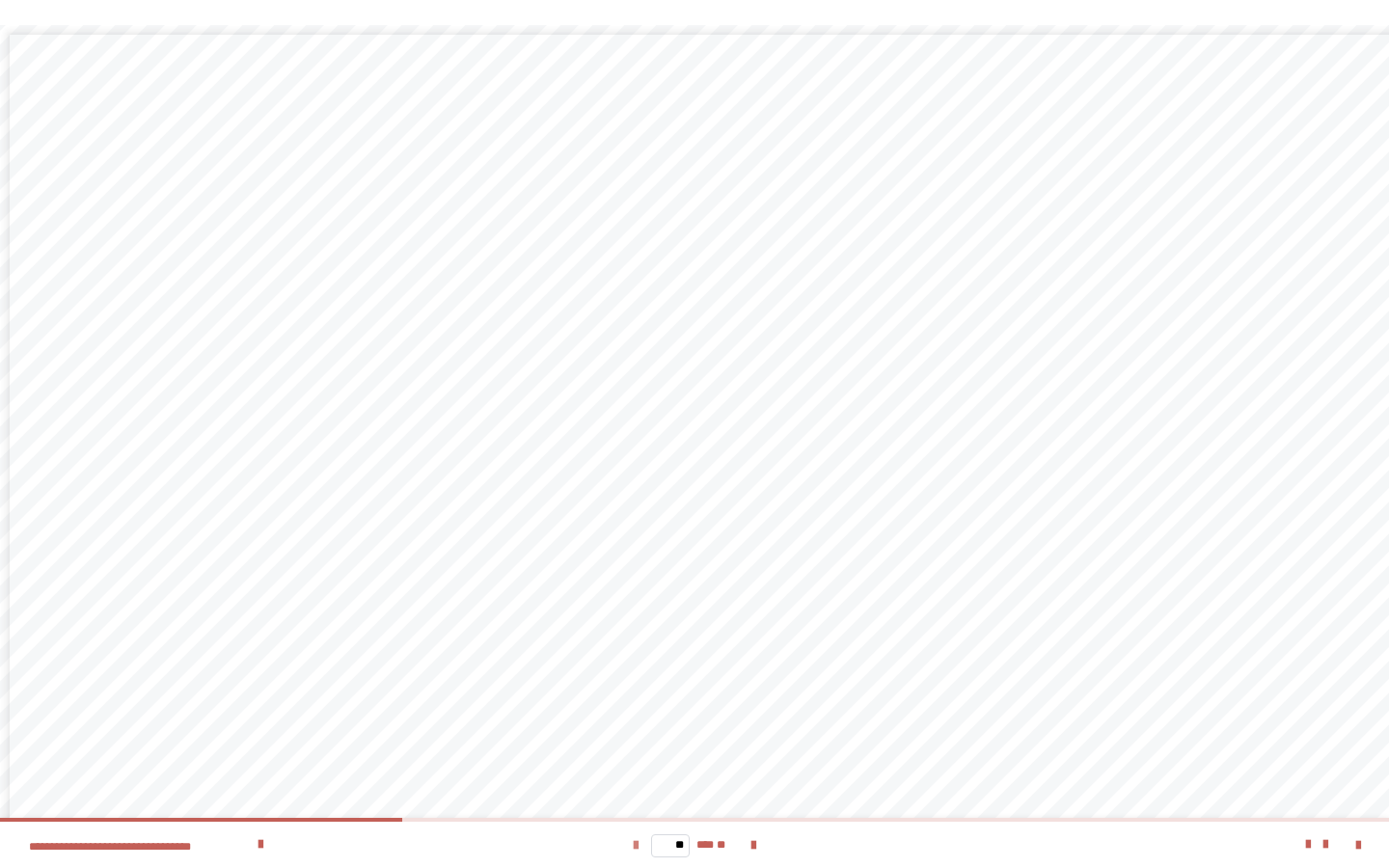 click at bounding box center [636, 846] 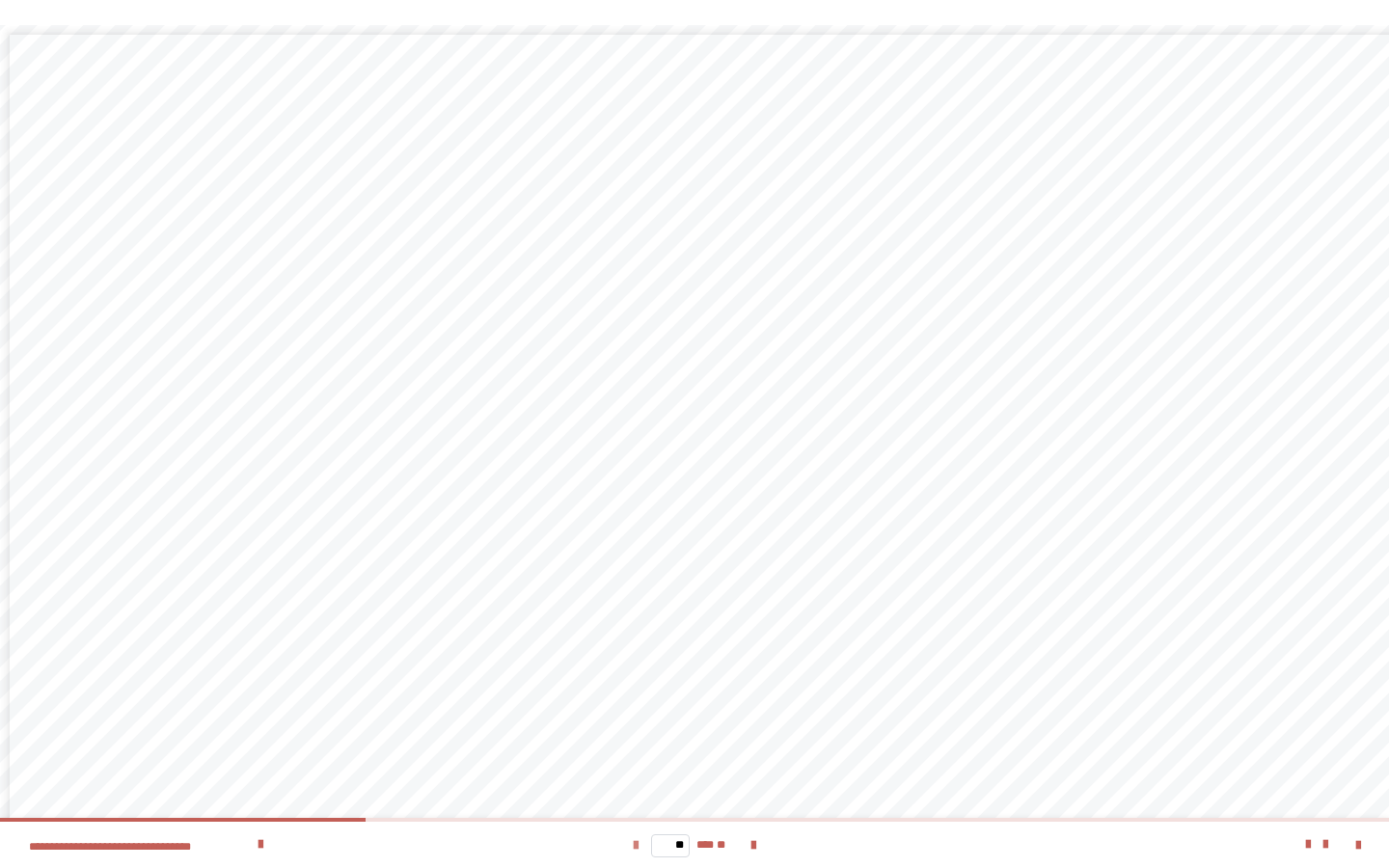 click at bounding box center (636, 846) 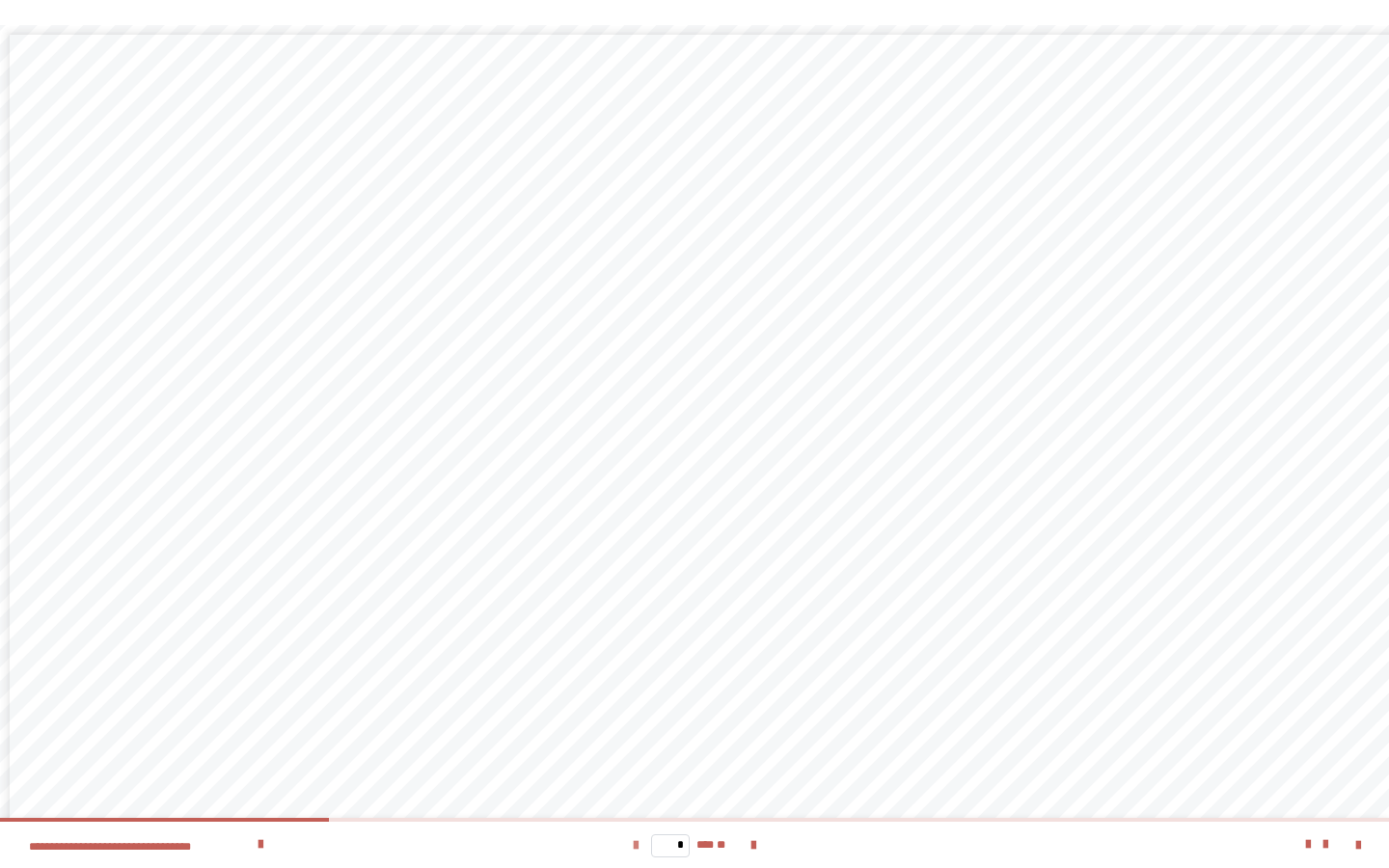 click at bounding box center [636, 846] 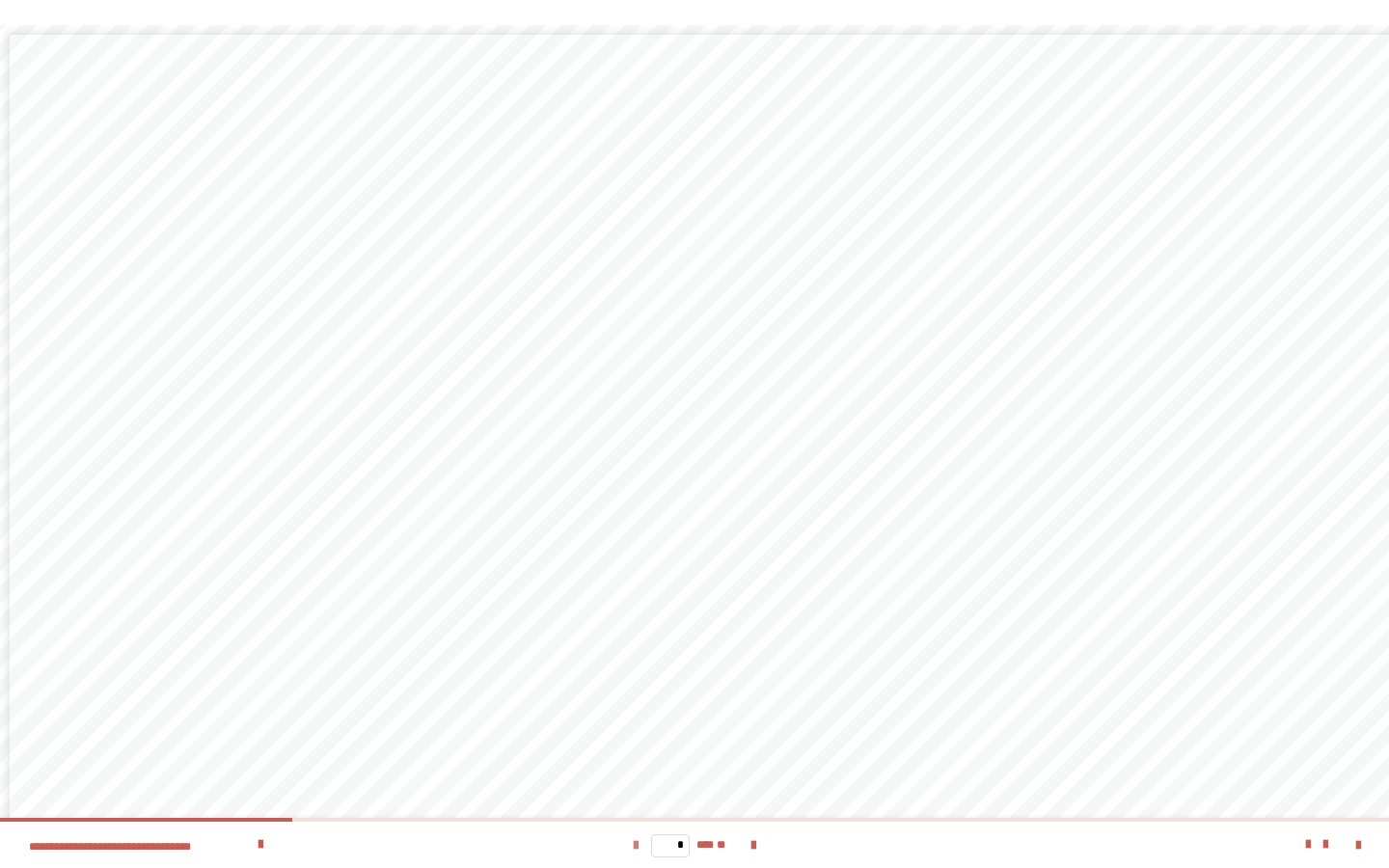 click at bounding box center (636, 846) 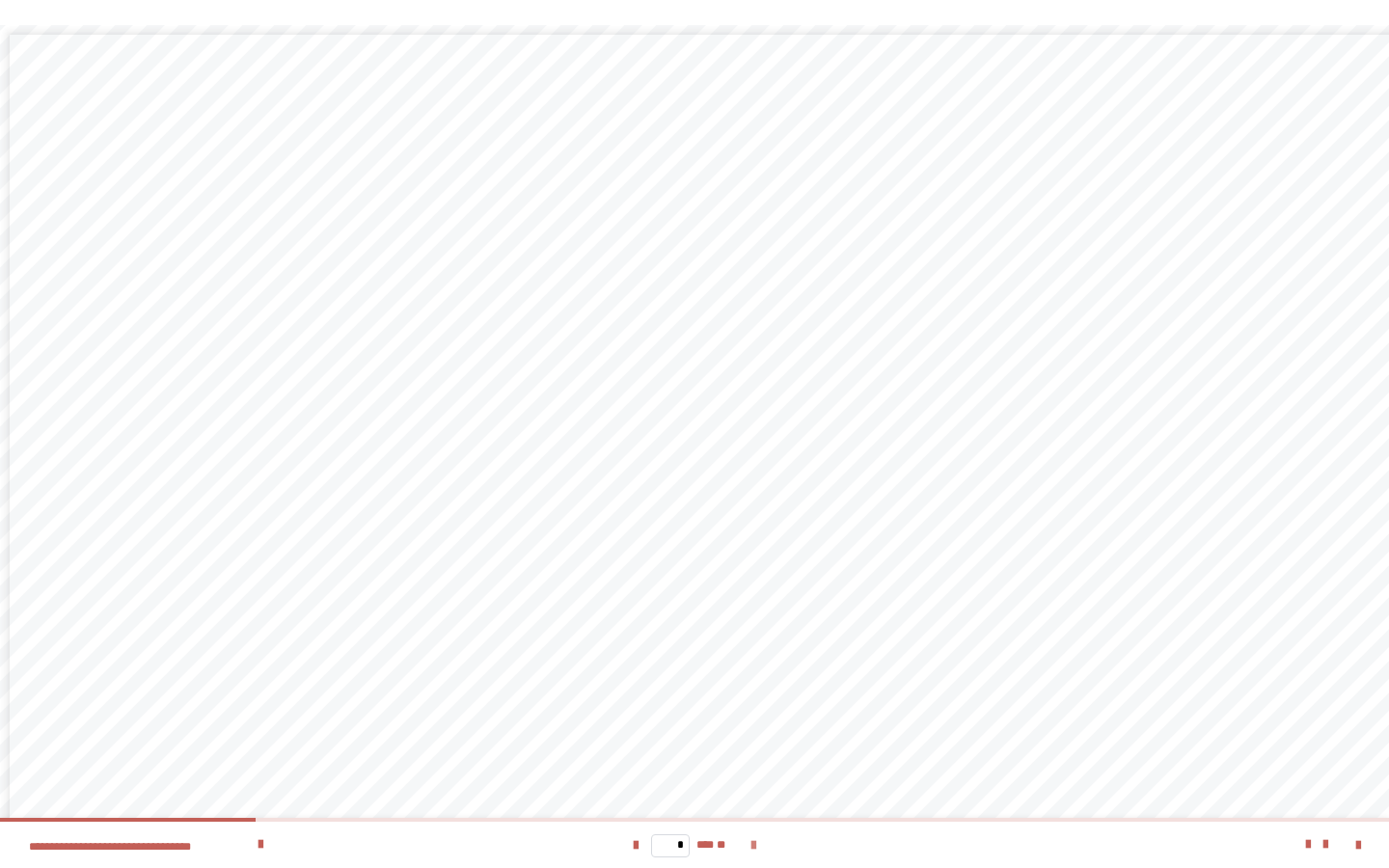 click at bounding box center (753, 845) 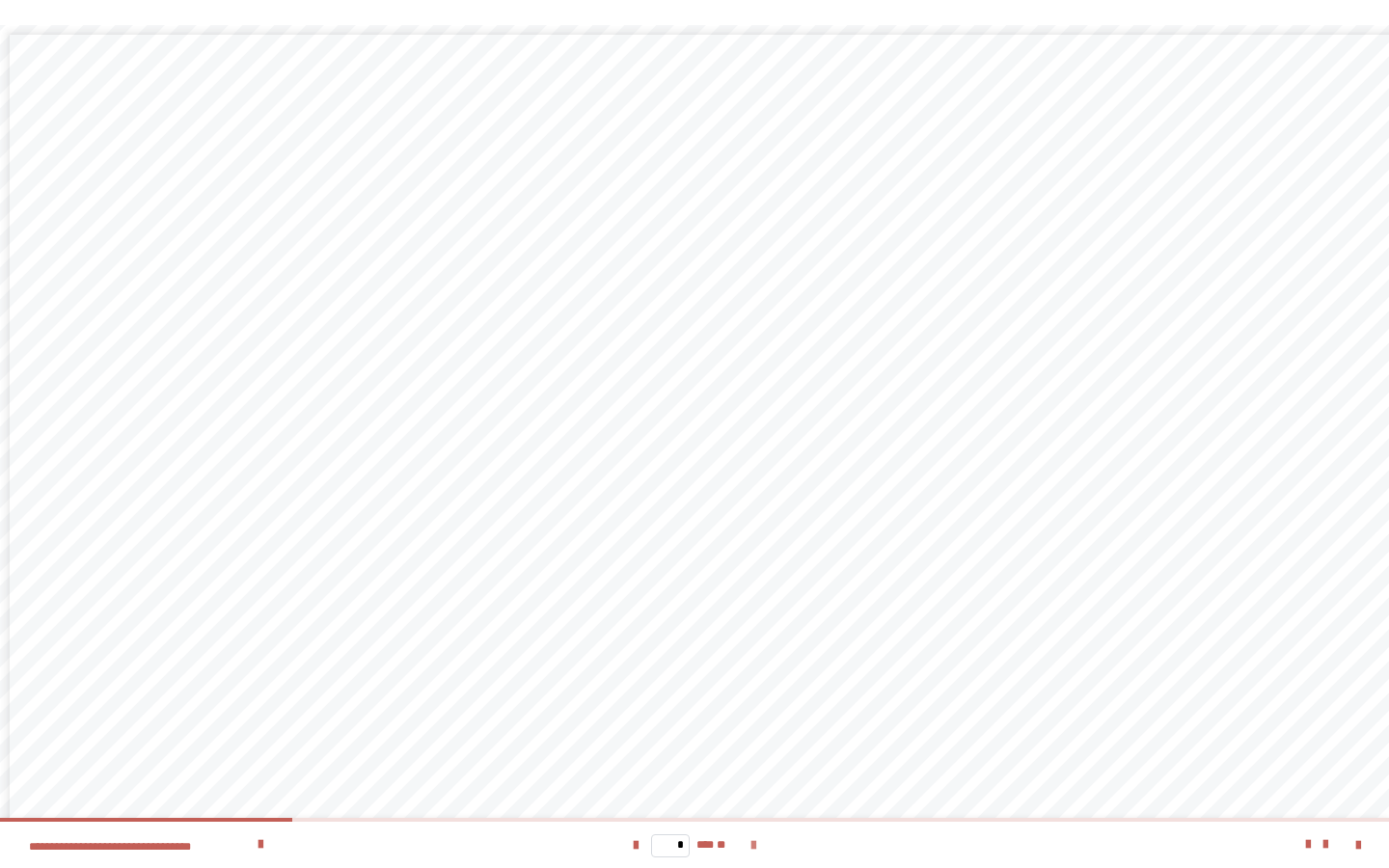 click at bounding box center [753, 845] 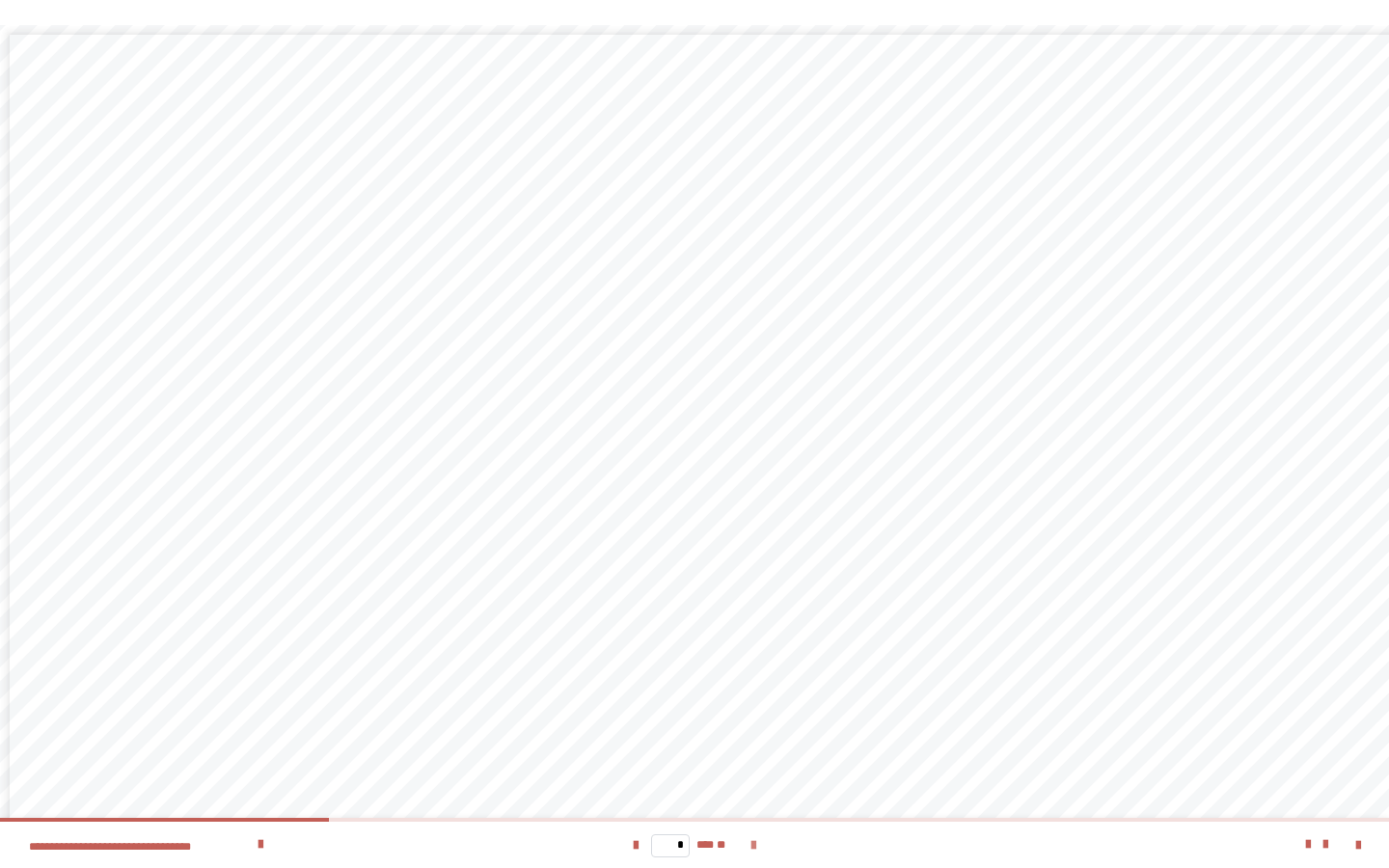 click at bounding box center (753, 845) 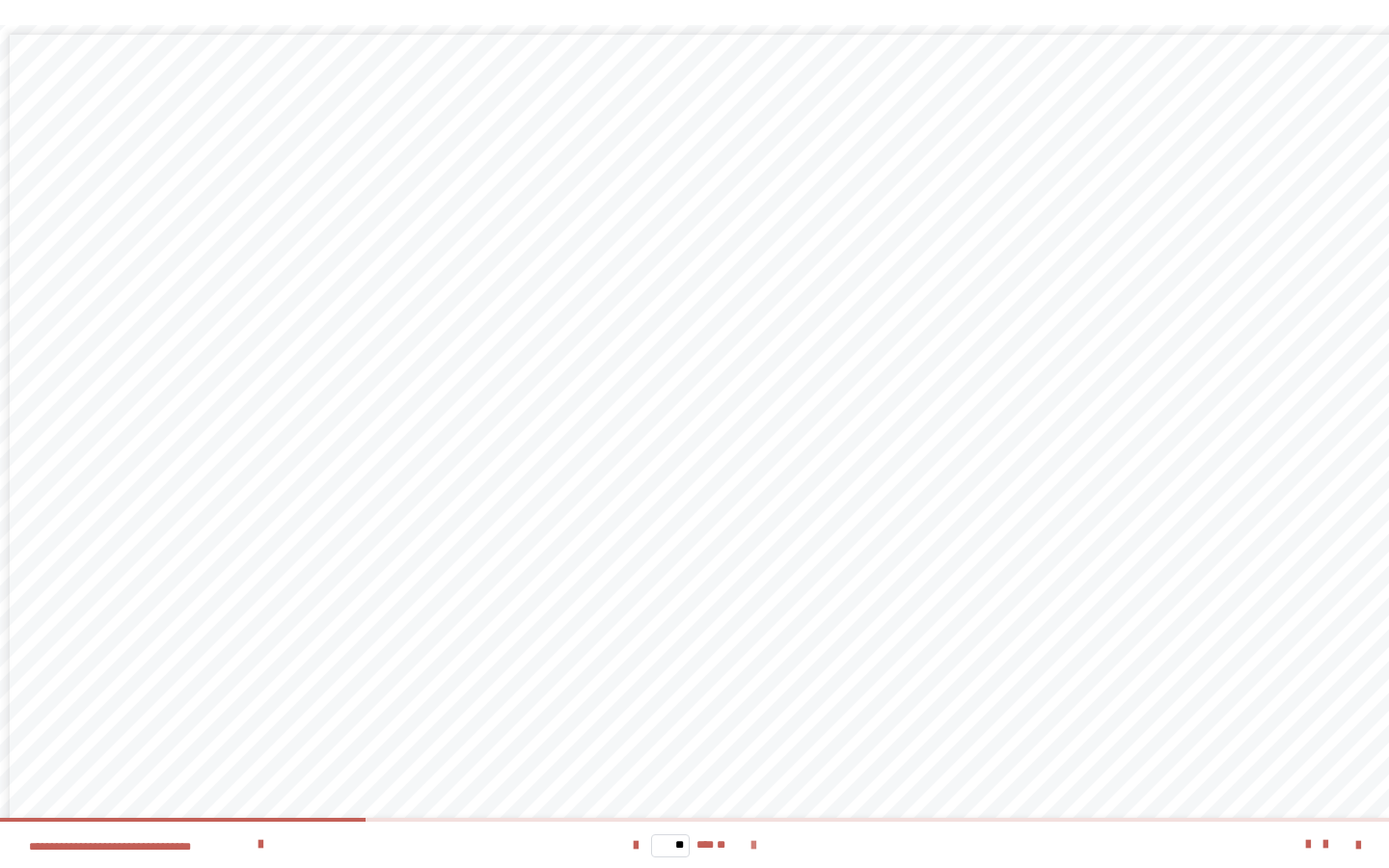 click at bounding box center [753, 846] 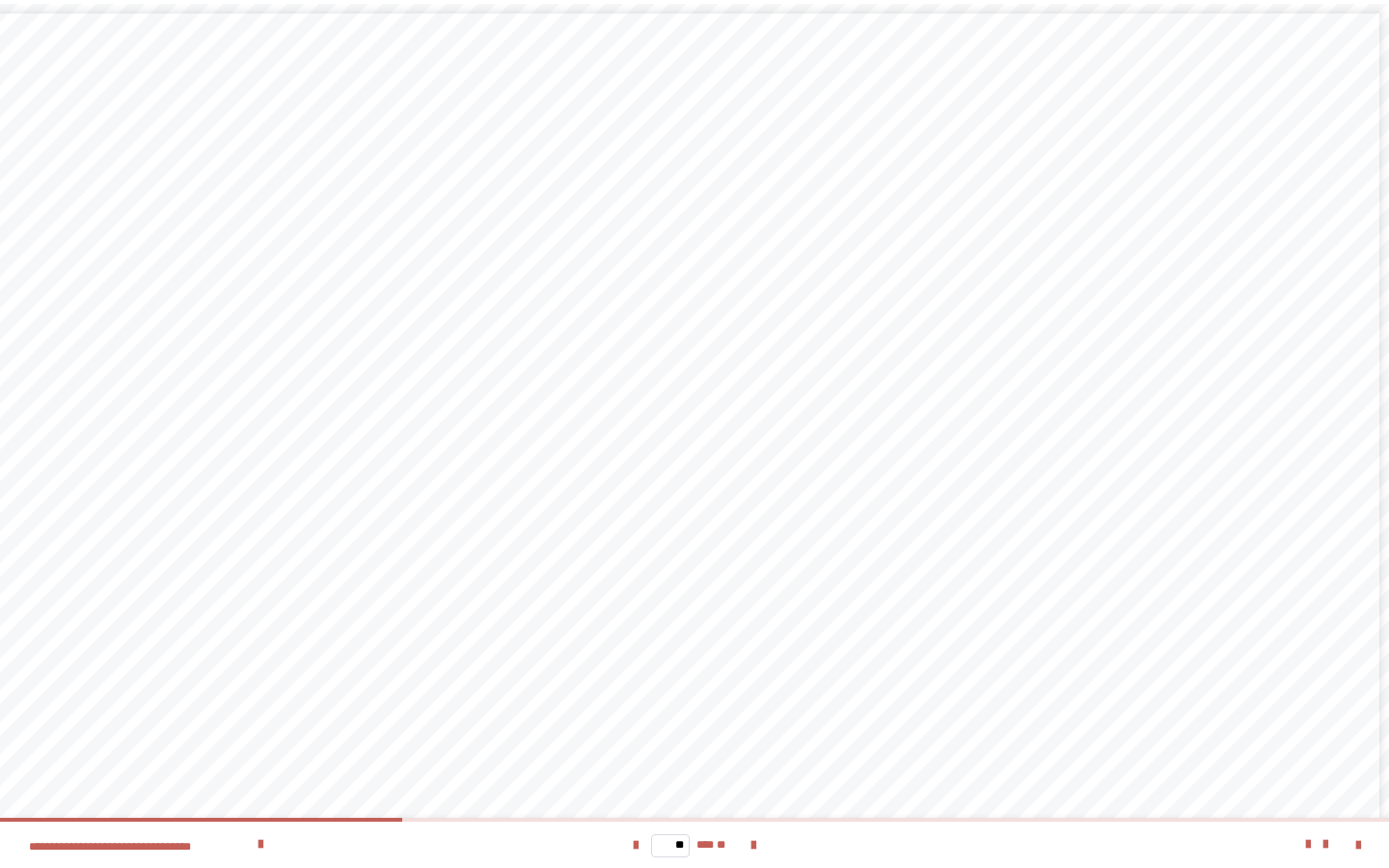 scroll, scrollTop: 0, scrollLeft: 147, axis: horizontal 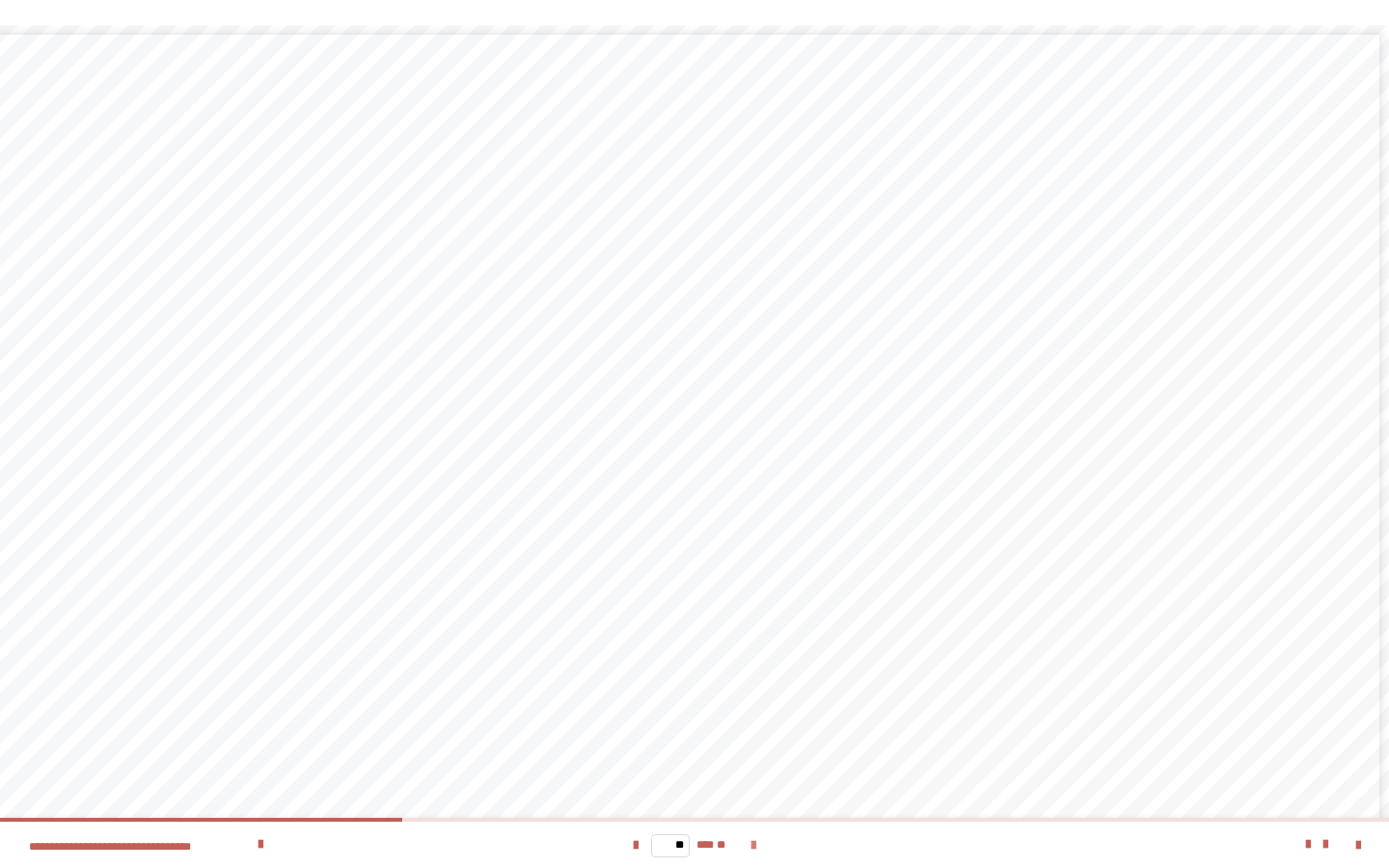 click at bounding box center (753, 846) 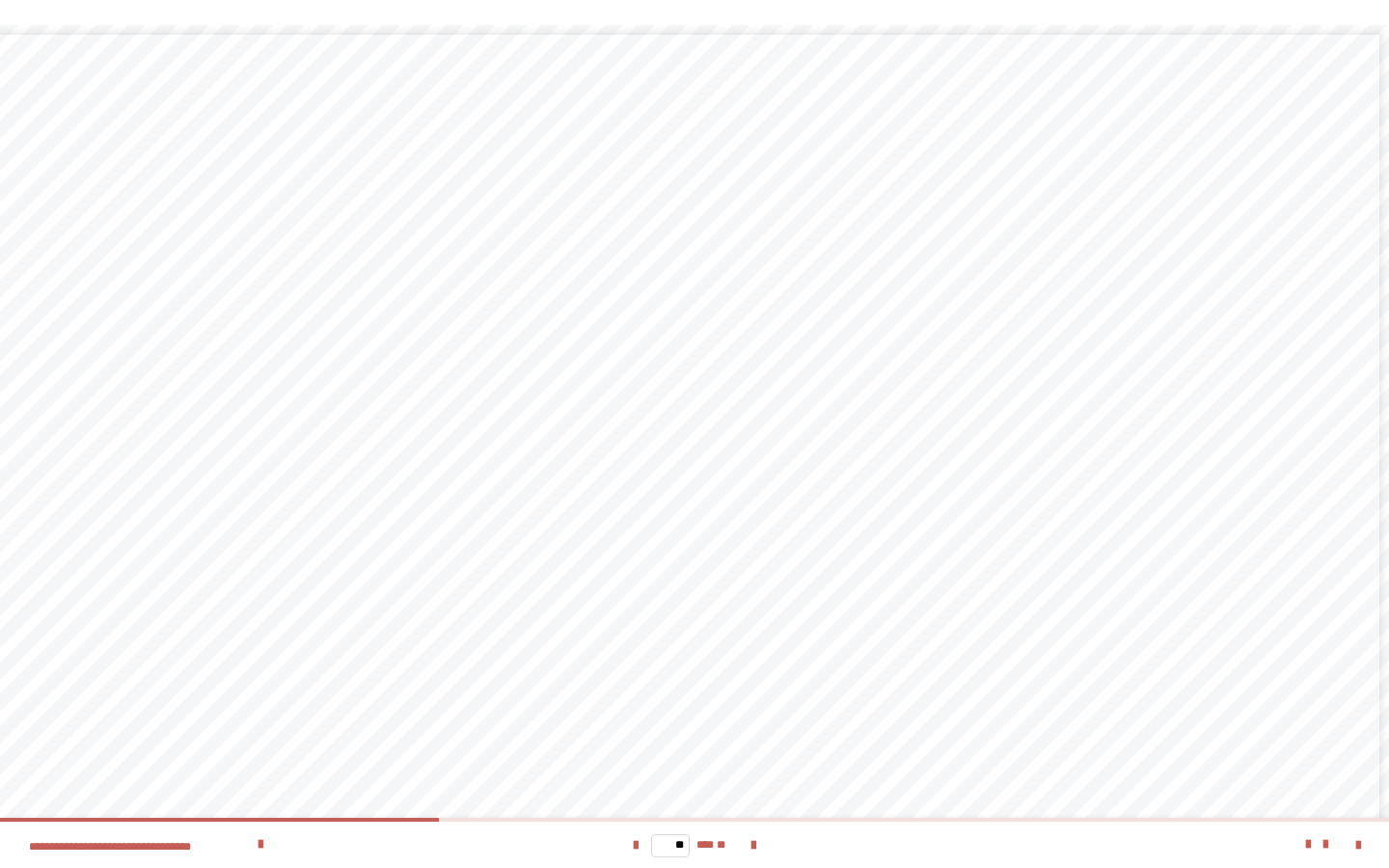 click on "**********" at bounding box center [621, 457] 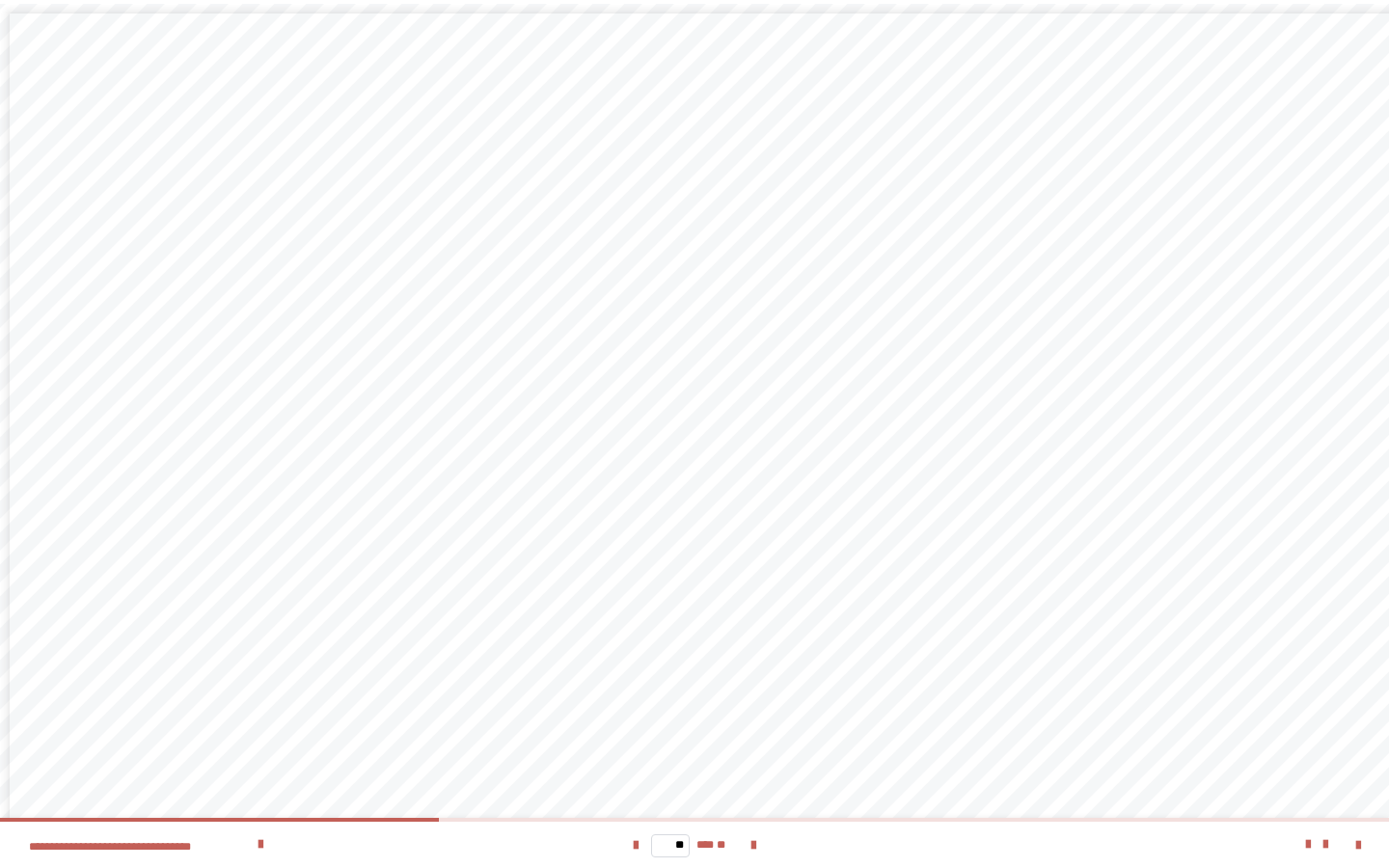 scroll, scrollTop: 21, scrollLeft: 11, axis: both 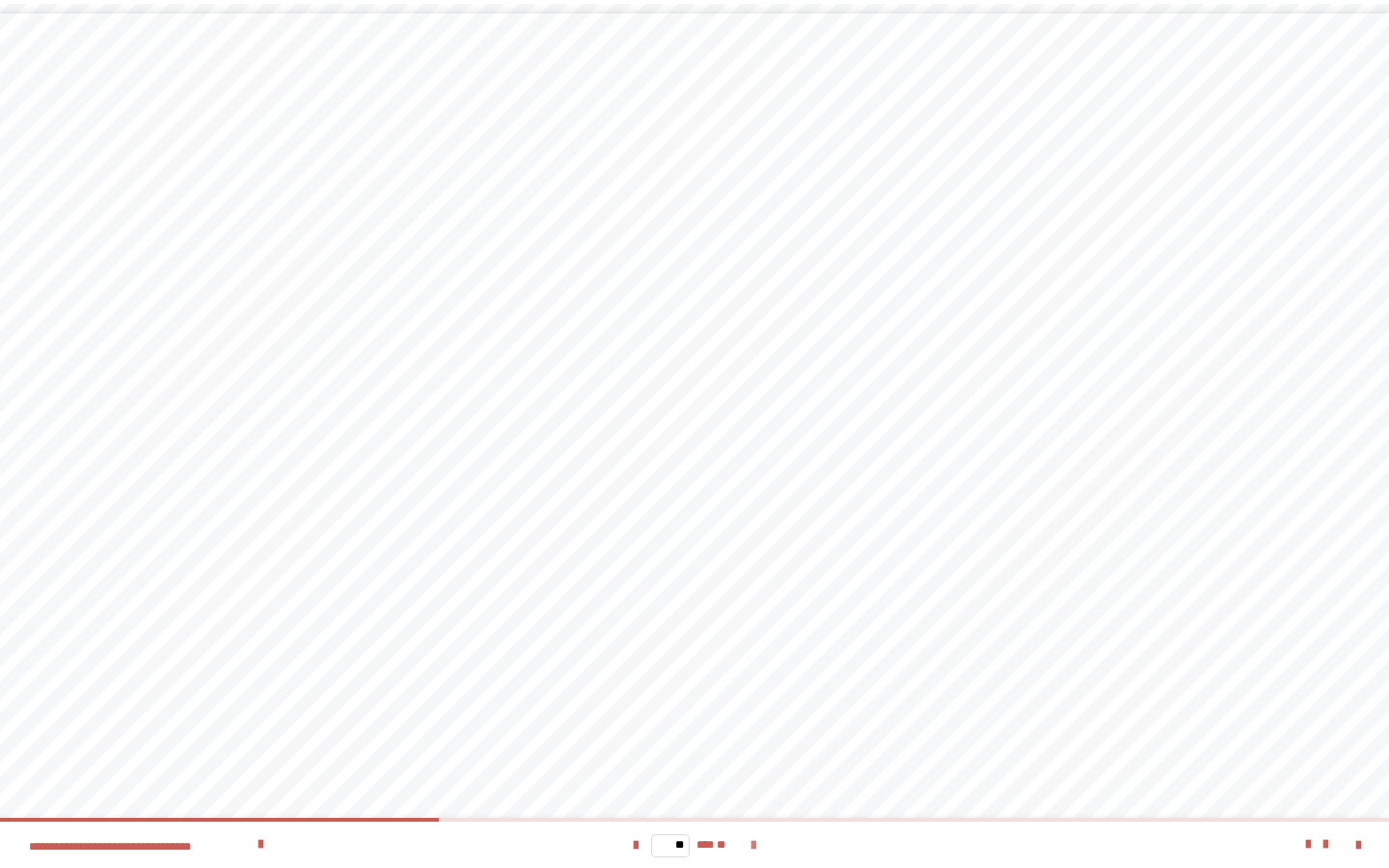 click at bounding box center [753, 846] 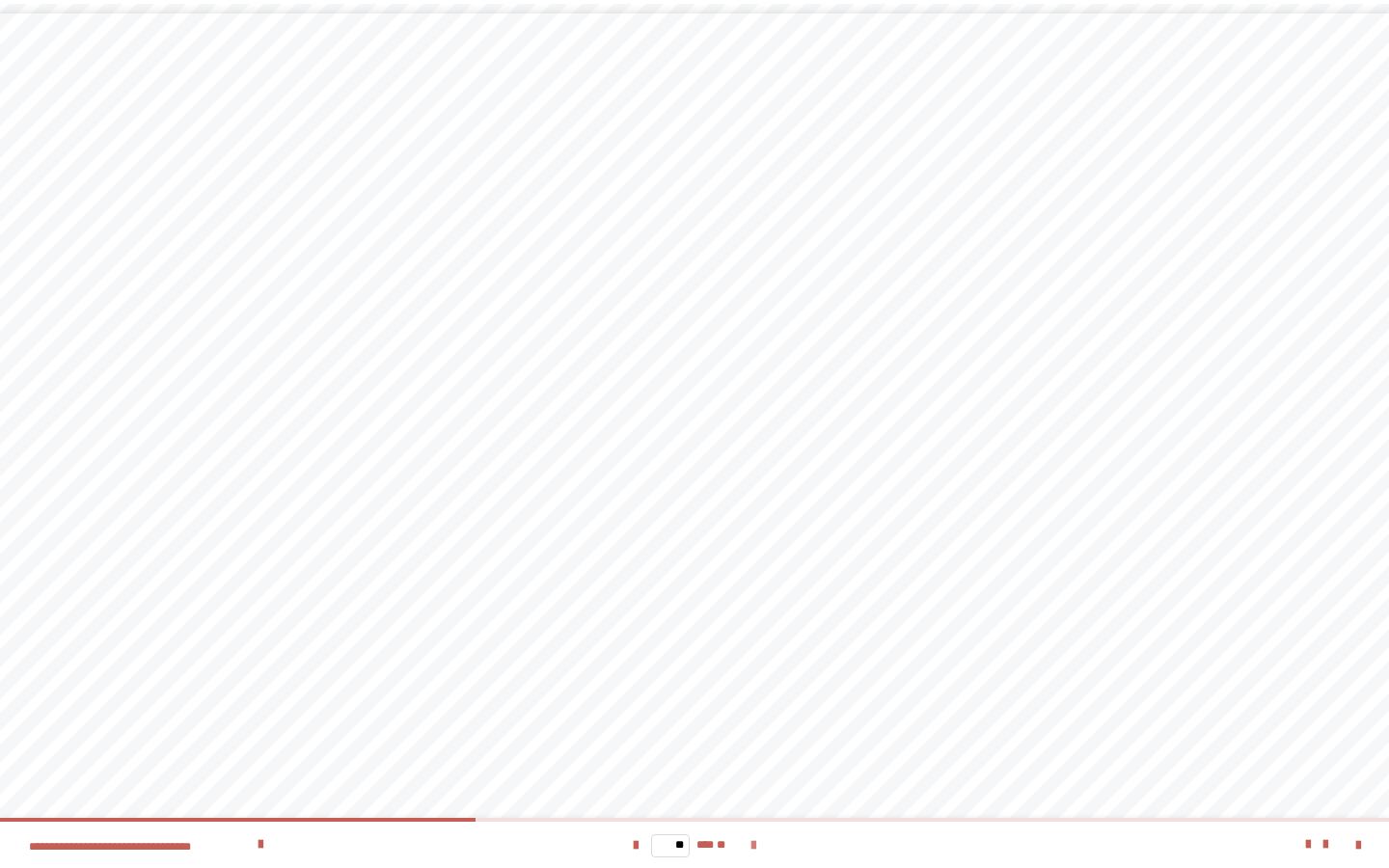 click at bounding box center [753, 846] 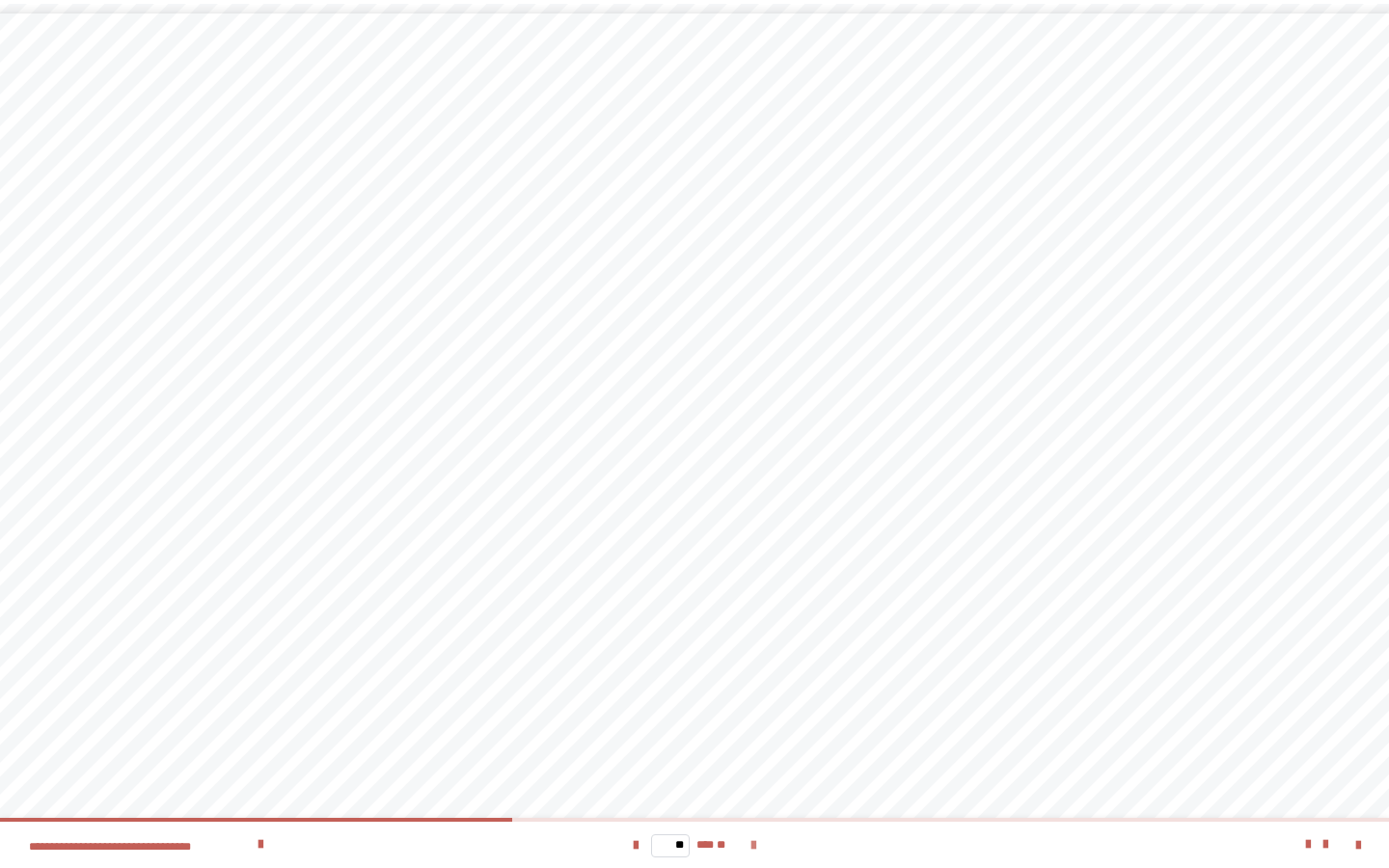 click at bounding box center (753, 846) 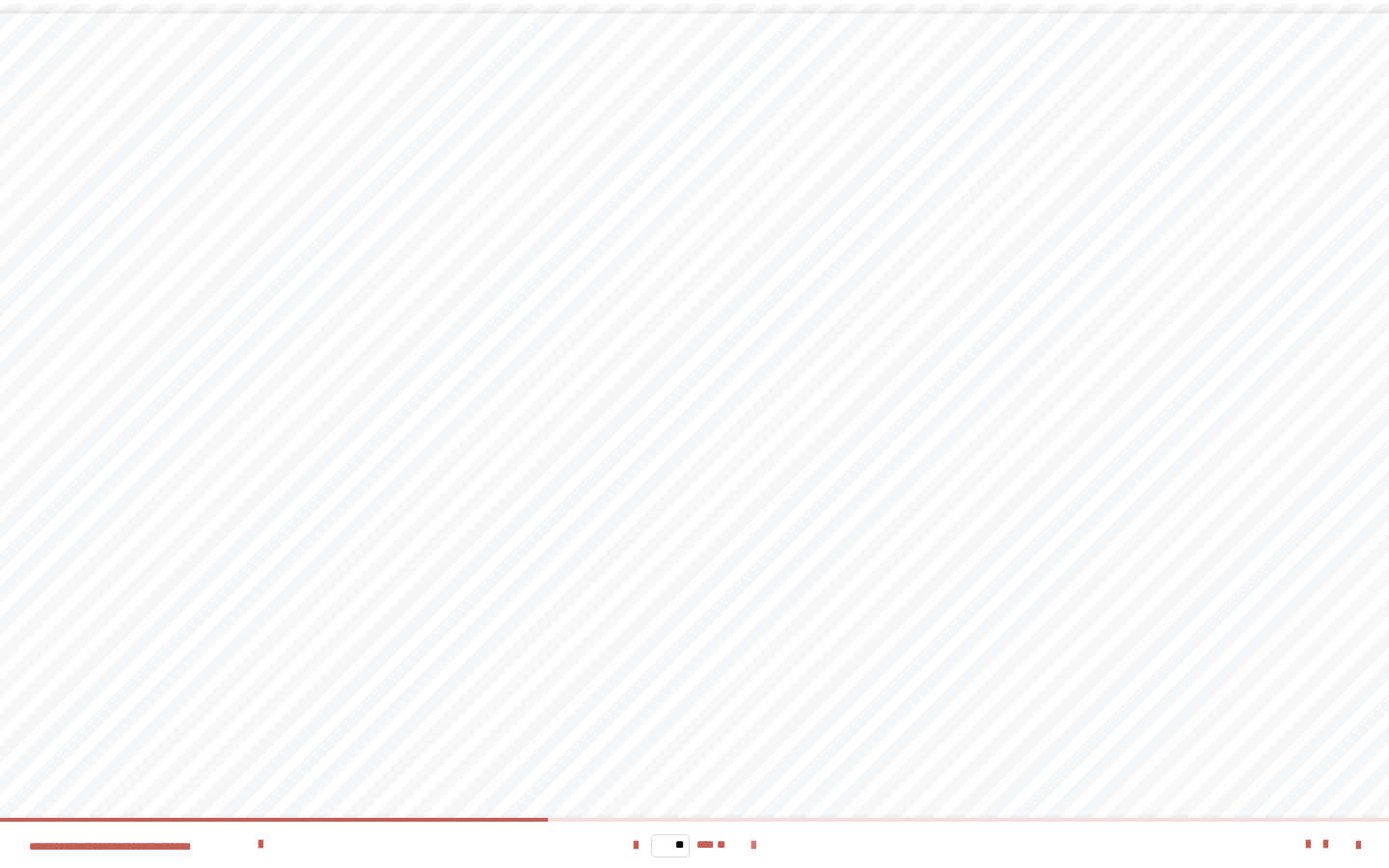 click at bounding box center (753, 846) 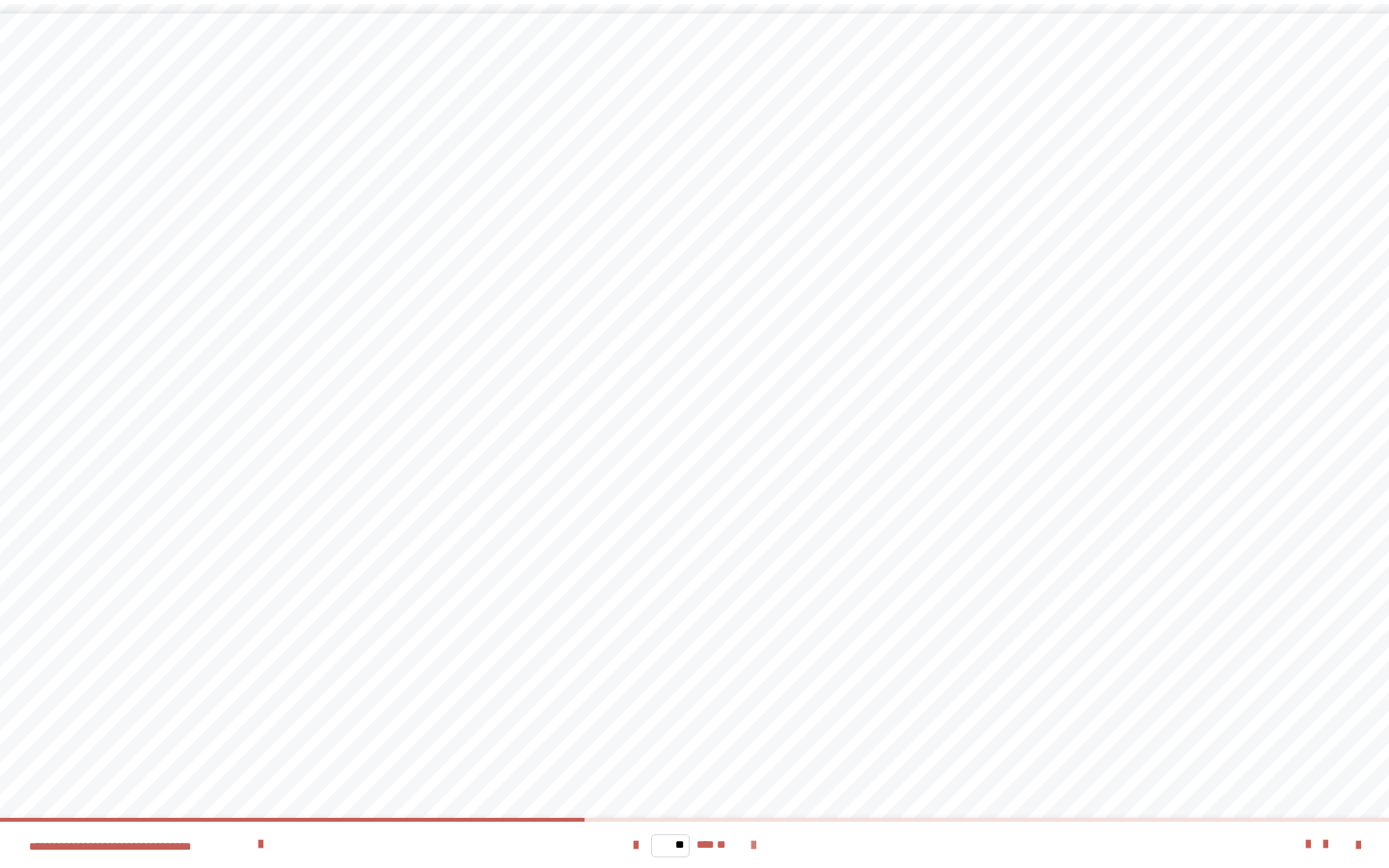 click at bounding box center (753, 846) 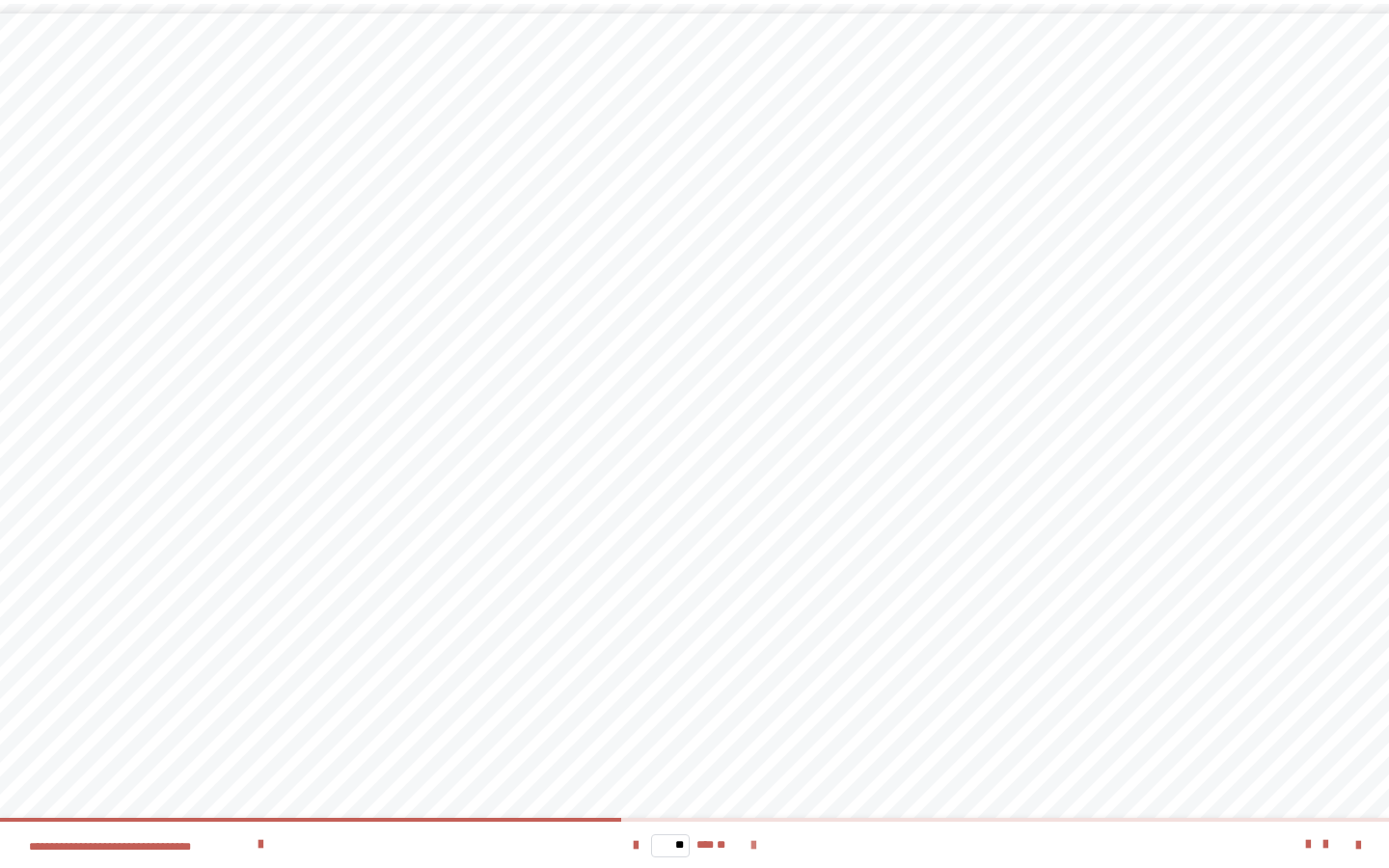 click at bounding box center [753, 846] 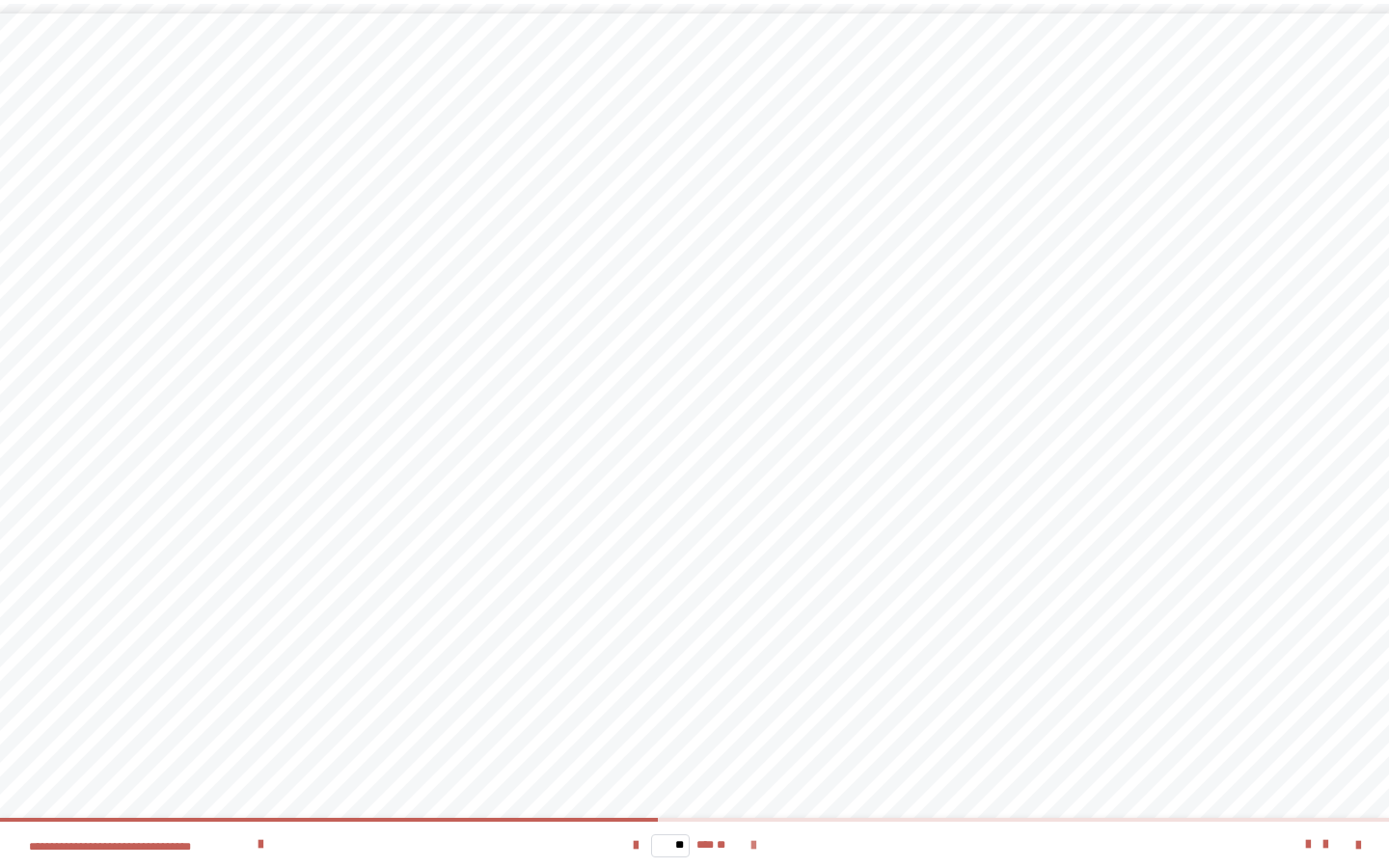 click at bounding box center (753, 846) 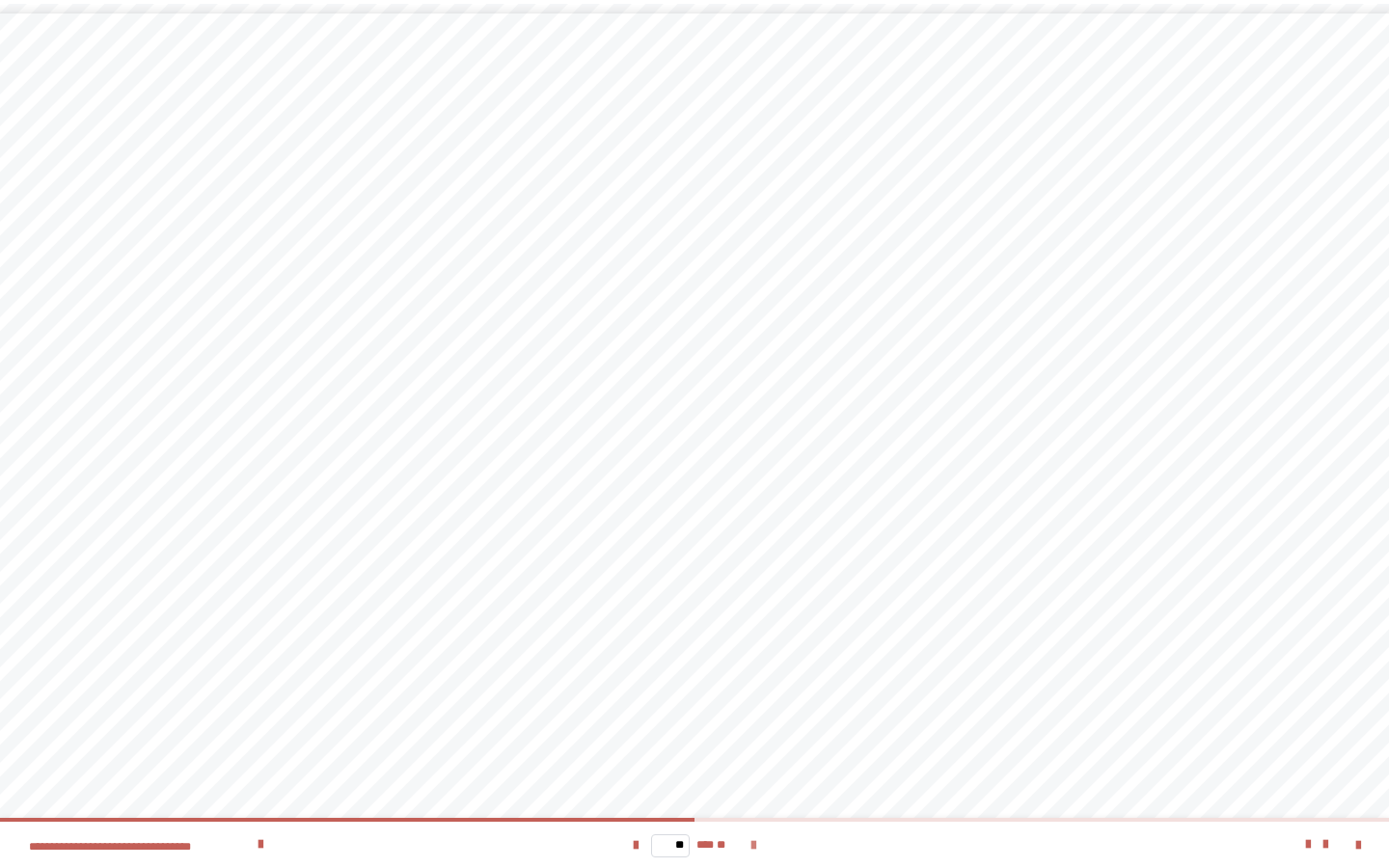 click at bounding box center [753, 846] 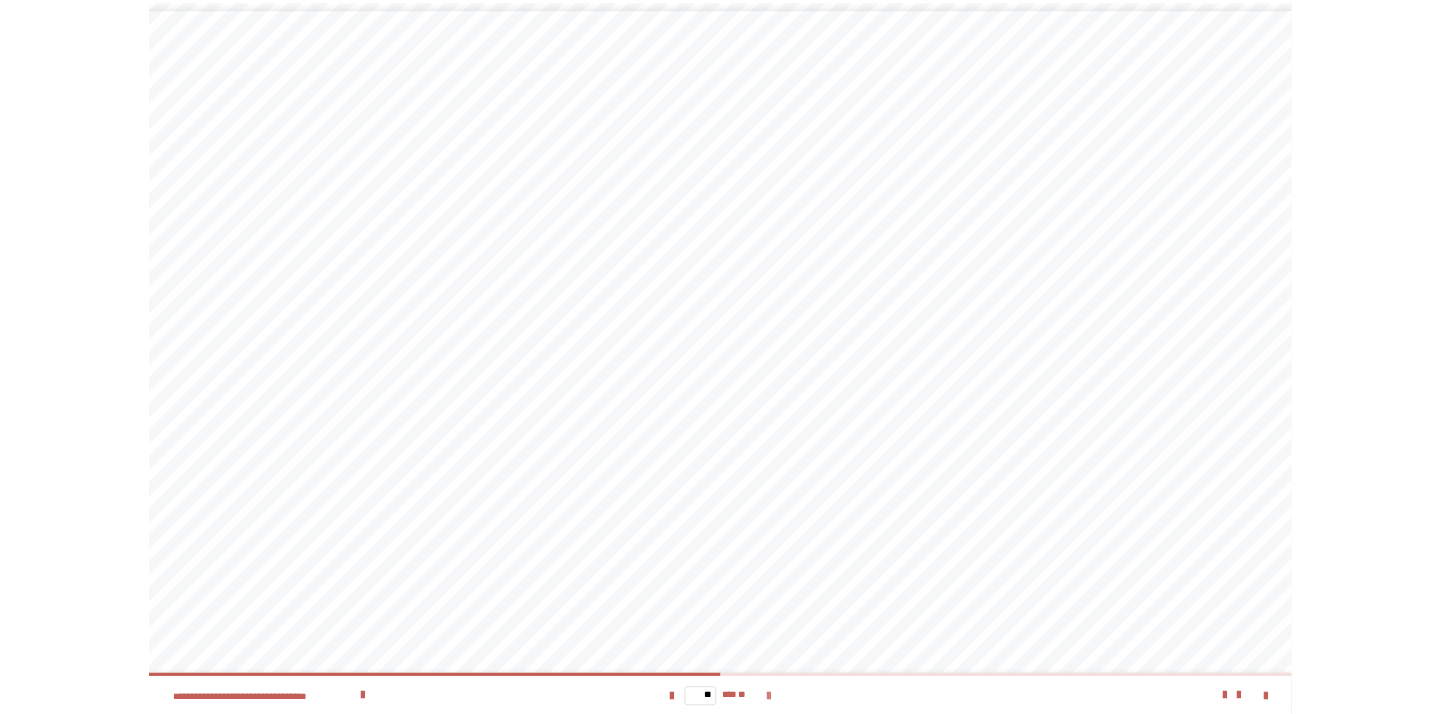 scroll, scrollTop: 0, scrollLeft: 0, axis: both 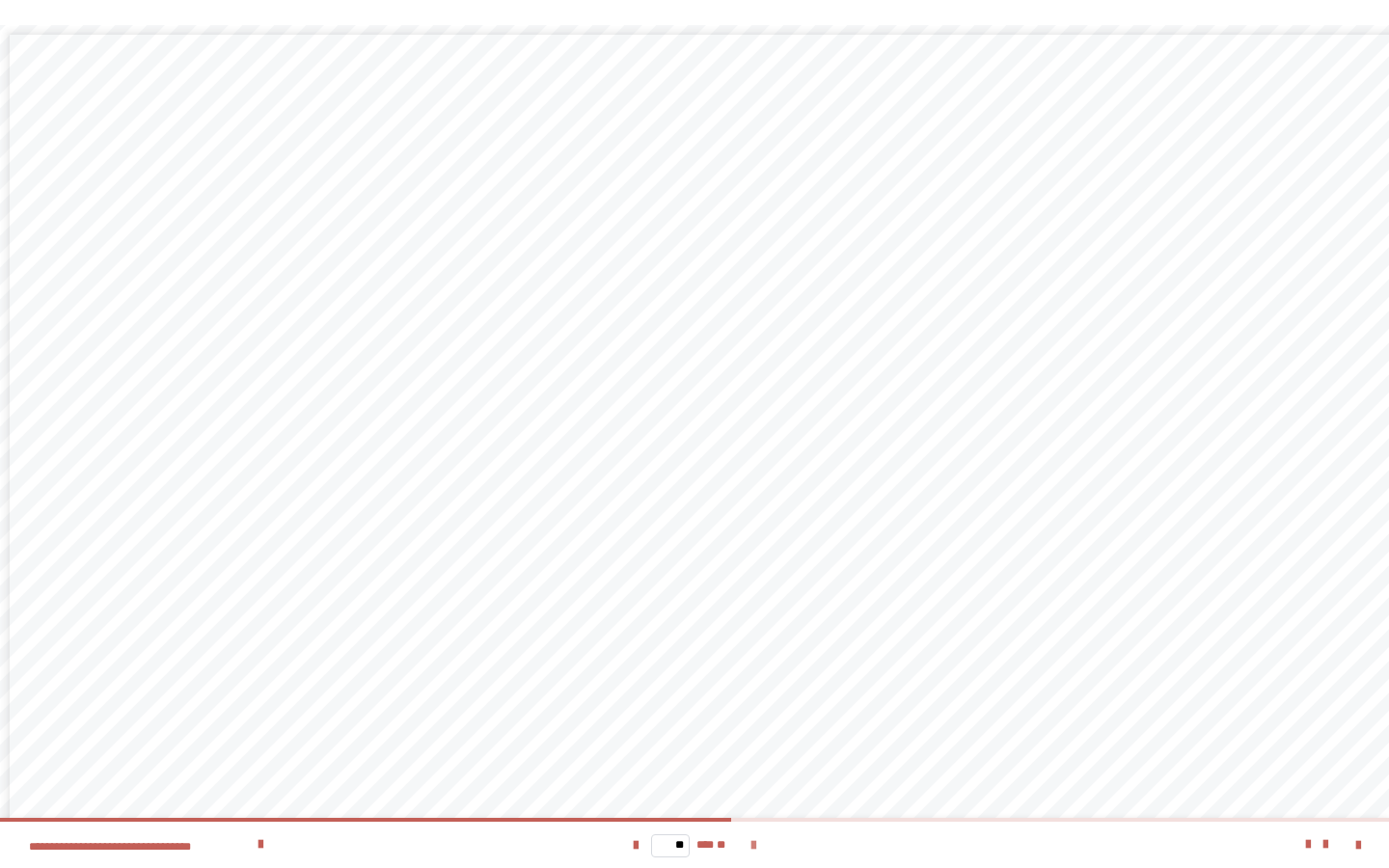 click at bounding box center [753, 846] 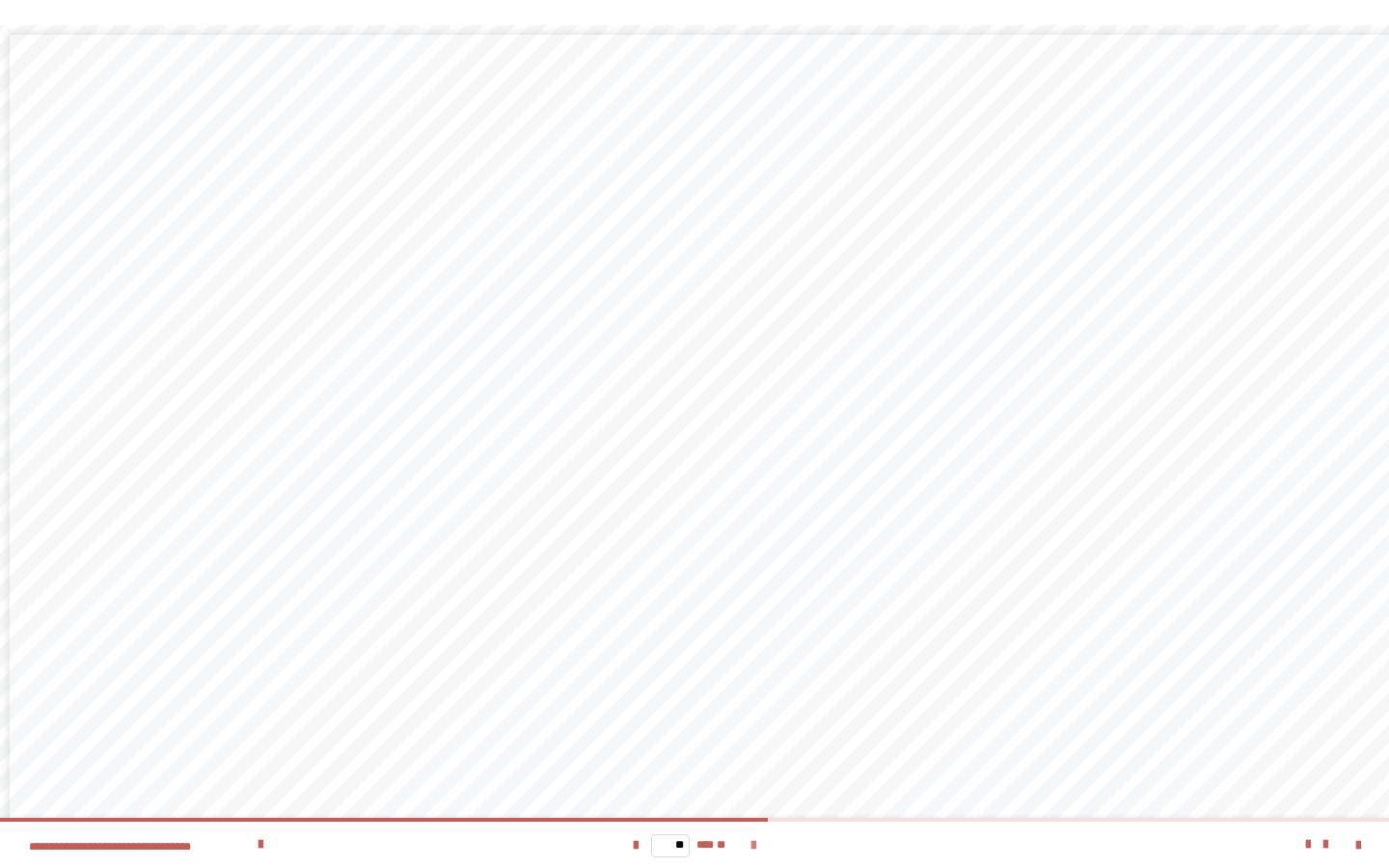 click at bounding box center [753, 846] 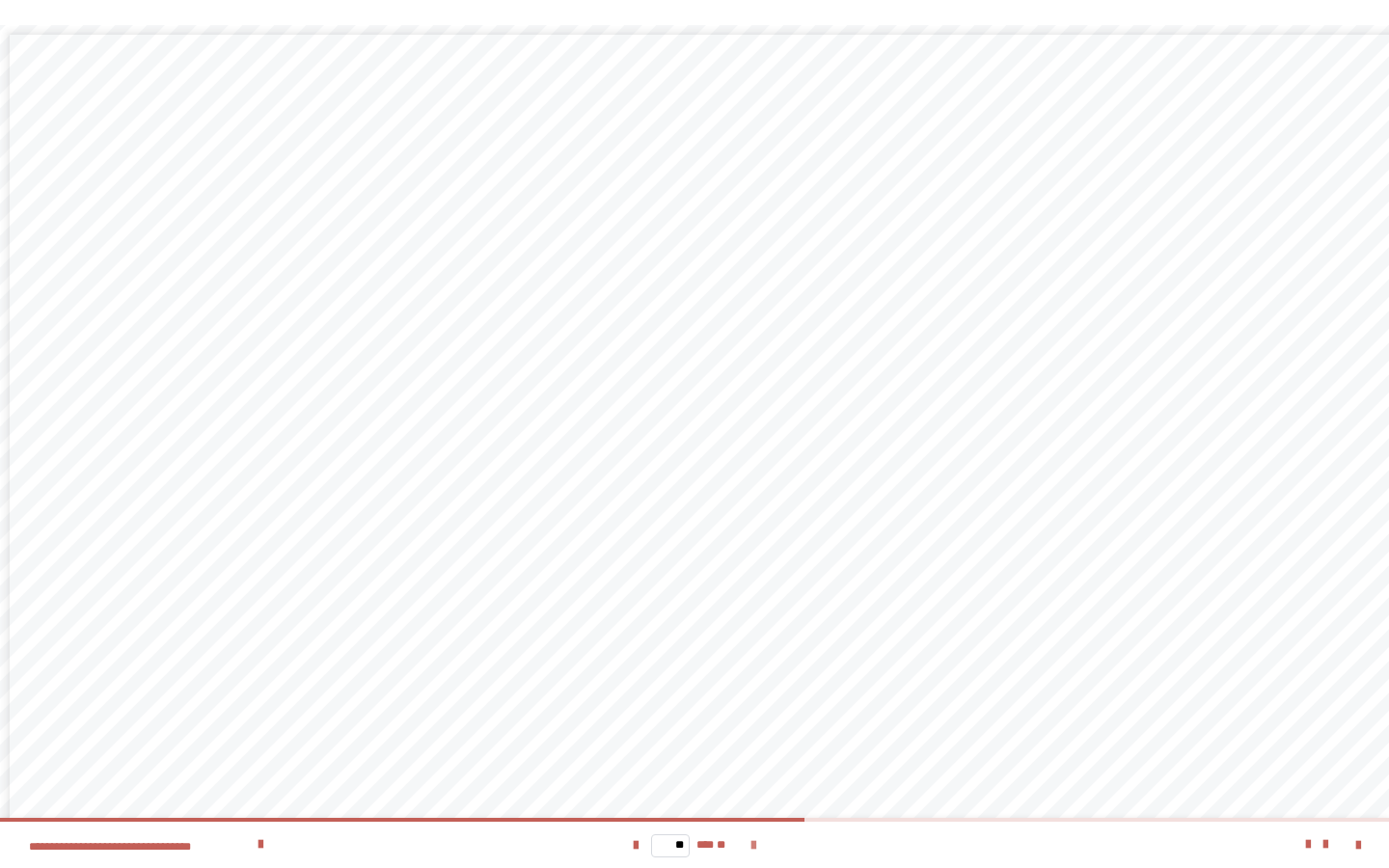 click at bounding box center (753, 846) 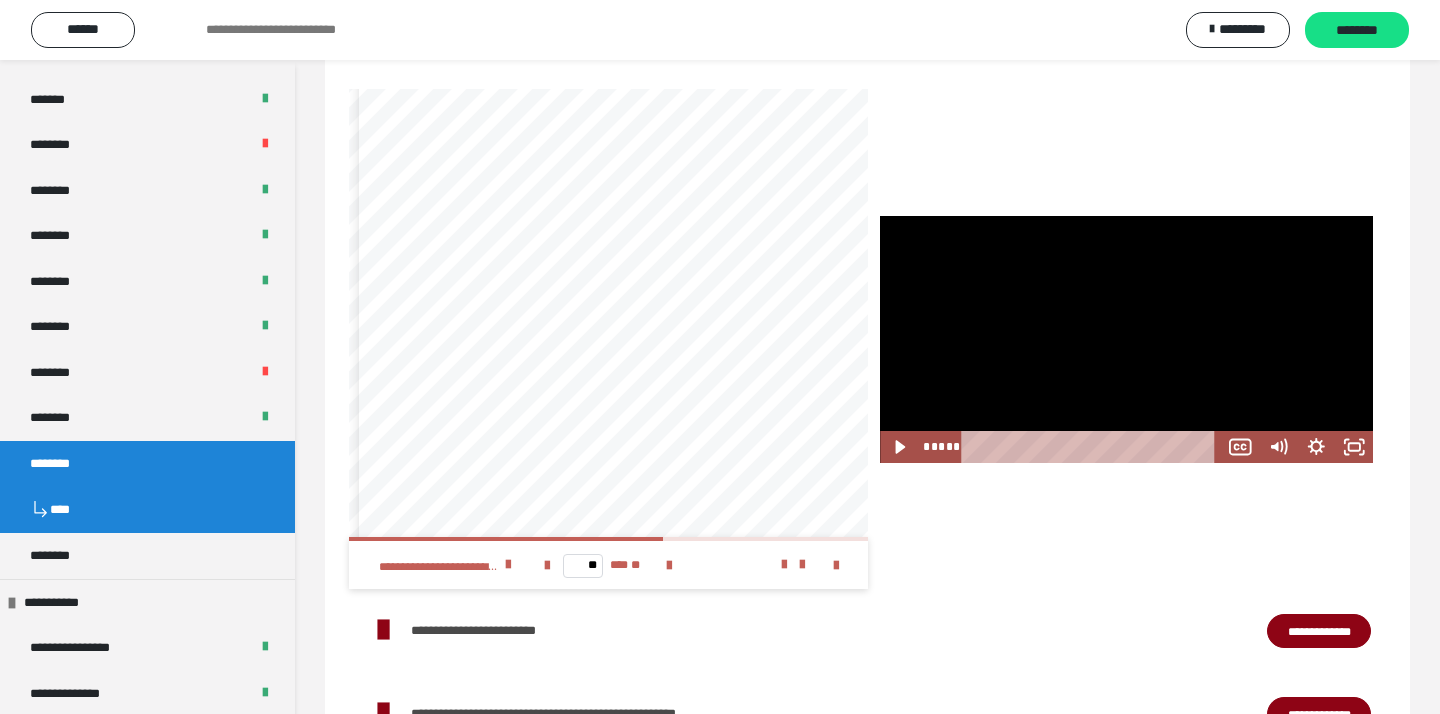 click at bounding box center [1126, 340] 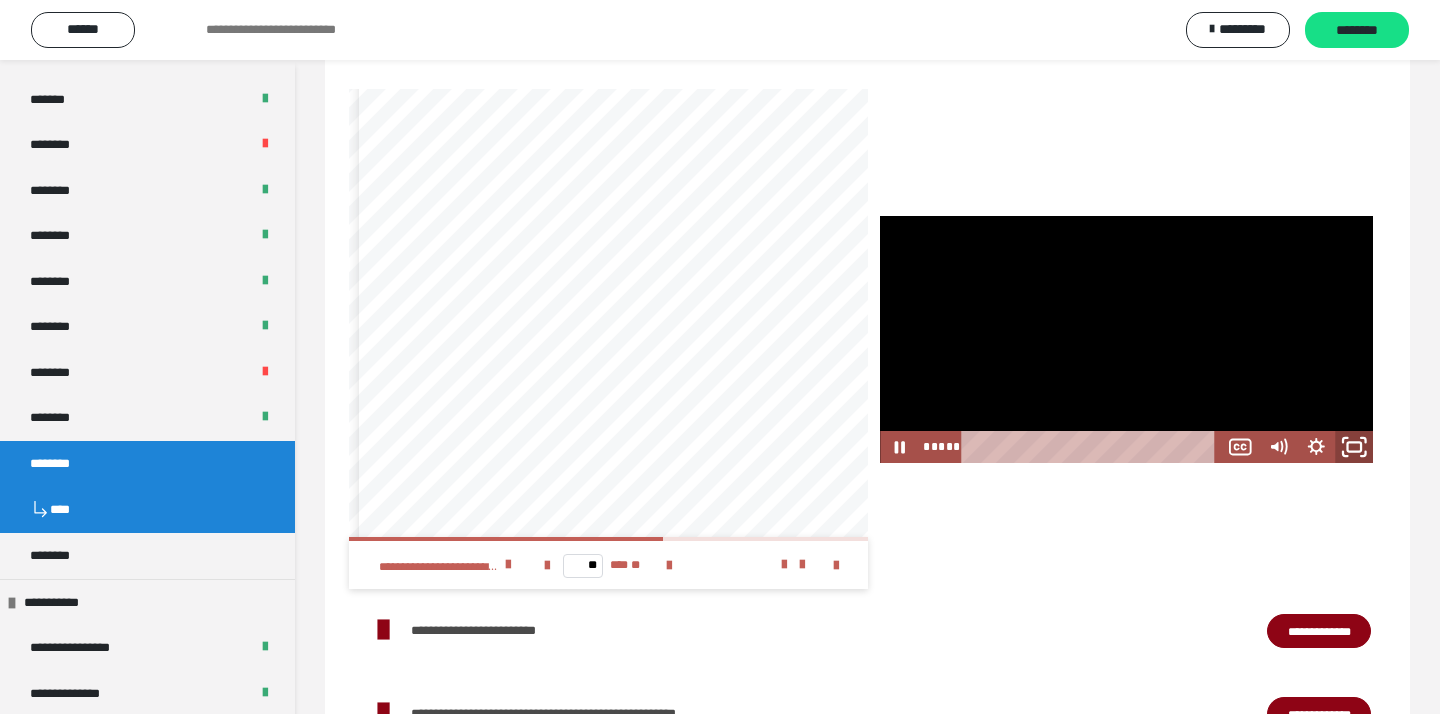 click 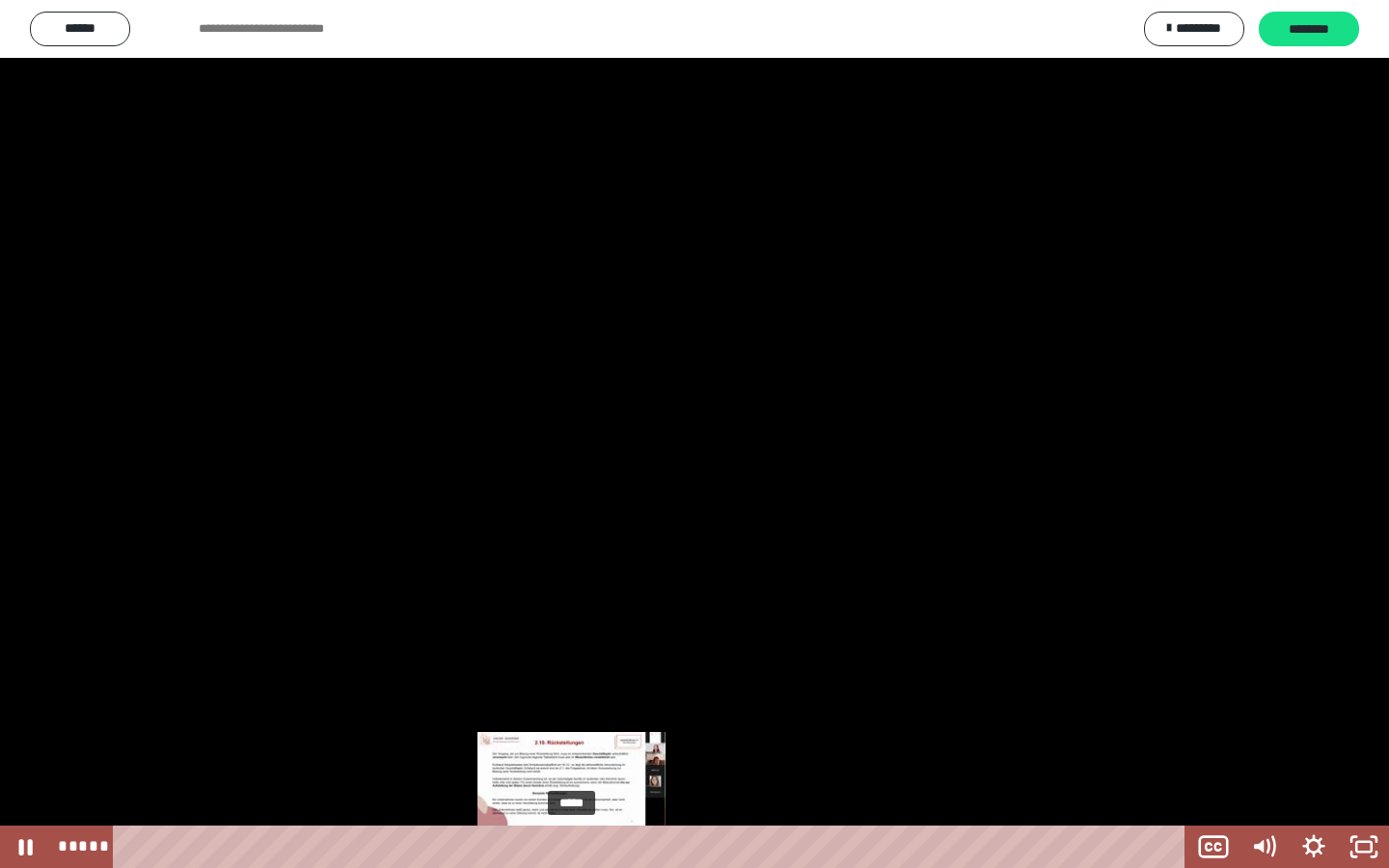 click at bounding box center [580, 847] 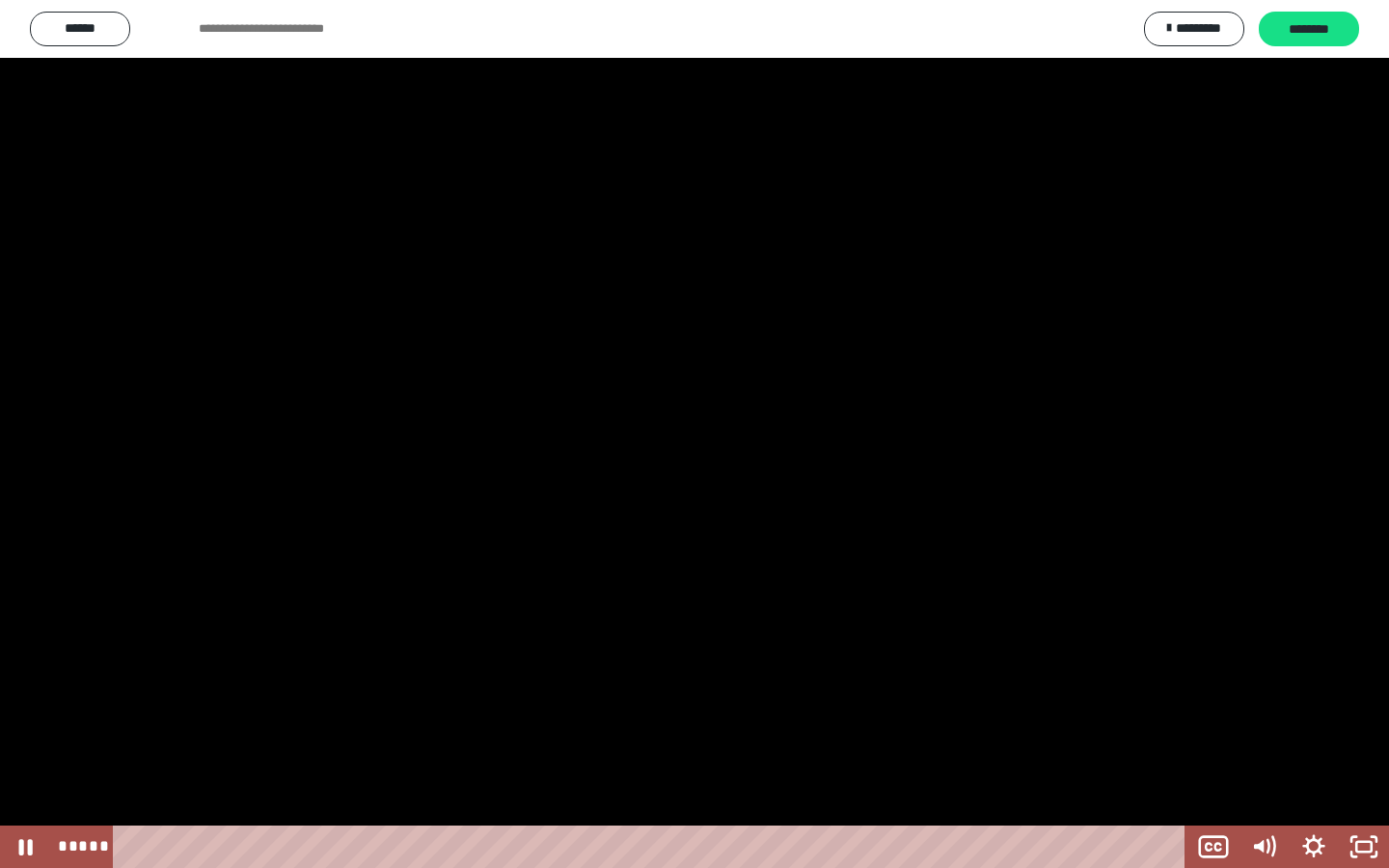 click at bounding box center [694, 434] 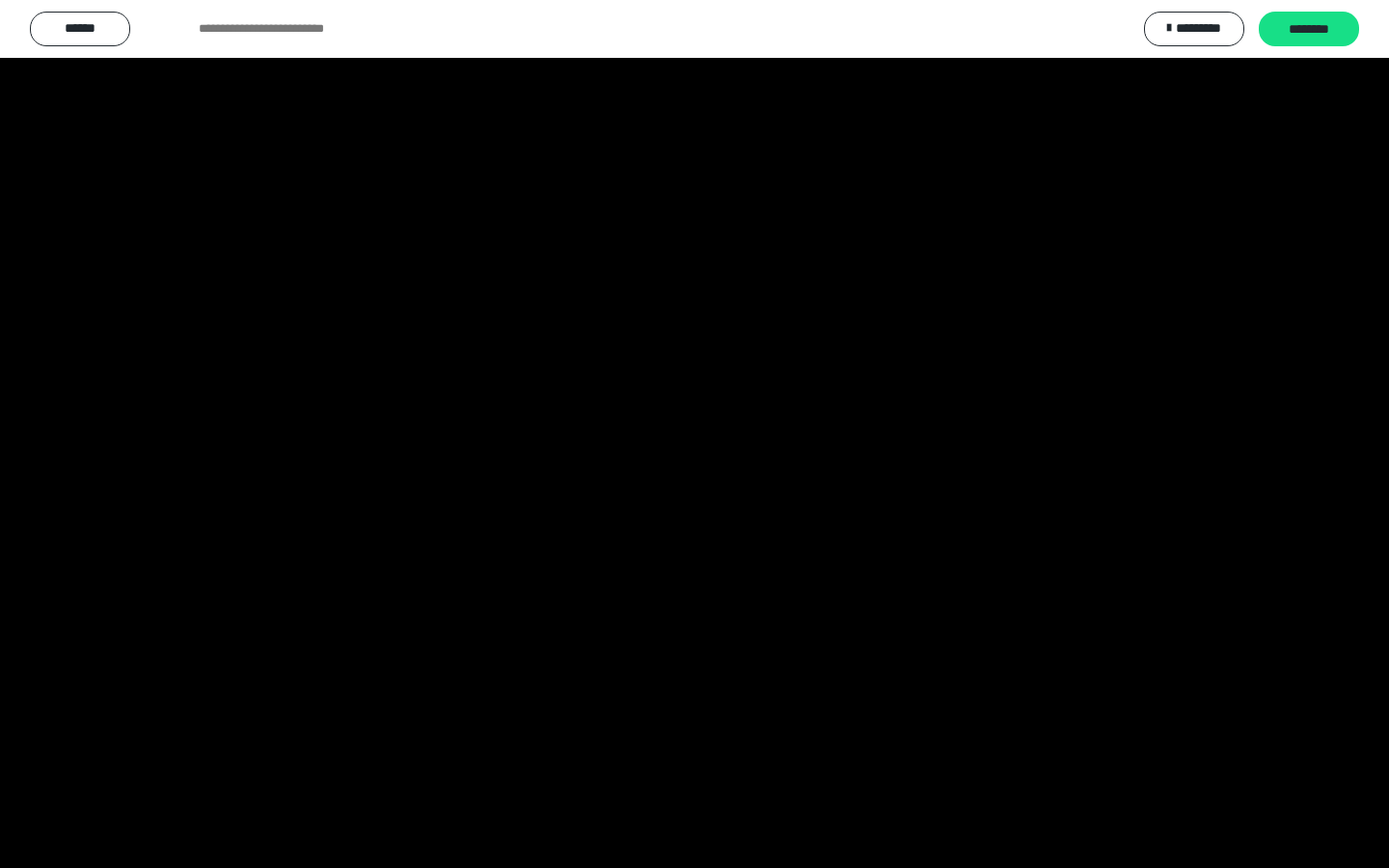 click at bounding box center (694, 434) 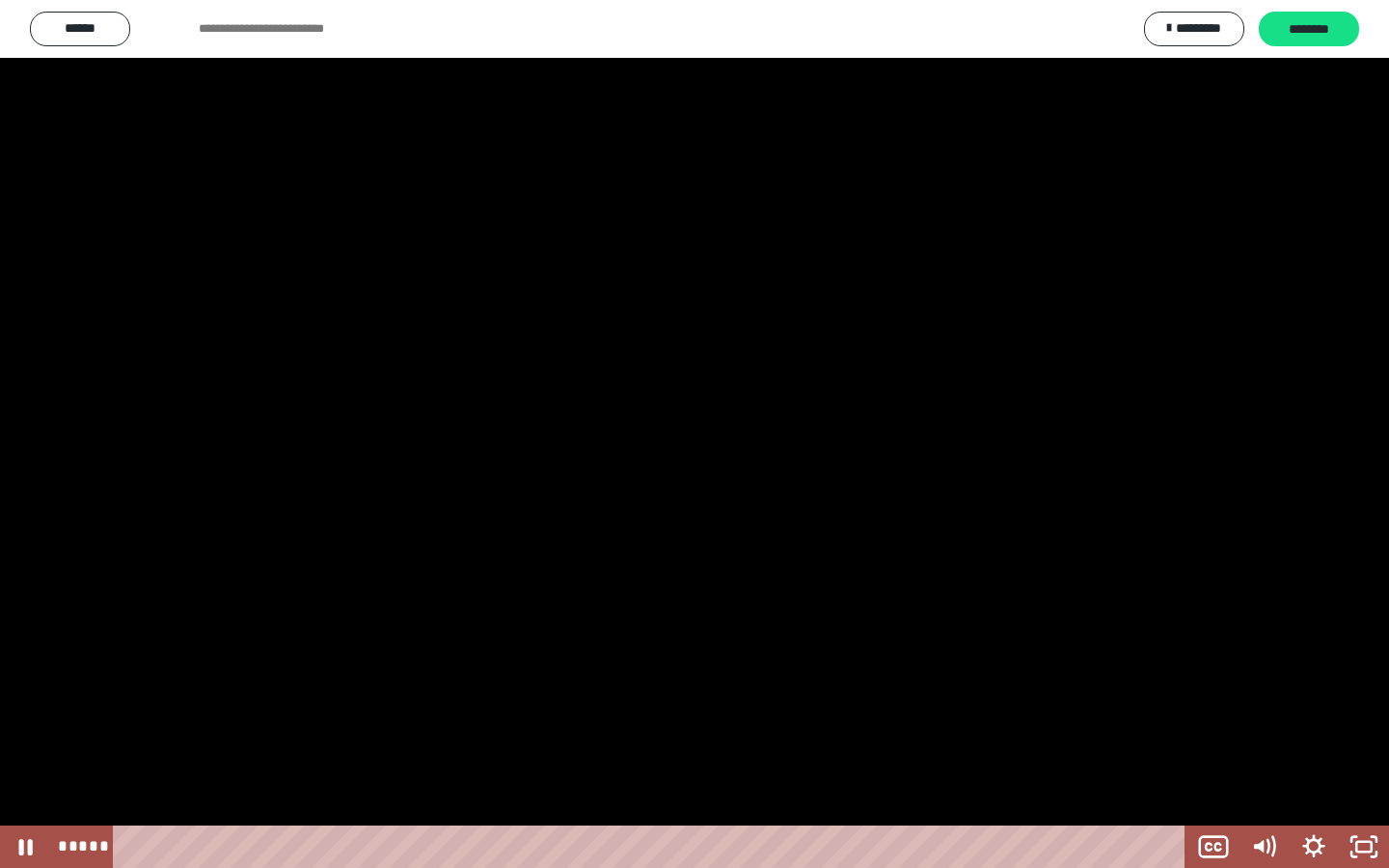 click at bounding box center (694, 434) 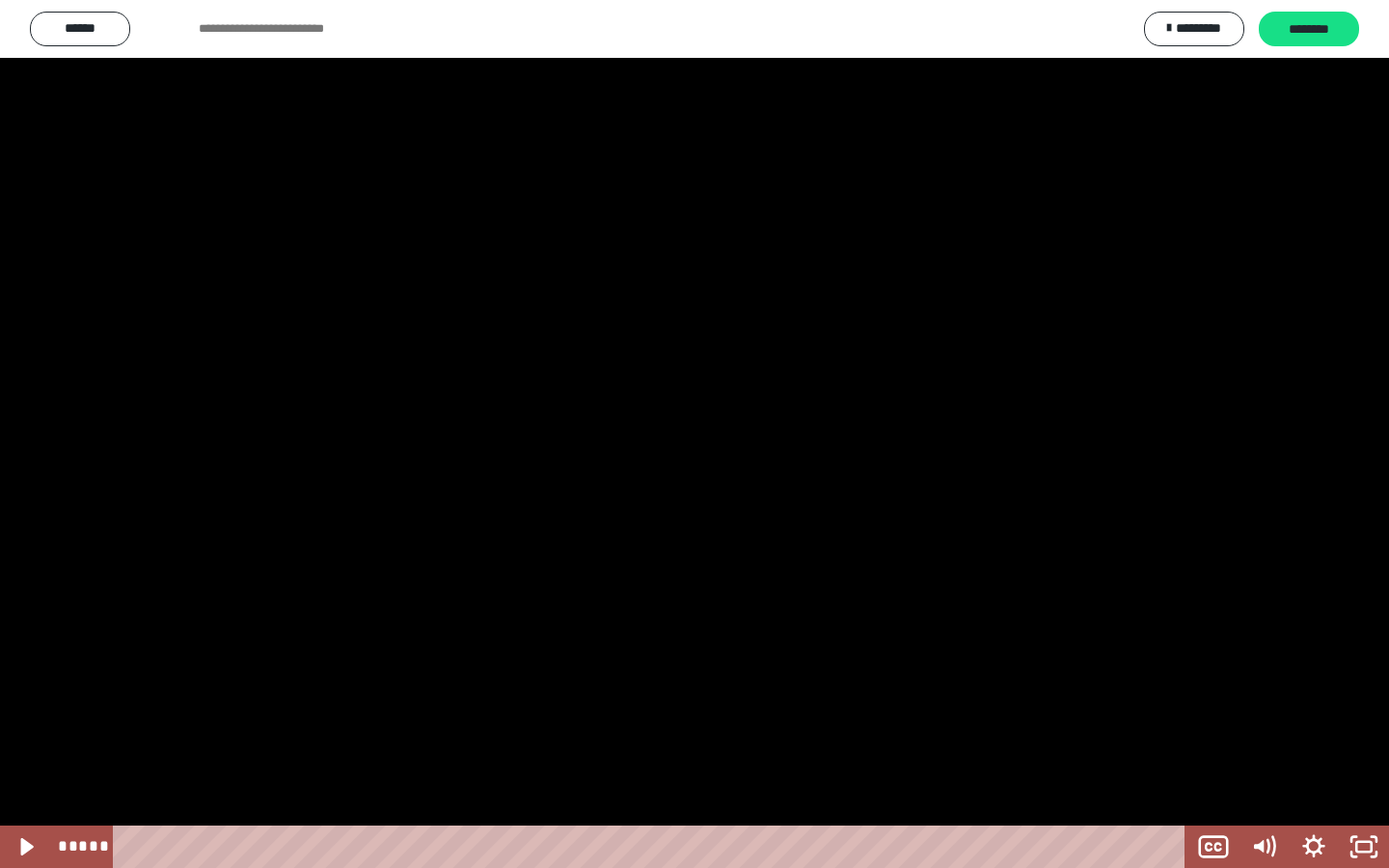 click at bounding box center (694, 434) 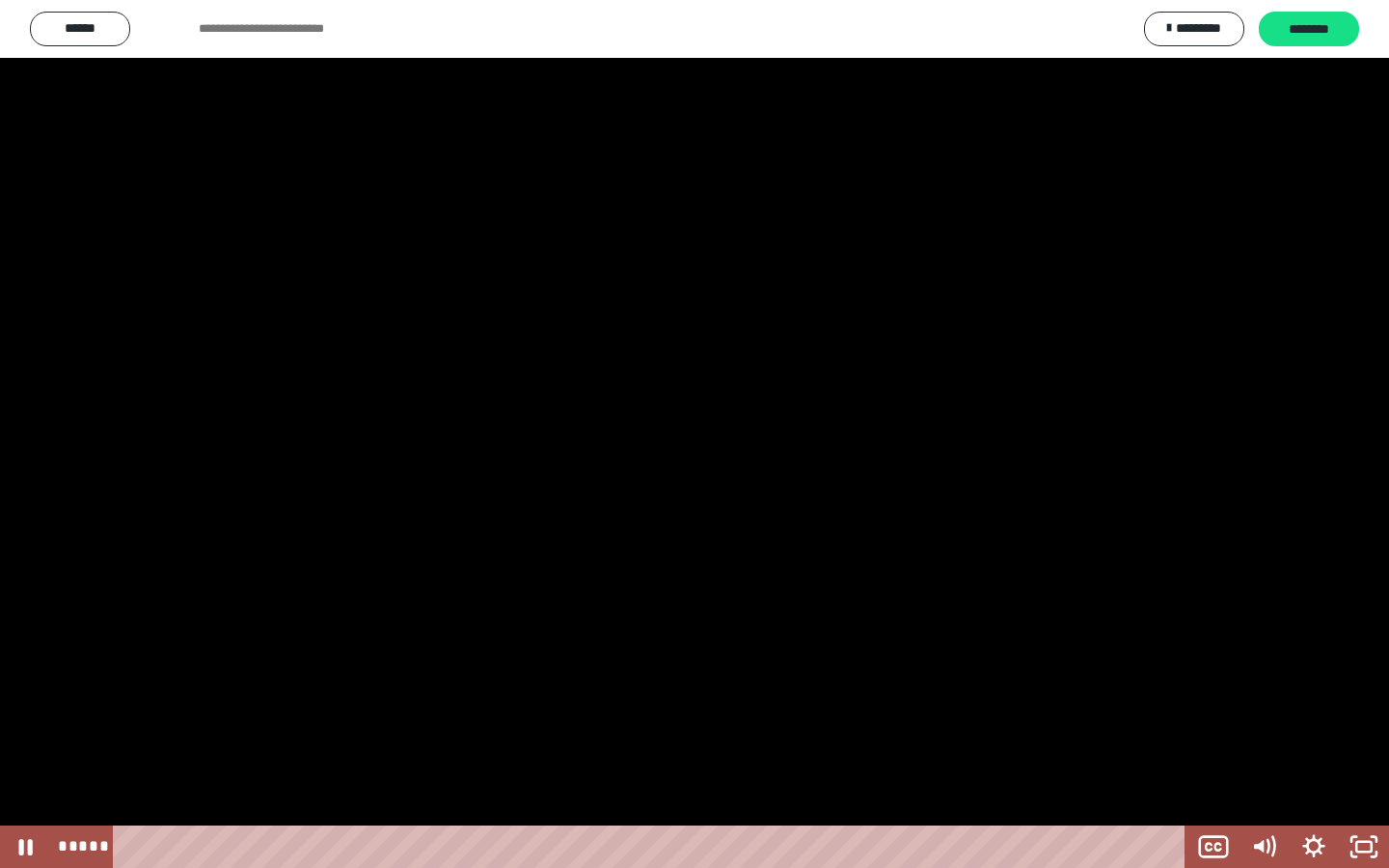click at bounding box center [694, 434] 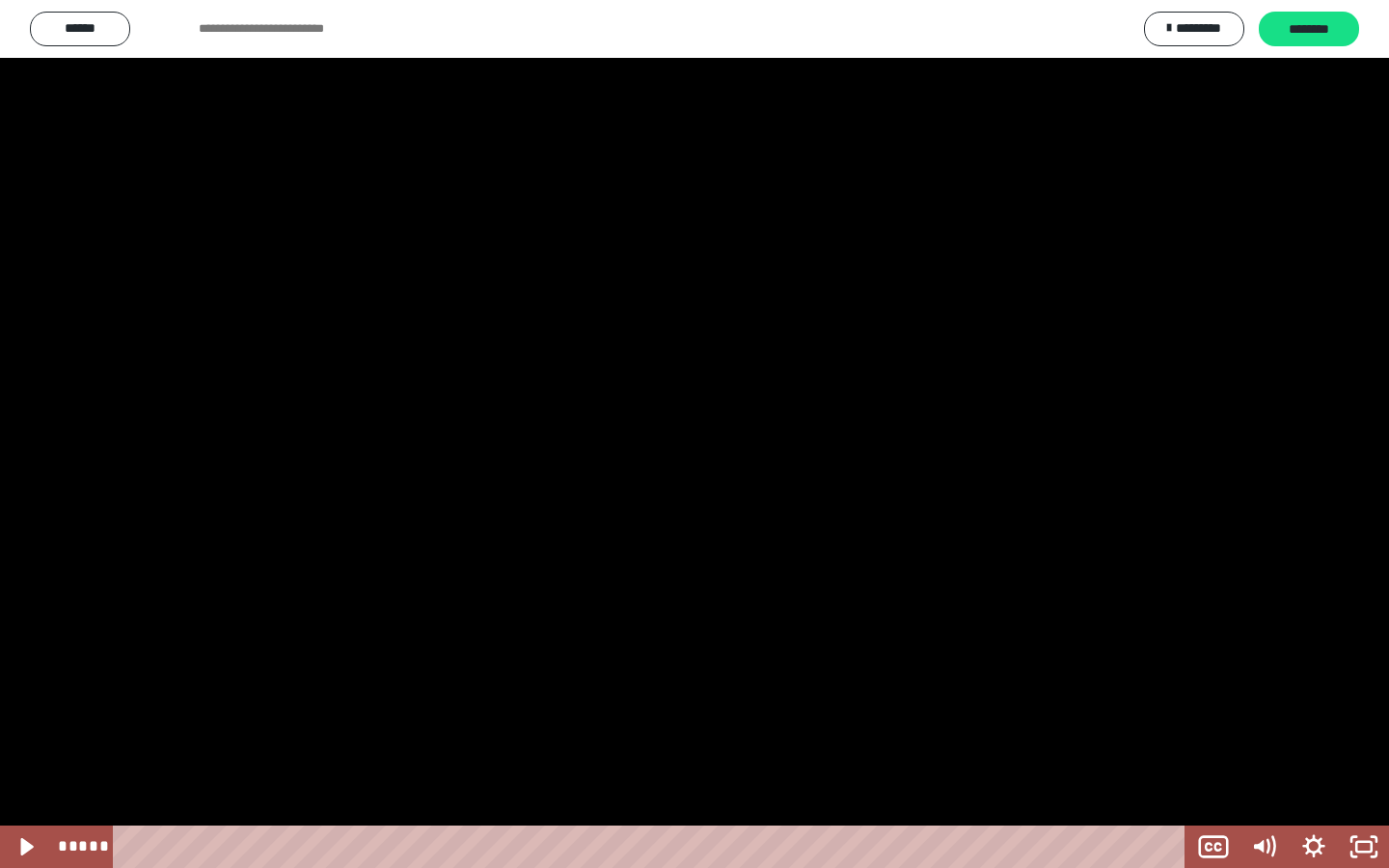 click at bounding box center [694, 434] 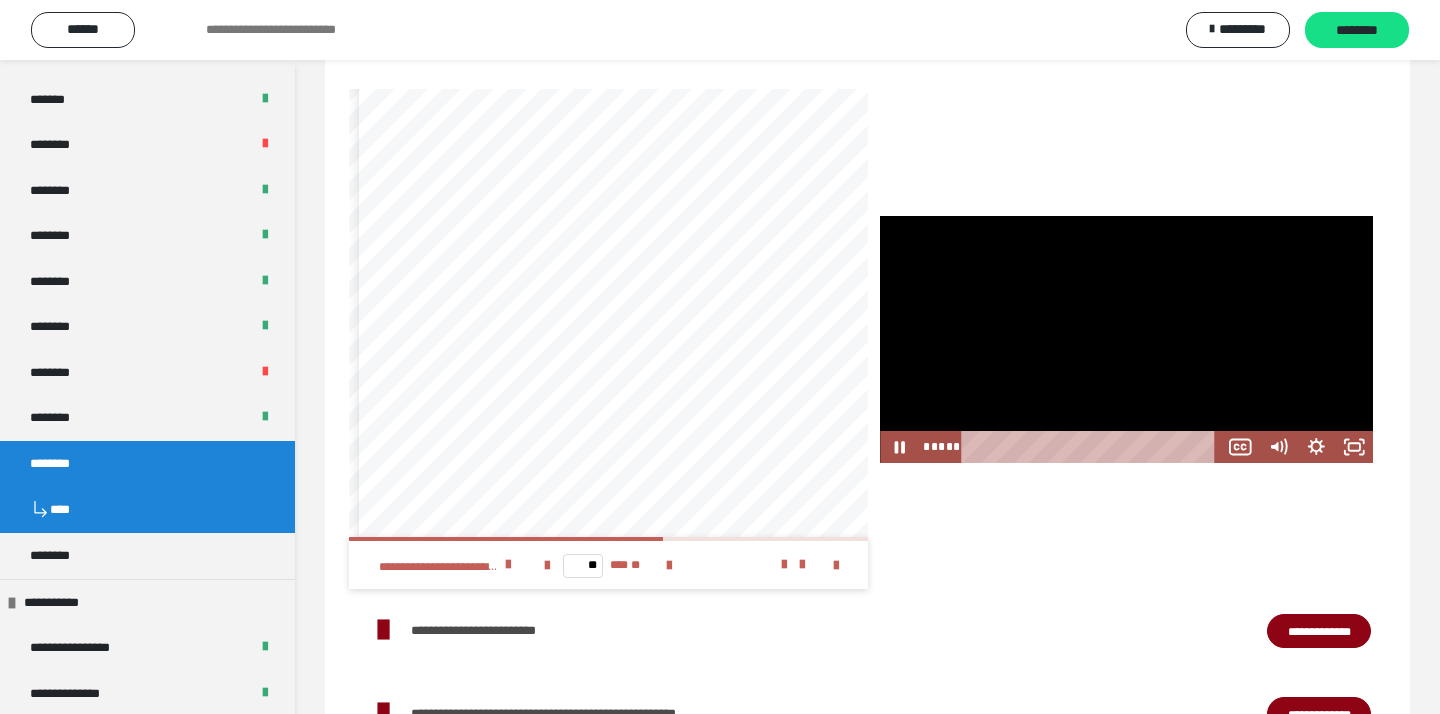 click at bounding box center (1126, 340) 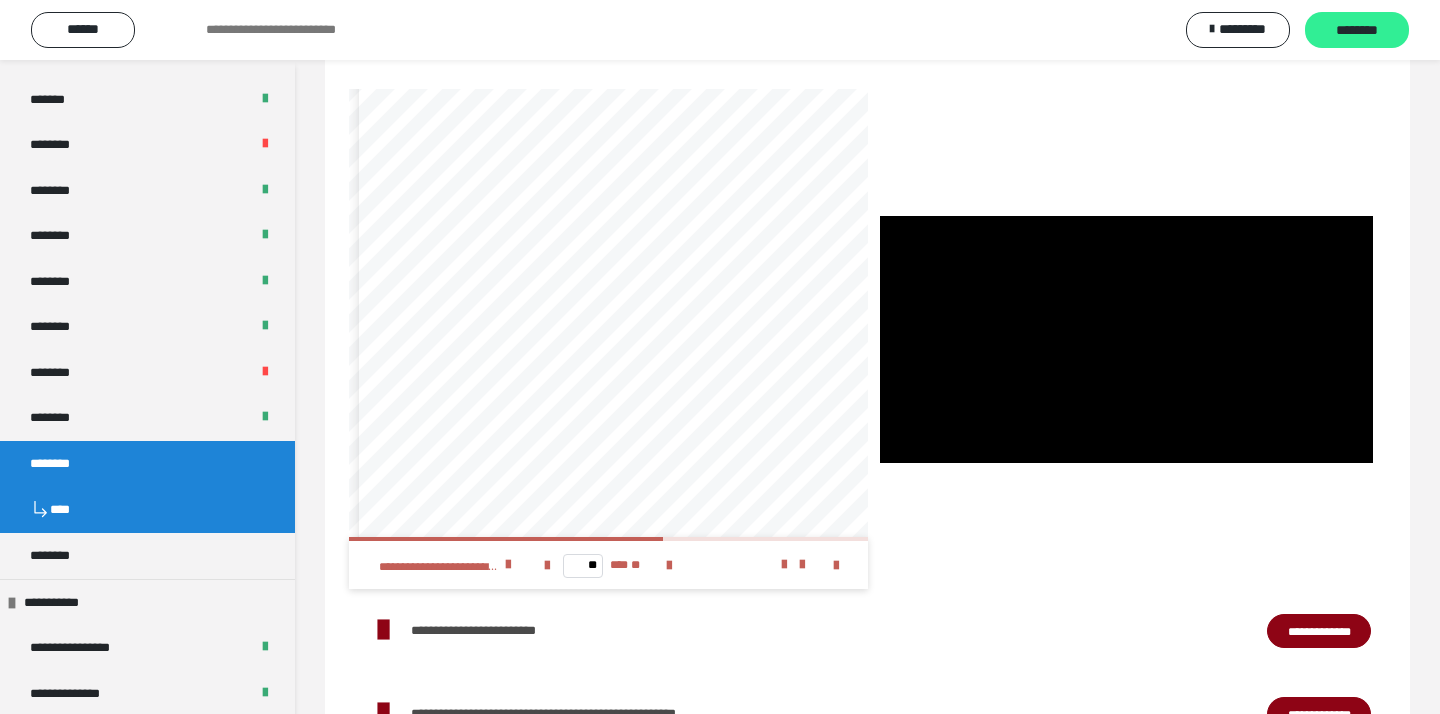click on "********" at bounding box center (1357, 31) 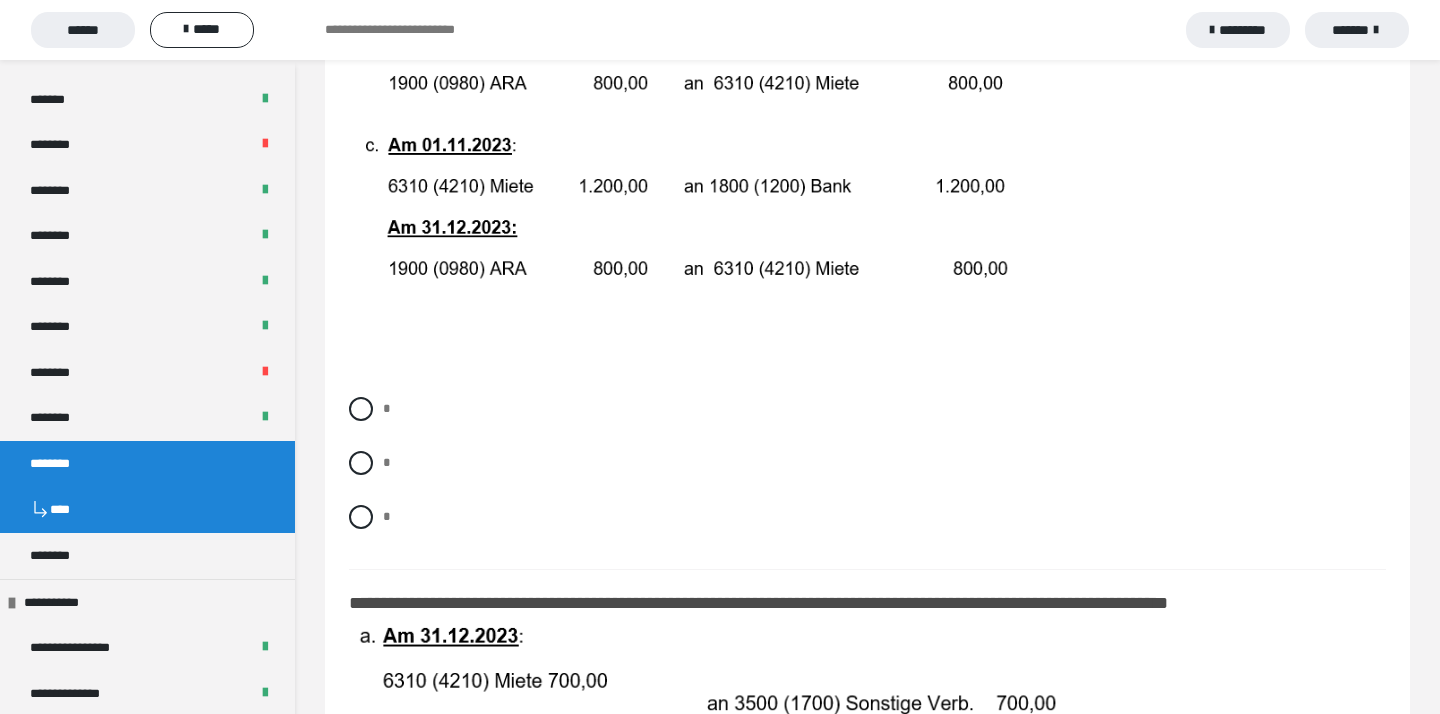 scroll, scrollTop: 640, scrollLeft: 0, axis: vertical 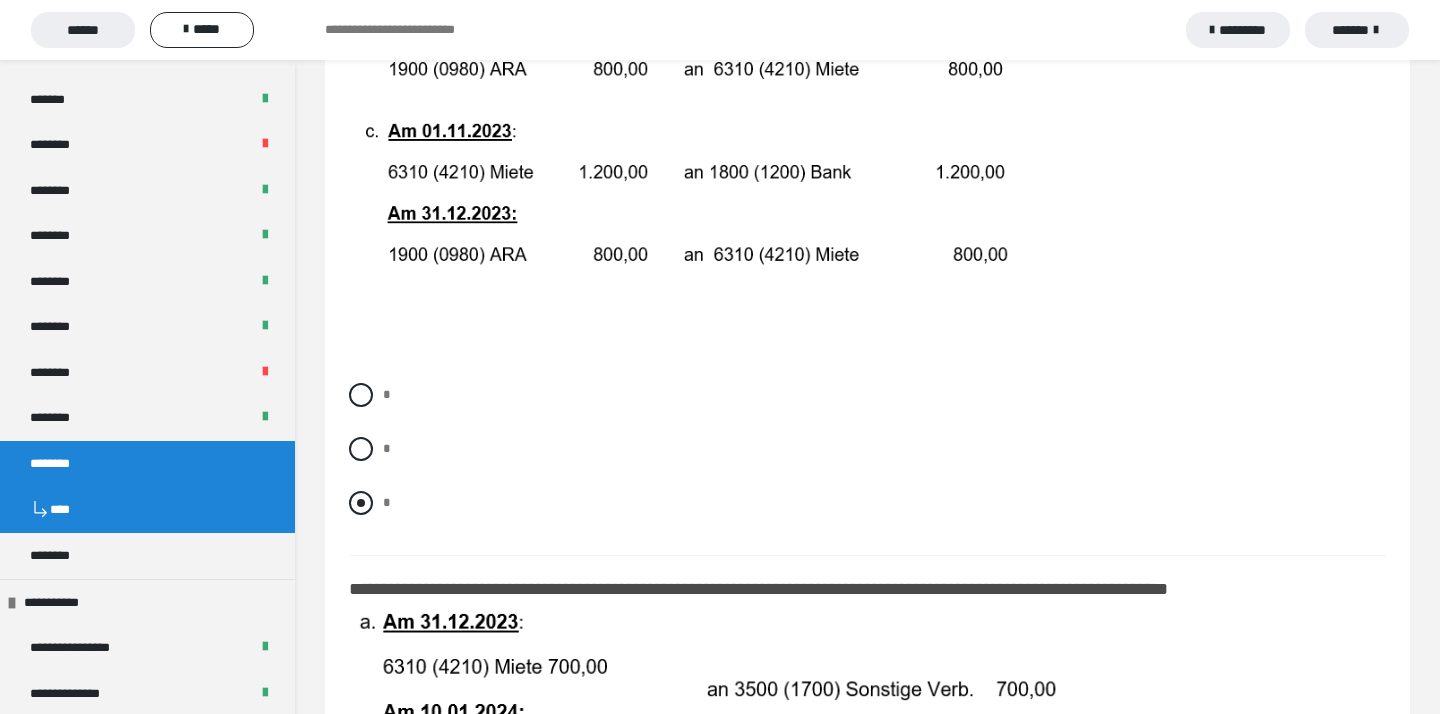 click at bounding box center [361, 503] 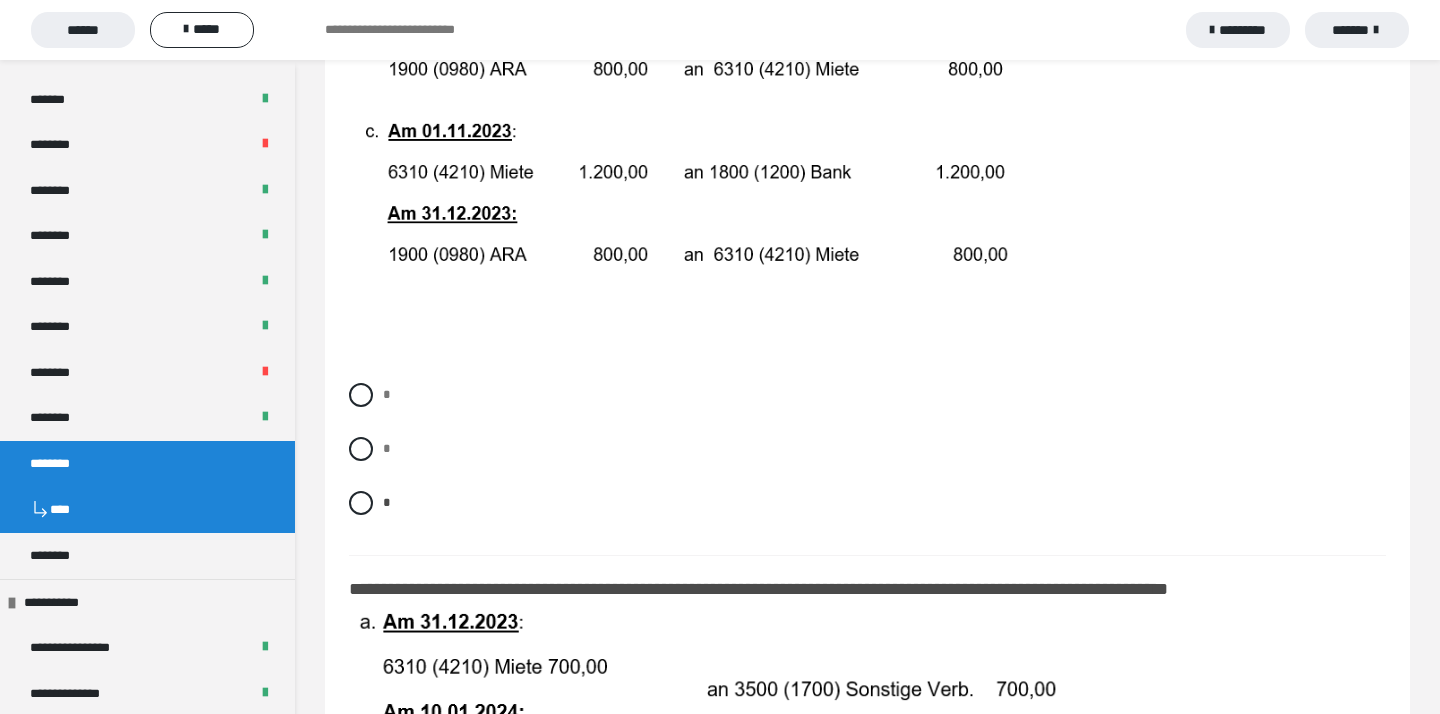 click at bounding box center [710, 850] 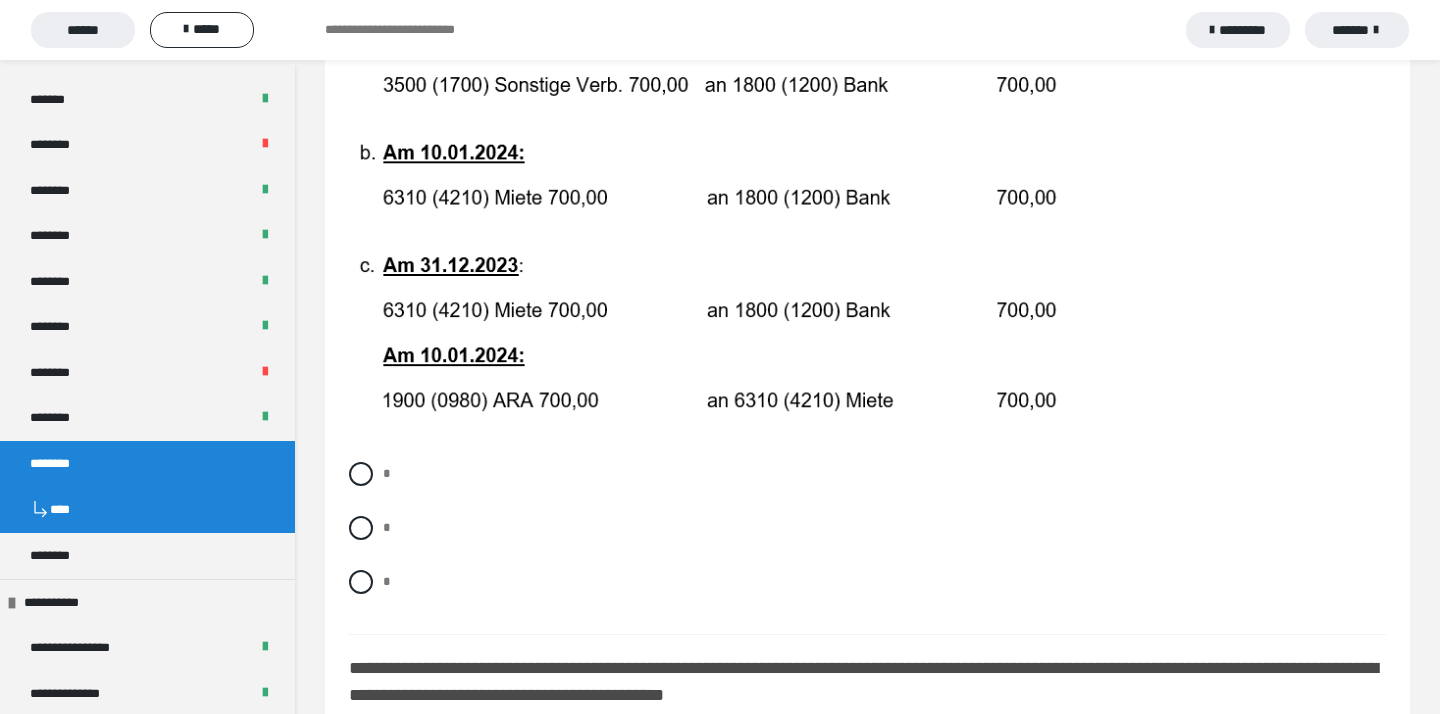 scroll, scrollTop: 1320, scrollLeft: 0, axis: vertical 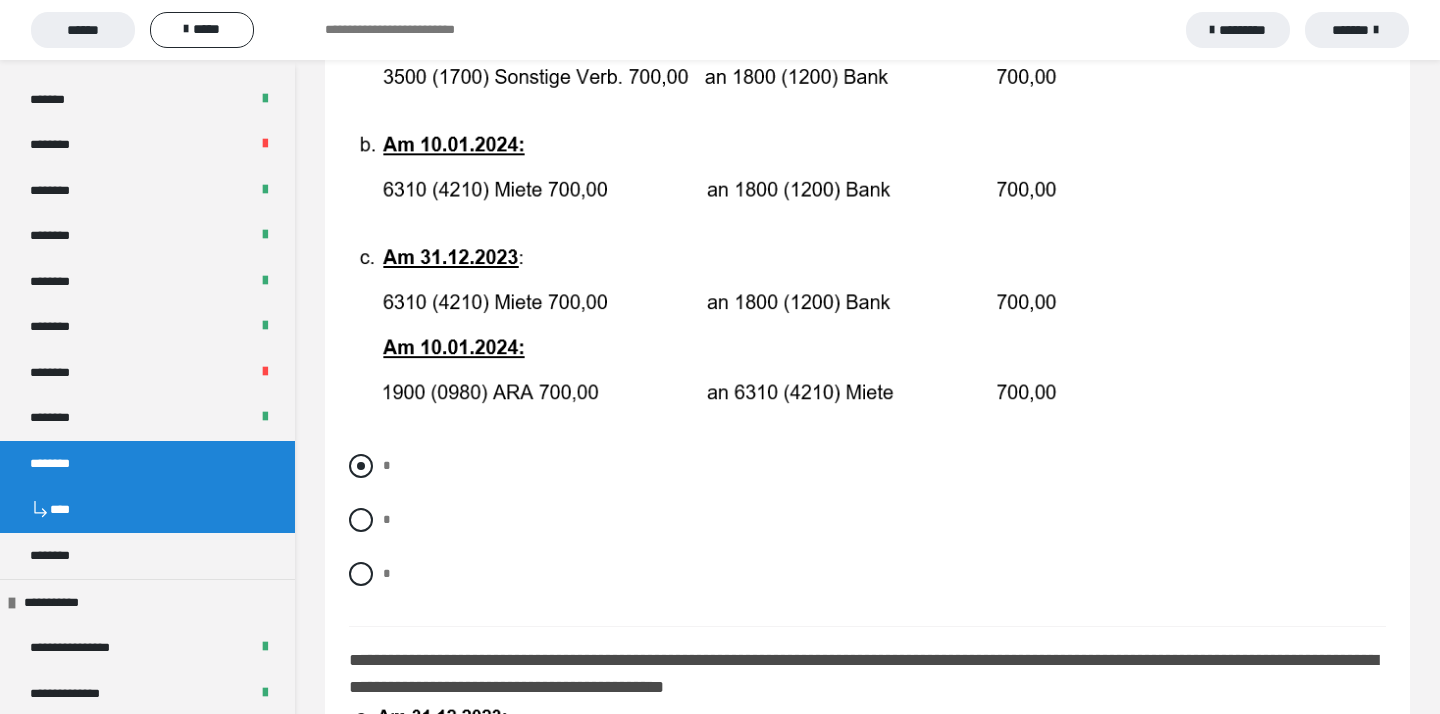 click at bounding box center (361, 466) 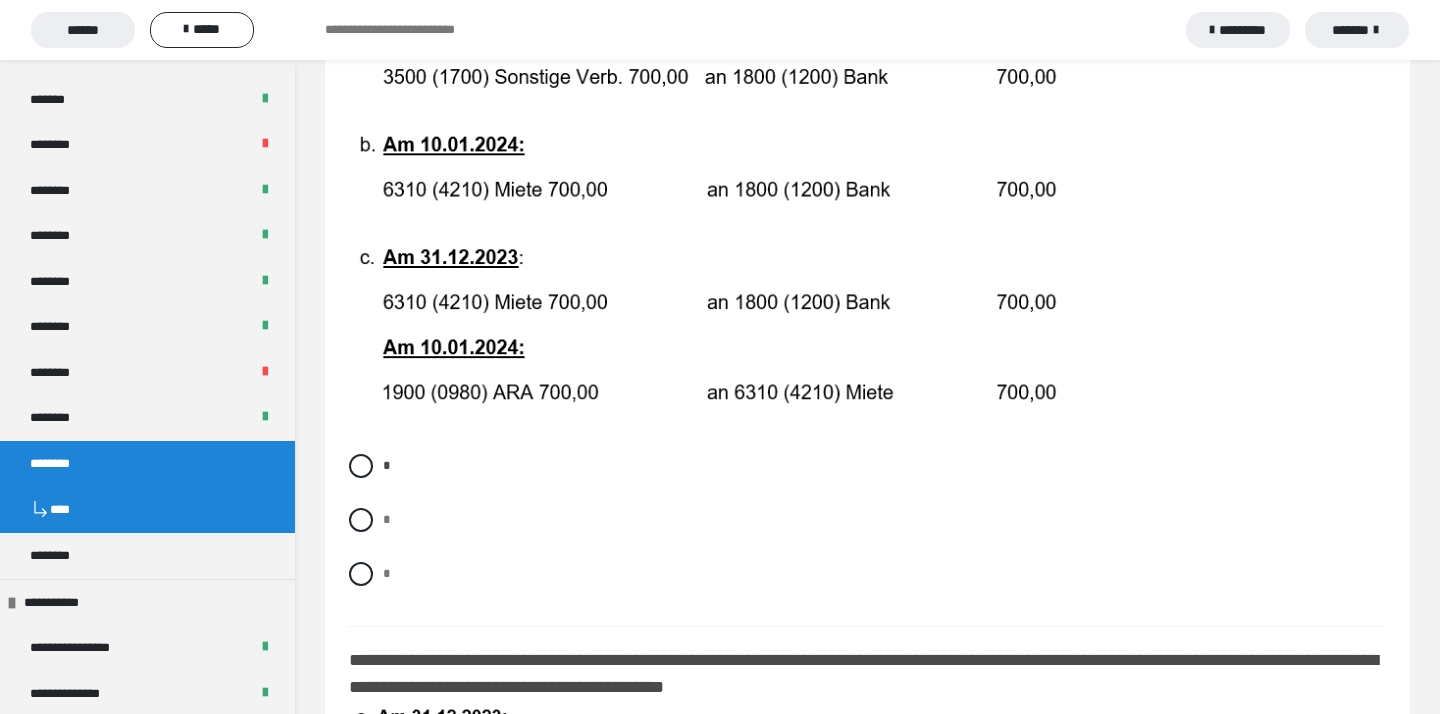 click on "**********" at bounding box center (867, 1217) 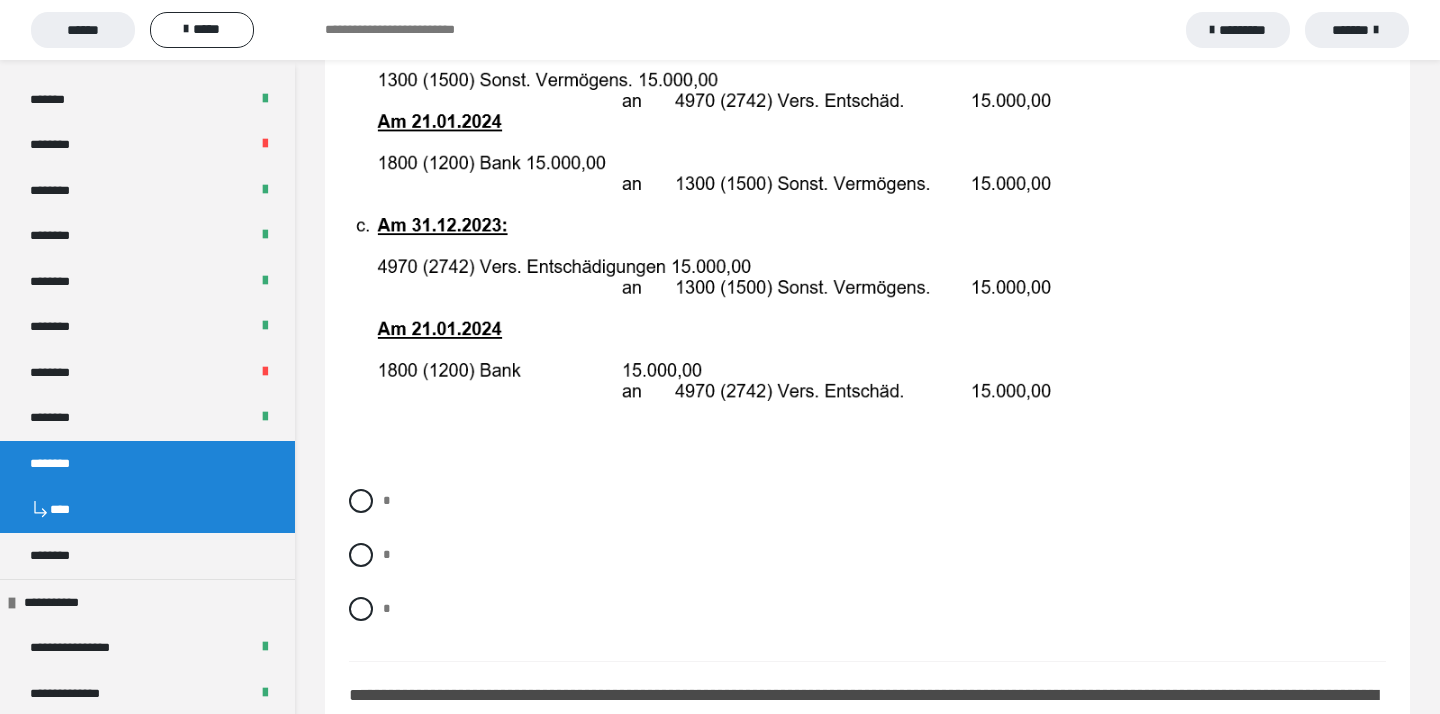 scroll, scrollTop: 2200, scrollLeft: 0, axis: vertical 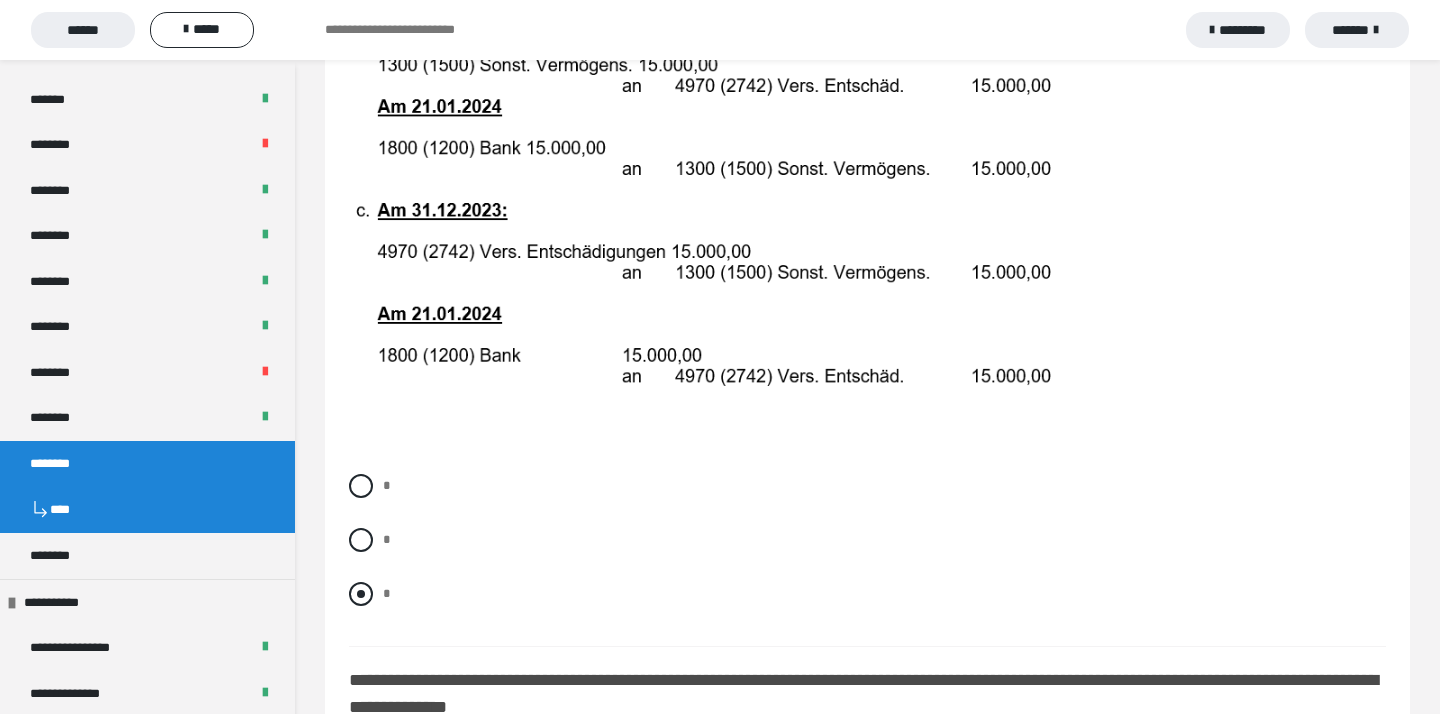 click at bounding box center [361, 594] 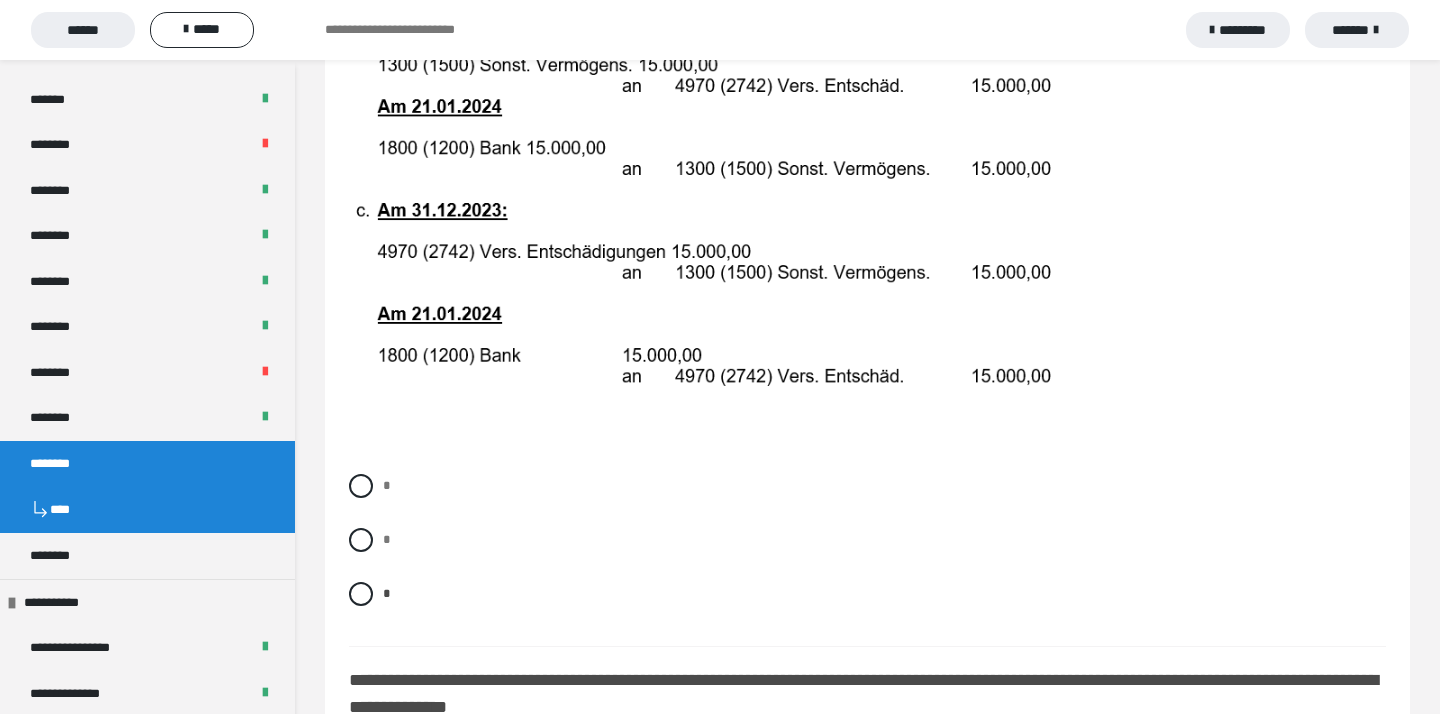 click on "**********" at bounding box center [863, 693] 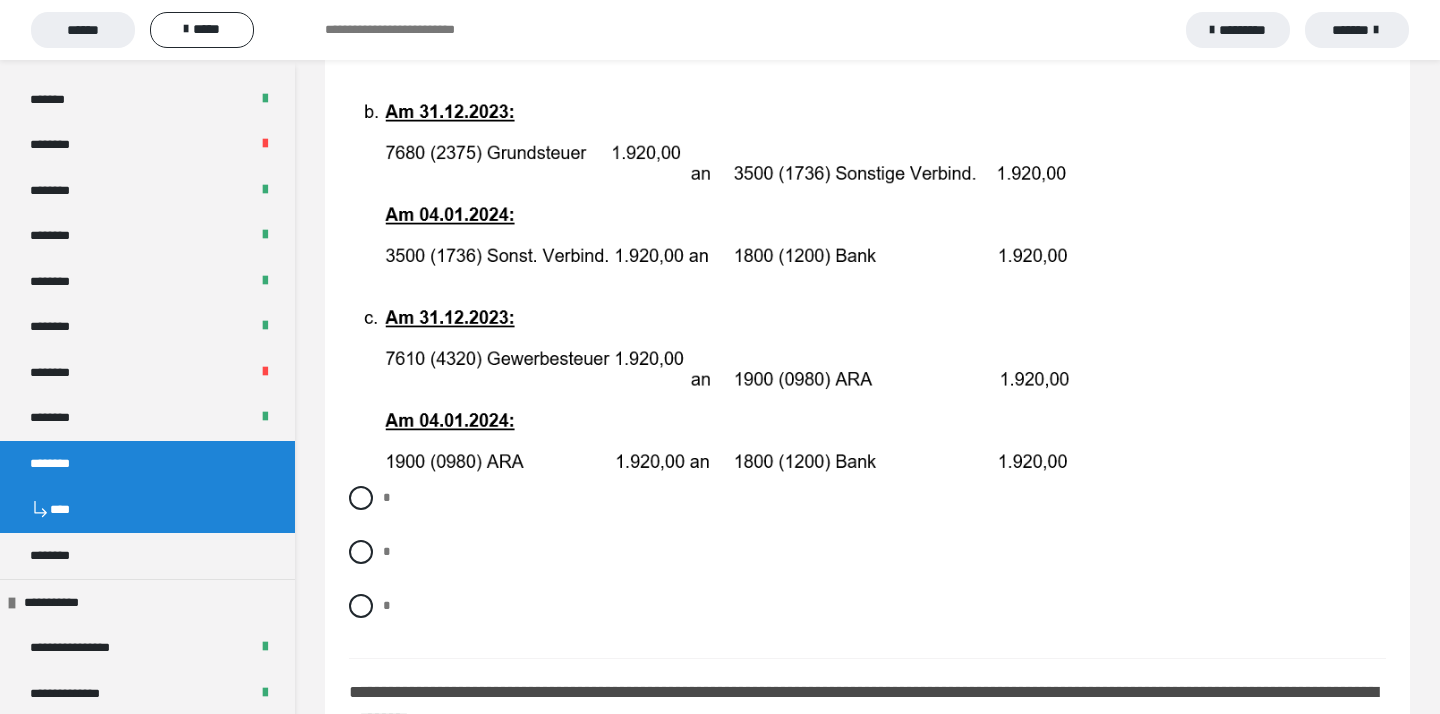 scroll, scrollTop: 3080, scrollLeft: 0, axis: vertical 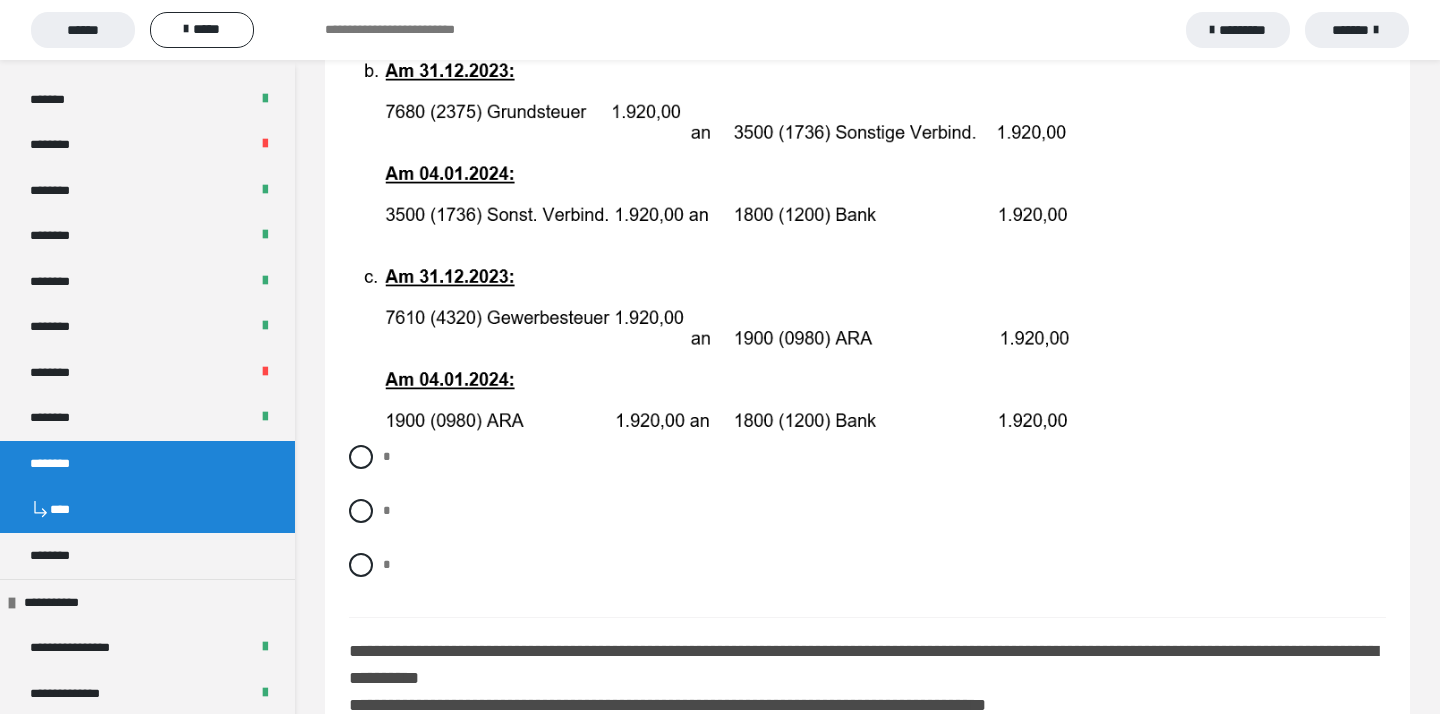 click on "* * *" at bounding box center (867, 526) 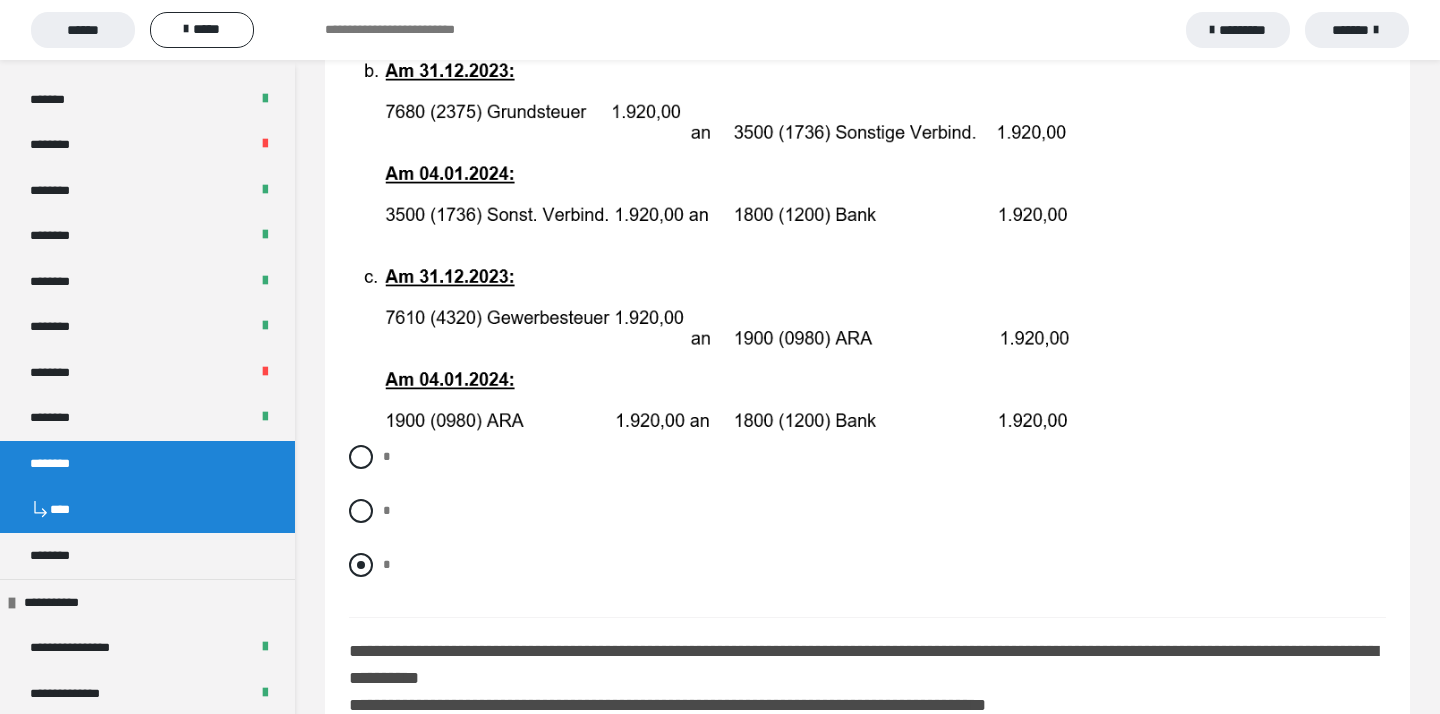 click at bounding box center (361, 565) 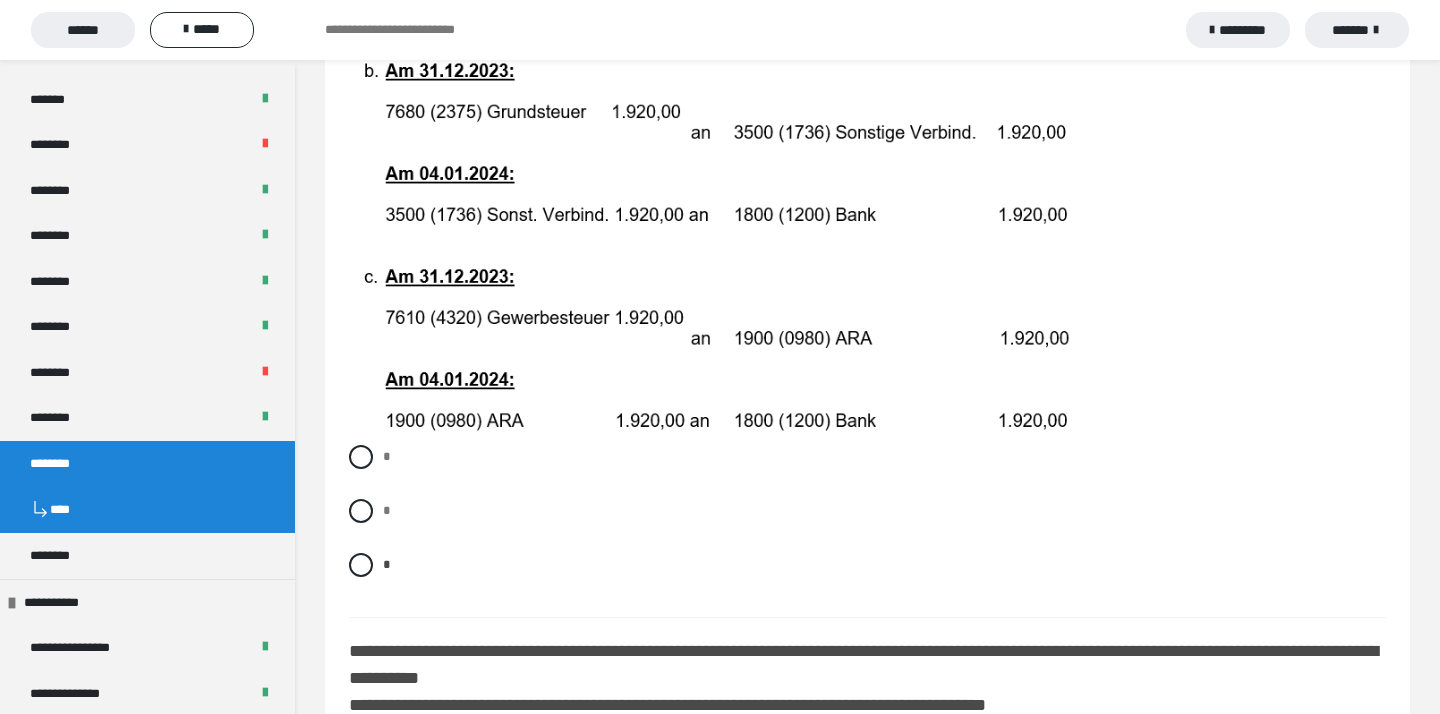 click on "**********" at bounding box center (863, 678) 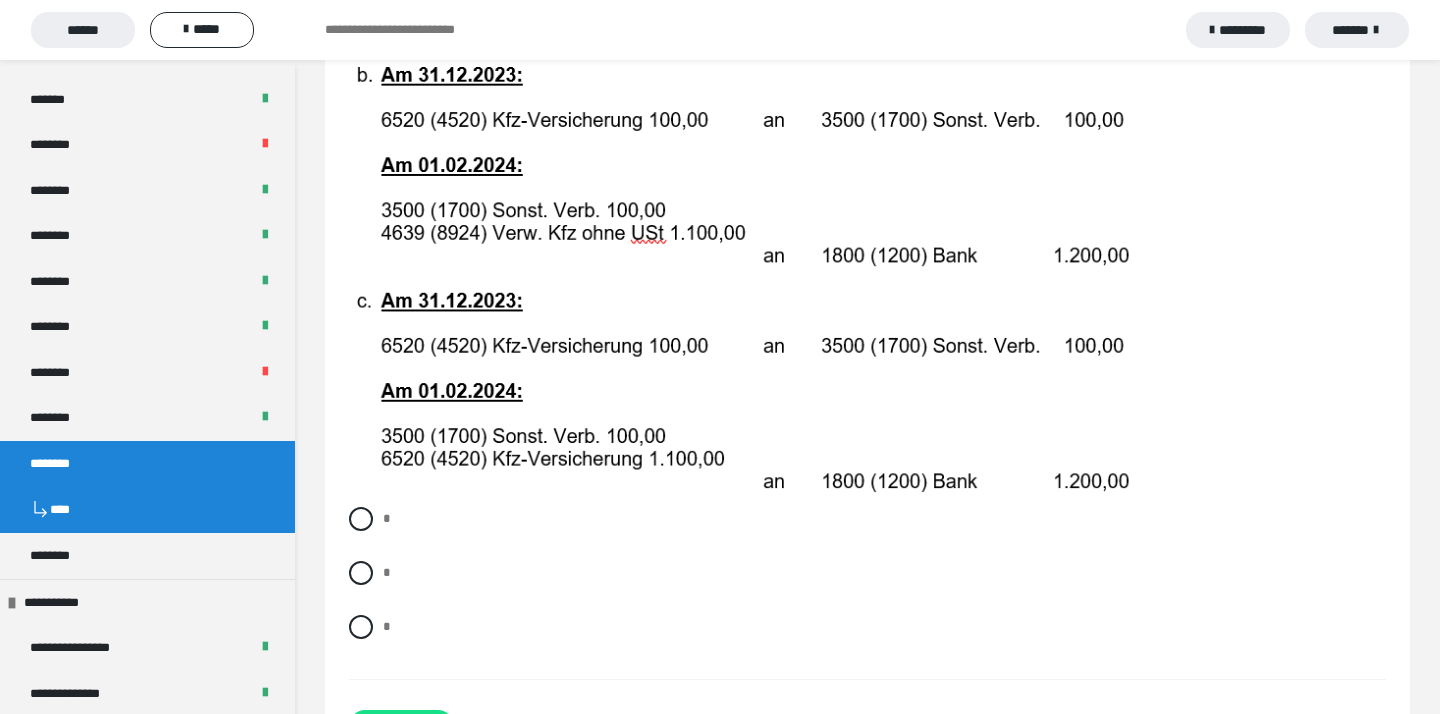scroll, scrollTop: 3960, scrollLeft: 0, axis: vertical 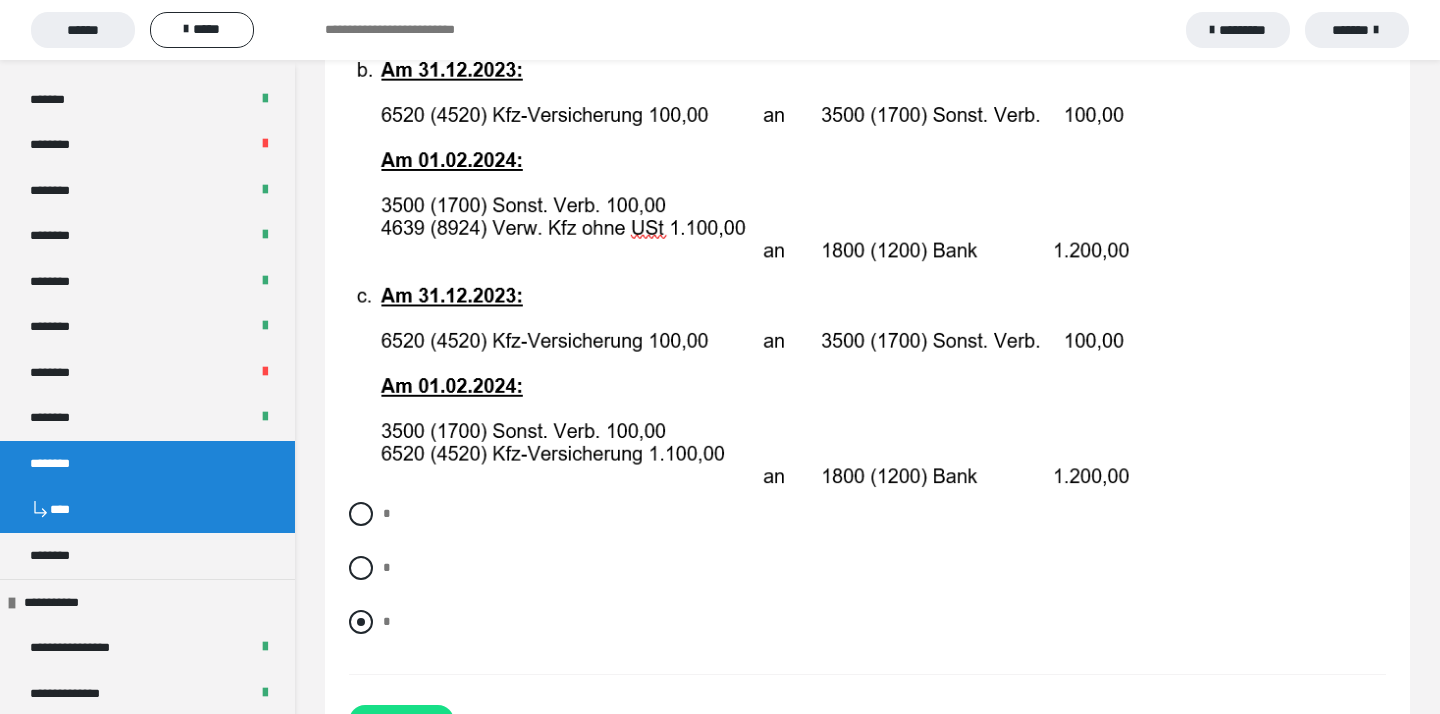 click at bounding box center [361, 622] 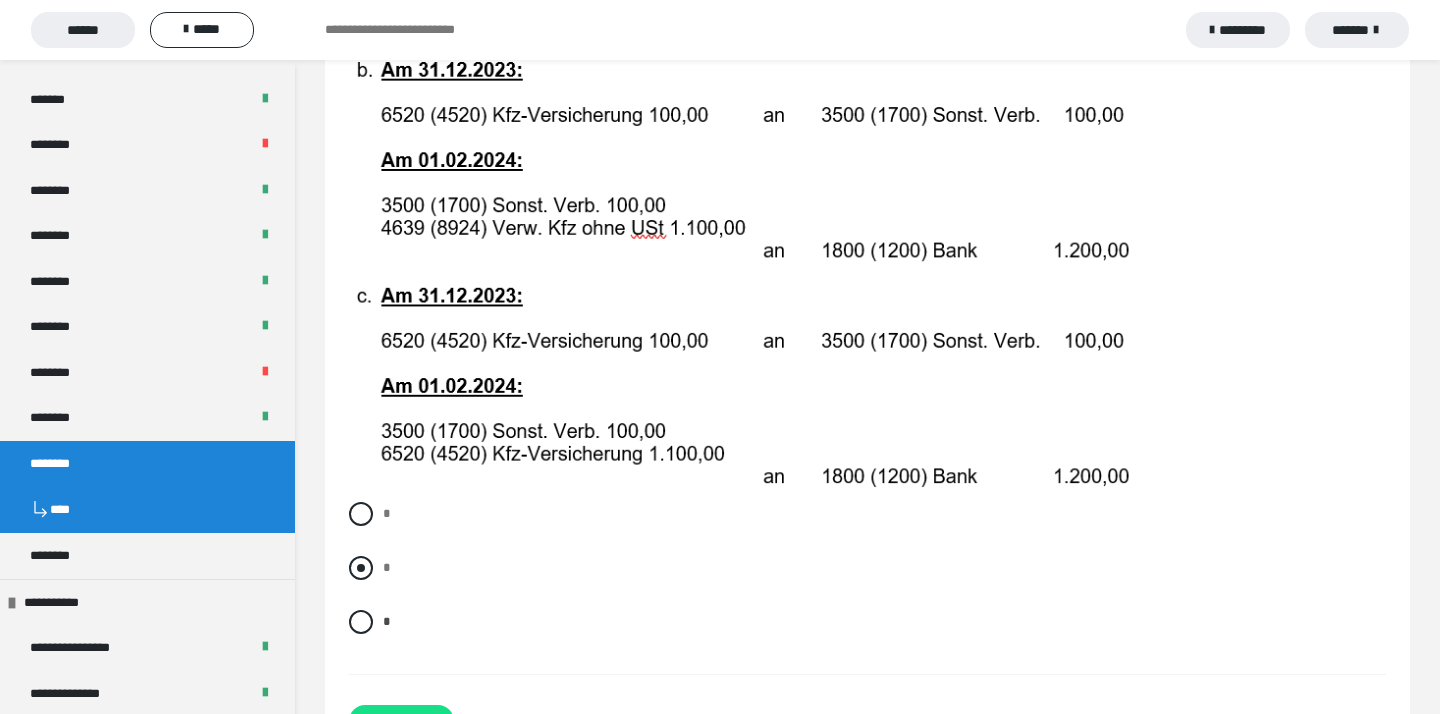 click at bounding box center (361, 568) 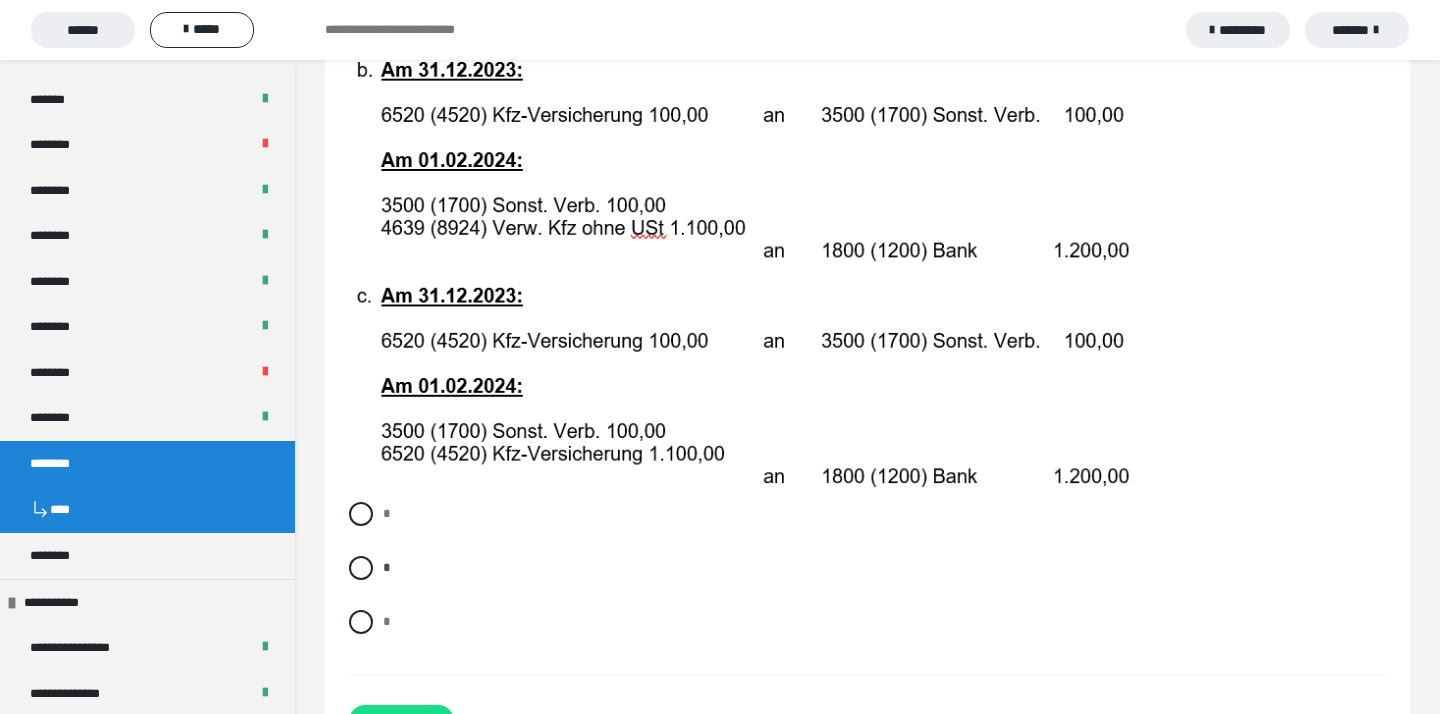 click on "* * *" at bounding box center [867, 583] 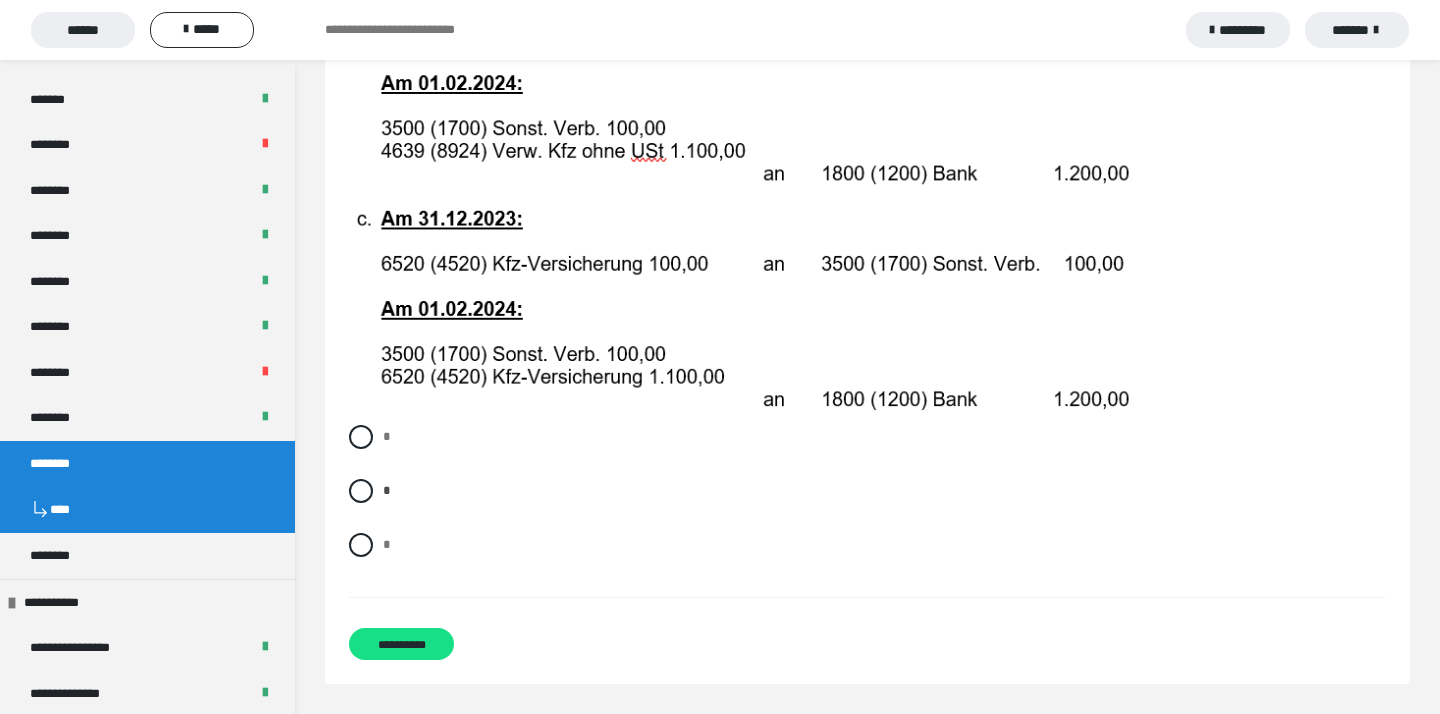 scroll, scrollTop: 4051, scrollLeft: 0, axis: vertical 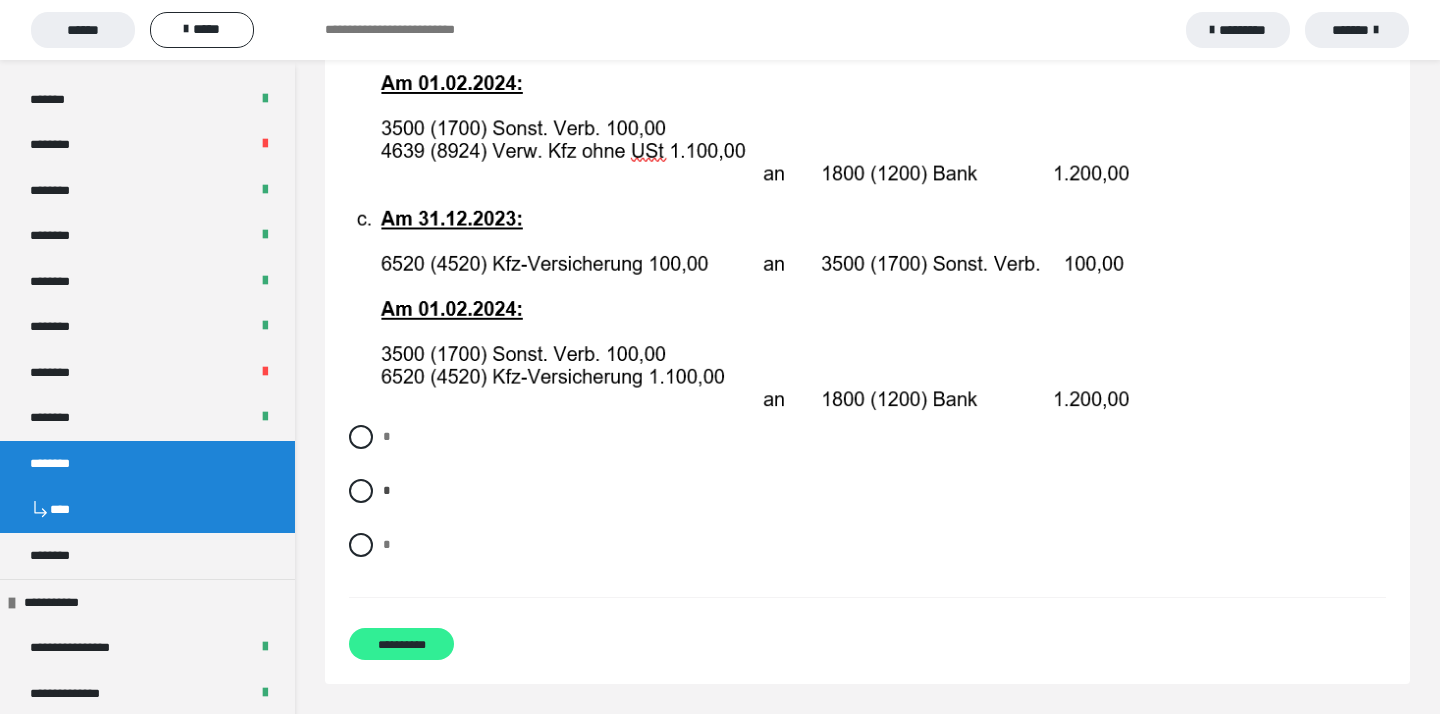 click on "**********" at bounding box center (401, 644) 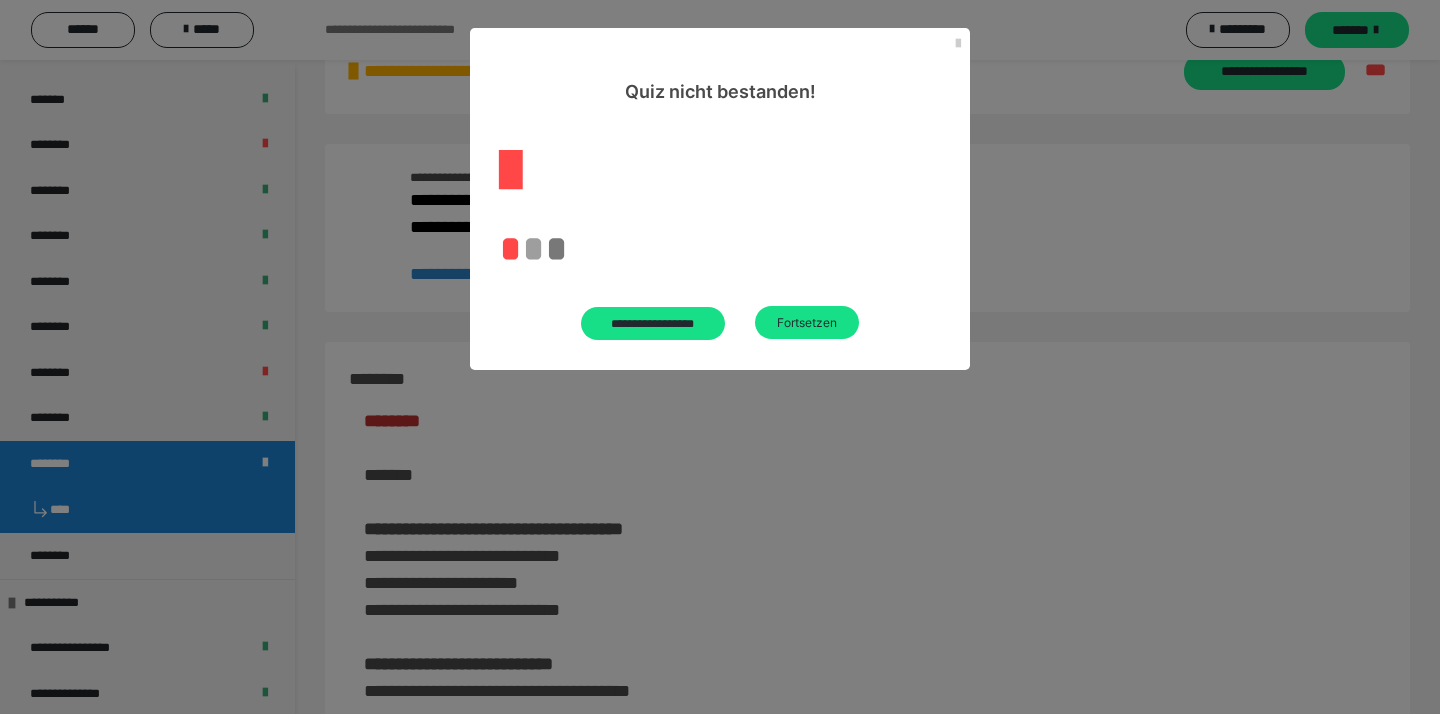 scroll, scrollTop: 3145, scrollLeft: 0, axis: vertical 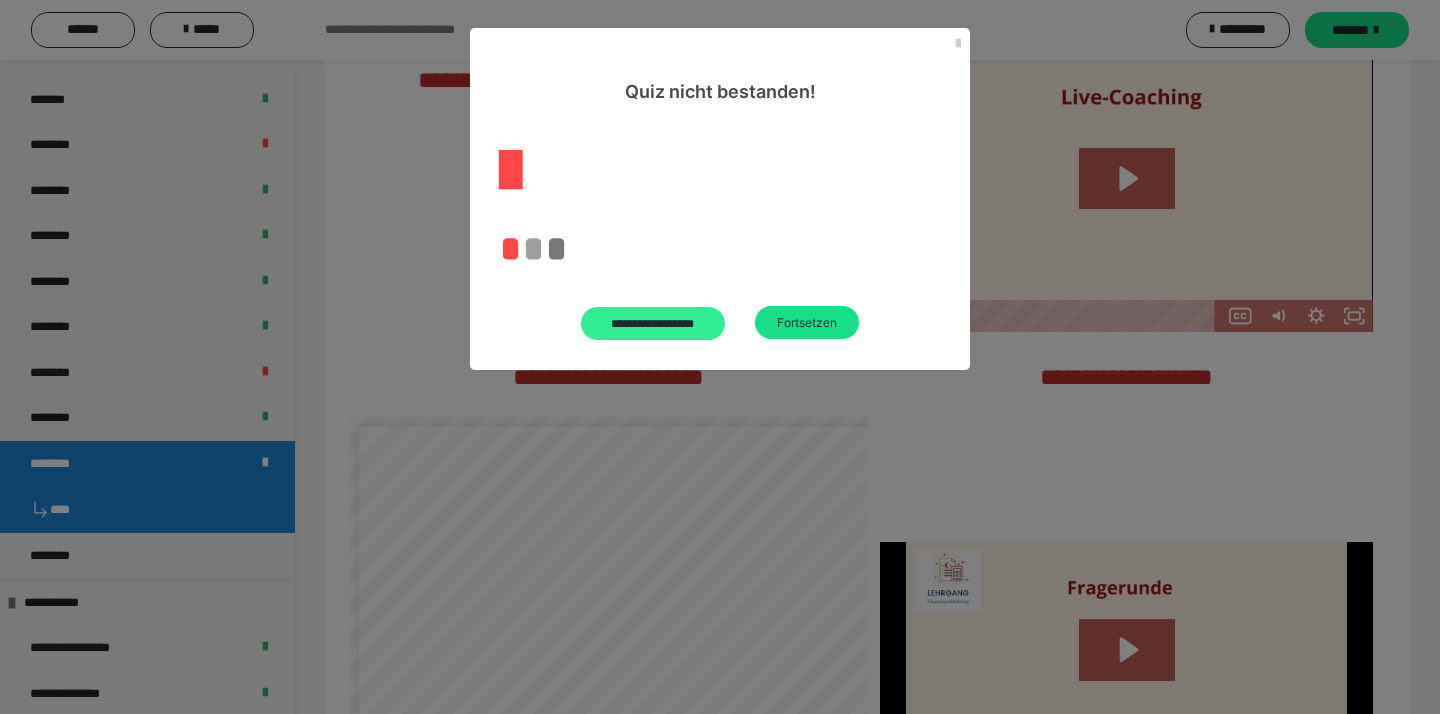 click on "**********" at bounding box center [653, 323] 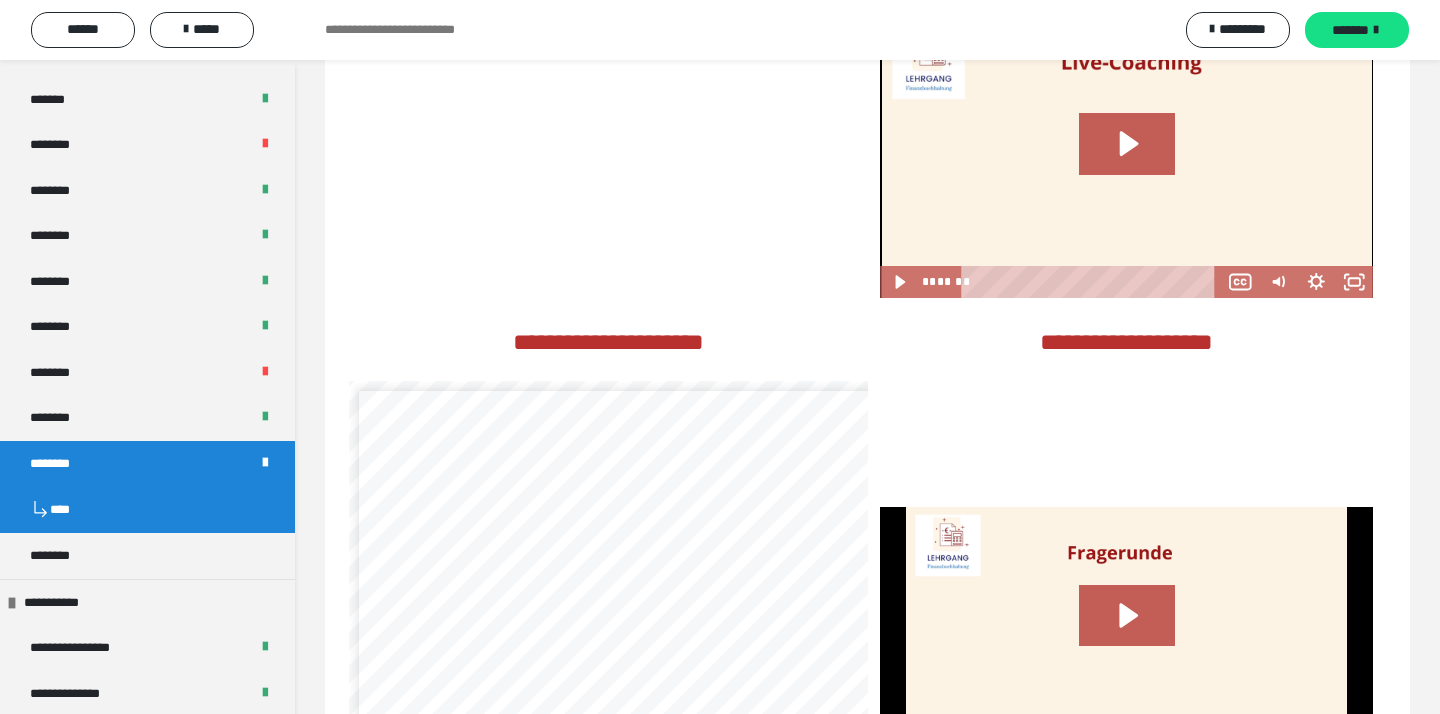 click on "**********" at bounding box center (867, -2787) 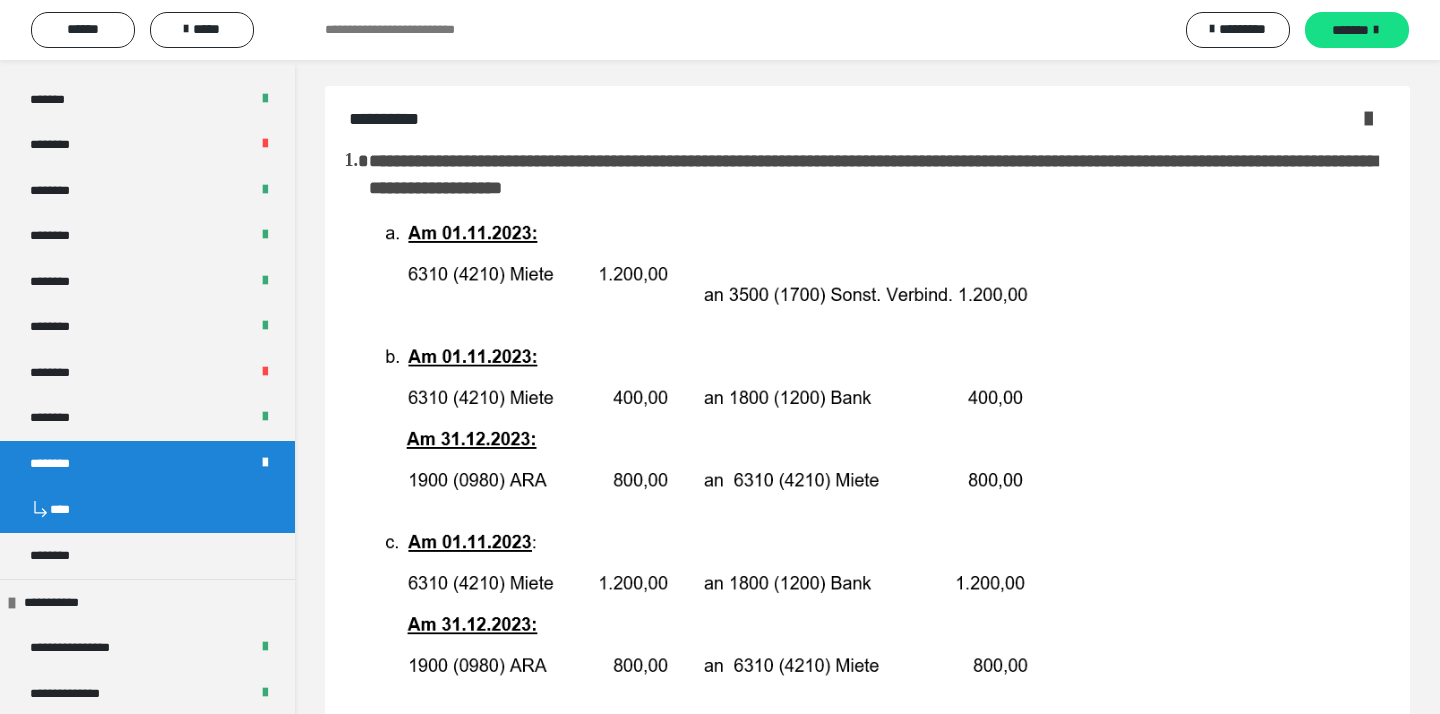 scroll, scrollTop: 0, scrollLeft: 0, axis: both 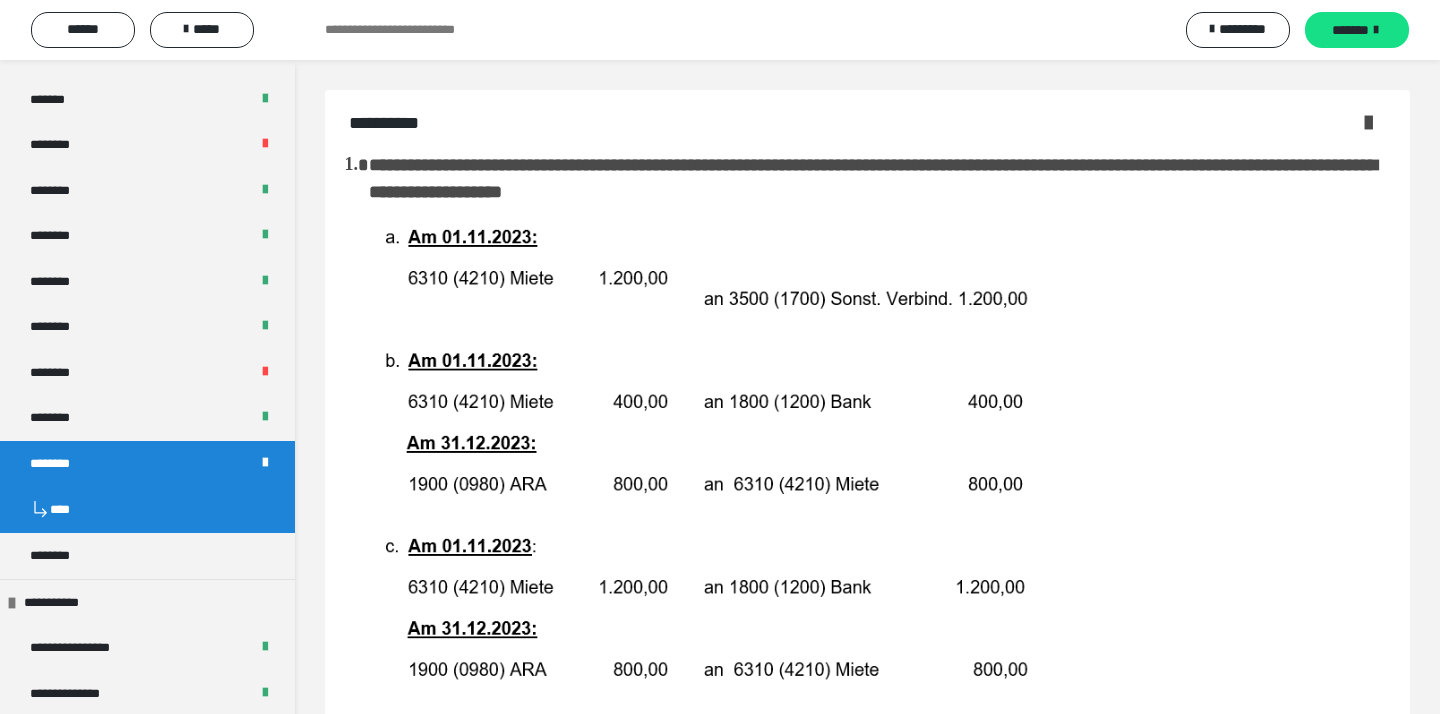 click at bounding box center [1368, 122] 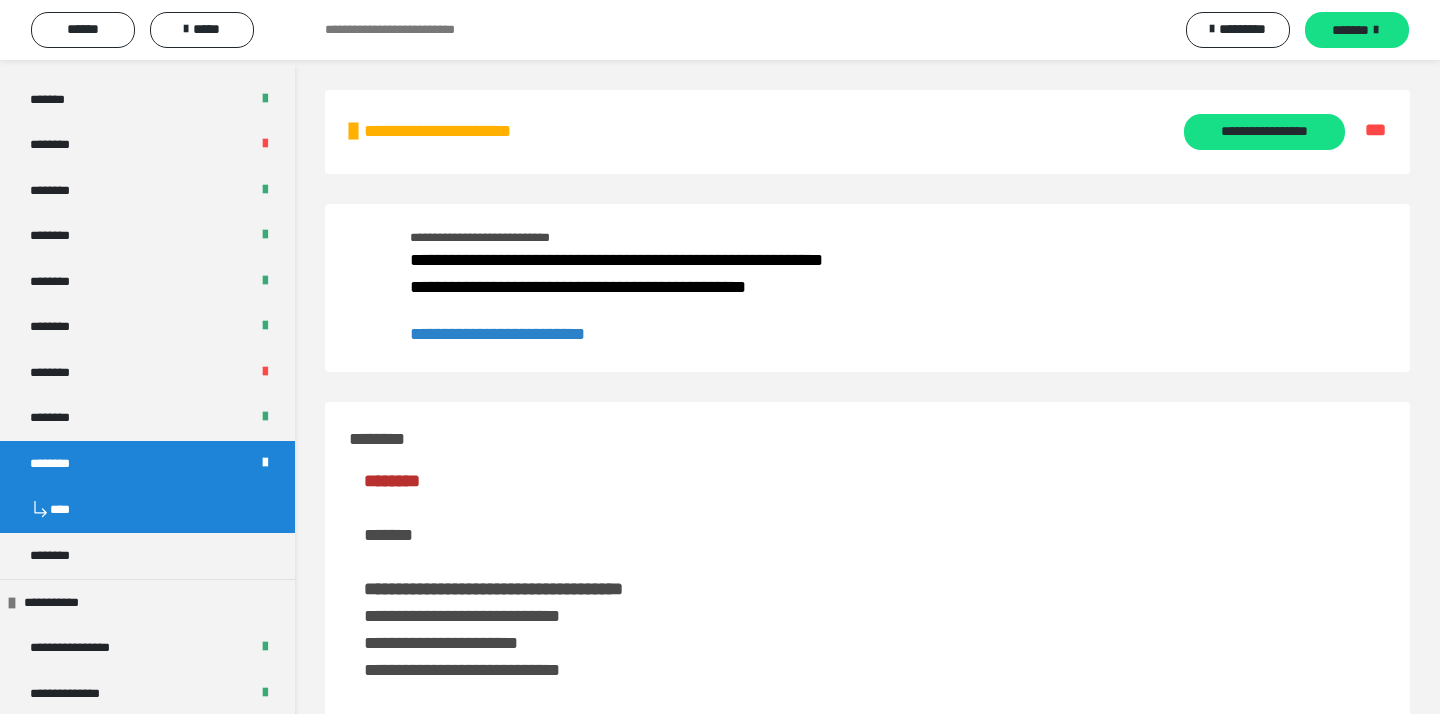 click on "**********" at bounding box center (497, 334) 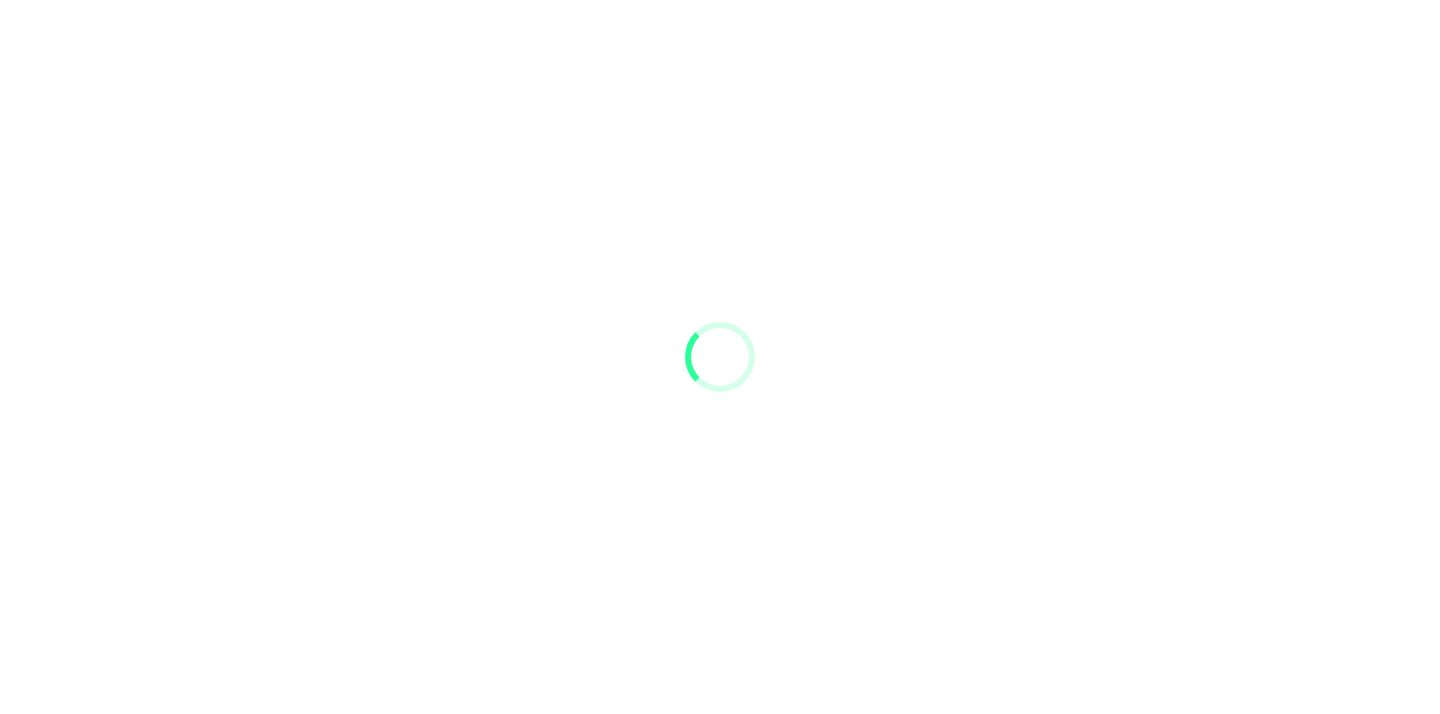 scroll, scrollTop: 0, scrollLeft: 0, axis: both 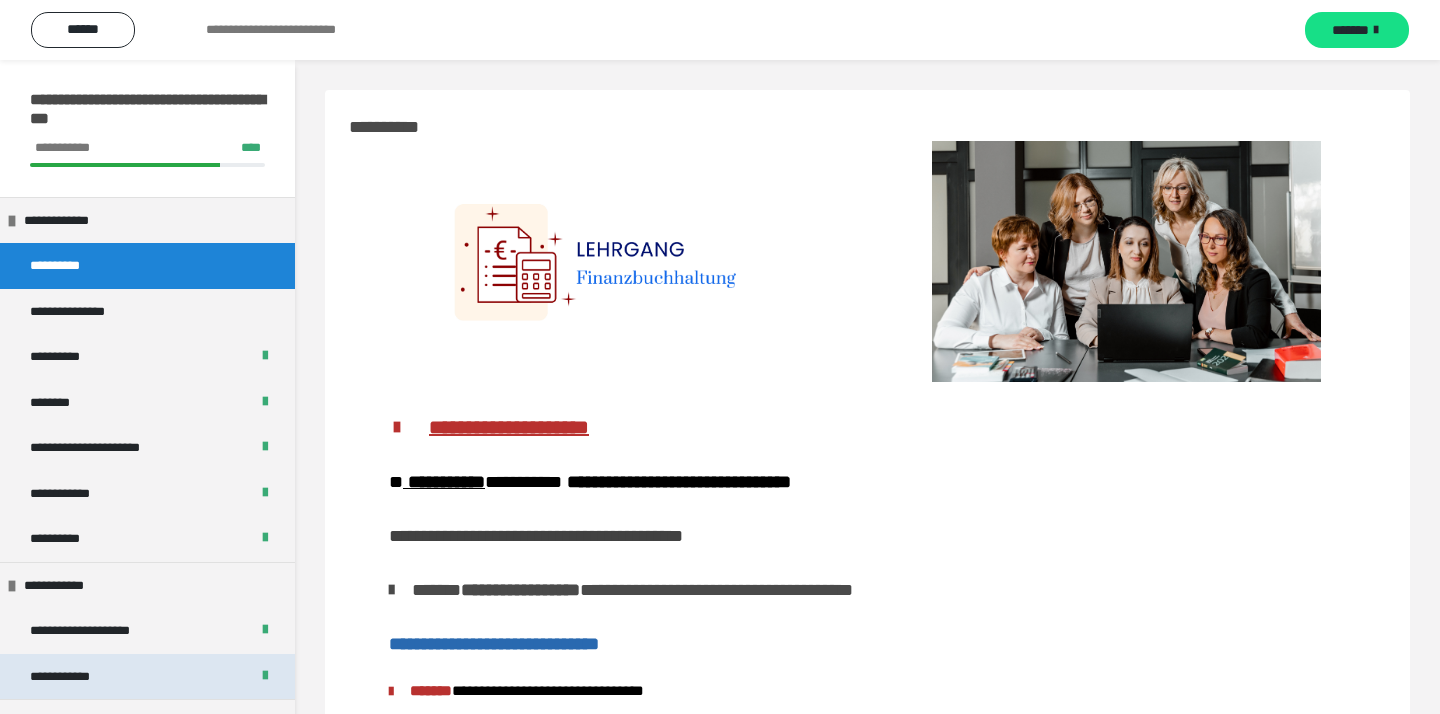 click on "**********" at bounding box center (147, 677) 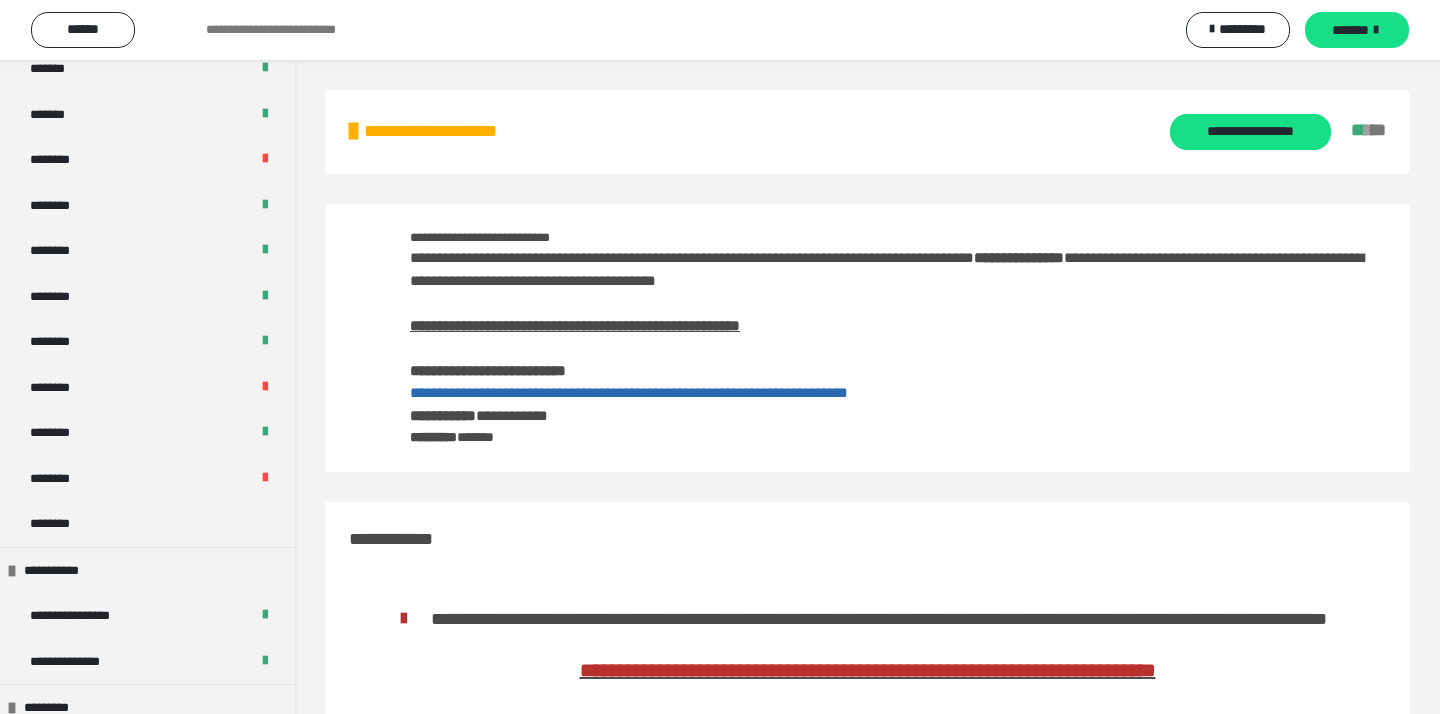 scroll, scrollTop: 1080, scrollLeft: 0, axis: vertical 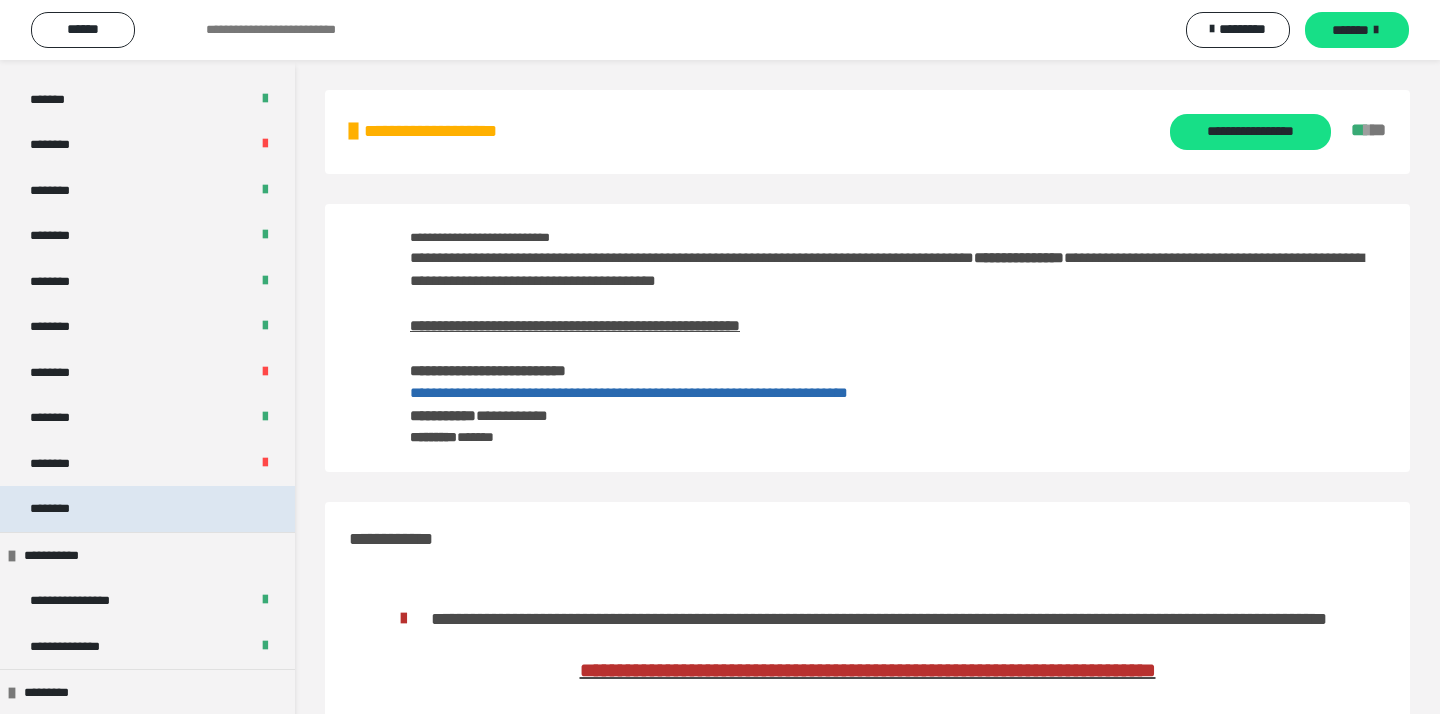 click on "********" at bounding box center [147, 509] 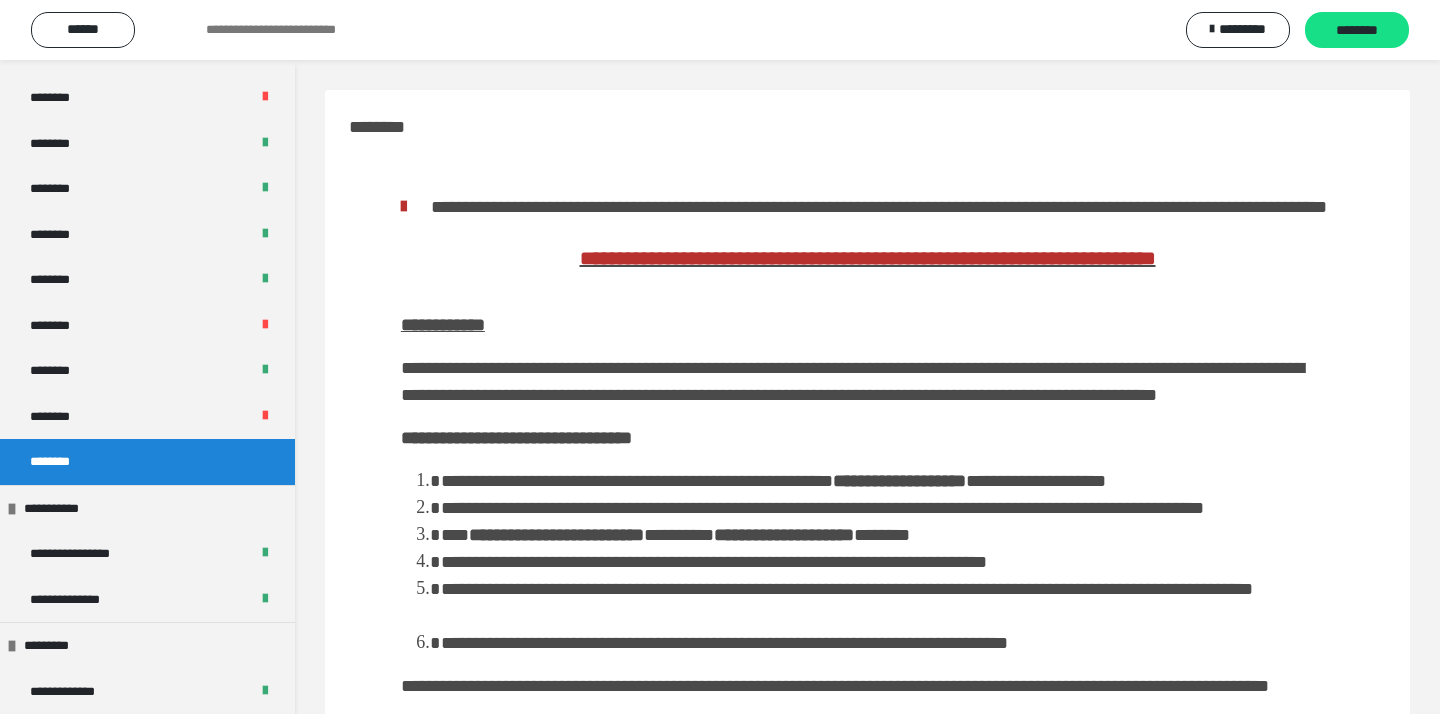 scroll, scrollTop: 1033, scrollLeft: 0, axis: vertical 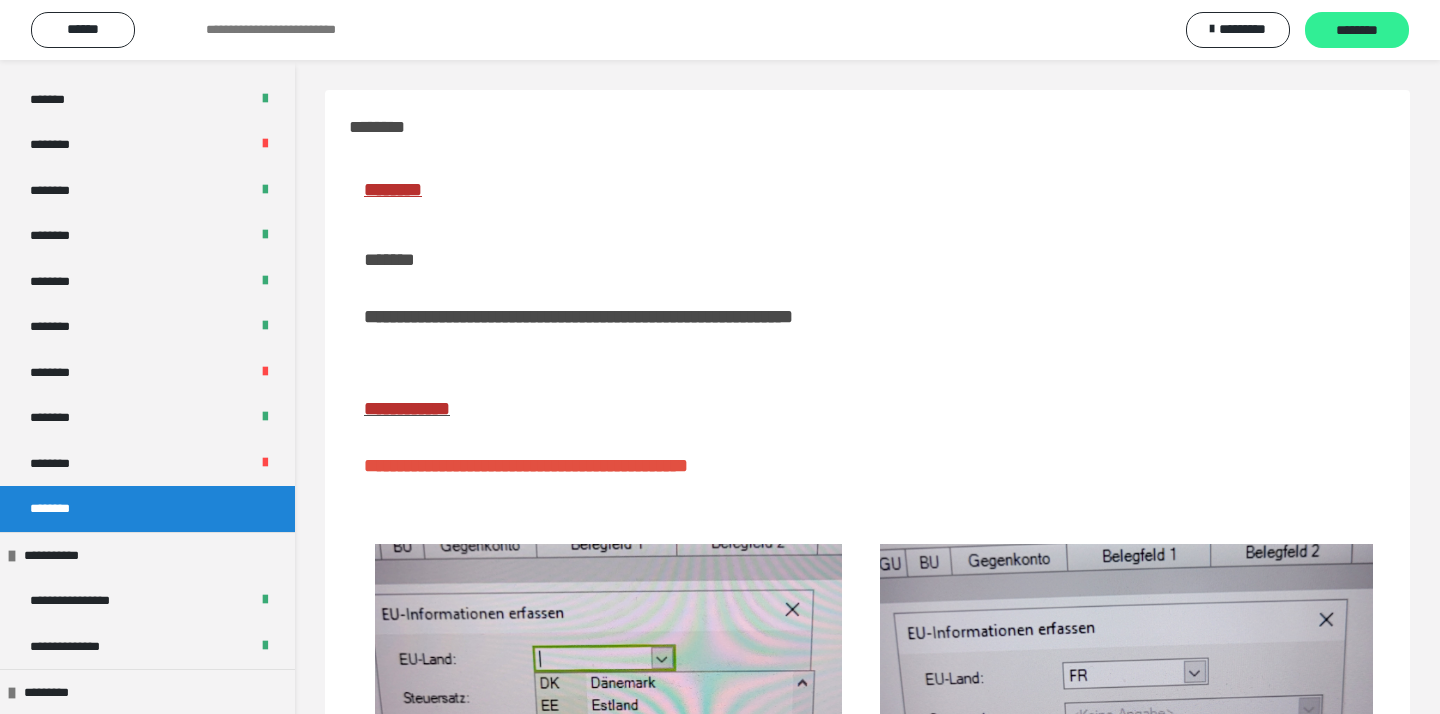 click on "********" at bounding box center [1357, 31] 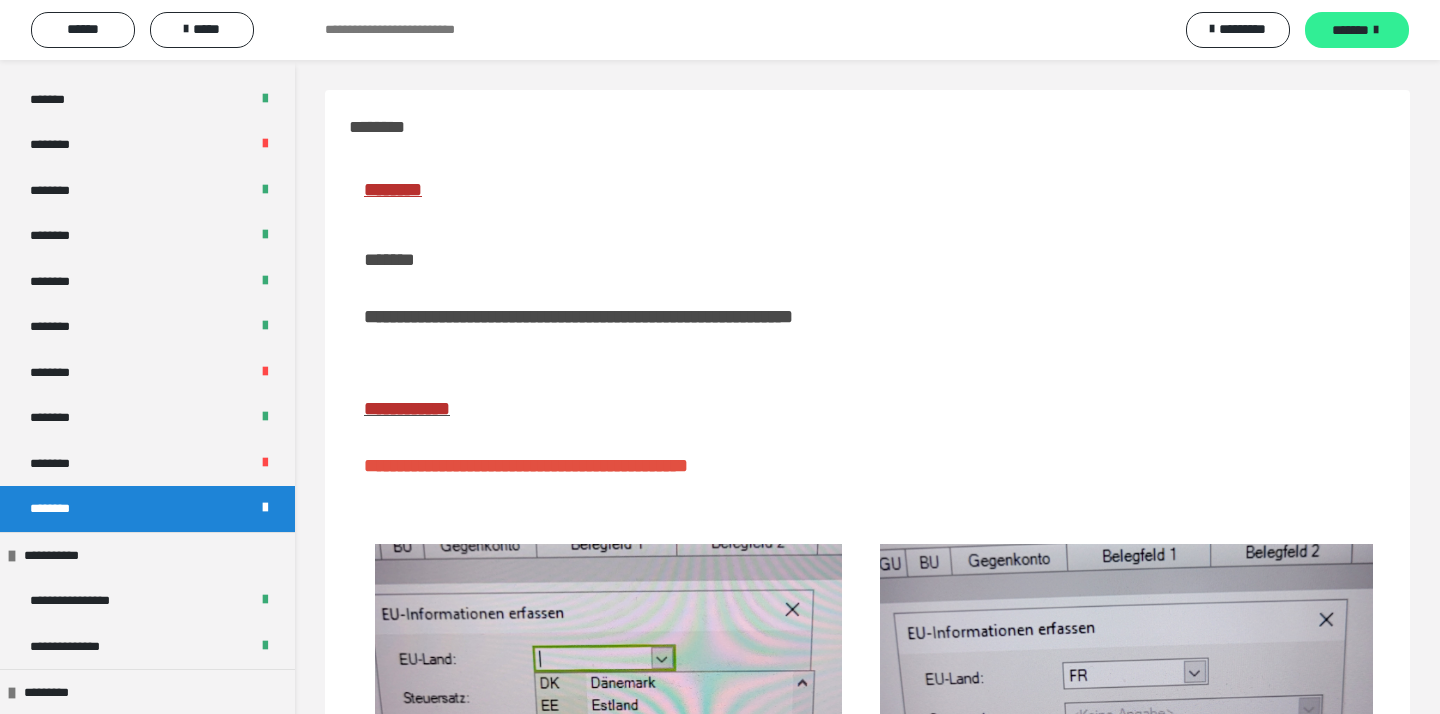 click on "*******" at bounding box center (1350, 30) 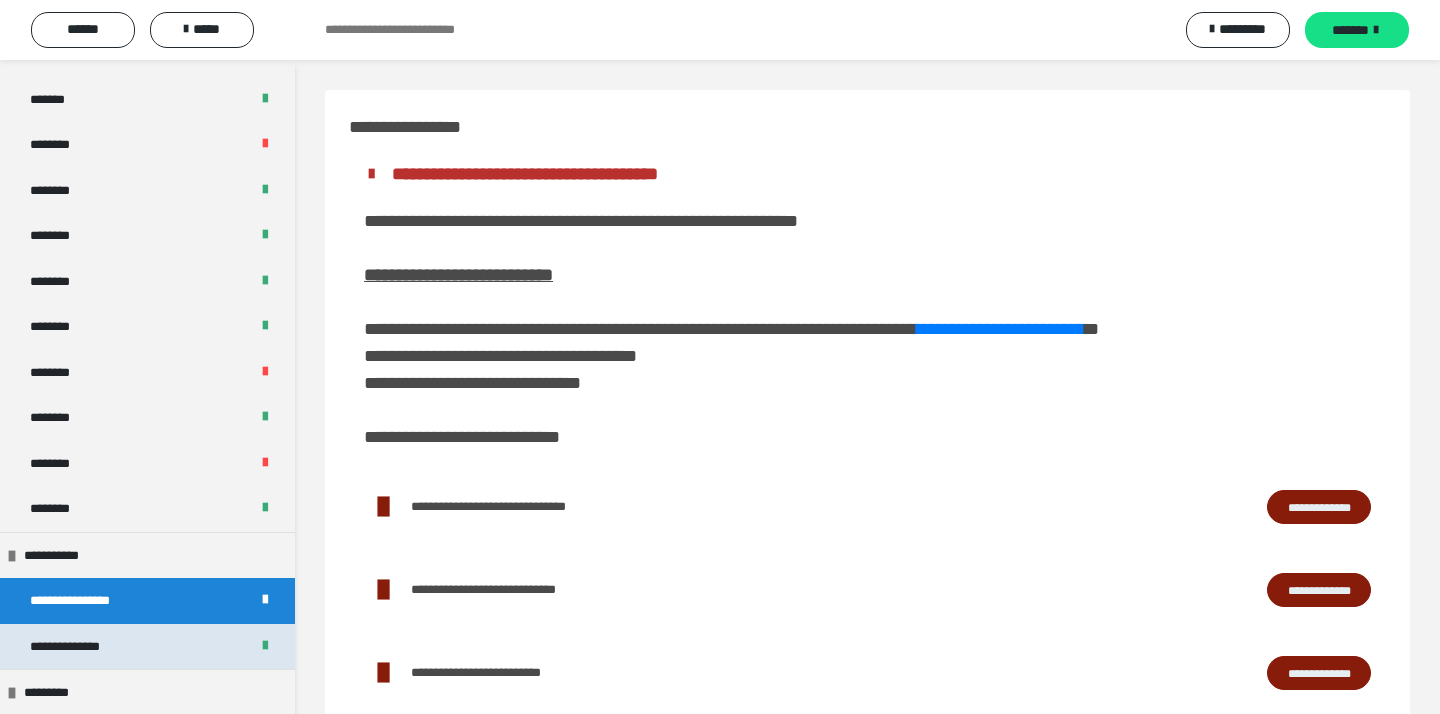 click on "**********" at bounding box center [147, 647] 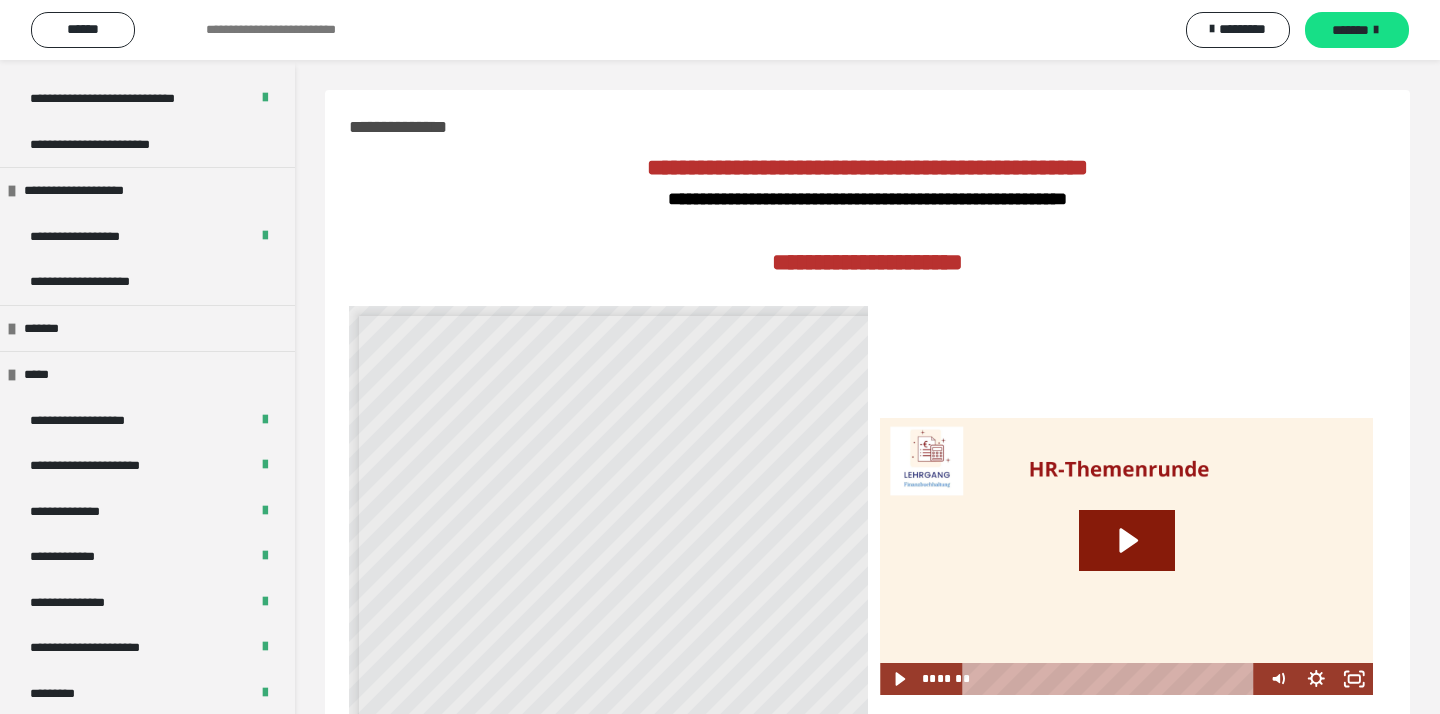 scroll, scrollTop: 2073, scrollLeft: 0, axis: vertical 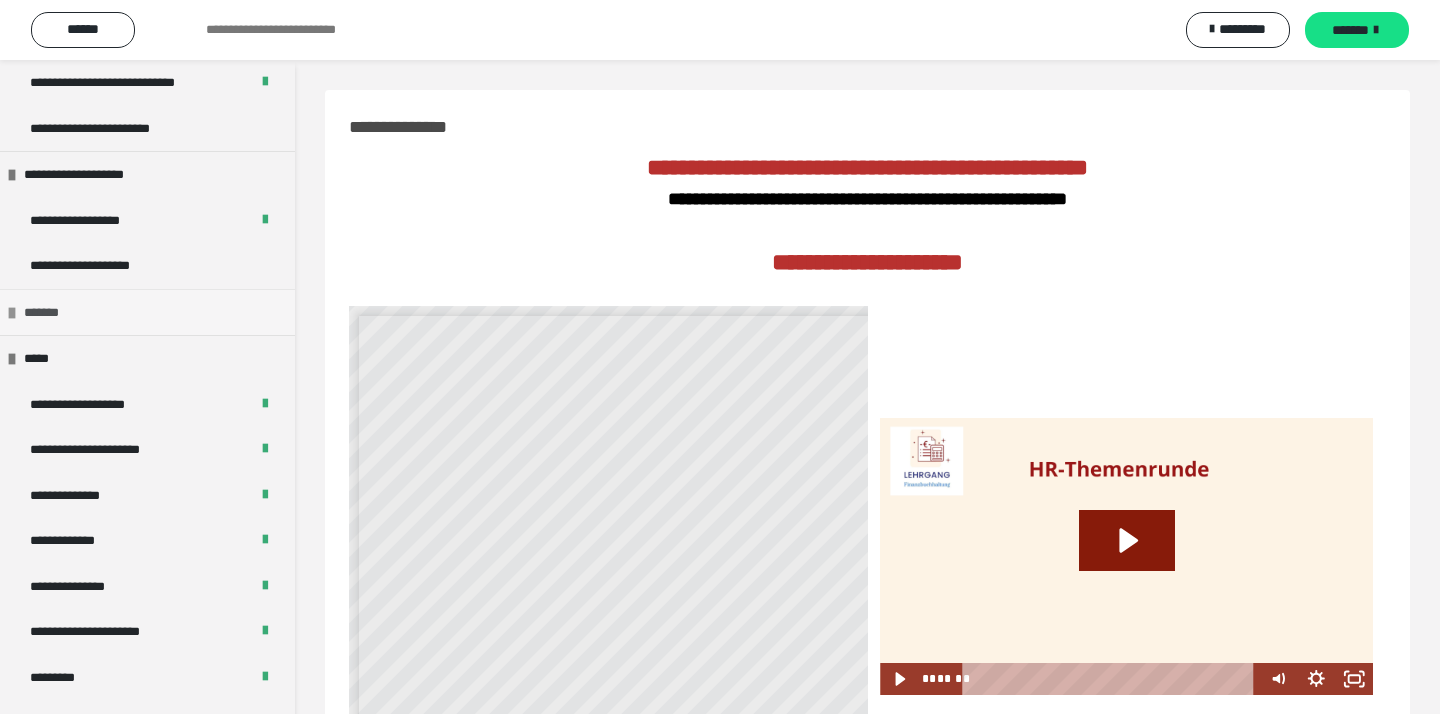 click on "*******" at bounding box center (48, 313) 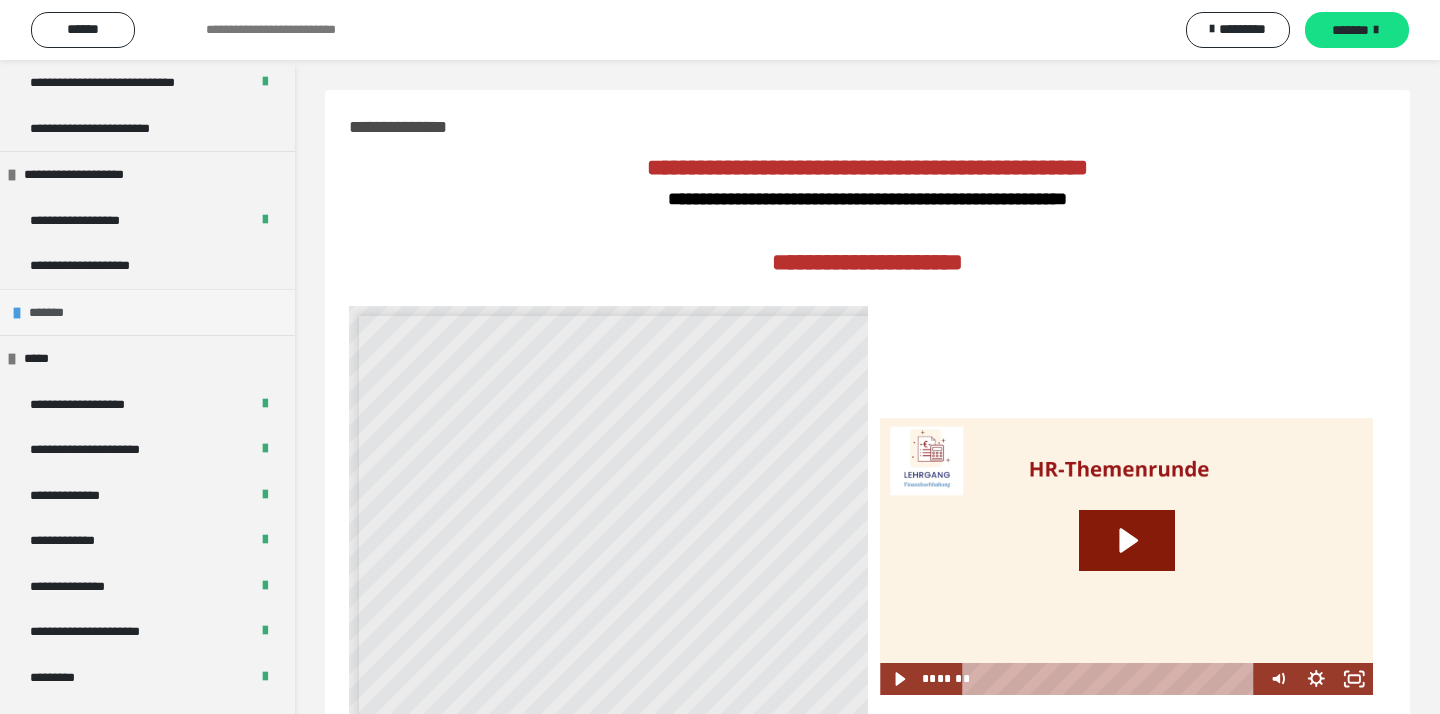 click on "*******" at bounding box center [147, 312] 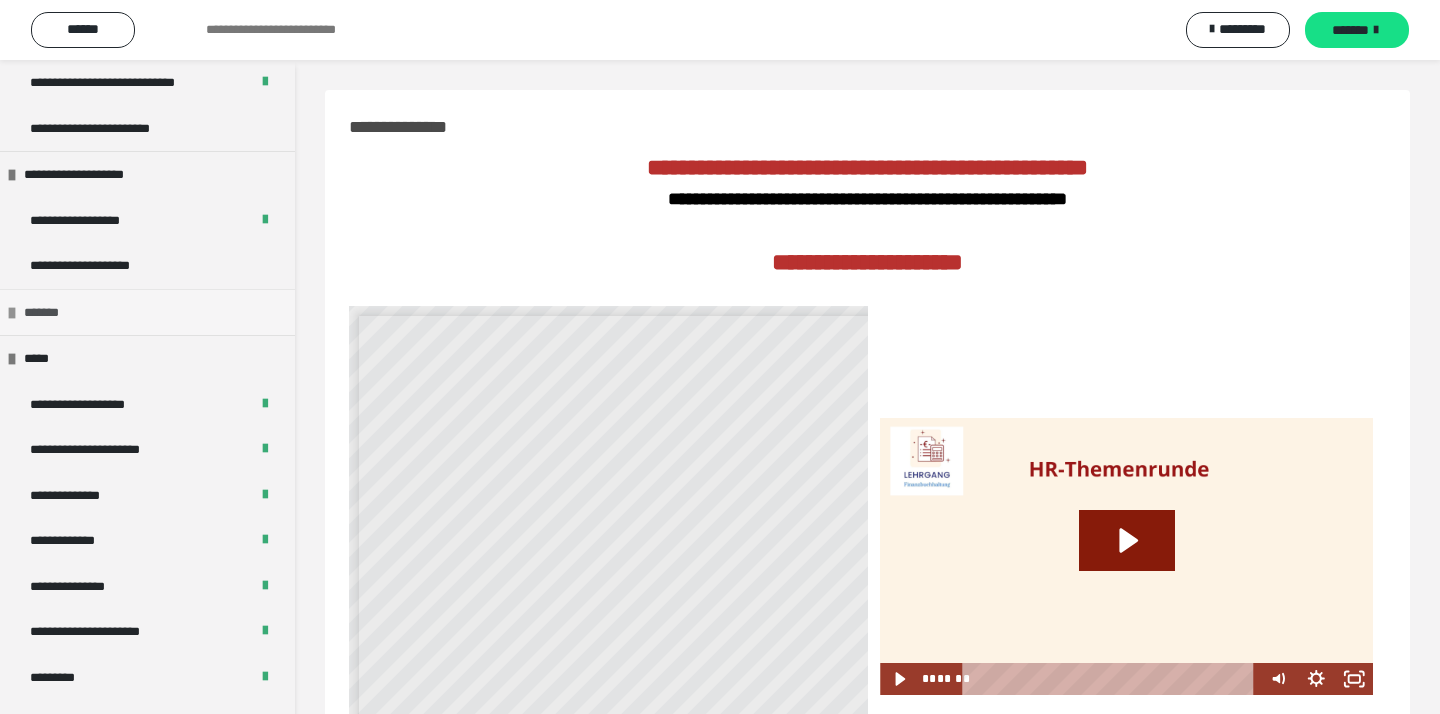 click on "*******" at bounding box center (147, 312) 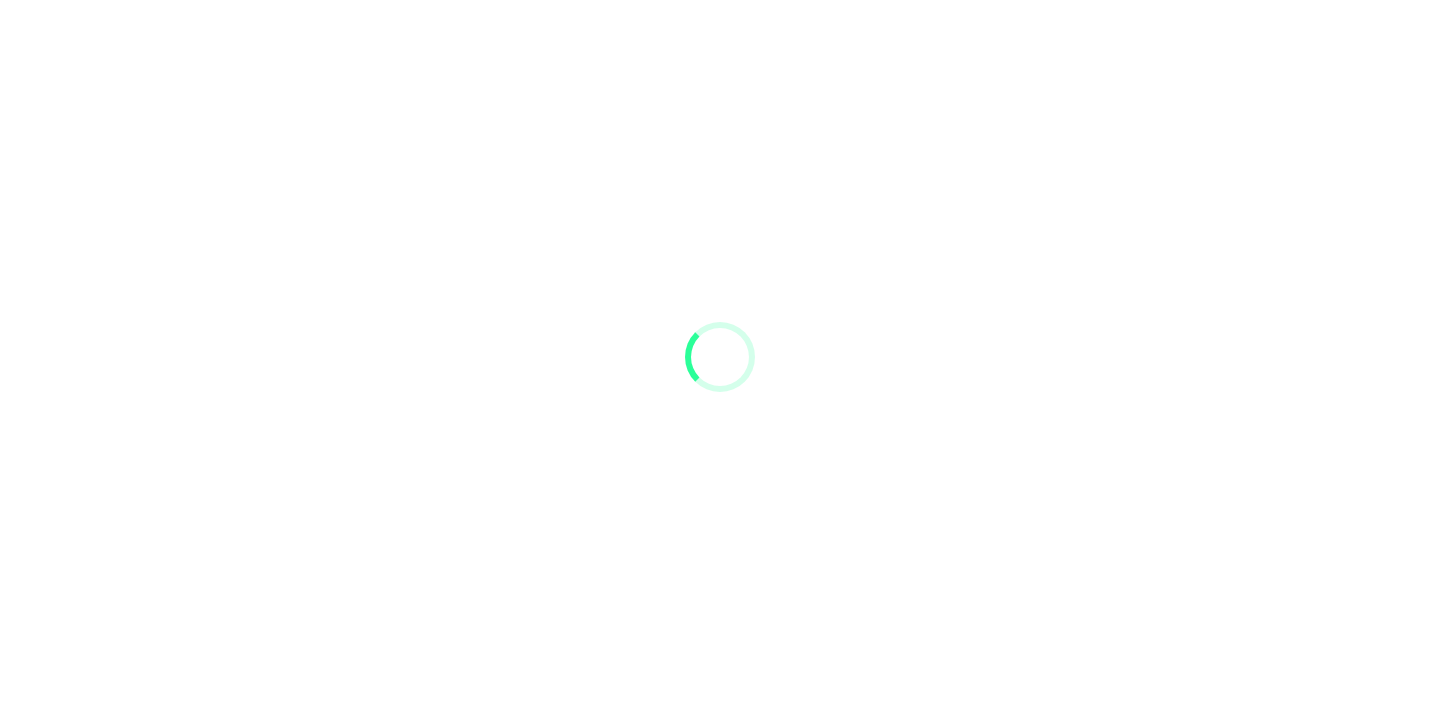 scroll, scrollTop: 0, scrollLeft: 0, axis: both 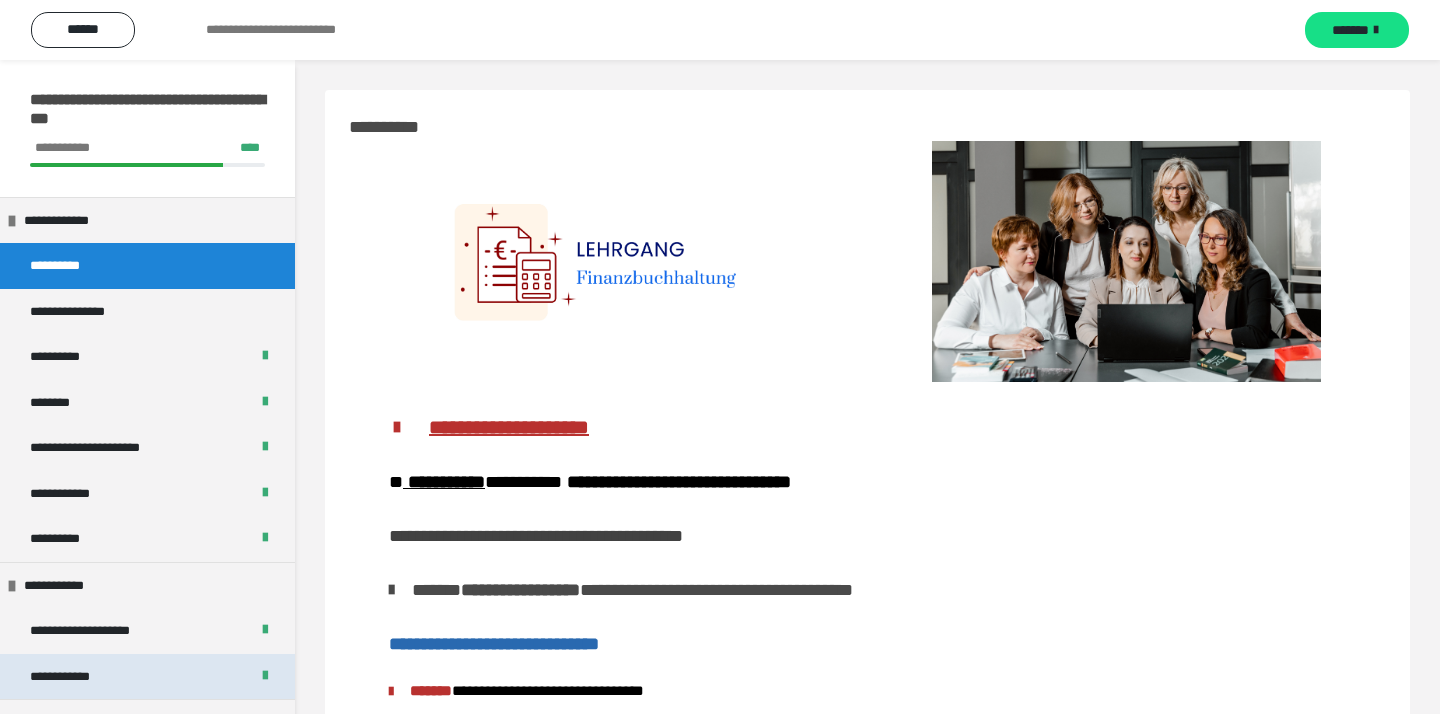 click on "**********" at bounding box center [147, 677] 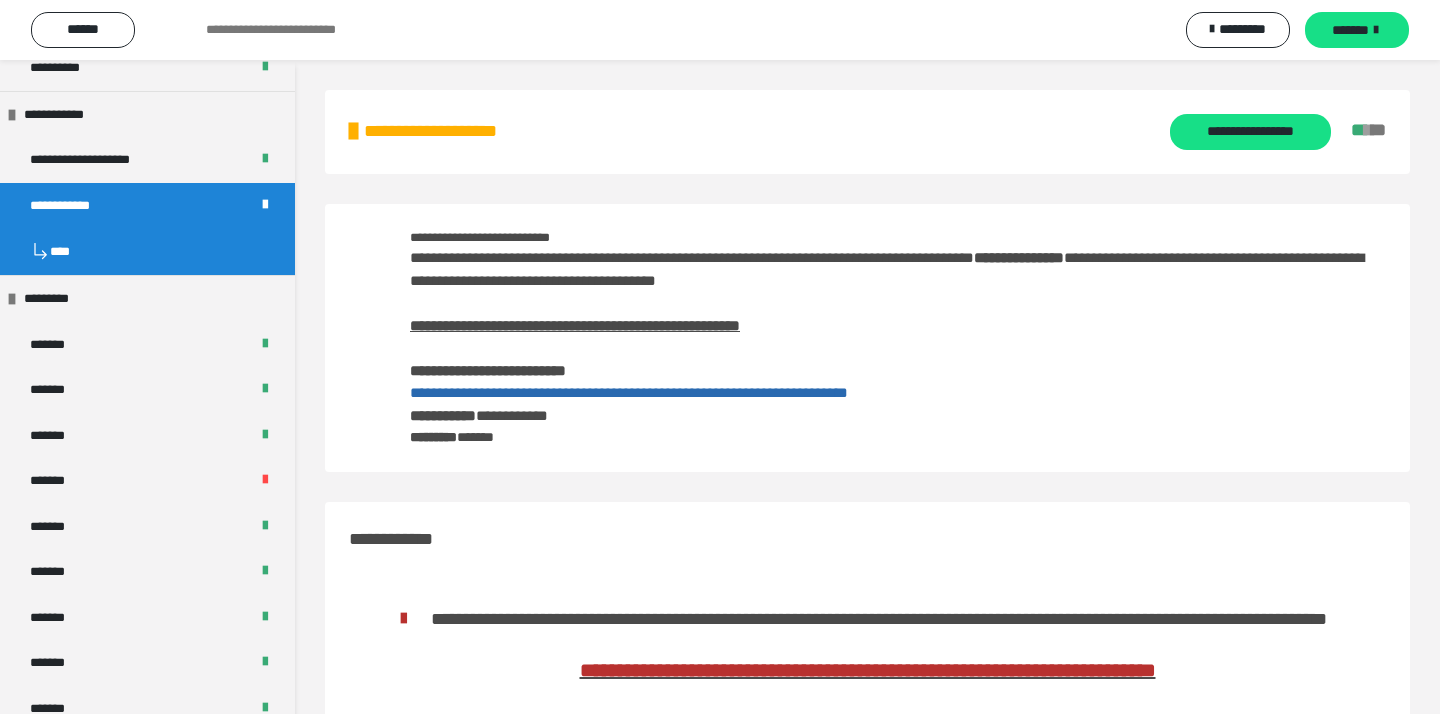 scroll, scrollTop: 440, scrollLeft: 0, axis: vertical 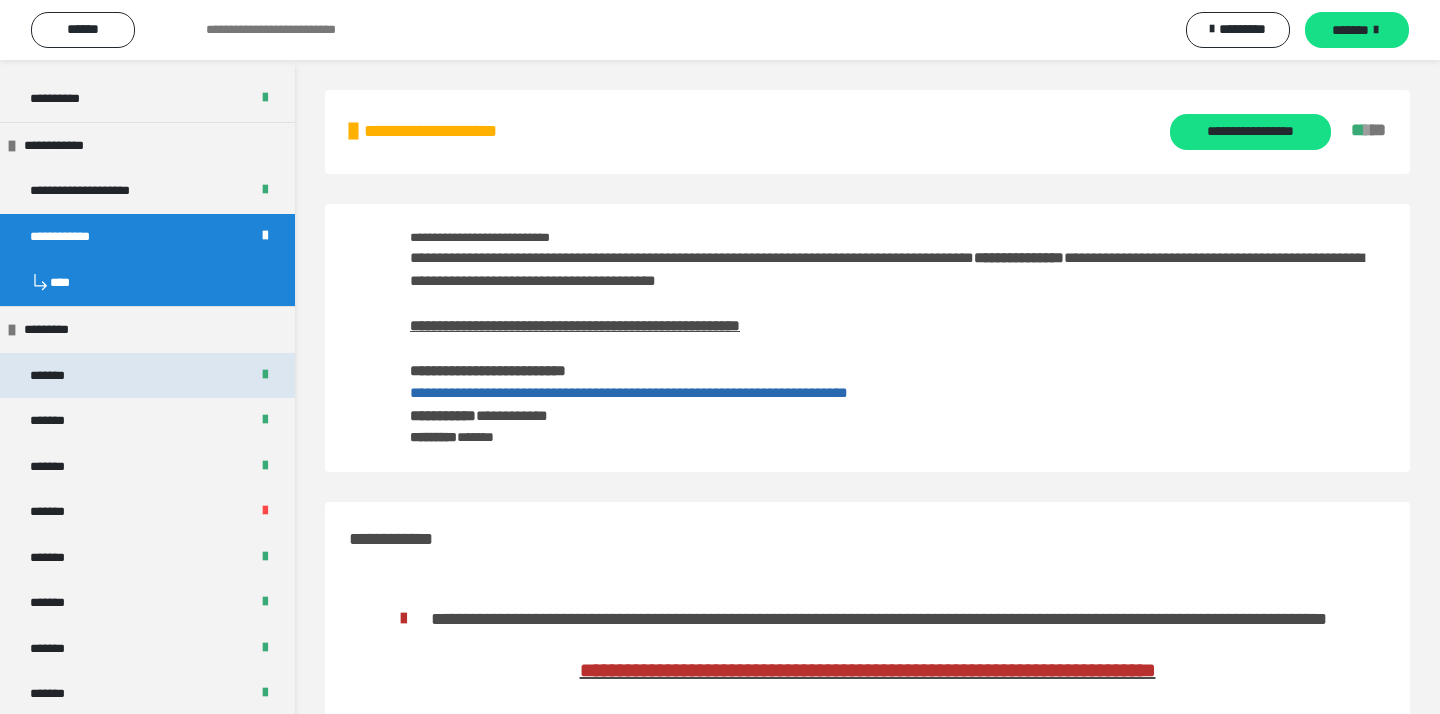 click on "*******" at bounding box center [57, 376] 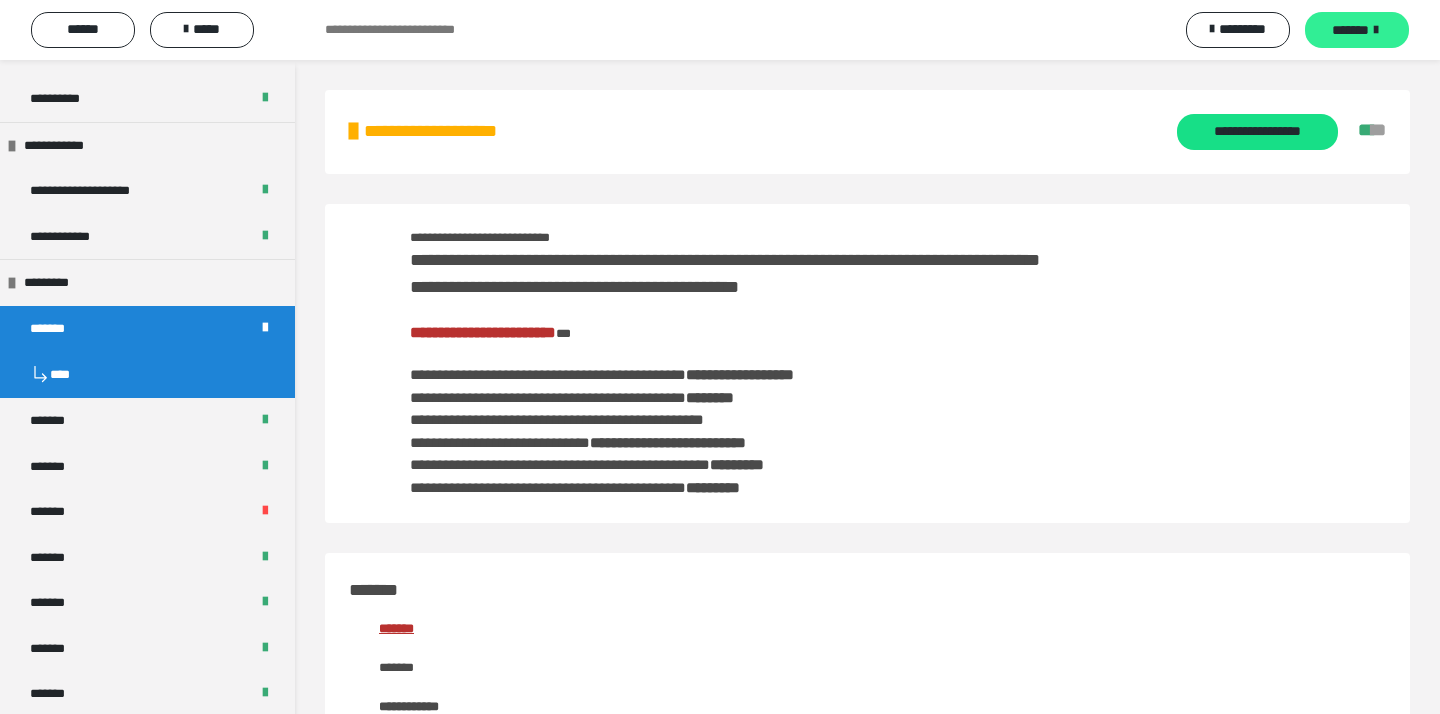 click on "*******" at bounding box center [1350, 30] 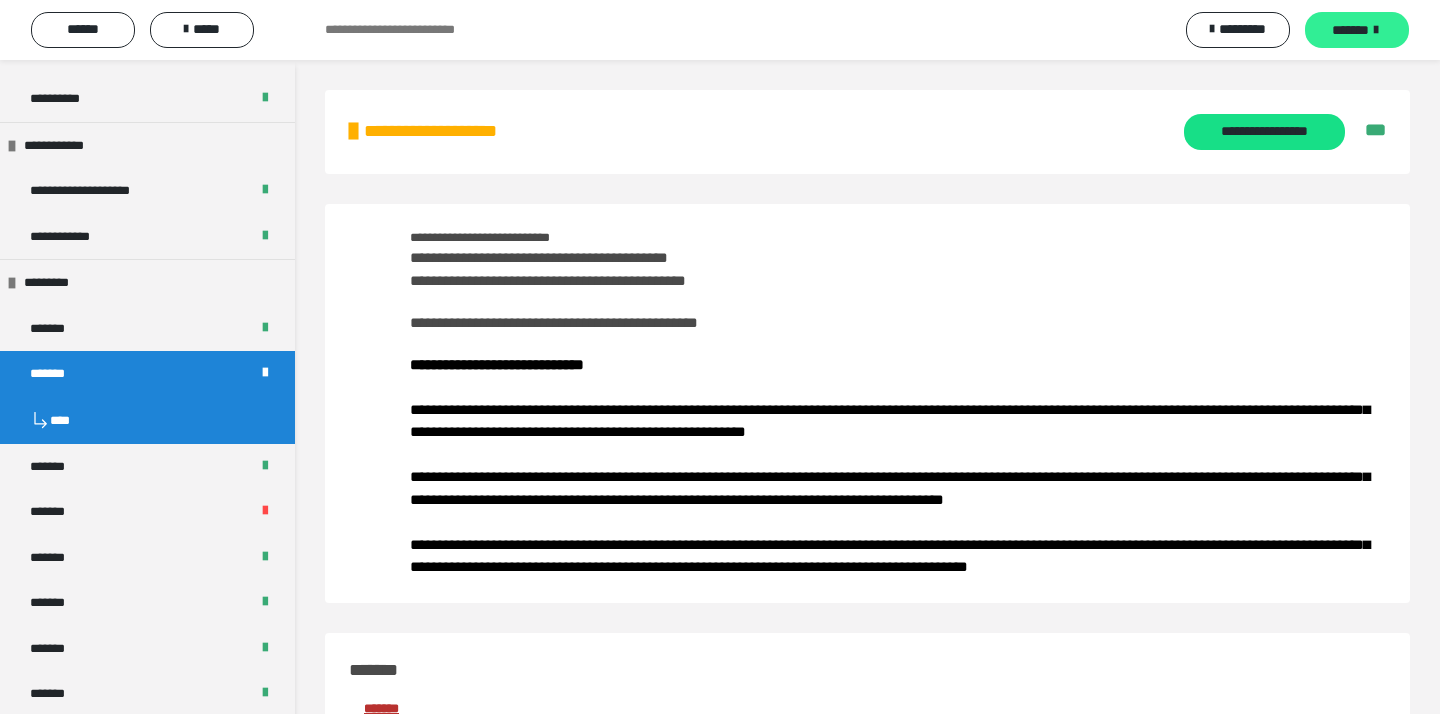 click on "*******" at bounding box center (1350, 30) 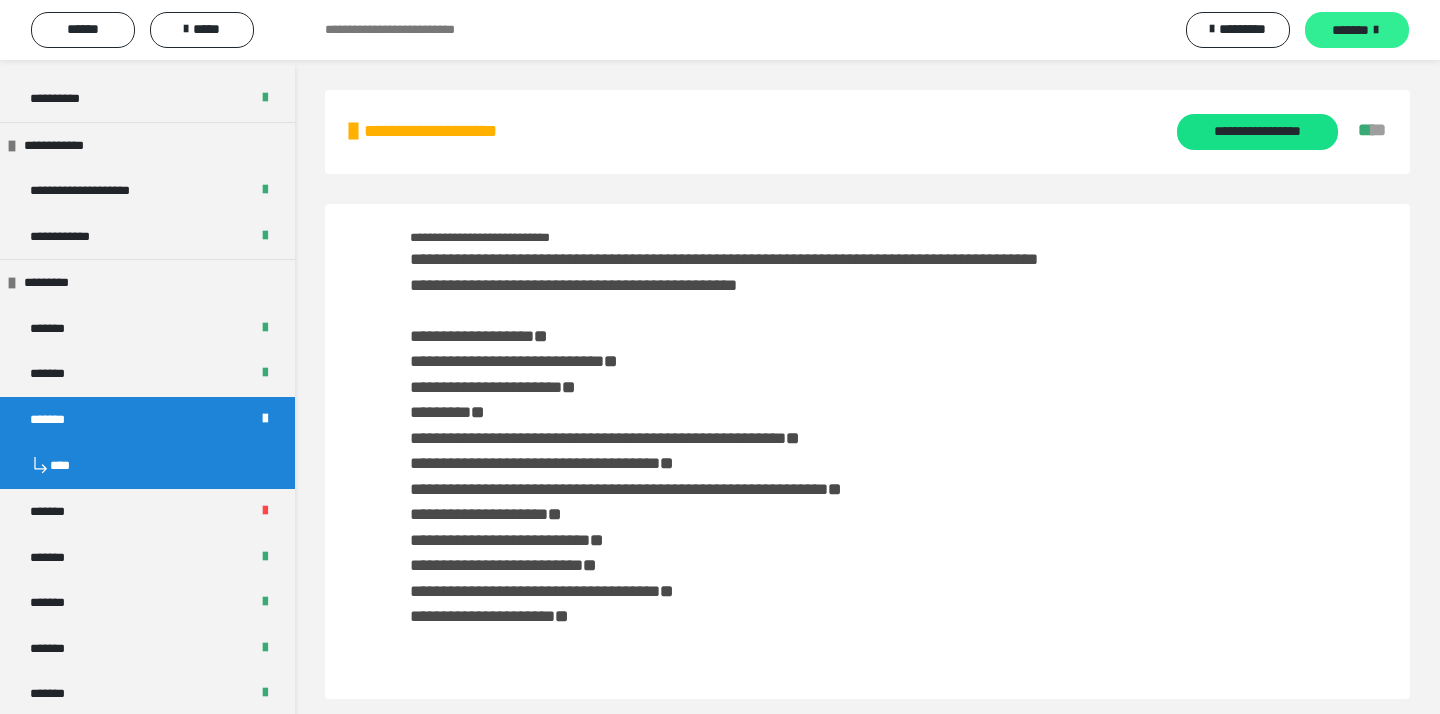 click on "*******" at bounding box center (1350, 30) 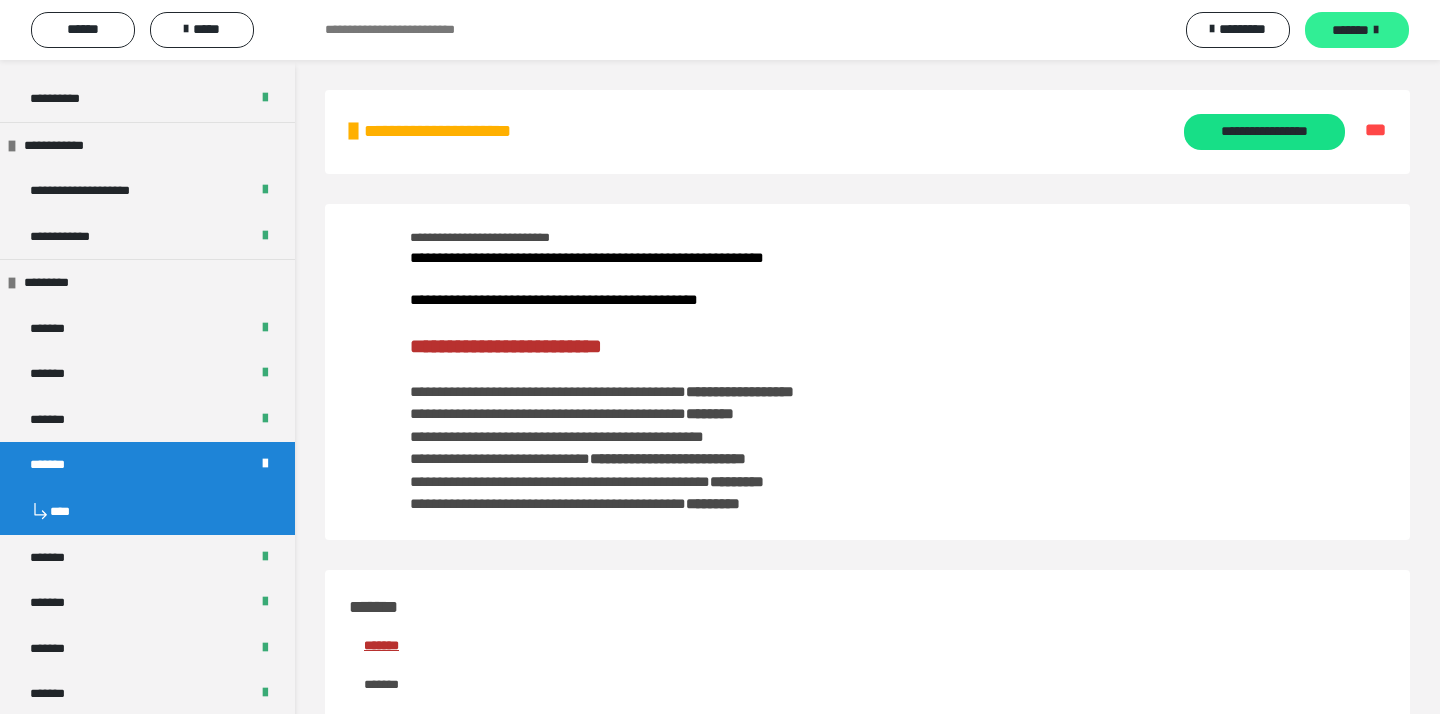 click on "*******" at bounding box center [1350, 30] 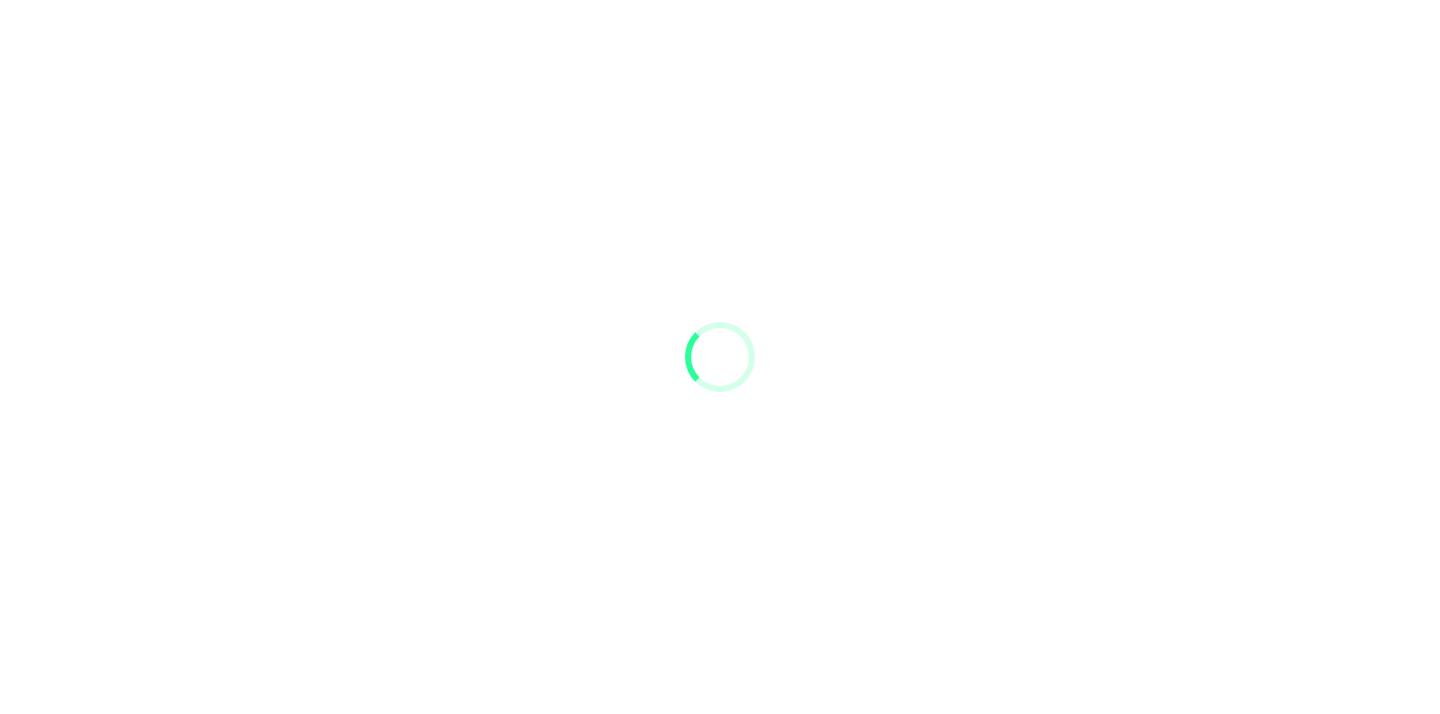 scroll, scrollTop: 0, scrollLeft: 0, axis: both 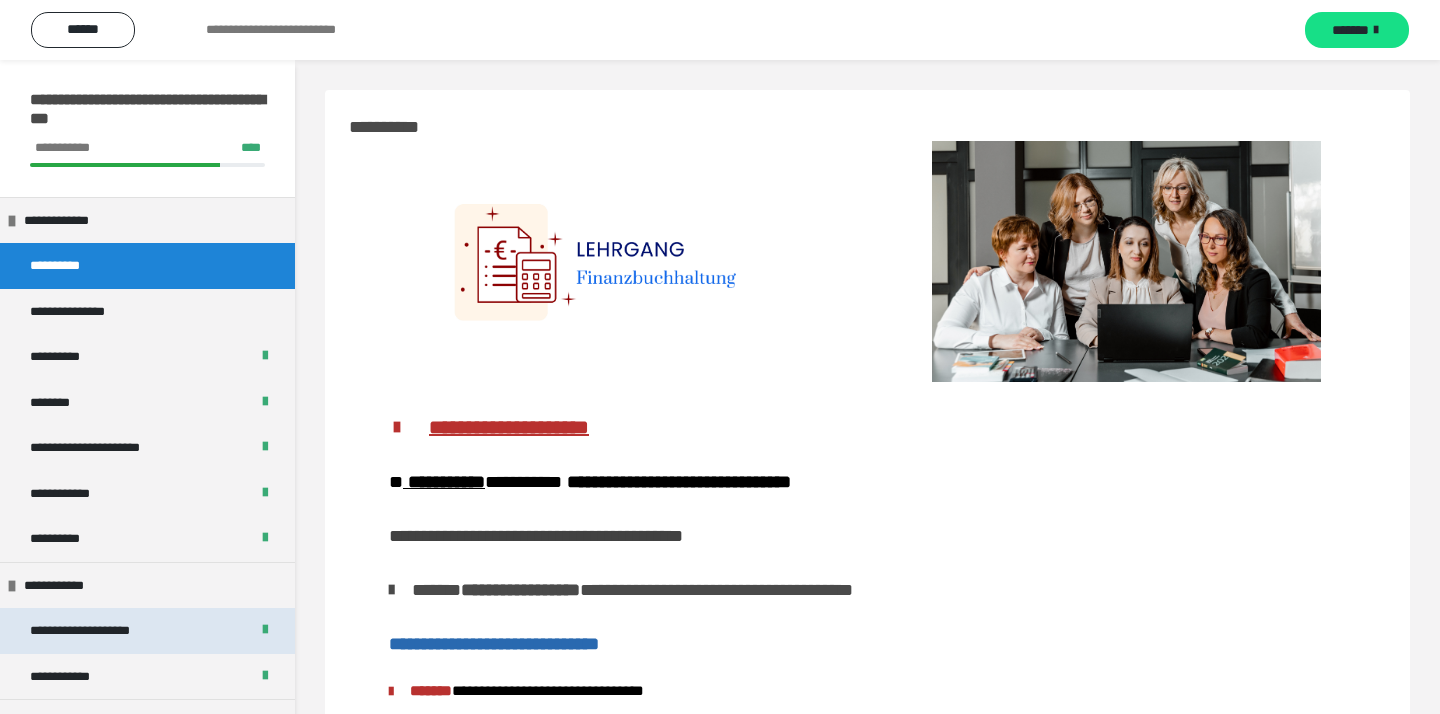 click on "**********" at bounding box center [147, 631] 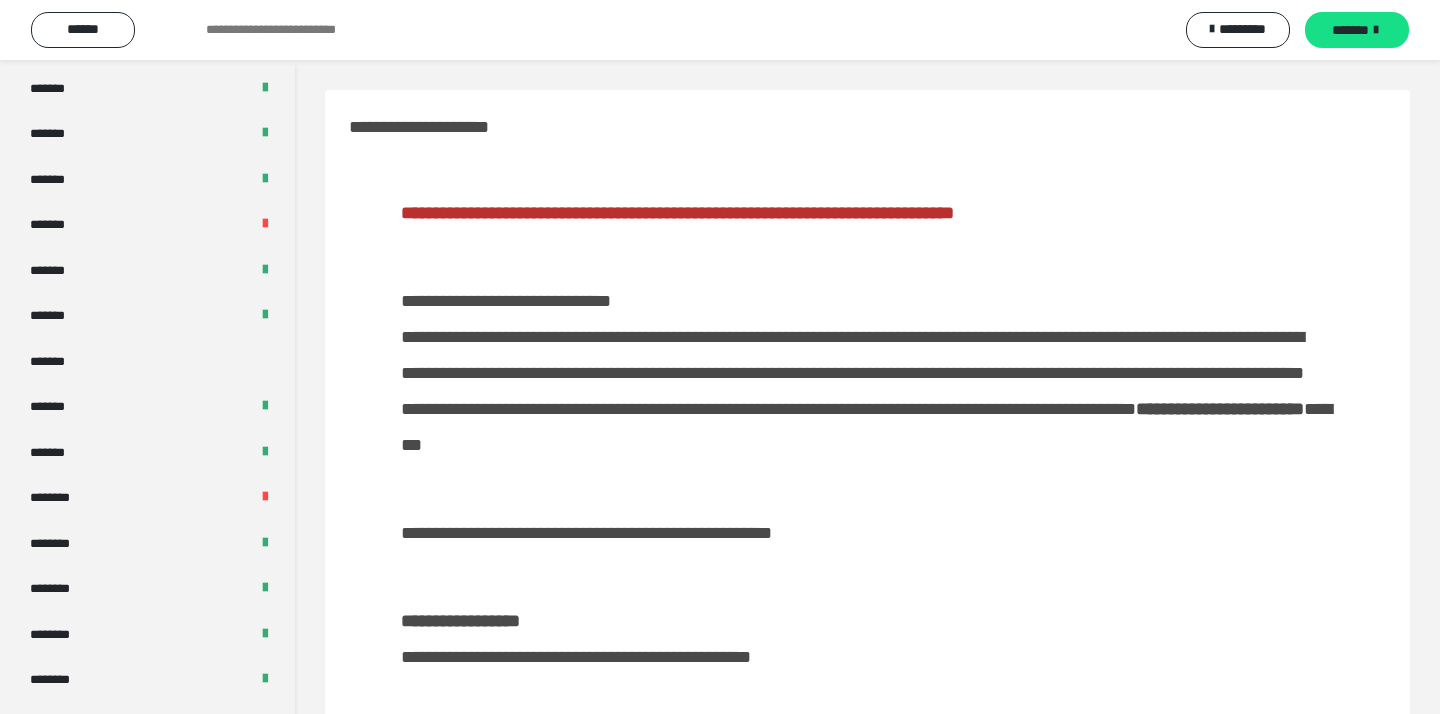 scroll, scrollTop: 760, scrollLeft: 0, axis: vertical 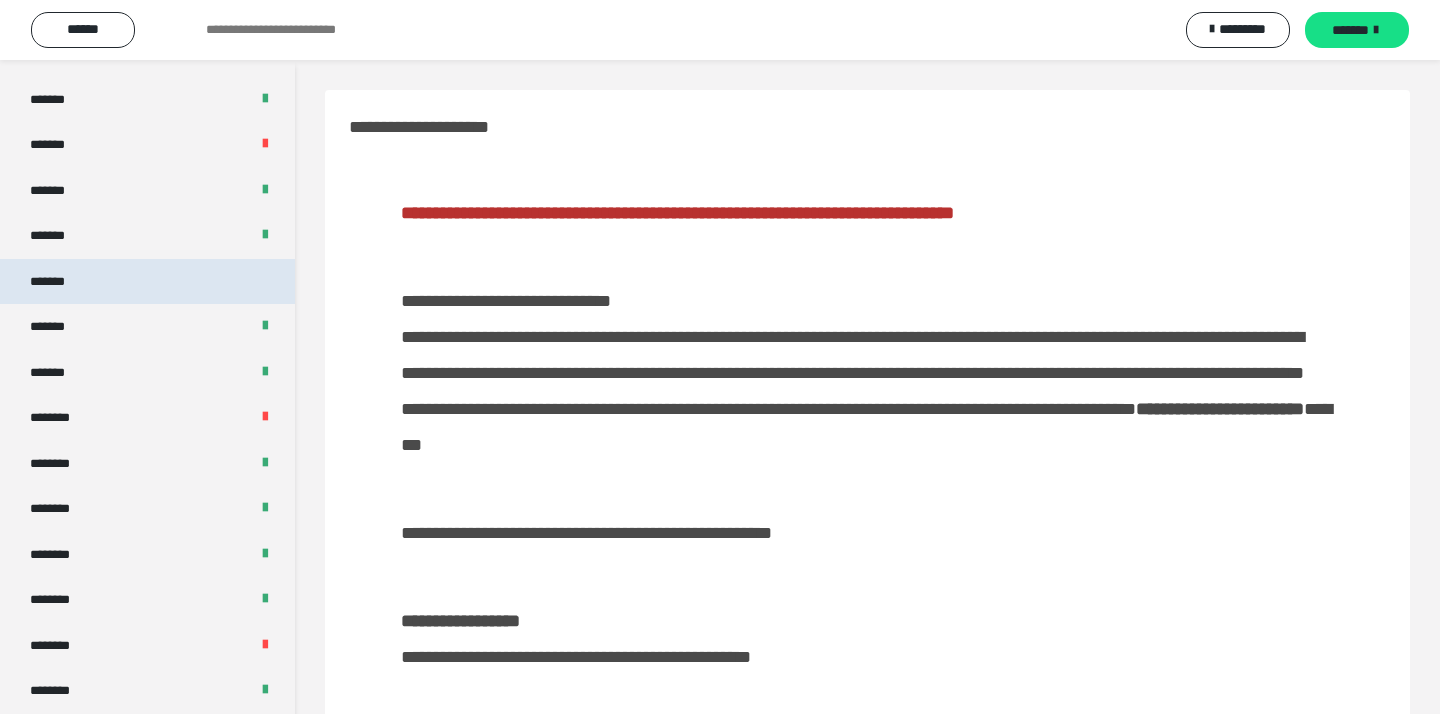 click on "*******" at bounding box center (147, 282) 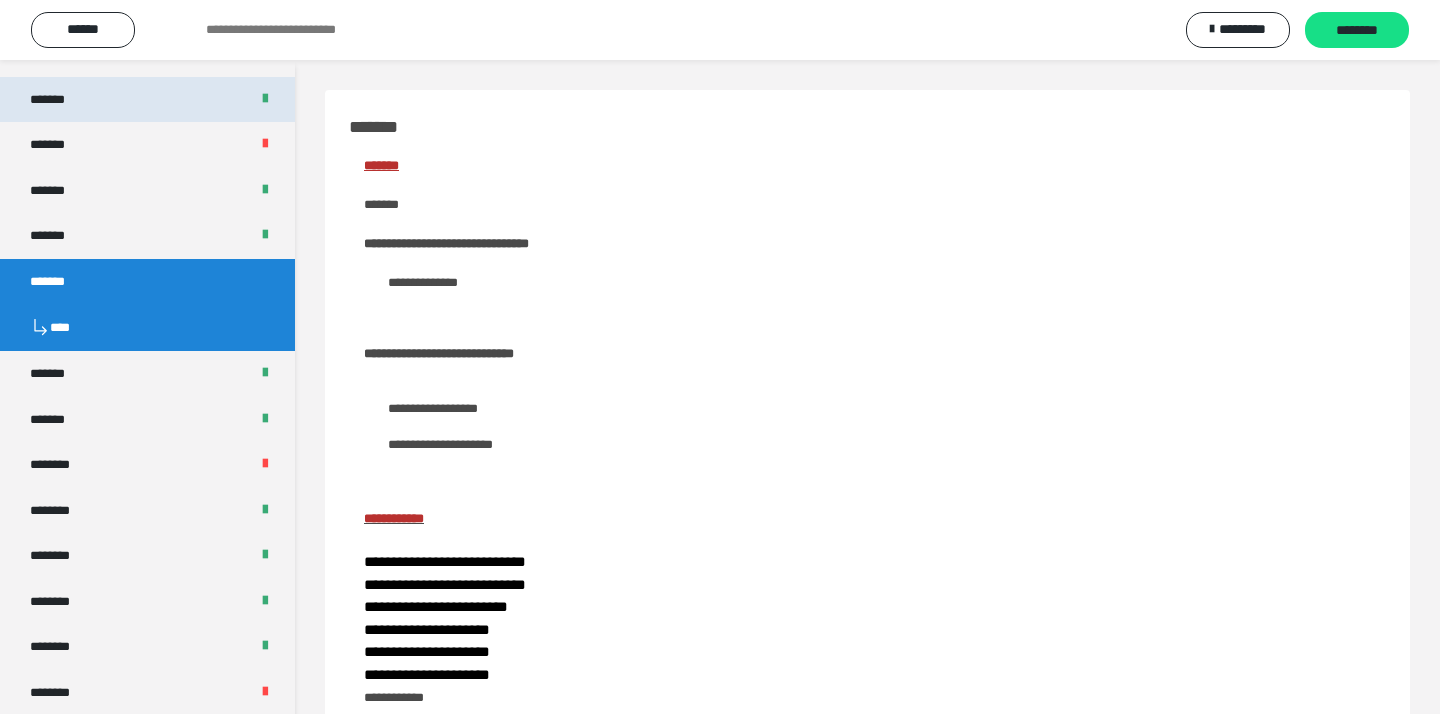 click on "*******" at bounding box center (147, 100) 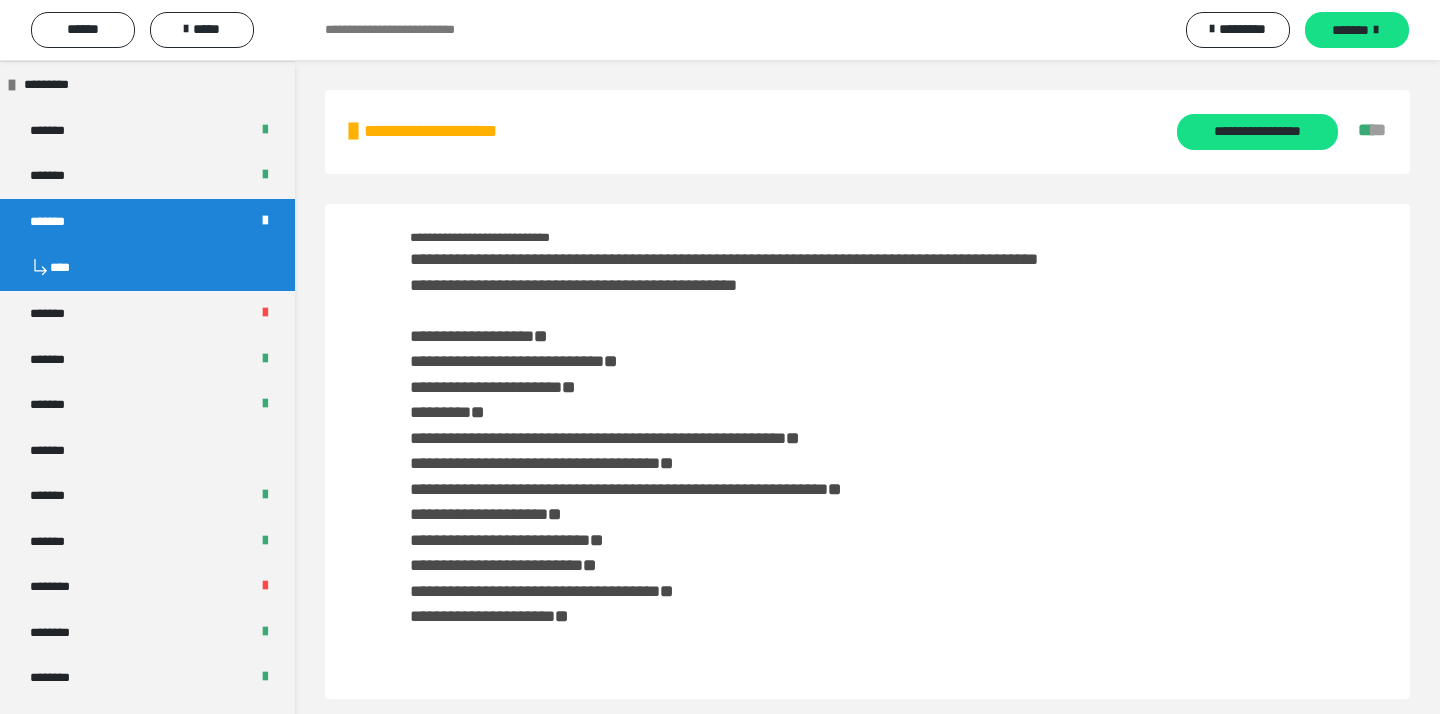 scroll, scrollTop: 560, scrollLeft: 0, axis: vertical 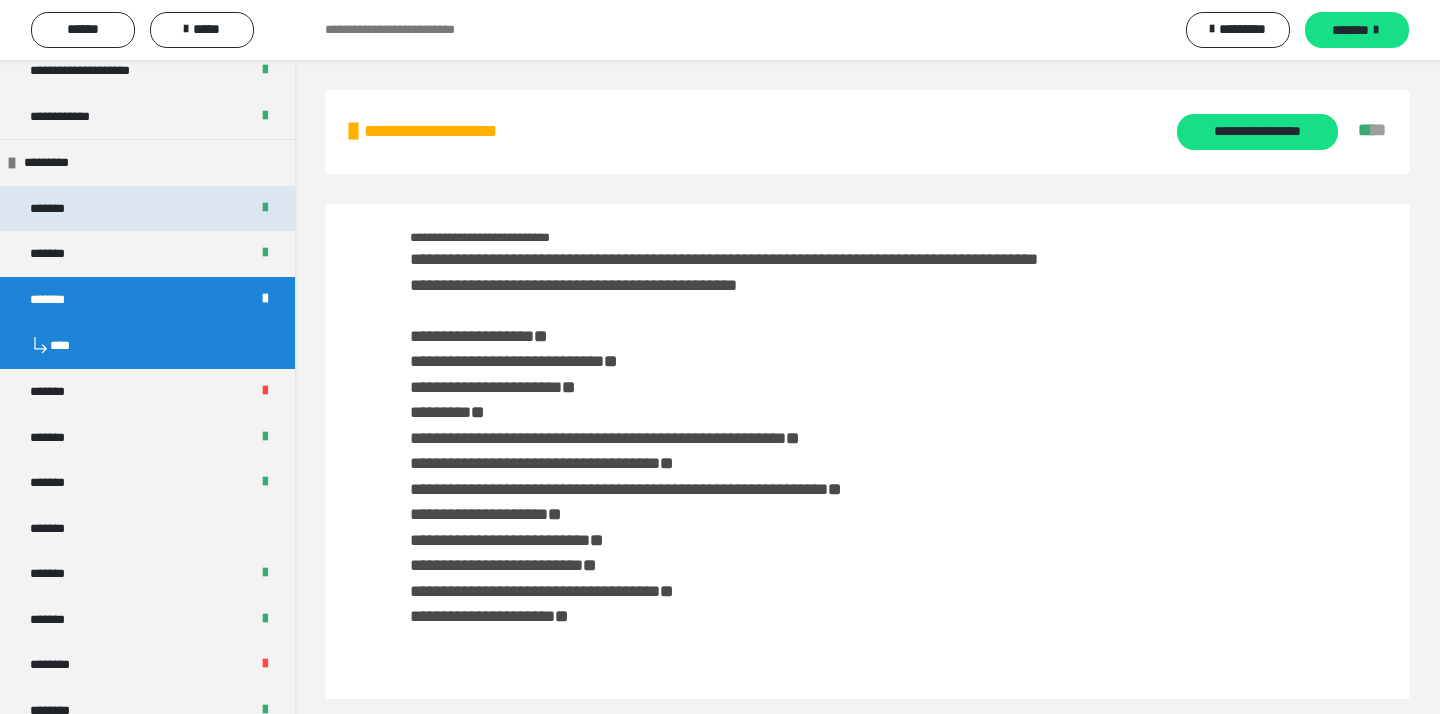 click on "*******" at bounding box center (147, 209) 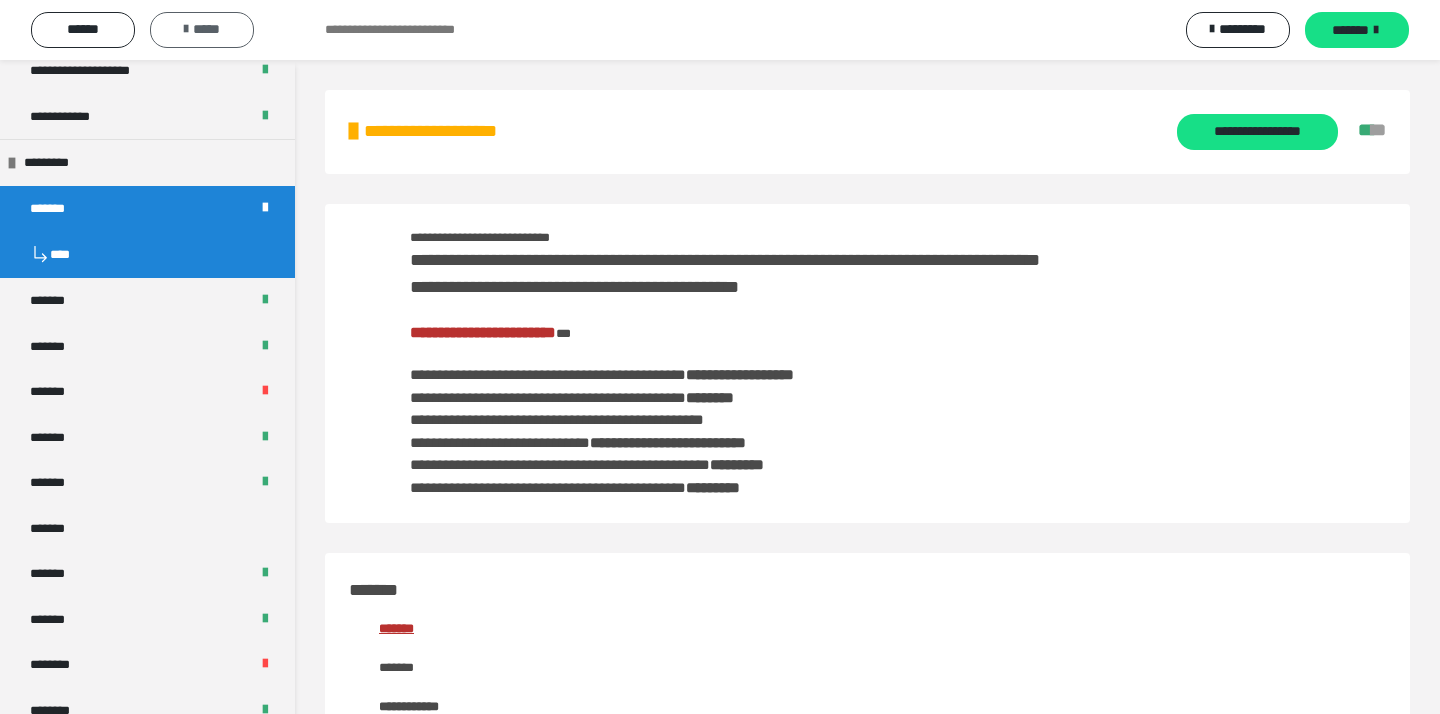 click on "*****" at bounding box center (202, 30) 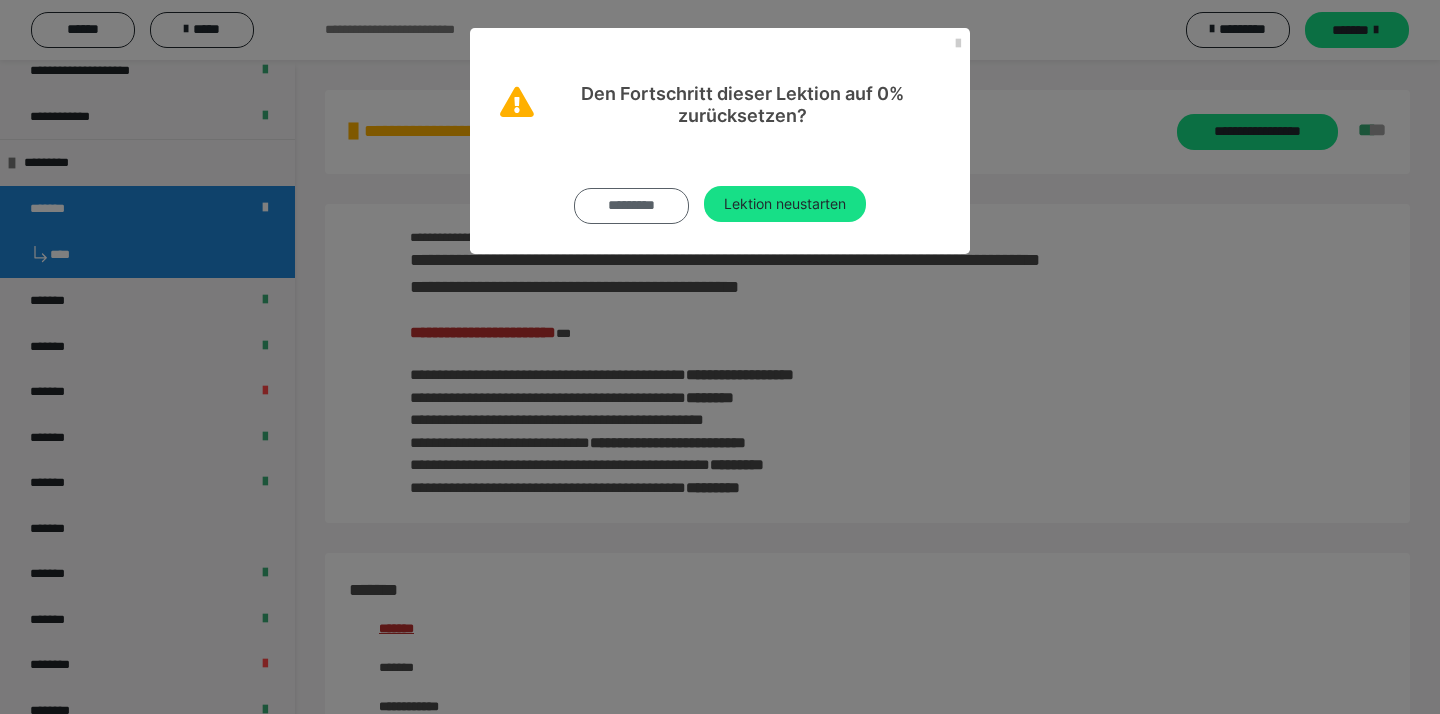 click on "*********" at bounding box center (631, 206) 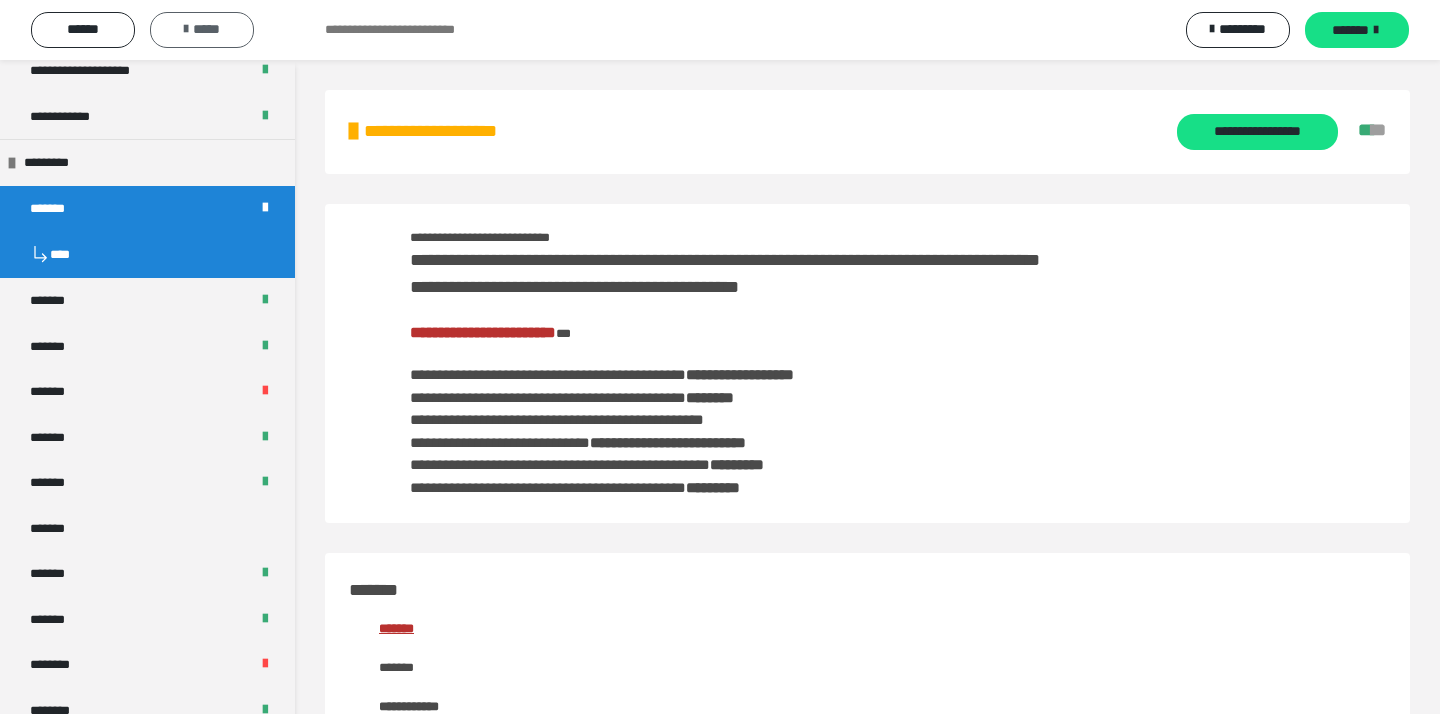 click on "*****" at bounding box center [202, 30] 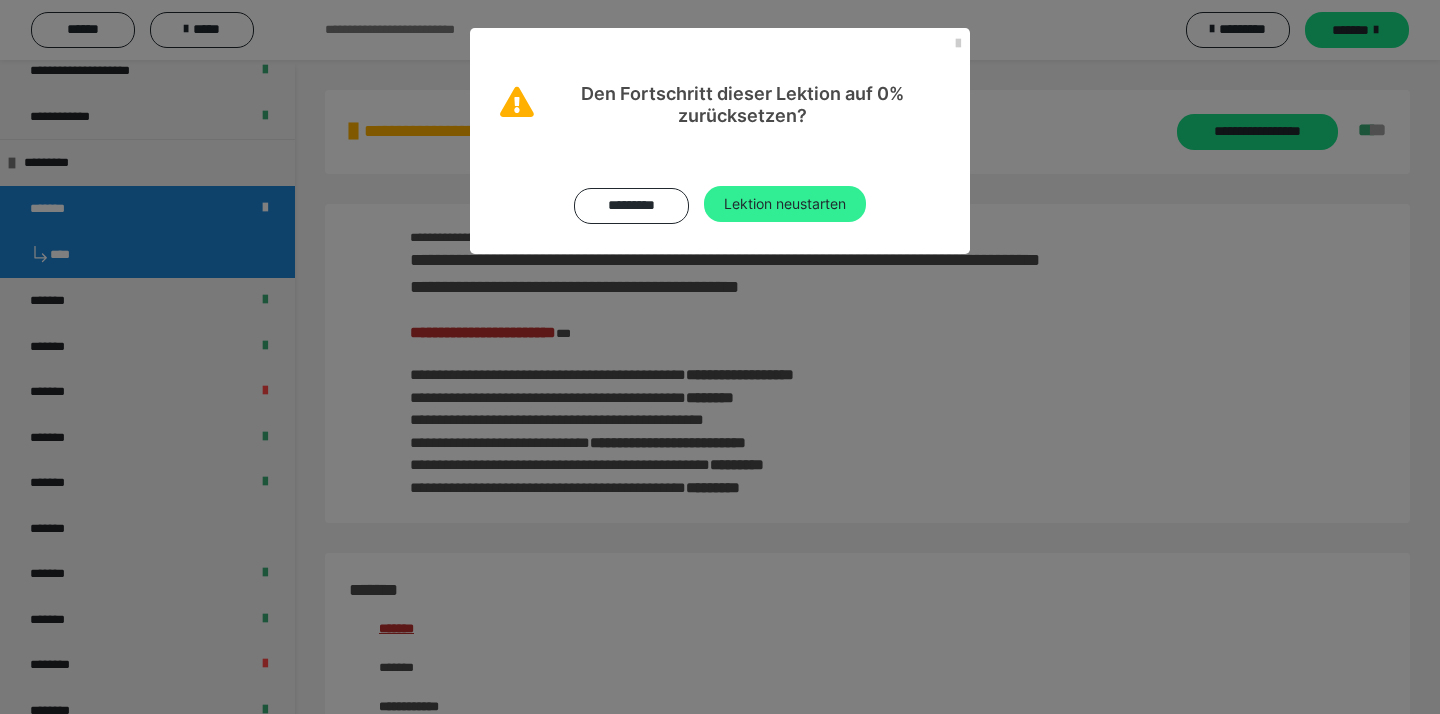 click on "Lektion neustarten" at bounding box center [785, 204] 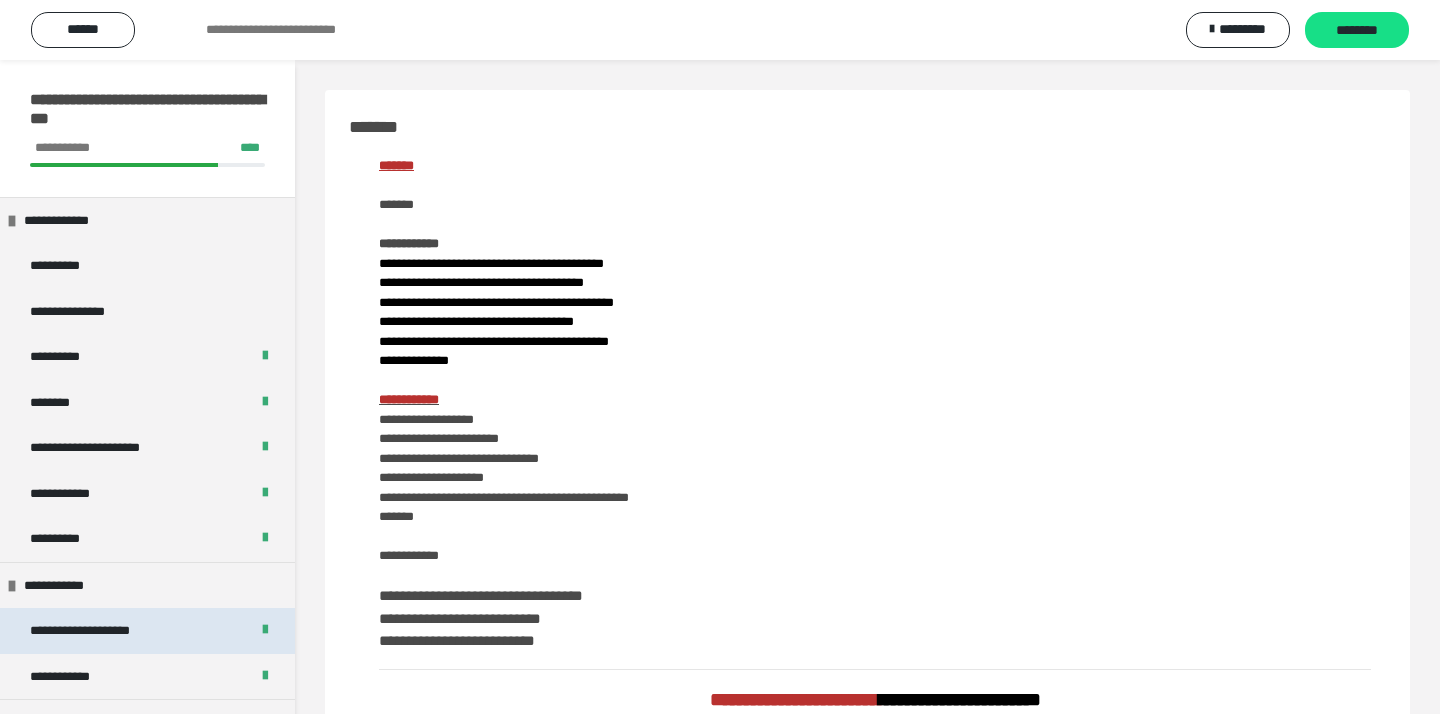 click on "**********" at bounding box center (147, 631) 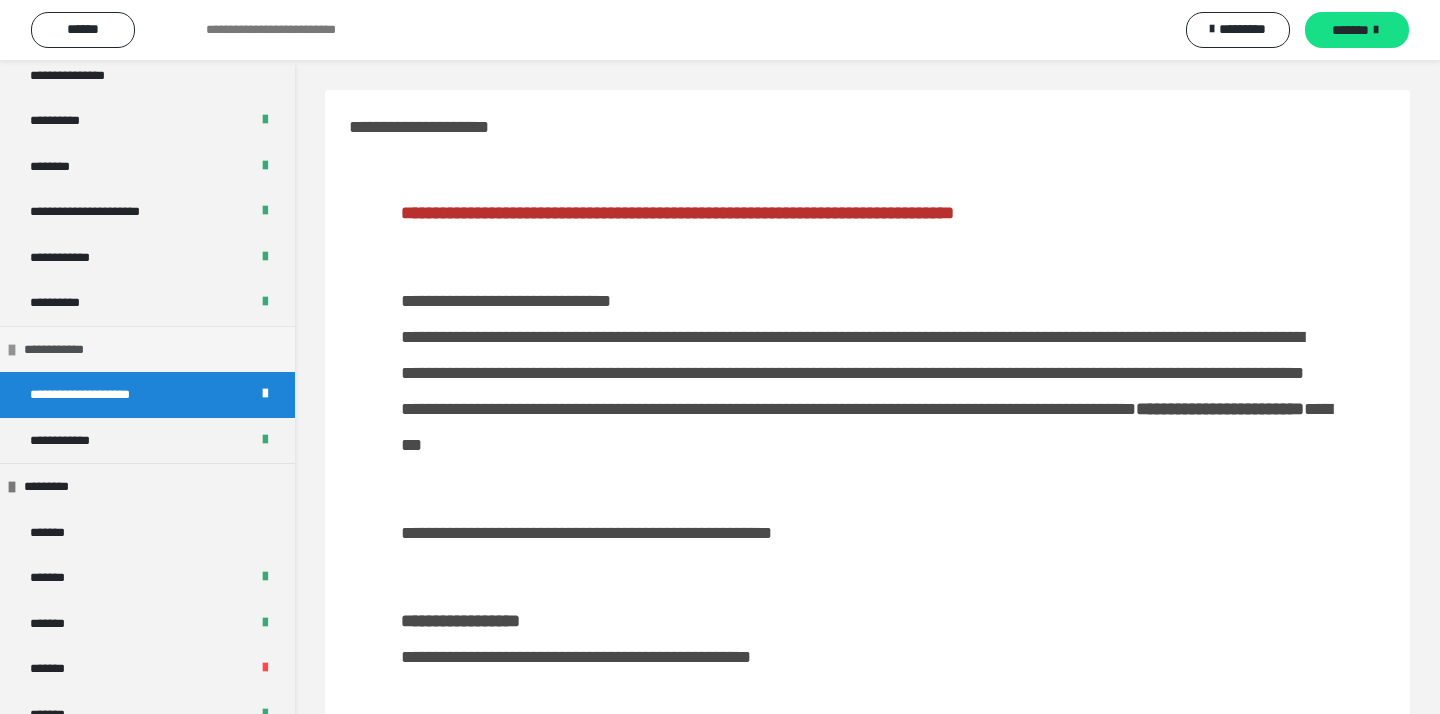 scroll, scrollTop: 280, scrollLeft: 0, axis: vertical 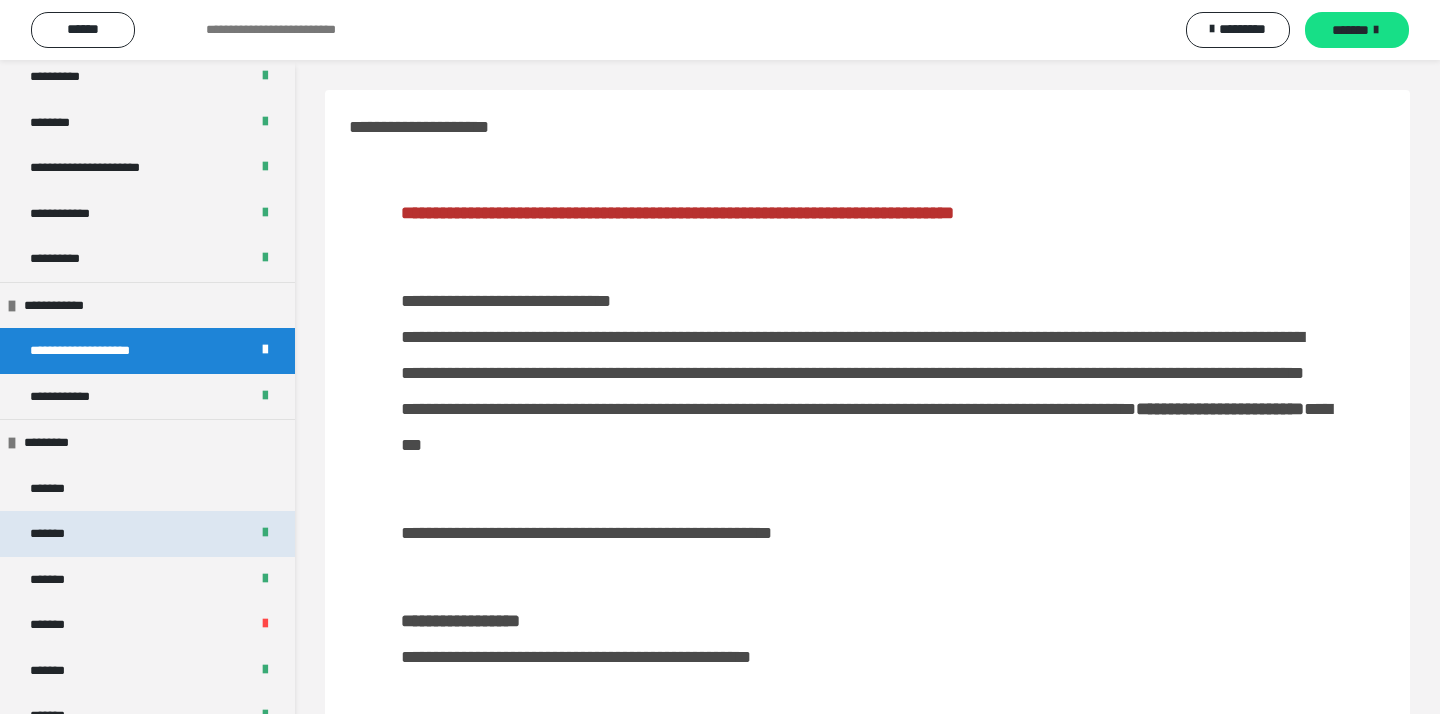 click at bounding box center [265, 534] 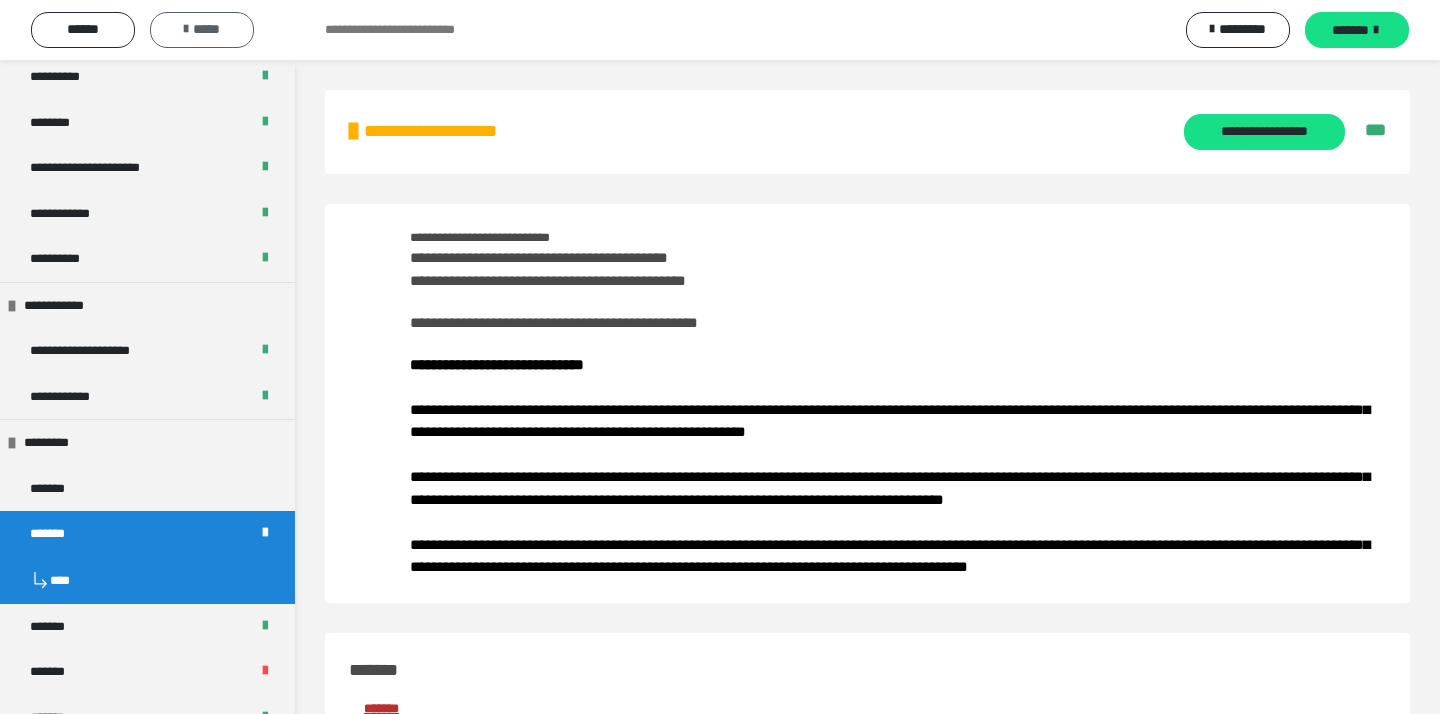 click on "*****" at bounding box center [202, 30] 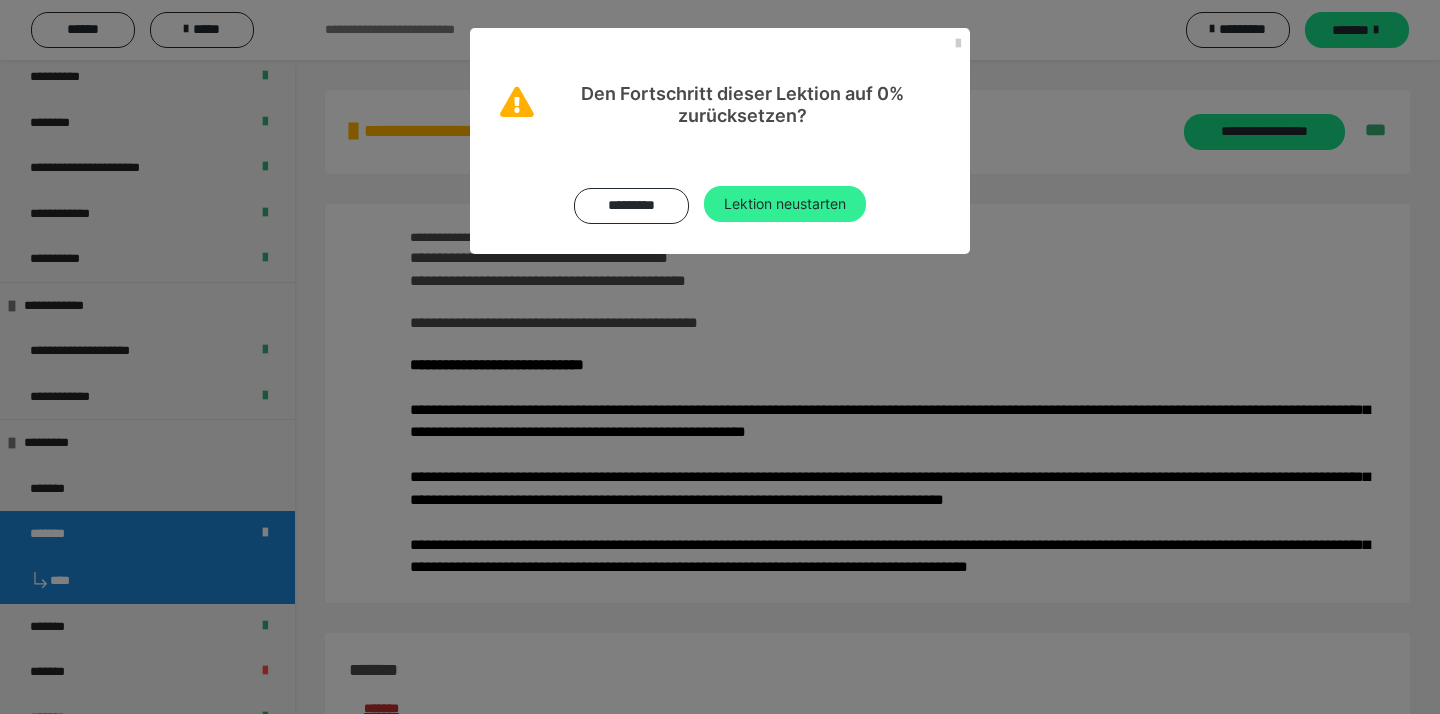 click on "Lektion neustarten" at bounding box center (785, 204) 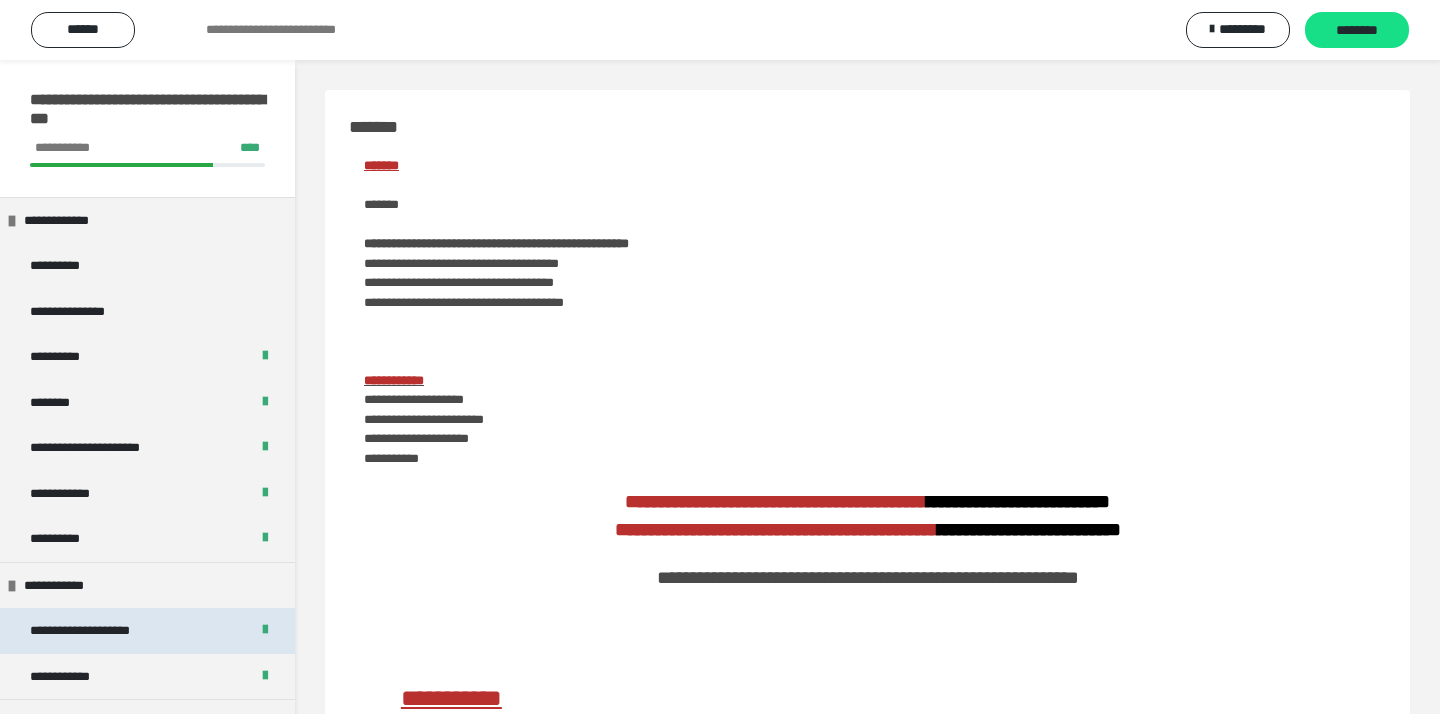 drag, startPoint x: 192, startPoint y: 644, endPoint x: 202, endPoint y: 627, distance: 19.723083 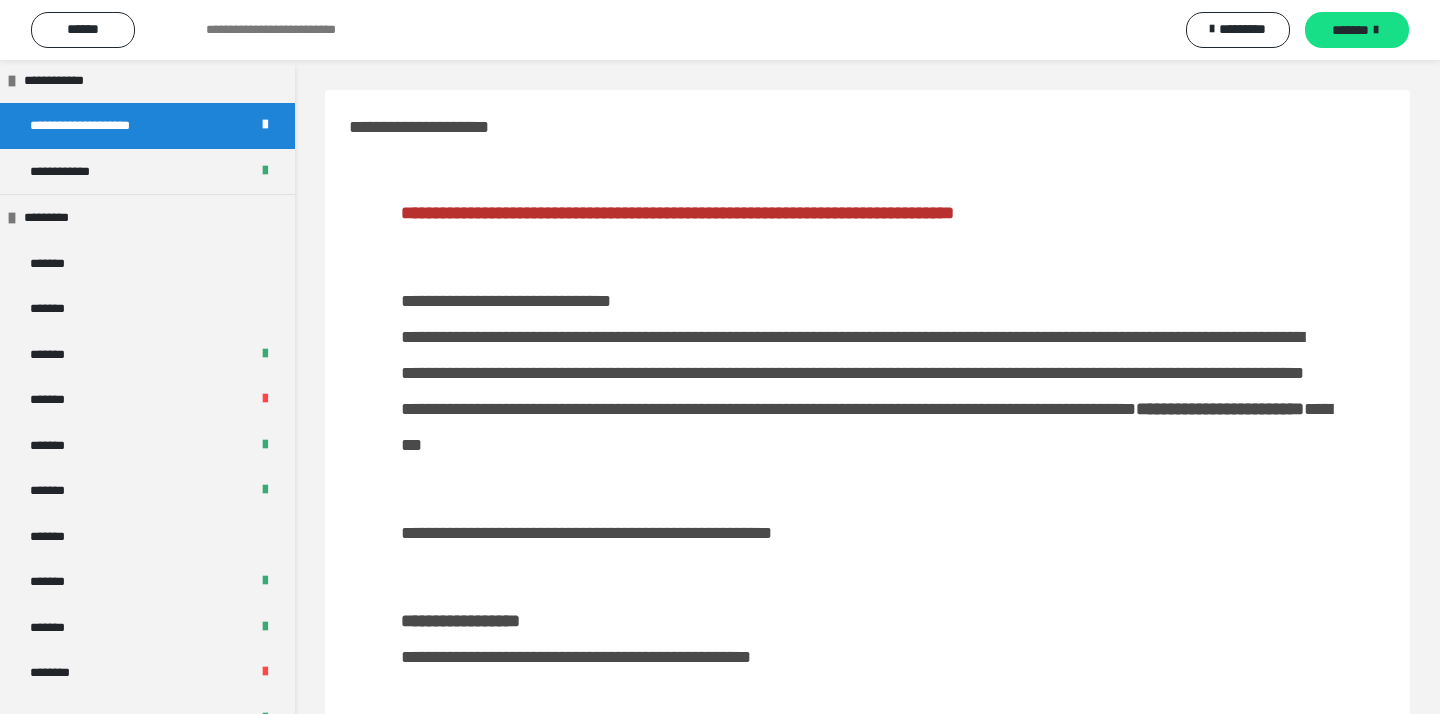 scroll, scrollTop: 520, scrollLeft: 0, axis: vertical 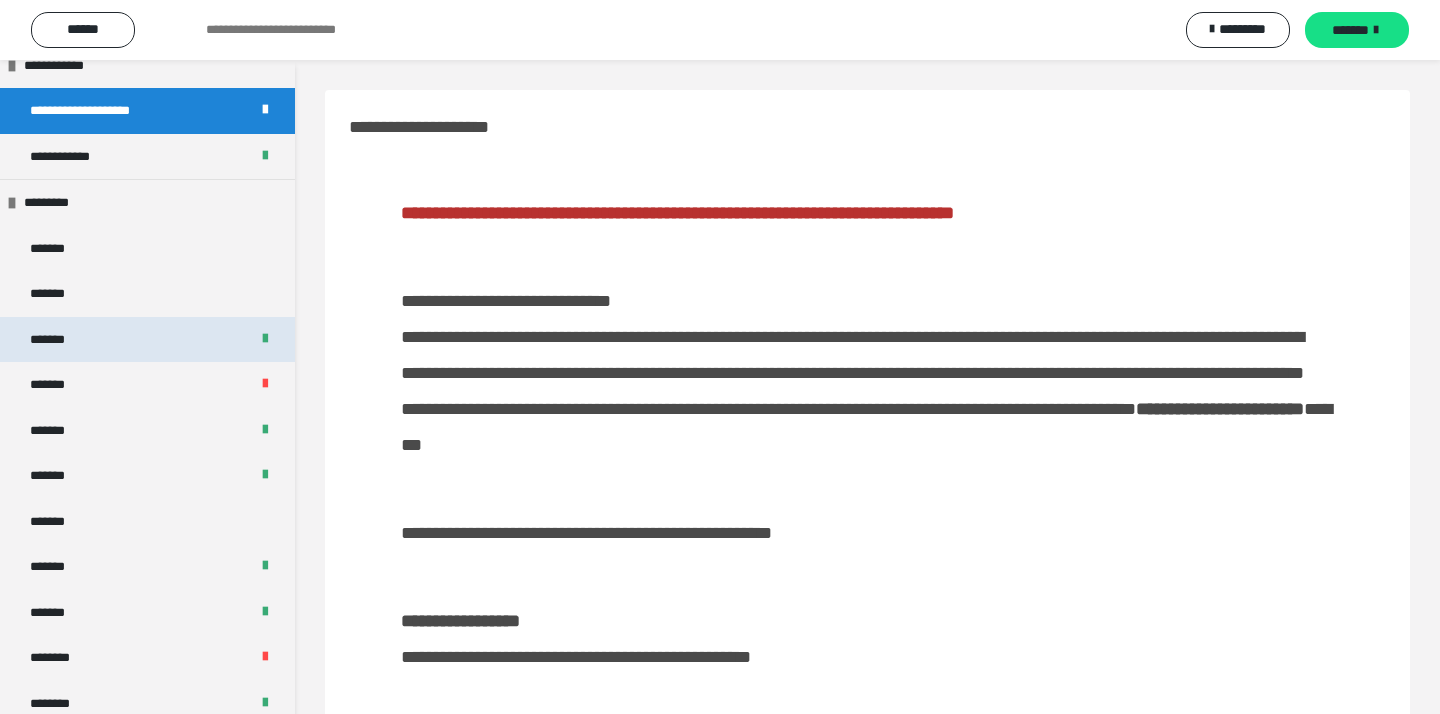 click on "*******" at bounding box center (147, 340) 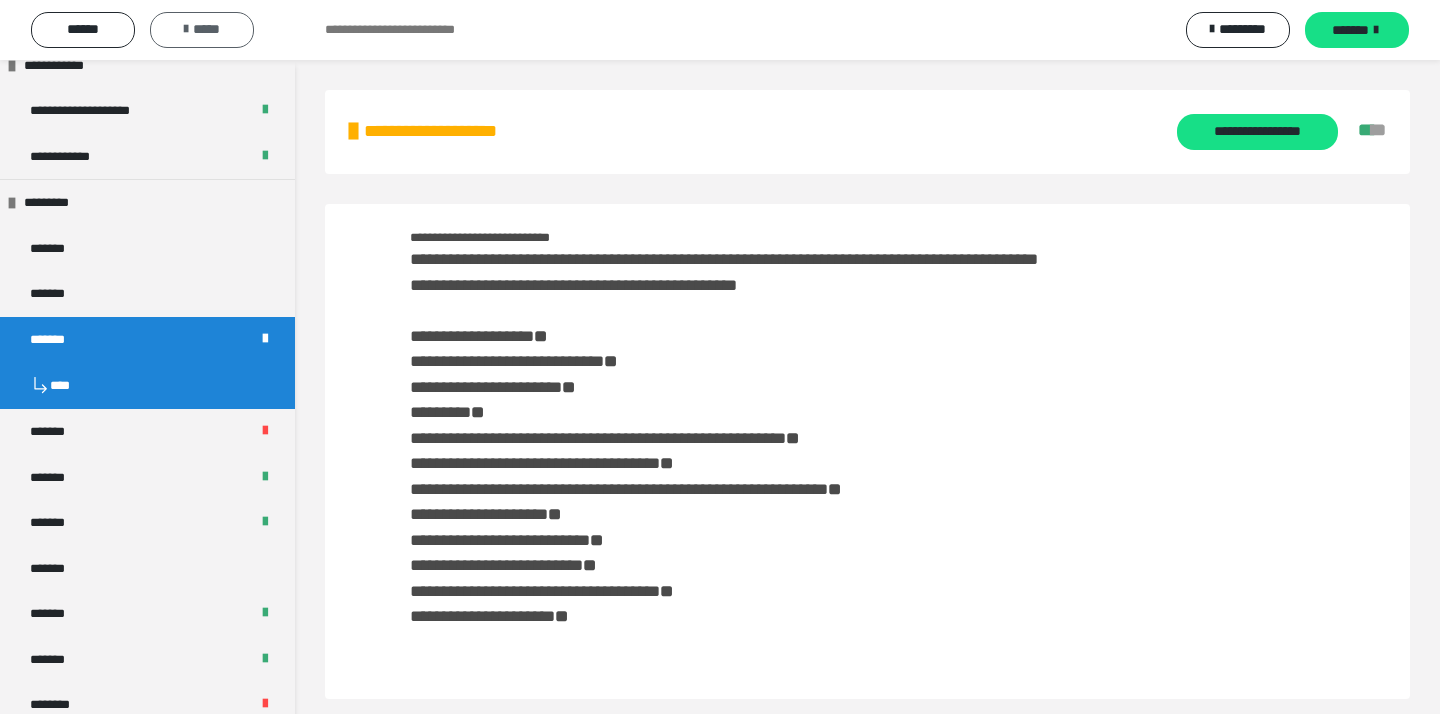 click on "*****" at bounding box center [202, 30] 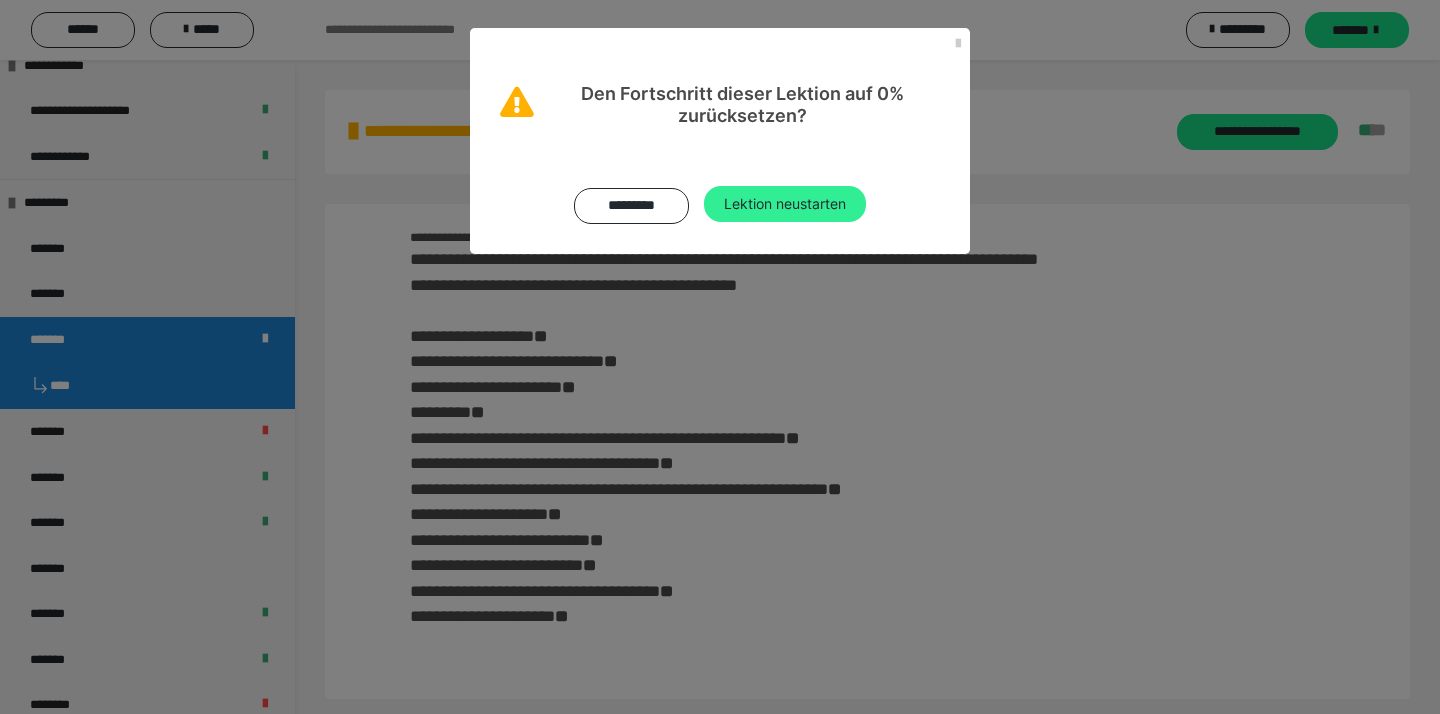 click on "Lektion neustarten" at bounding box center (785, 204) 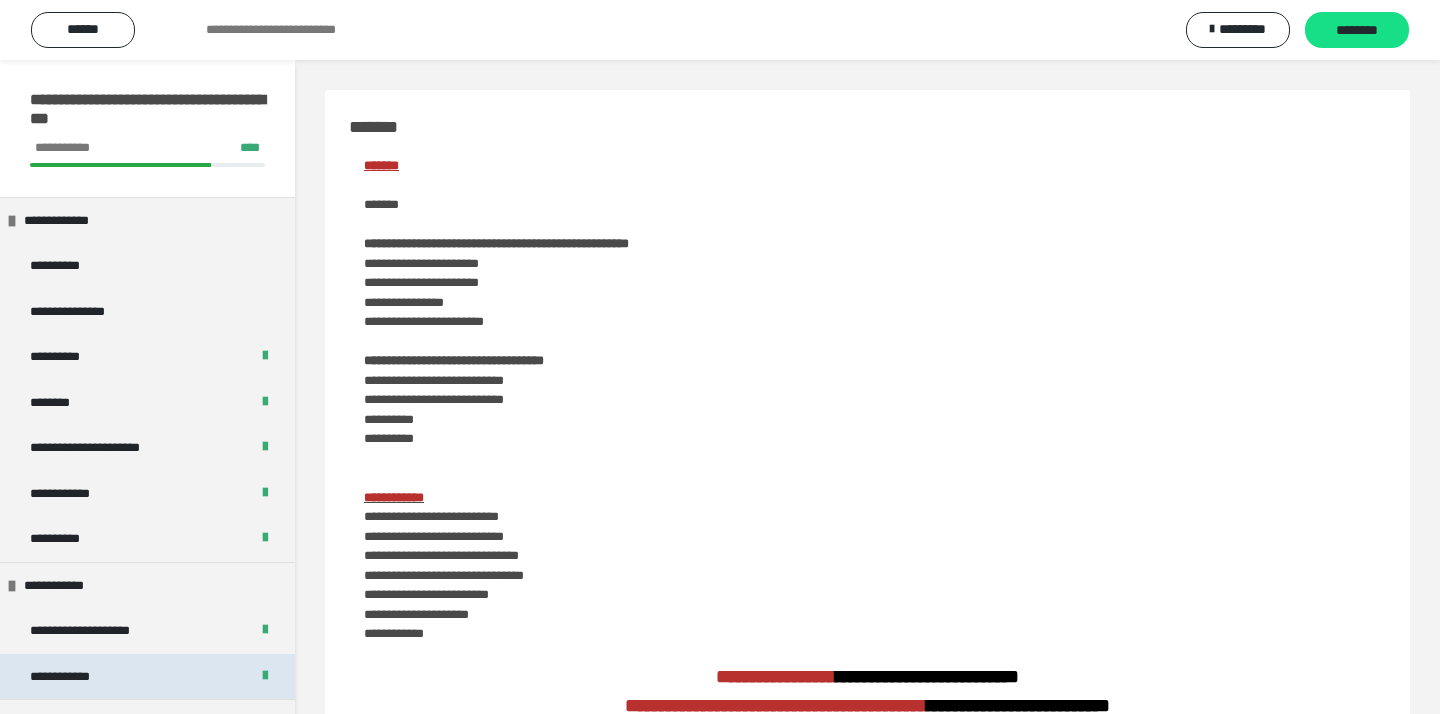 click on "**********" at bounding box center (147, 677) 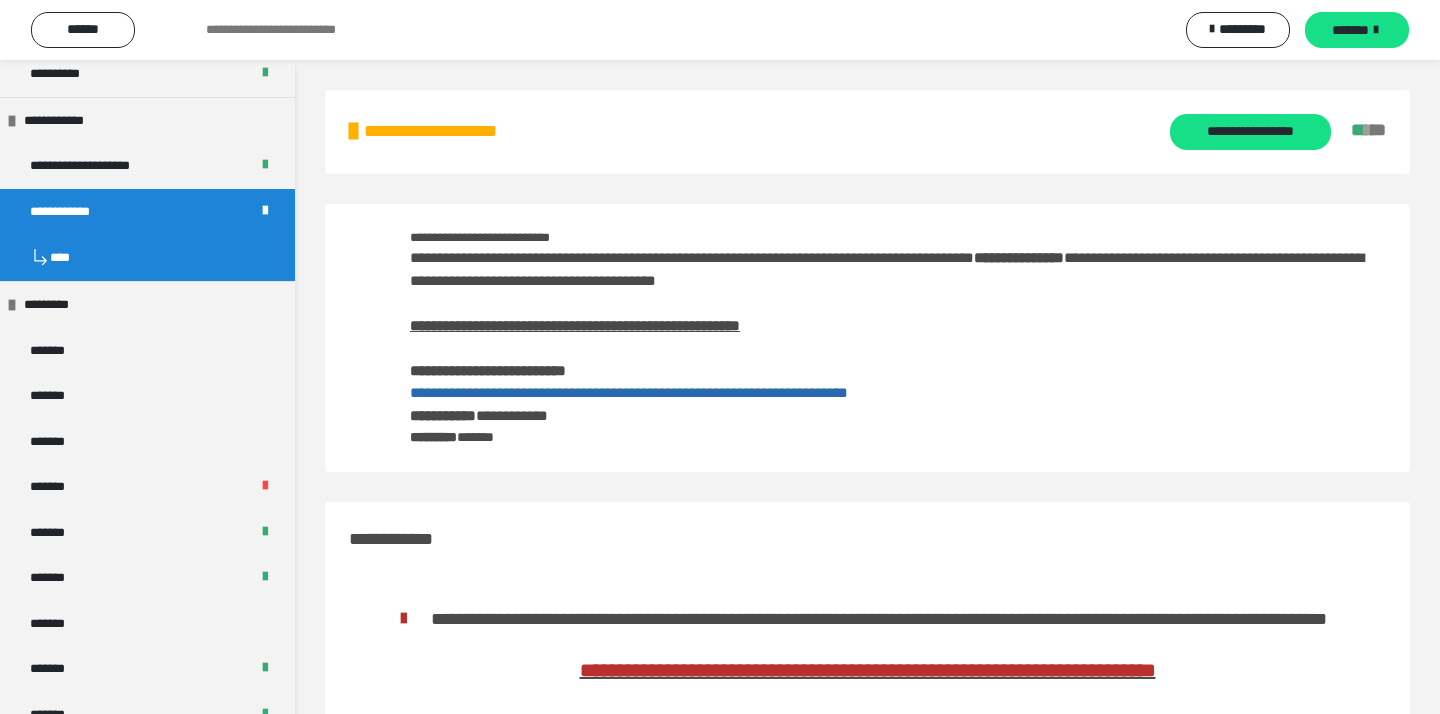 scroll, scrollTop: 480, scrollLeft: 0, axis: vertical 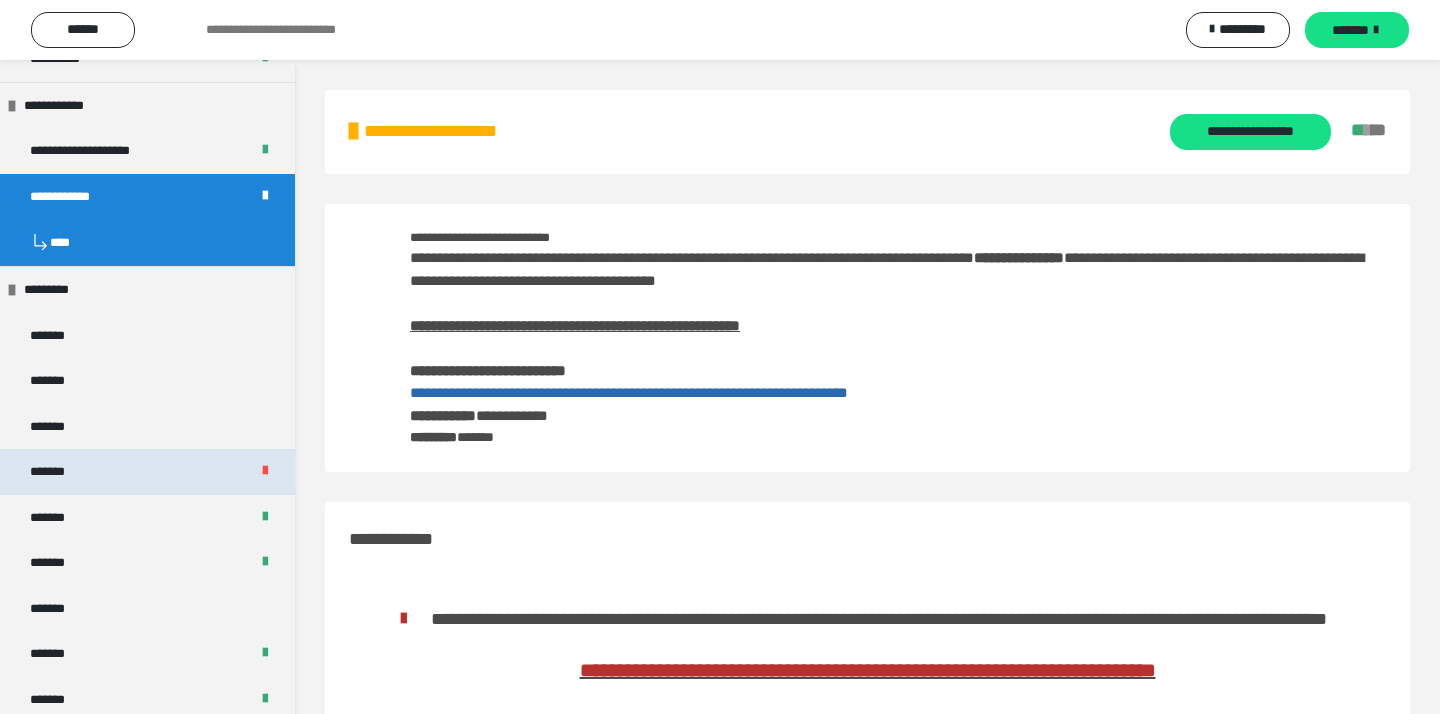 click on "*******" at bounding box center (147, 472) 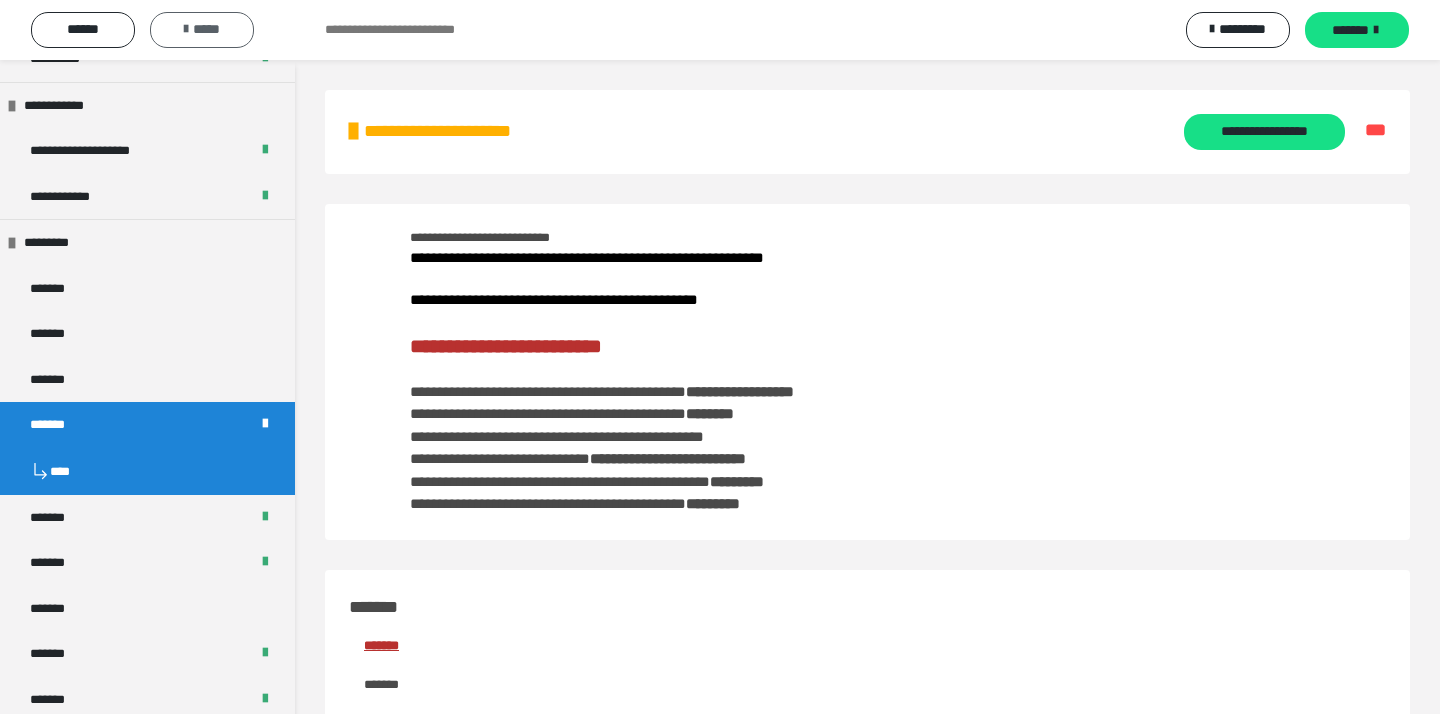 click on "*****" at bounding box center (202, 30) 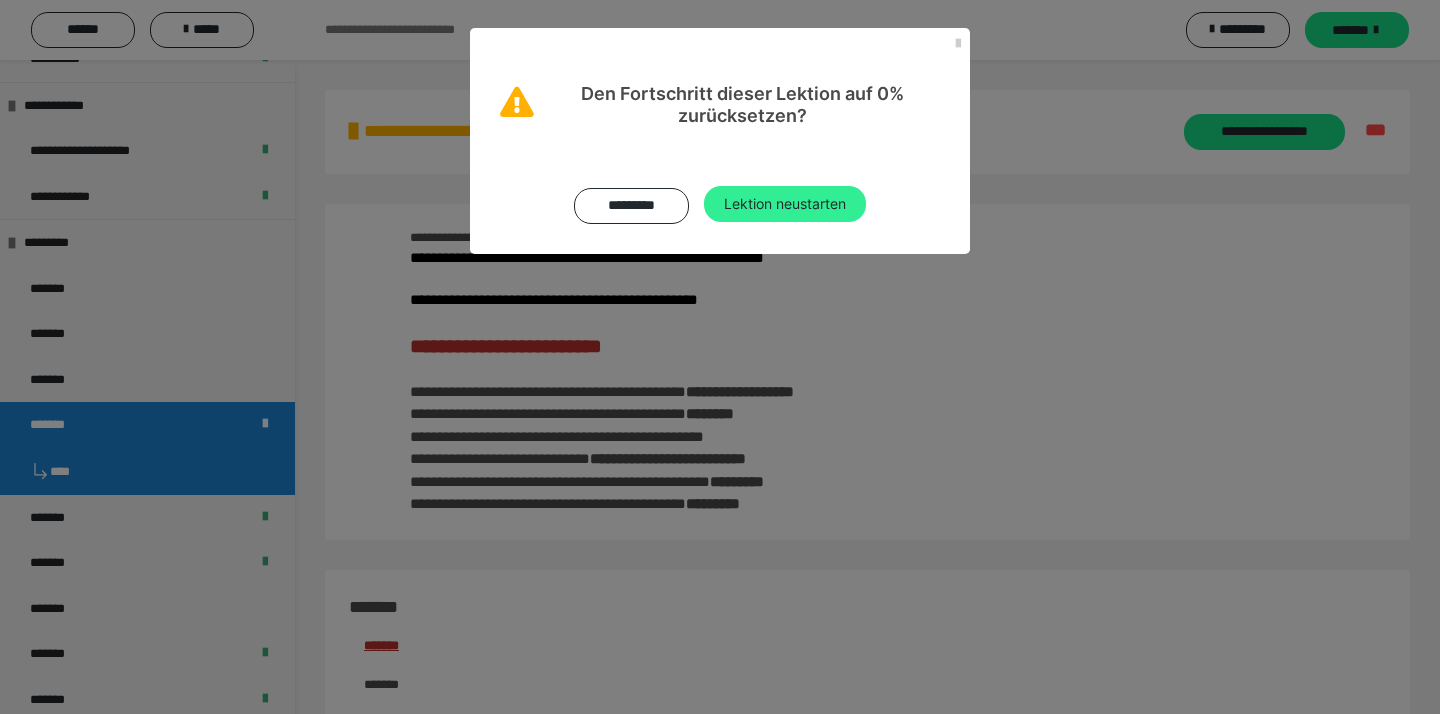 click on "Lektion neustarten" at bounding box center (785, 204) 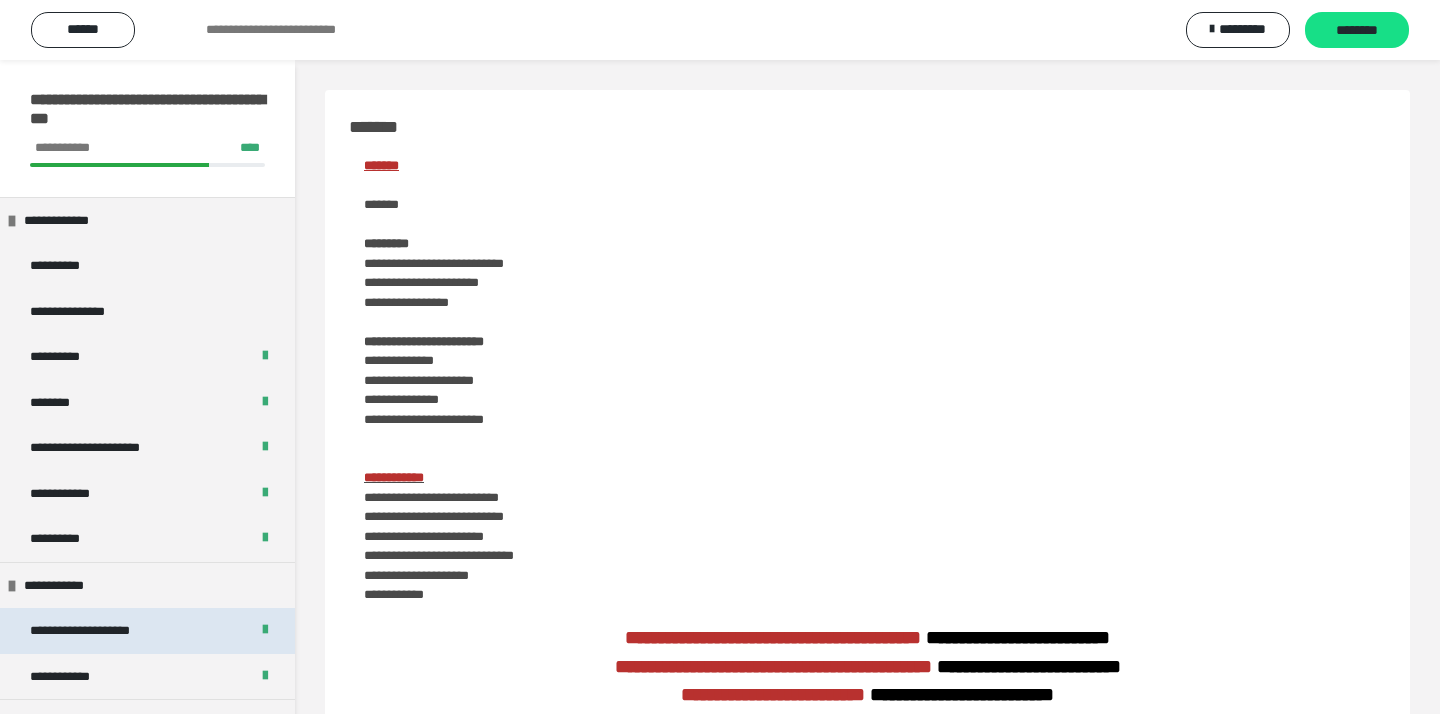click on "**********" at bounding box center [100, 631] 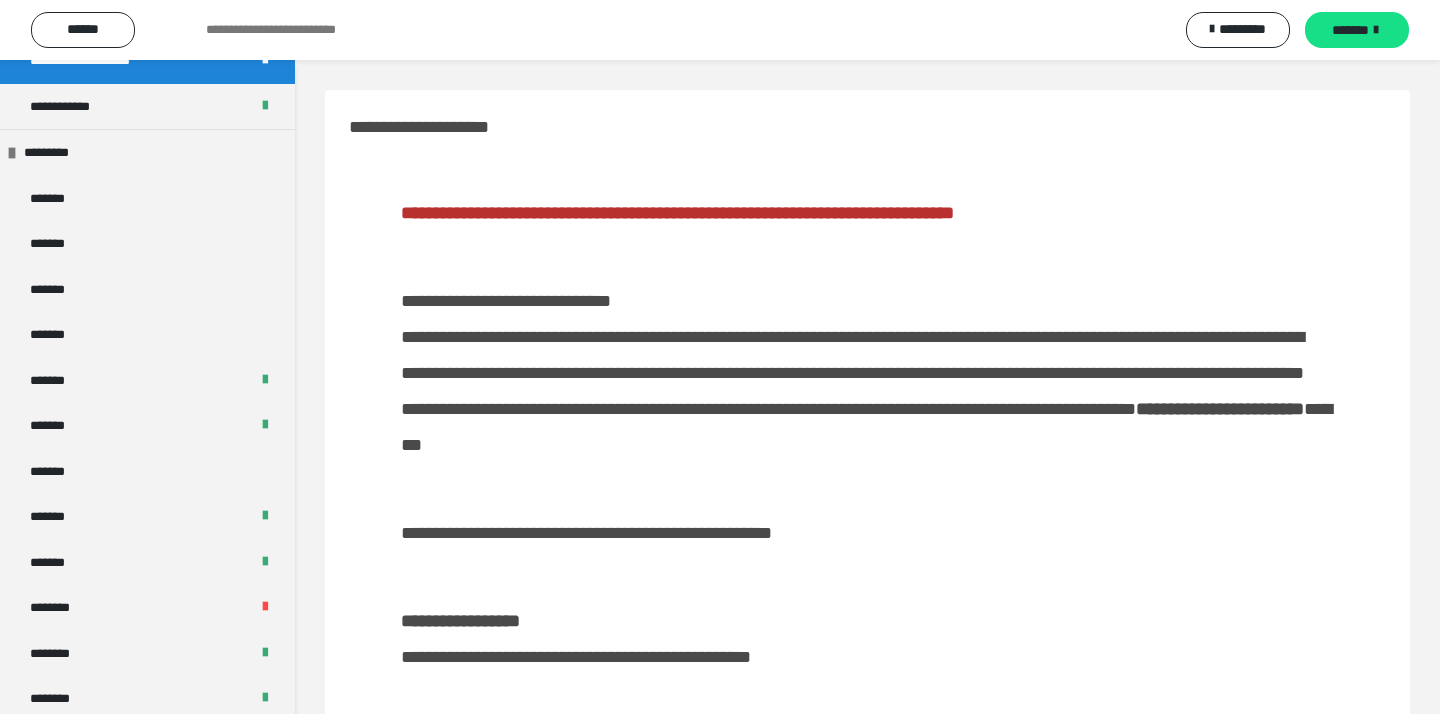 scroll, scrollTop: 600, scrollLeft: 0, axis: vertical 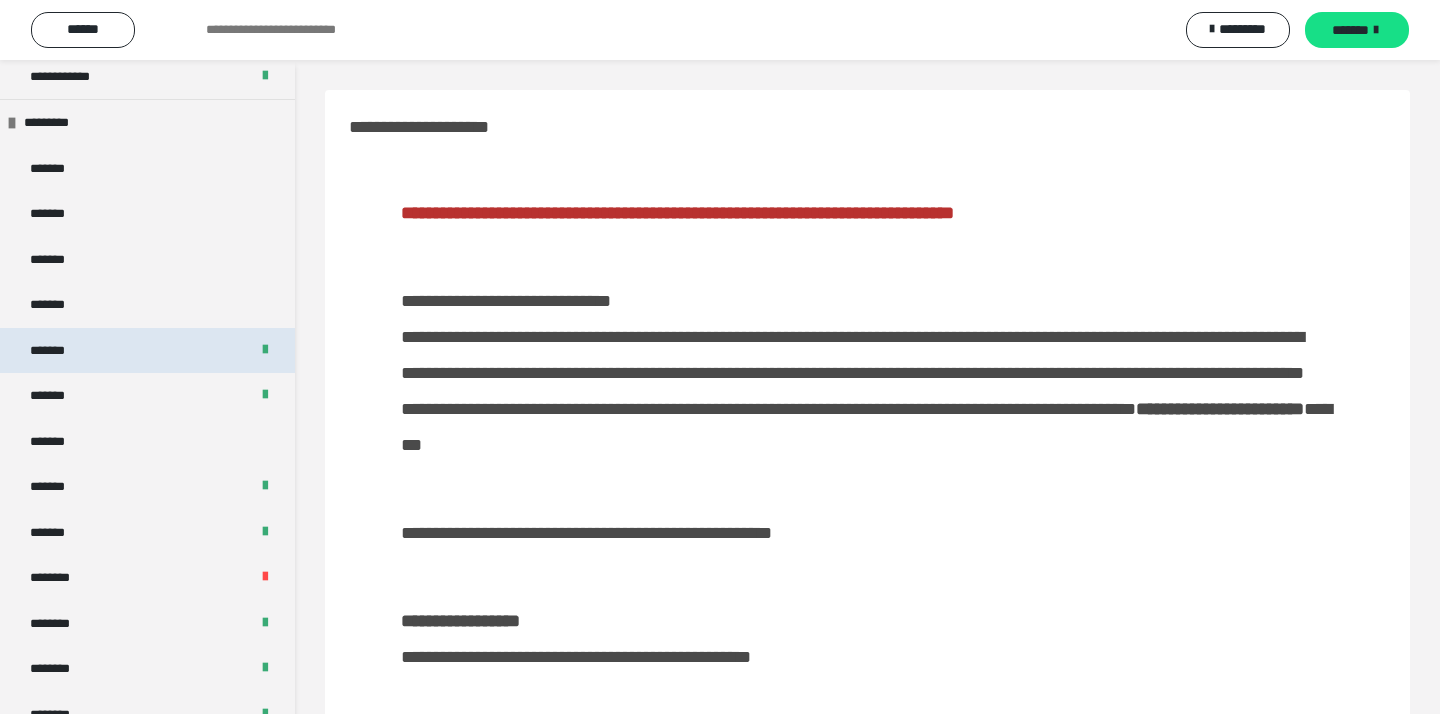click on "*******" at bounding box center [147, 351] 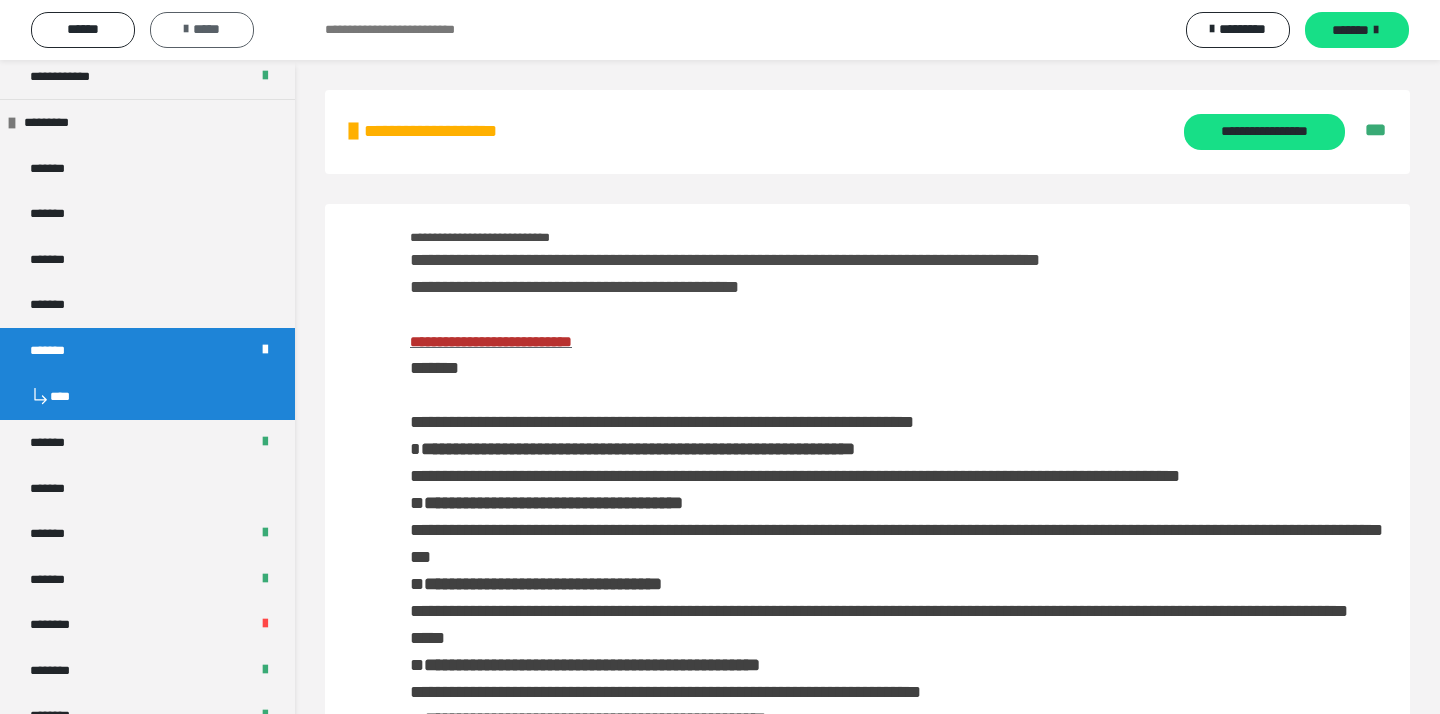 click on "*****" at bounding box center [202, 30] 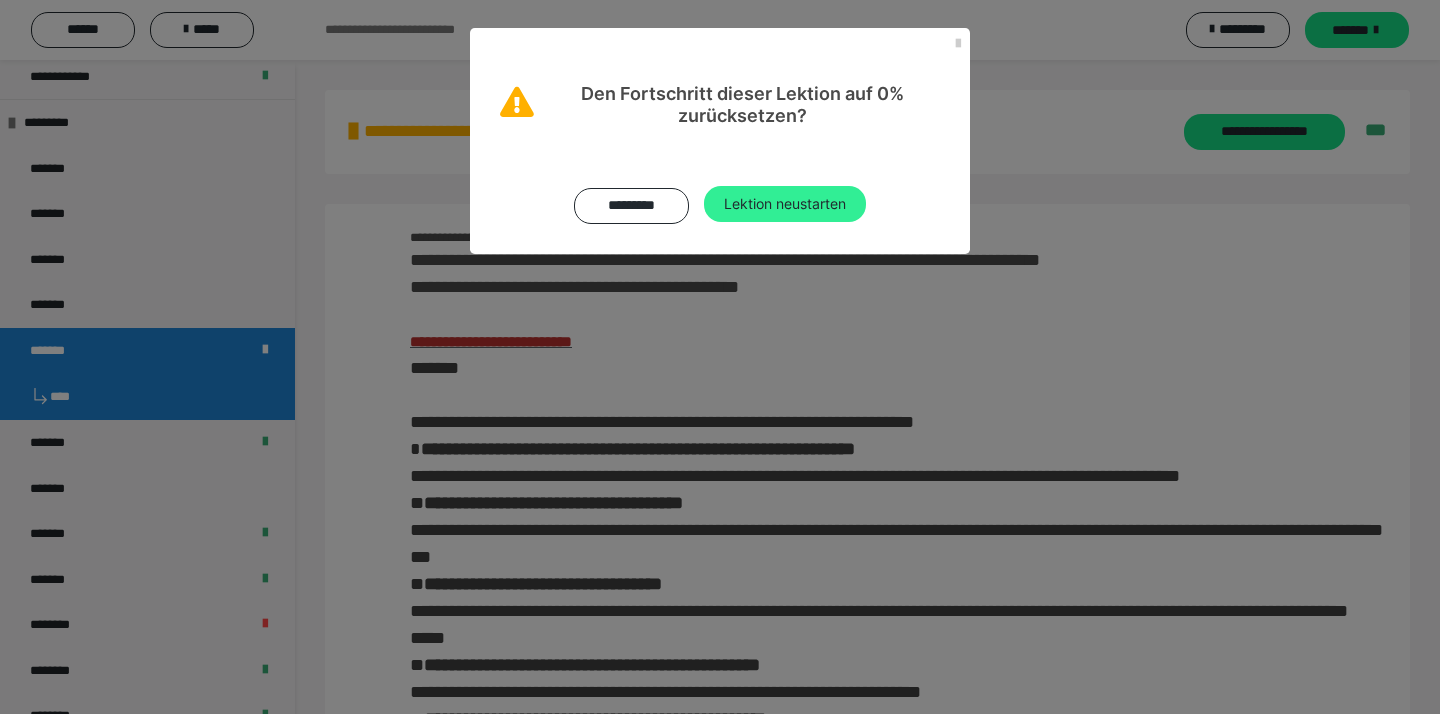 click on "Lektion neustarten" at bounding box center [785, 204] 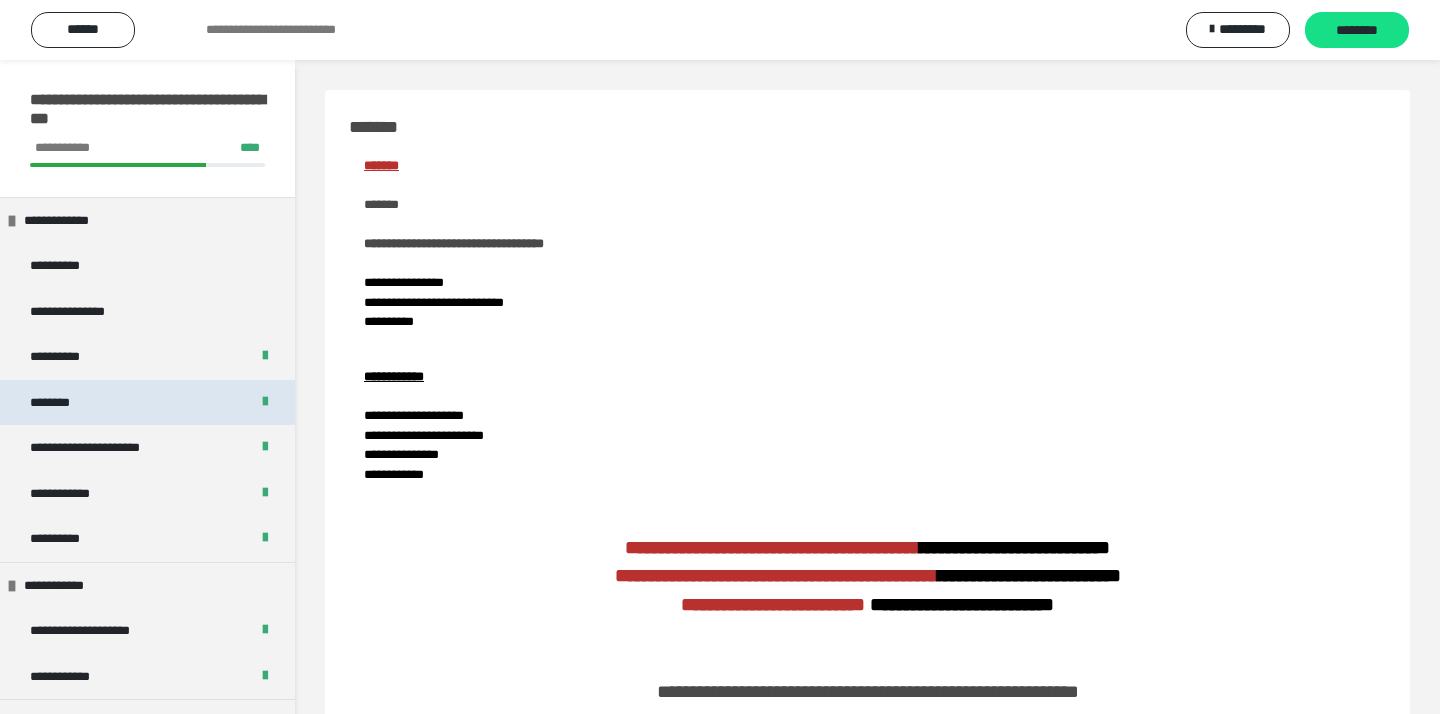 click on "********" at bounding box center (147, 403) 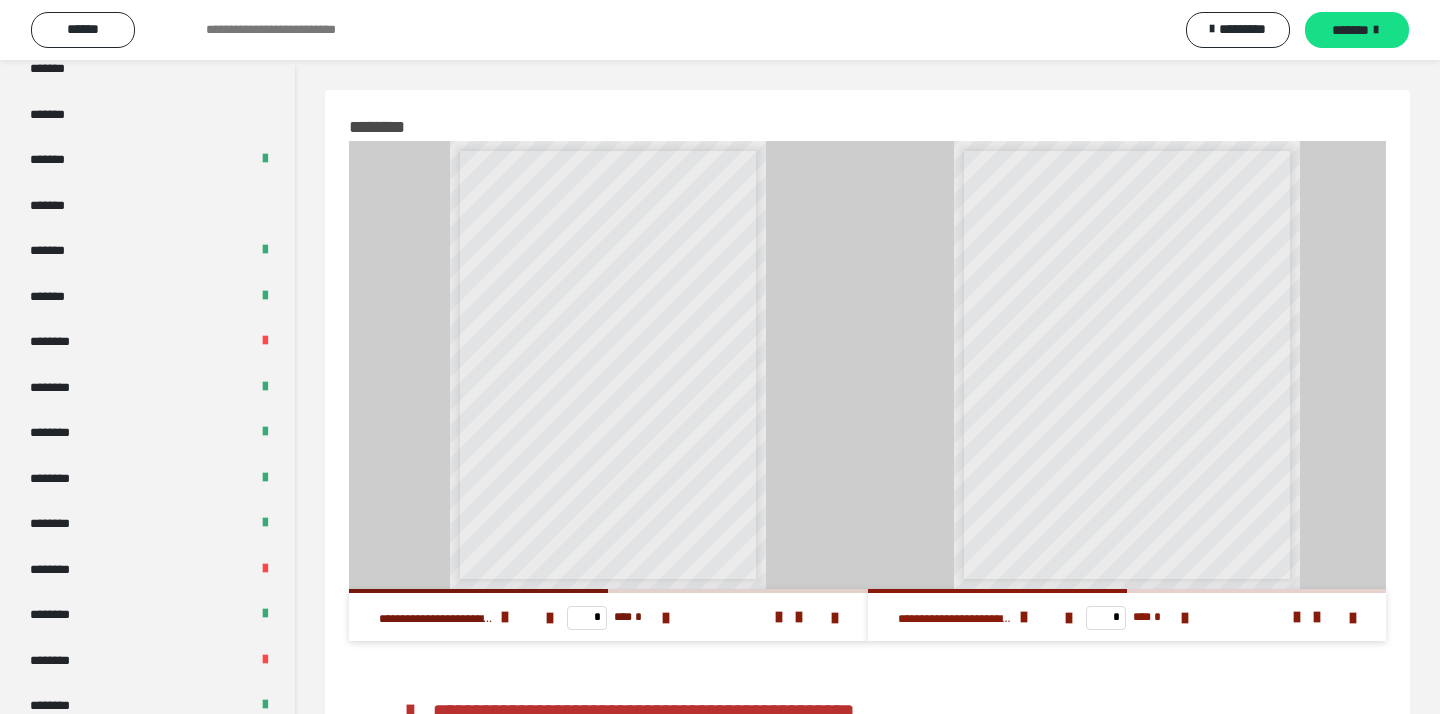 scroll, scrollTop: 840, scrollLeft: 0, axis: vertical 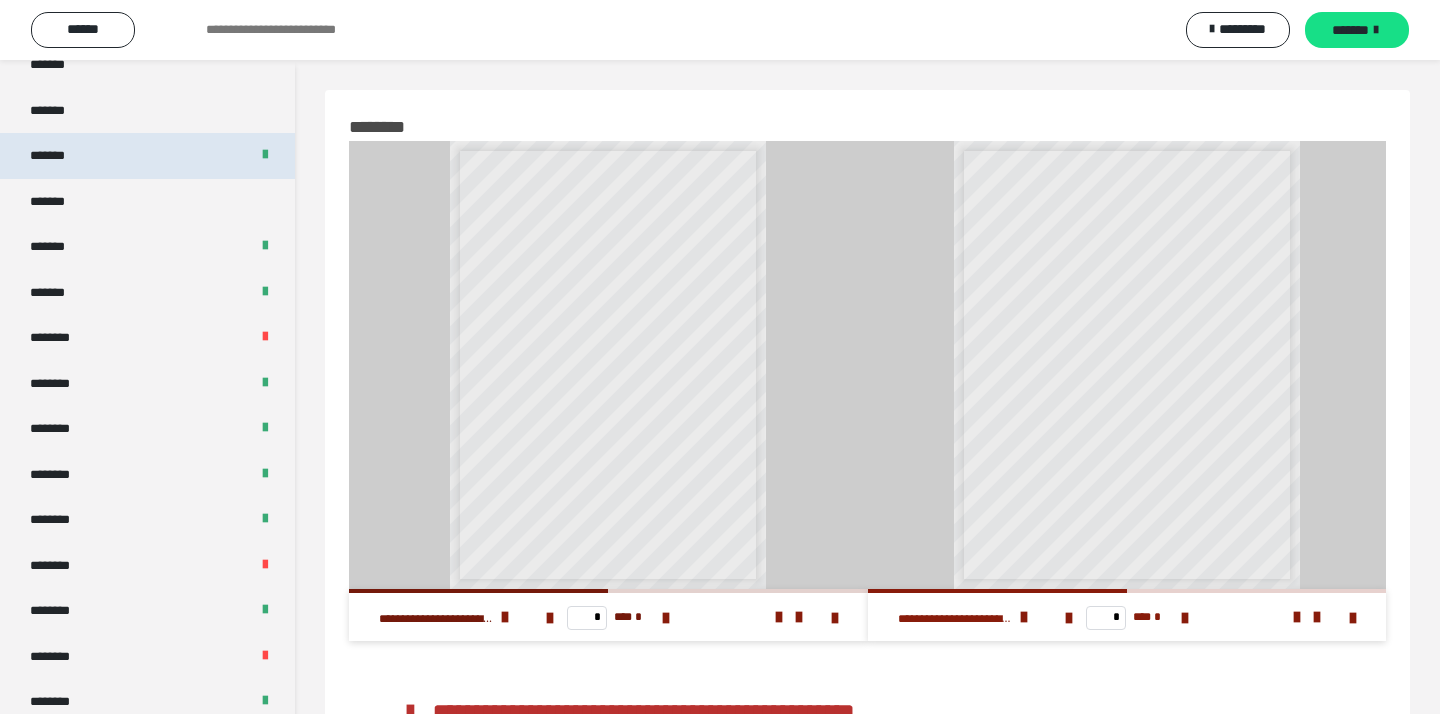 click on "*******" at bounding box center [147, 156] 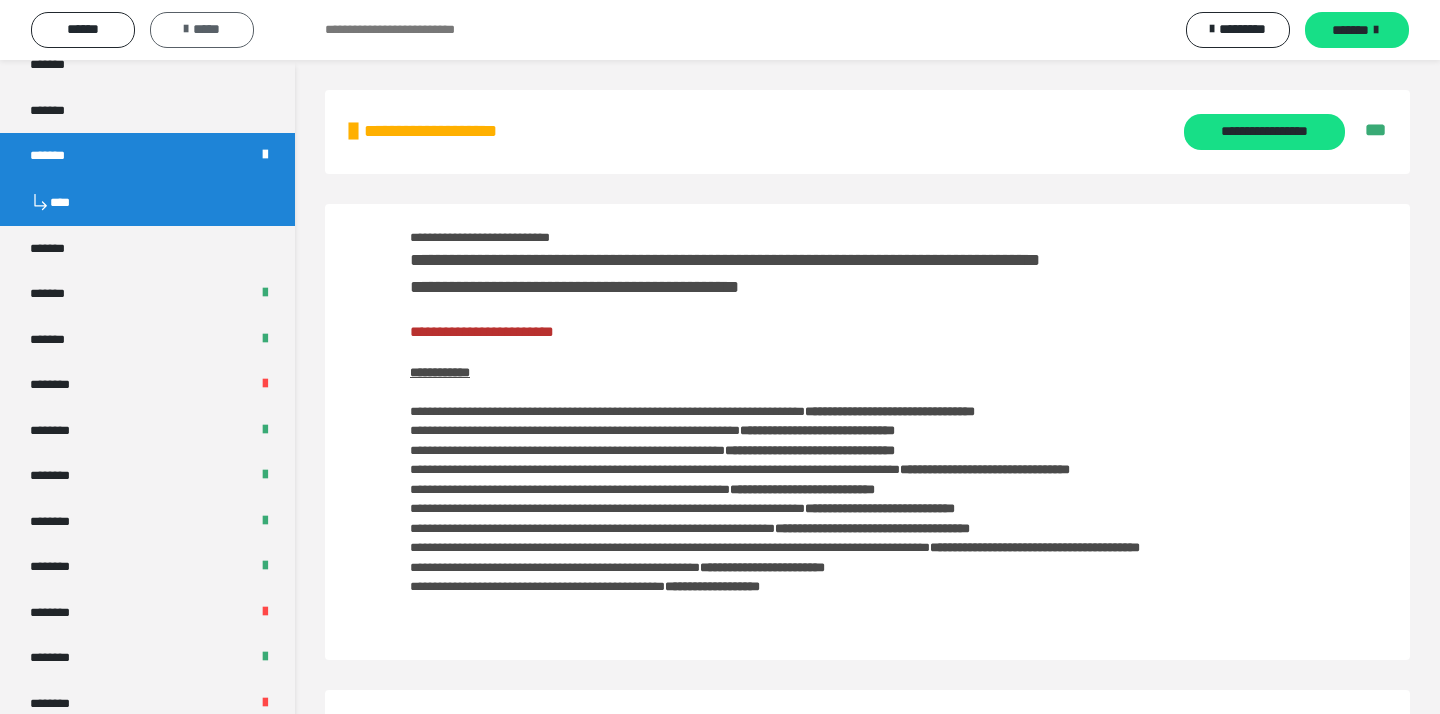 click on "*****" at bounding box center [202, 30] 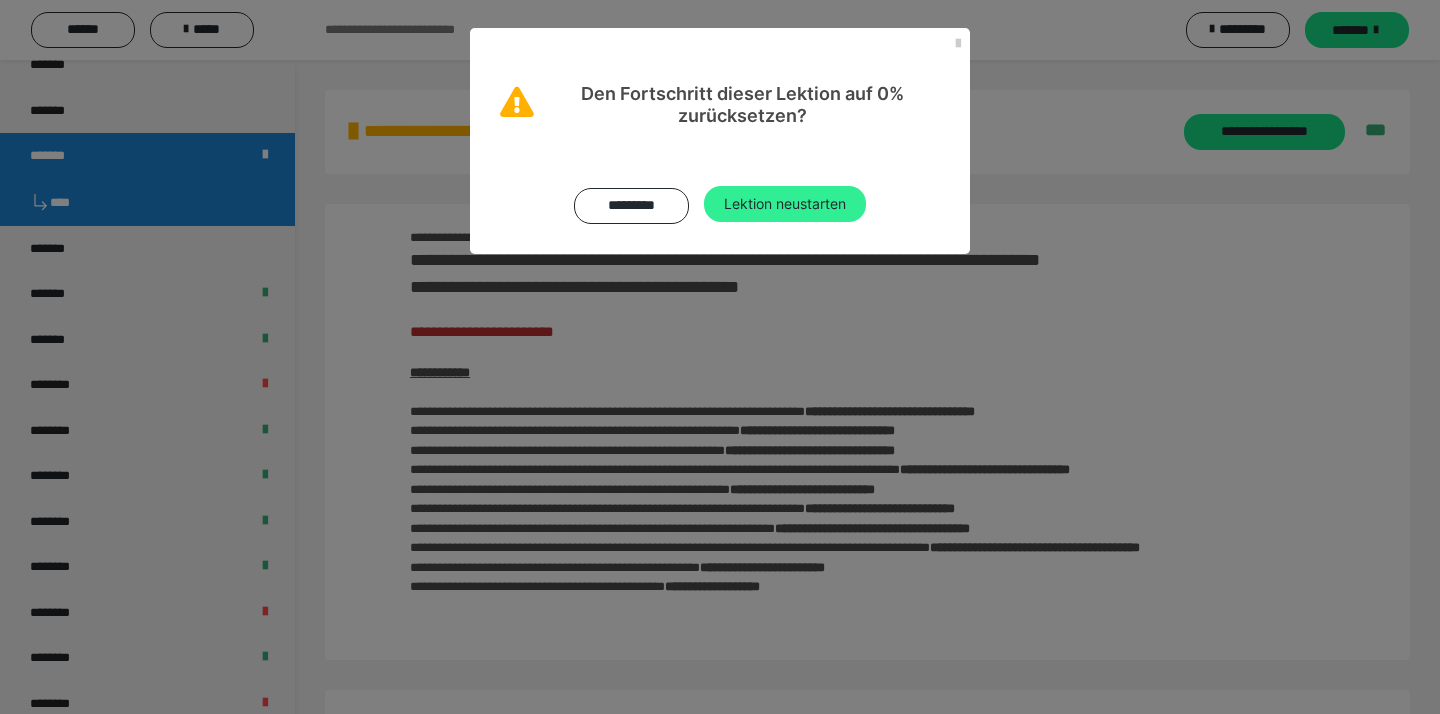 click on "Lektion neustarten" at bounding box center [785, 204] 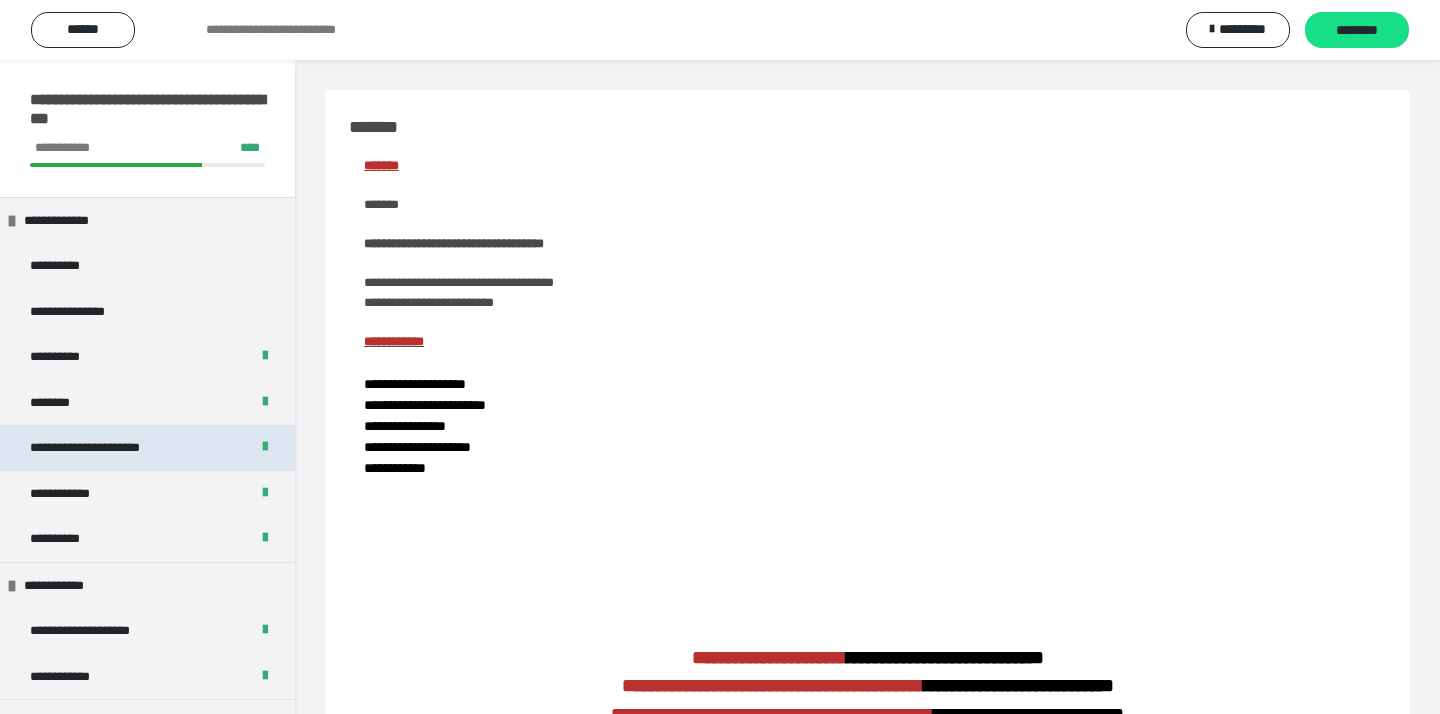 click on "**********" at bounding box center (147, 448) 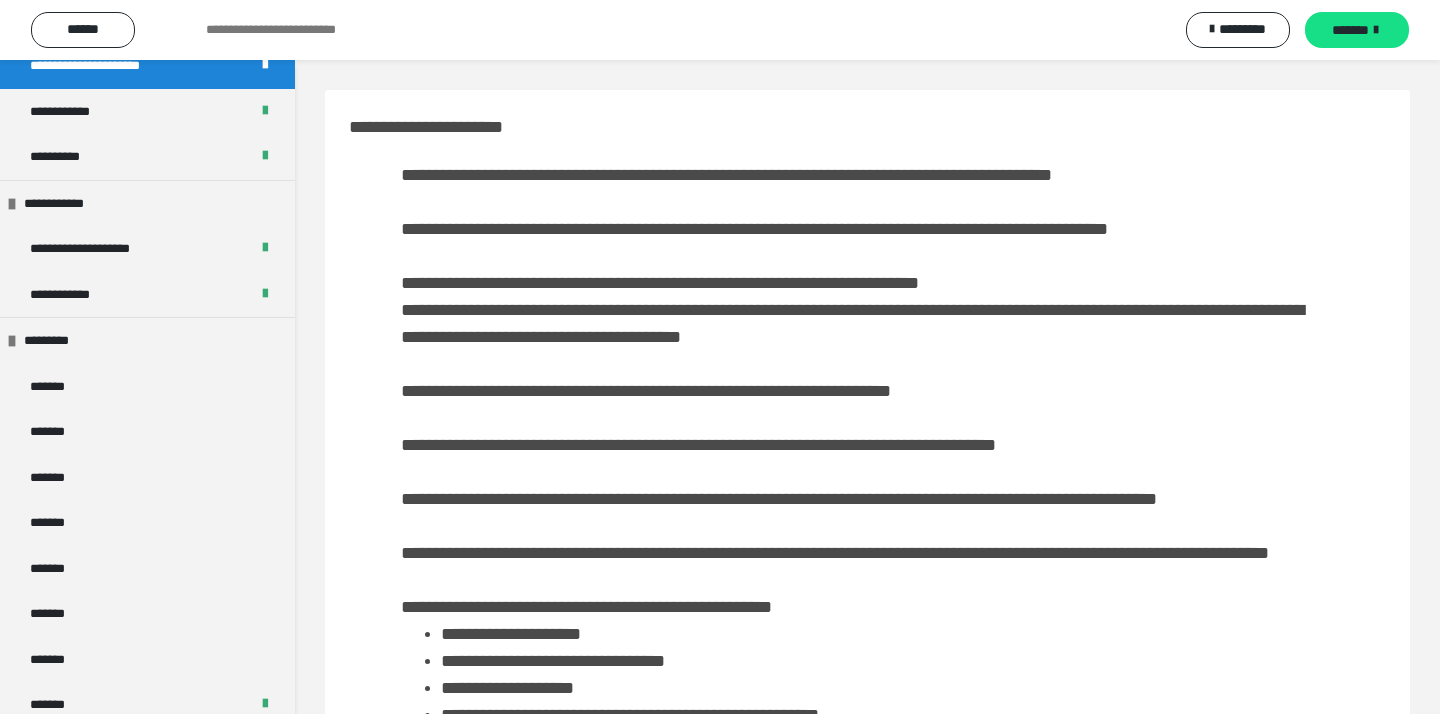scroll, scrollTop: 400, scrollLeft: 0, axis: vertical 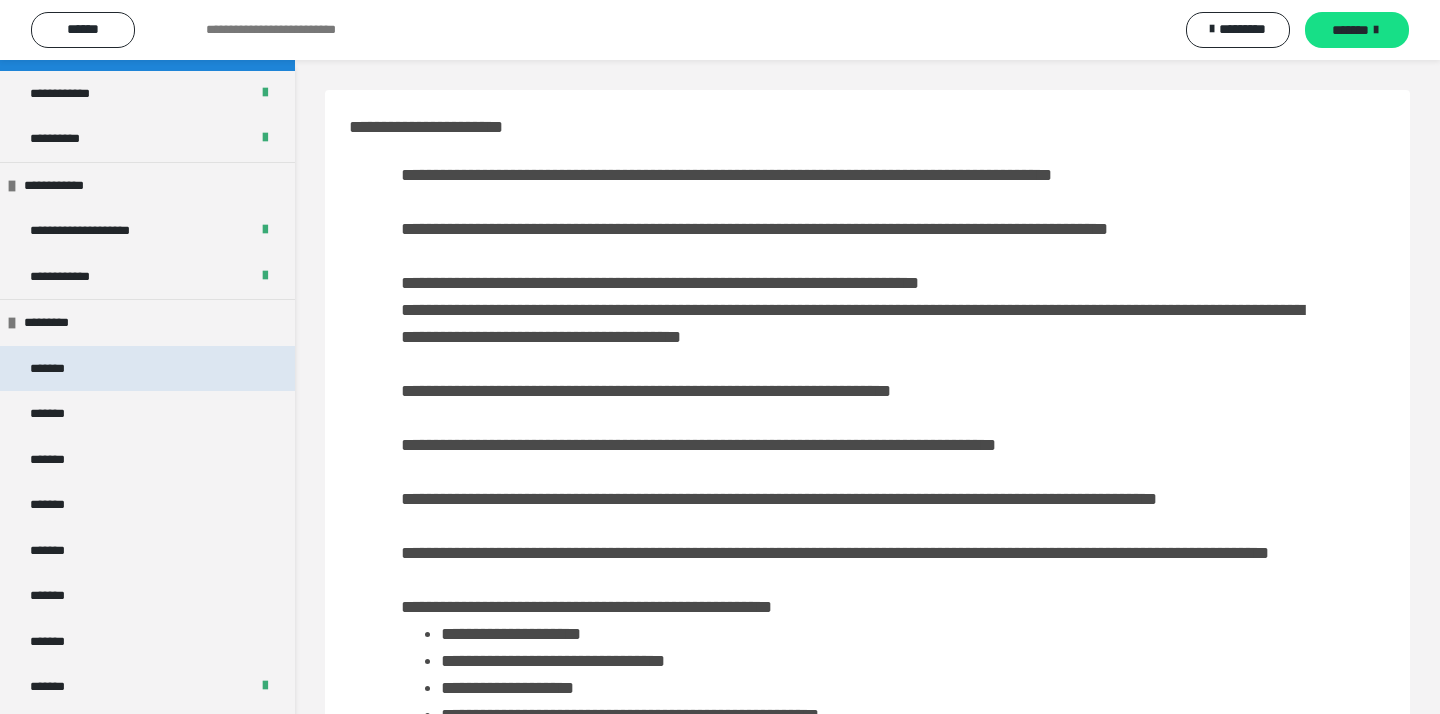 click on "*******" at bounding box center [147, 369] 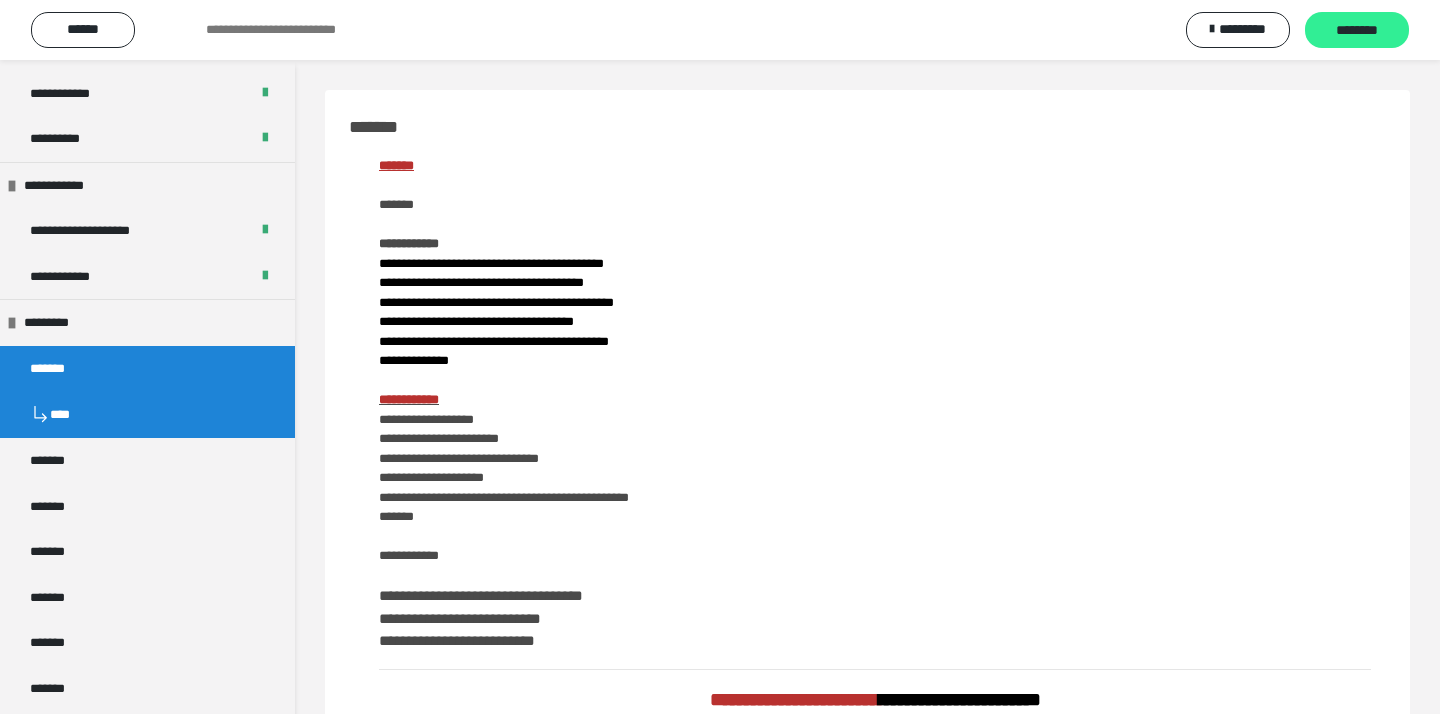 click on "********" at bounding box center (1357, 31) 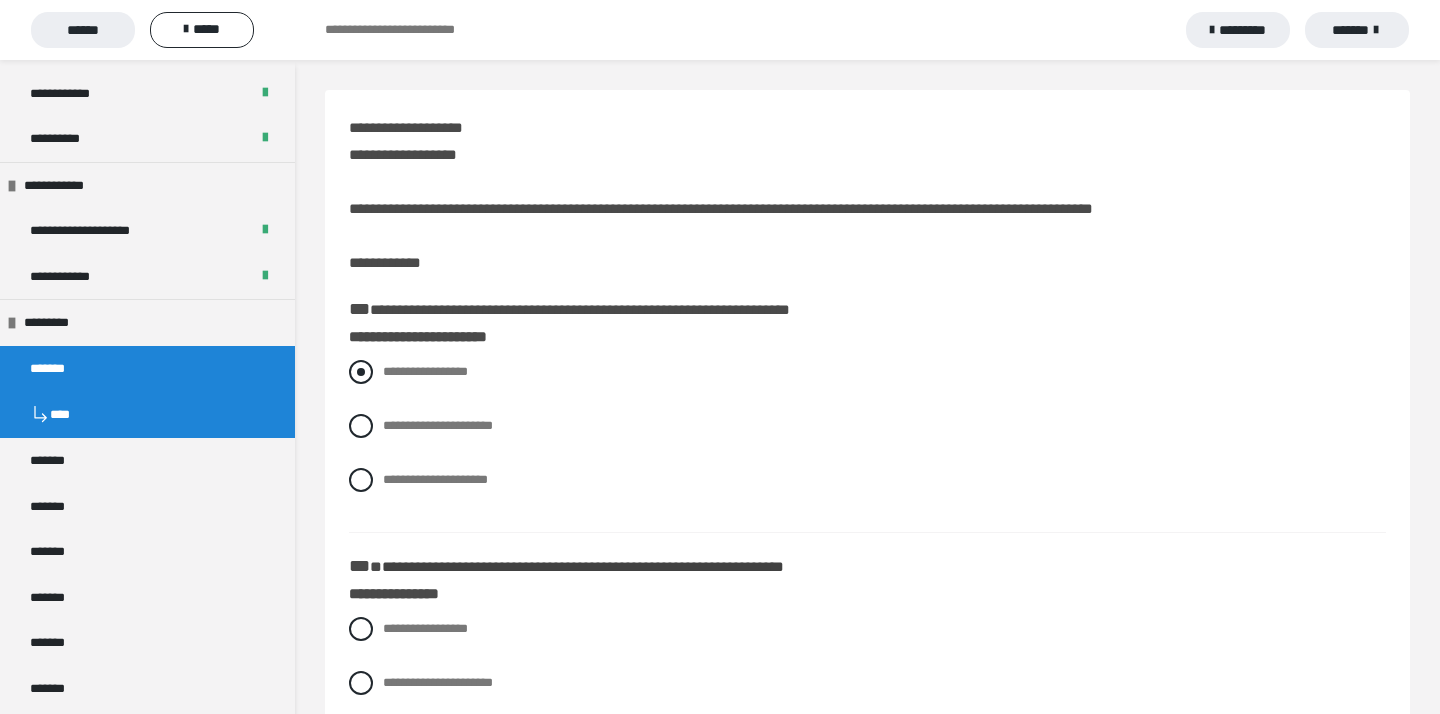 click at bounding box center [361, 372] 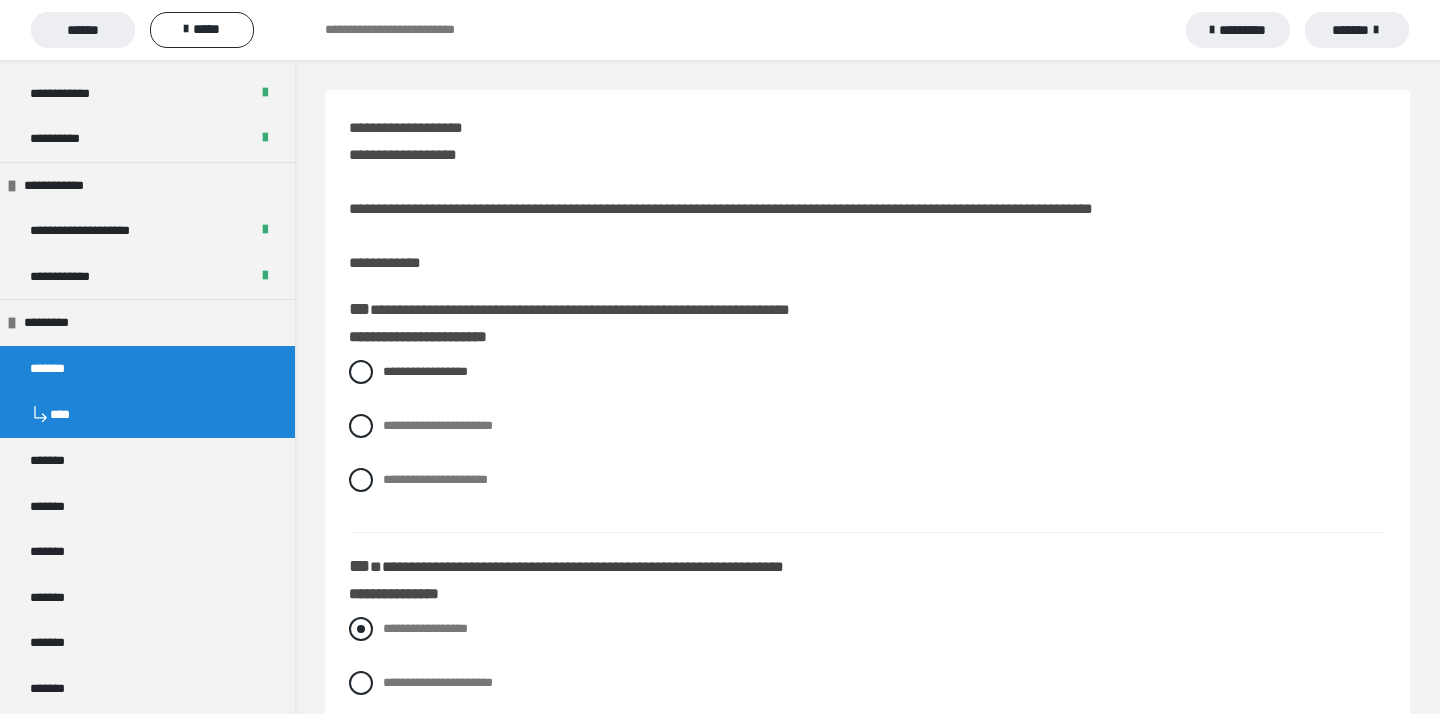 click on "**********" at bounding box center (867, 629) 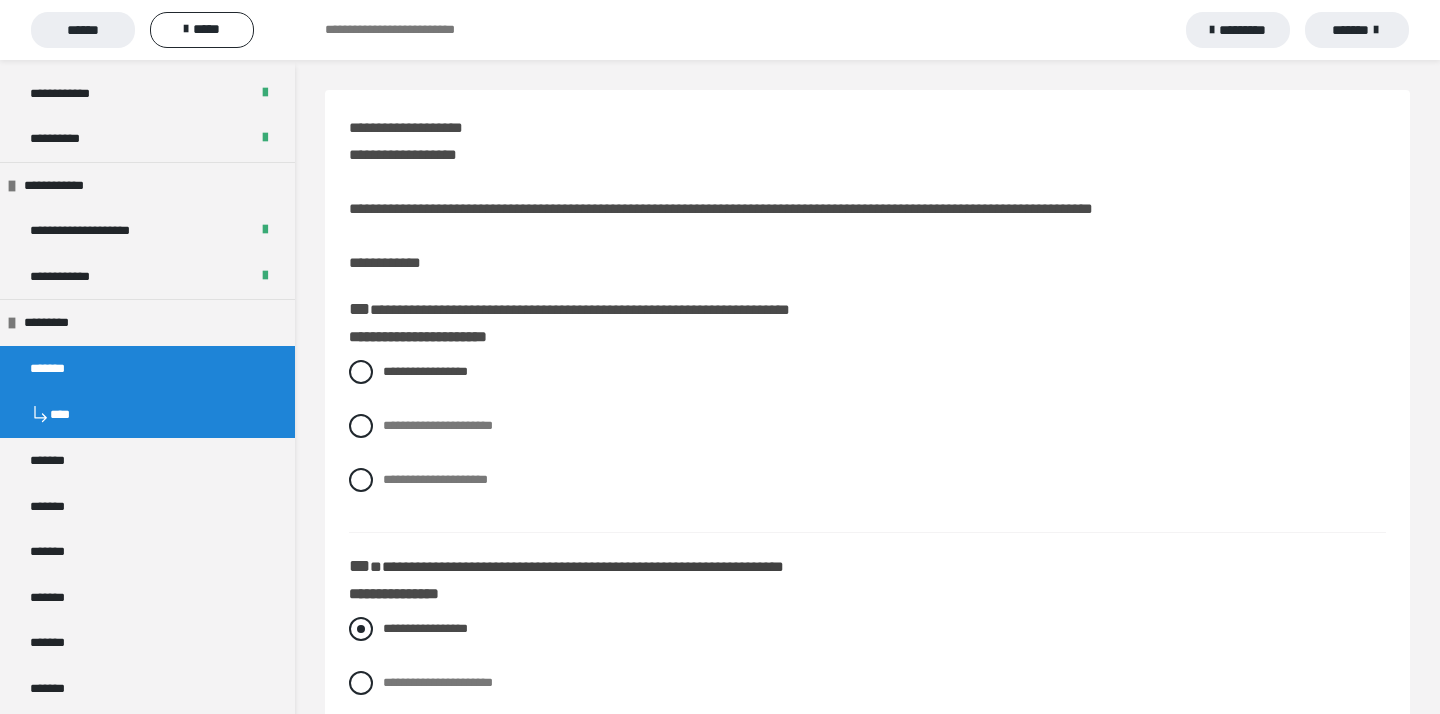click on "**********" at bounding box center (389, 677) 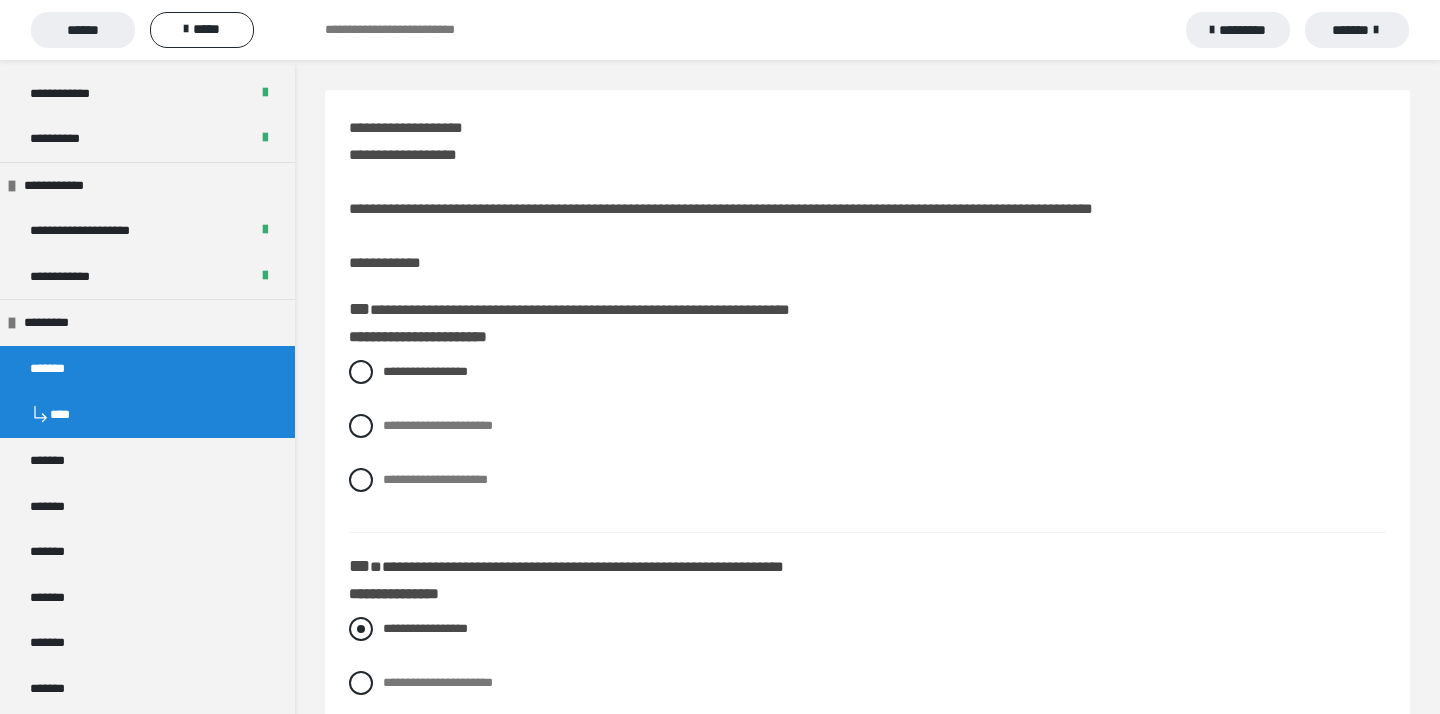 radio on "****" 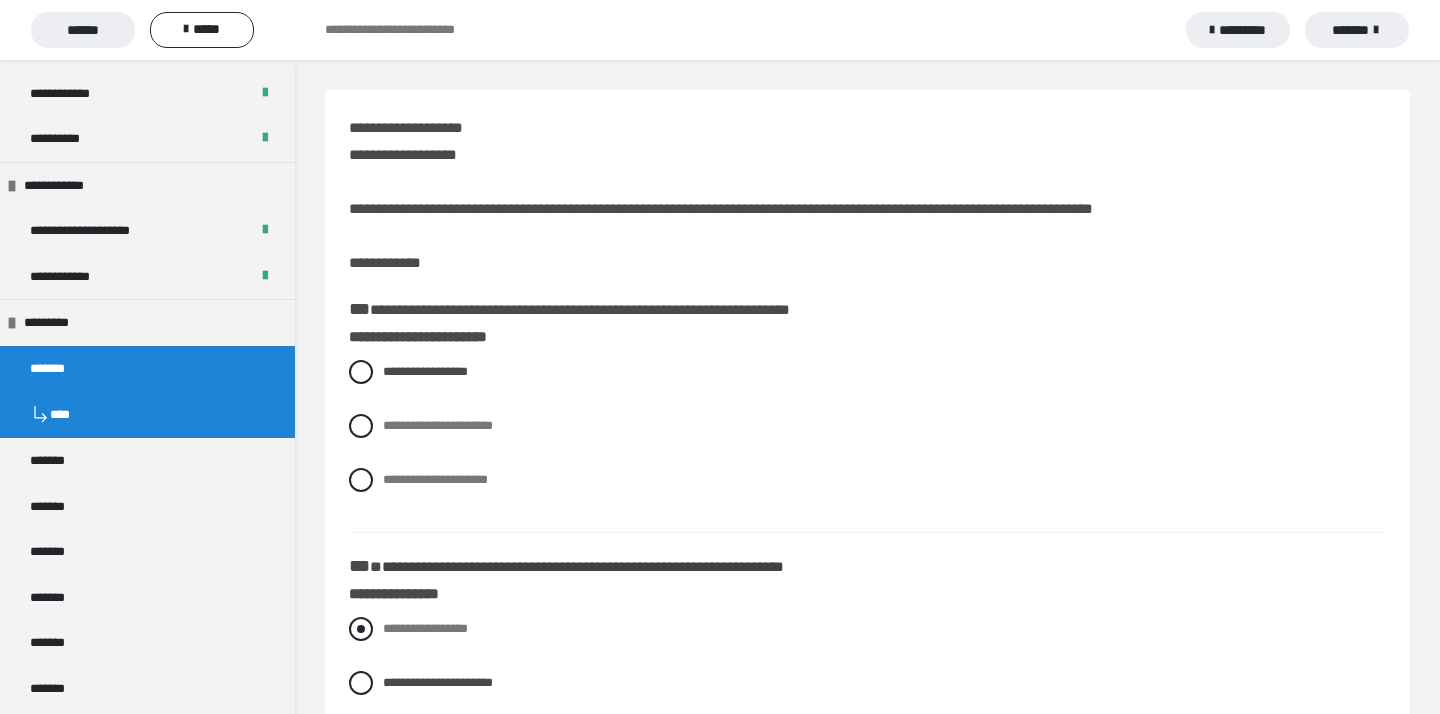 click on "**********" at bounding box center (867, 629) 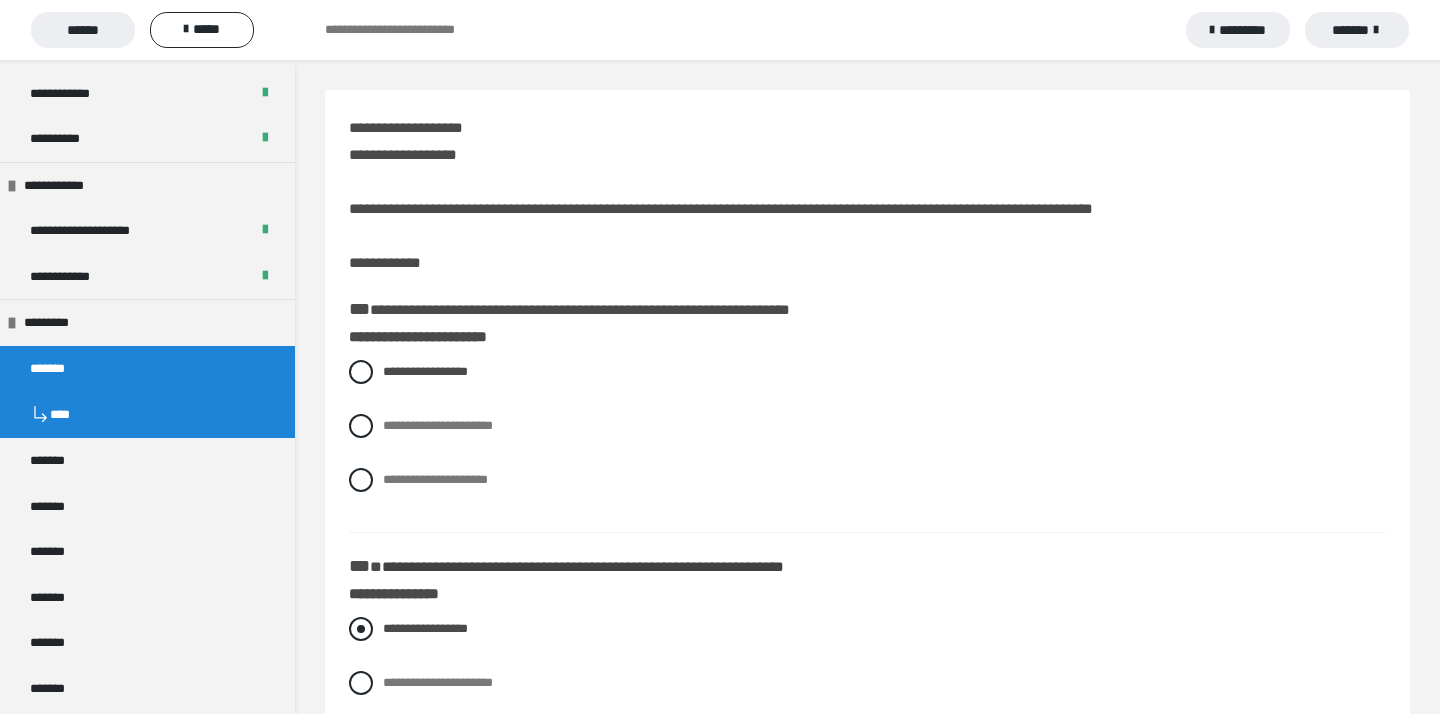 click on "**********" at bounding box center [389, 677] 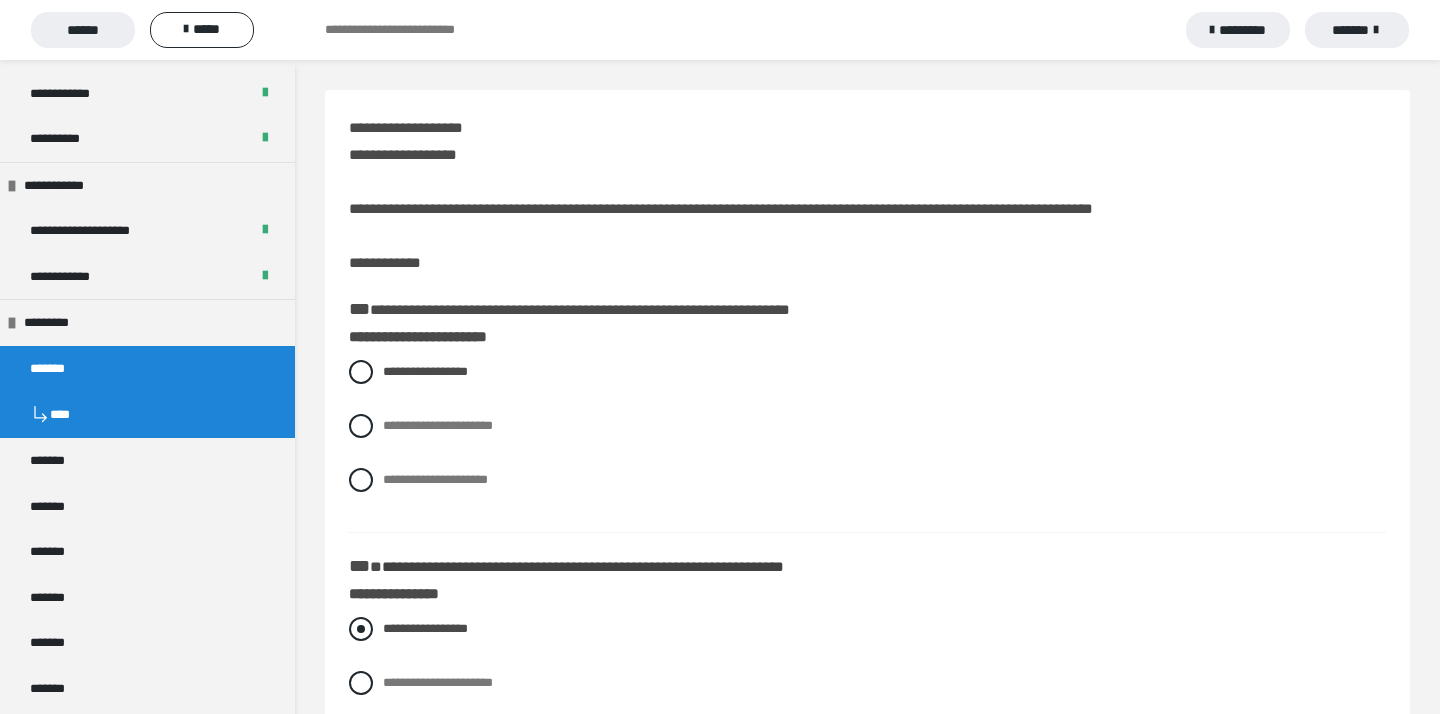 radio on "****" 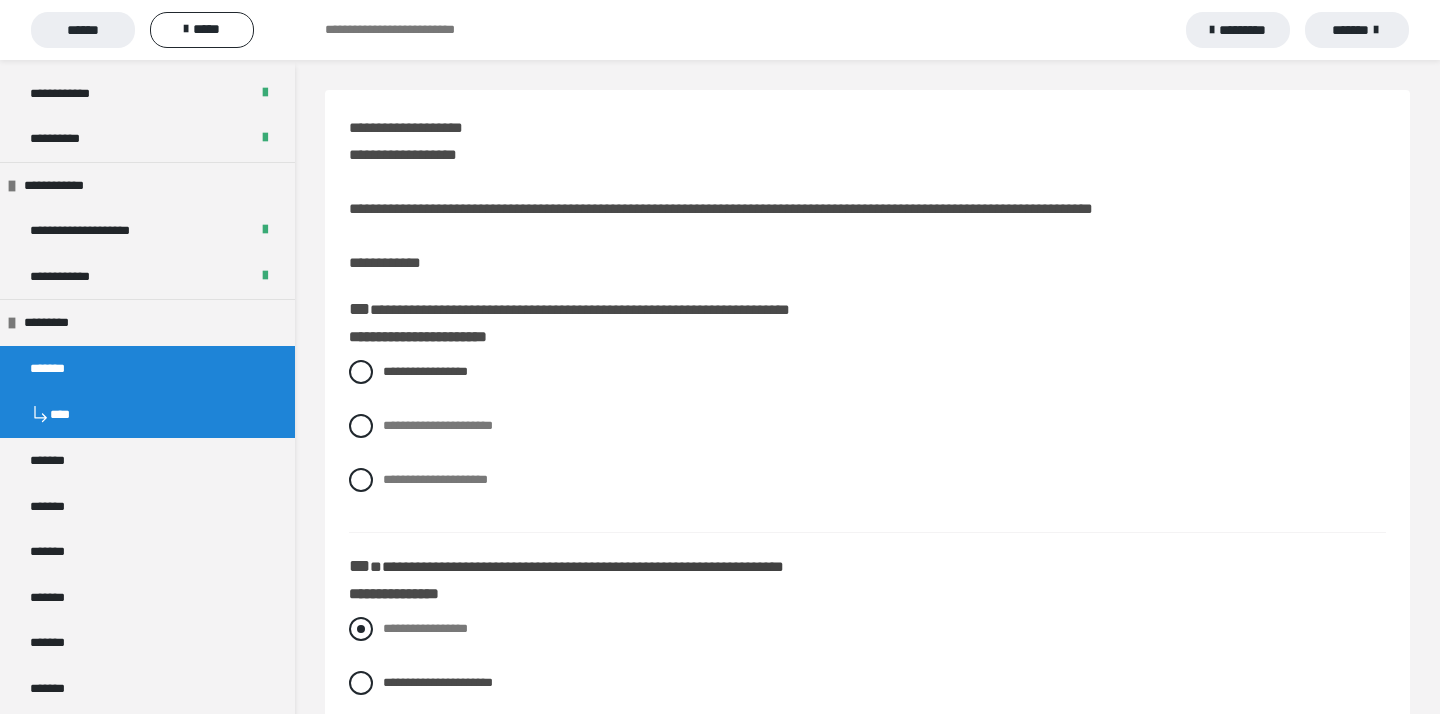 click on "**********" at bounding box center [389, 731] 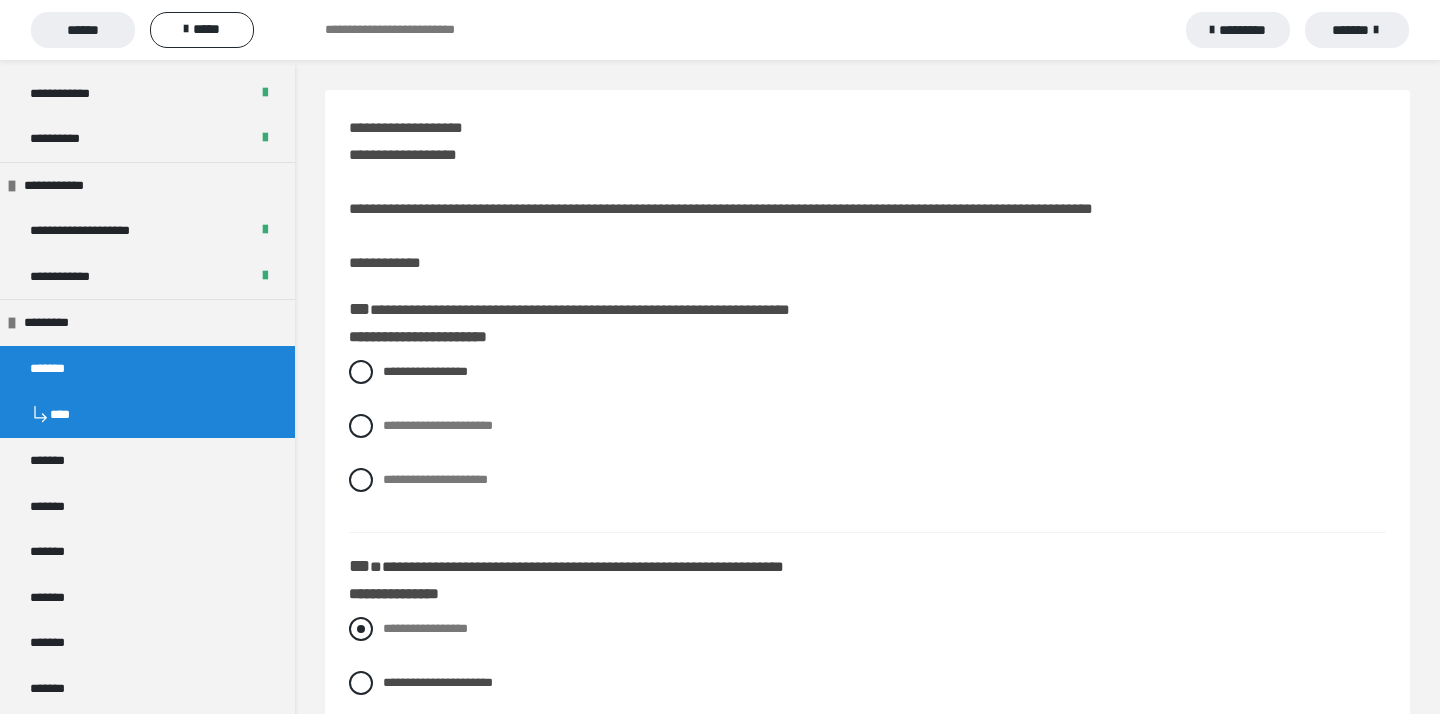 radio on "****" 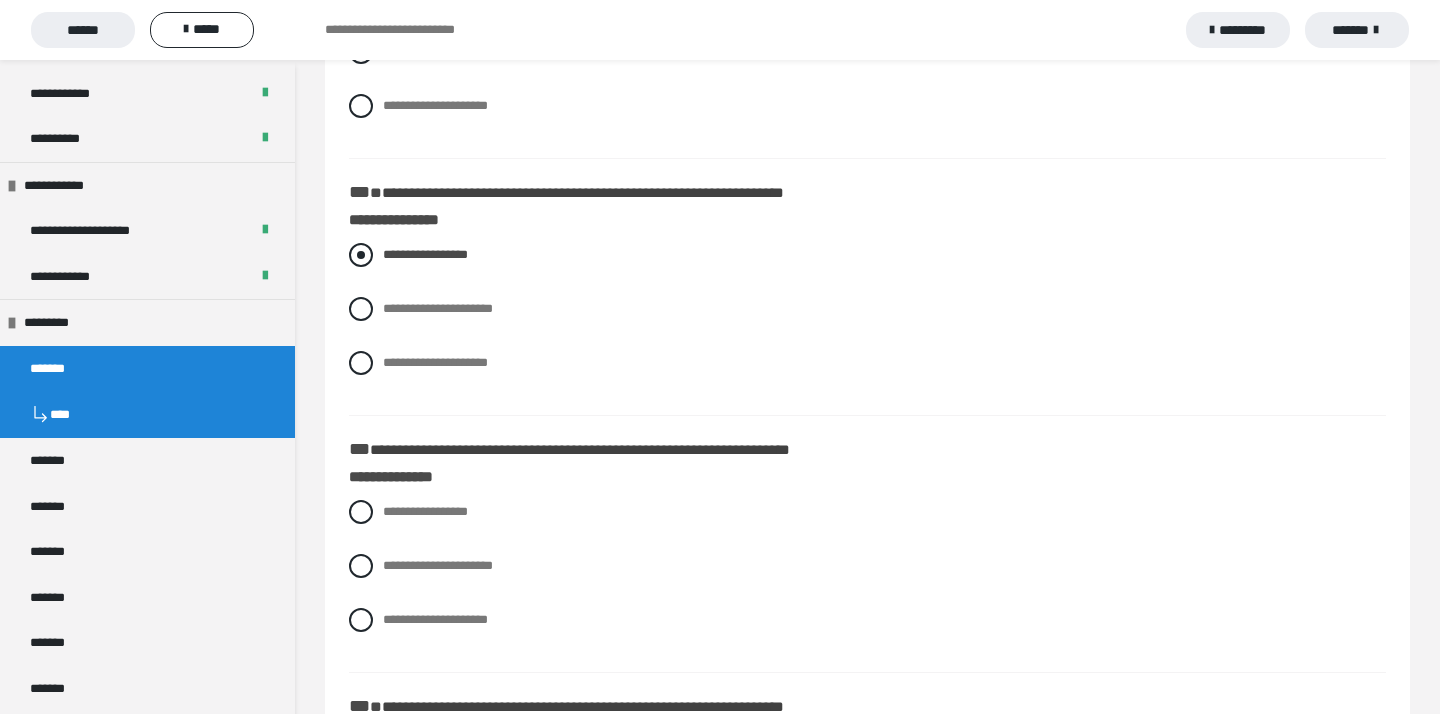 click on "**********" at bounding box center (389, 303) 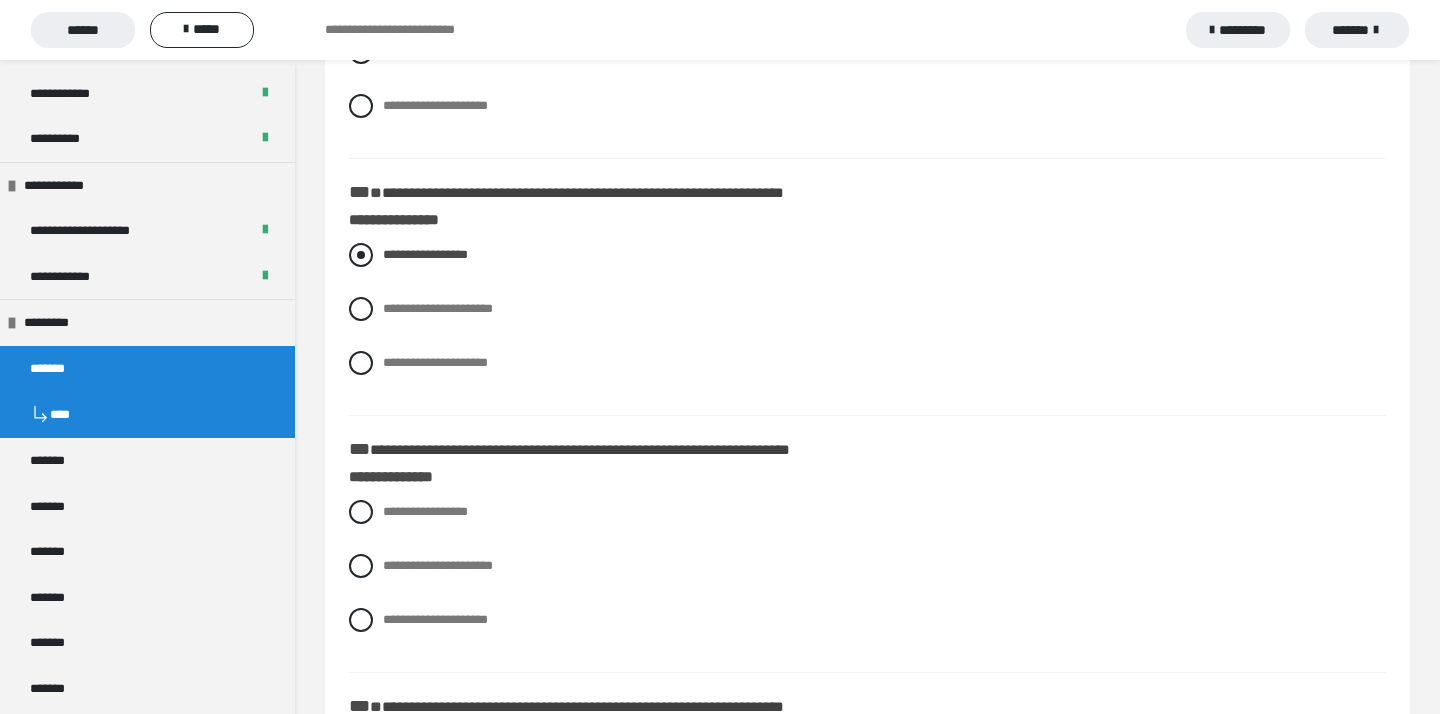 radio on "****" 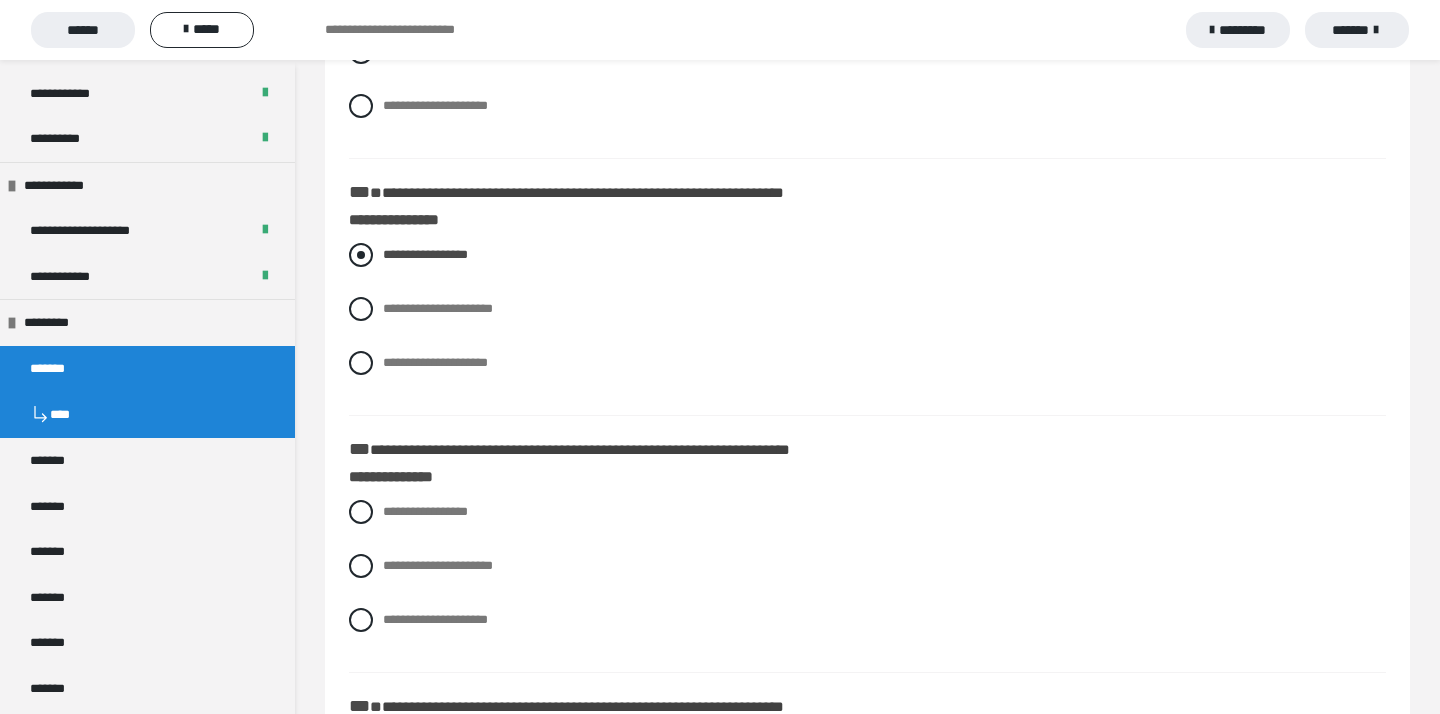 radio on "****" 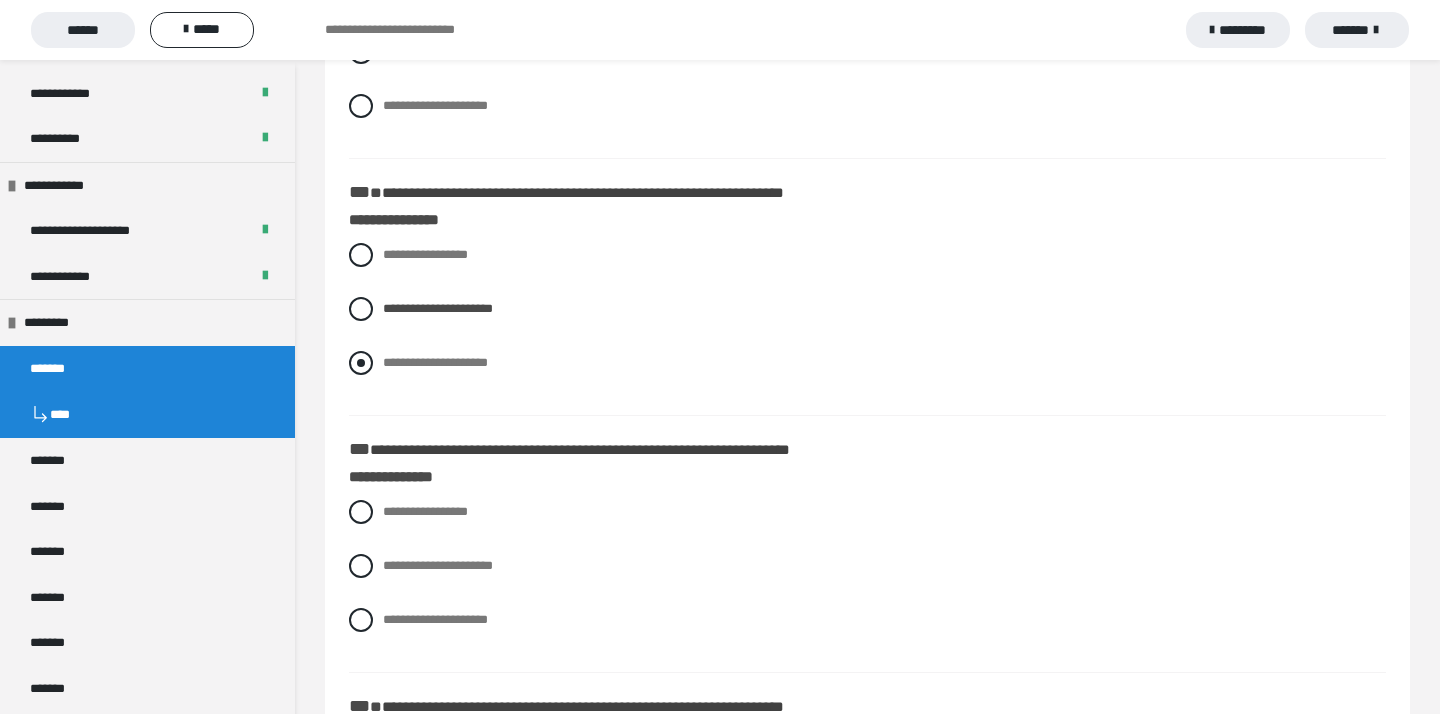 click at bounding box center (361, 363) 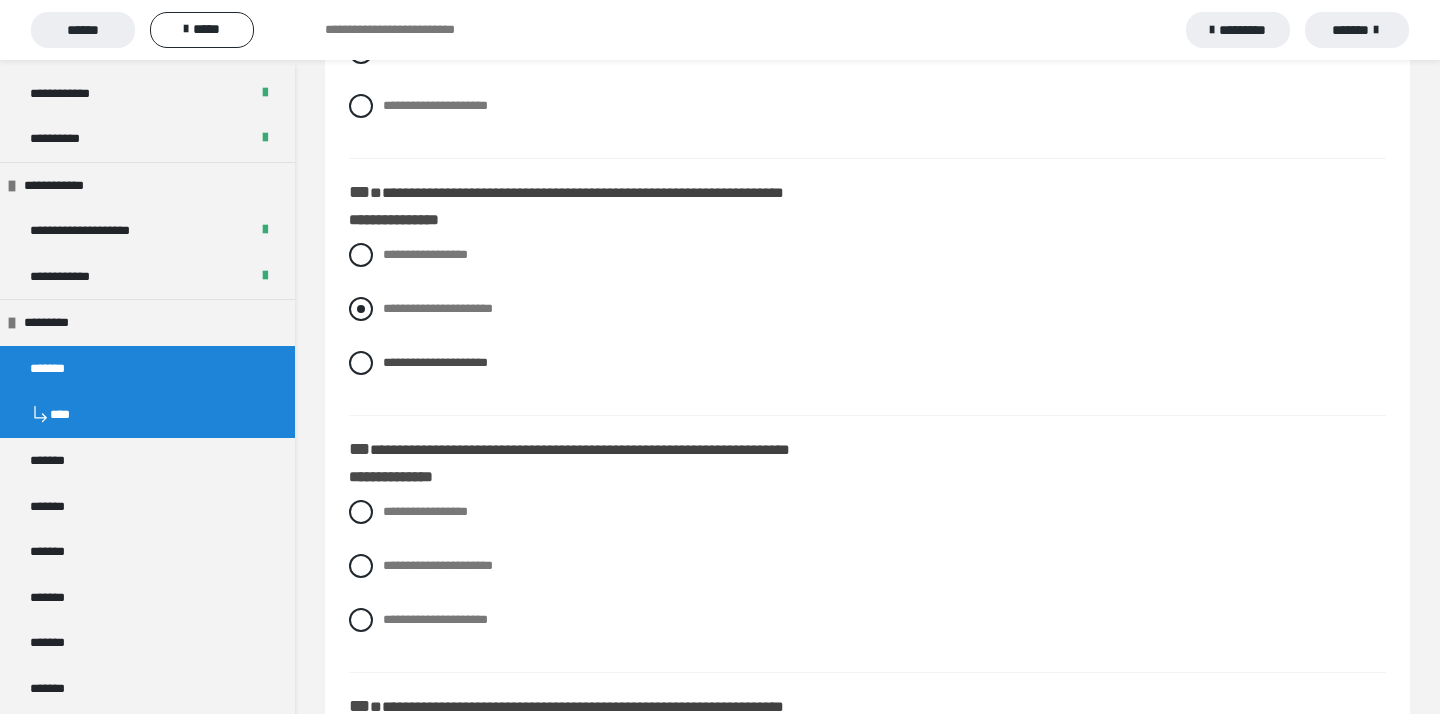 click on "**********" at bounding box center [867, 309] 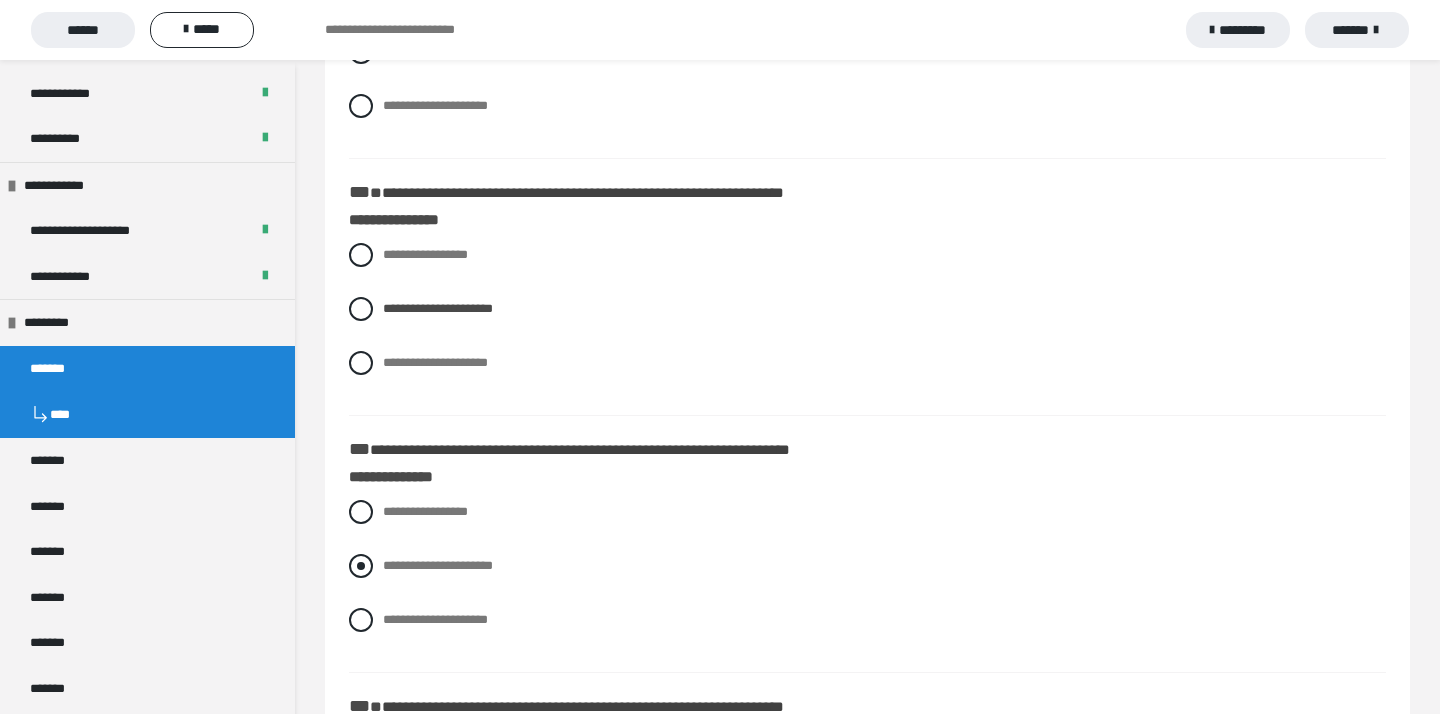 click at bounding box center (361, 566) 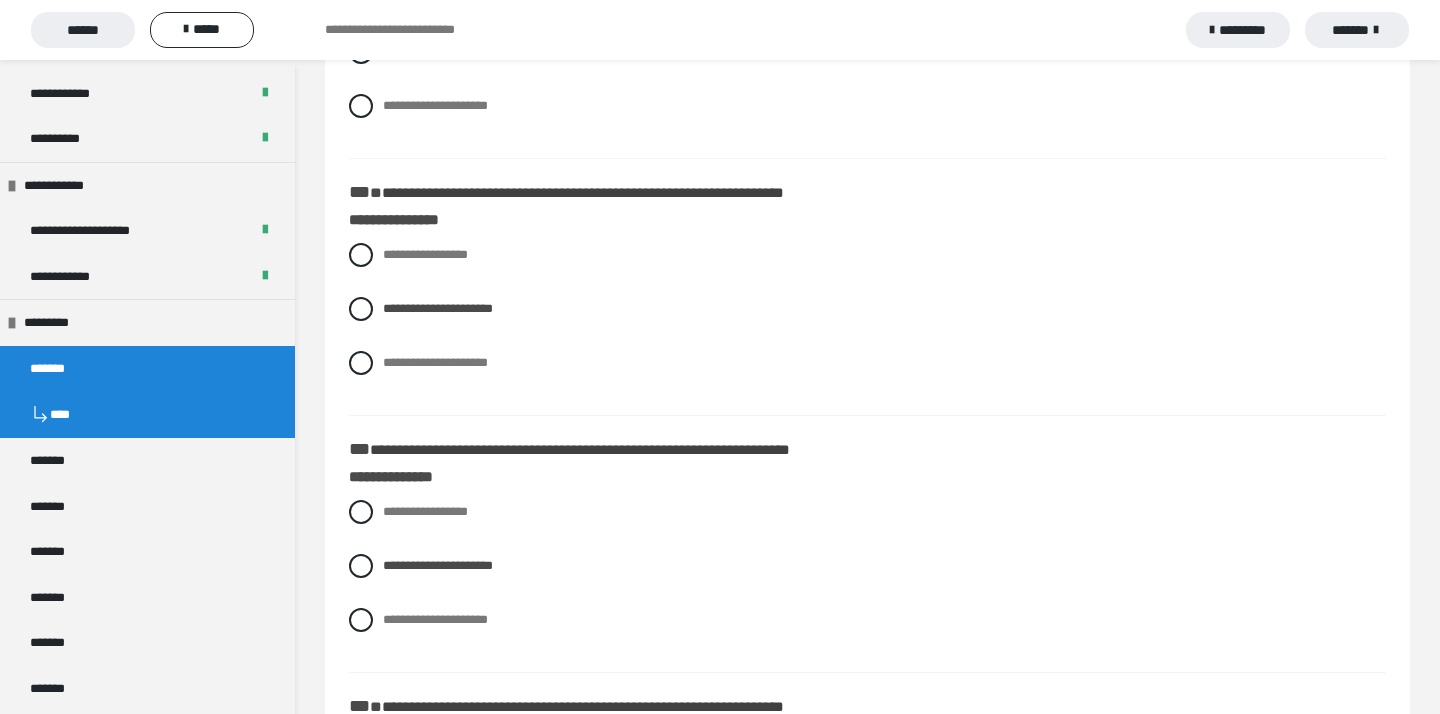 click on "**********" at bounding box center (389, 614) 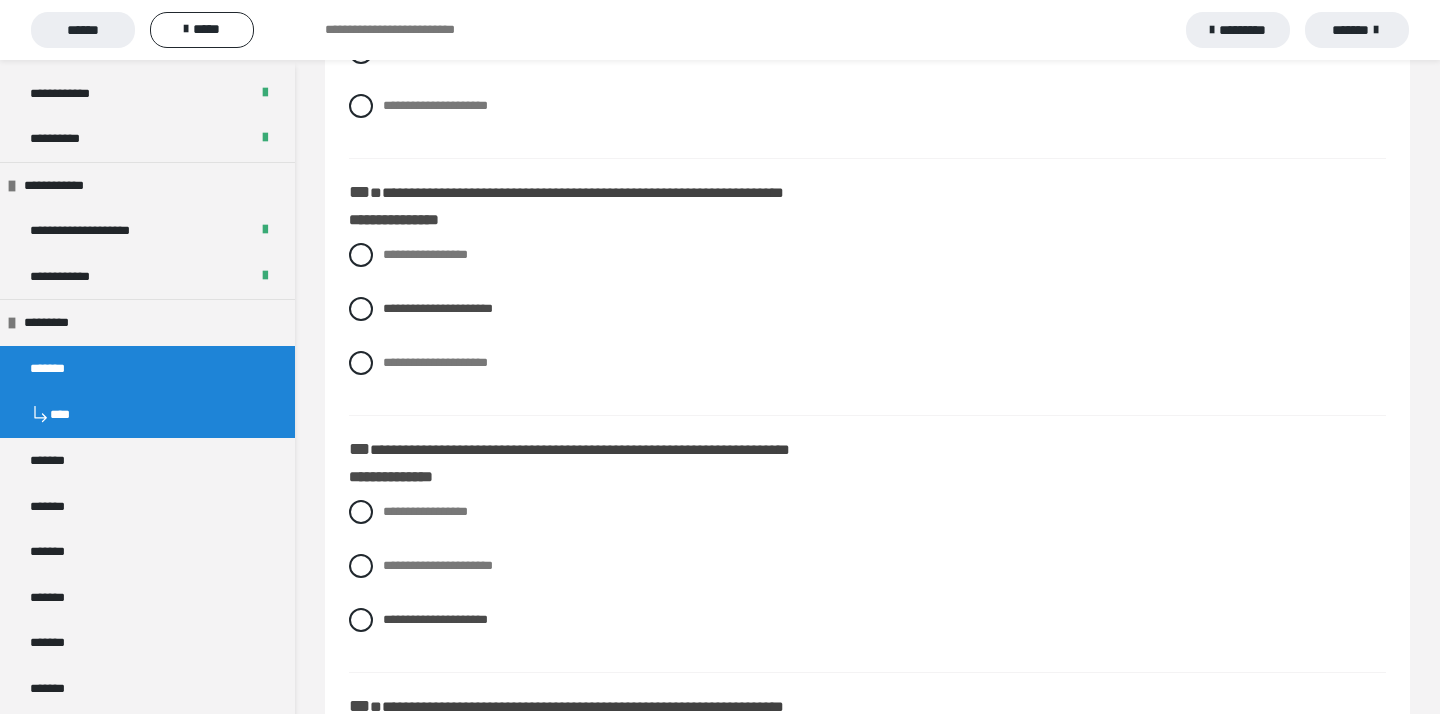 click on "**********" at bounding box center (389, 506) 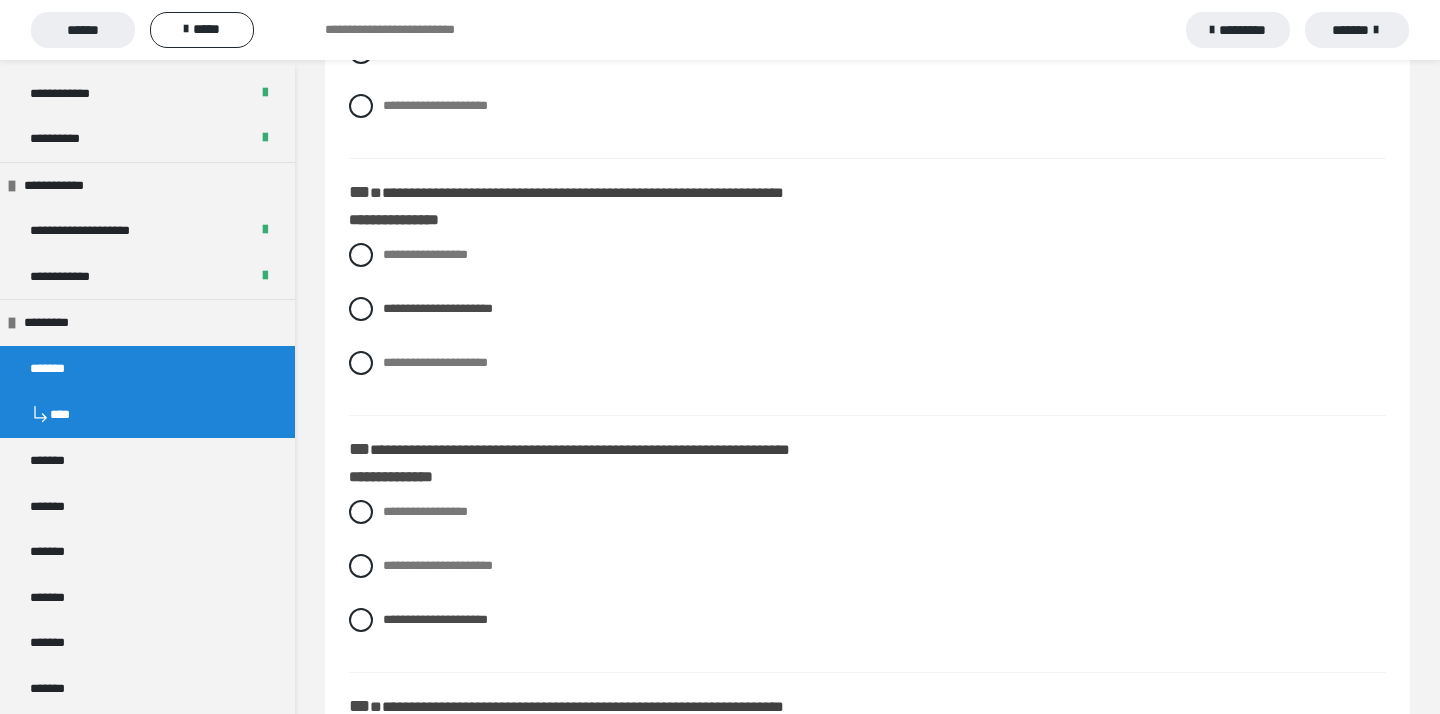 radio on "****" 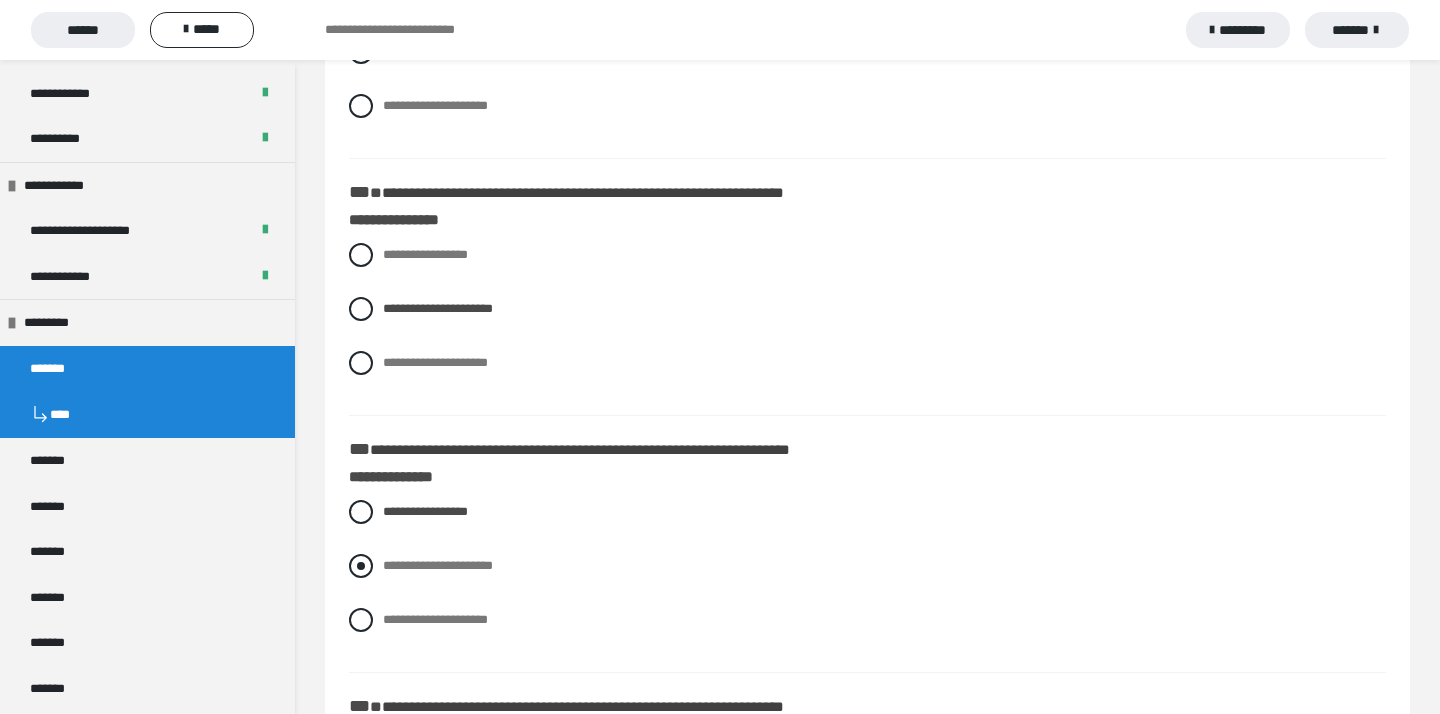 click at bounding box center (361, 566) 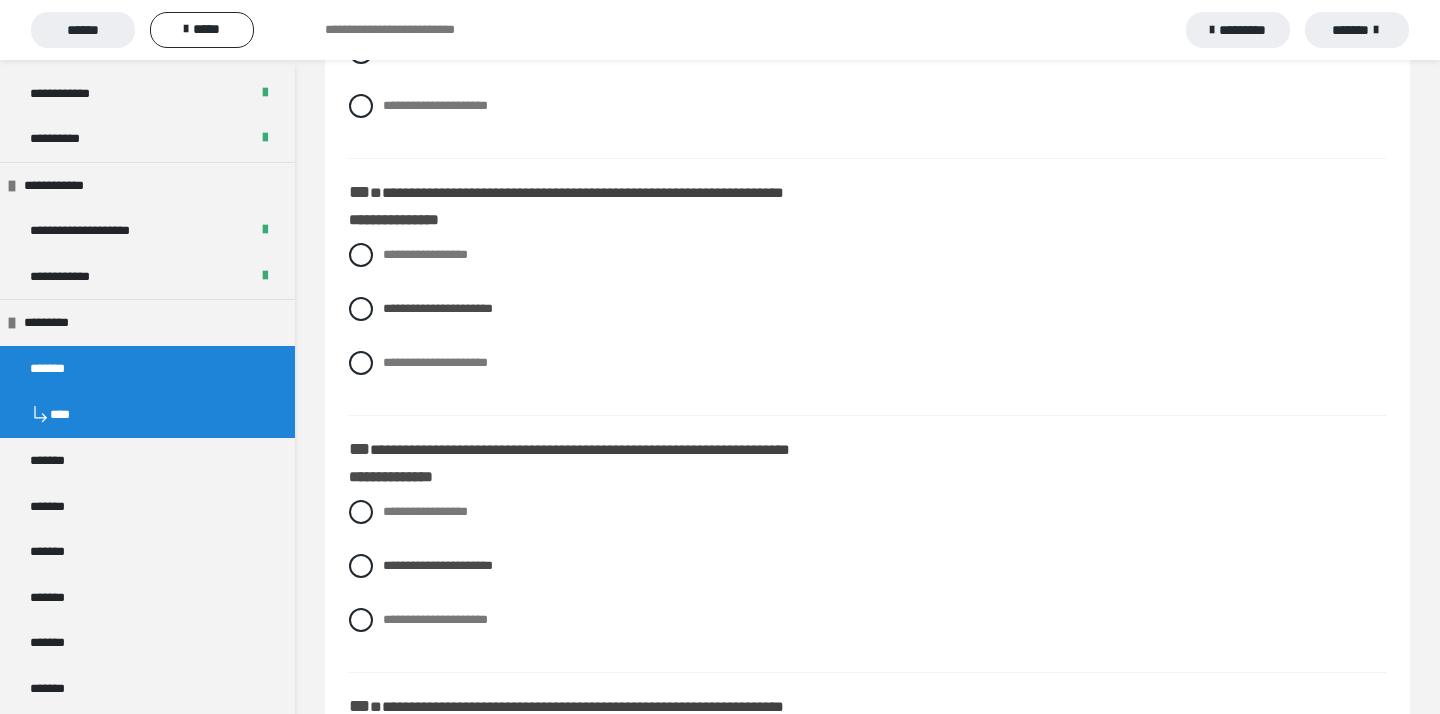 click on "**********" at bounding box center [566, 719] 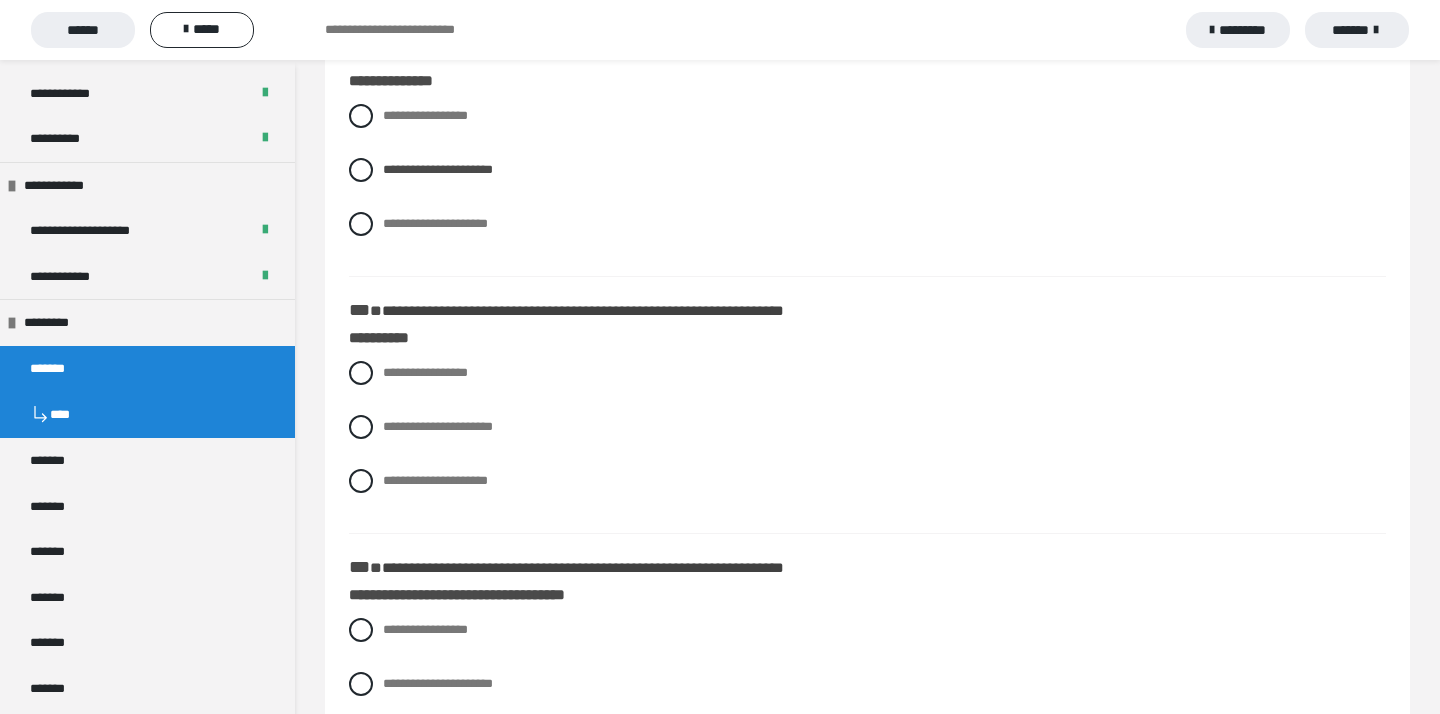 scroll, scrollTop: 774, scrollLeft: 0, axis: vertical 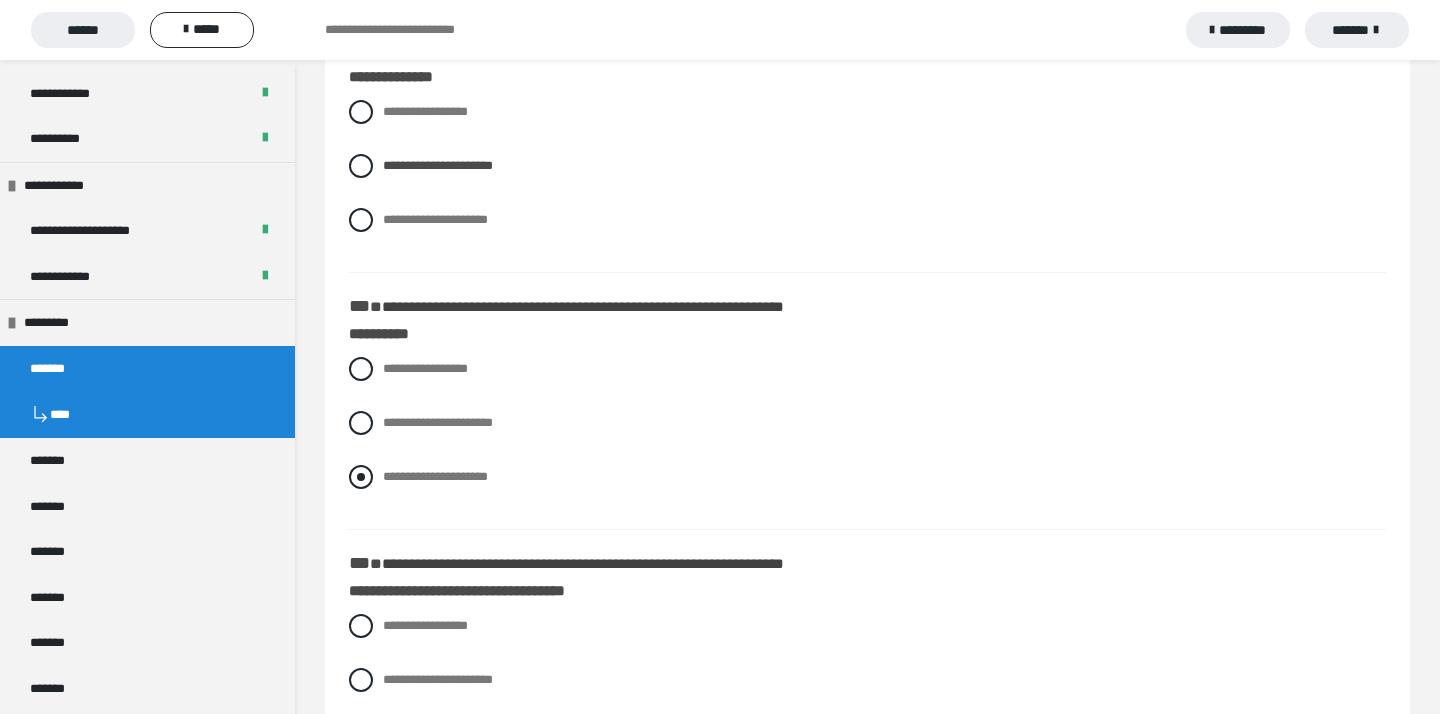 click at bounding box center (361, 477) 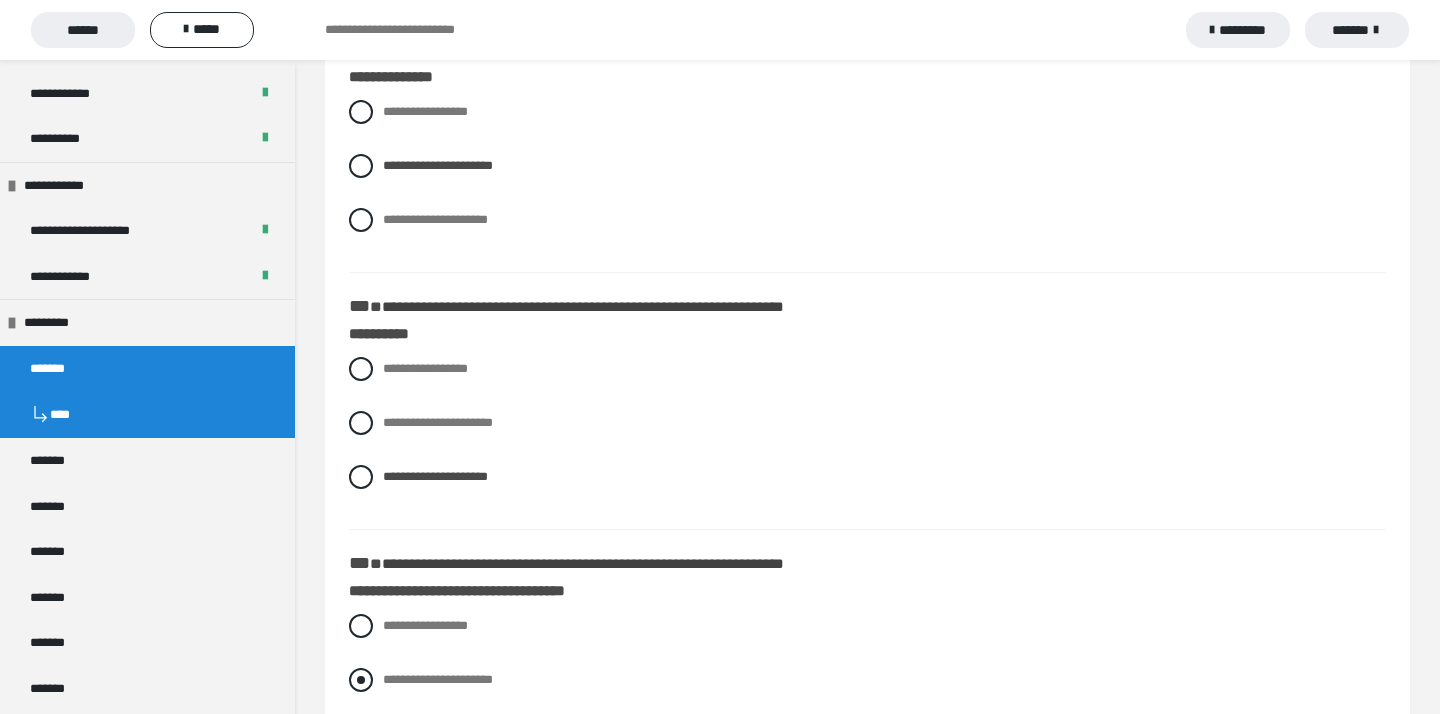 click on "**********" at bounding box center [867, 680] 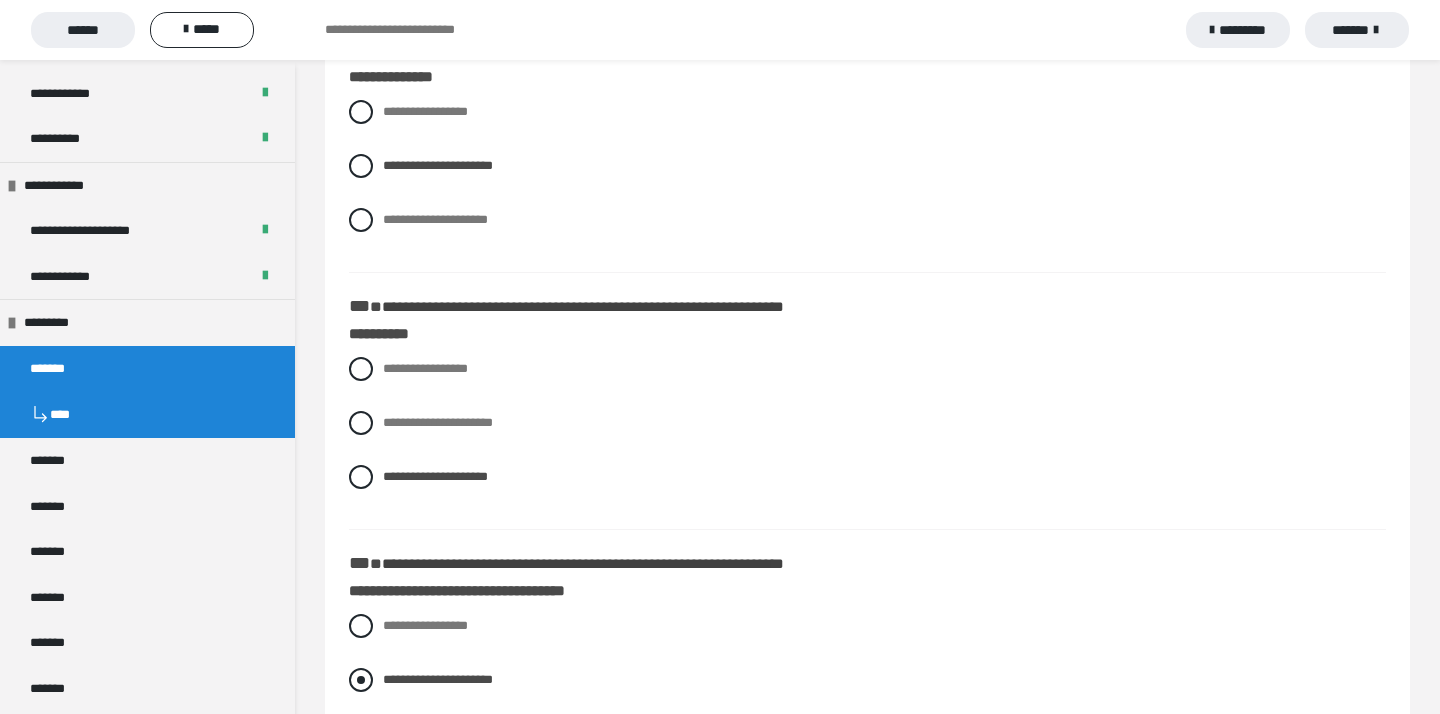 click on "**********" at bounding box center [389, 728] 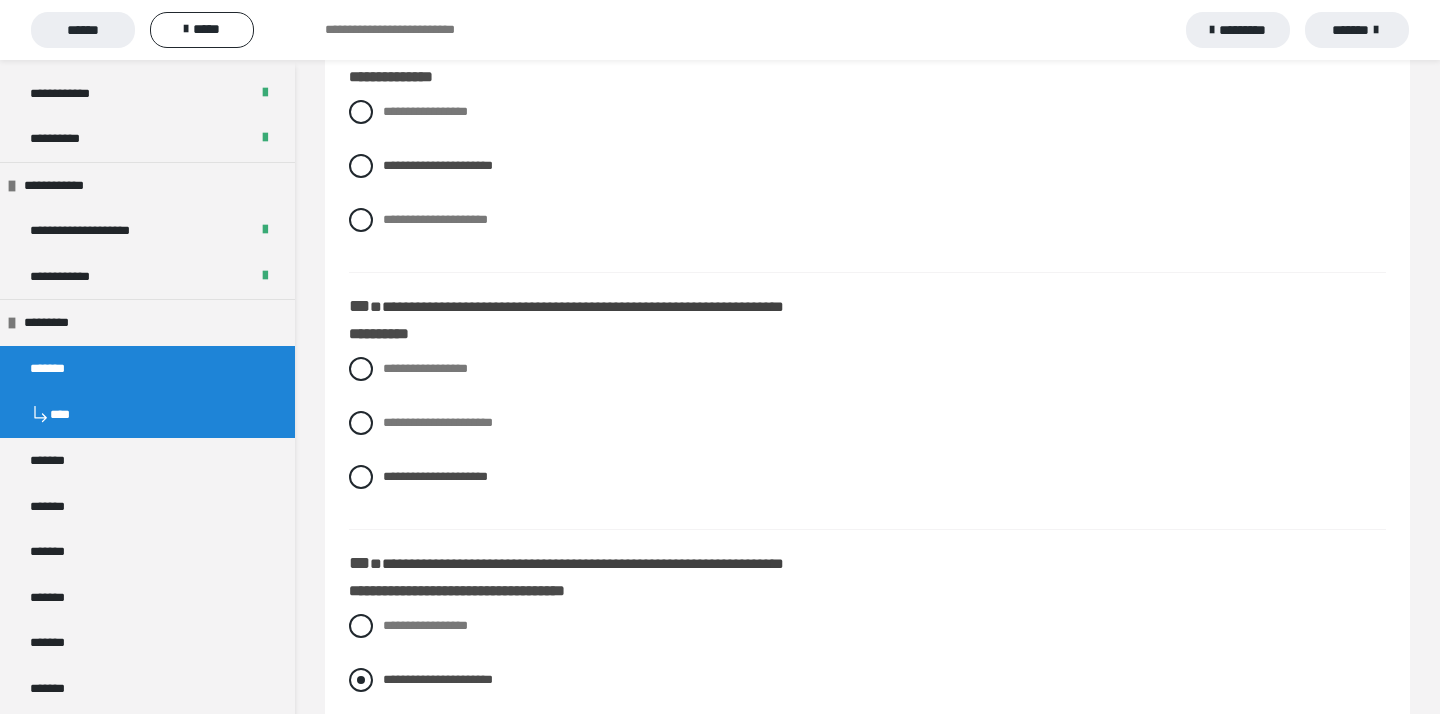 radio on "****" 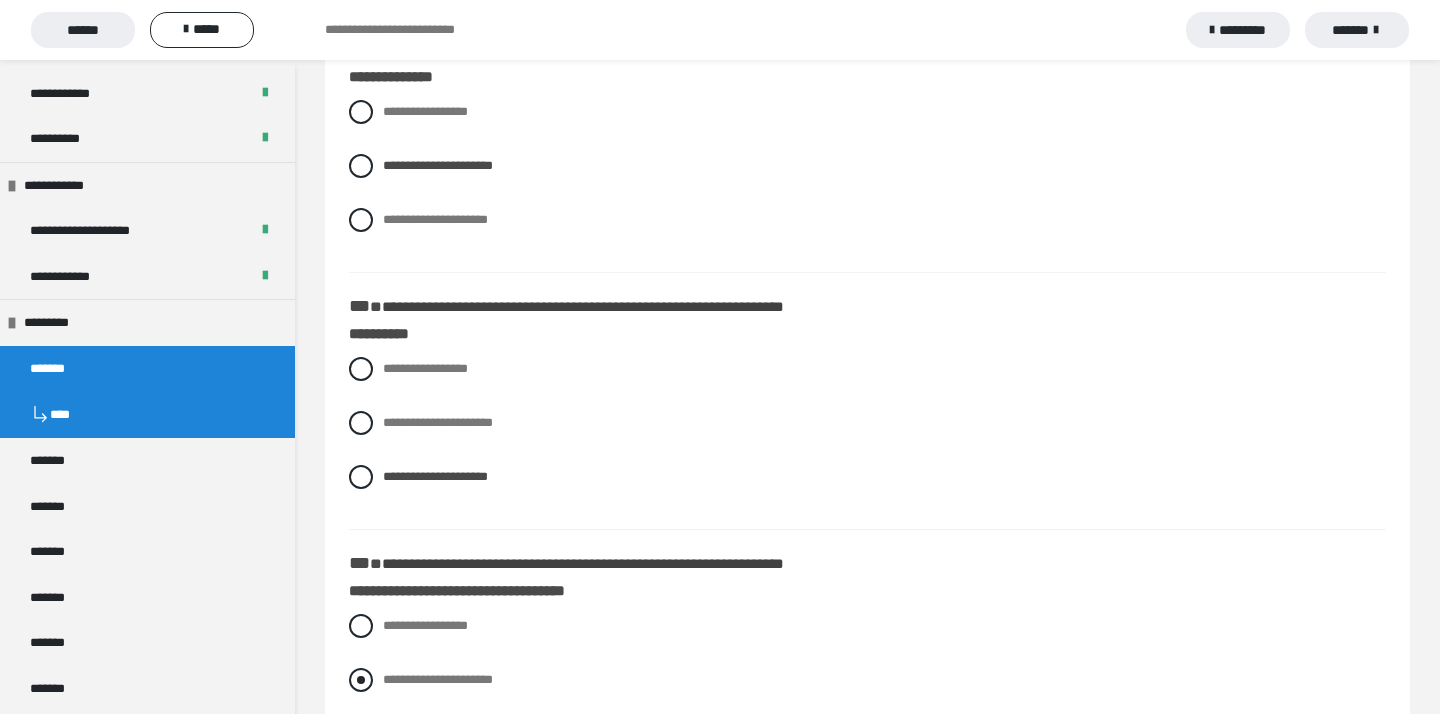 scroll, scrollTop: 1145, scrollLeft: 0, axis: vertical 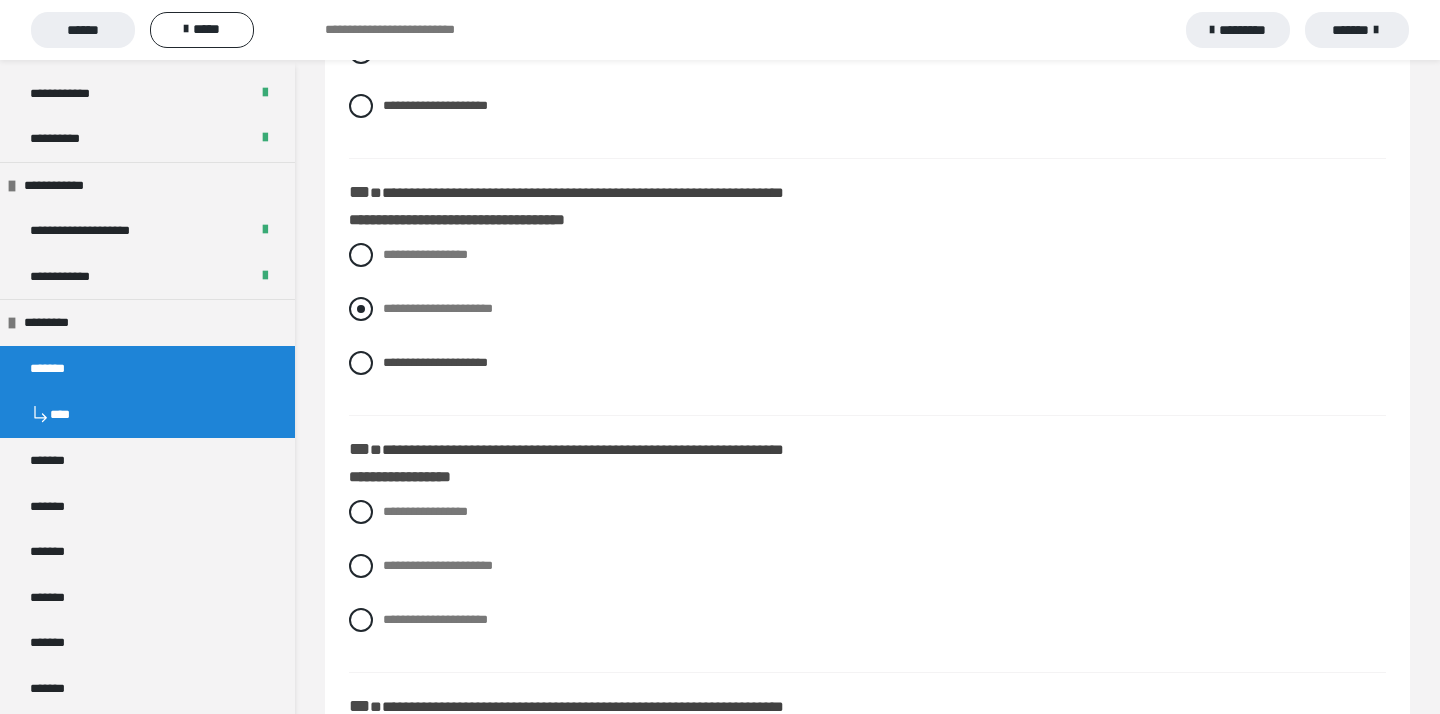 click at bounding box center (361, 309) 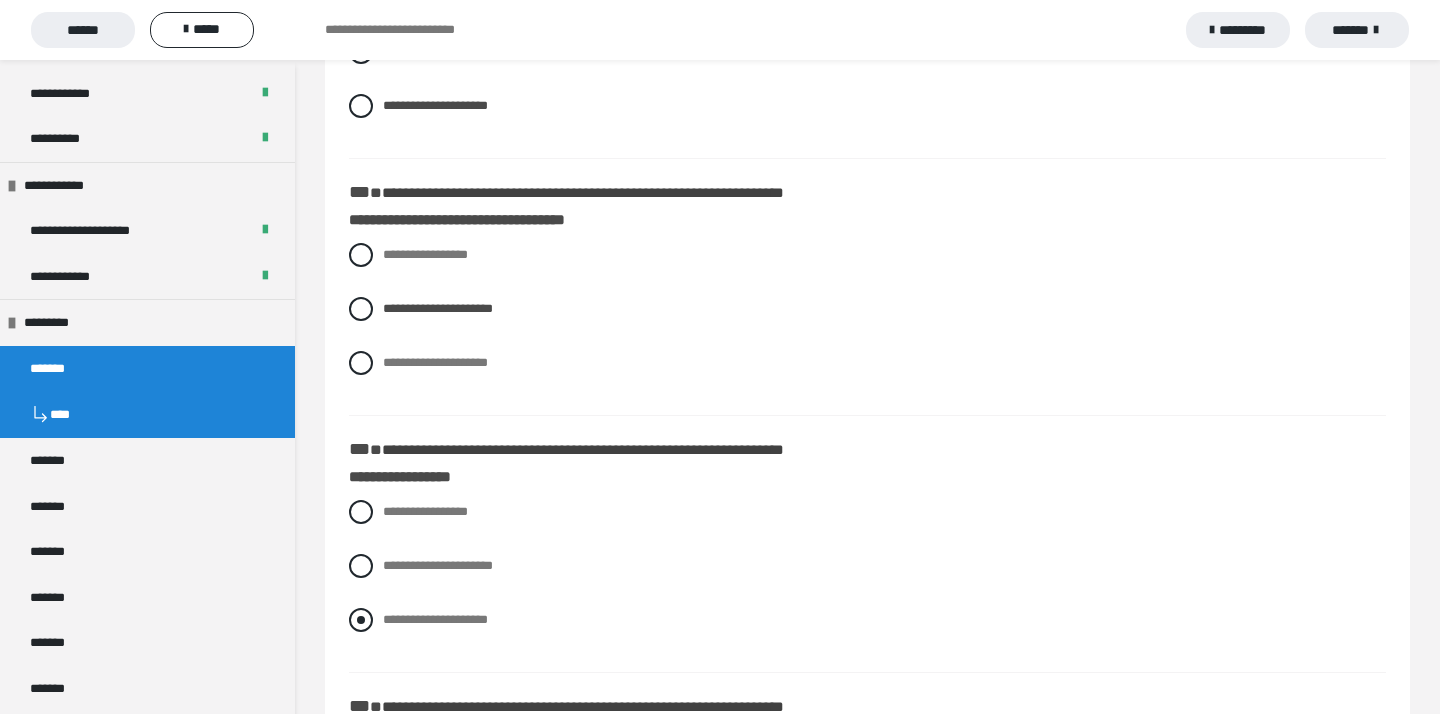 click at bounding box center [361, 620] 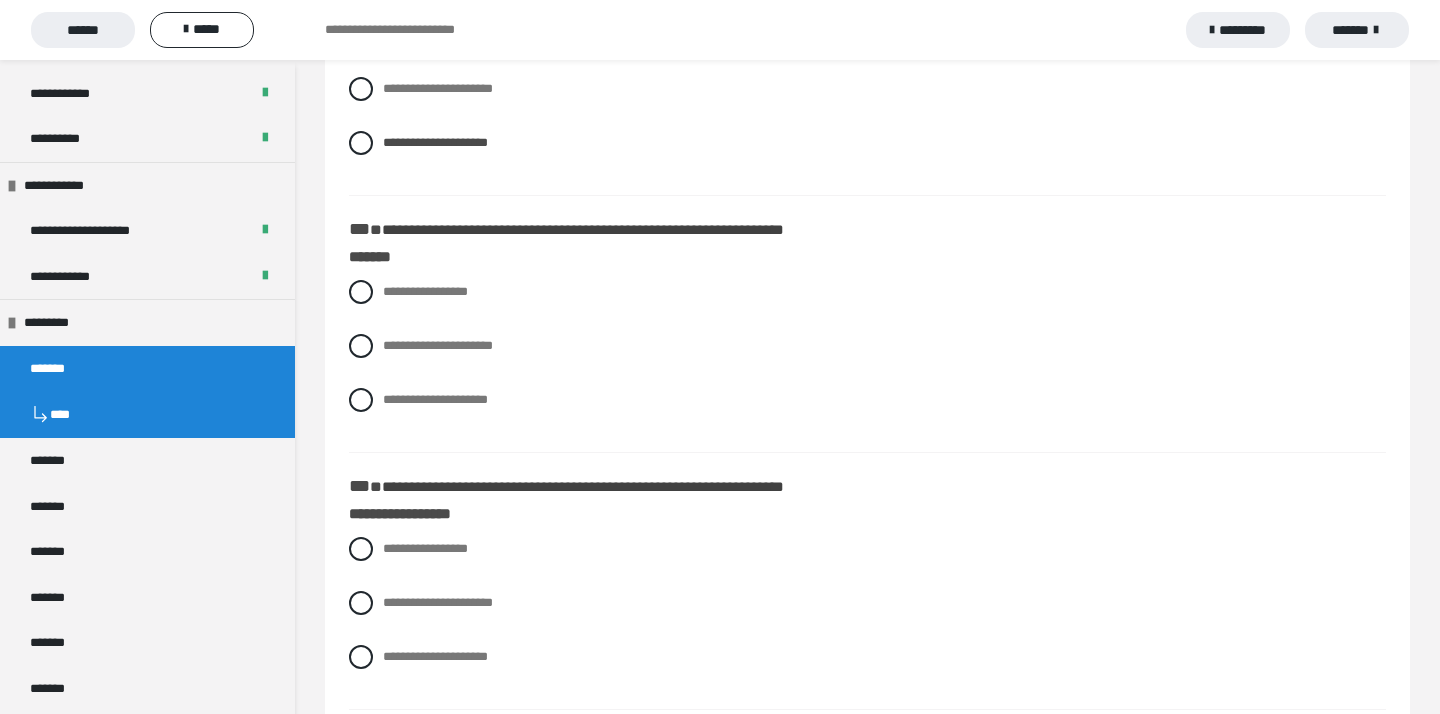 scroll, scrollTop: 1625, scrollLeft: 0, axis: vertical 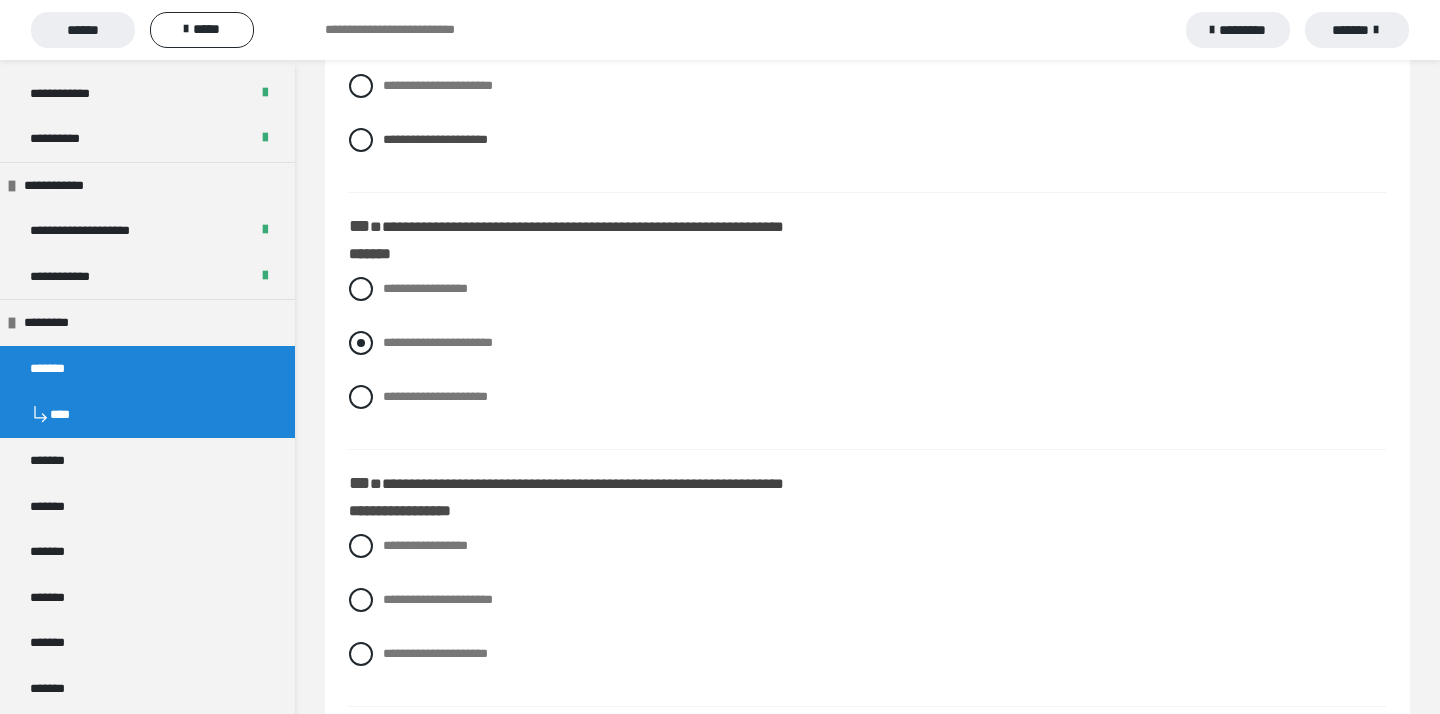 click at bounding box center [361, 343] 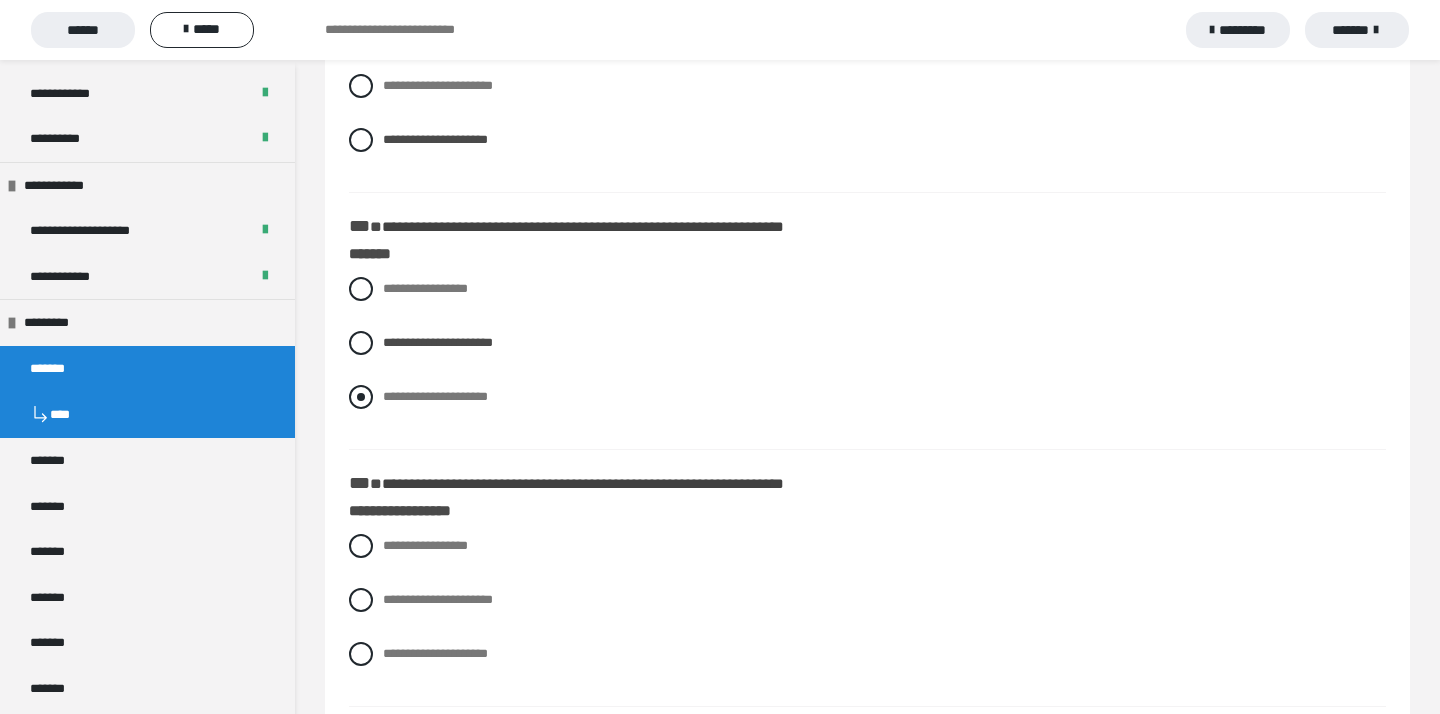click at bounding box center [361, 397] 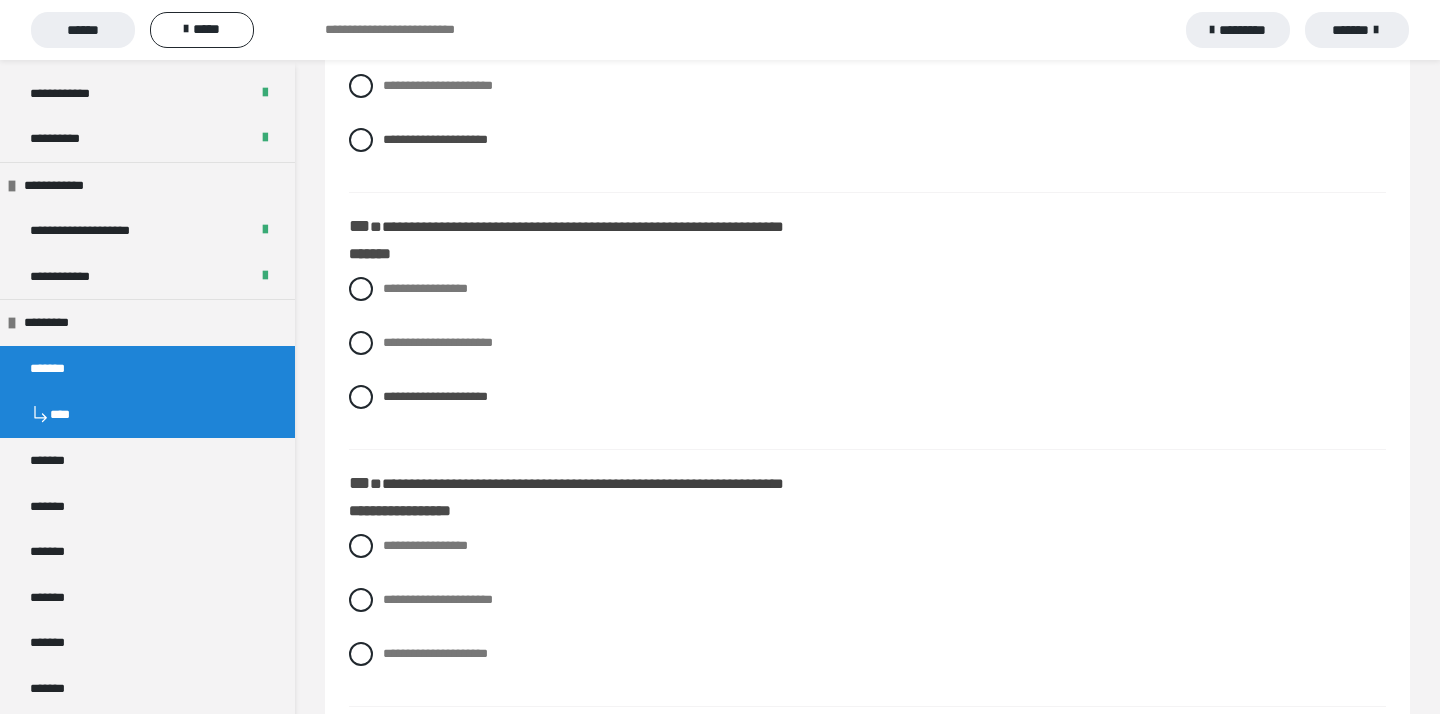 click on "**********" at bounding box center [867, 615] 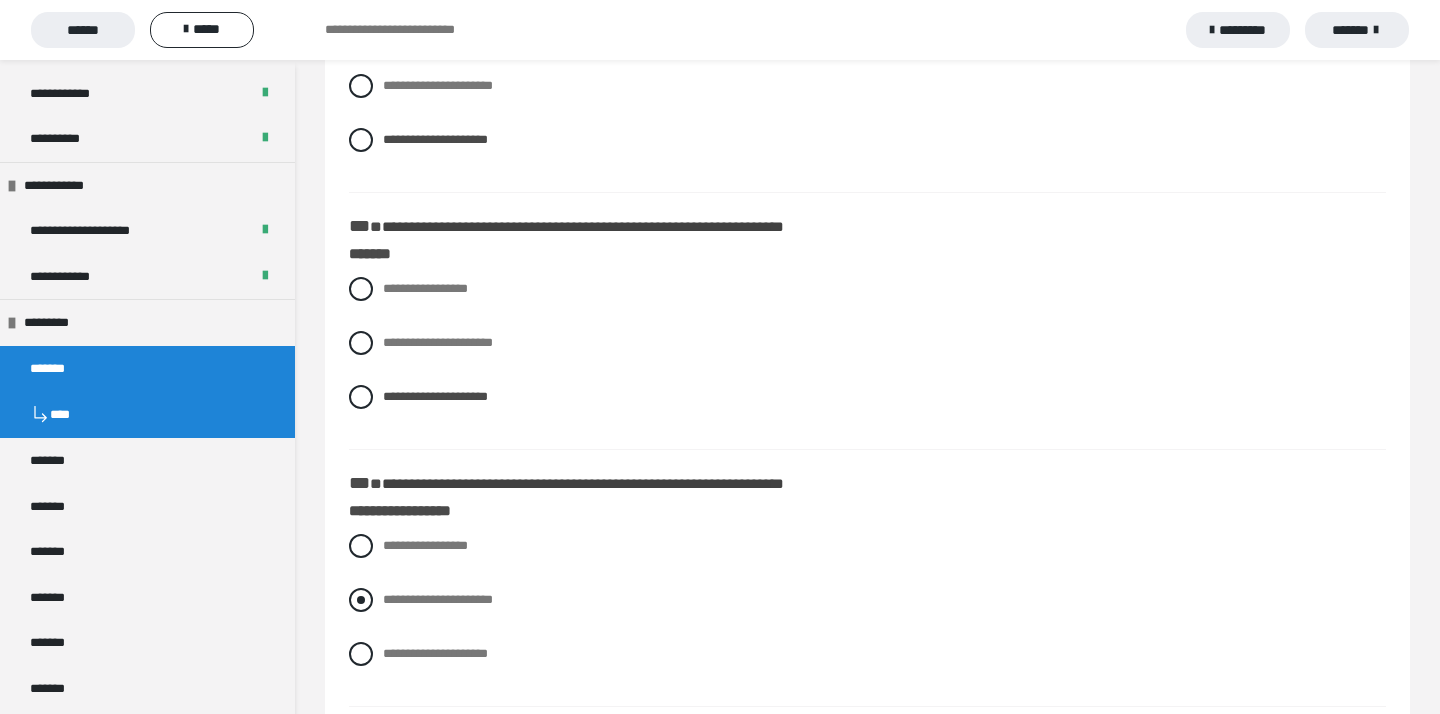 click at bounding box center [361, 600] 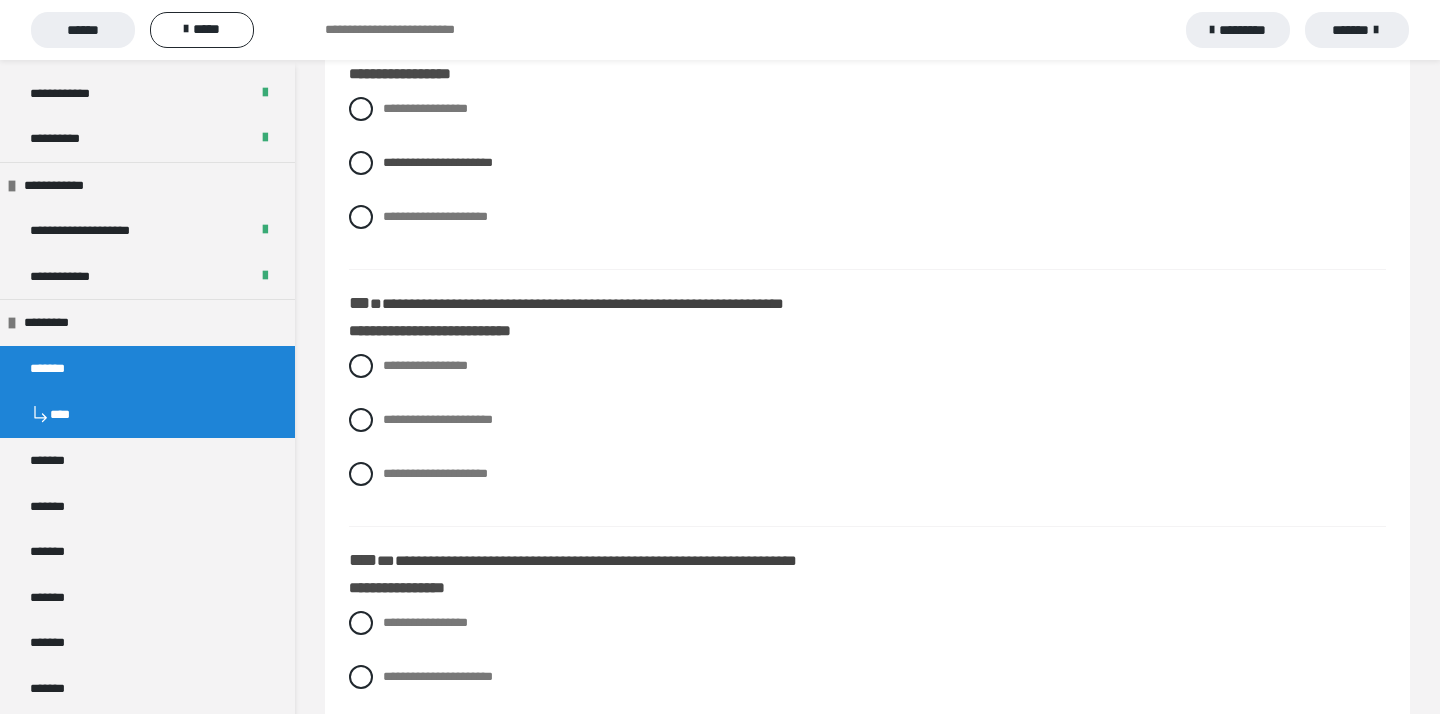 scroll, scrollTop: 2065, scrollLeft: 0, axis: vertical 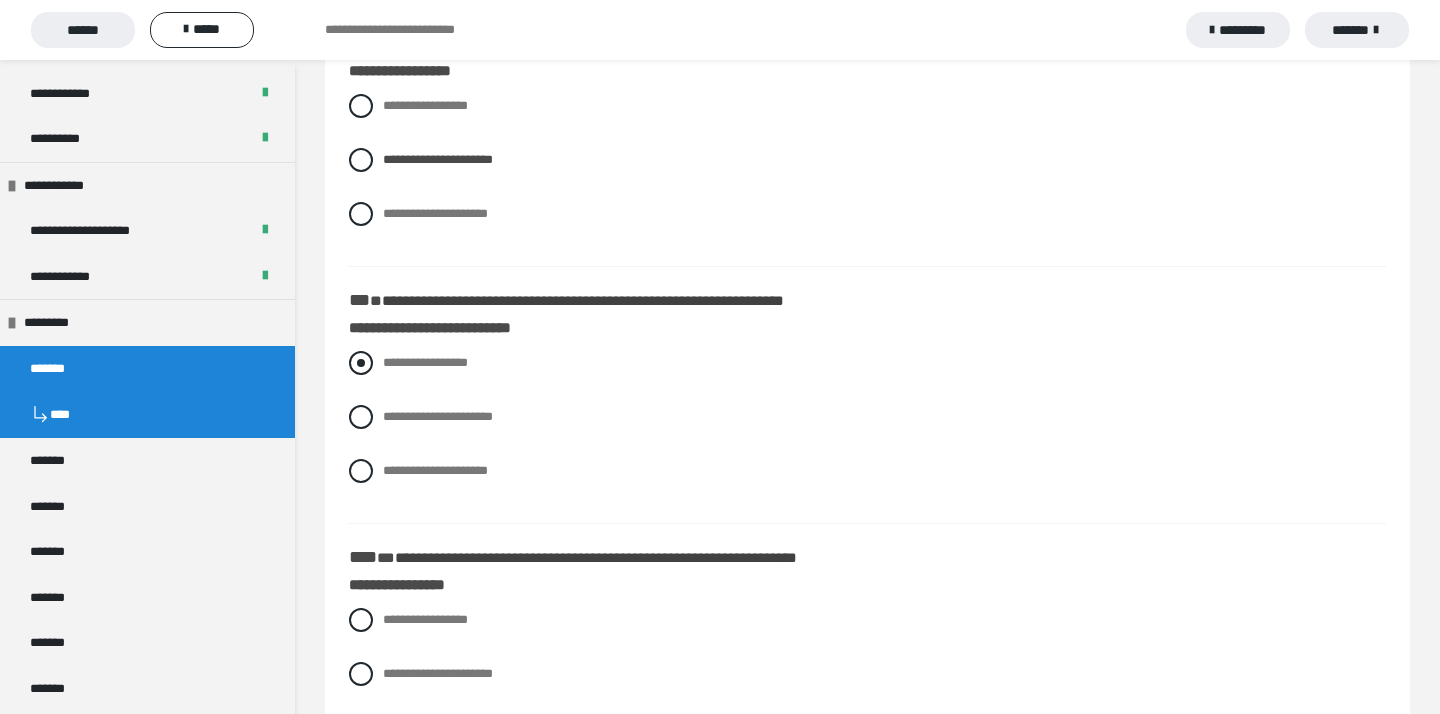 click at bounding box center [361, 363] 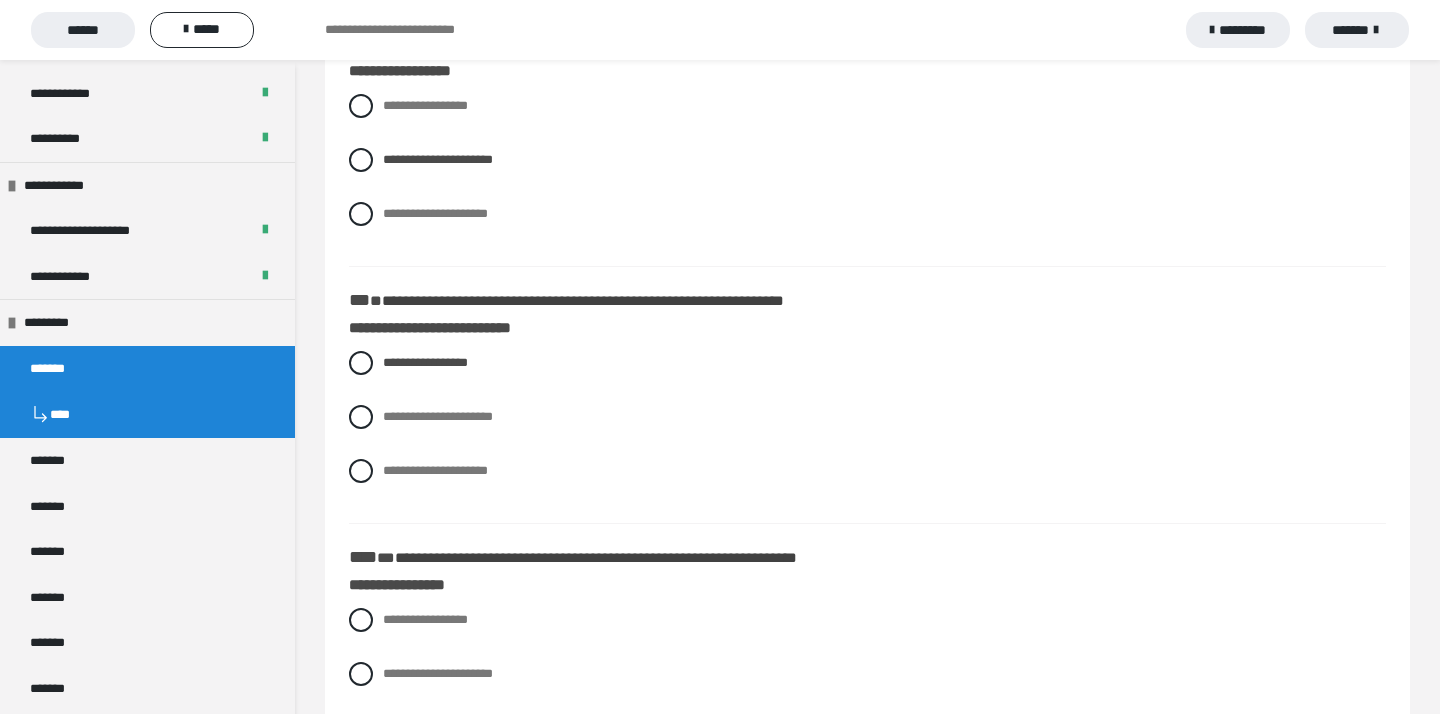 click on "**********" at bounding box center [389, 411] 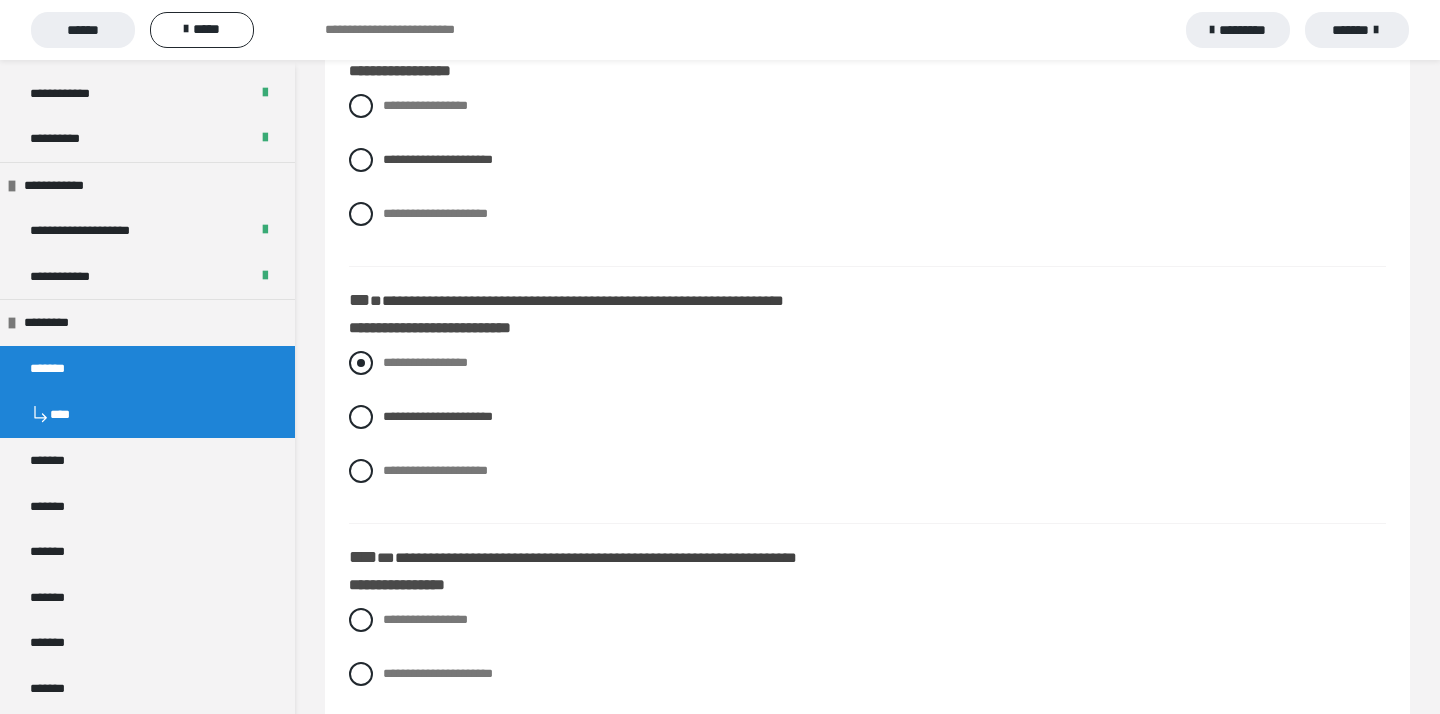 click at bounding box center (361, 363) 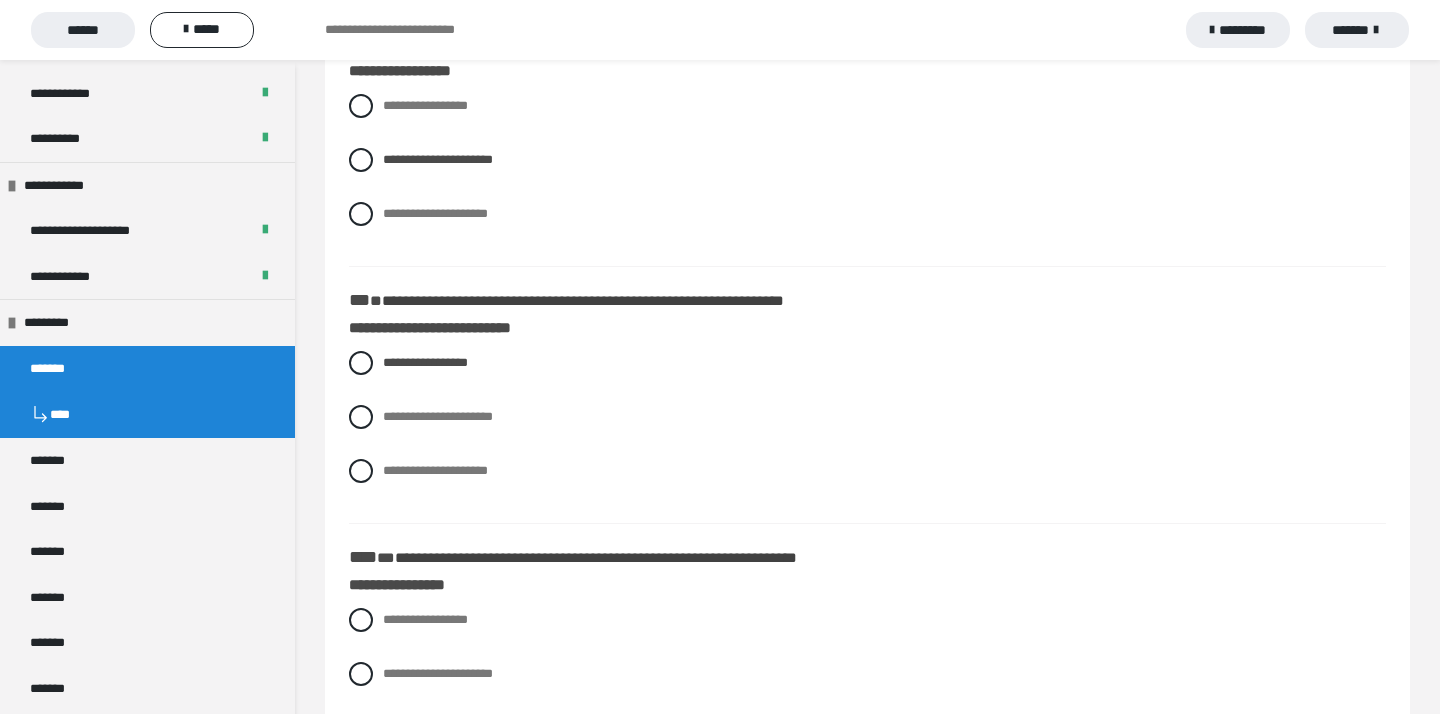 click on "**********" at bounding box center [867, 689] 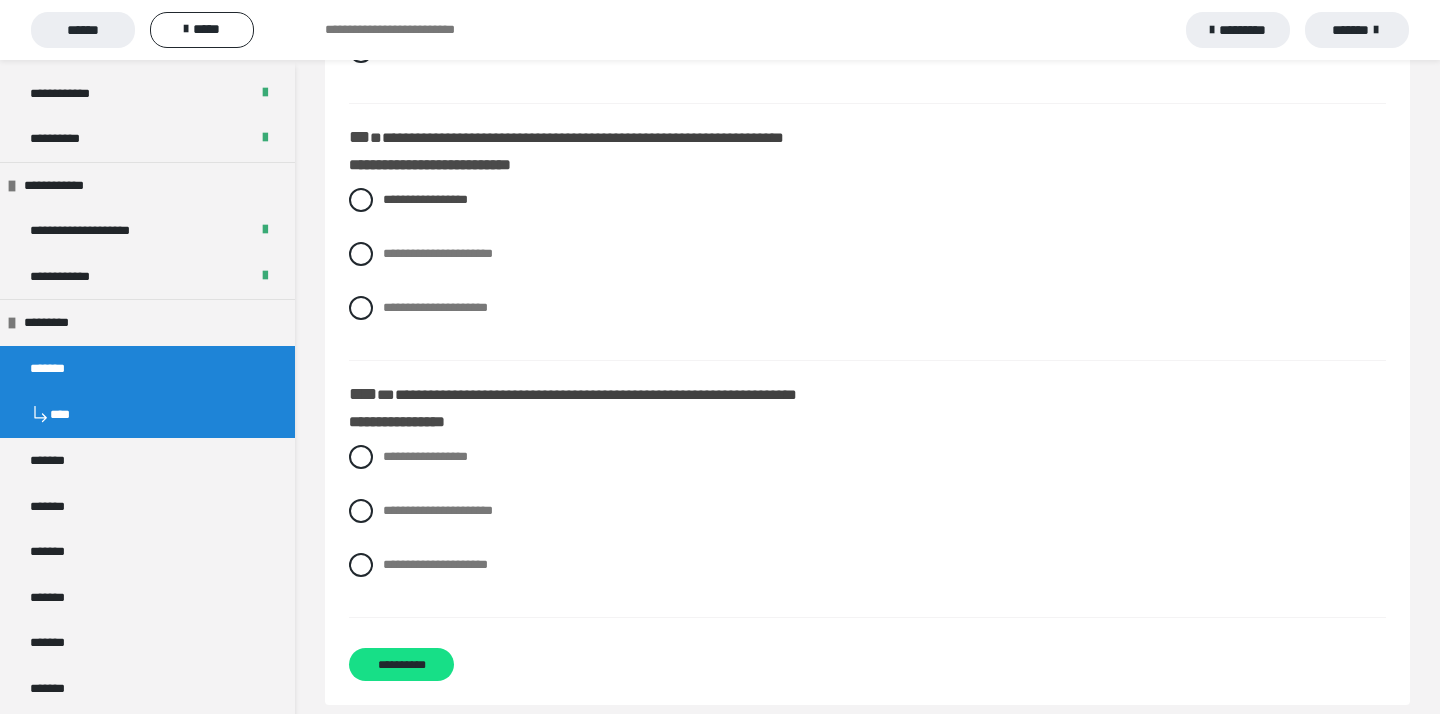 scroll, scrollTop: 2249, scrollLeft: 0, axis: vertical 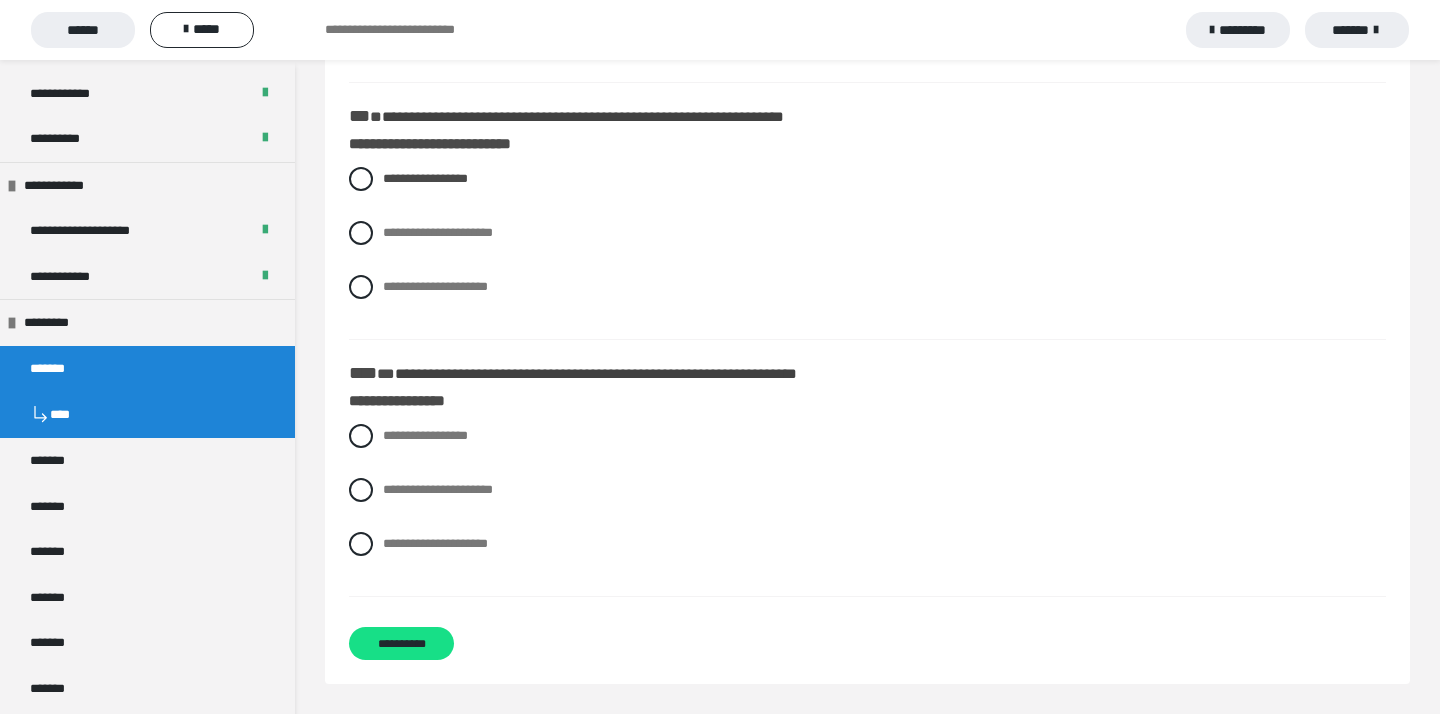 click on "**********" at bounding box center [867, 505] 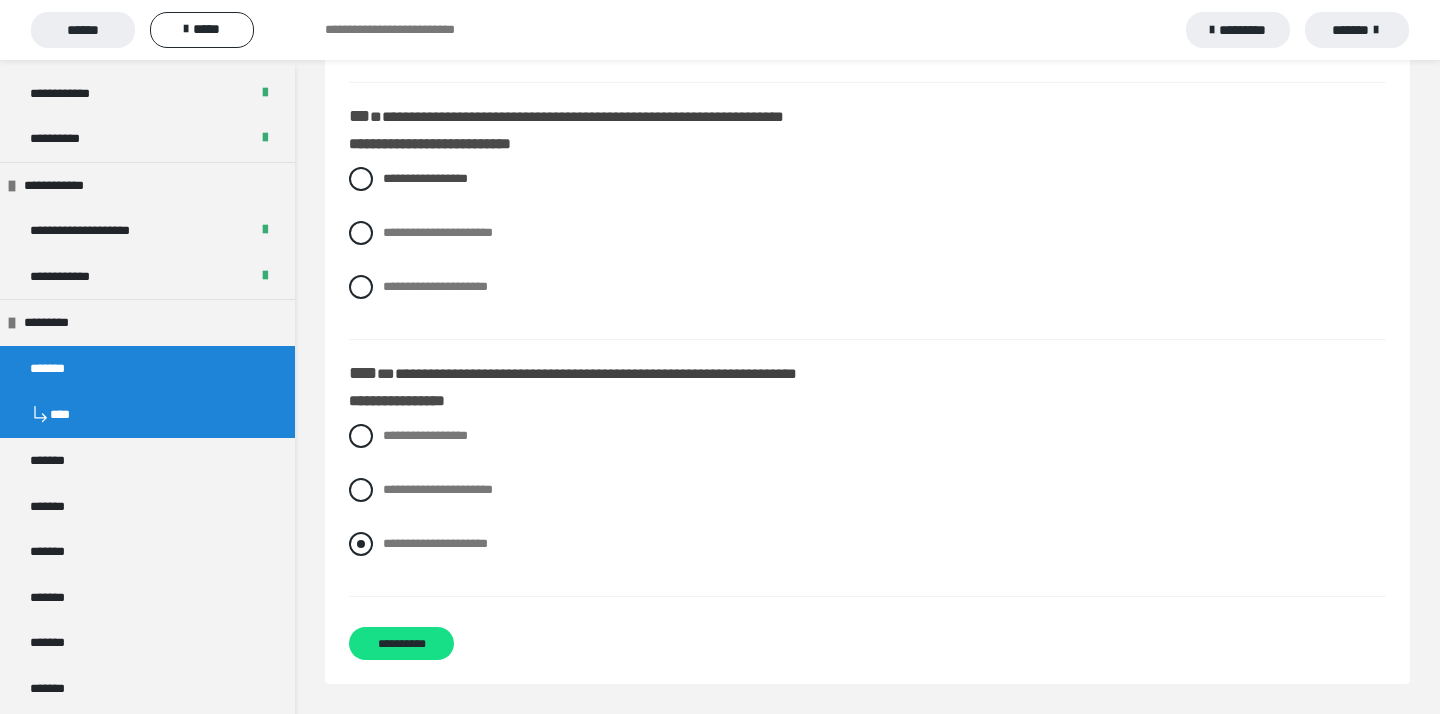 click at bounding box center [361, 544] 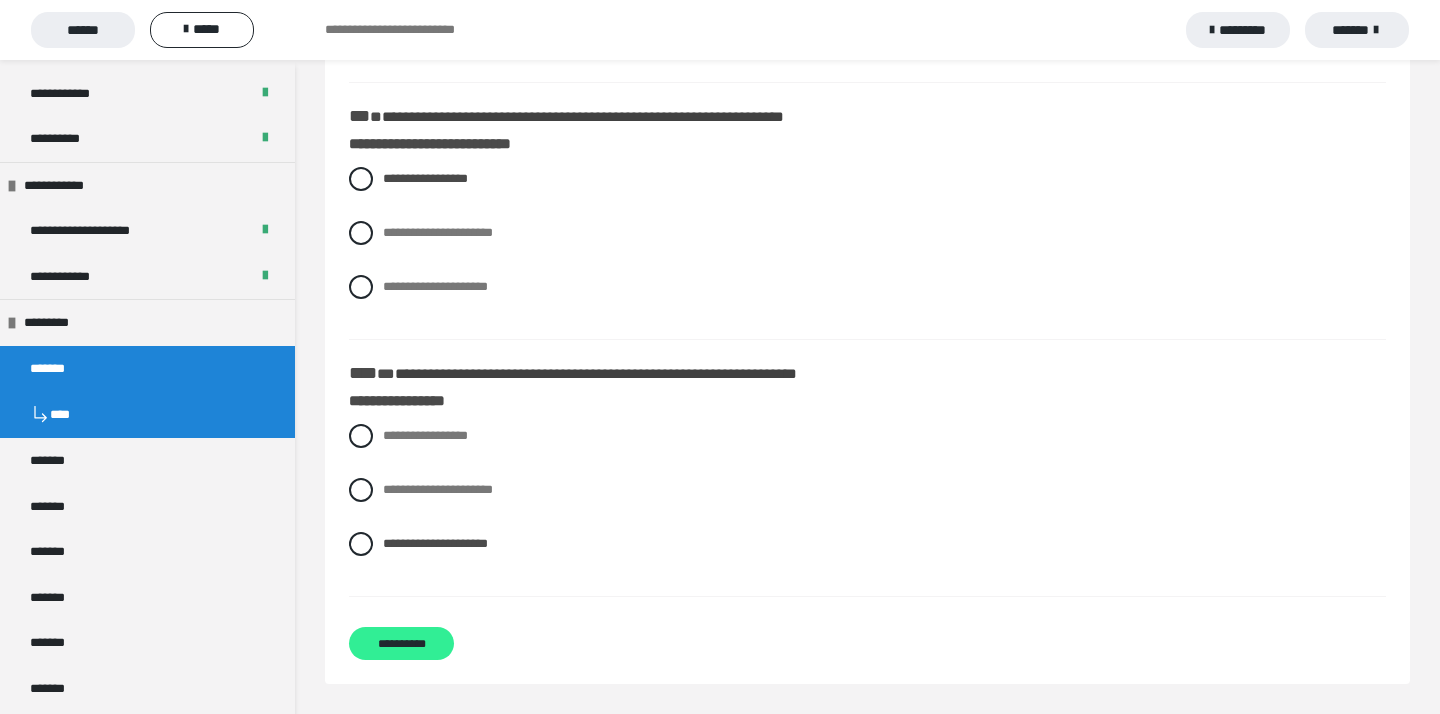 click on "**********" at bounding box center [401, 643] 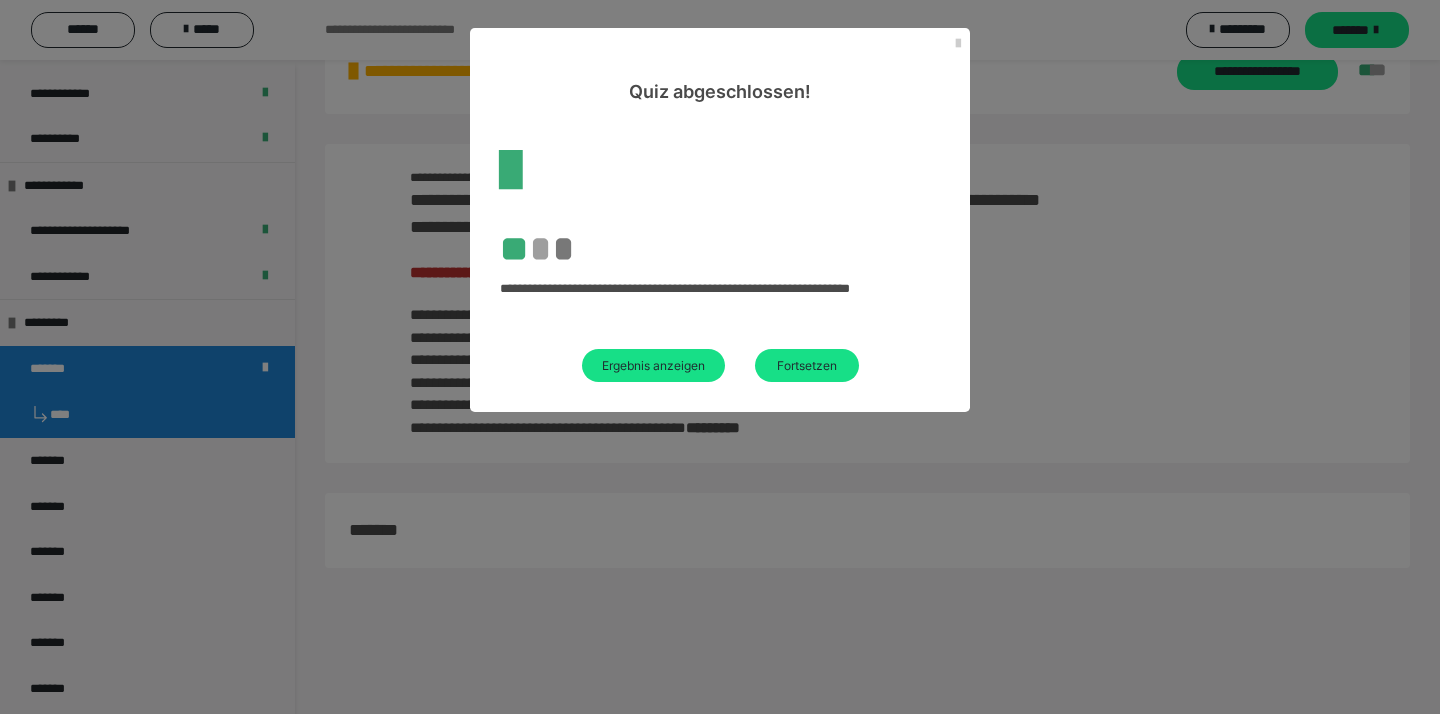 scroll, scrollTop: 2249, scrollLeft: 0, axis: vertical 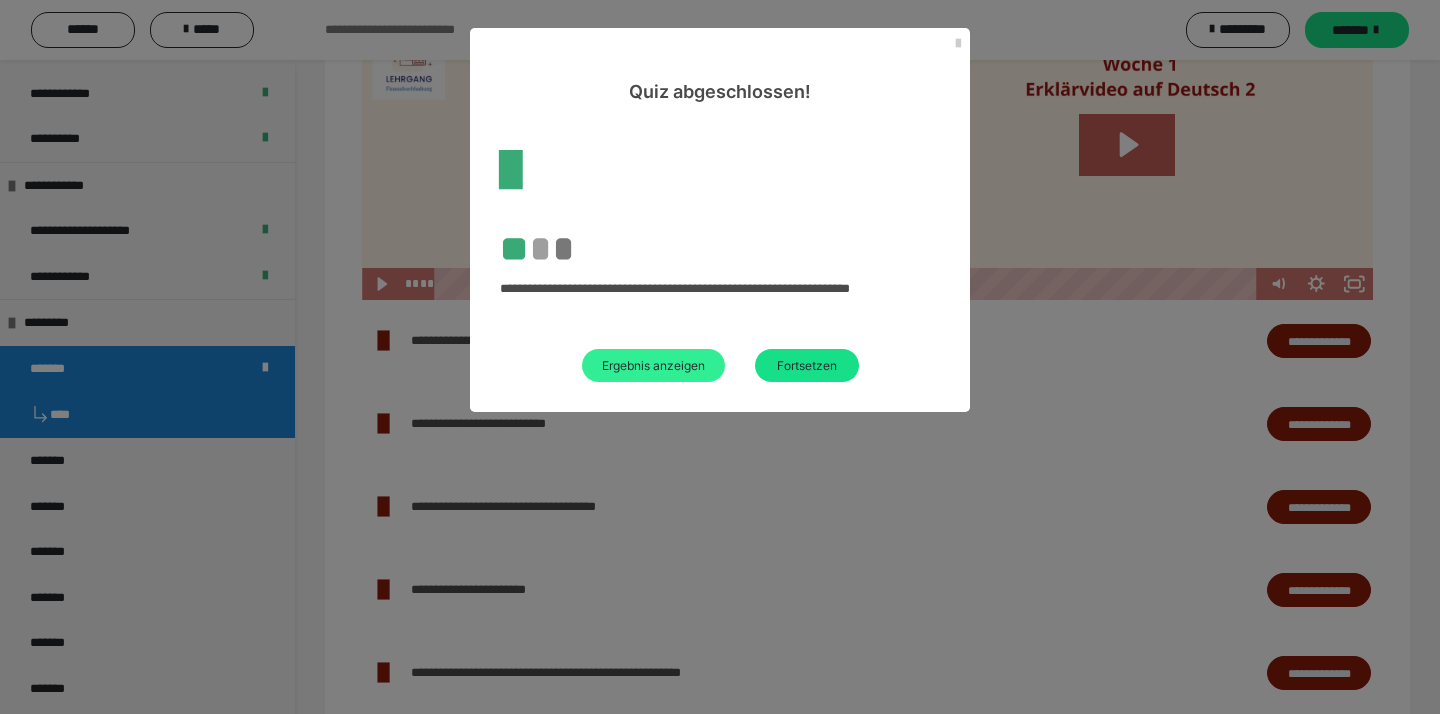 click on "Ergebnis anzeigen" at bounding box center (653, 365) 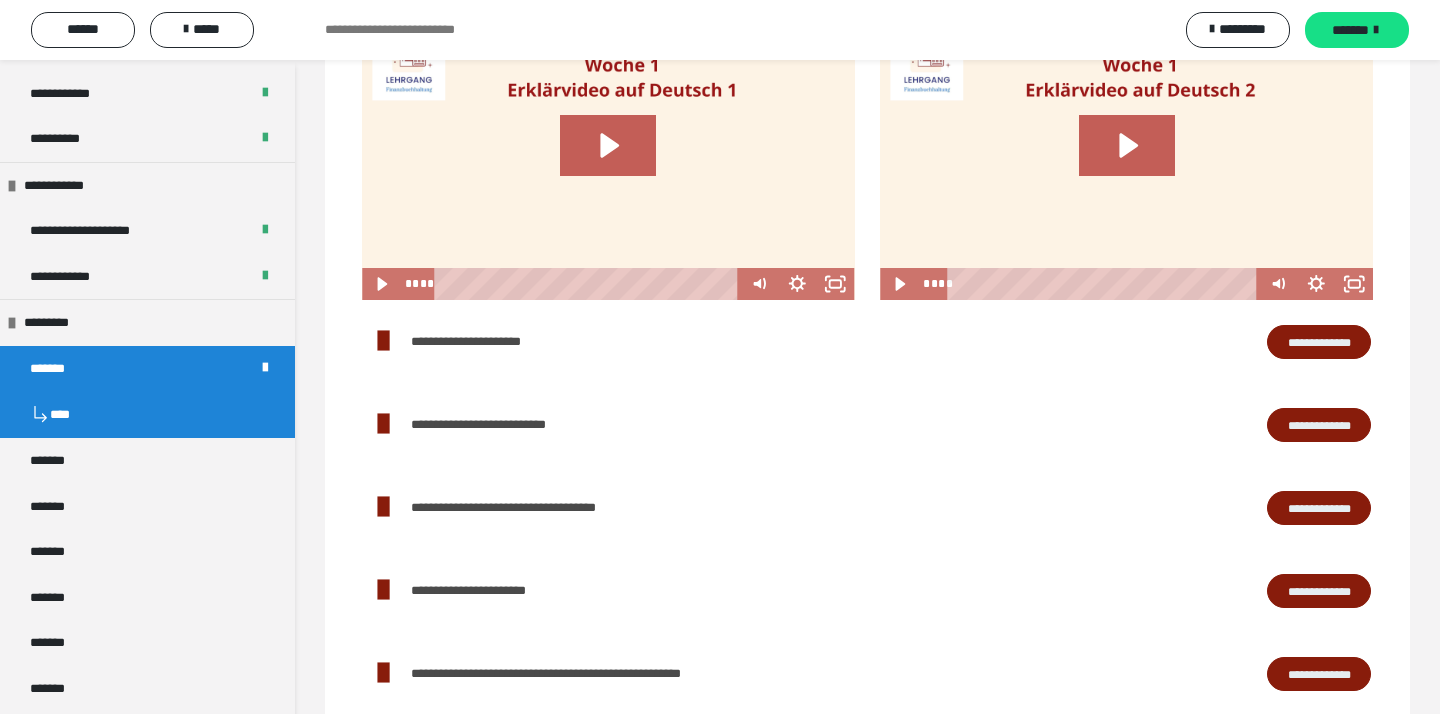 click on "**********" at bounding box center (867, -506) 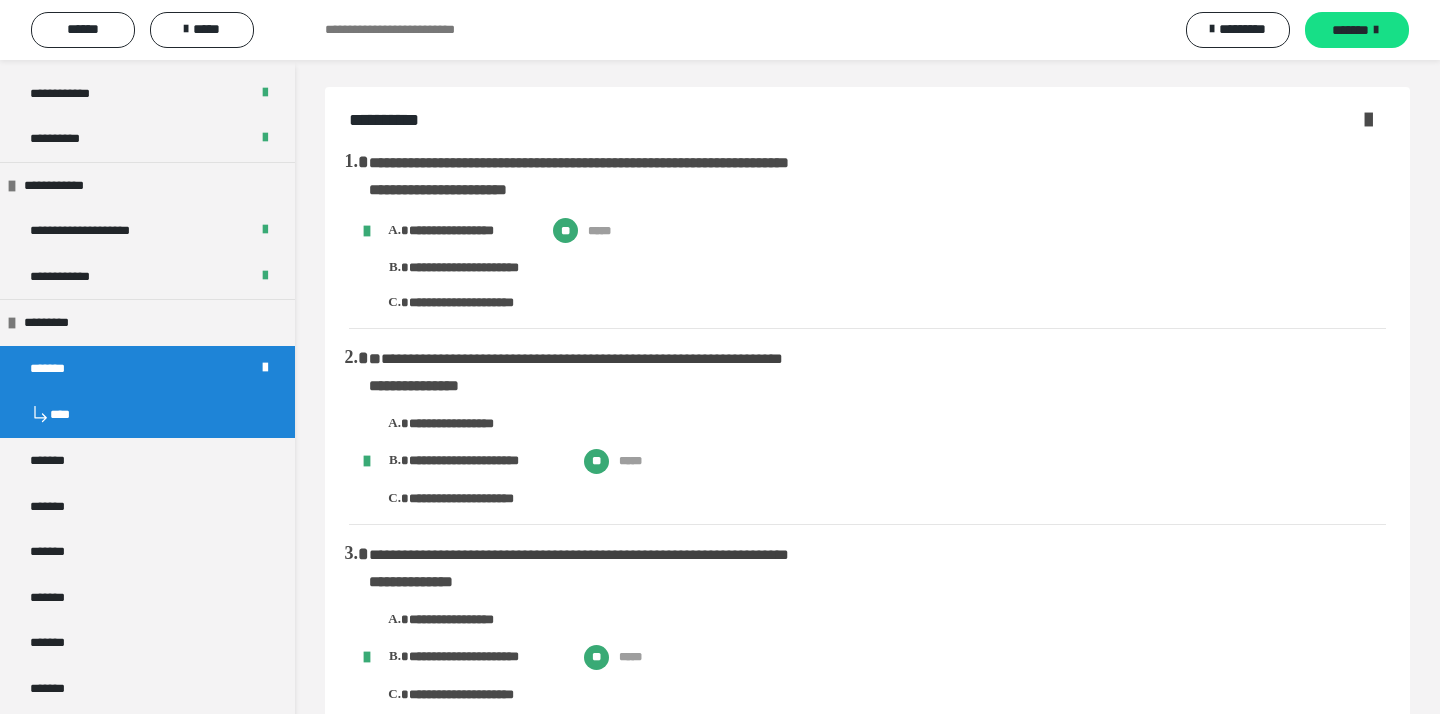 scroll, scrollTop: 0, scrollLeft: 0, axis: both 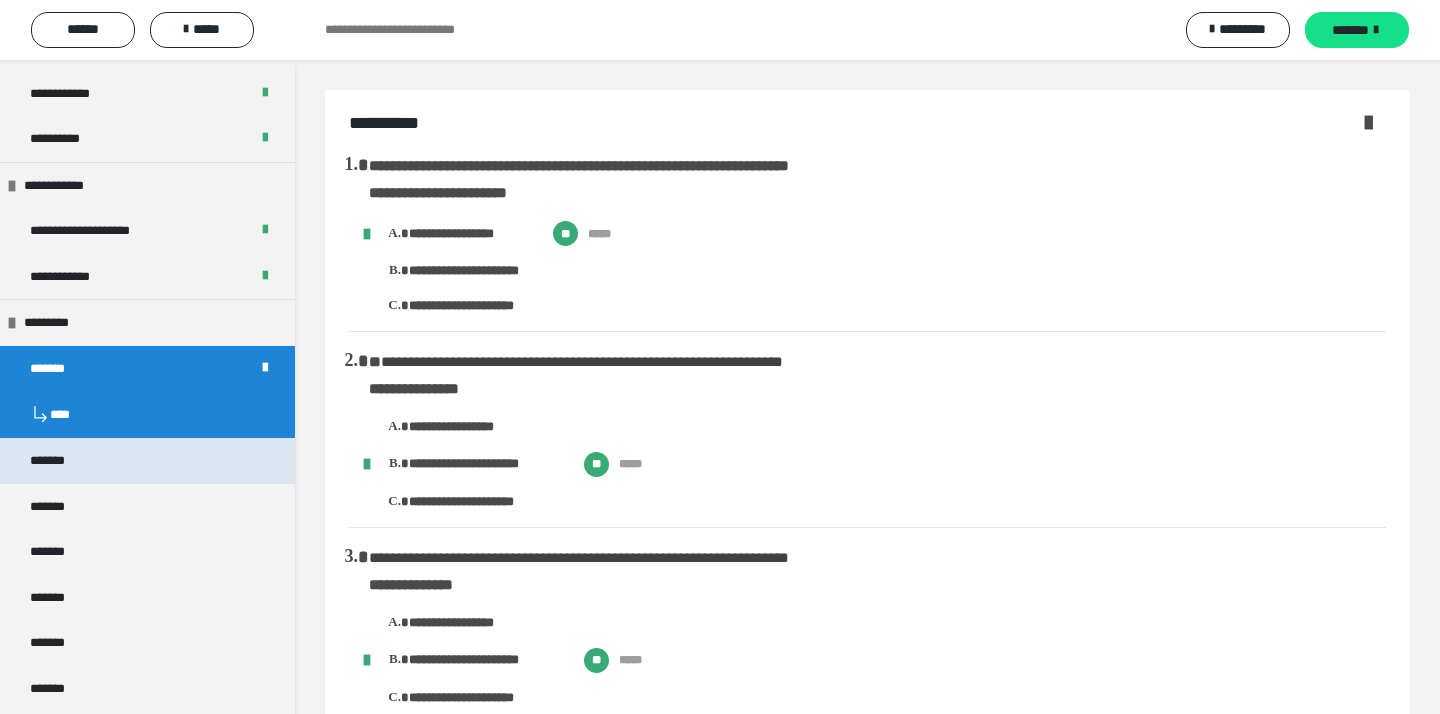 click on "*******" at bounding box center [58, 461] 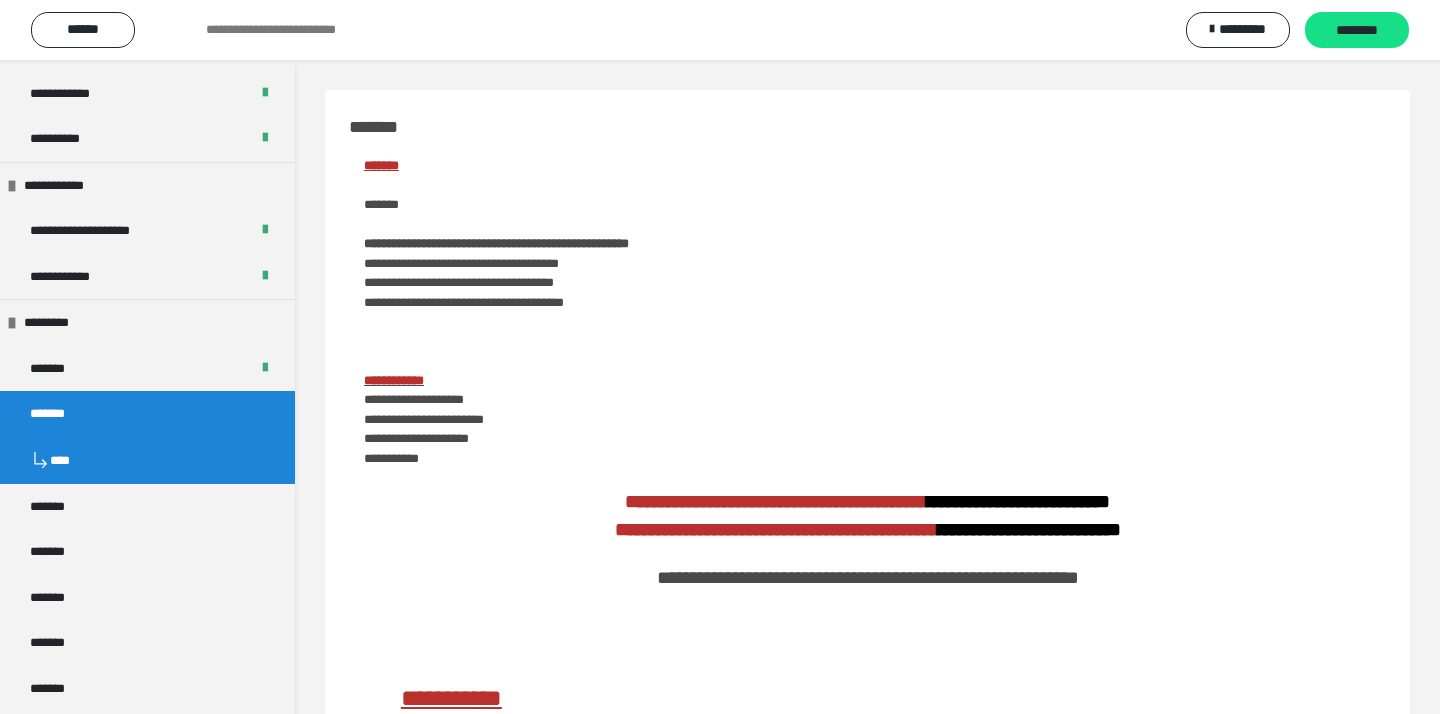 click on "**********" at bounding box center (867, 384) 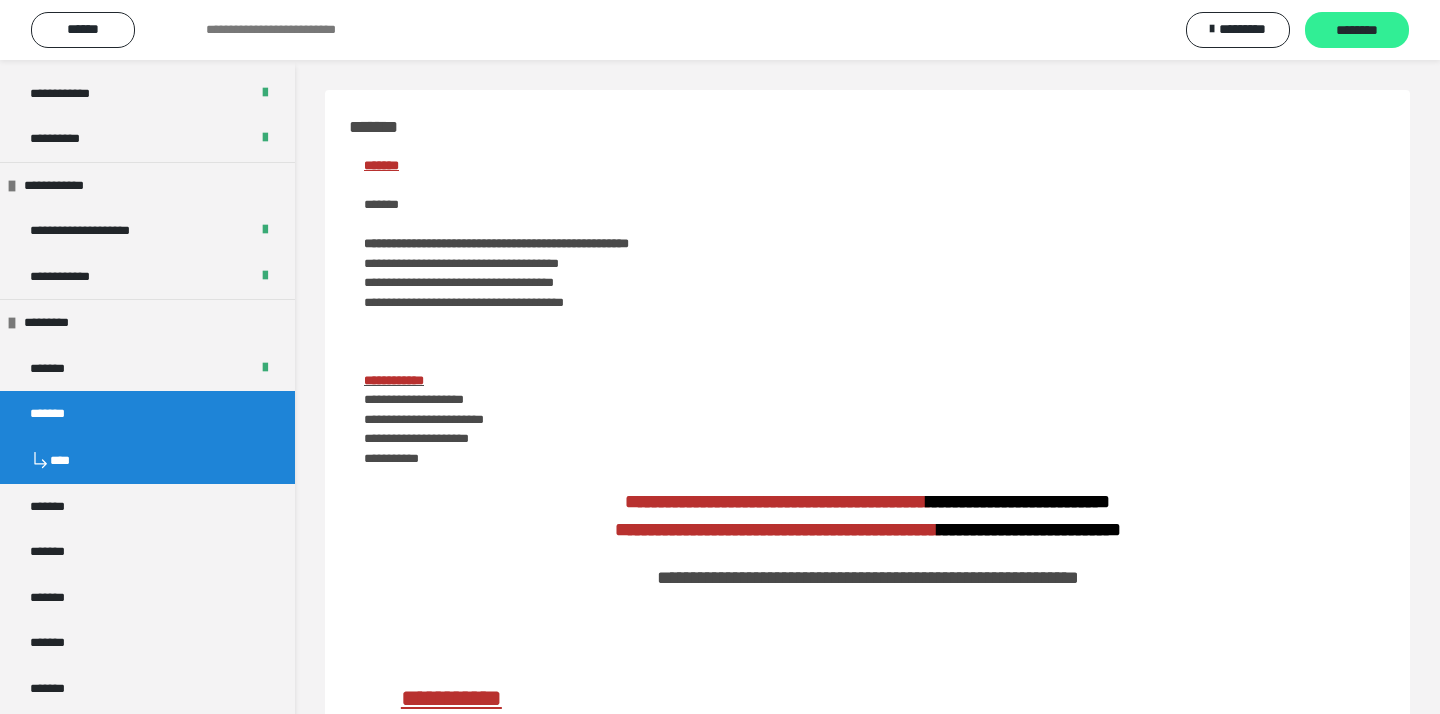 click on "********" at bounding box center (1357, 30) 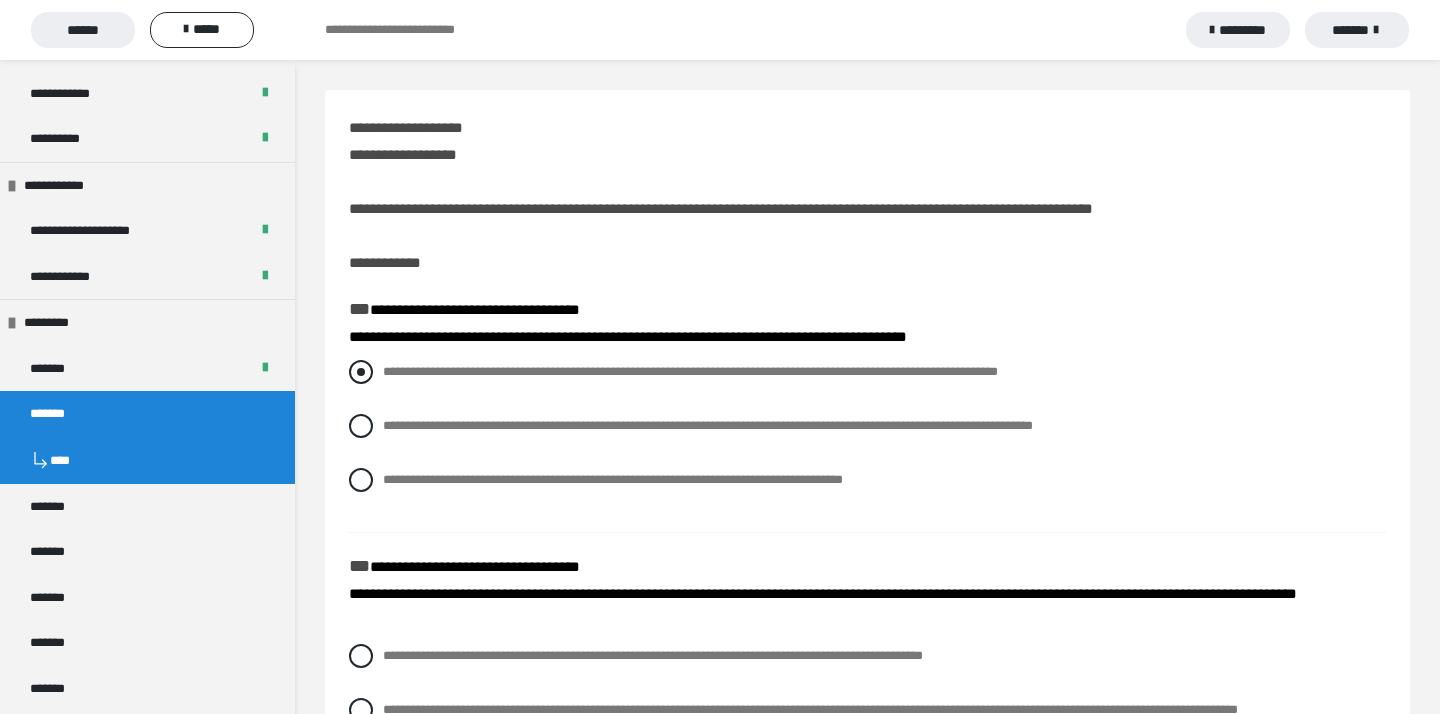 click at bounding box center (361, 372) 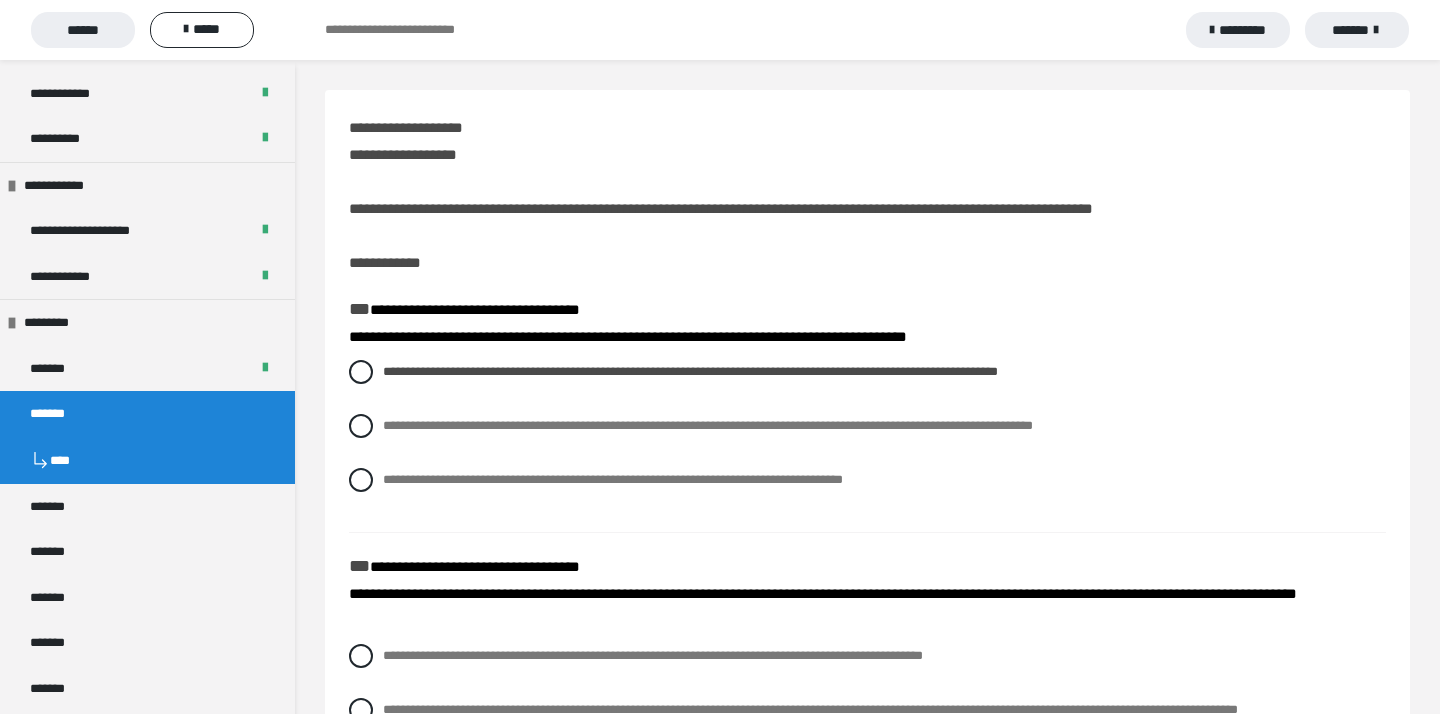 click on "**********" at bounding box center [389, 420] 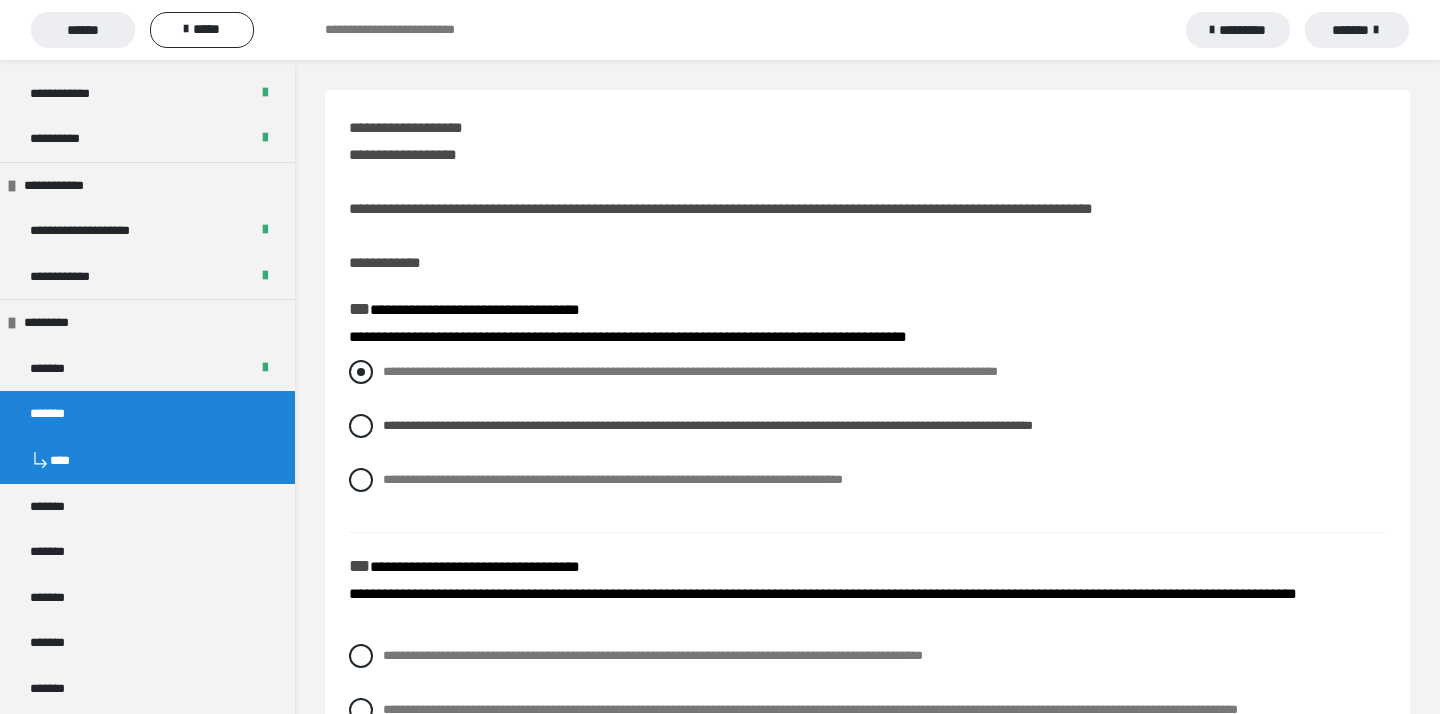 click at bounding box center (361, 372) 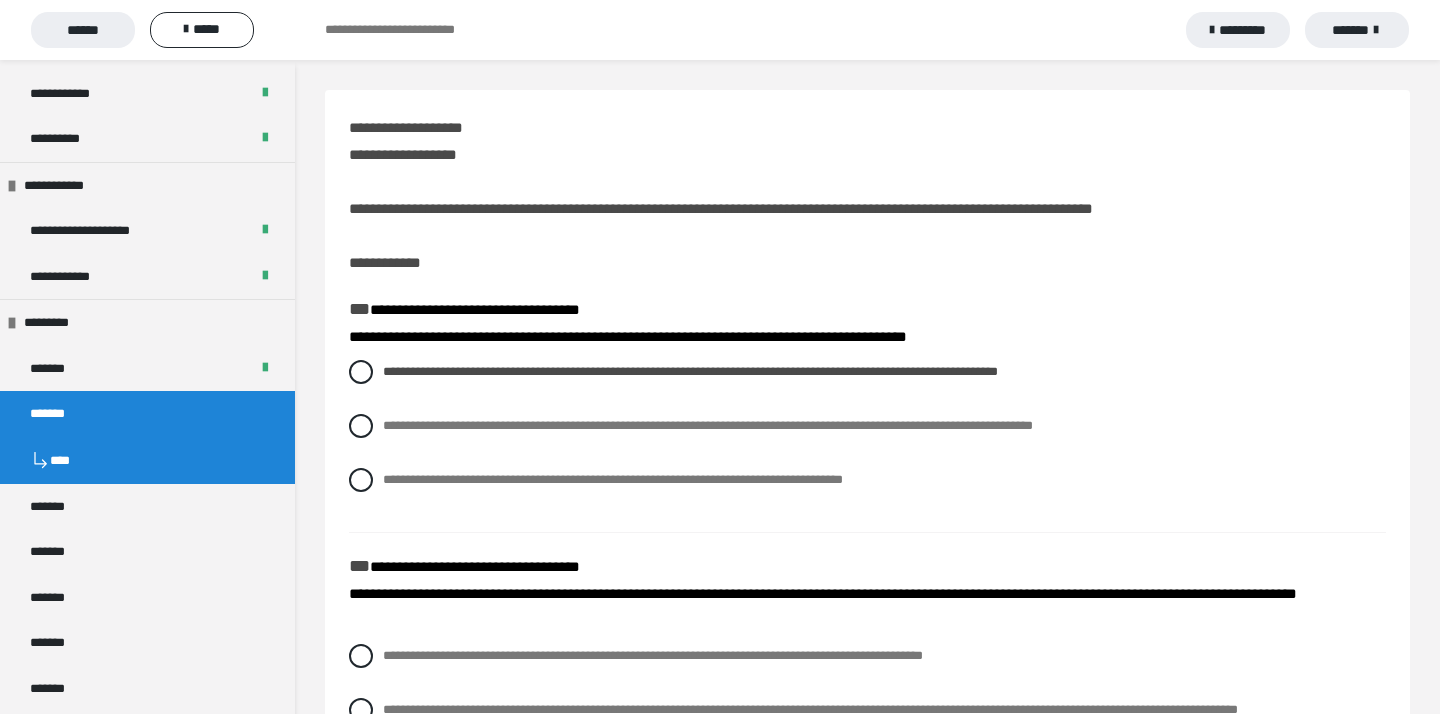 click on "**********" at bounding box center [867, 593] 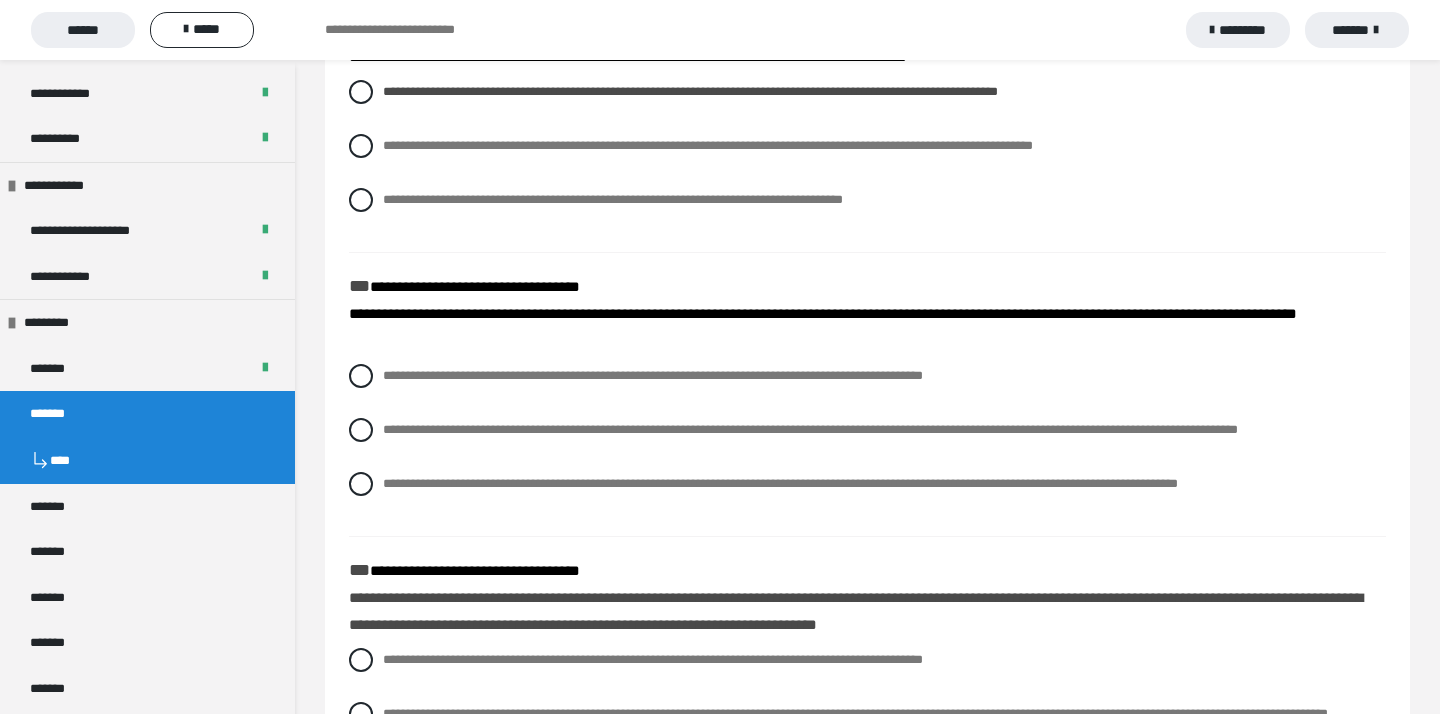 scroll, scrollTop: 320, scrollLeft: 0, axis: vertical 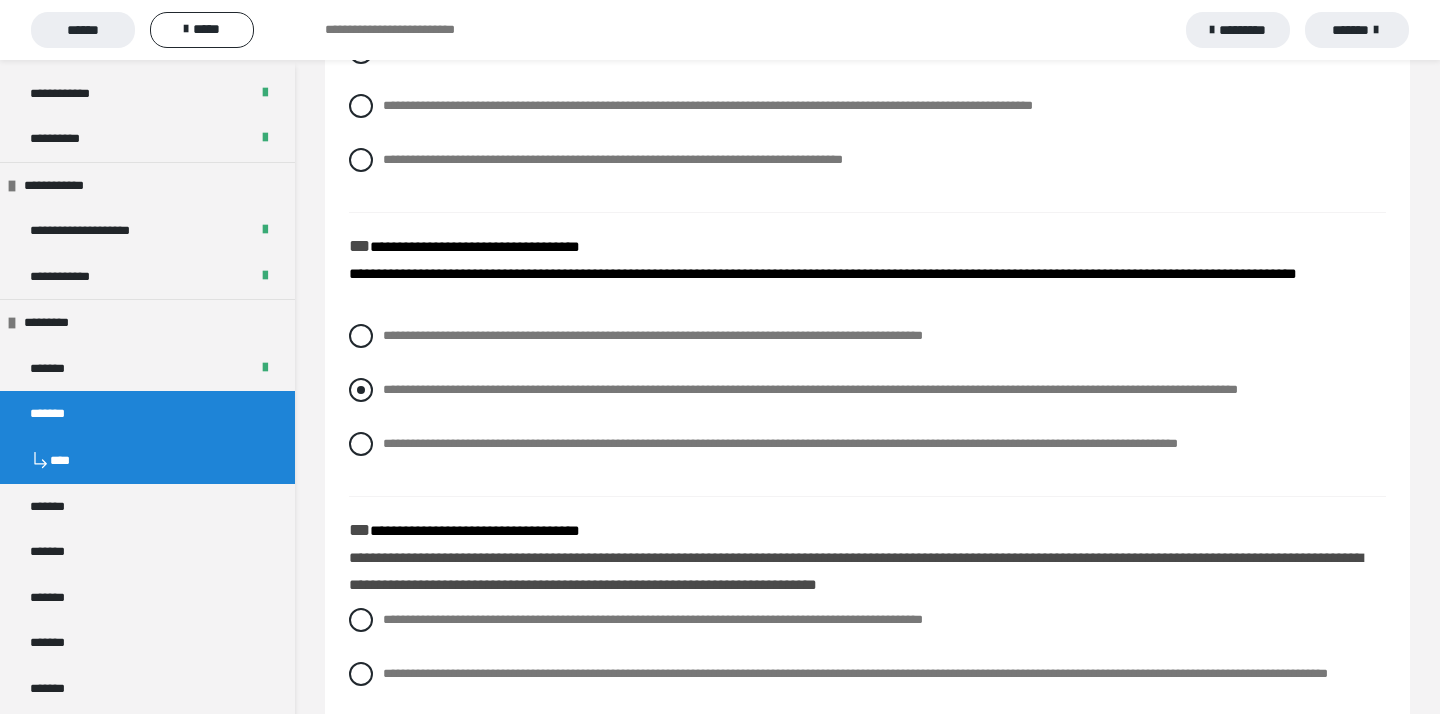 click at bounding box center [361, 390] 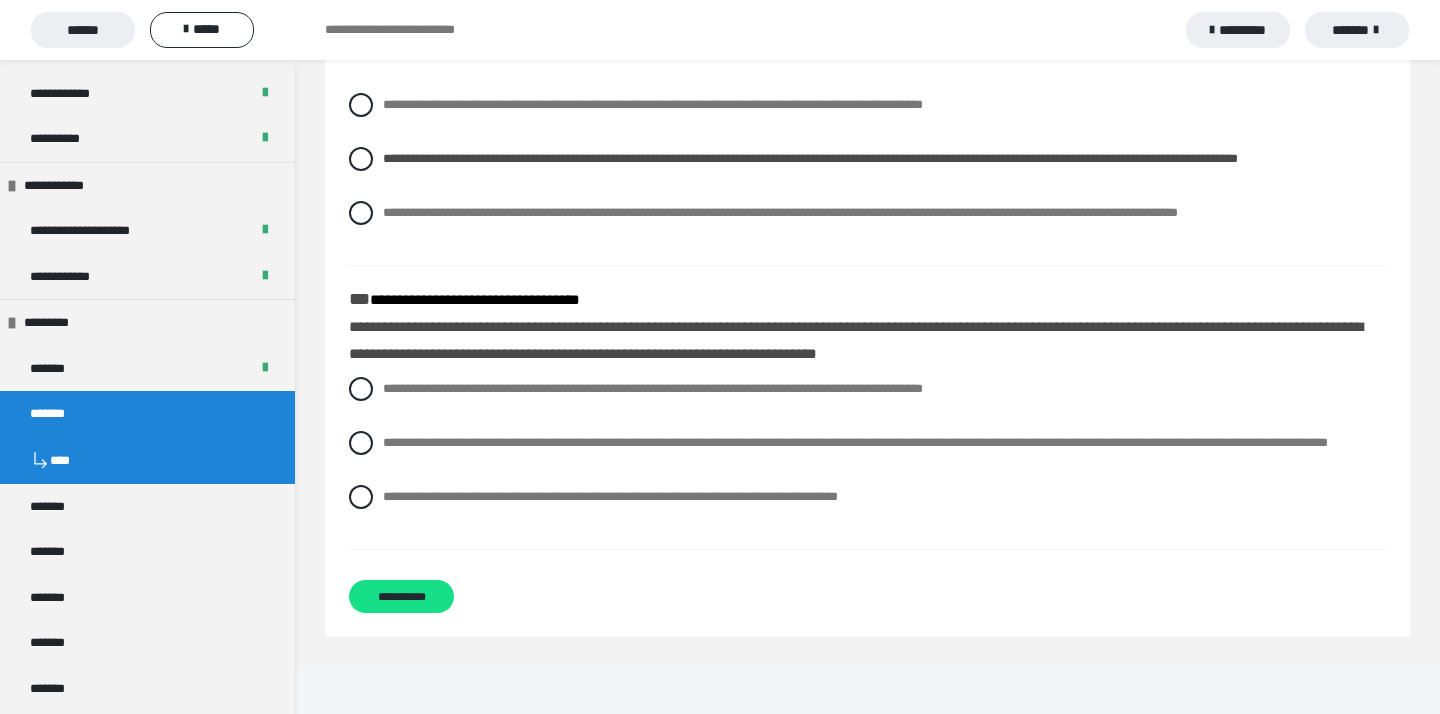 scroll, scrollTop: 552, scrollLeft: 0, axis: vertical 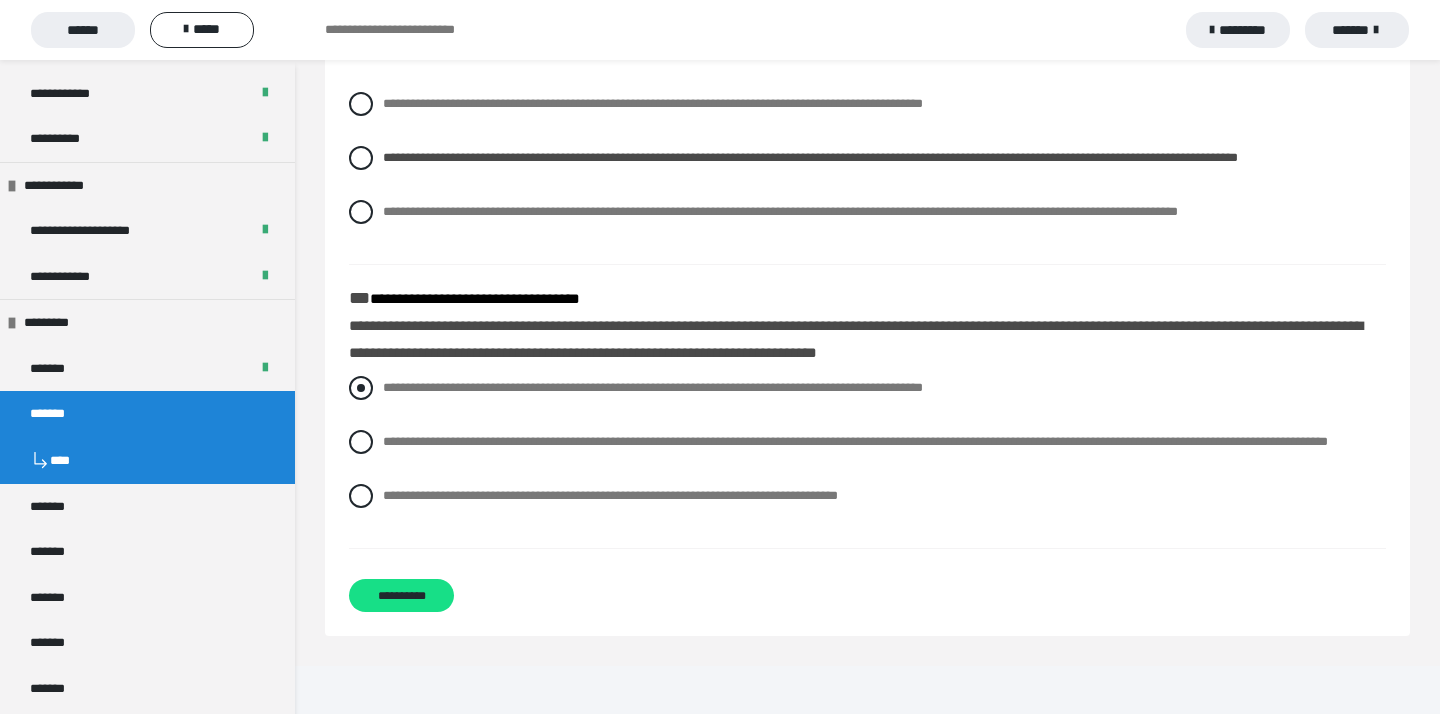 click at bounding box center [361, 388] 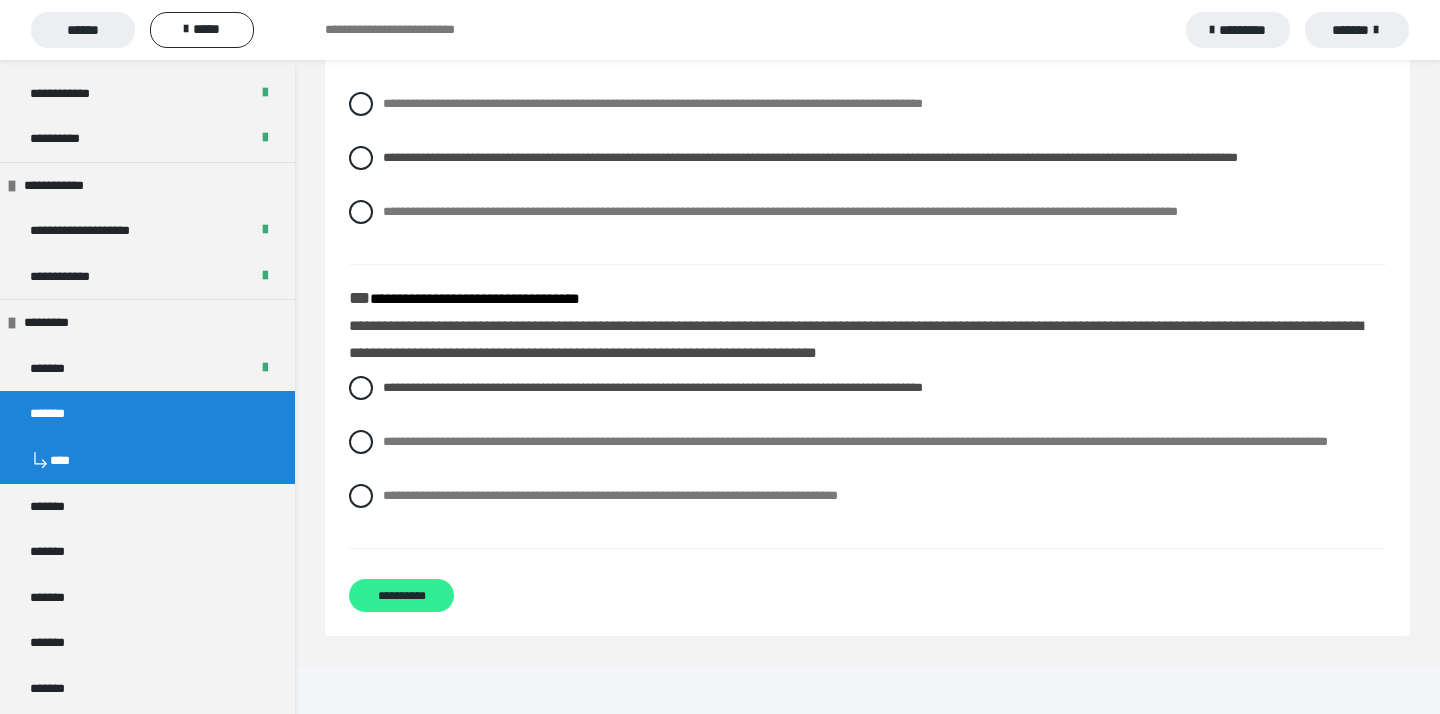 click on "**********" at bounding box center [401, 595] 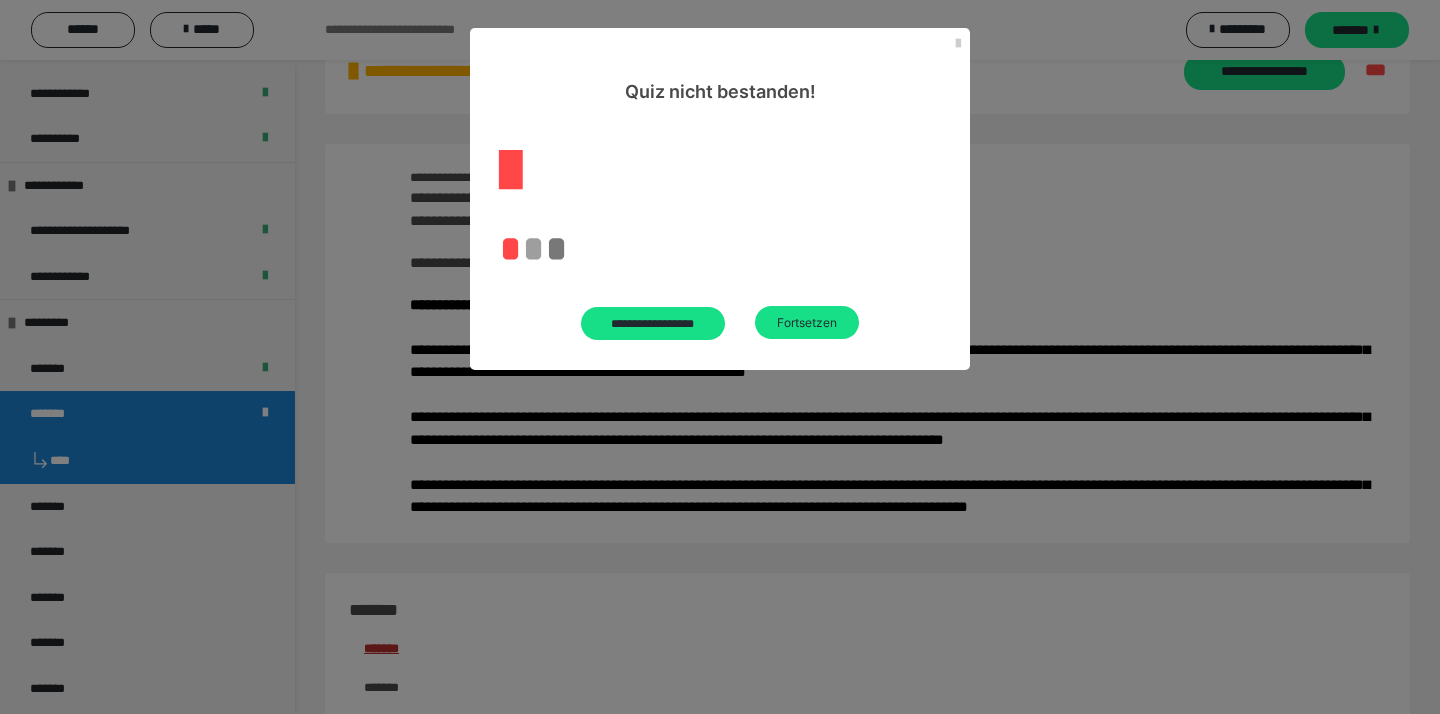 scroll, scrollTop: 552, scrollLeft: 0, axis: vertical 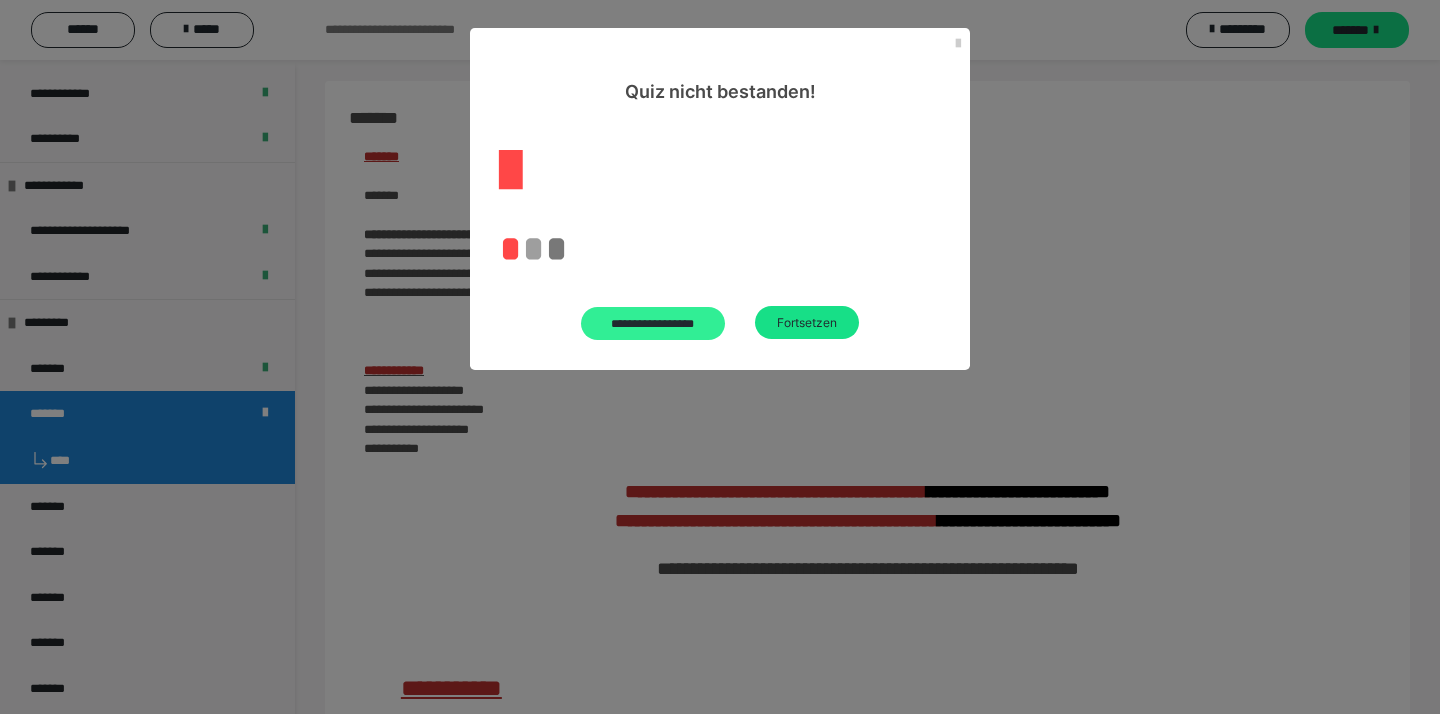 click on "**********" at bounding box center [653, 323] 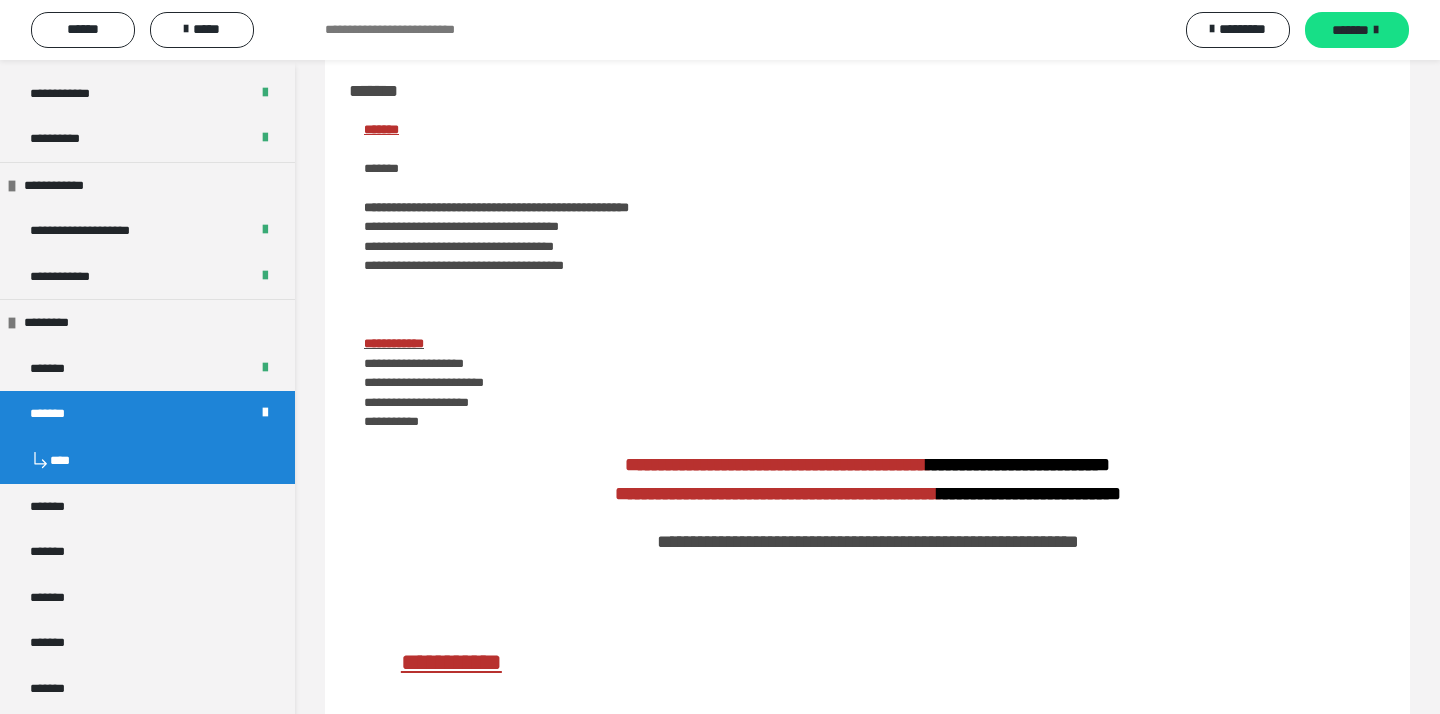 click on "**********" at bounding box center [867, 348] 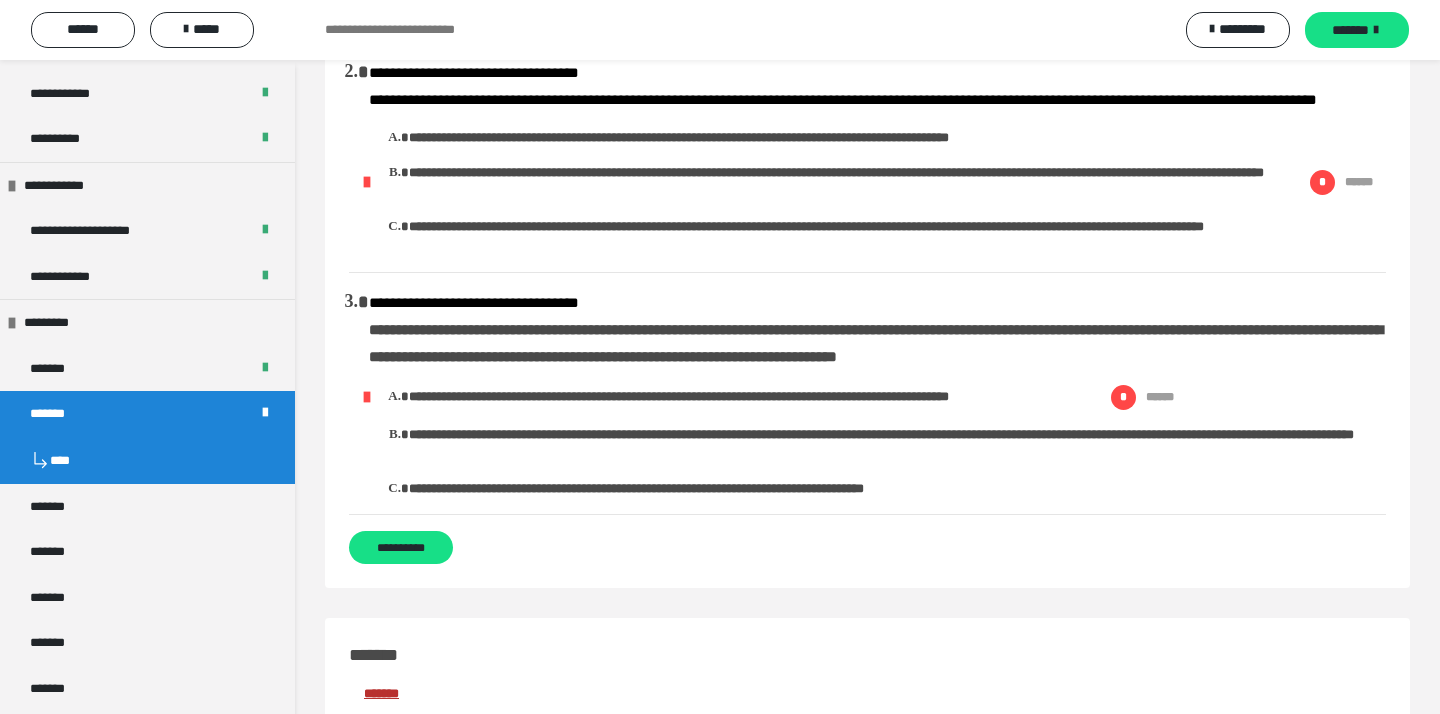 scroll, scrollTop: 320, scrollLeft: 0, axis: vertical 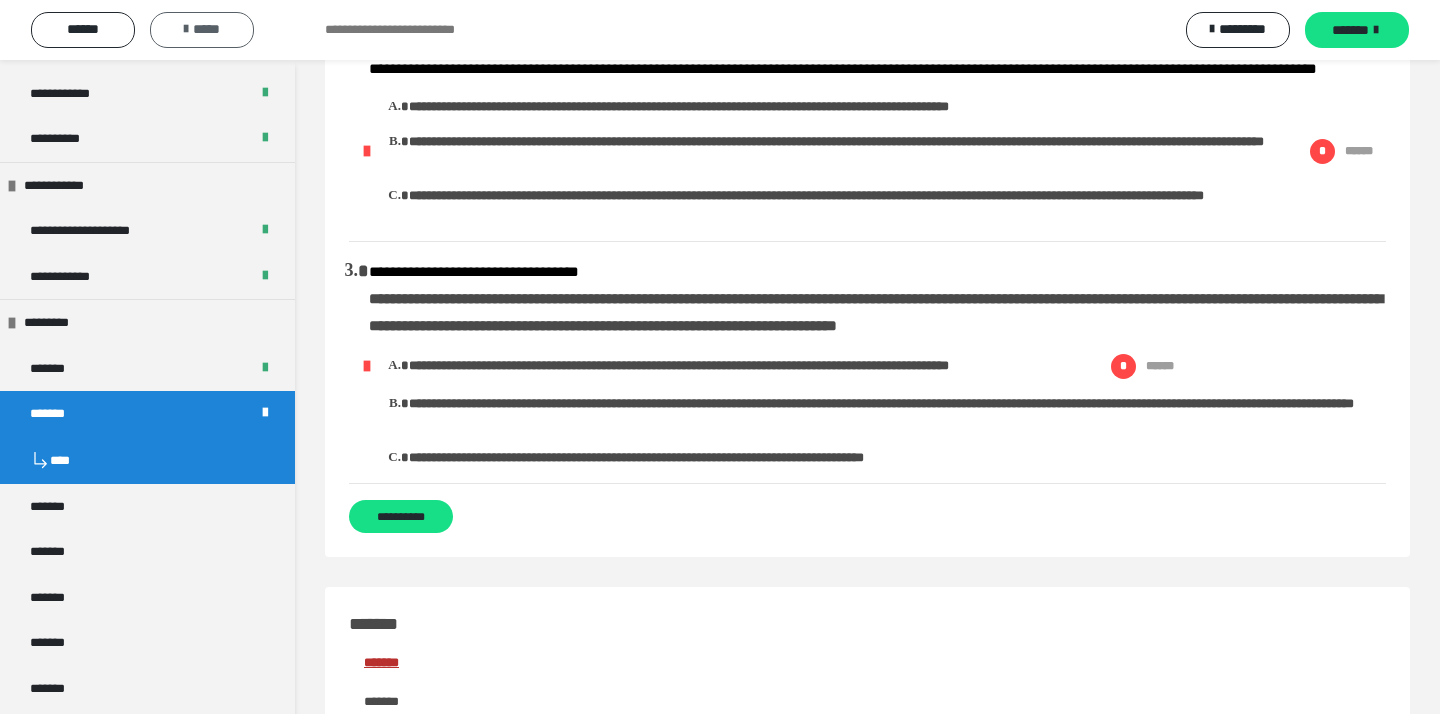 click on "*****" at bounding box center [202, 30] 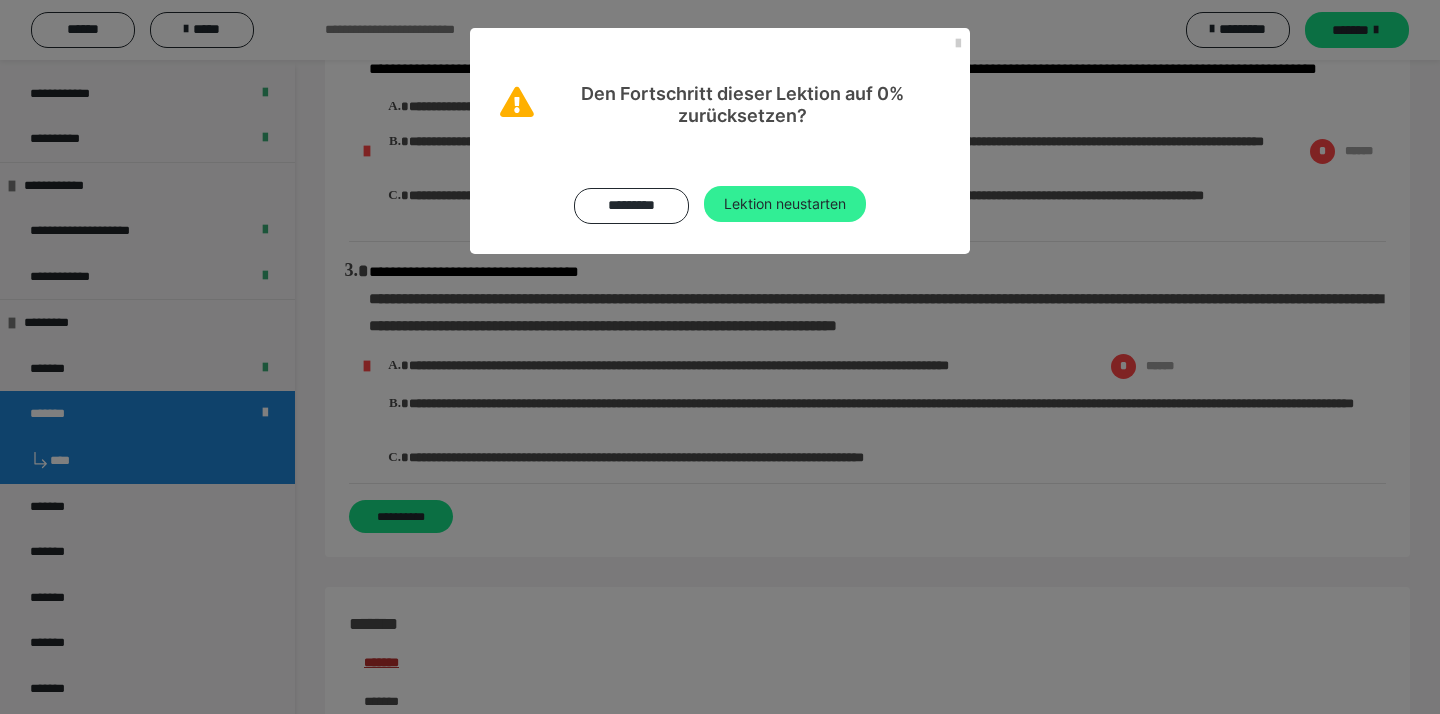 click on "Lektion neustarten" at bounding box center (785, 204) 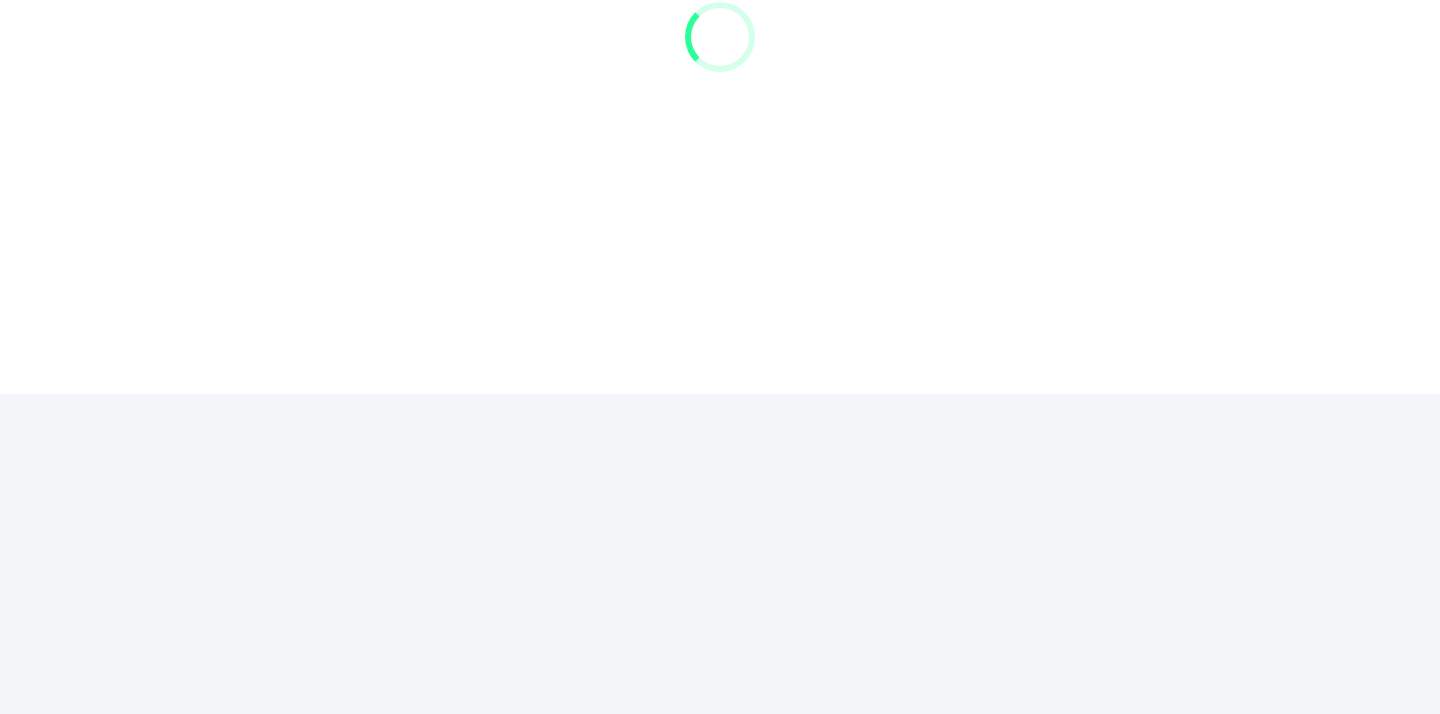scroll, scrollTop: 0, scrollLeft: 0, axis: both 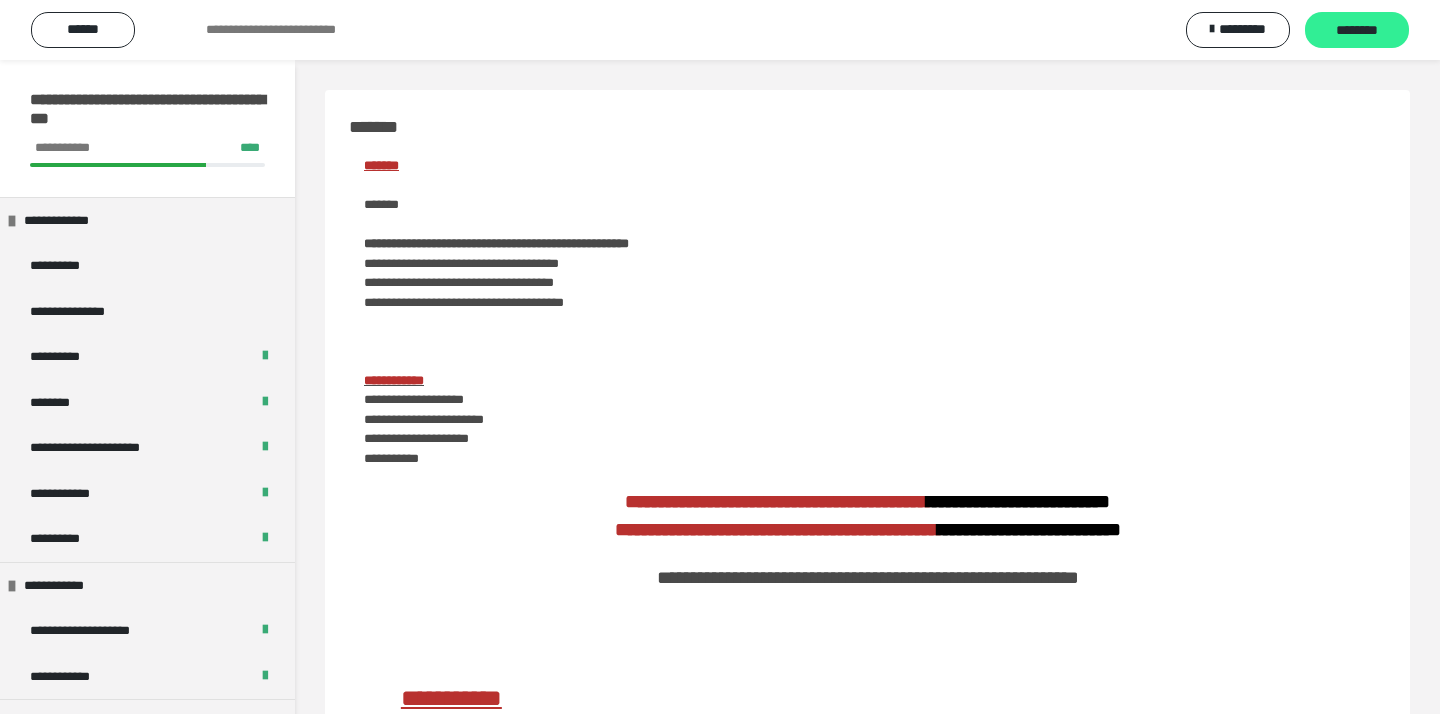 click on "********" at bounding box center (1357, 31) 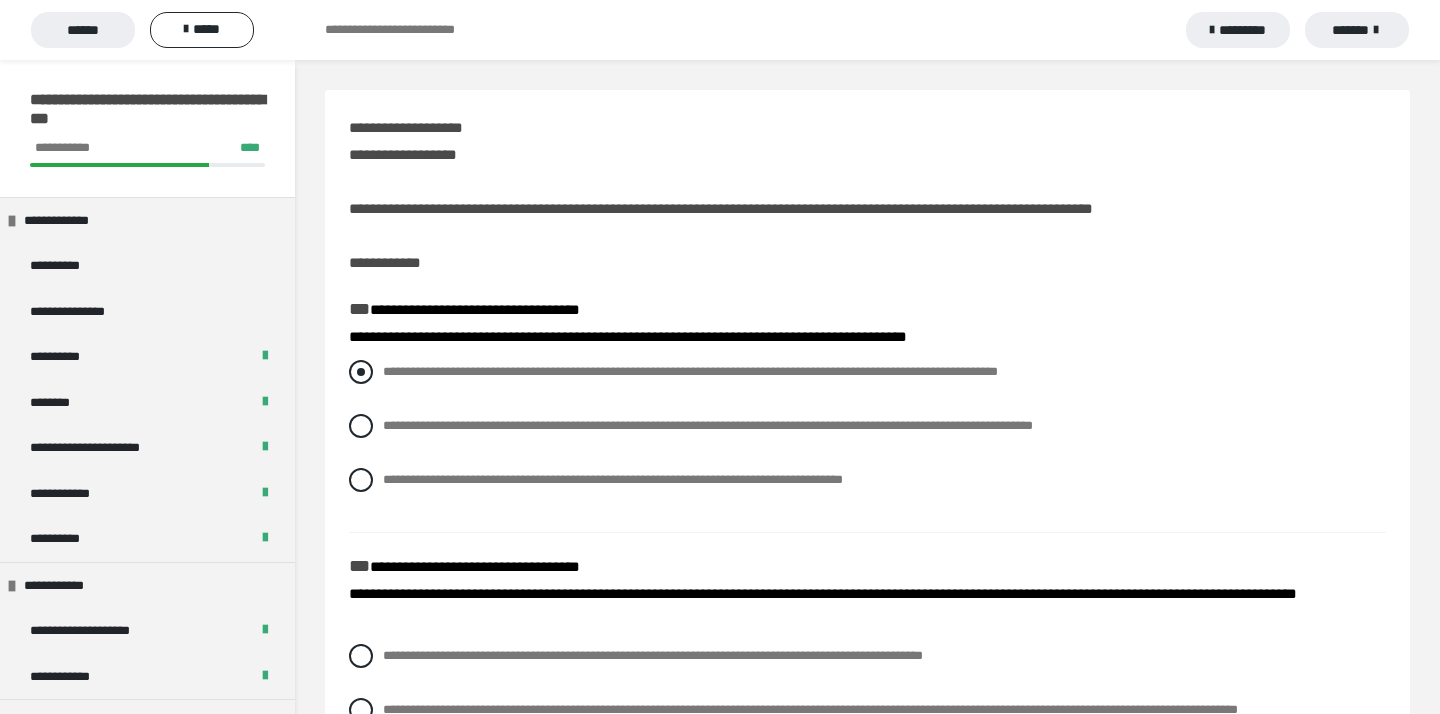 click at bounding box center [361, 372] 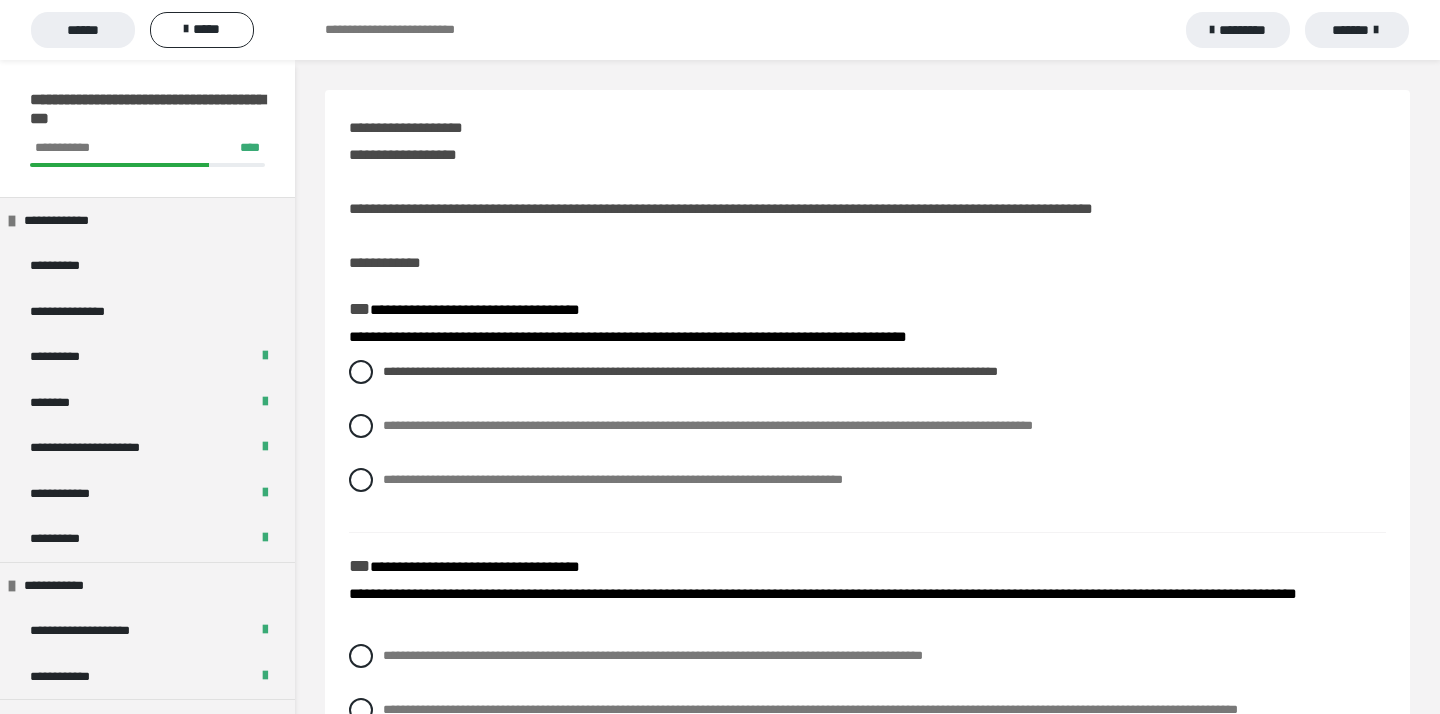 click on "**********" at bounding box center [867, 593] 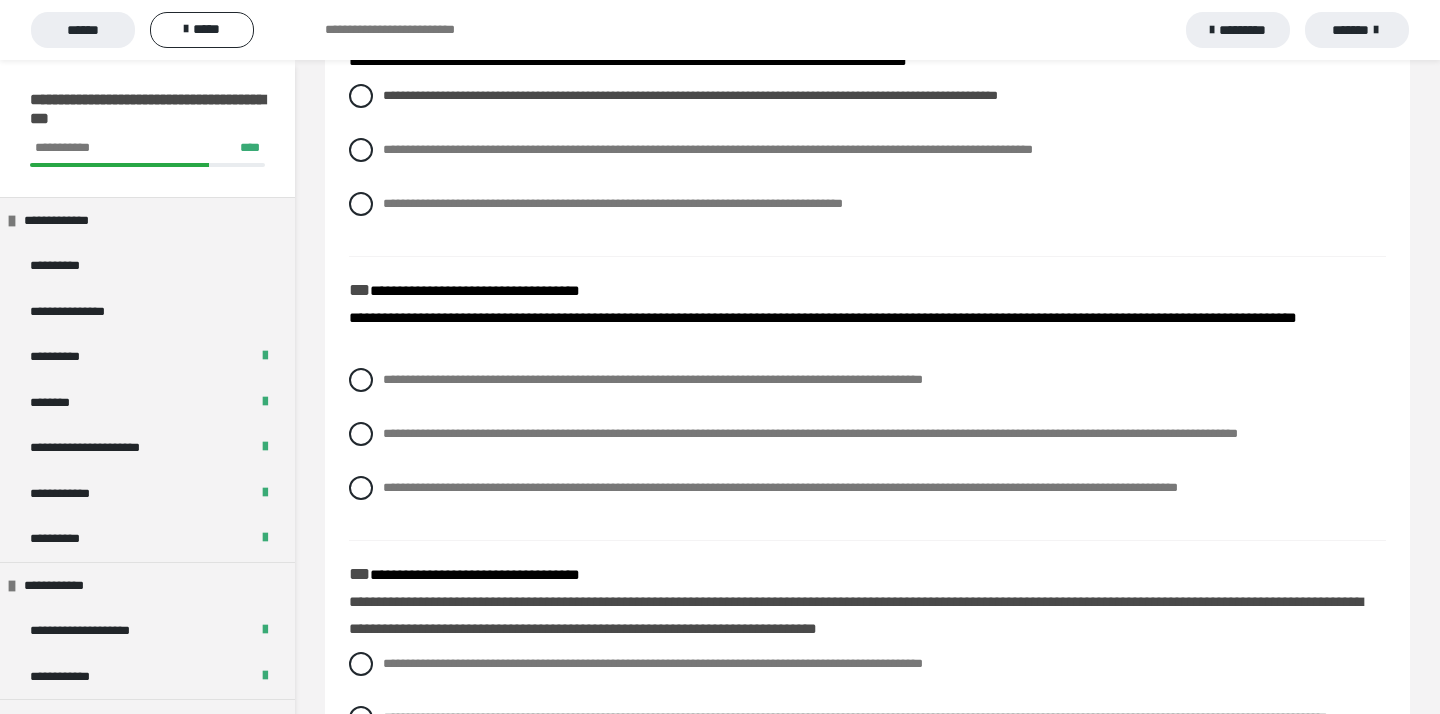 scroll, scrollTop: 280, scrollLeft: 0, axis: vertical 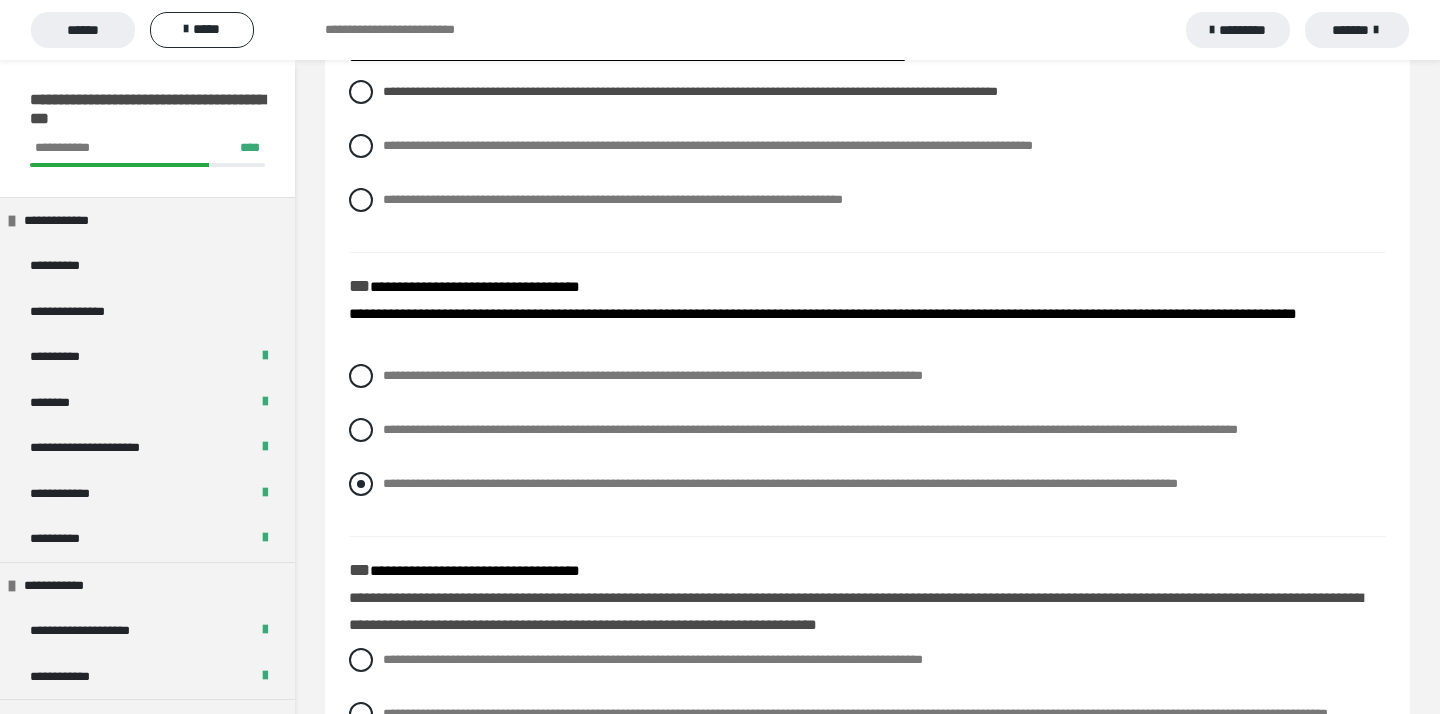 click at bounding box center (361, 484) 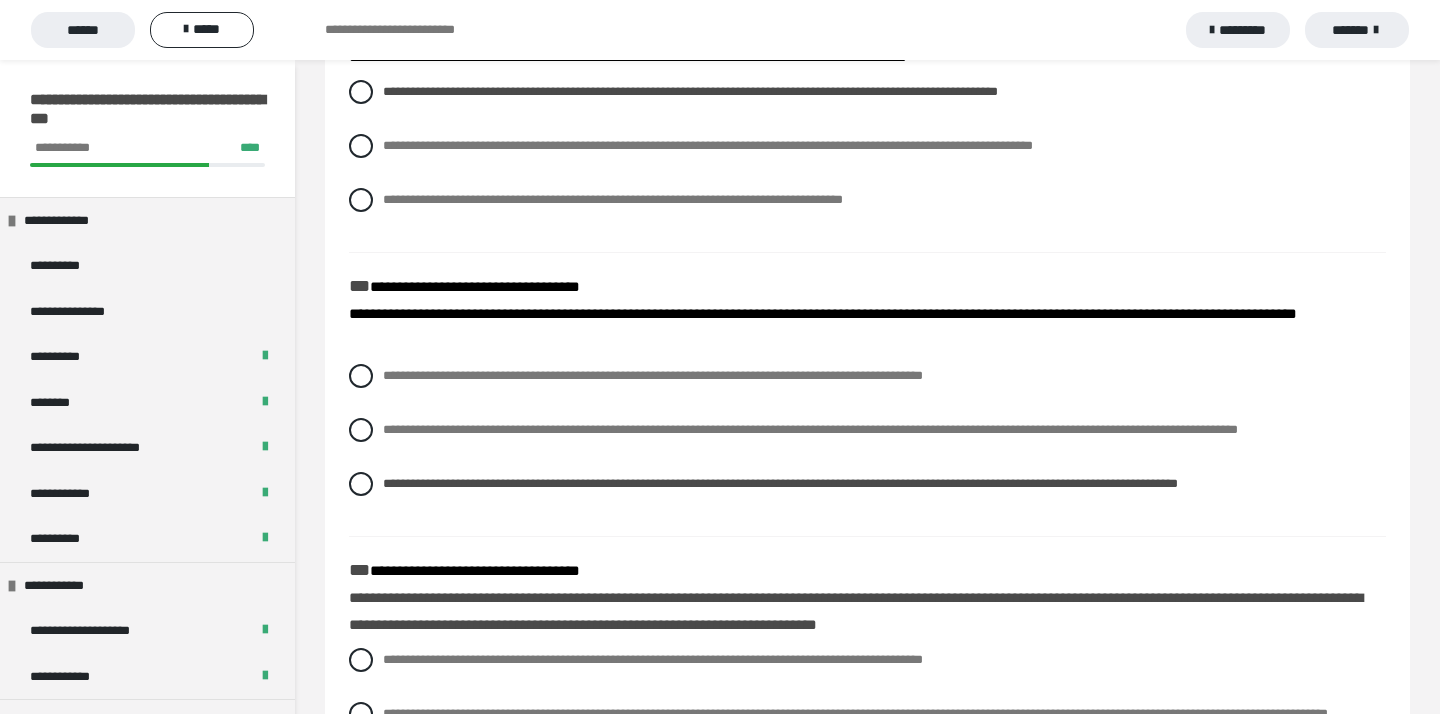 click on "**********" at bounding box center [856, 611] 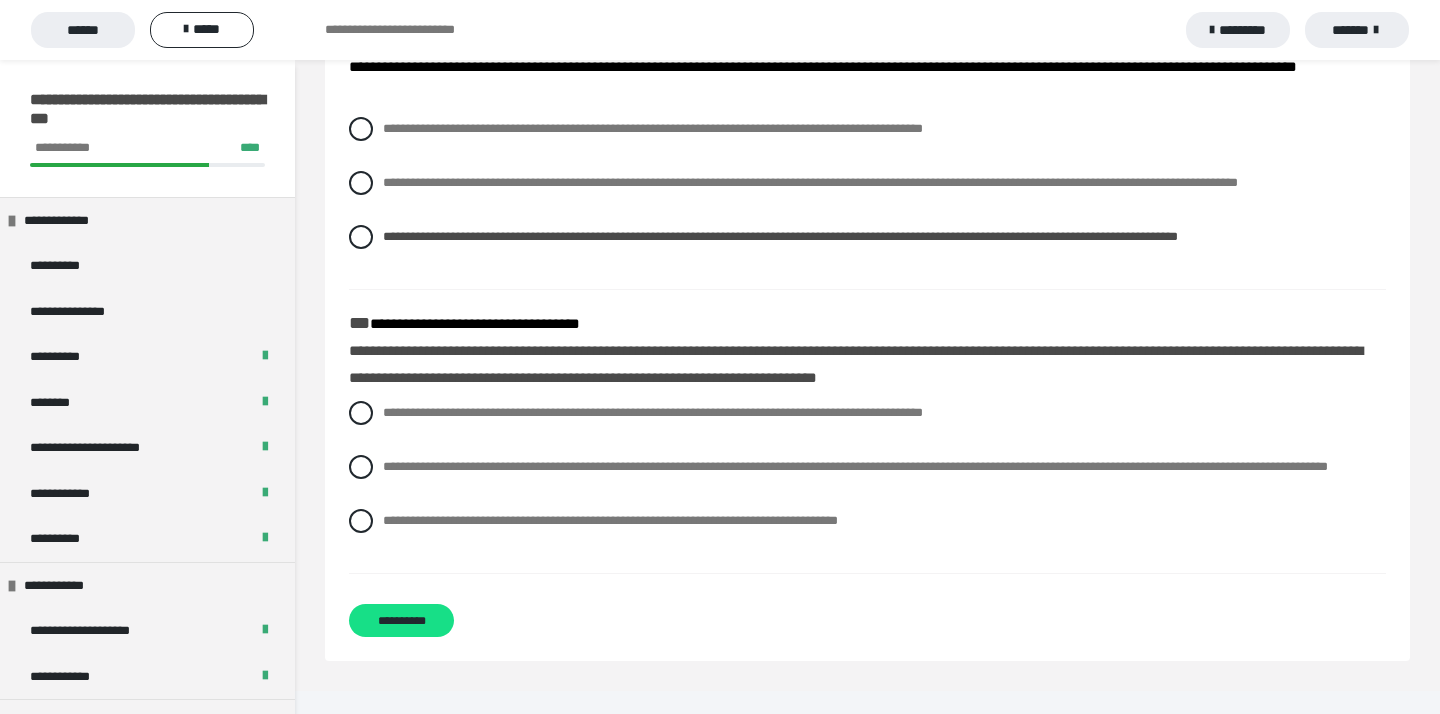 scroll, scrollTop: 552, scrollLeft: 0, axis: vertical 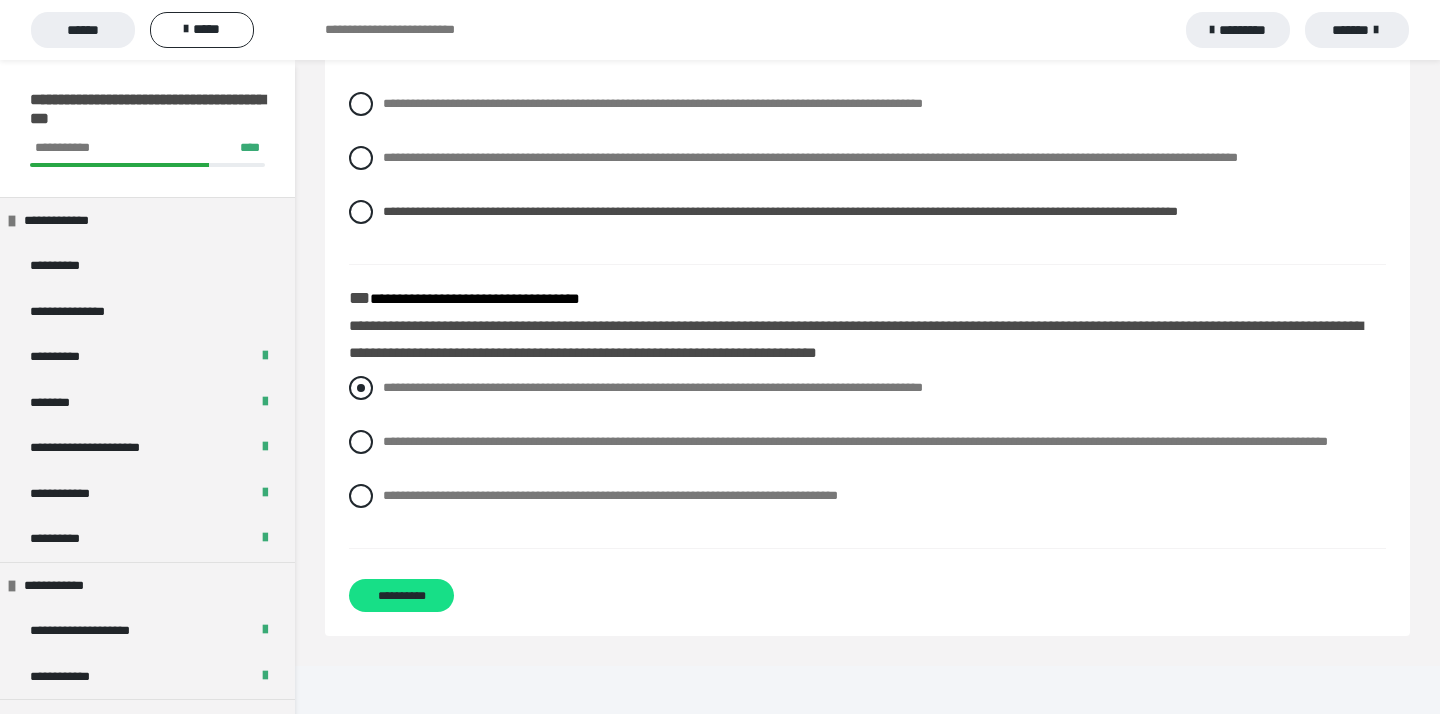 click on "**********" at bounding box center [867, 388] 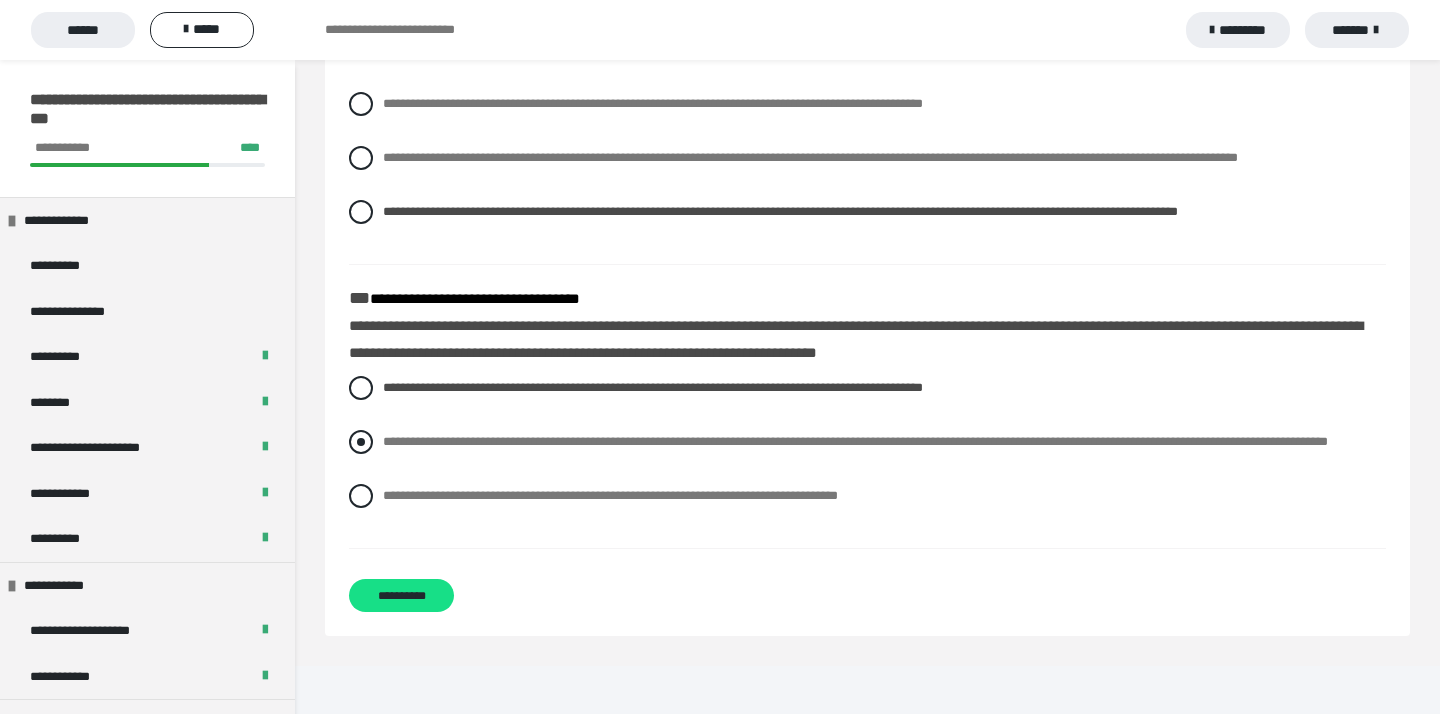 click on "**********" at bounding box center [867, 442] 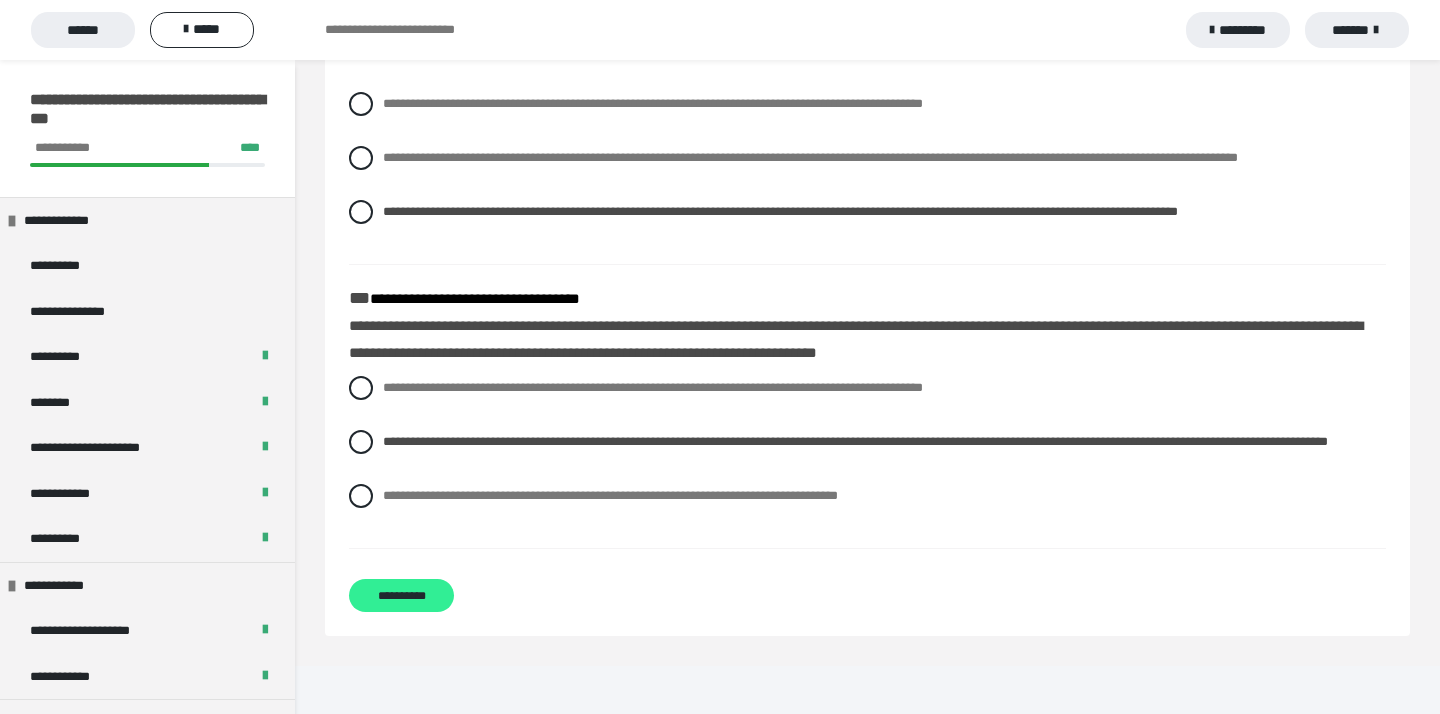 click on "**********" at bounding box center [401, 595] 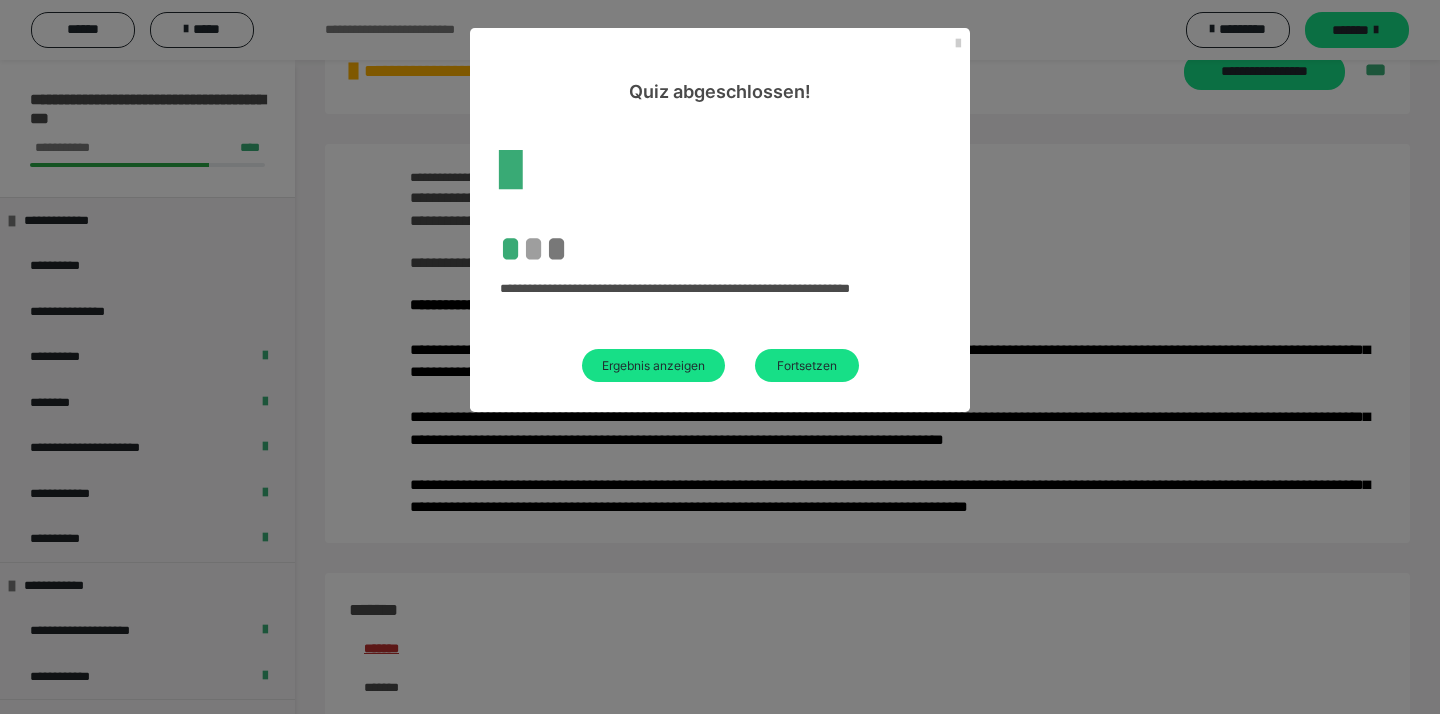 scroll, scrollTop: 552, scrollLeft: 0, axis: vertical 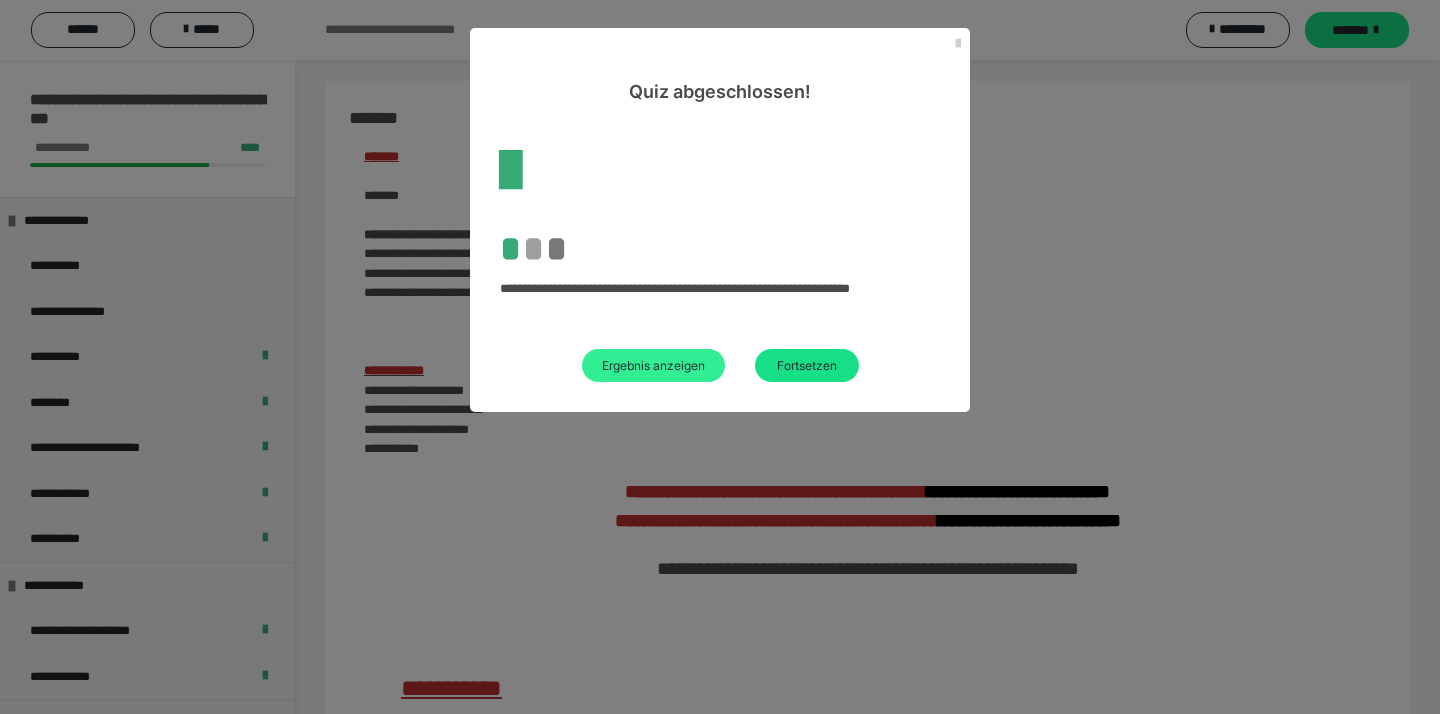 click on "Ergebnis anzeigen" at bounding box center [653, 365] 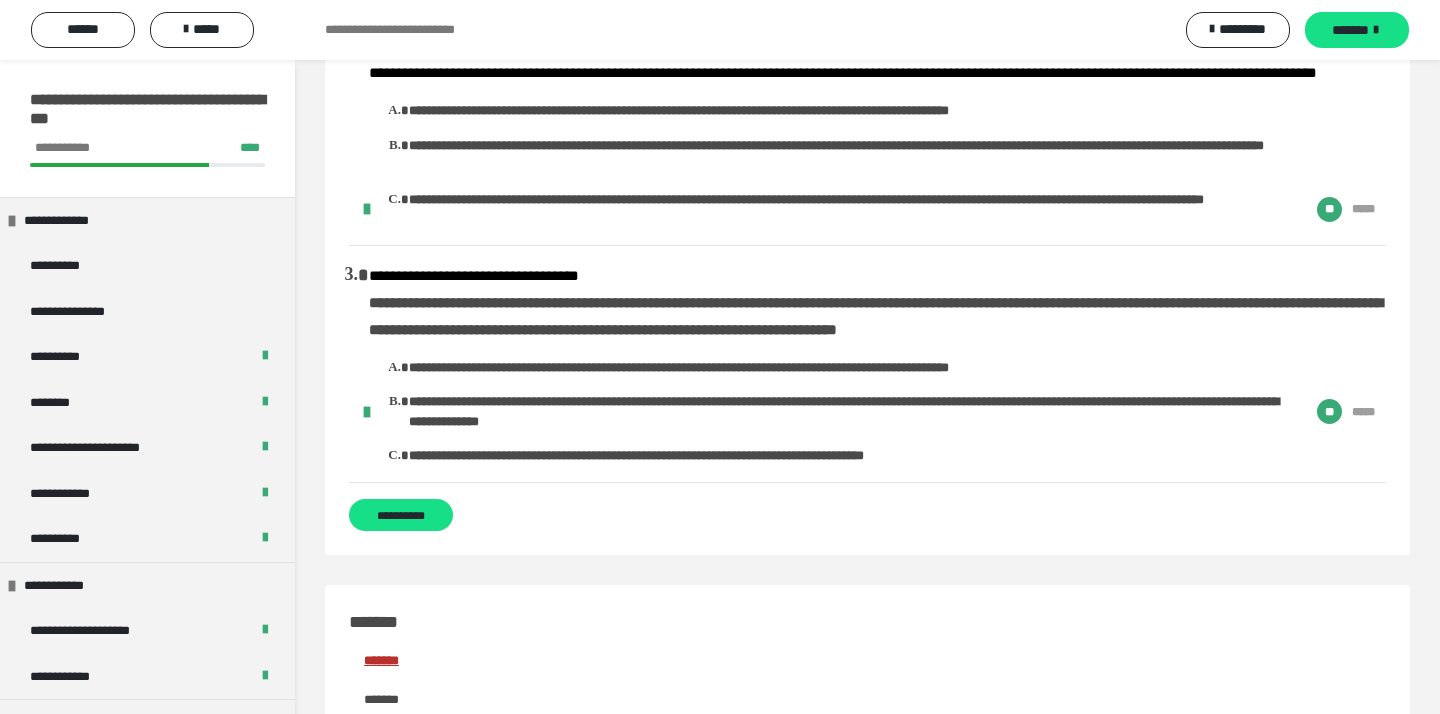 scroll, scrollTop: 320, scrollLeft: 0, axis: vertical 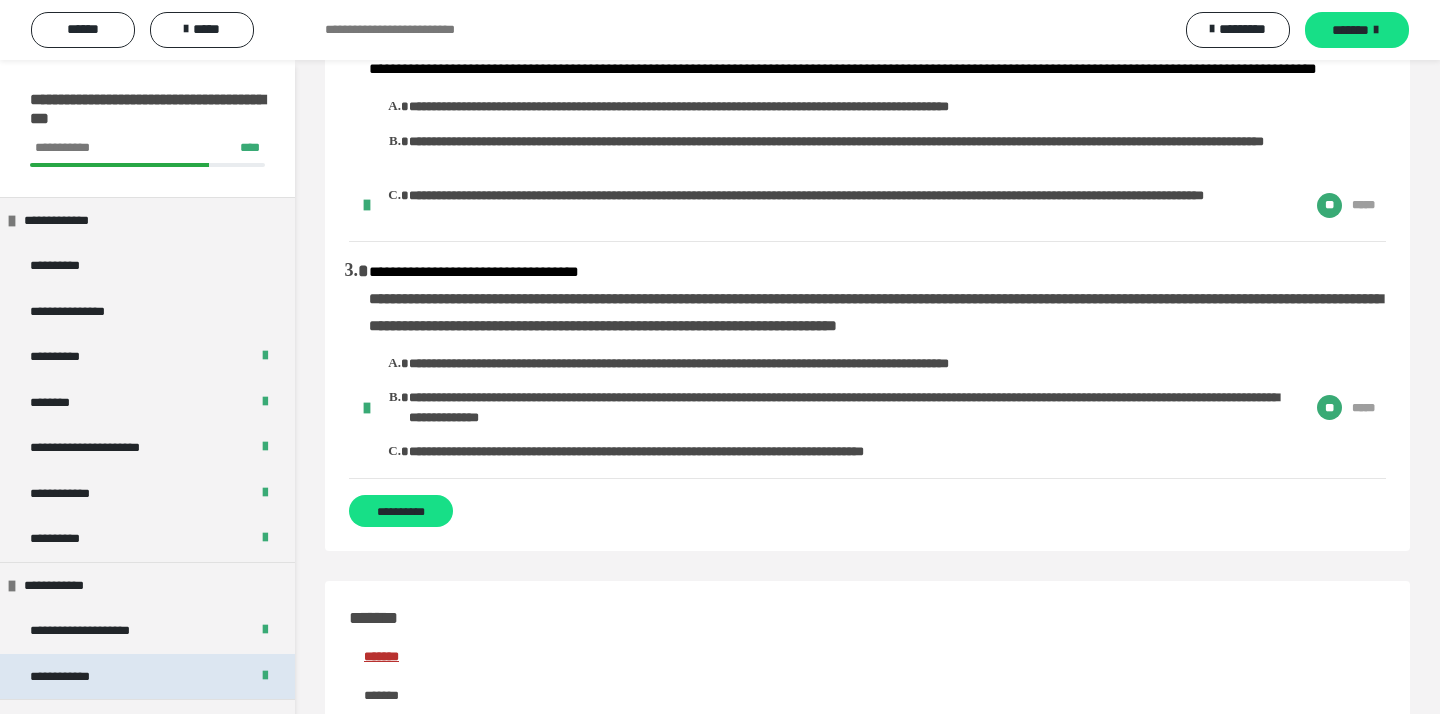 click on "**********" at bounding box center (71, 677) 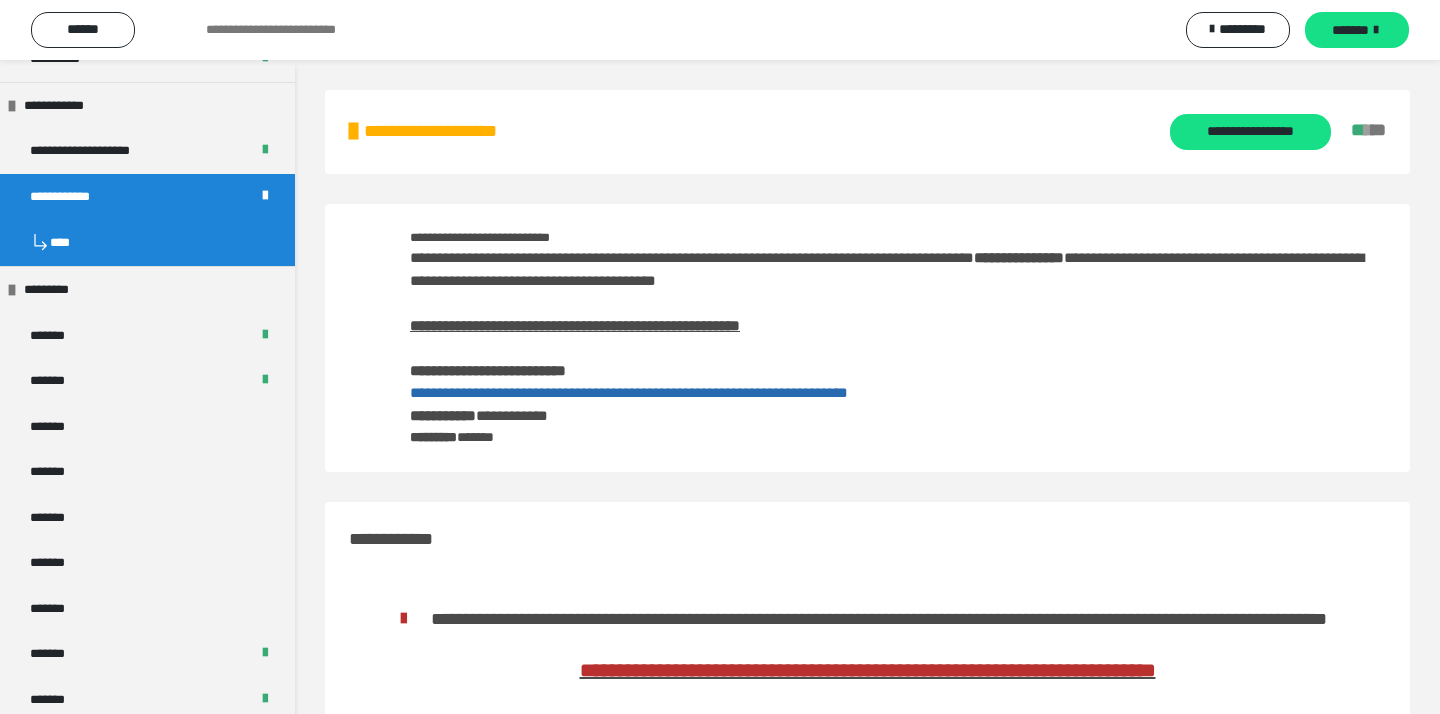 scroll, scrollTop: 520, scrollLeft: 0, axis: vertical 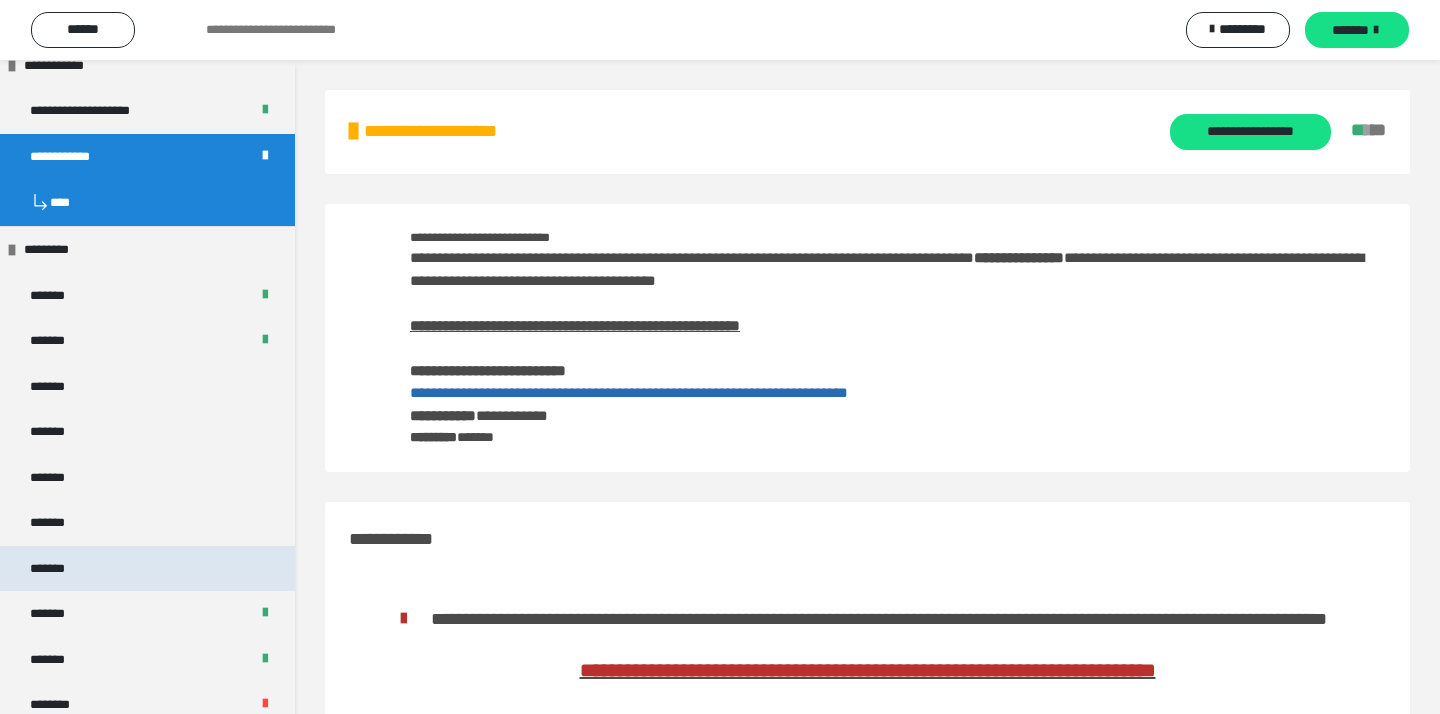 click on "*******" at bounding box center (58, 569) 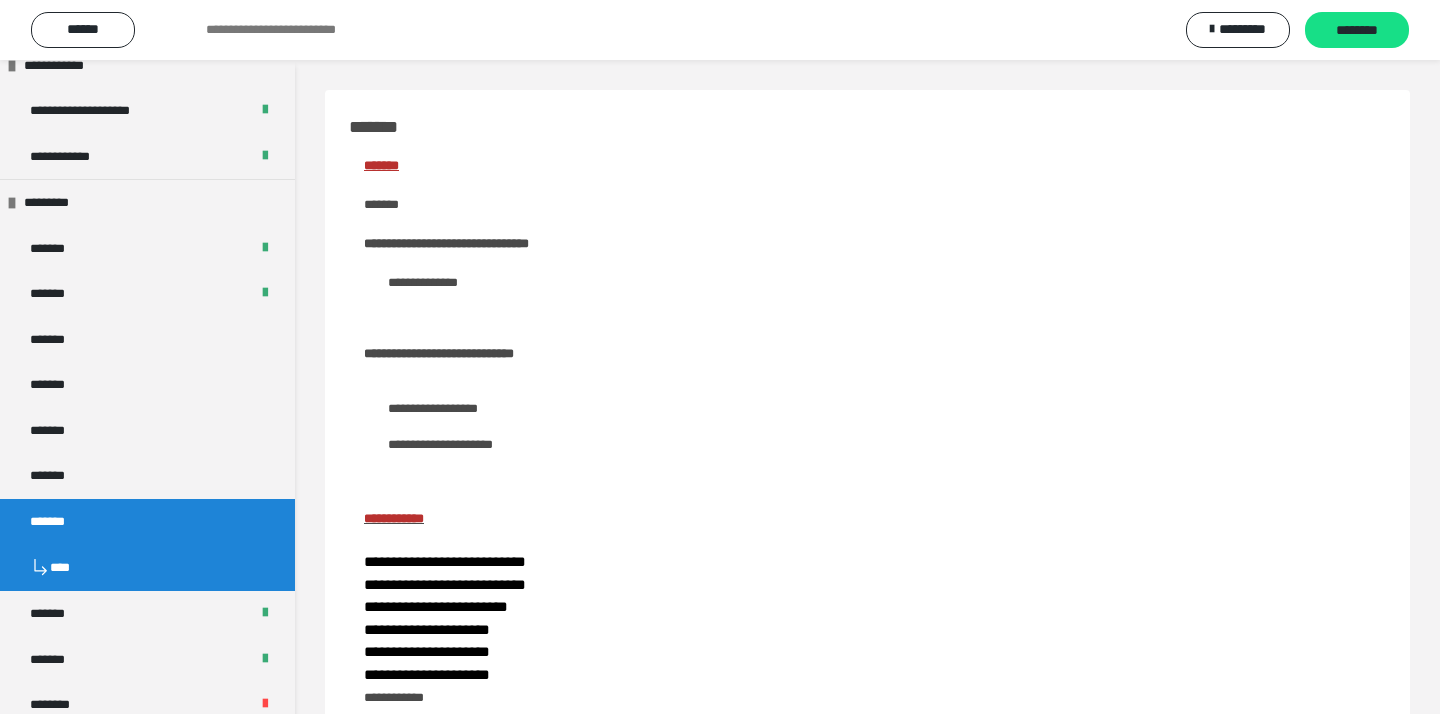 click on "**********" at bounding box center (867, 529) 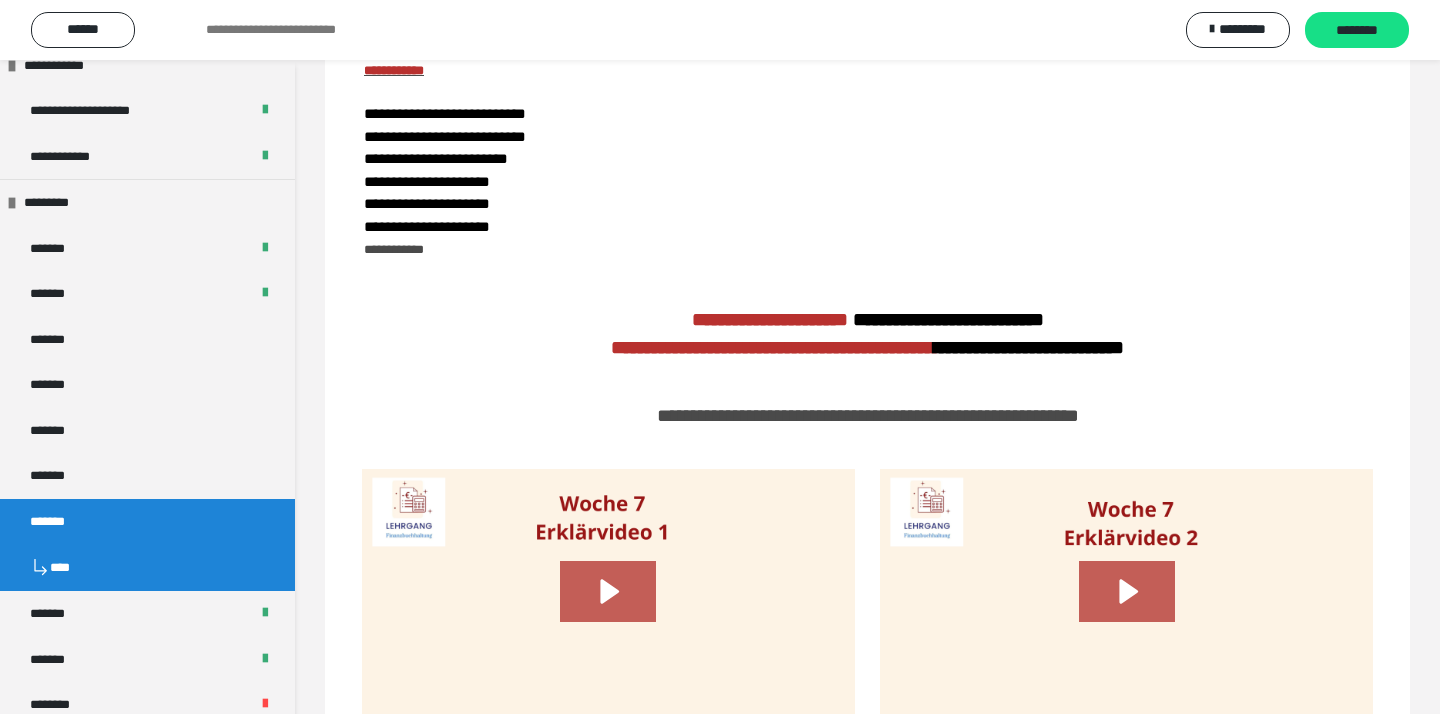 scroll, scrollTop: 480, scrollLeft: 0, axis: vertical 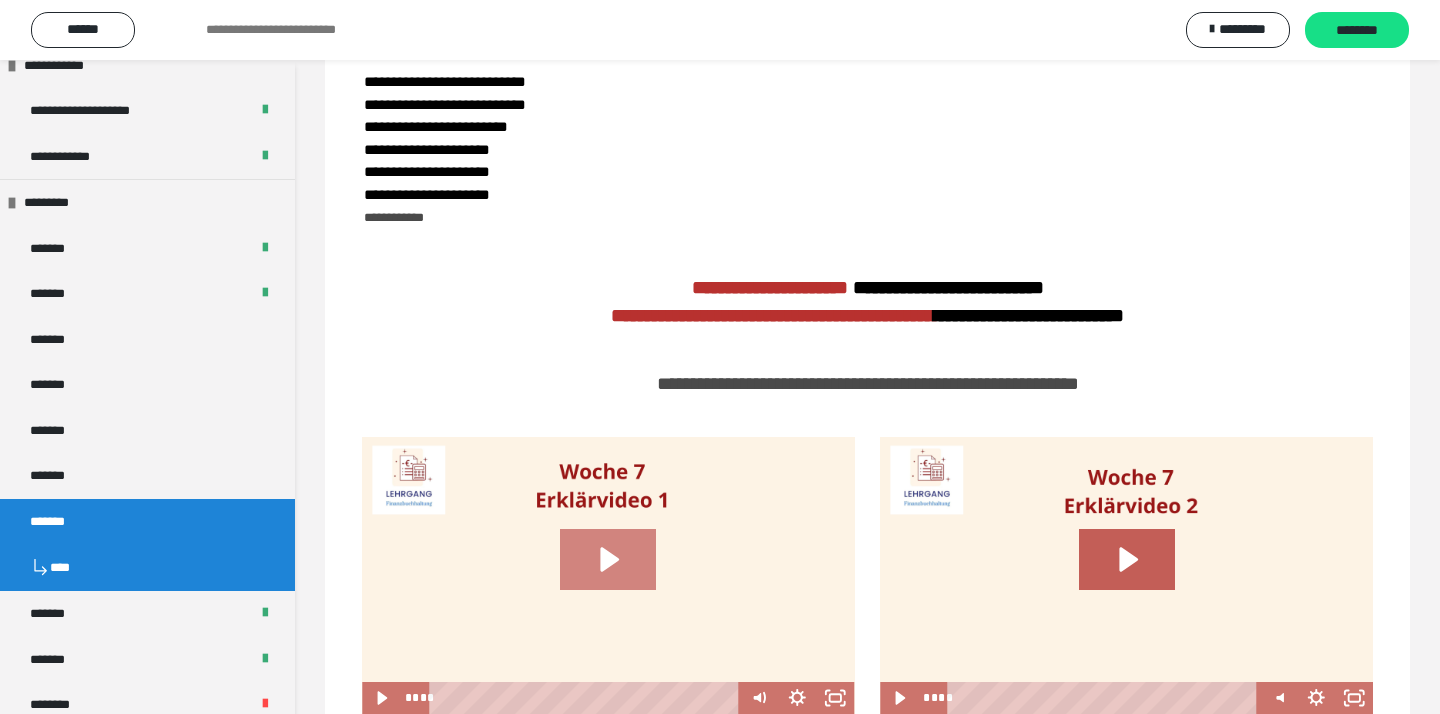 click 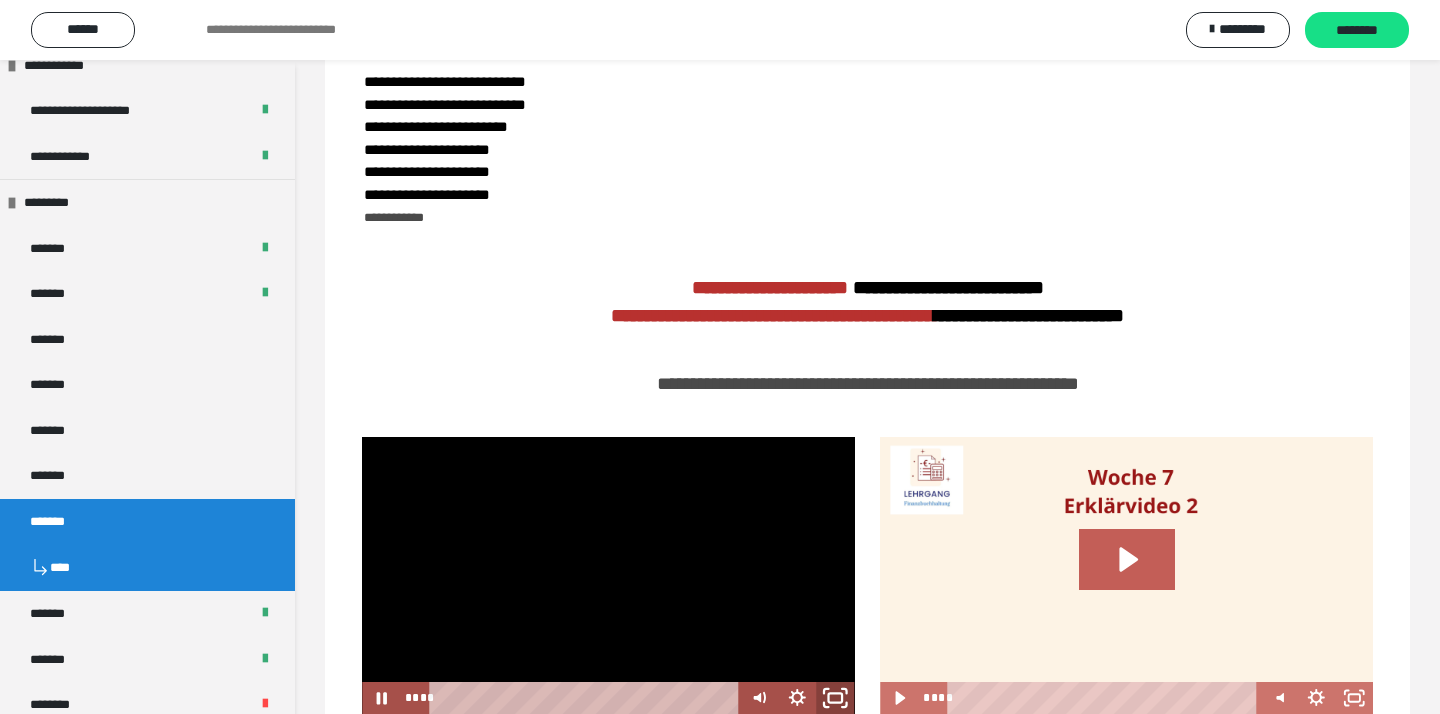 click 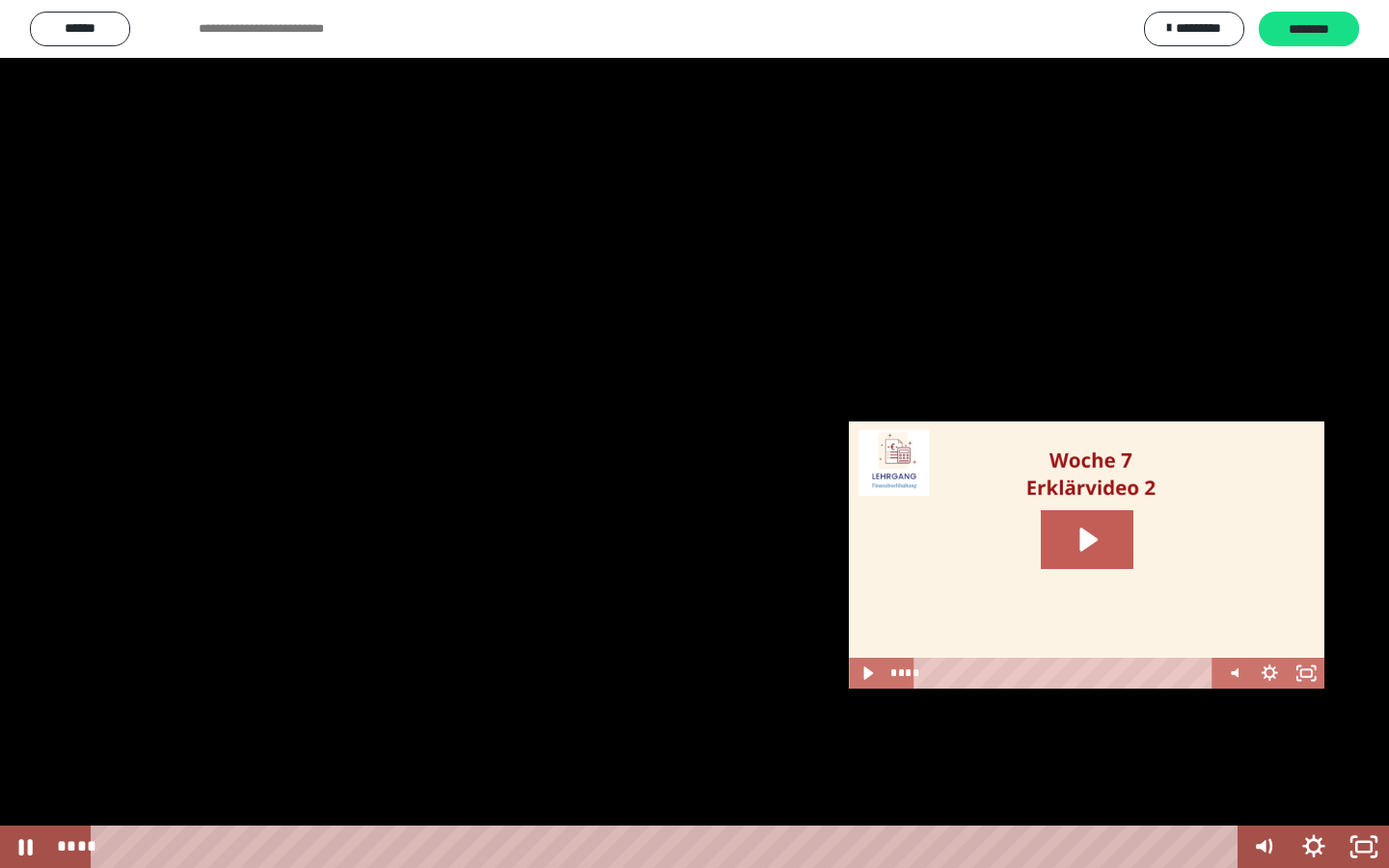 click at bounding box center (694, 434) 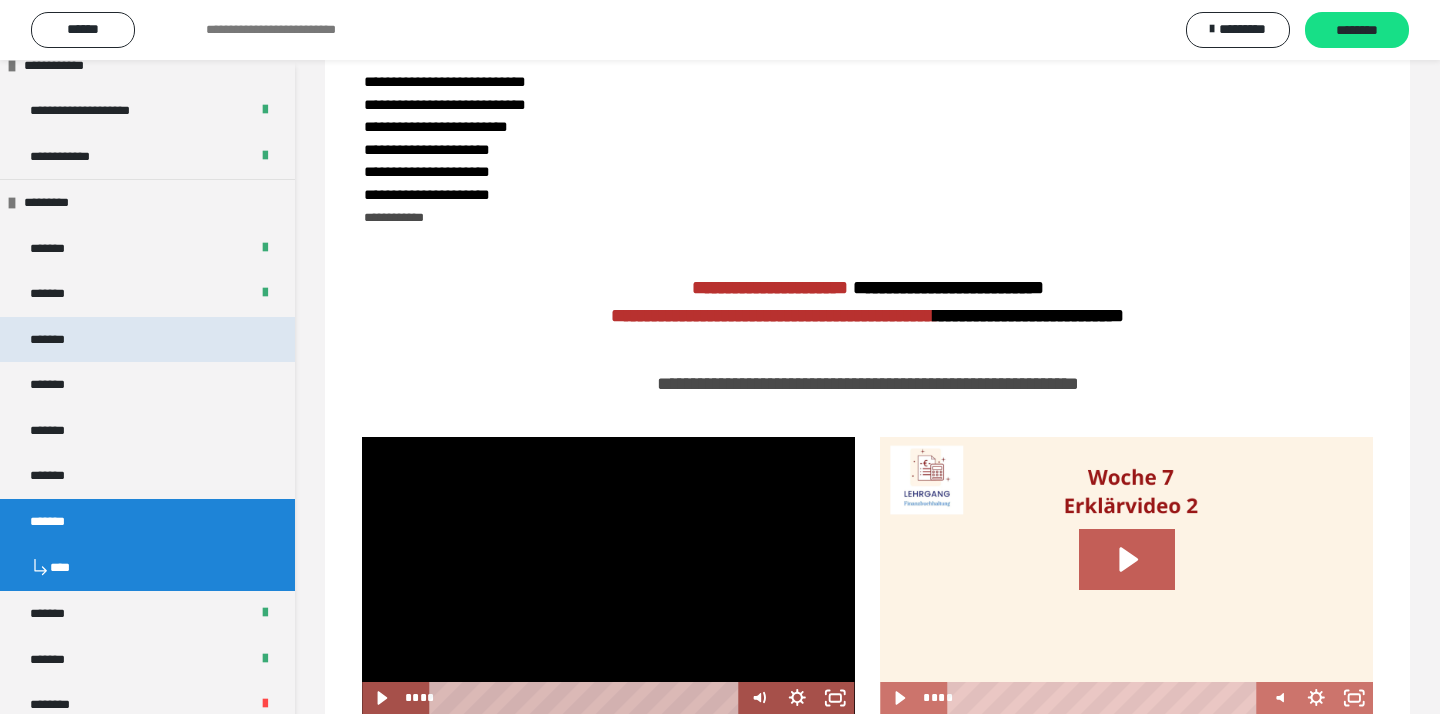 click on "*******" at bounding box center (58, 340) 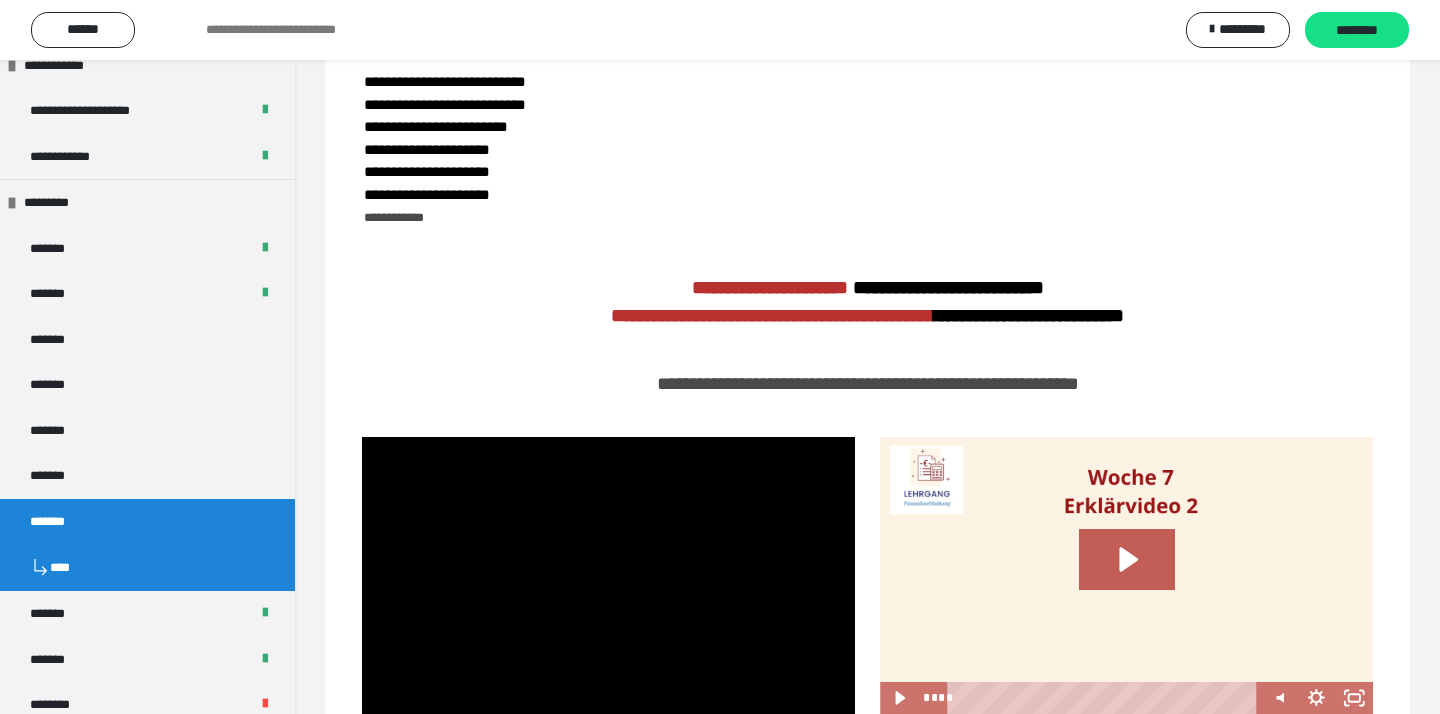 click on "**********" at bounding box center (720, 30) 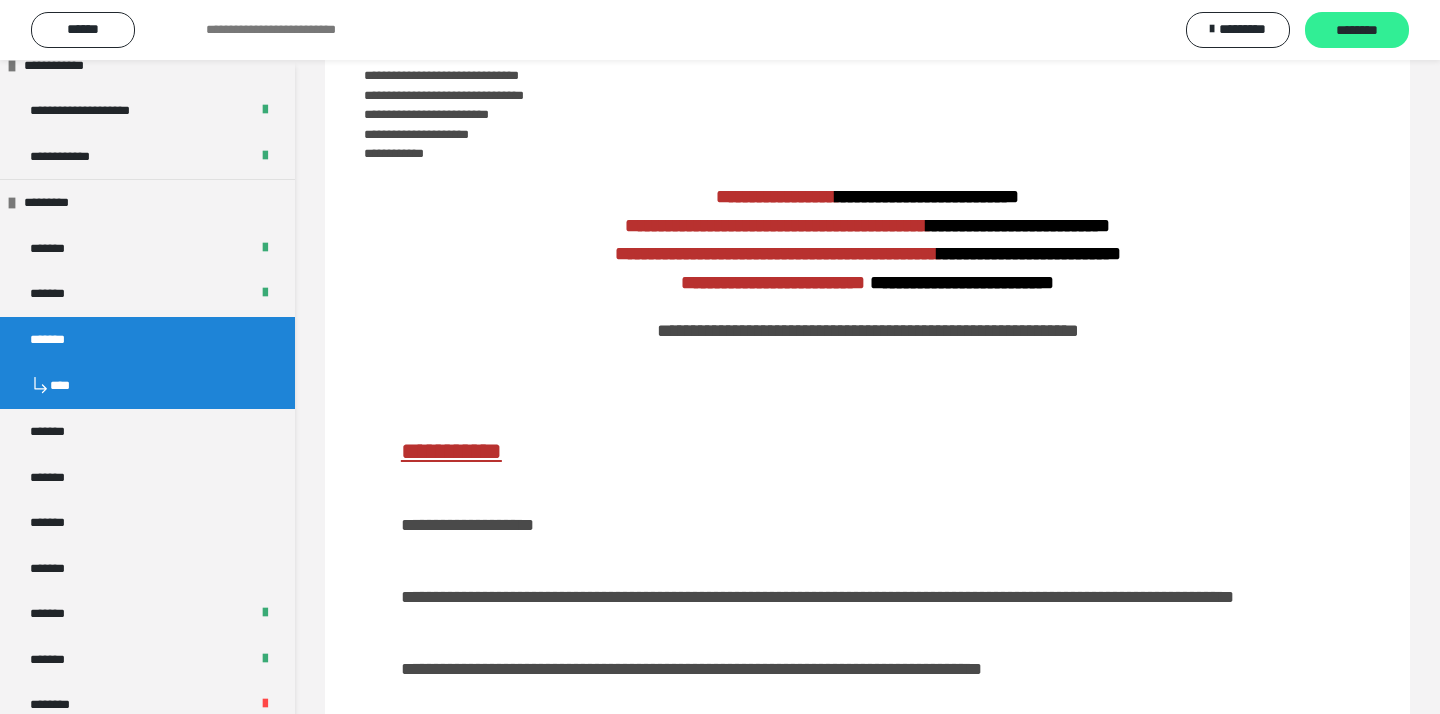 click on "********" at bounding box center (1357, 31) 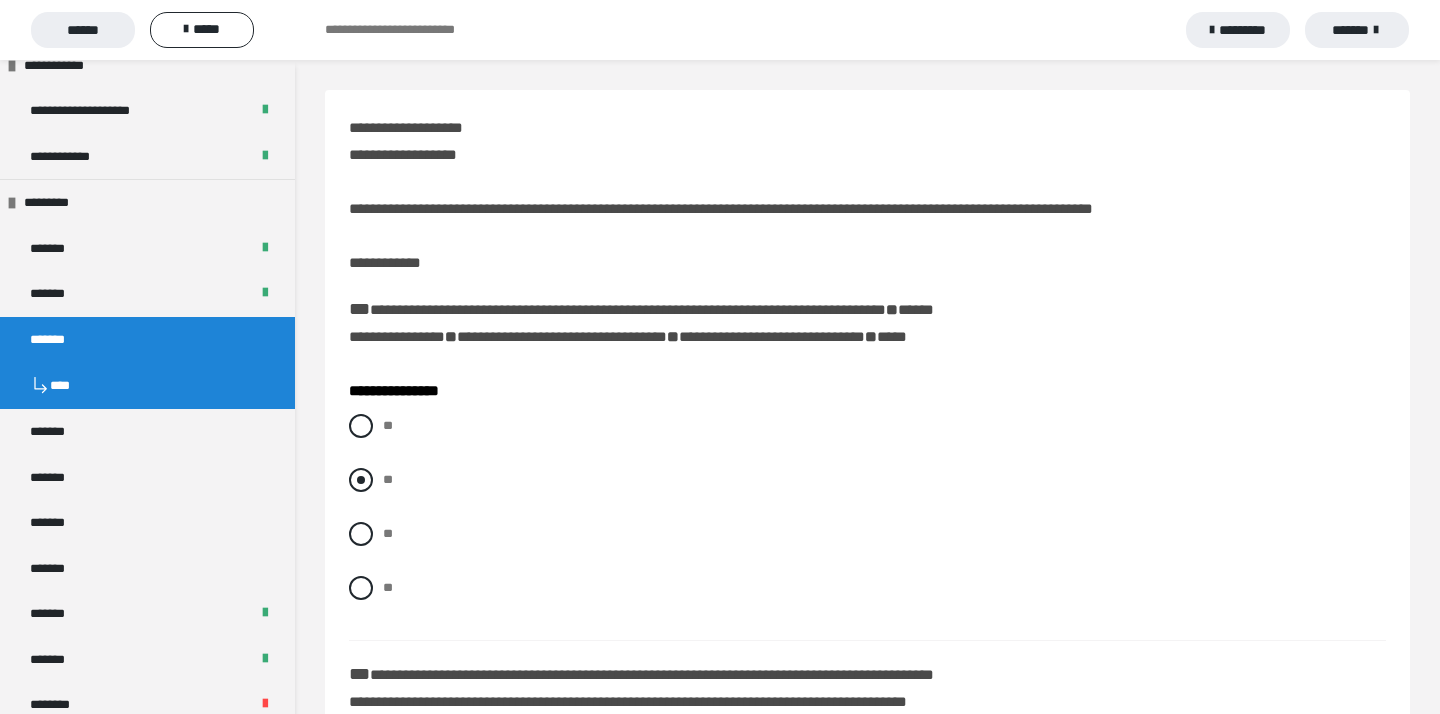 click at bounding box center [361, 480] 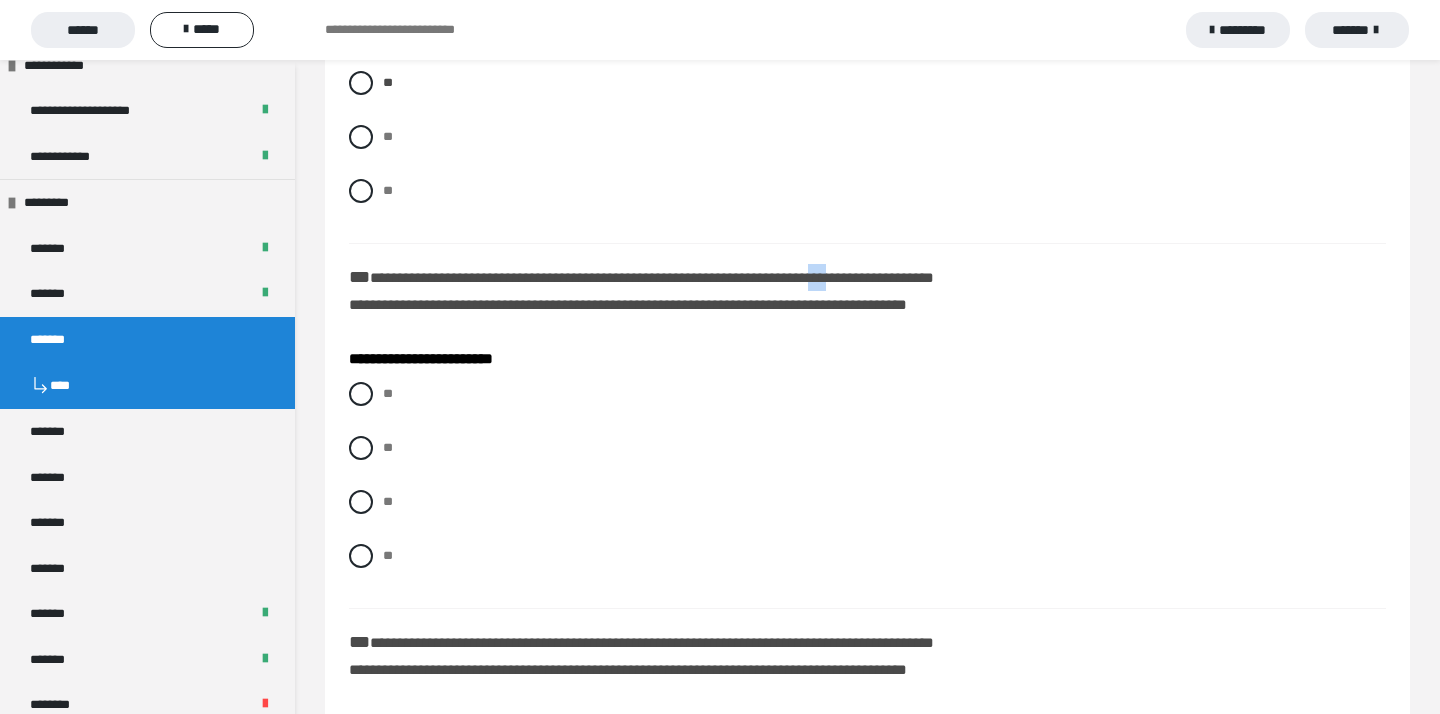 scroll, scrollTop: 400, scrollLeft: 0, axis: vertical 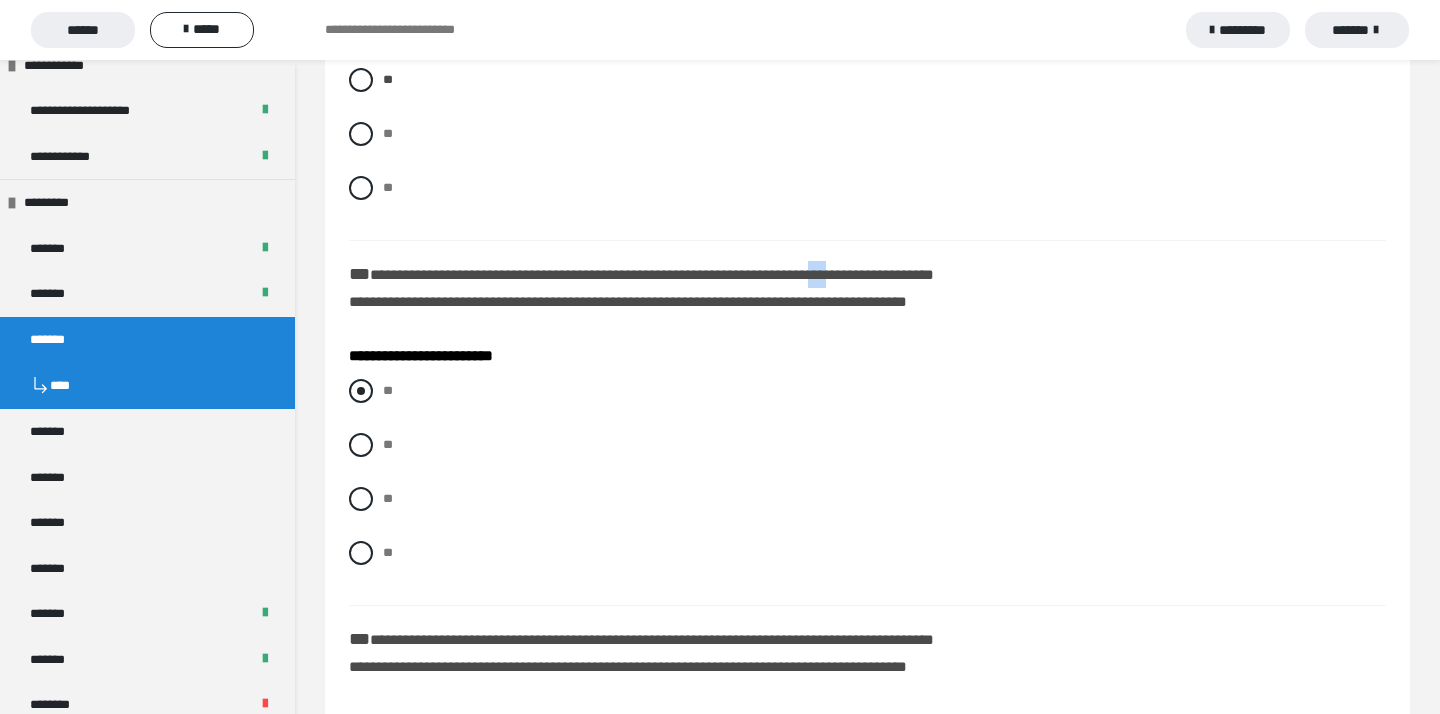 click at bounding box center (361, 391) 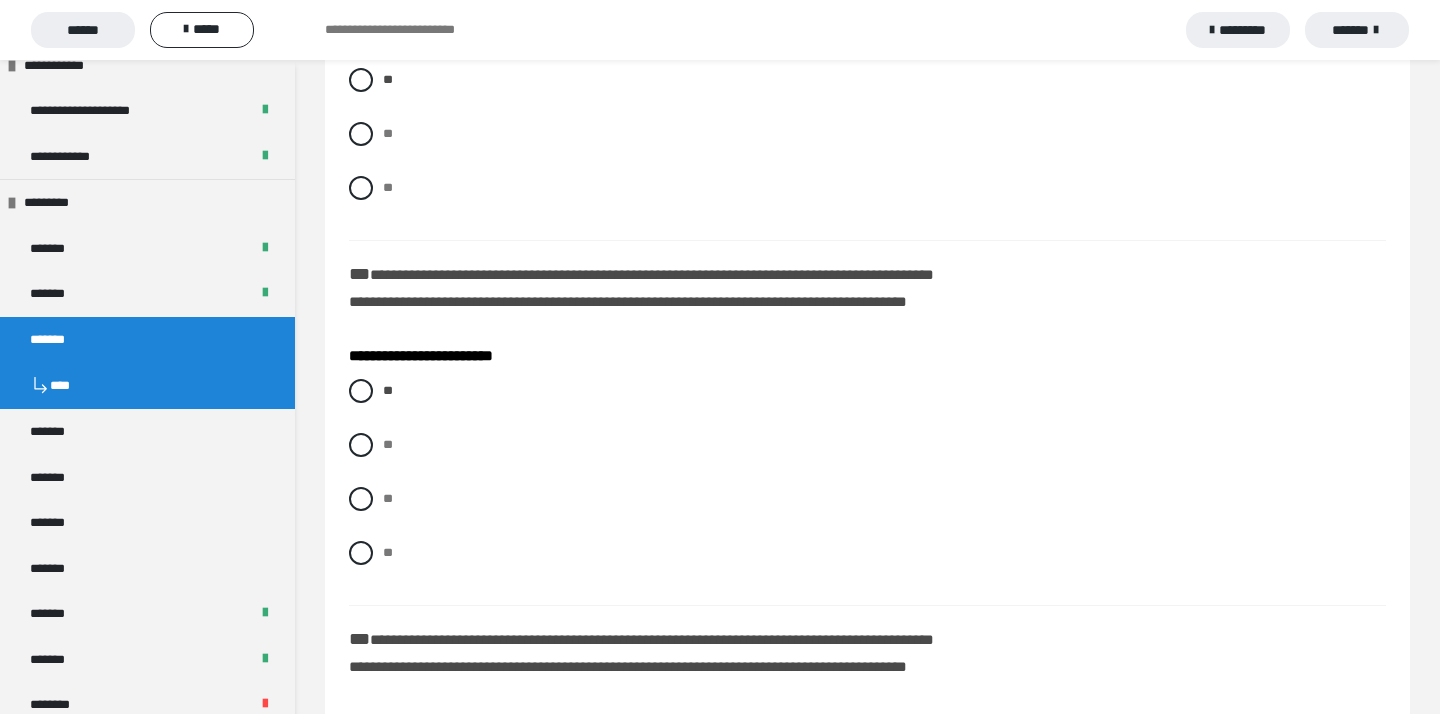 click on "**********" at bounding box center [641, -77] 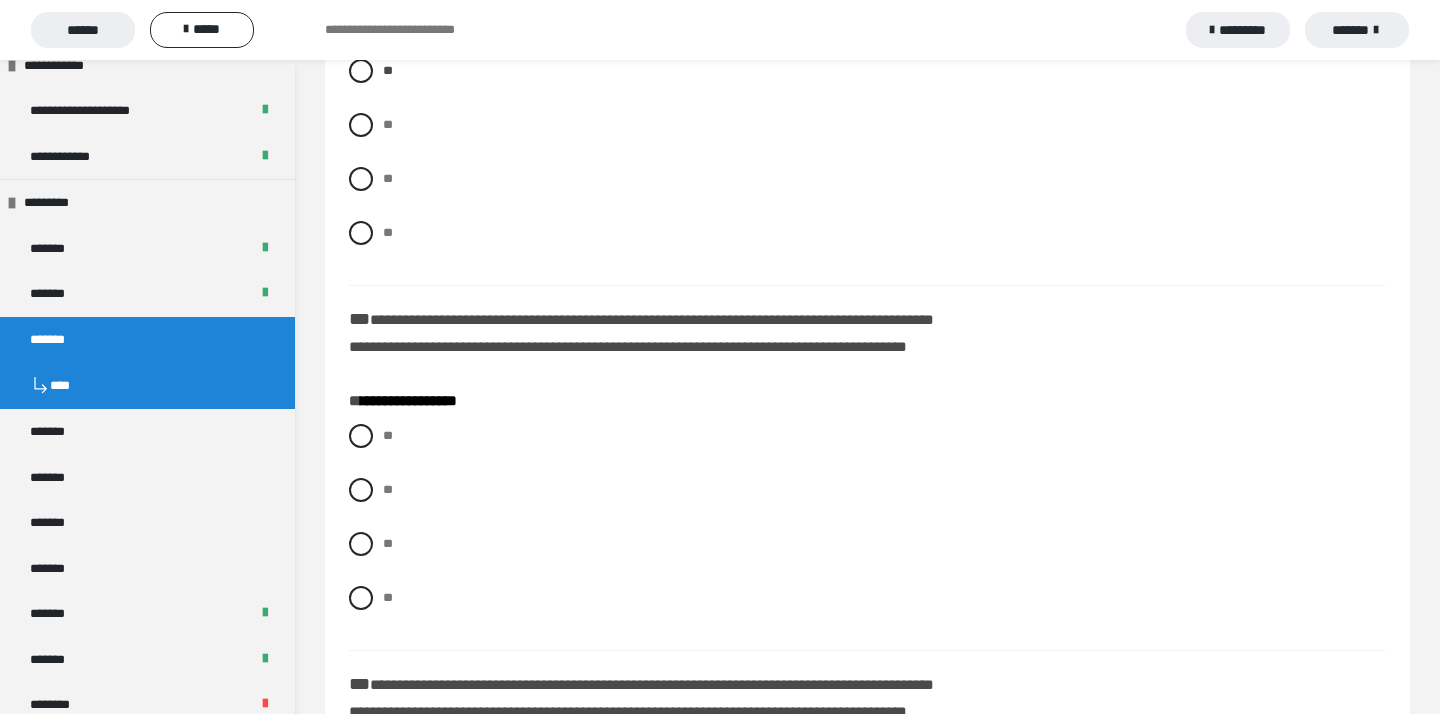 scroll, scrollTop: 760, scrollLeft: 0, axis: vertical 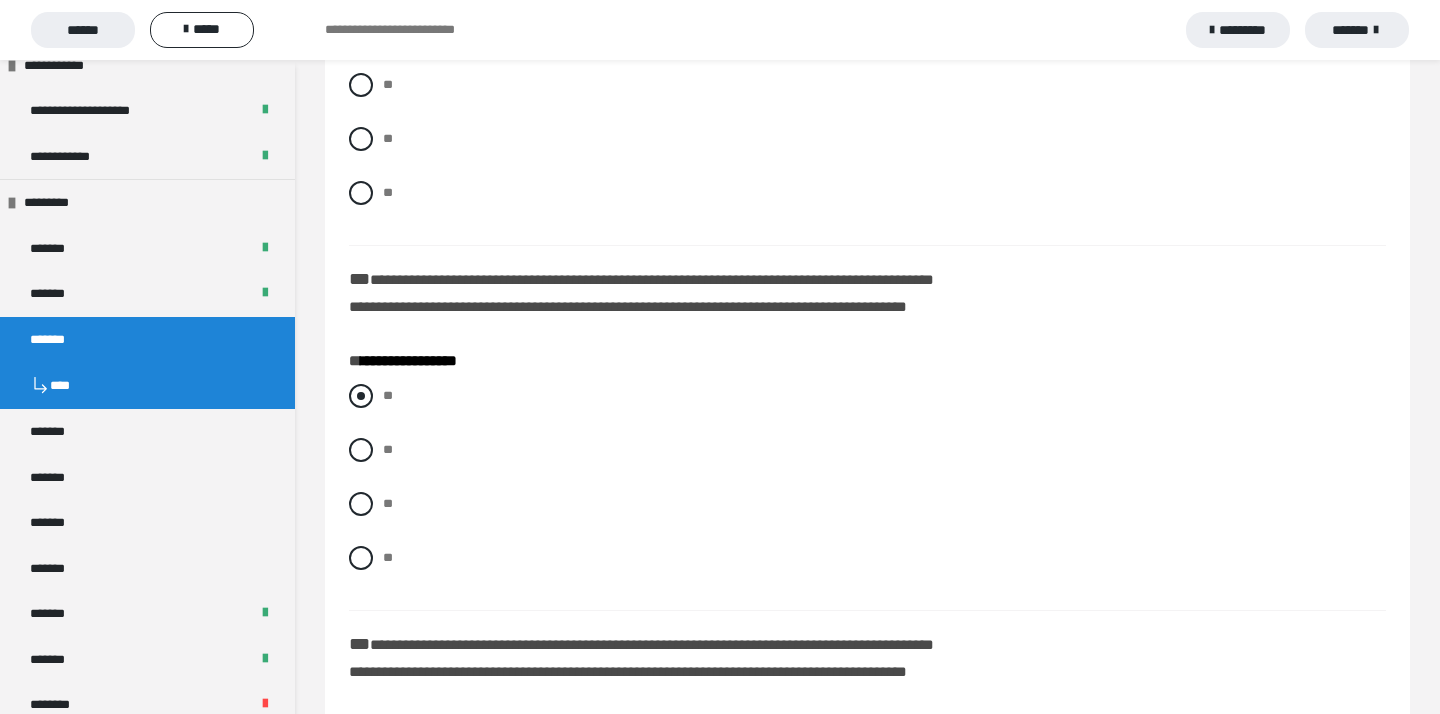 click at bounding box center (361, 396) 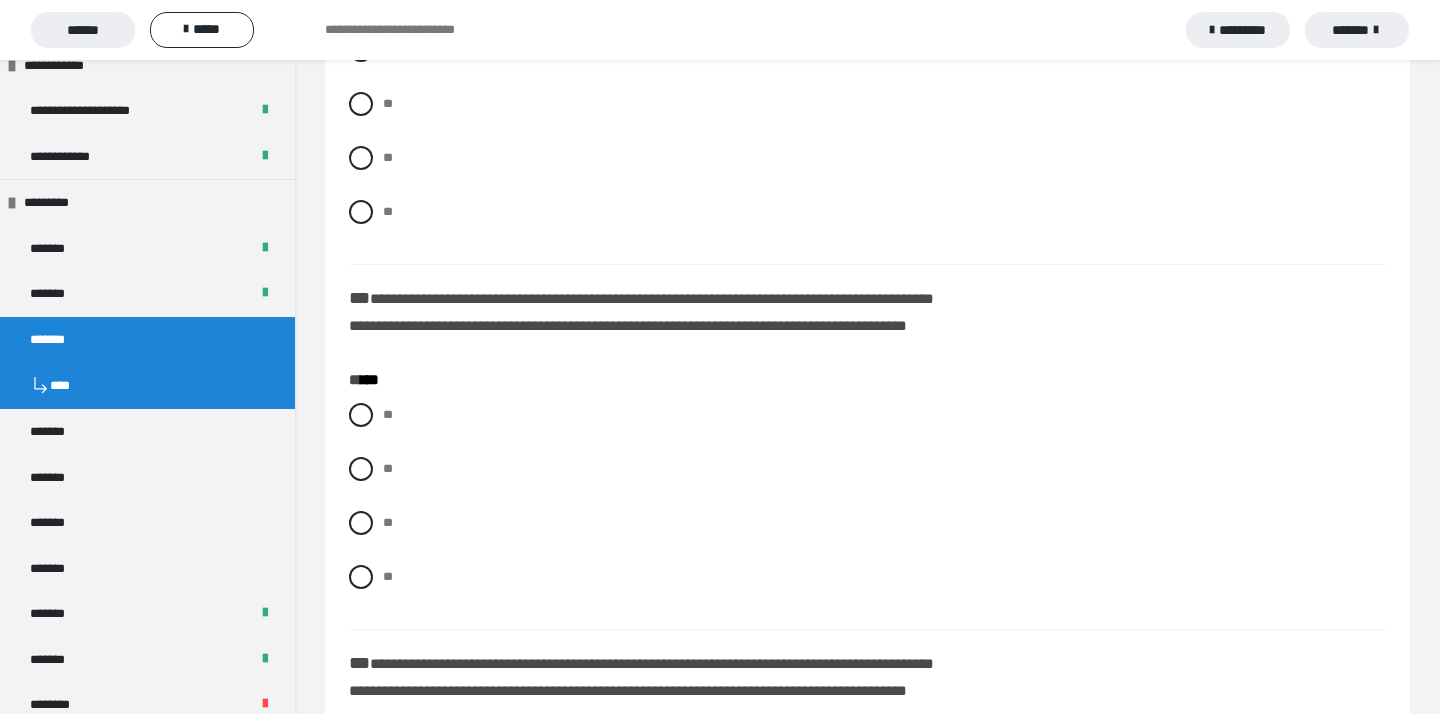 scroll, scrollTop: 1120, scrollLeft: 0, axis: vertical 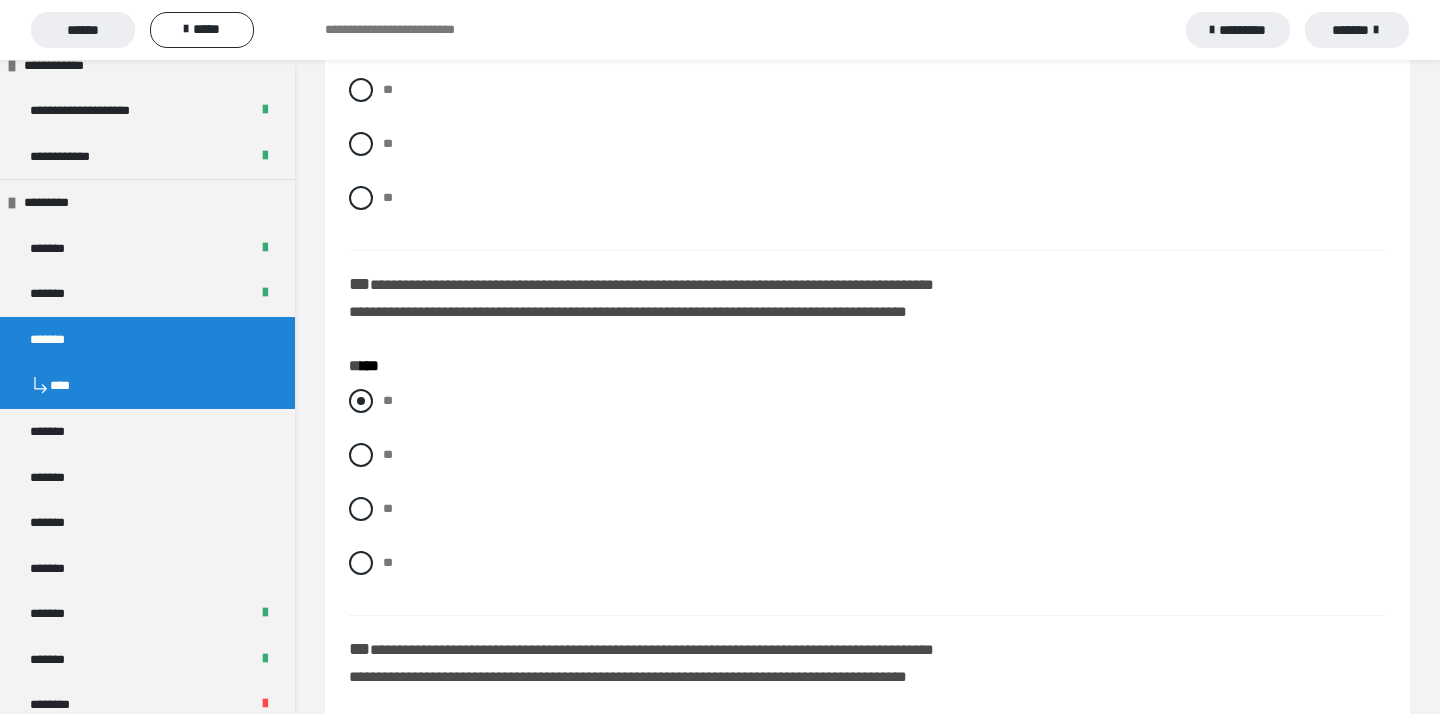 click at bounding box center [361, 401] 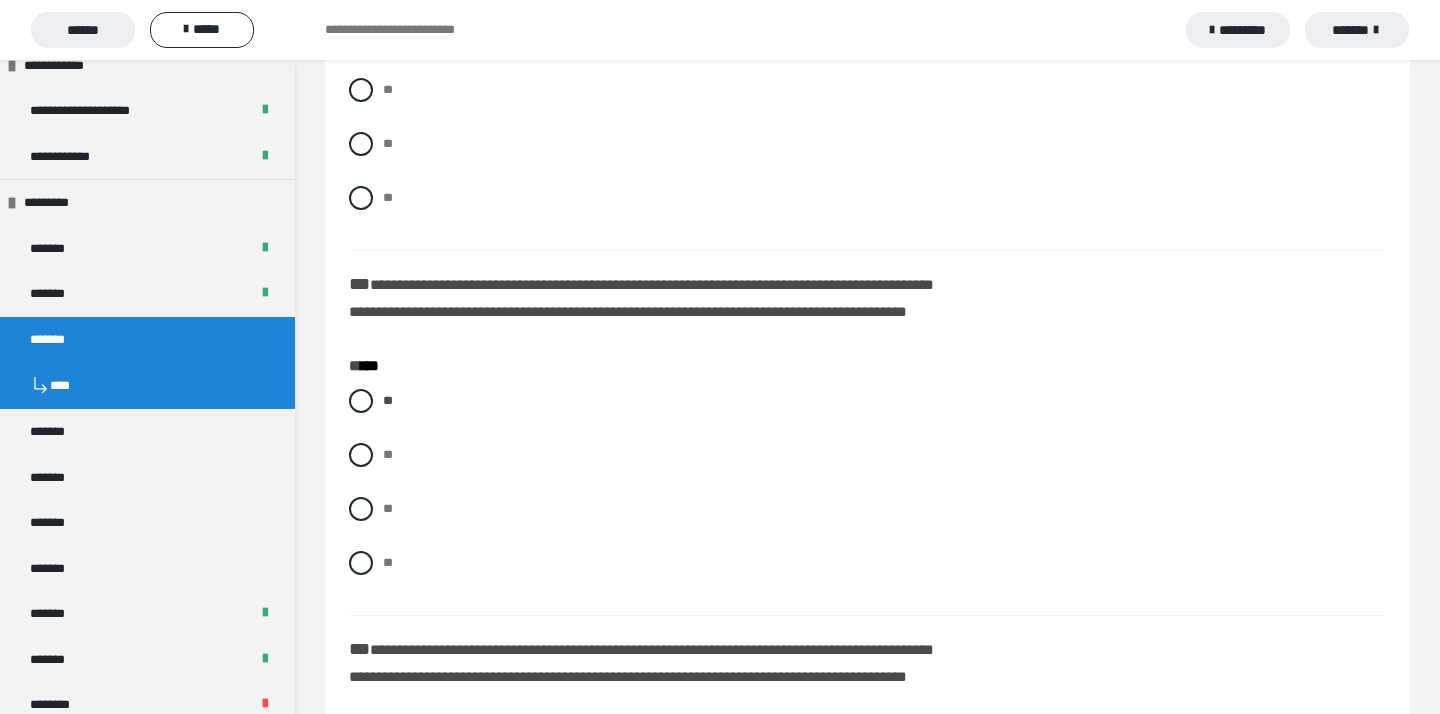 click on "**********" at bounding box center (867, 690) 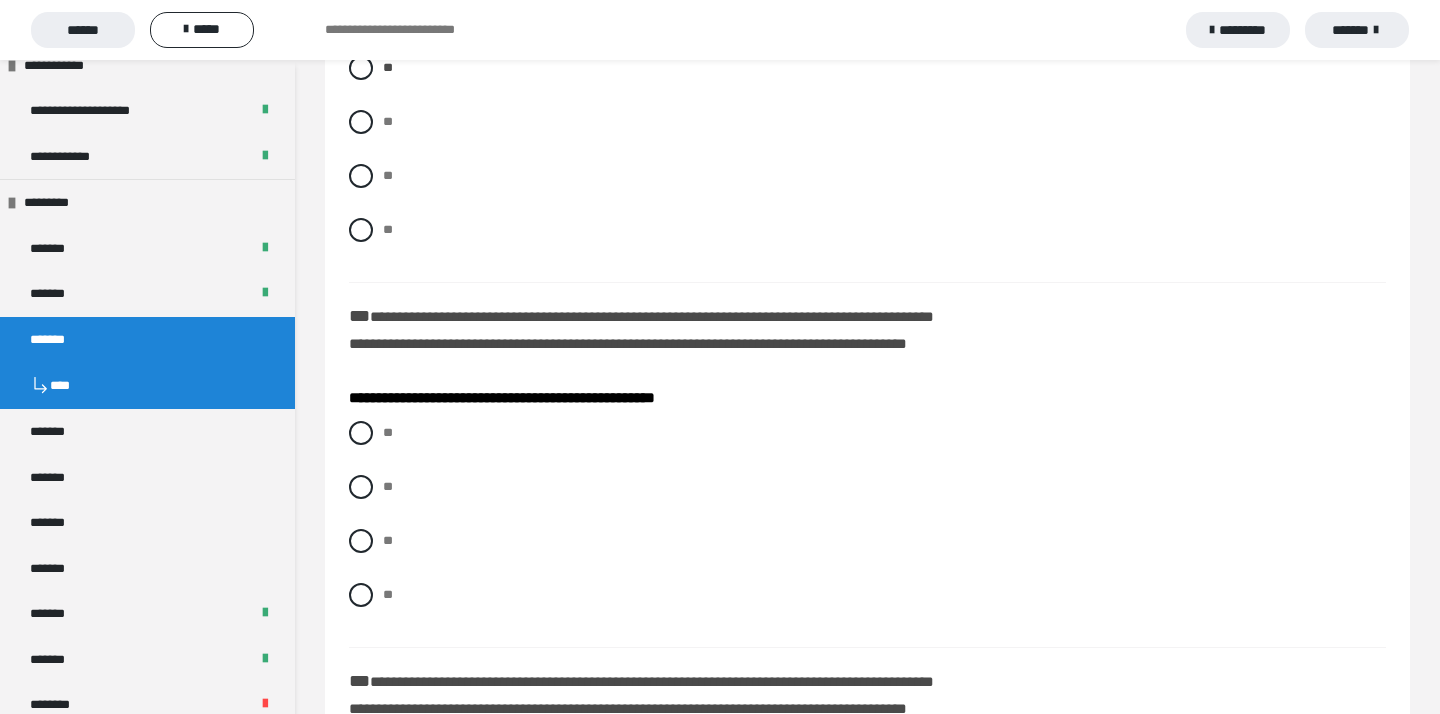 scroll, scrollTop: 1480, scrollLeft: 0, axis: vertical 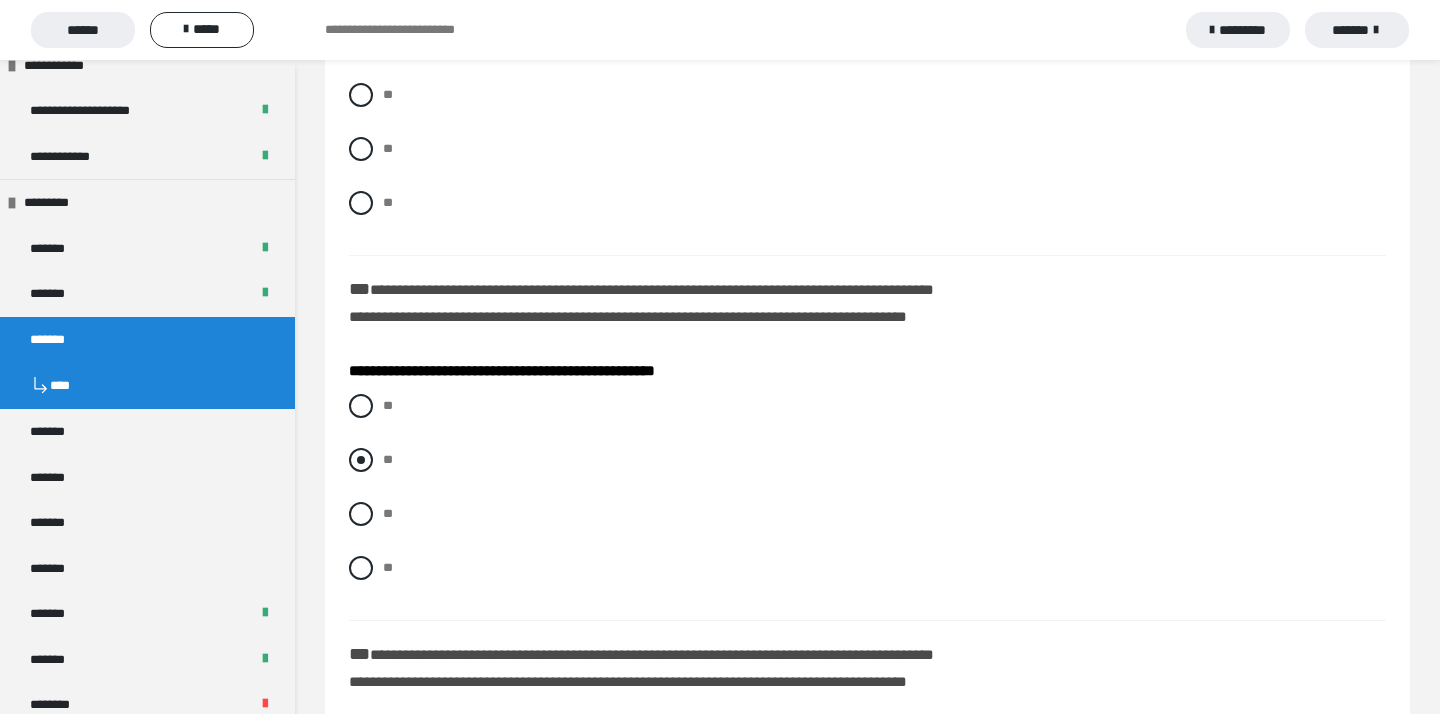 click at bounding box center [361, 460] 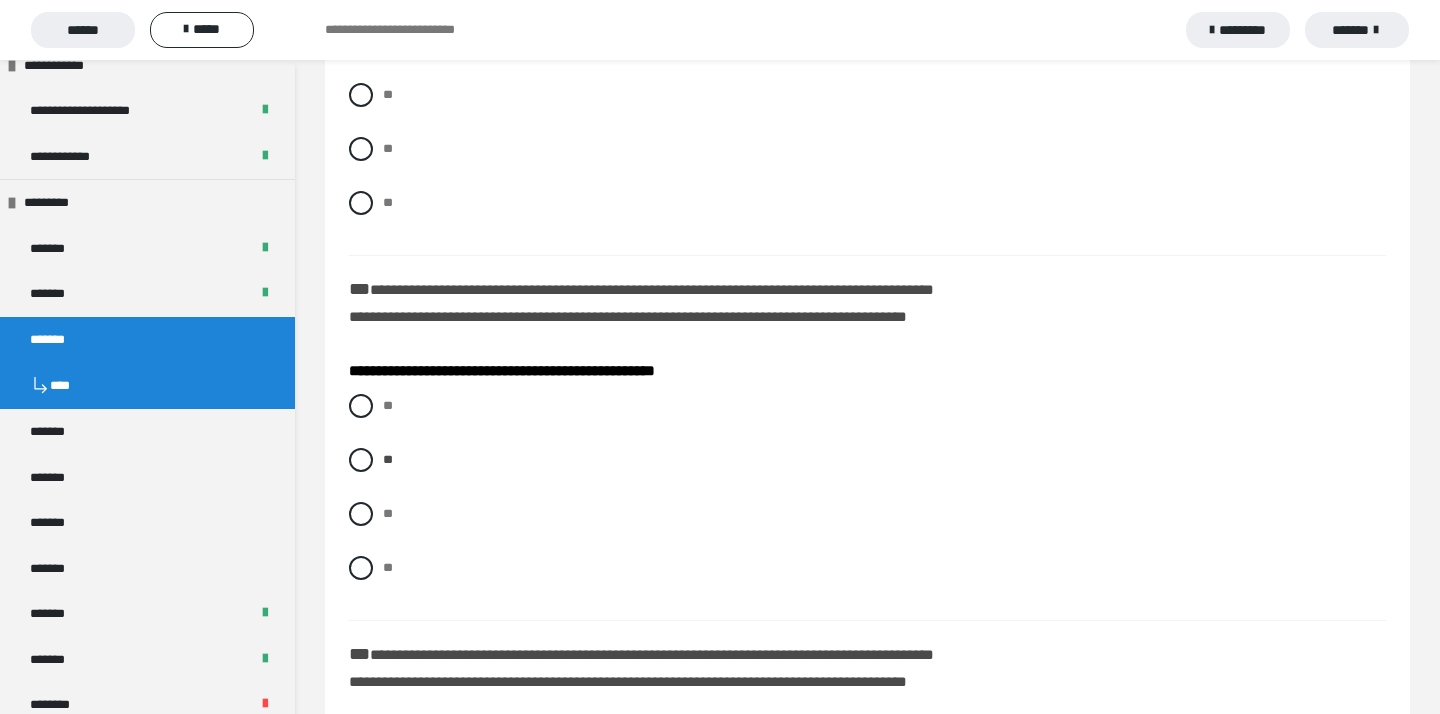 click on "**********" at bounding box center [867, 695] 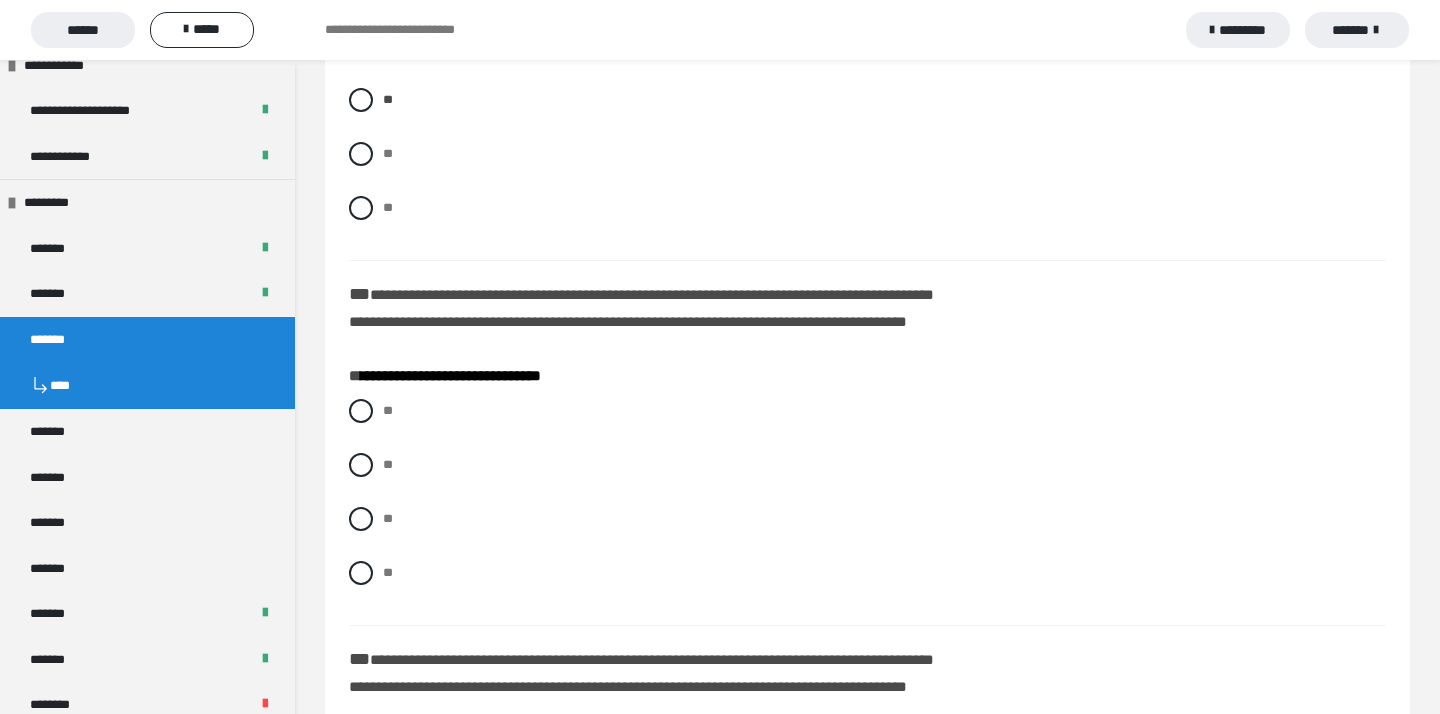 scroll, scrollTop: 1880, scrollLeft: 0, axis: vertical 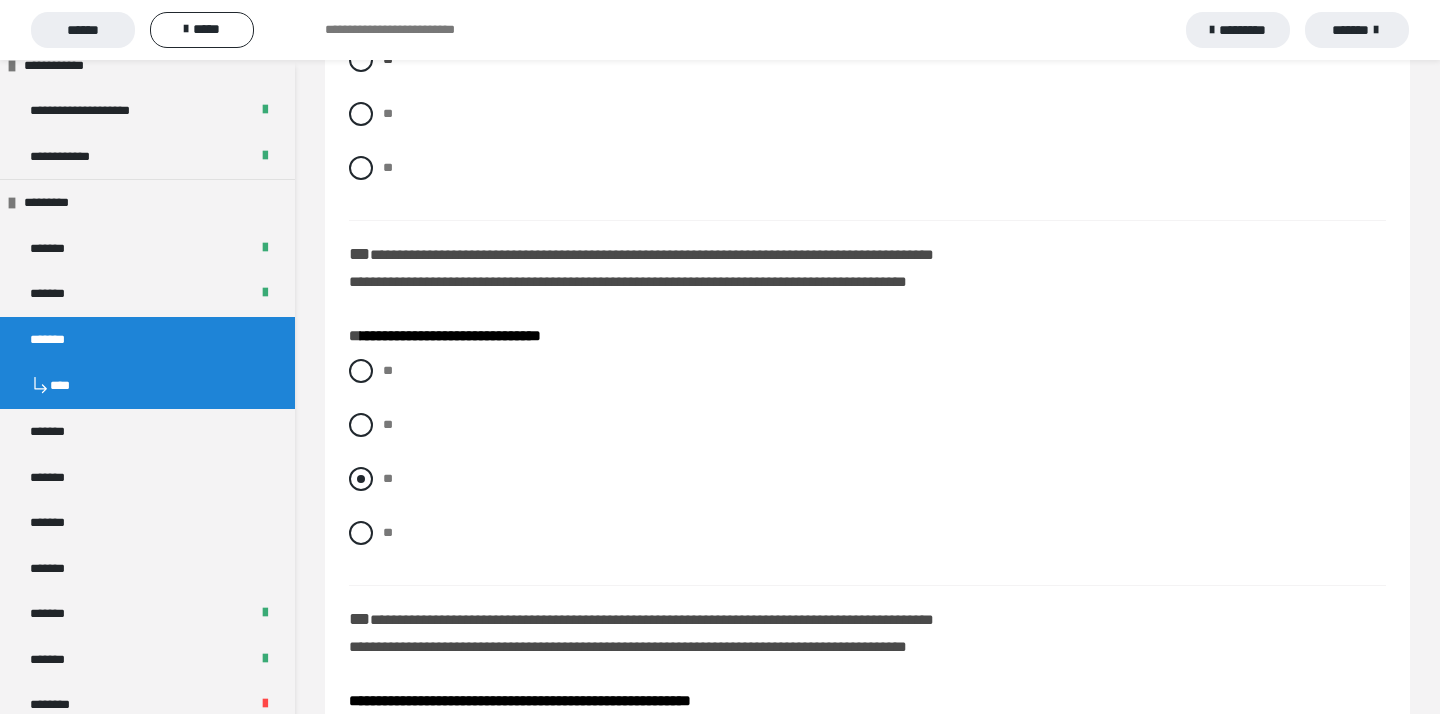 click at bounding box center [361, 479] 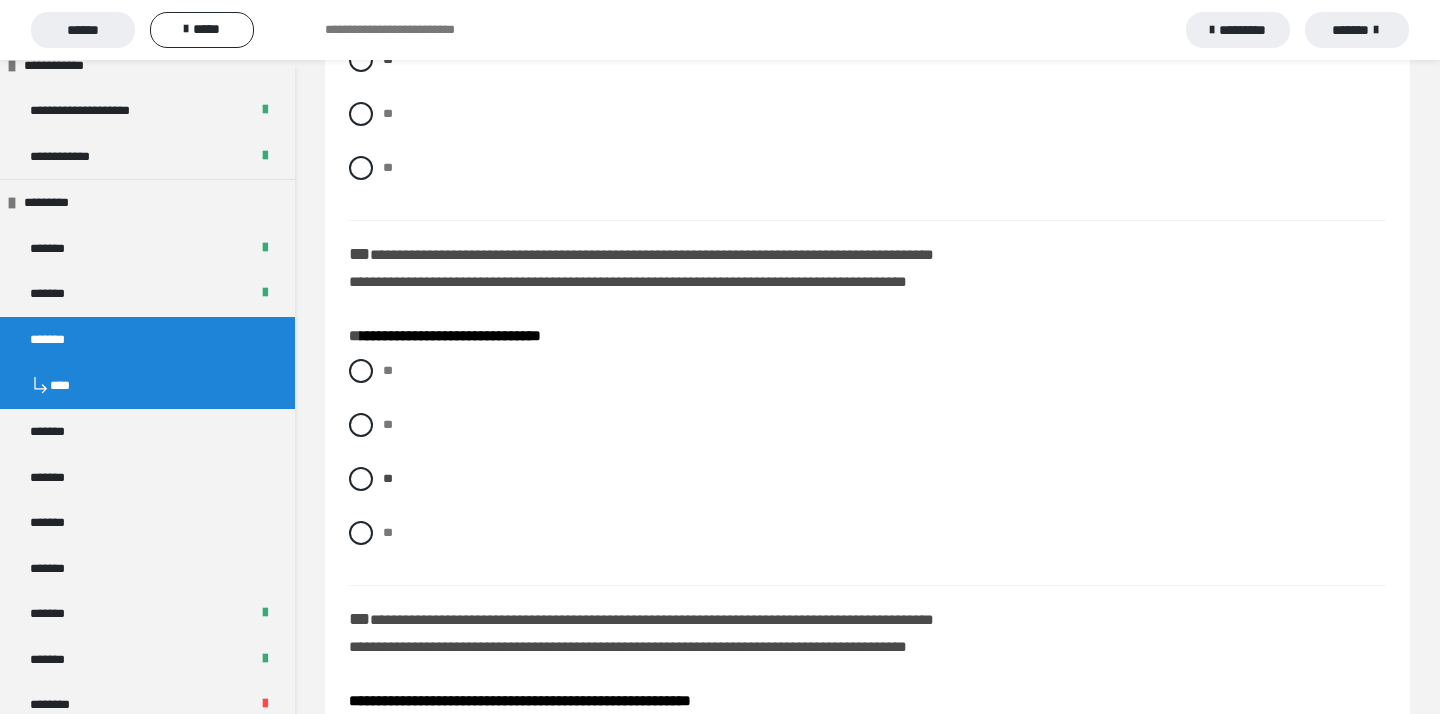 click on "**********" at bounding box center (641, -1557) 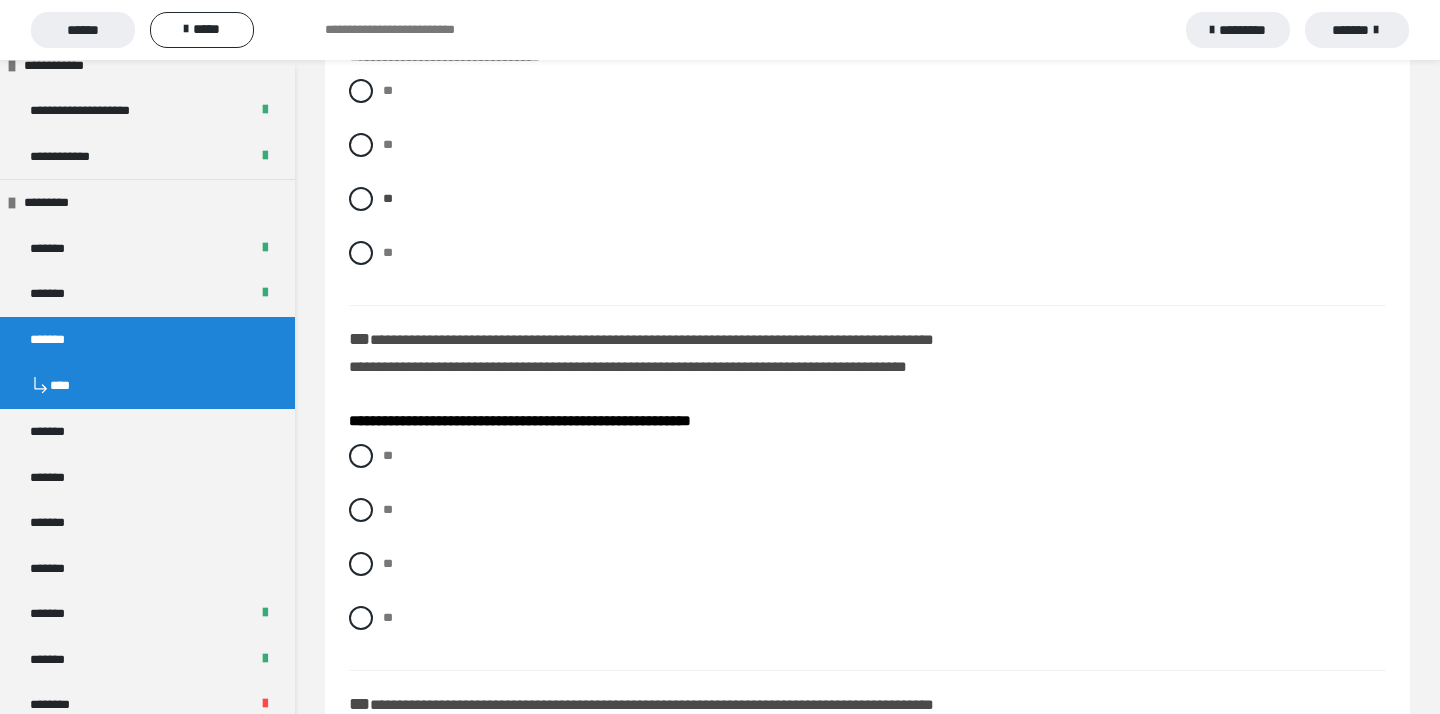 scroll, scrollTop: 2200, scrollLeft: 0, axis: vertical 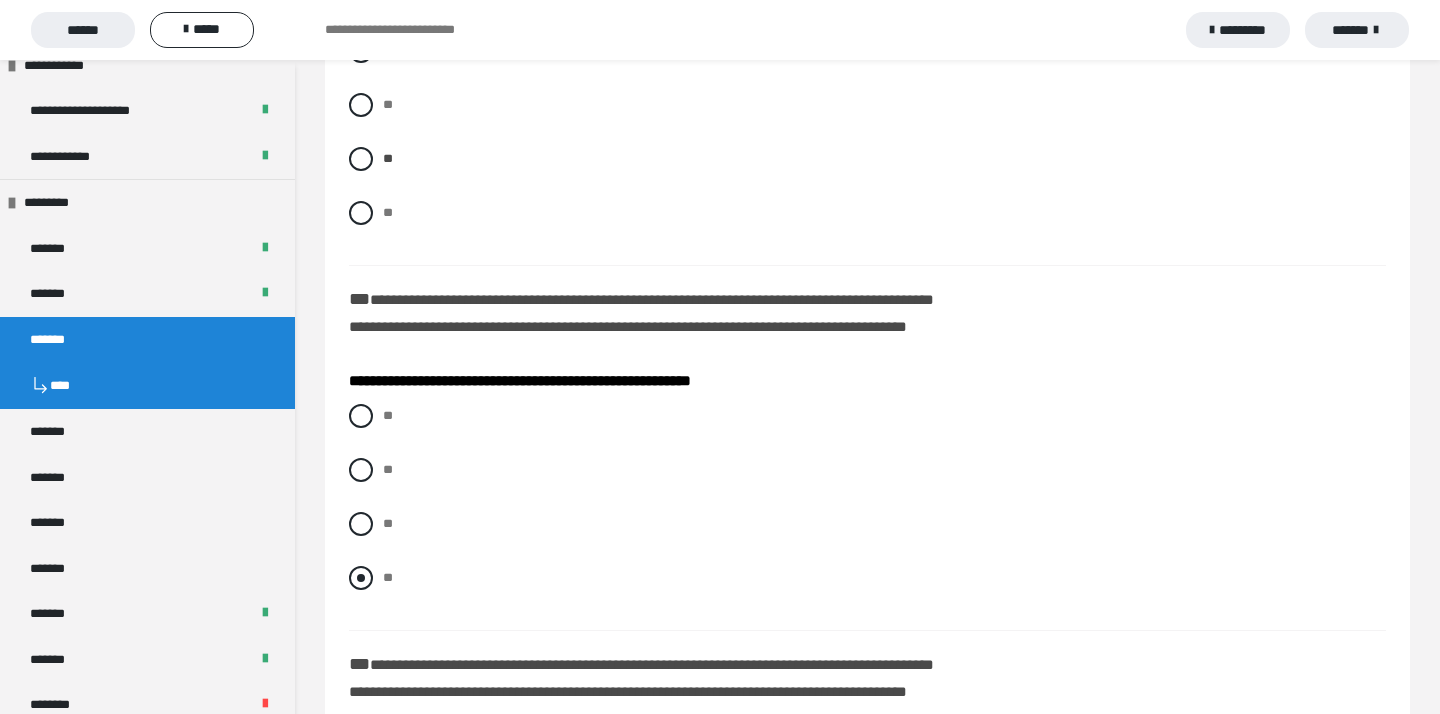 click at bounding box center (361, 578) 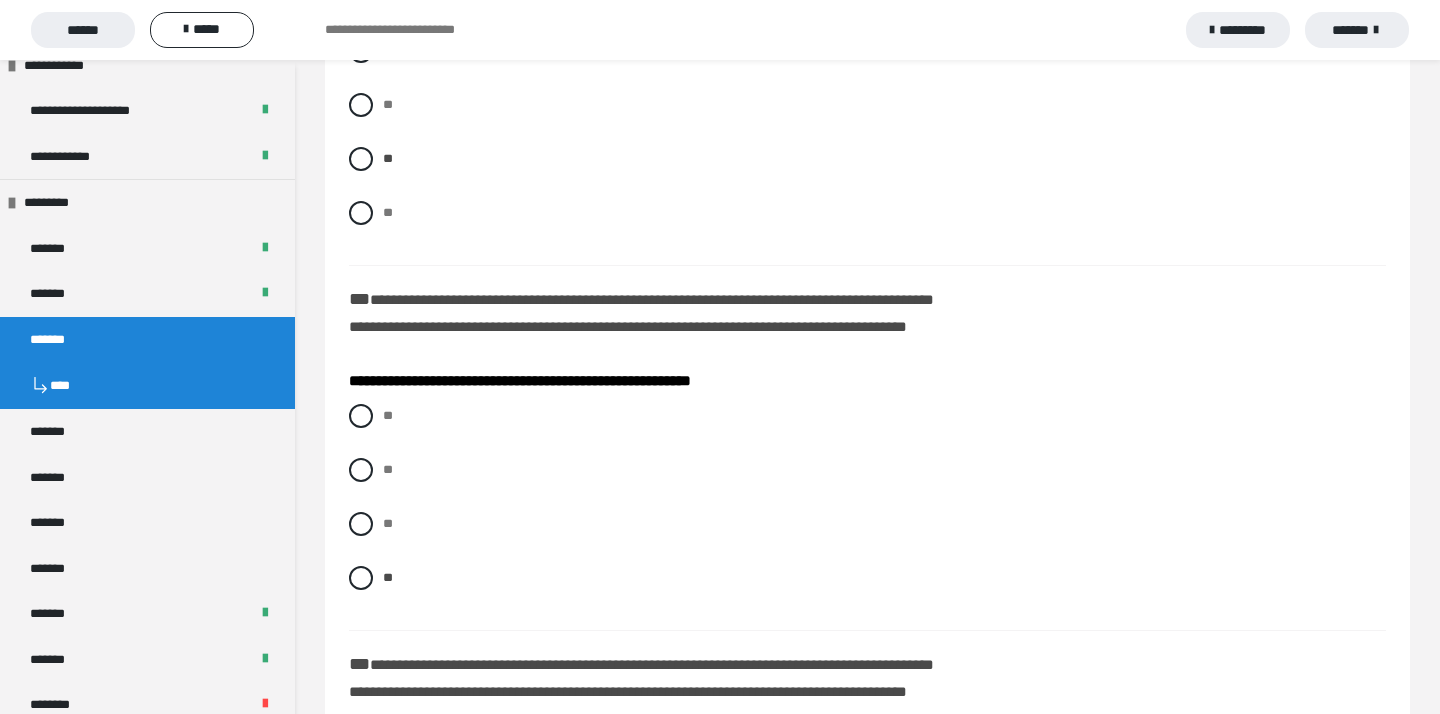 click on "**********" at bounding box center [641, -1877] 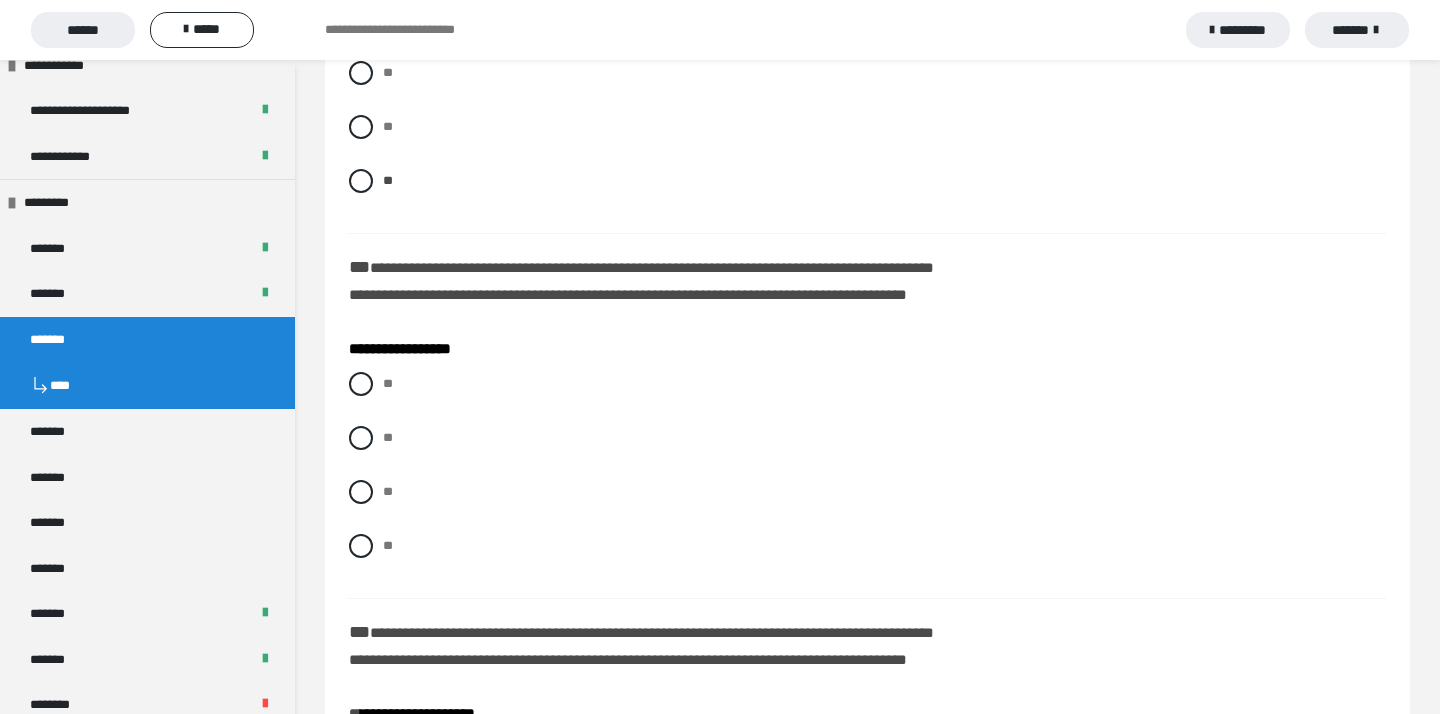 scroll, scrollTop: 2640, scrollLeft: 0, axis: vertical 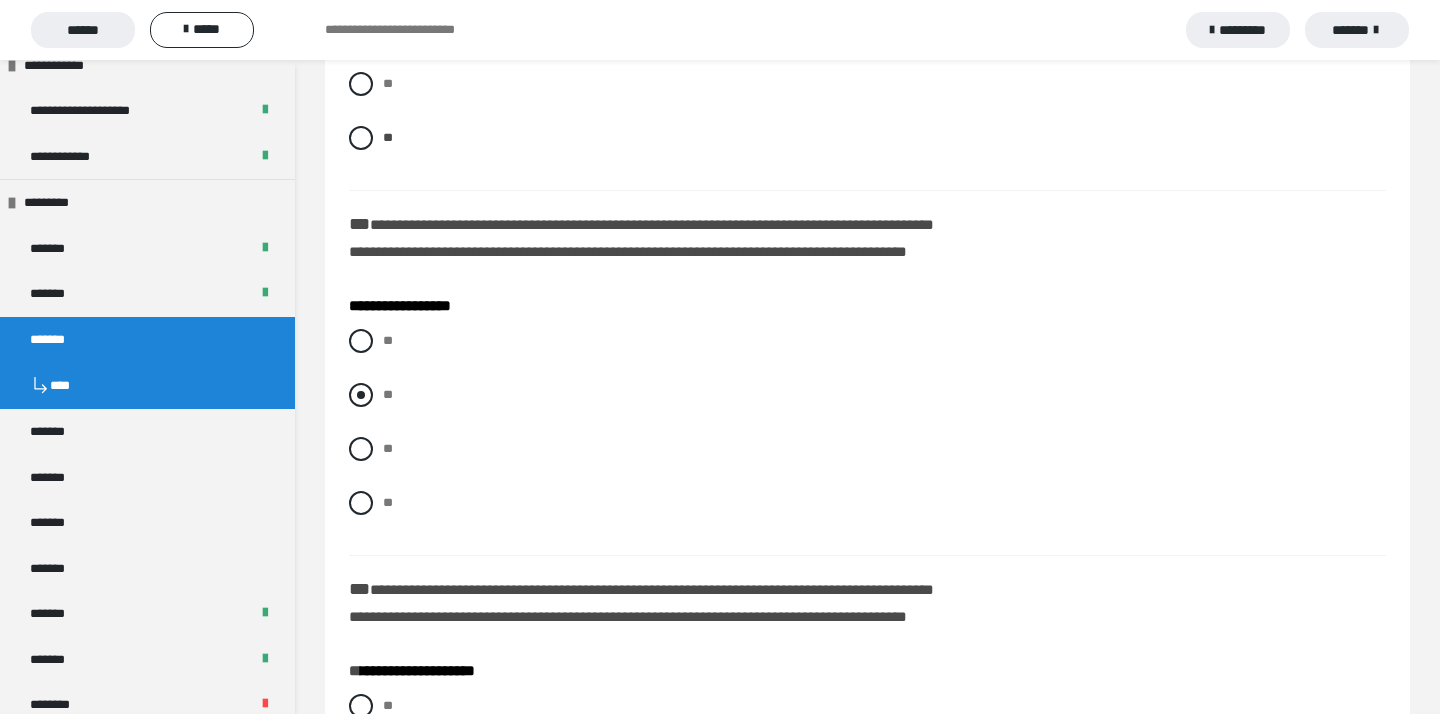 click at bounding box center [361, 395] 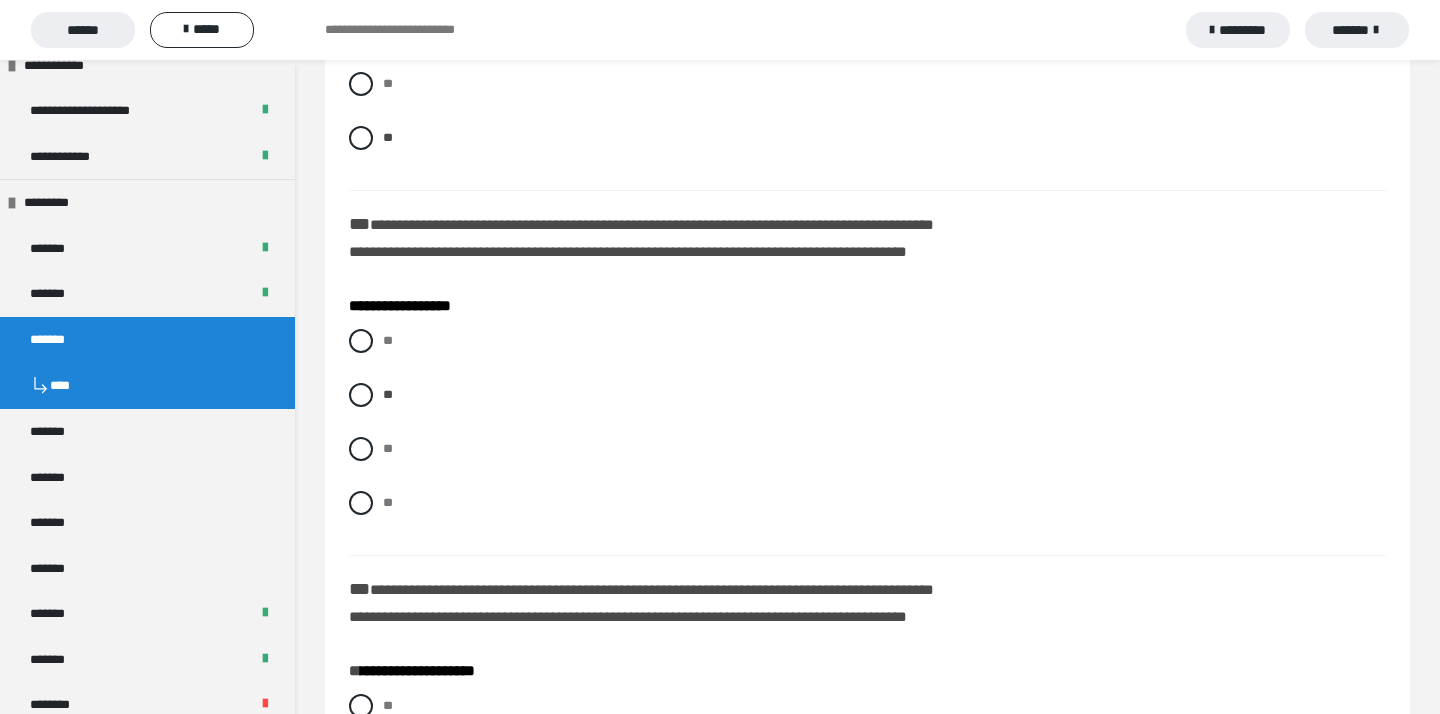 click on "**********" at bounding box center [641, -2317] 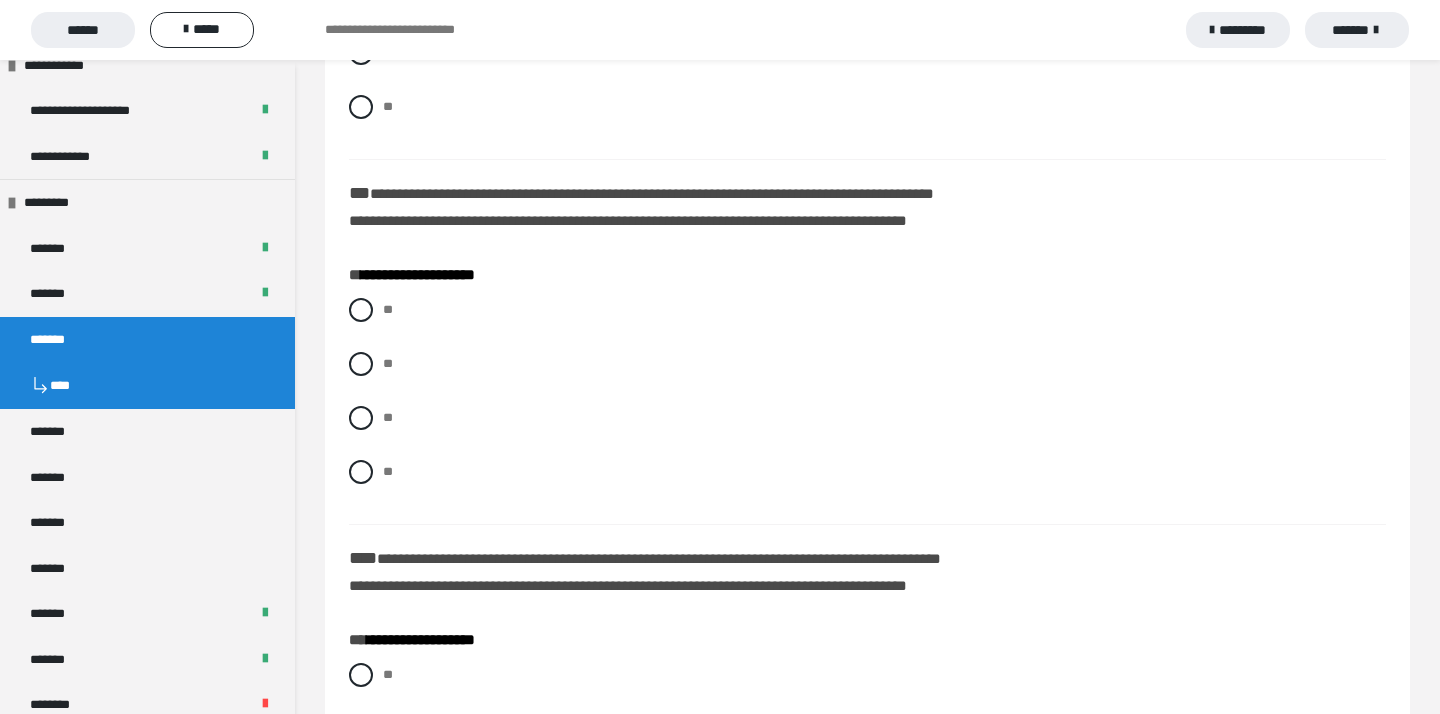 scroll, scrollTop: 3040, scrollLeft: 0, axis: vertical 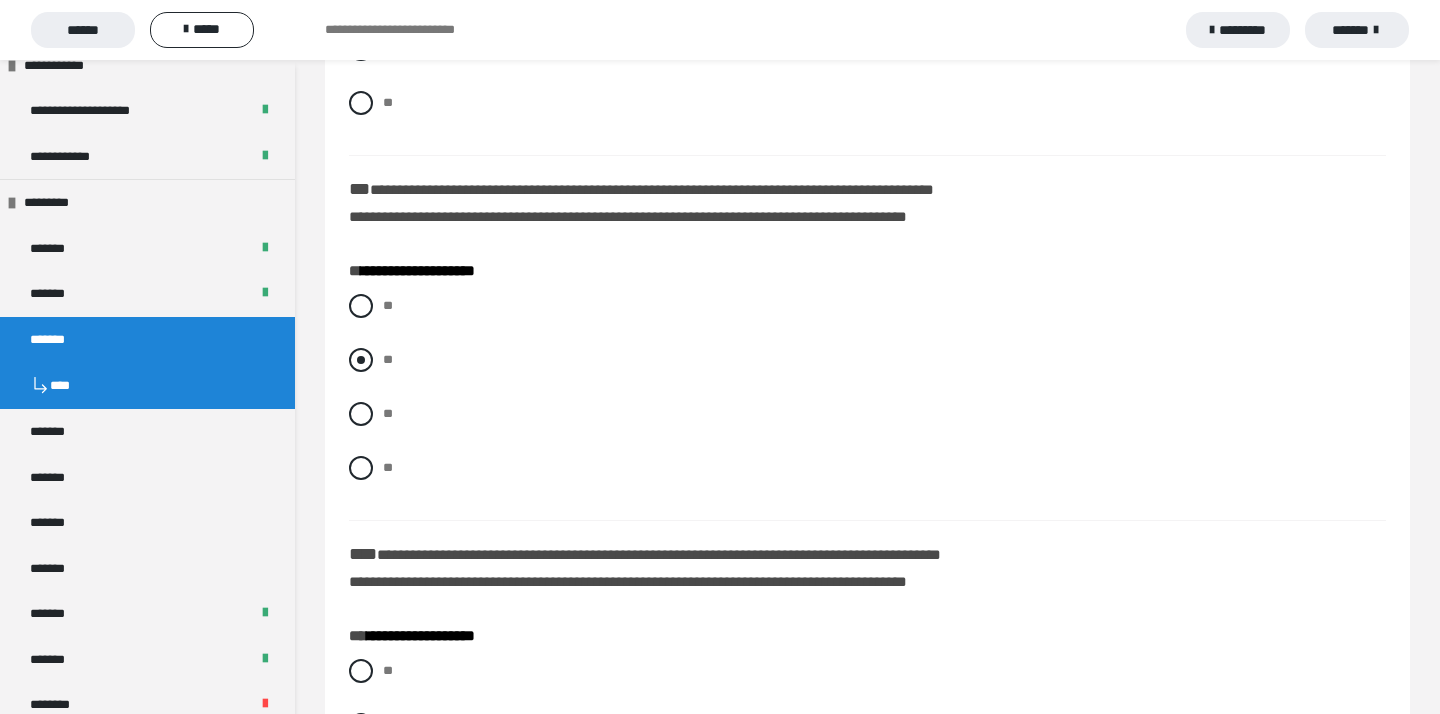 click at bounding box center [361, 360] 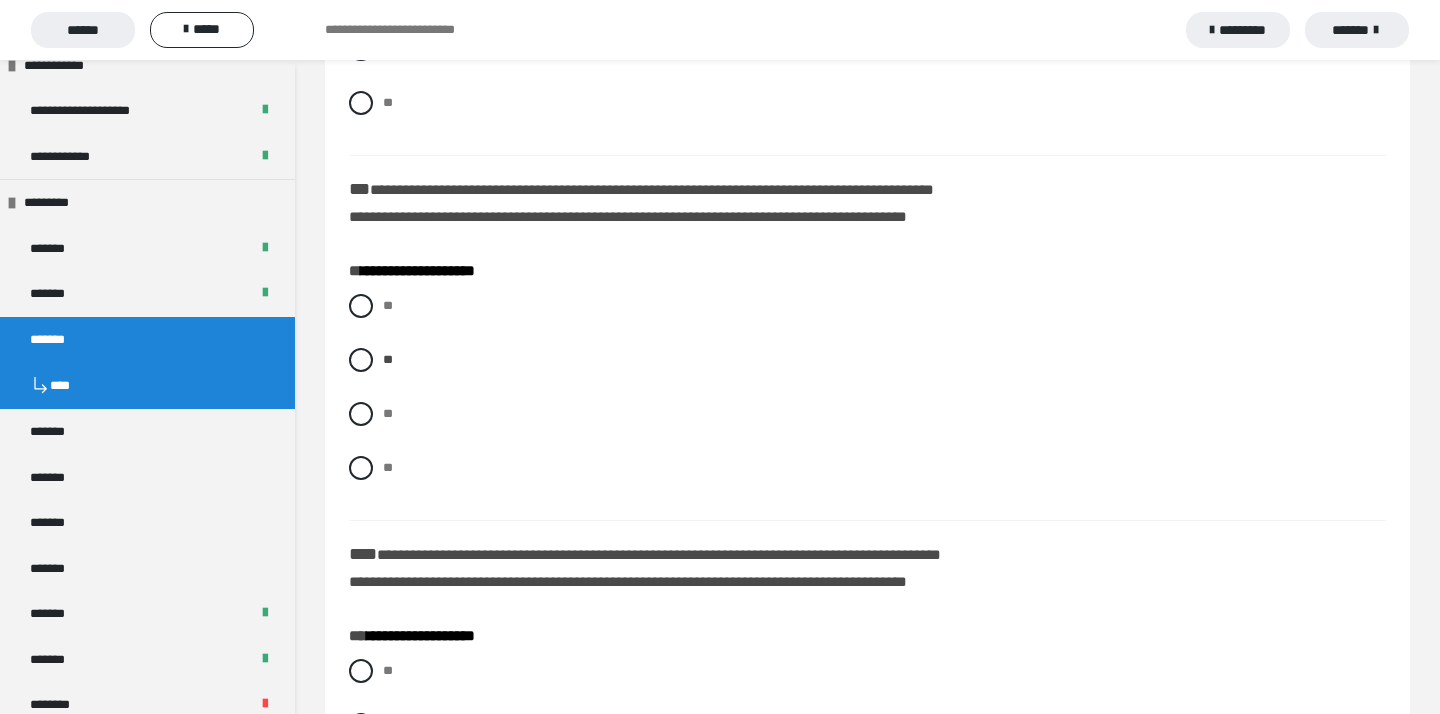 click on "**********" at bounding box center [641, -2717] 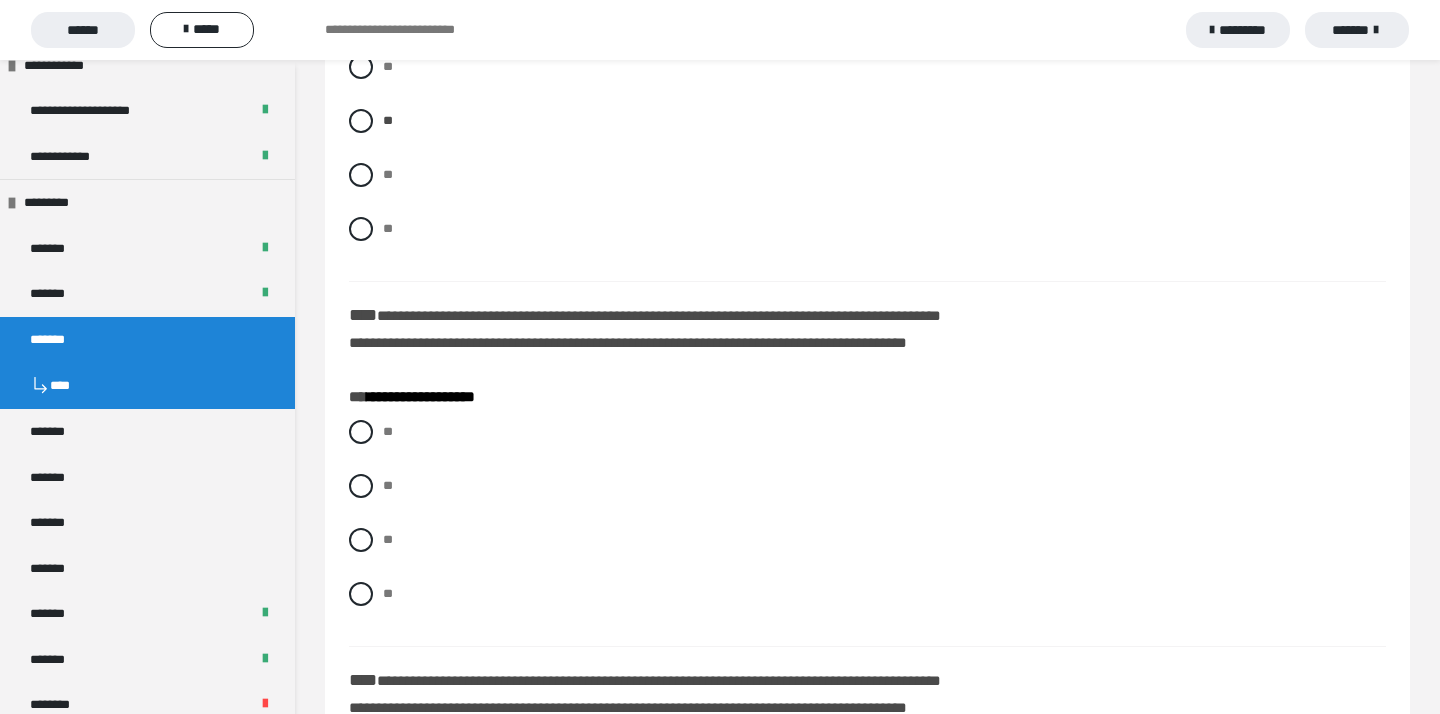 scroll, scrollTop: 3280, scrollLeft: 0, axis: vertical 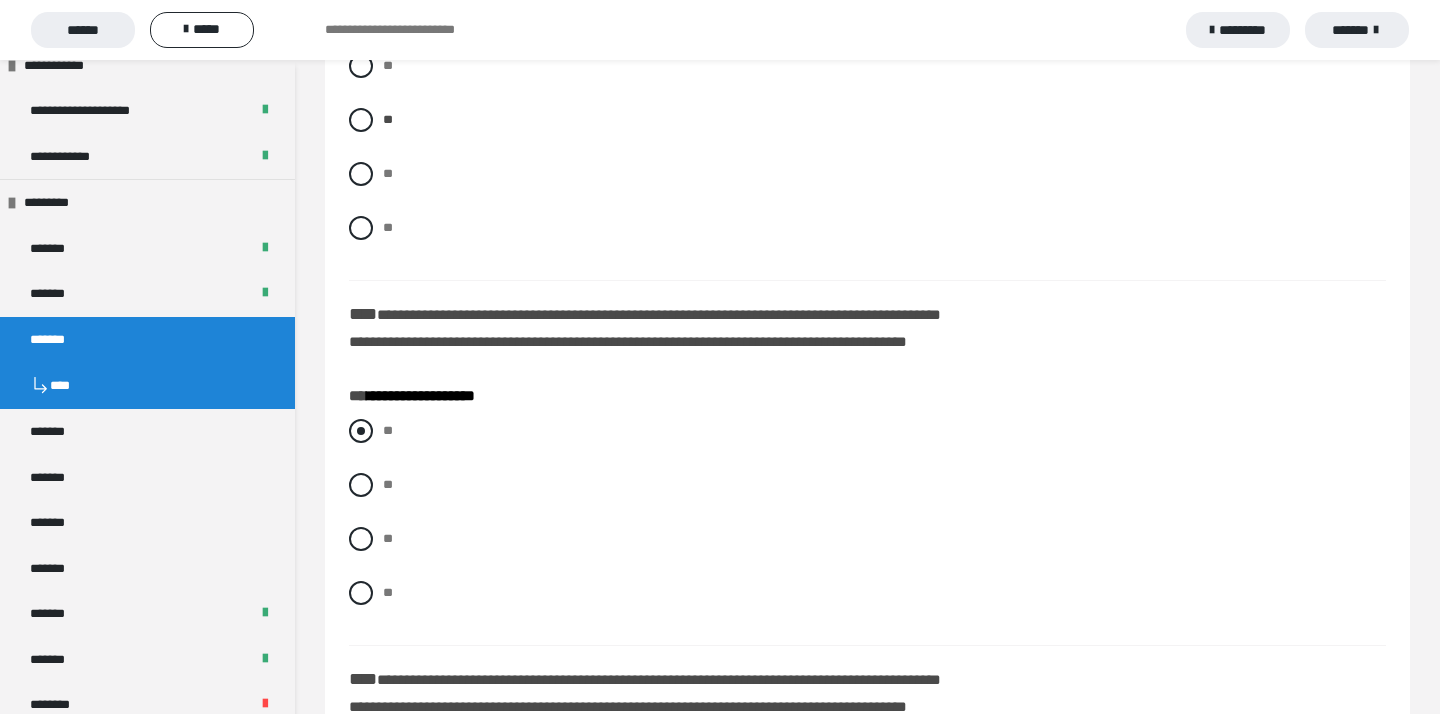 click at bounding box center [361, 431] 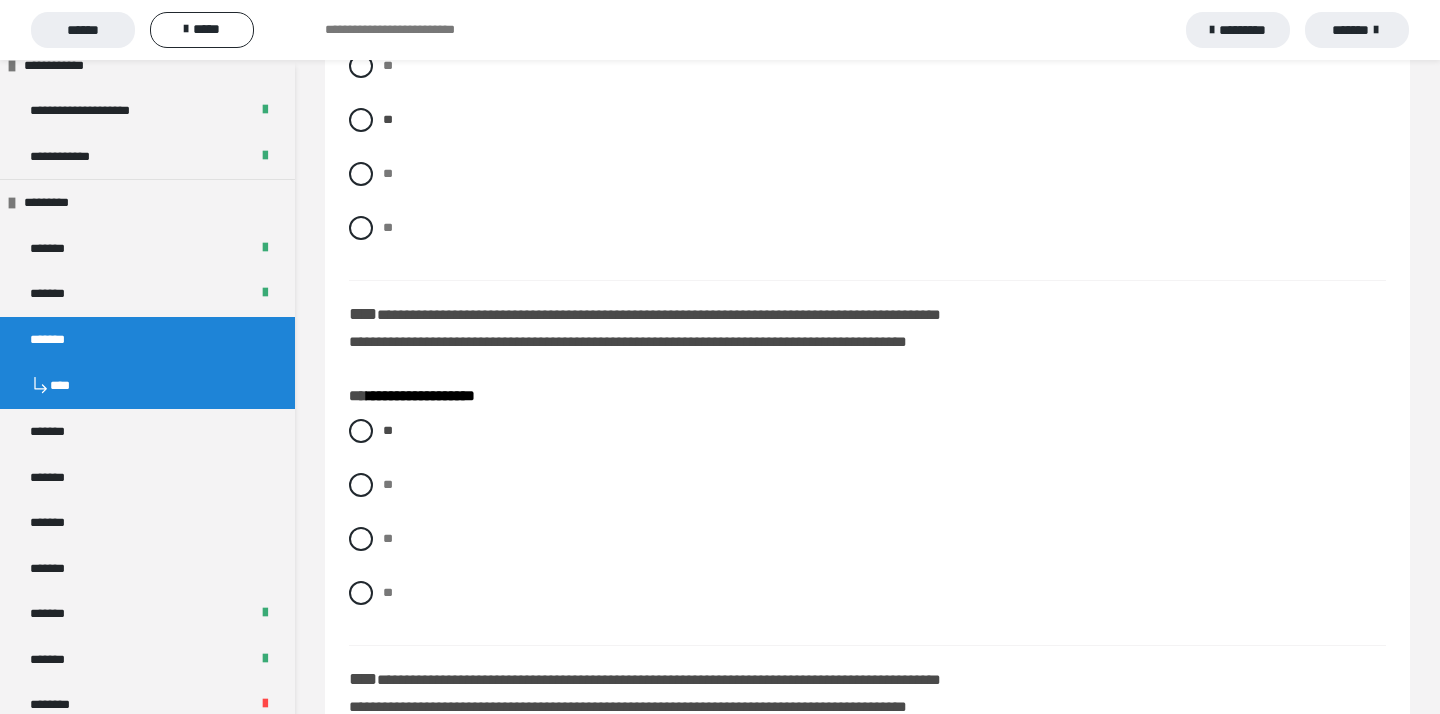 click on "**********" at bounding box center [645, 719] 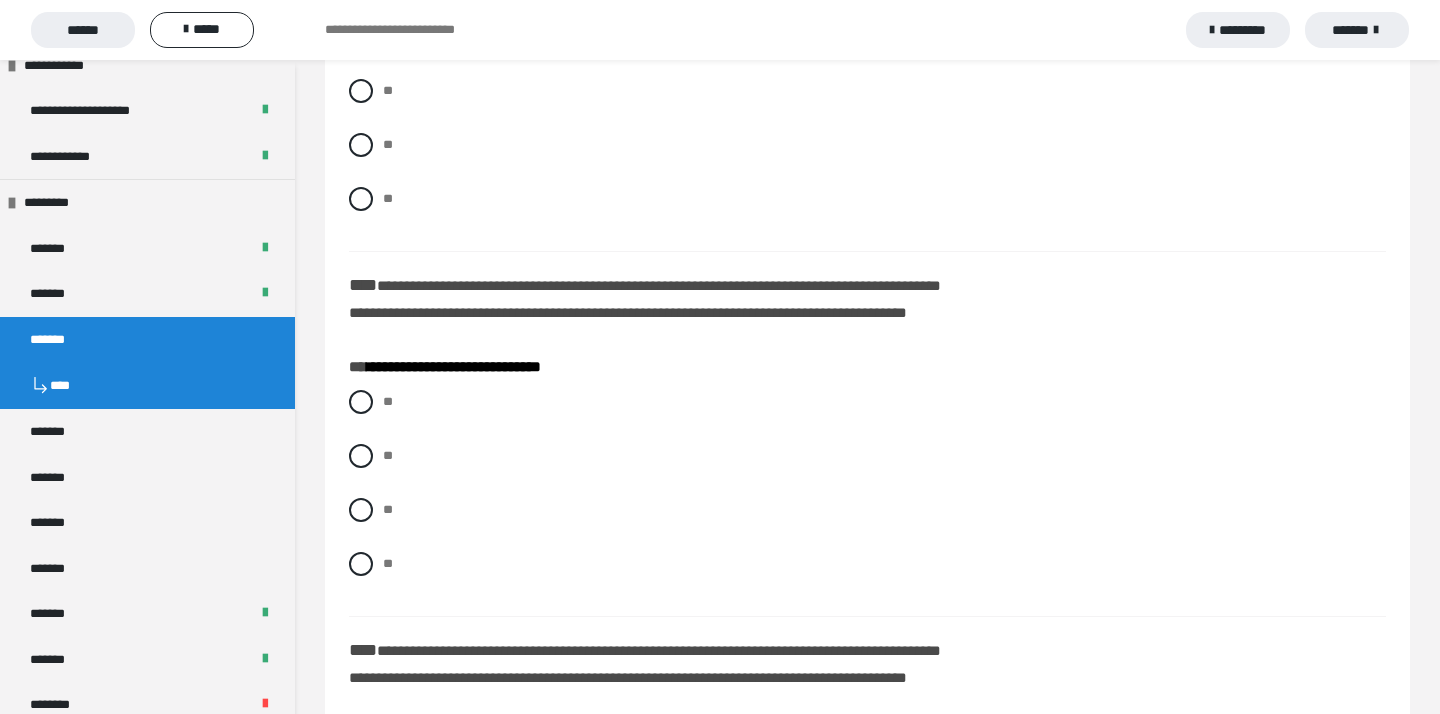 scroll, scrollTop: 3680, scrollLeft: 0, axis: vertical 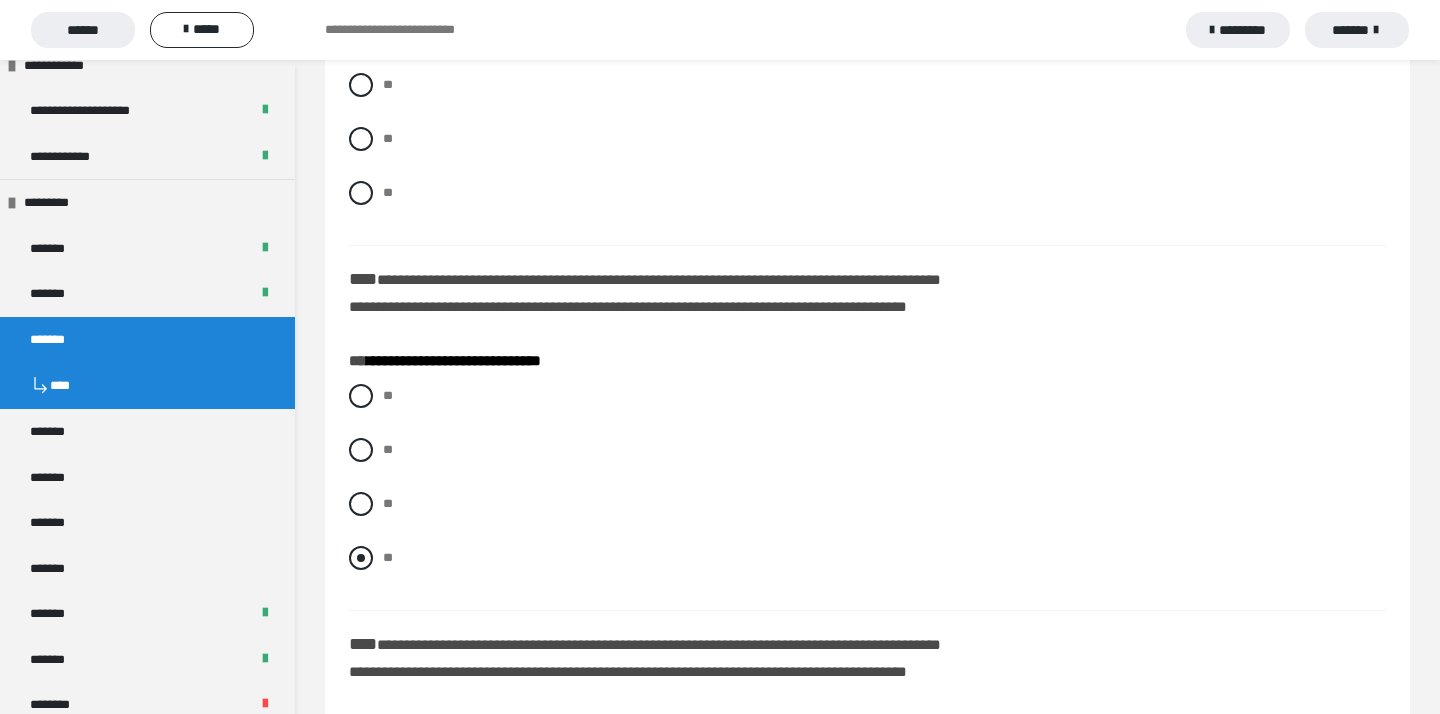 click at bounding box center (361, 558) 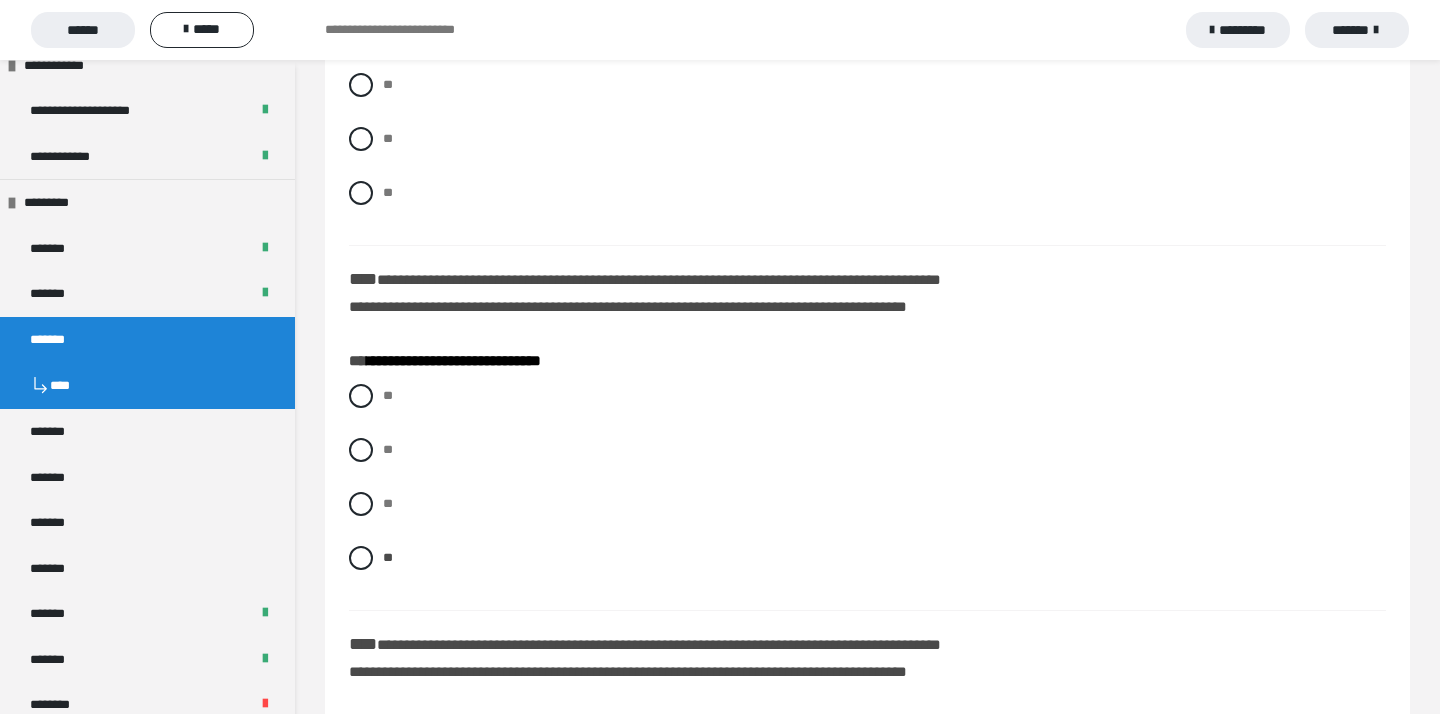 click on "**********" at bounding box center (641, -3357) 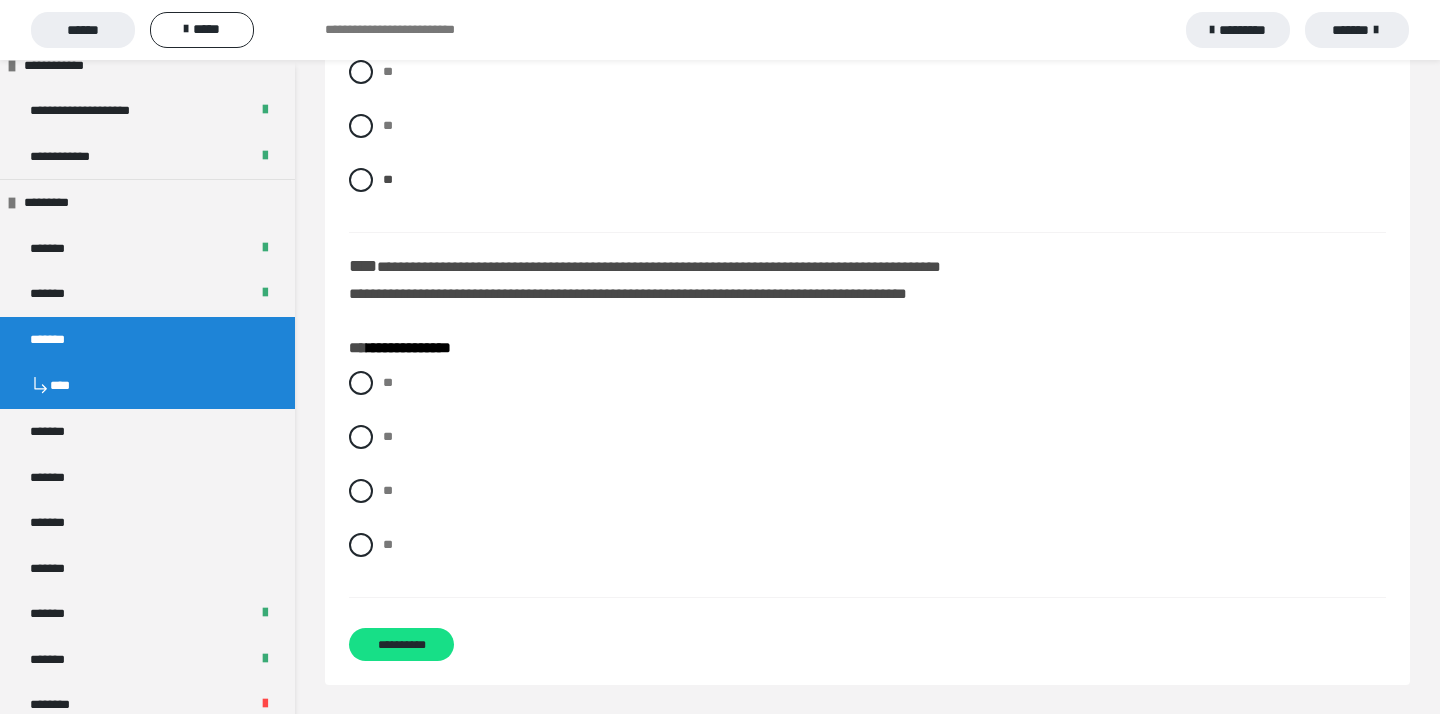scroll, scrollTop: 4059, scrollLeft: 0, axis: vertical 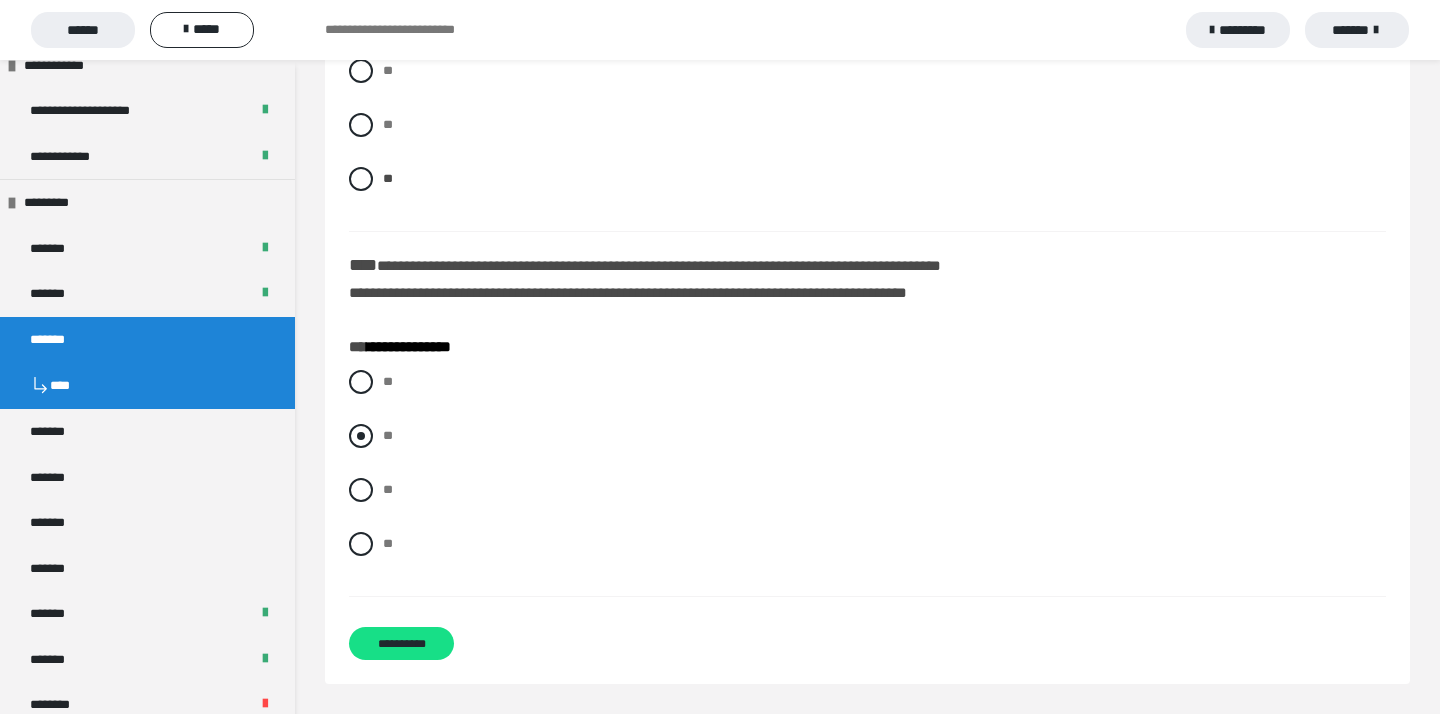 click at bounding box center (361, 436) 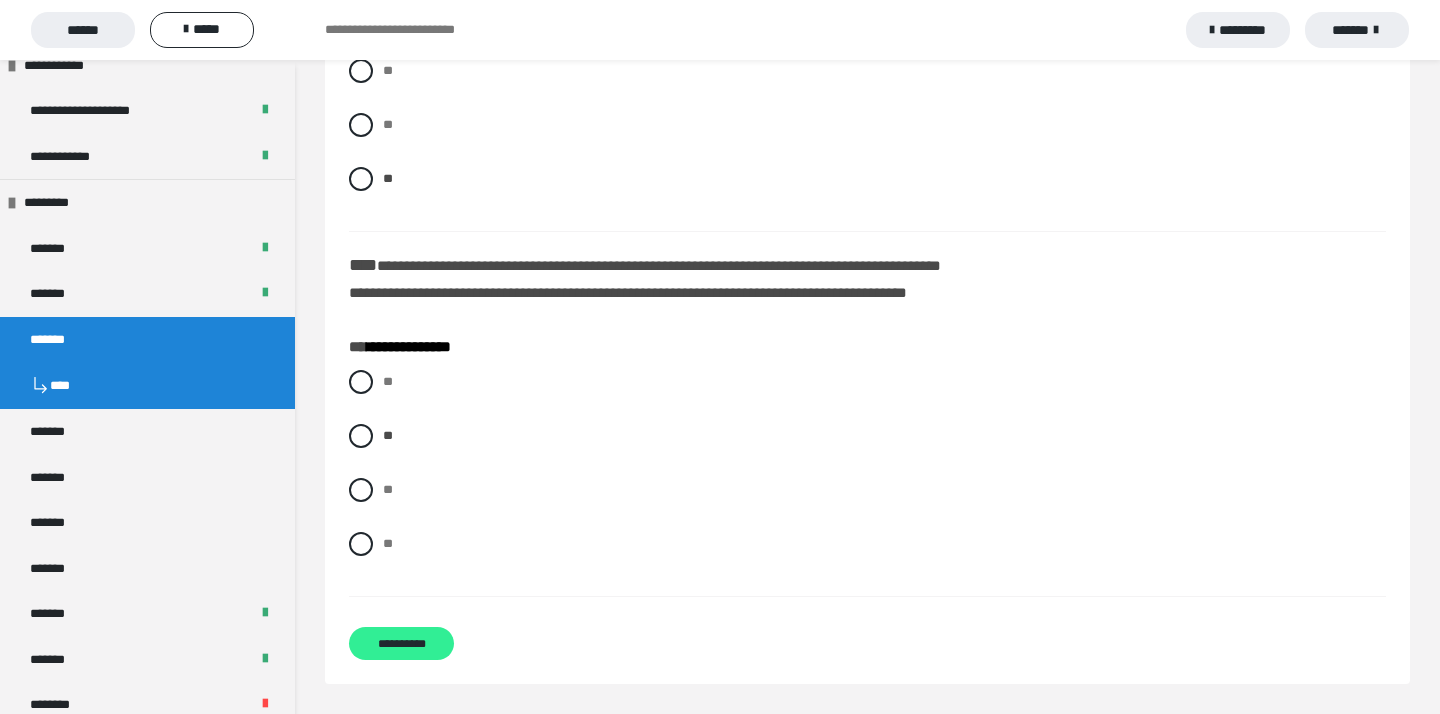 click on "**********" at bounding box center (401, 643) 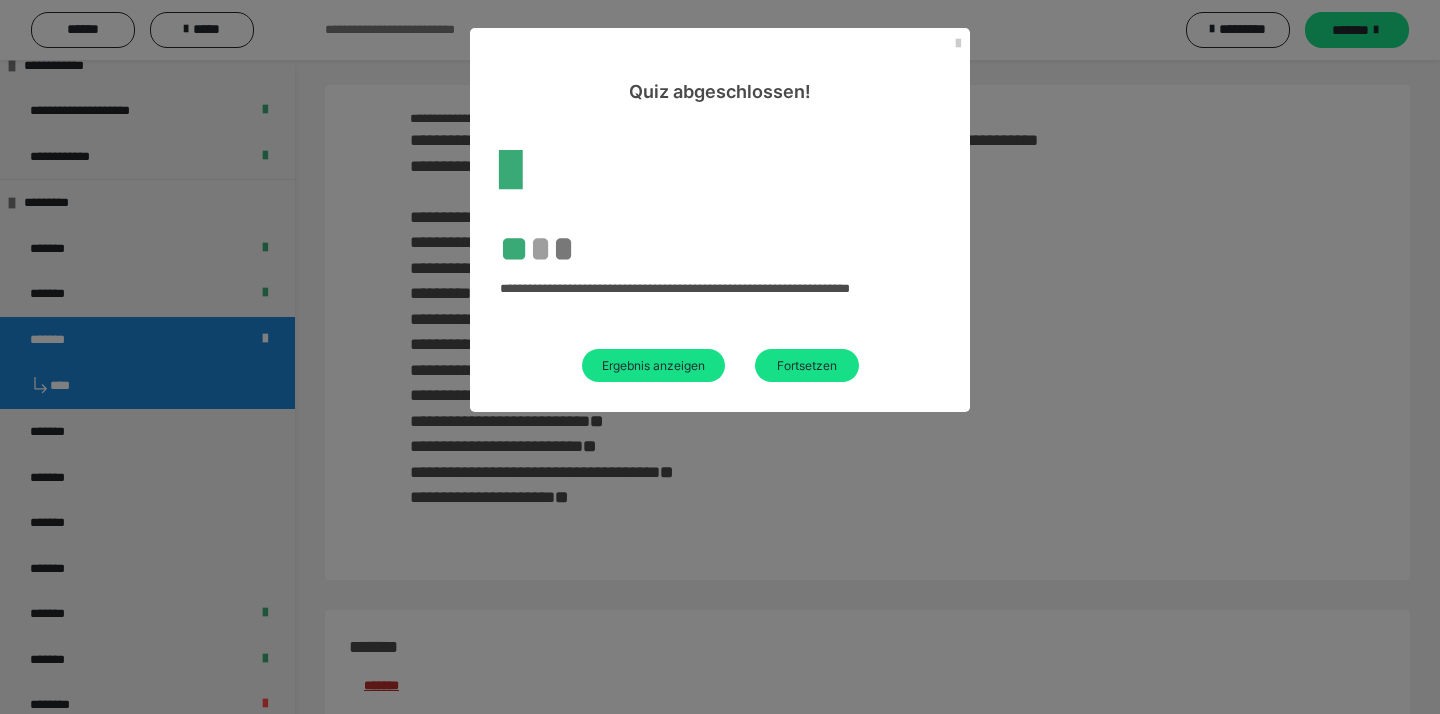 scroll, scrollTop: 3572, scrollLeft: 0, axis: vertical 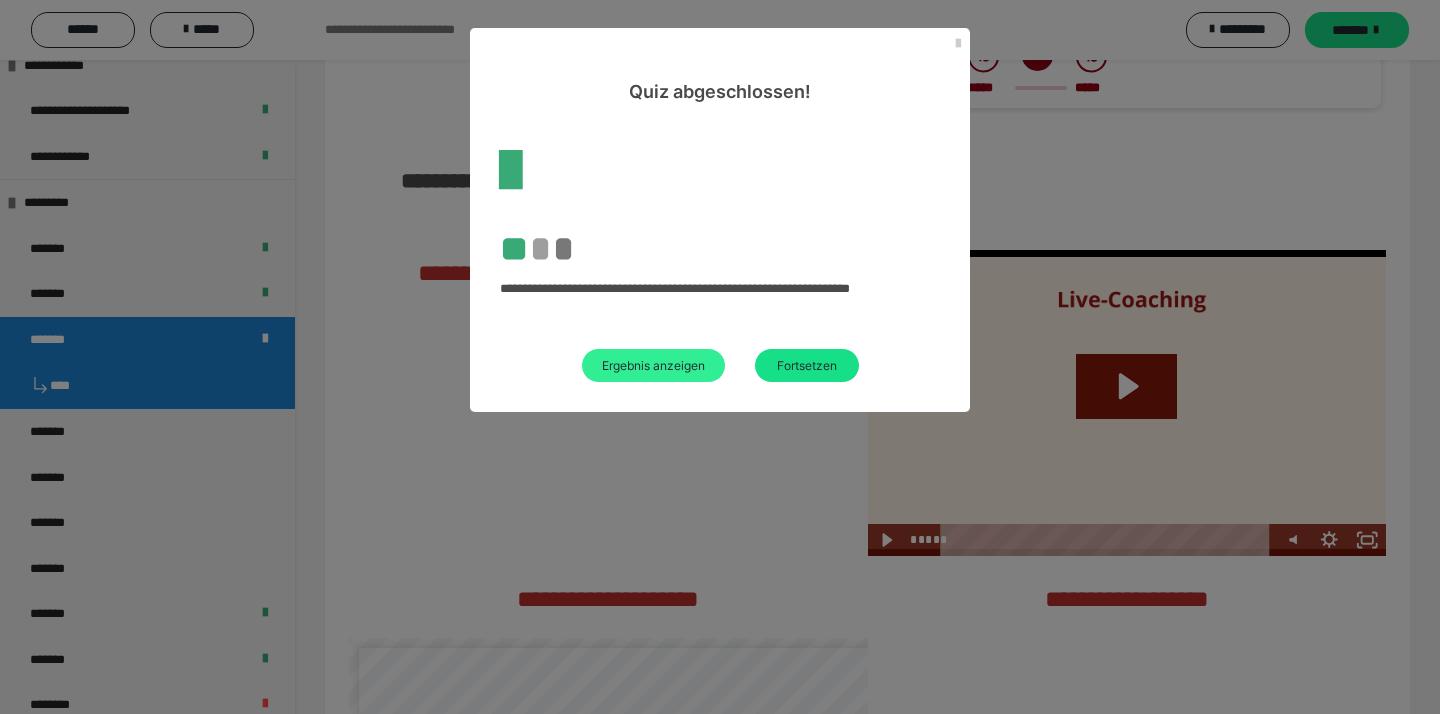 click on "Ergebnis anzeigen" at bounding box center (653, 365) 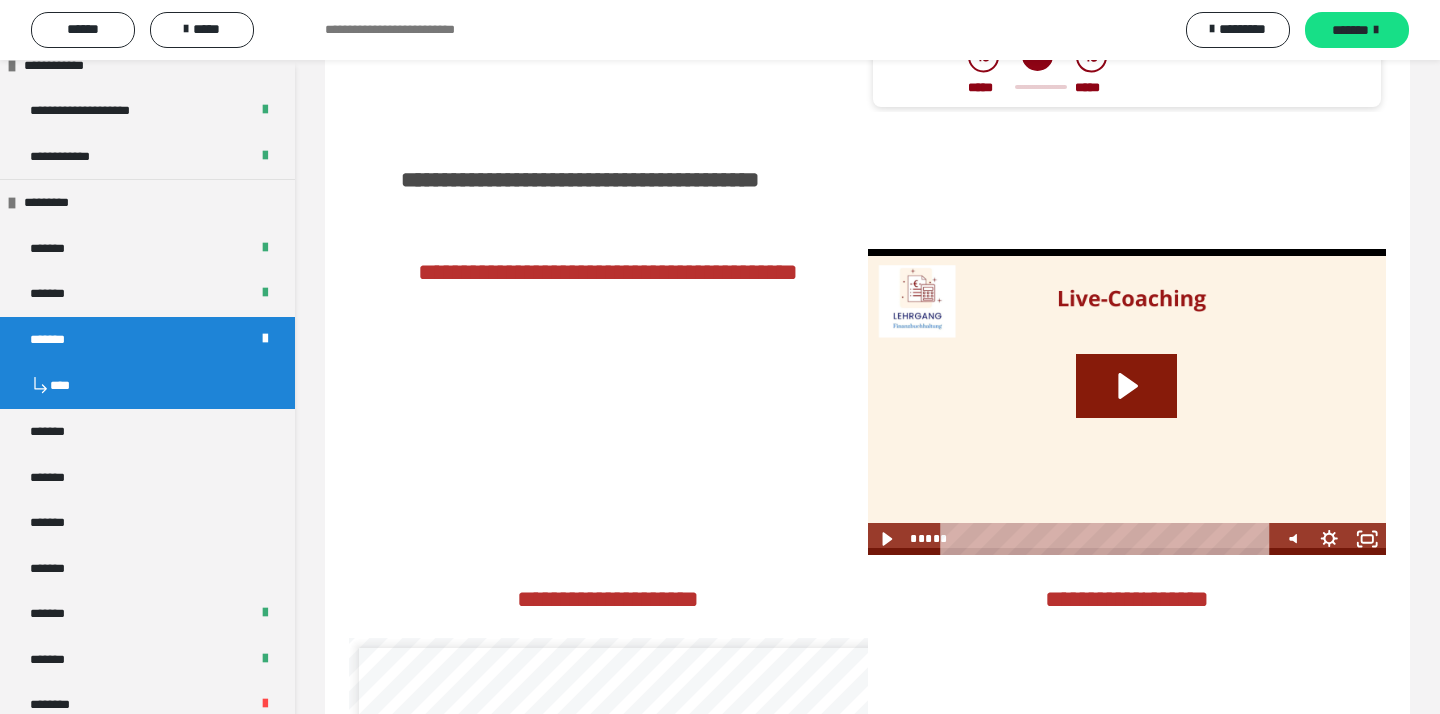 click on "**********" at bounding box center (608, 31) 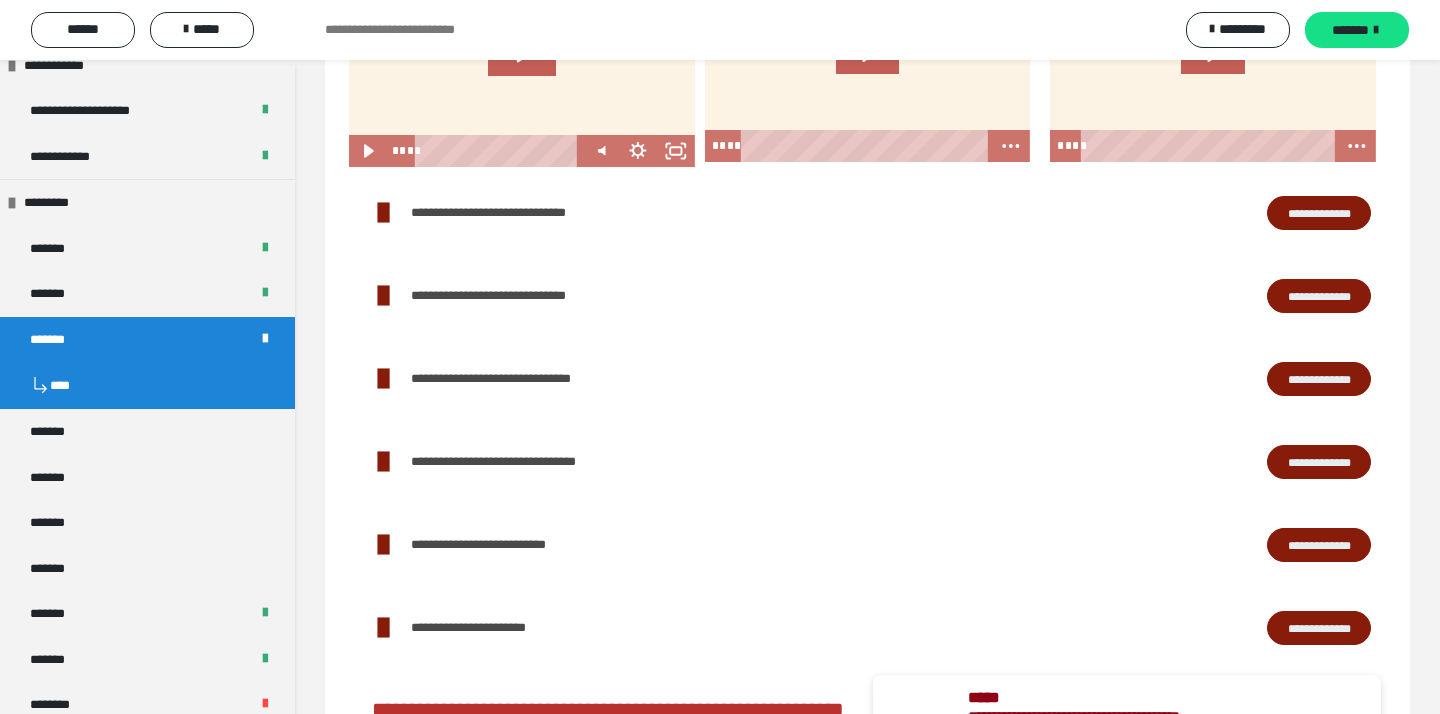 scroll, scrollTop: 5617, scrollLeft: 0, axis: vertical 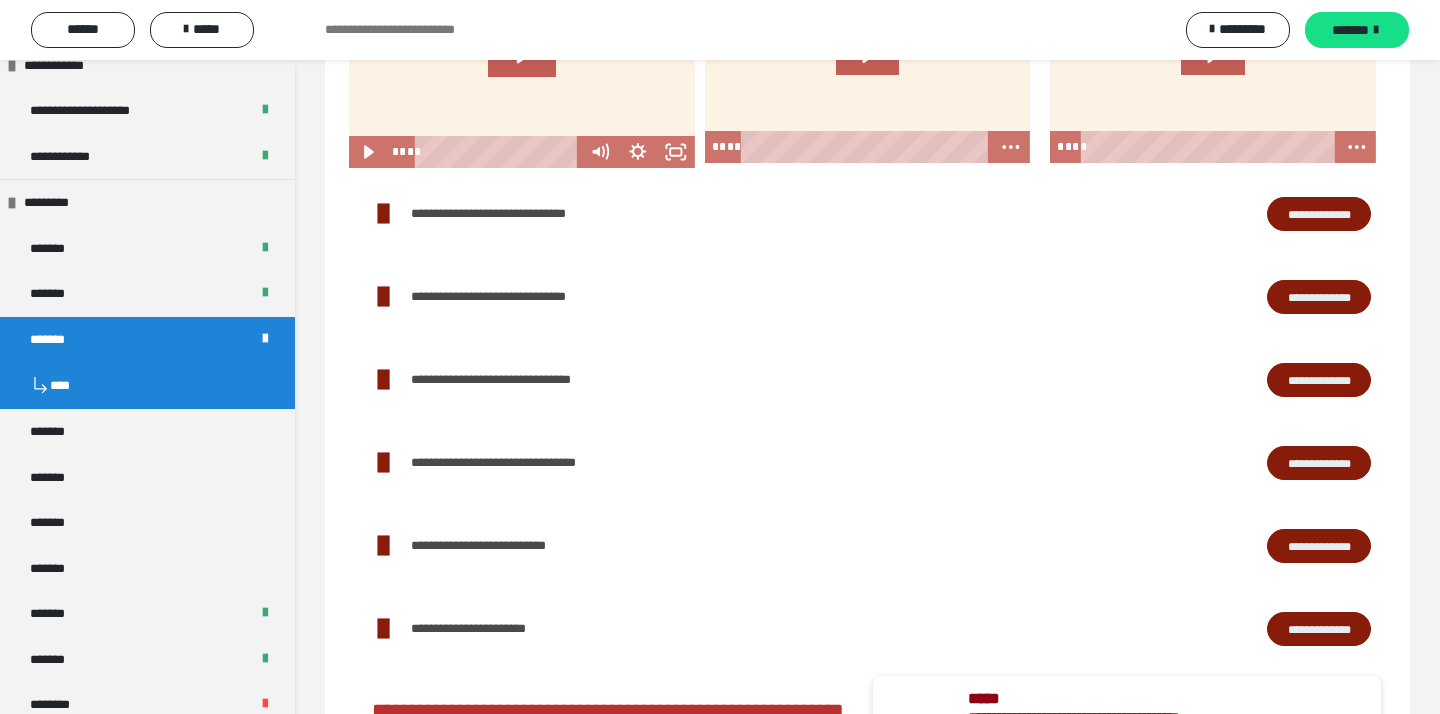 click on "**********" at bounding box center (867, -1743) 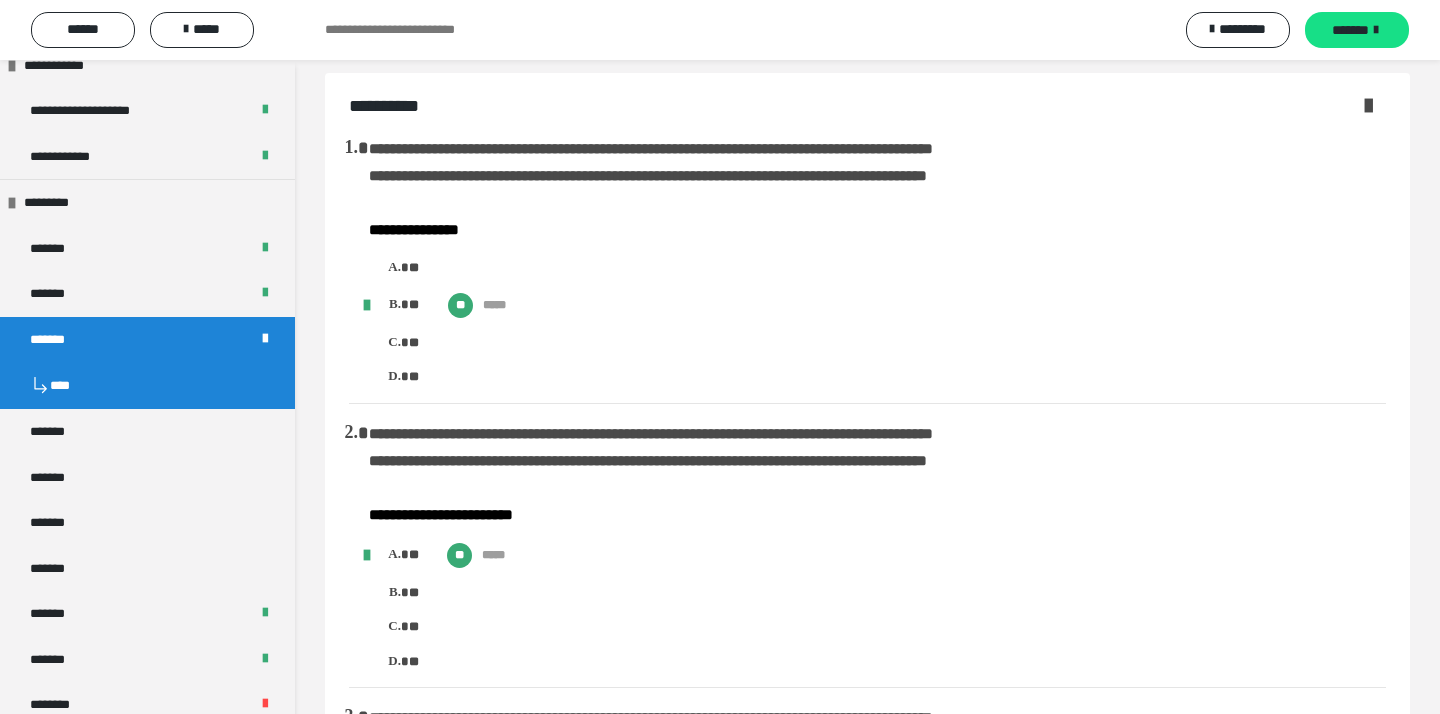 scroll, scrollTop: 0, scrollLeft: 0, axis: both 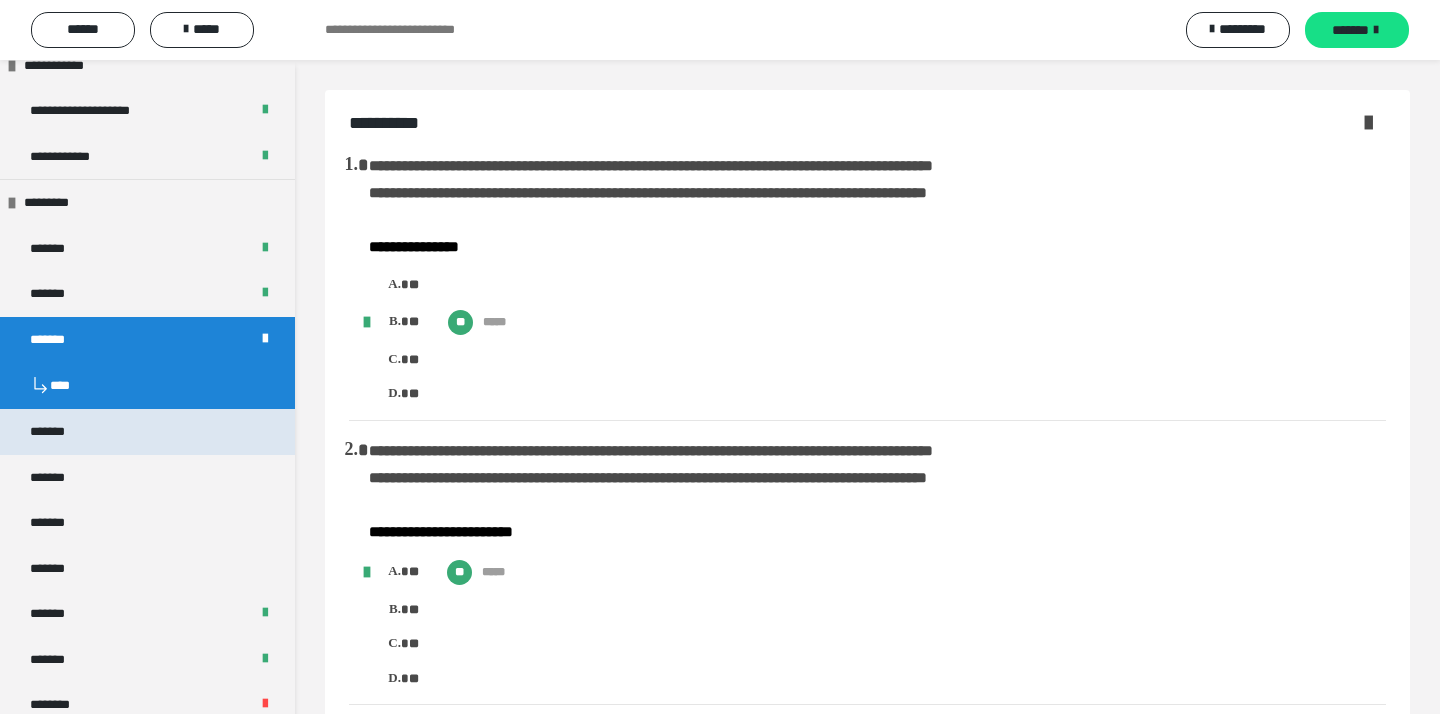 click on "*******" at bounding box center [59, 432] 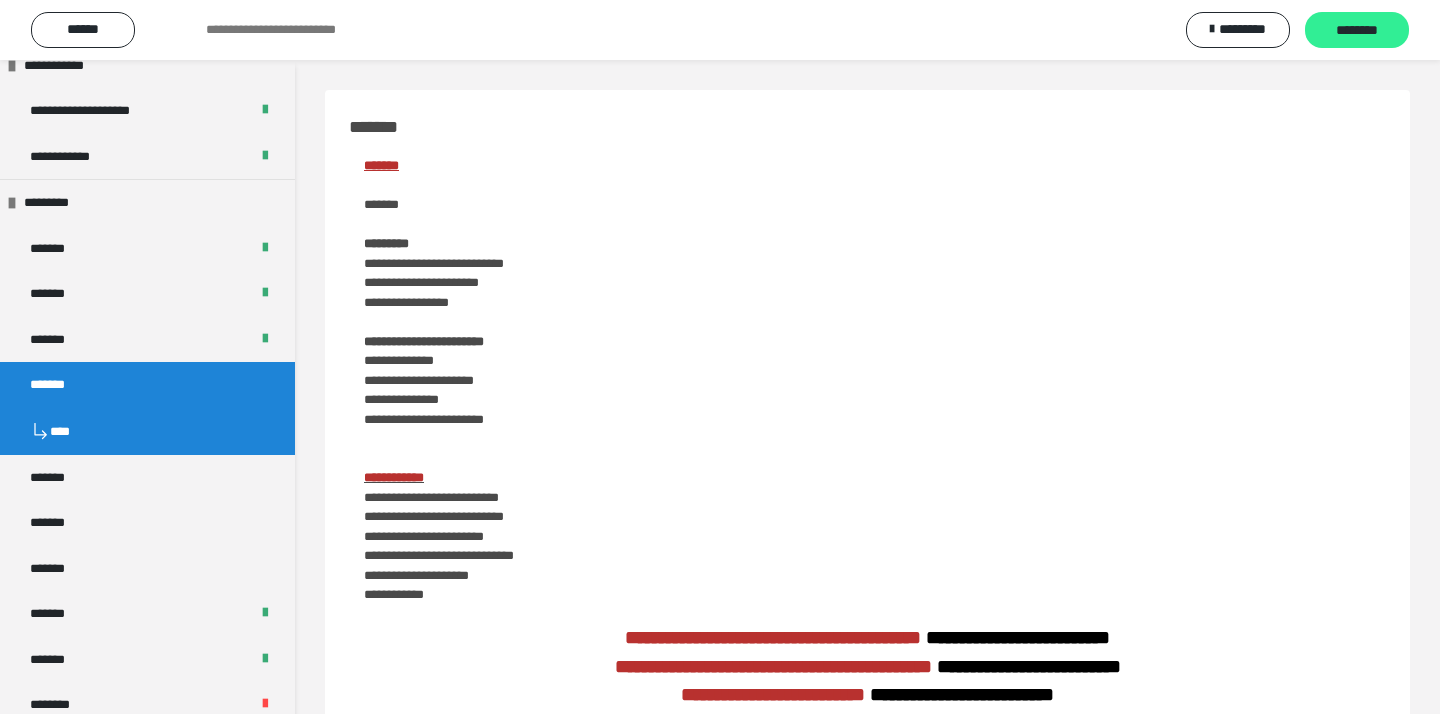 click on "********" at bounding box center (1357, 31) 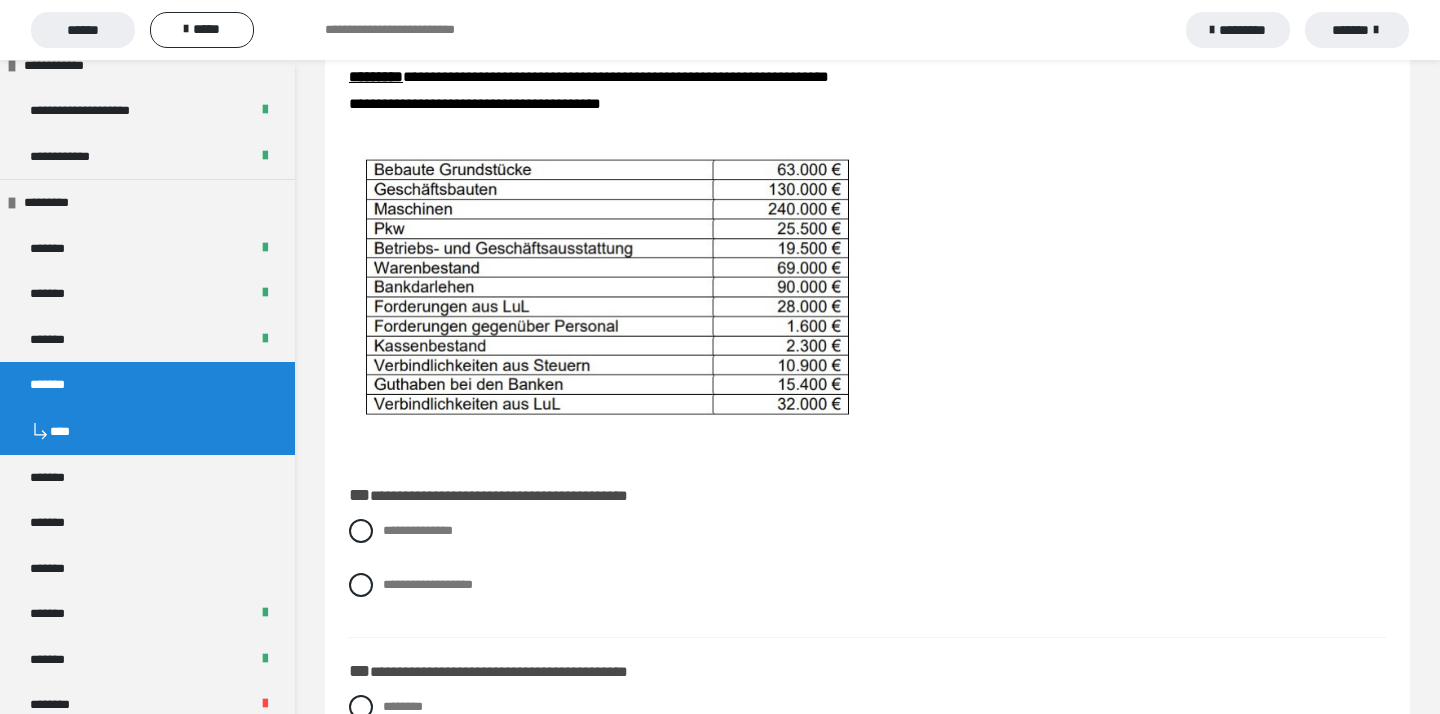 scroll, scrollTop: 200, scrollLeft: 0, axis: vertical 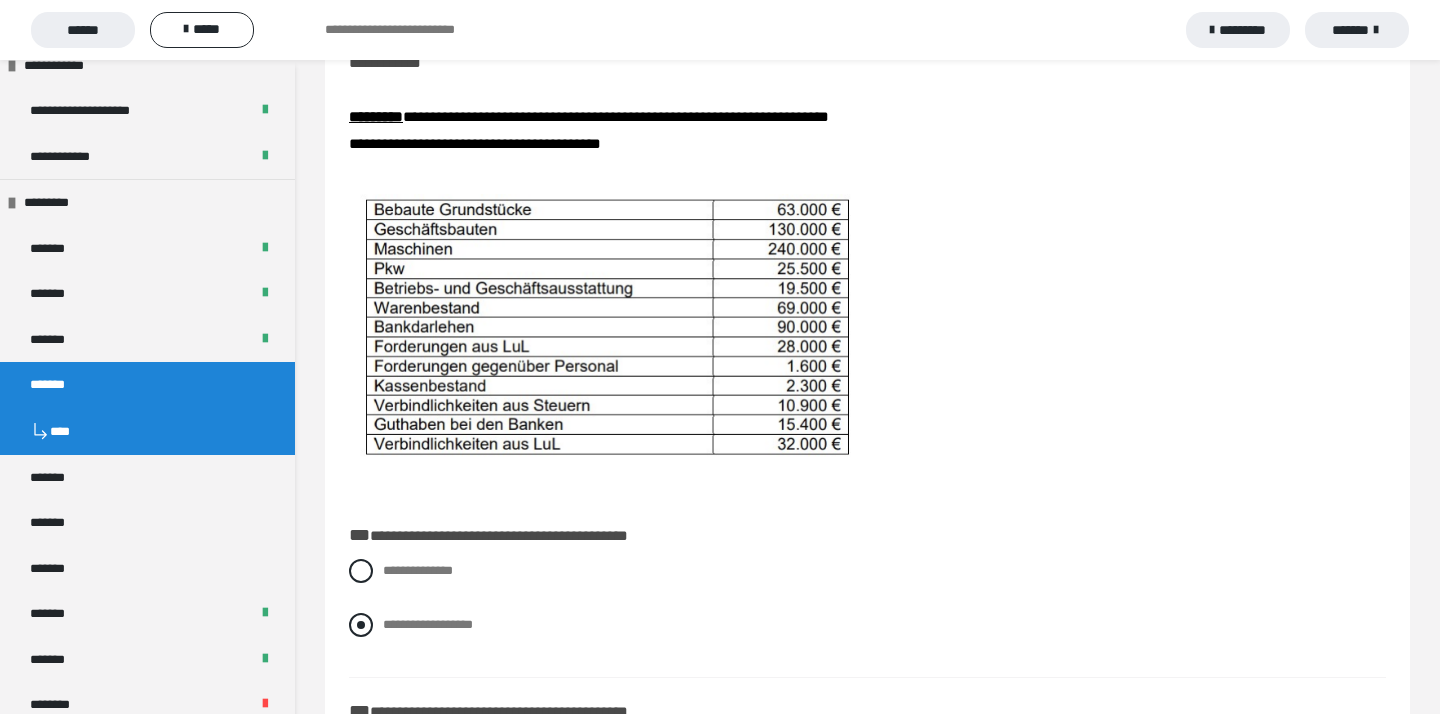 click at bounding box center [361, 625] 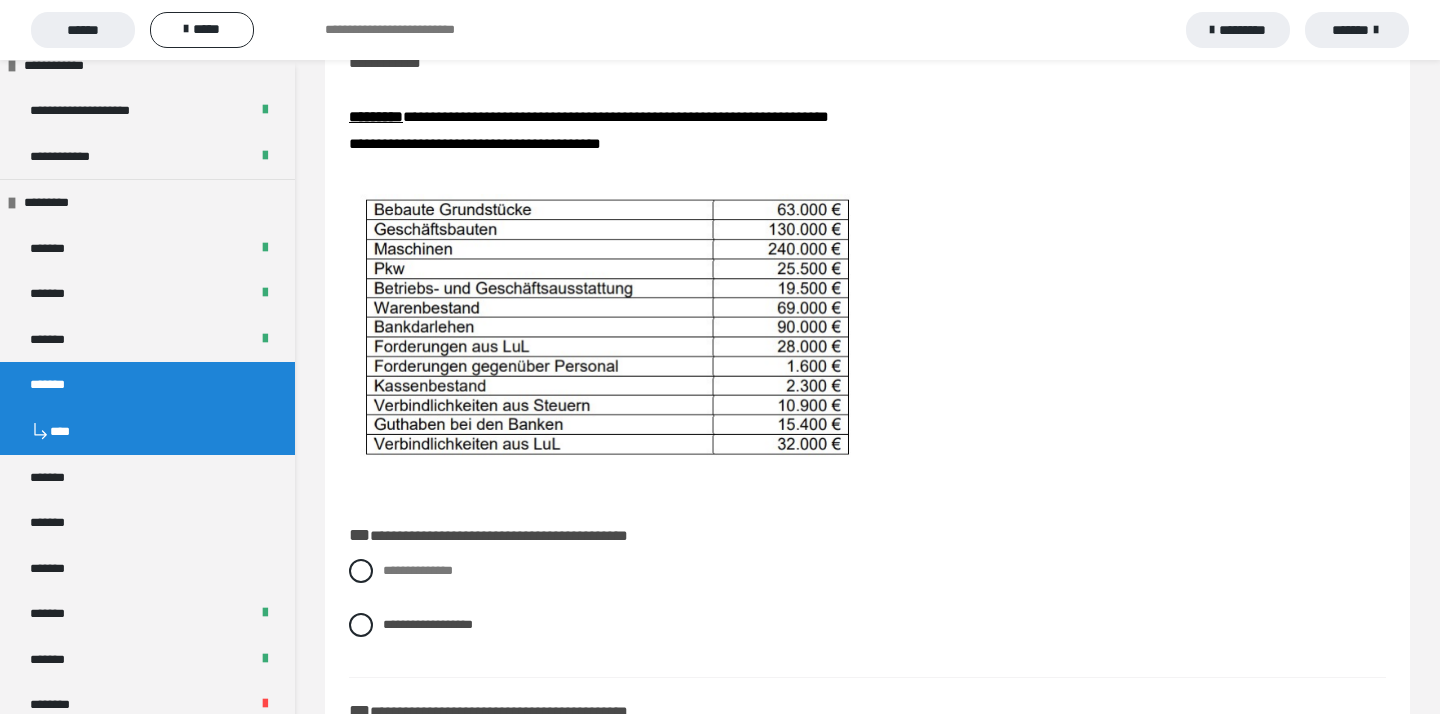 click on "**********" at bounding box center [867, 613] 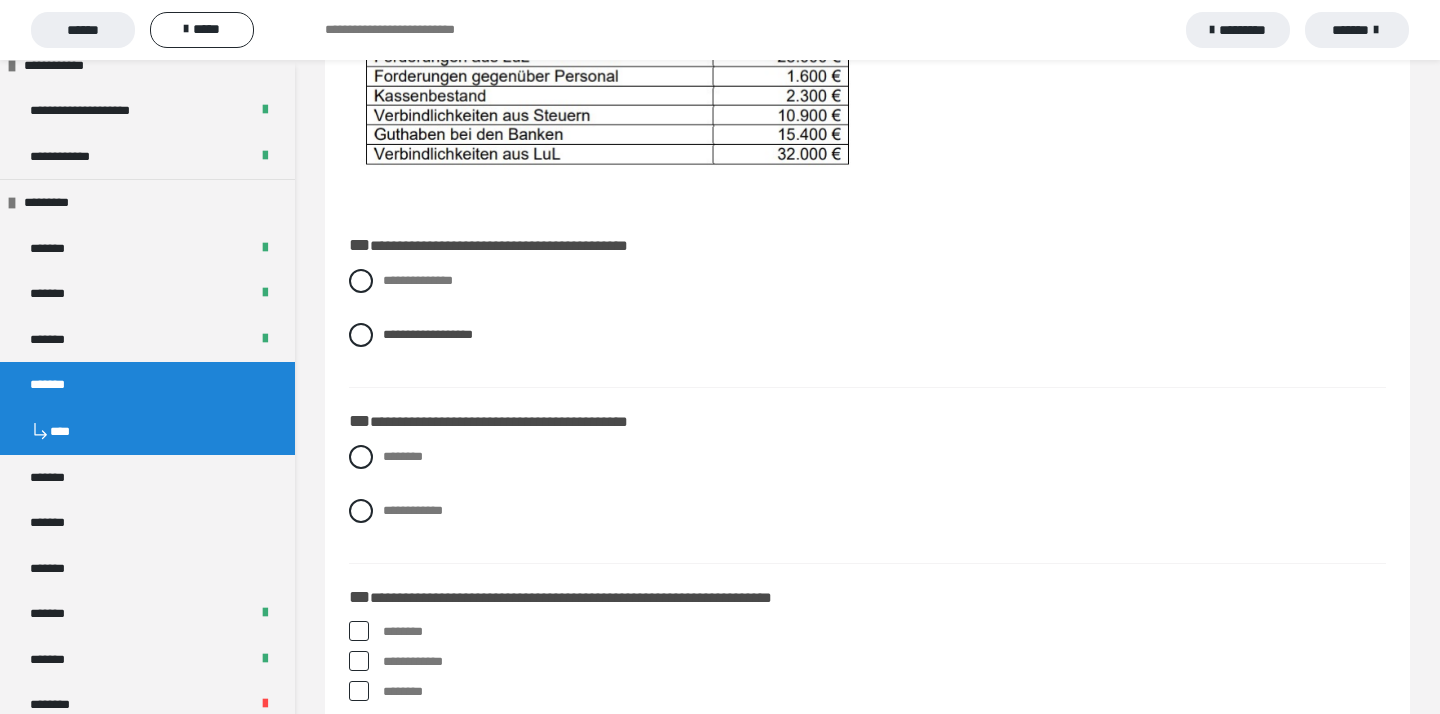 scroll, scrollTop: 520, scrollLeft: 0, axis: vertical 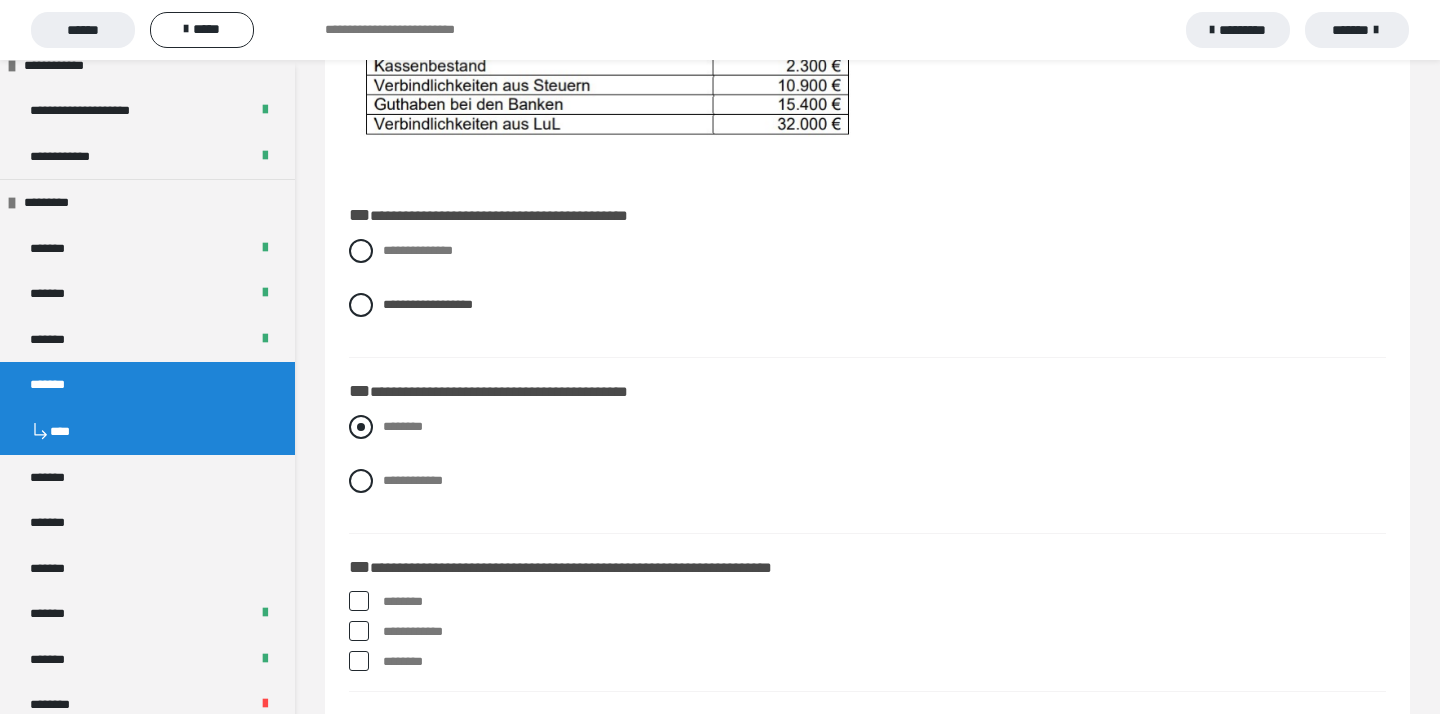 click at bounding box center (361, 427) 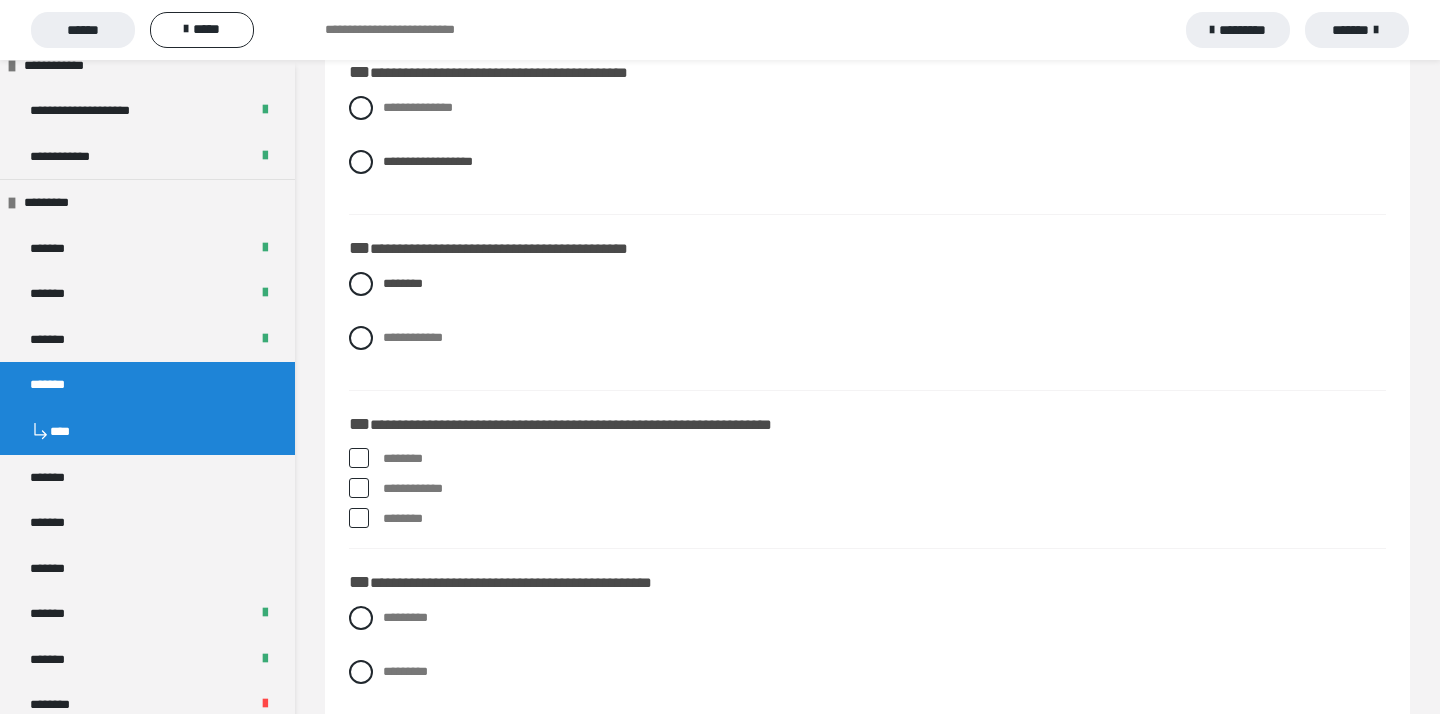 scroll, scrollTop: 680, scrollLeft: 0, axis: vertical 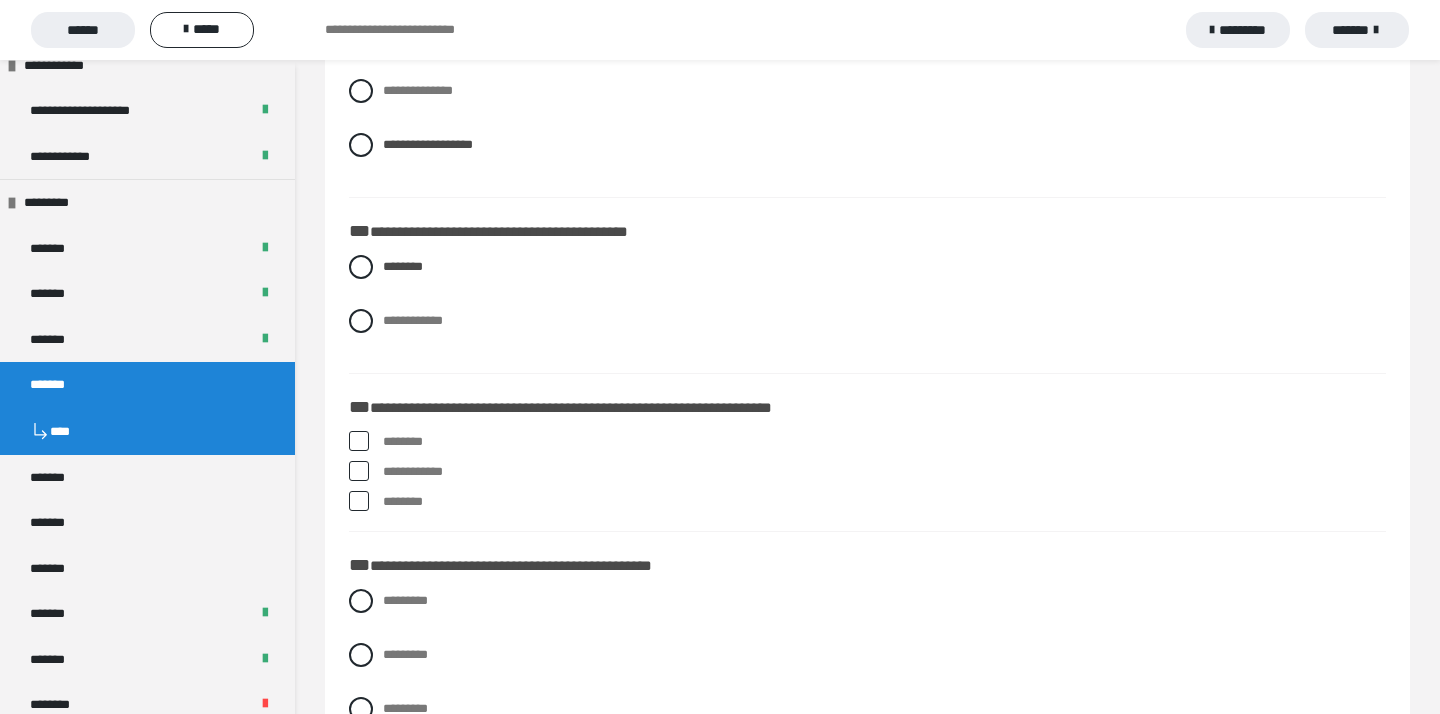 click at bounding box center (359, 471) 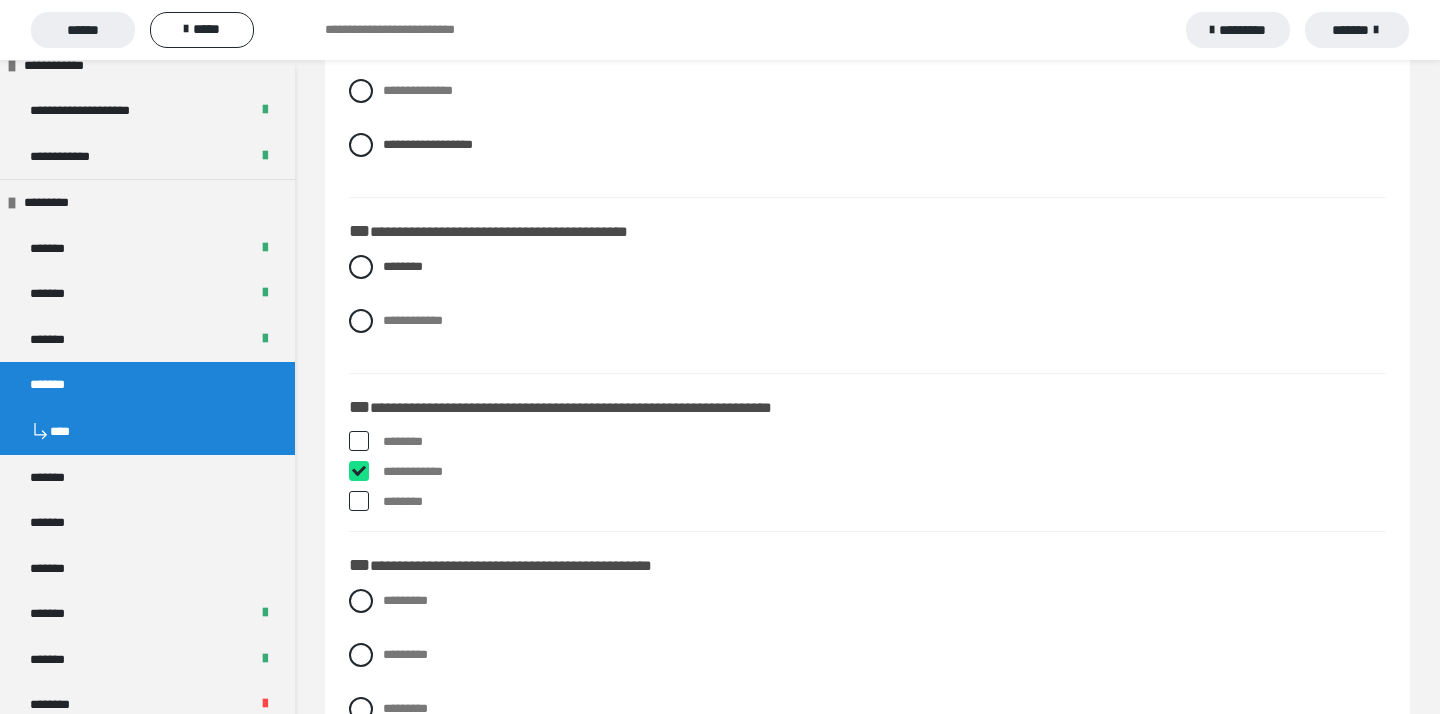 checkbox on "****" 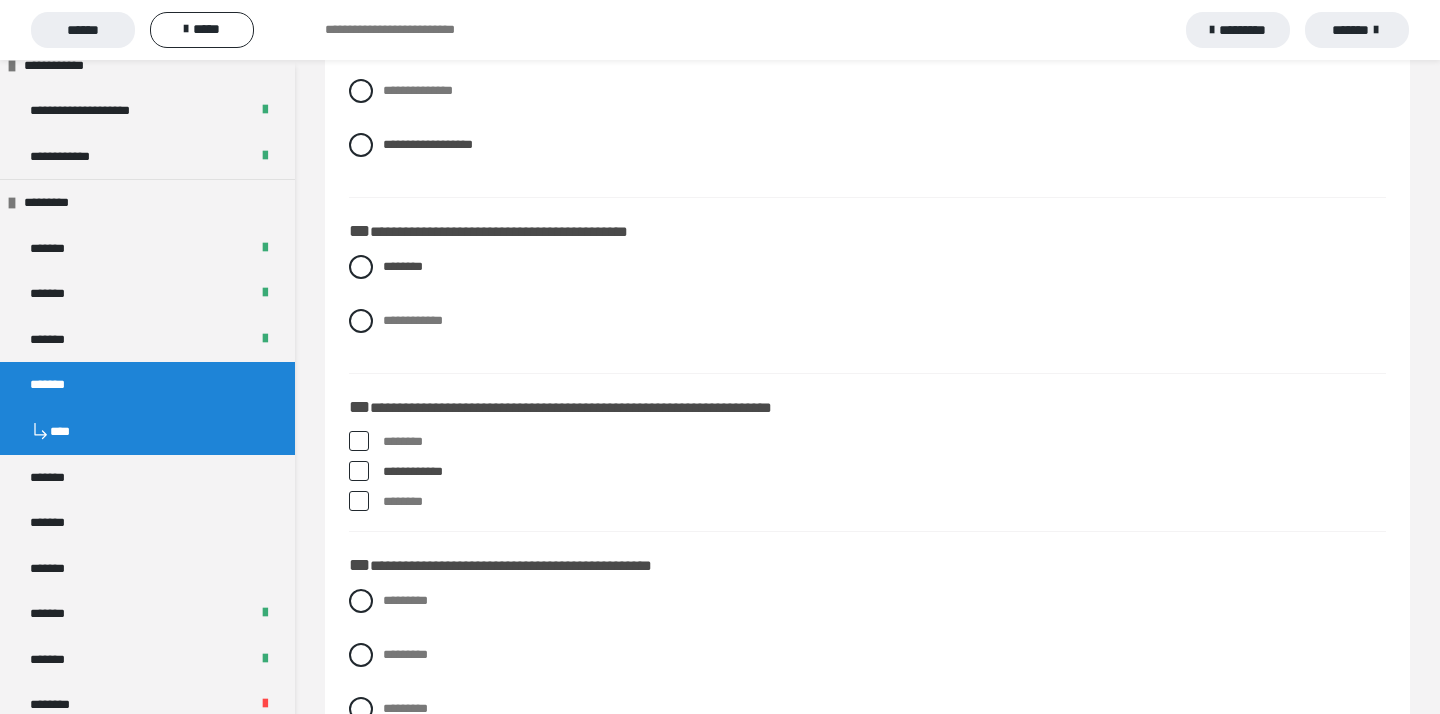 click at bounding box center (359, 501) 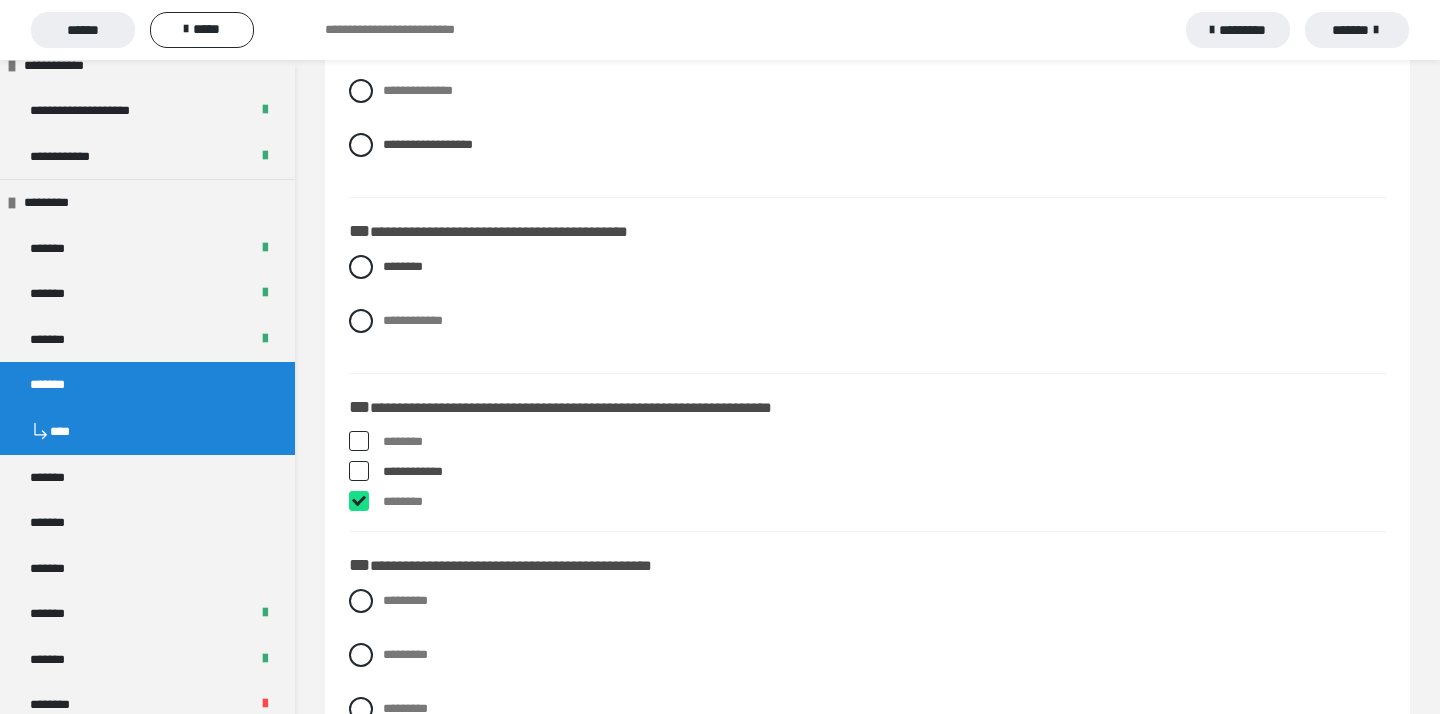 checkbox on "****" 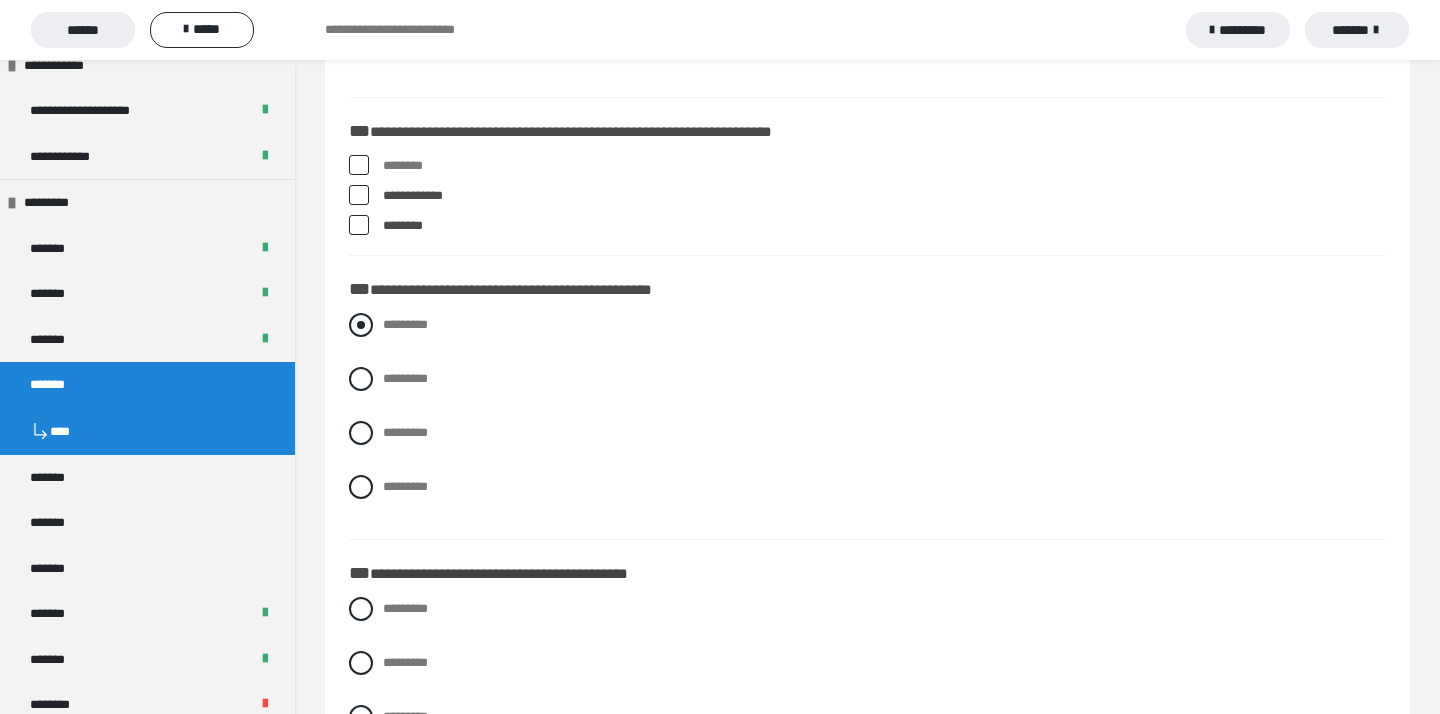 scroll, scrollTop: 960, scrollLeft: 0, axis: vertical 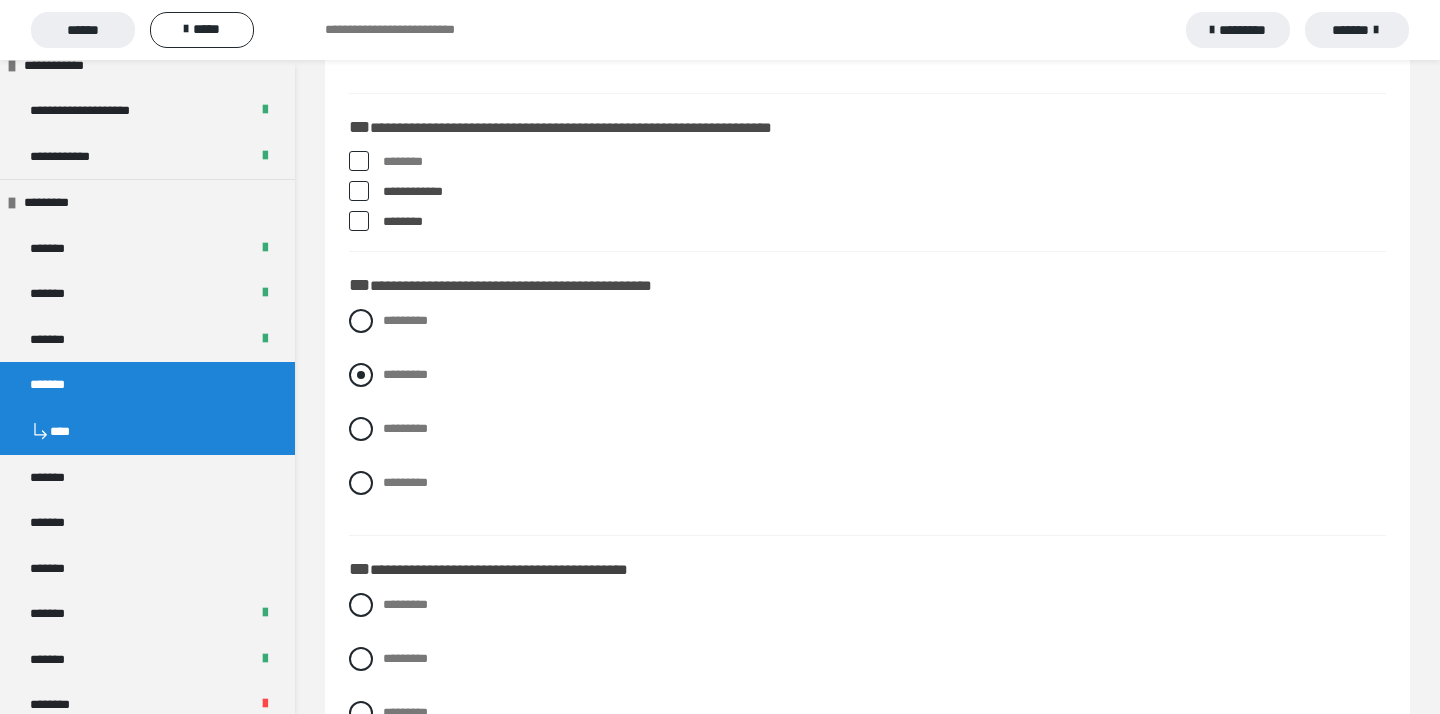 click at bounding box center [361, 375] 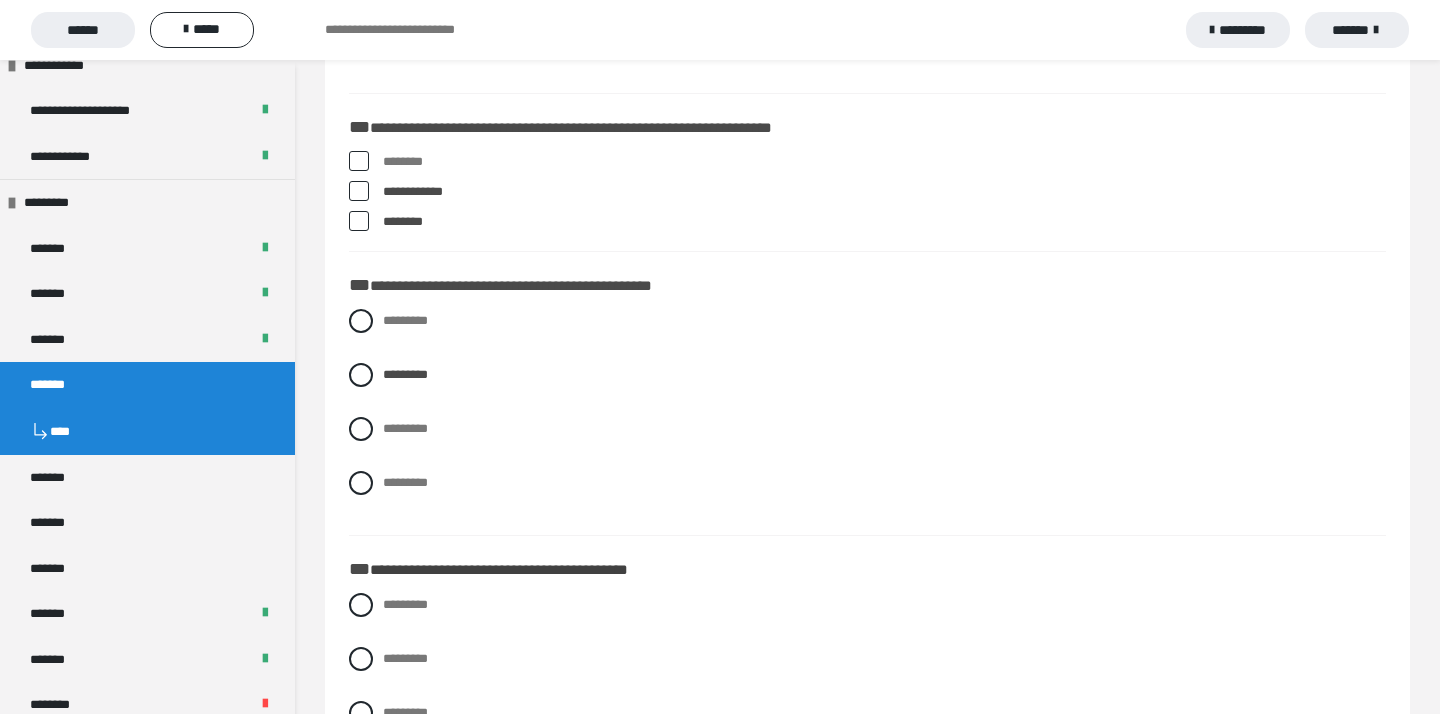 click on "**********" at bounding box center [867, 569] 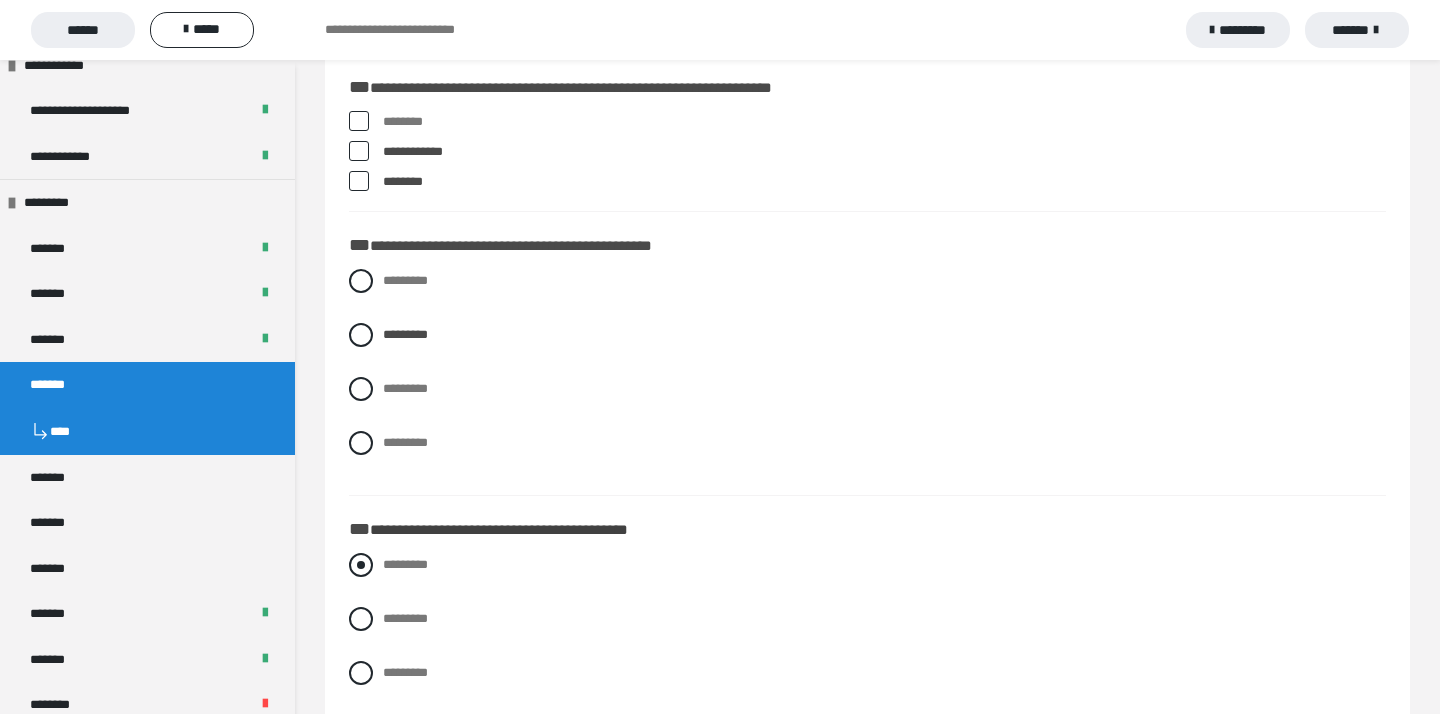 click on "*********" at bounding box center [867, 565] 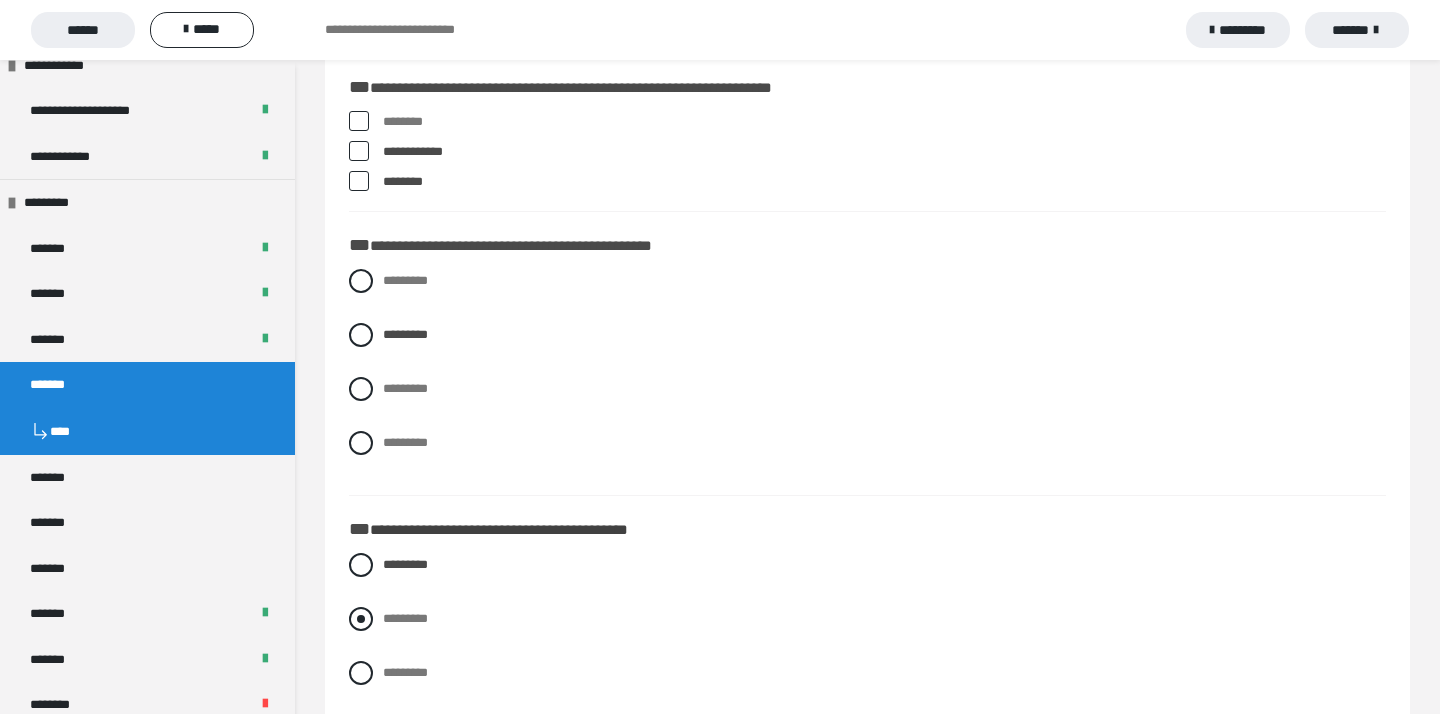 click on "*********" at bounding box center (867, 619) 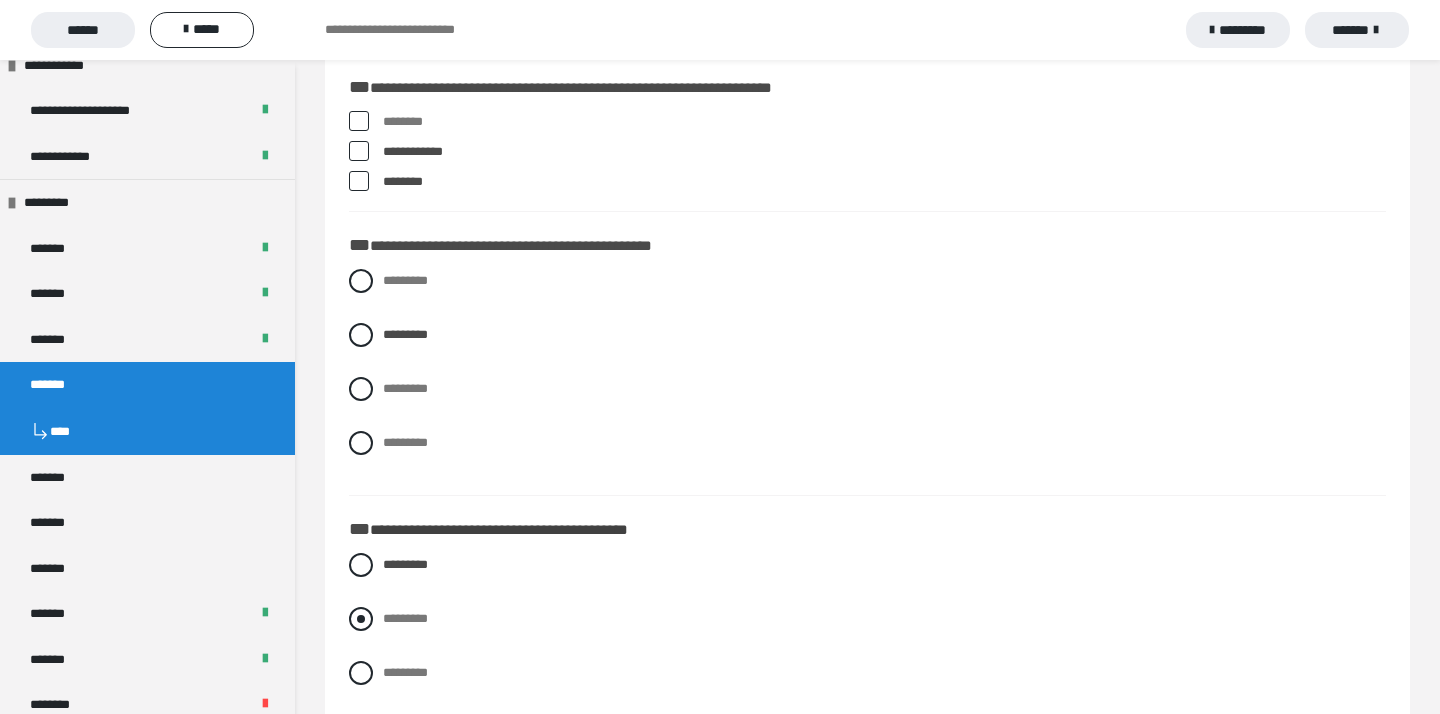radio on "****" 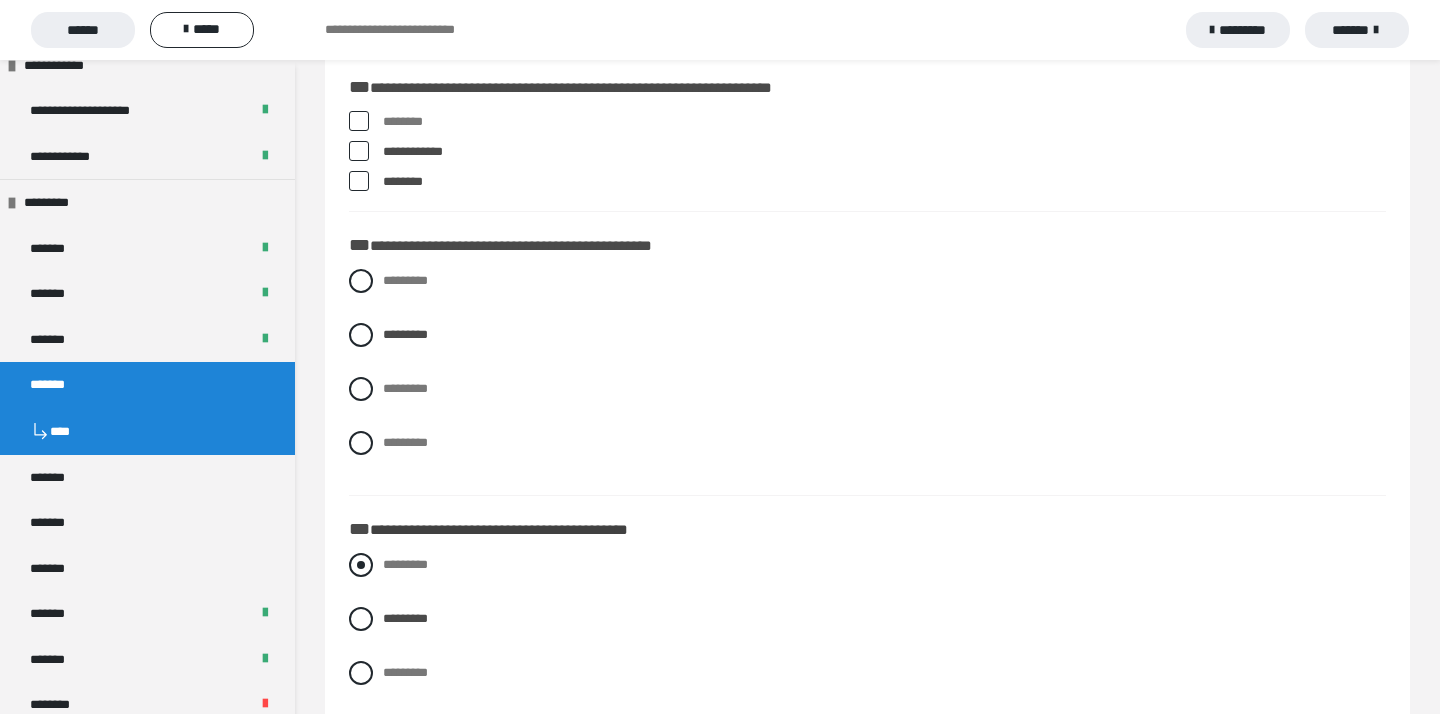 click at bounding box center (361, 565) 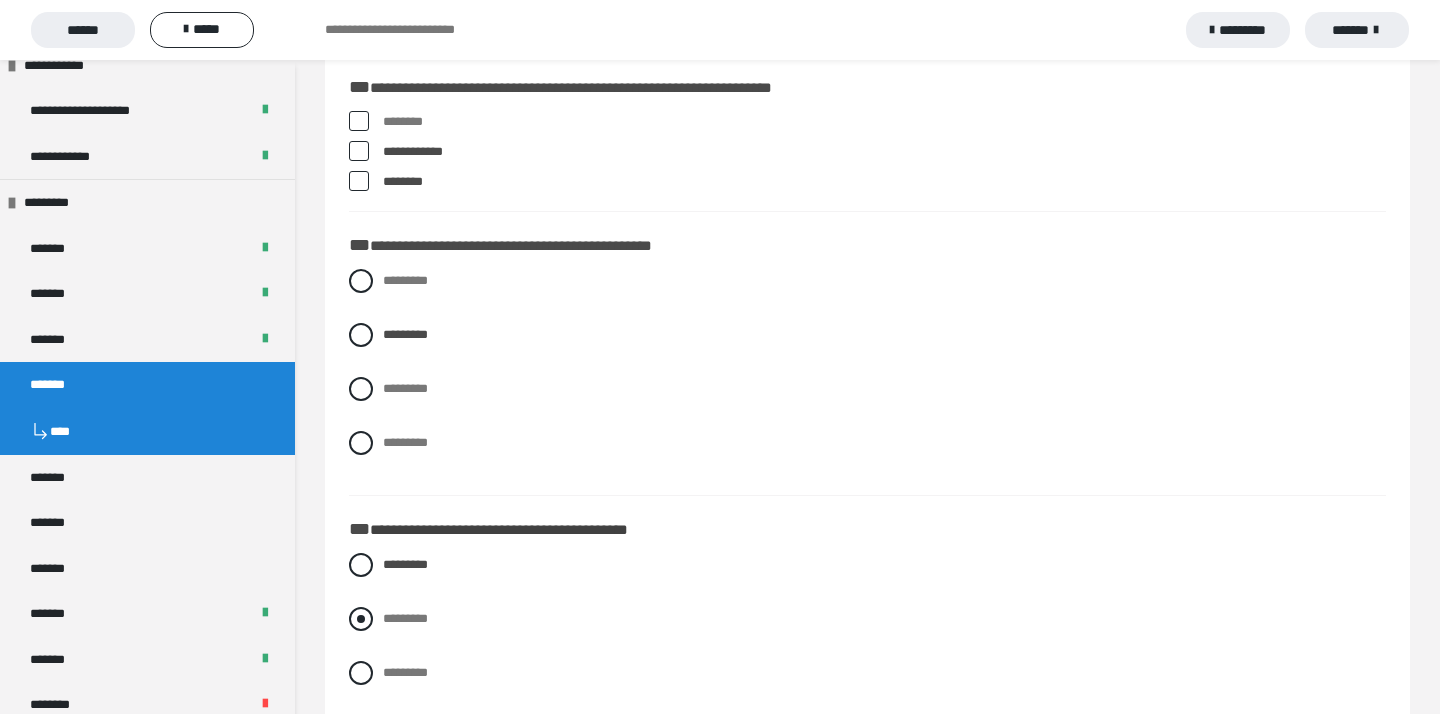 click on "*********" at bounding box center (867, 619) 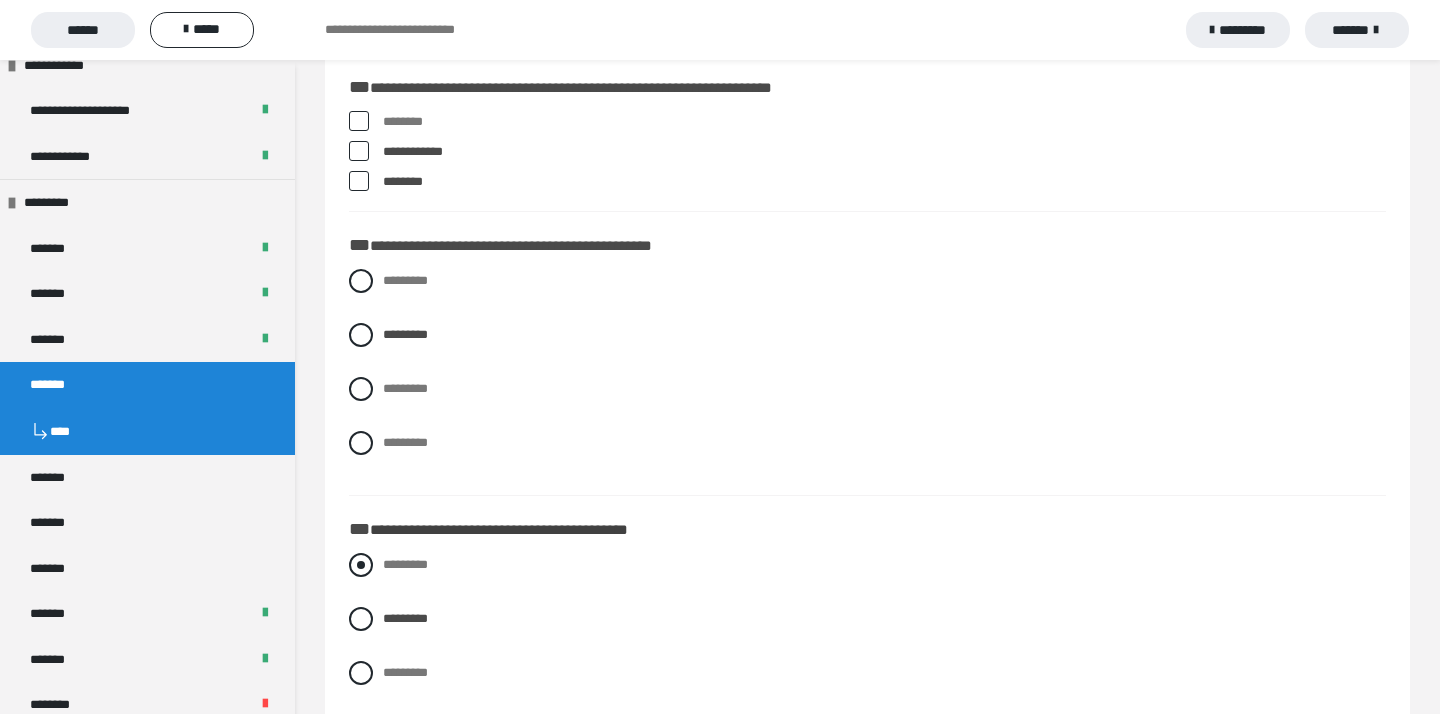 click at bounding box center [361, 565] 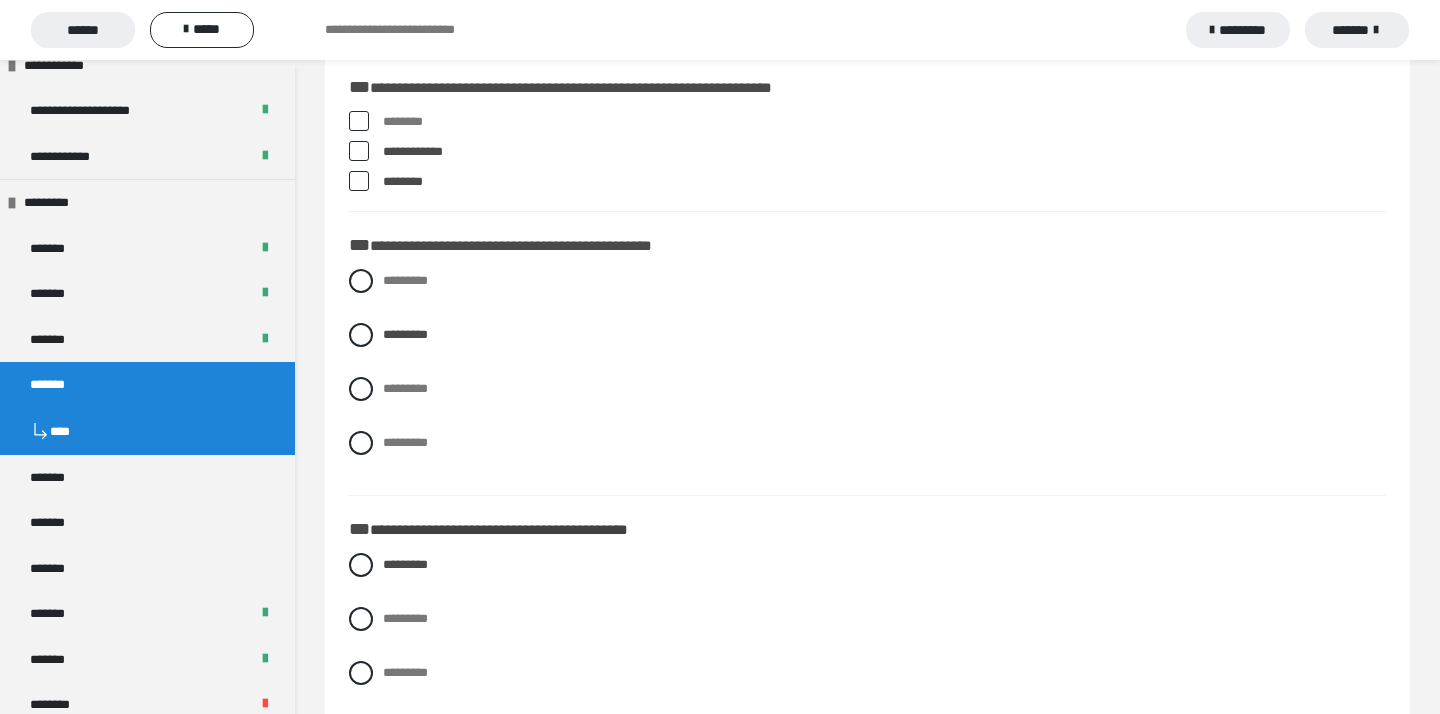 click on "*********" at bounding box center [389, 613] 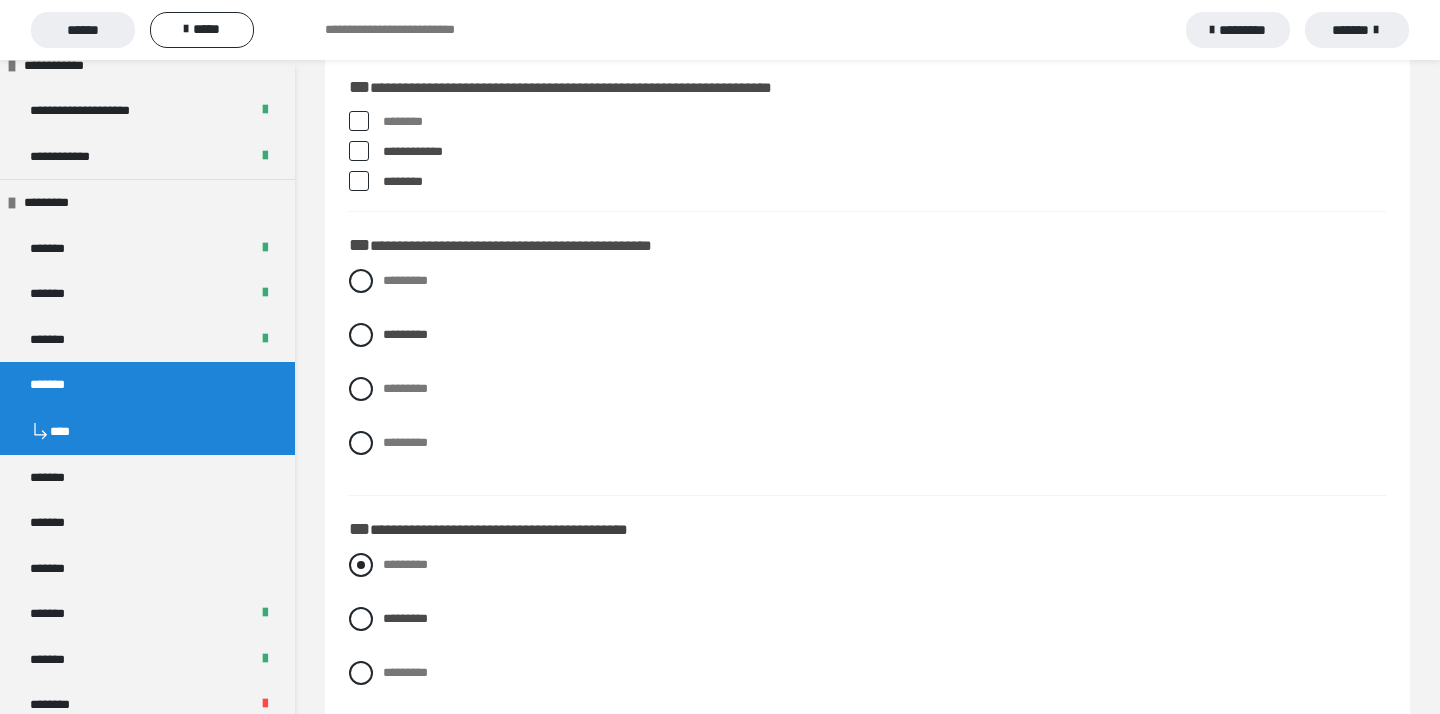 click on "*********" at bounding box center [867, 565] 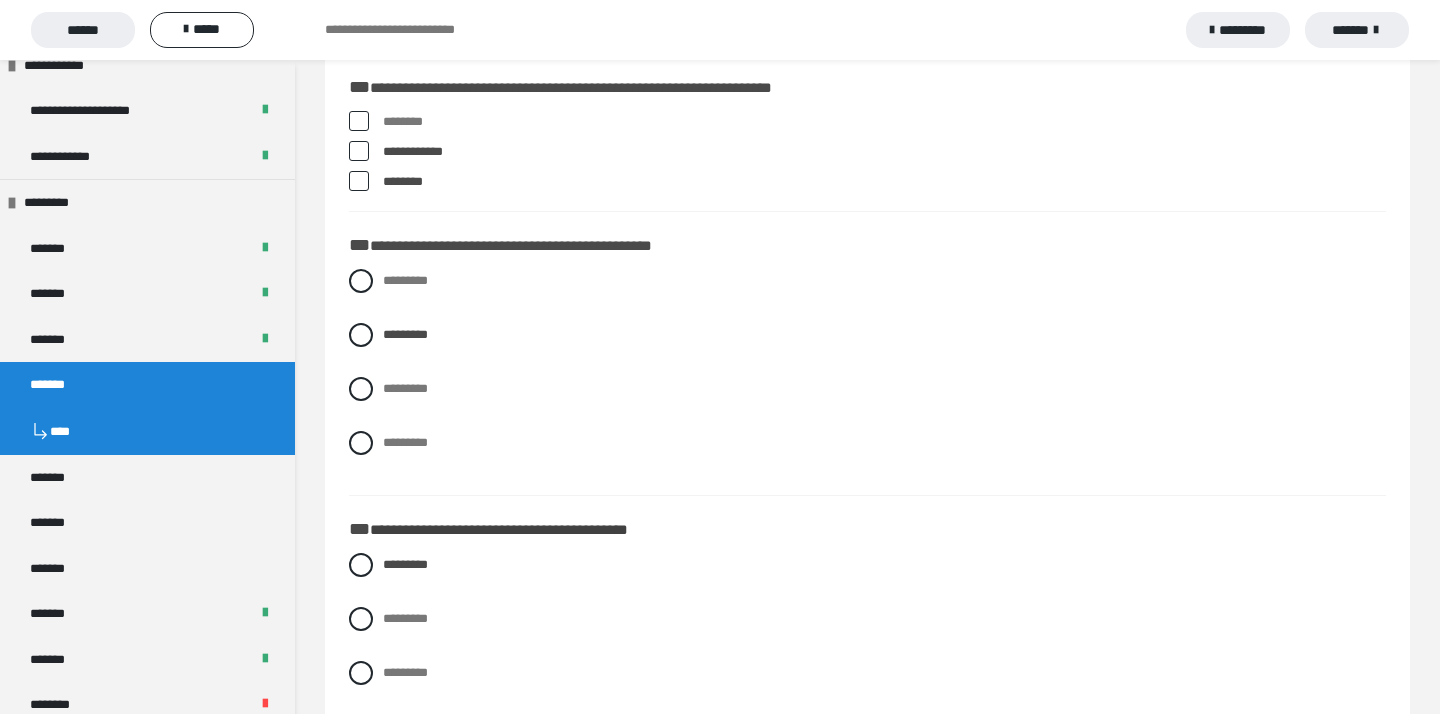 click on "********* ********* ********* *********" at bounding box center [867, 661] 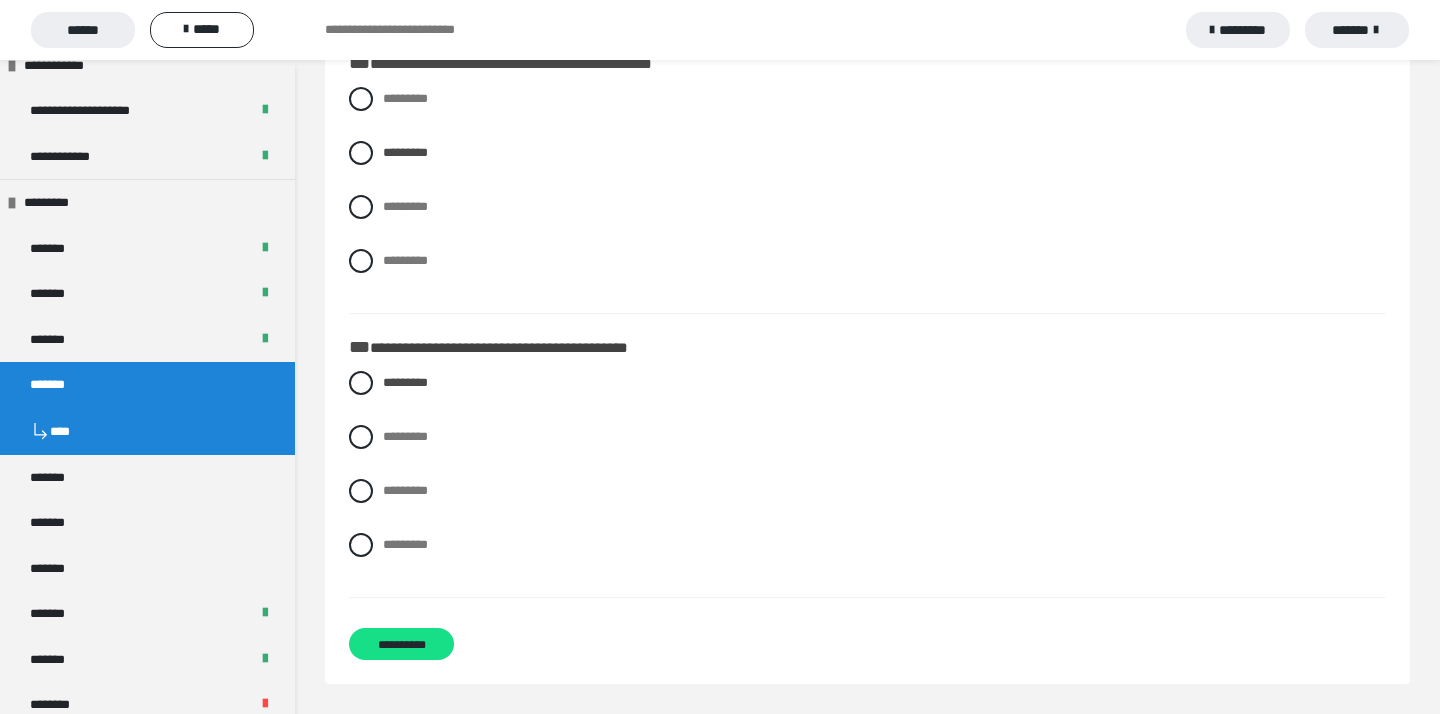 scroll, scrollTop: 1182, scrollLeft: 0, axis: vertical 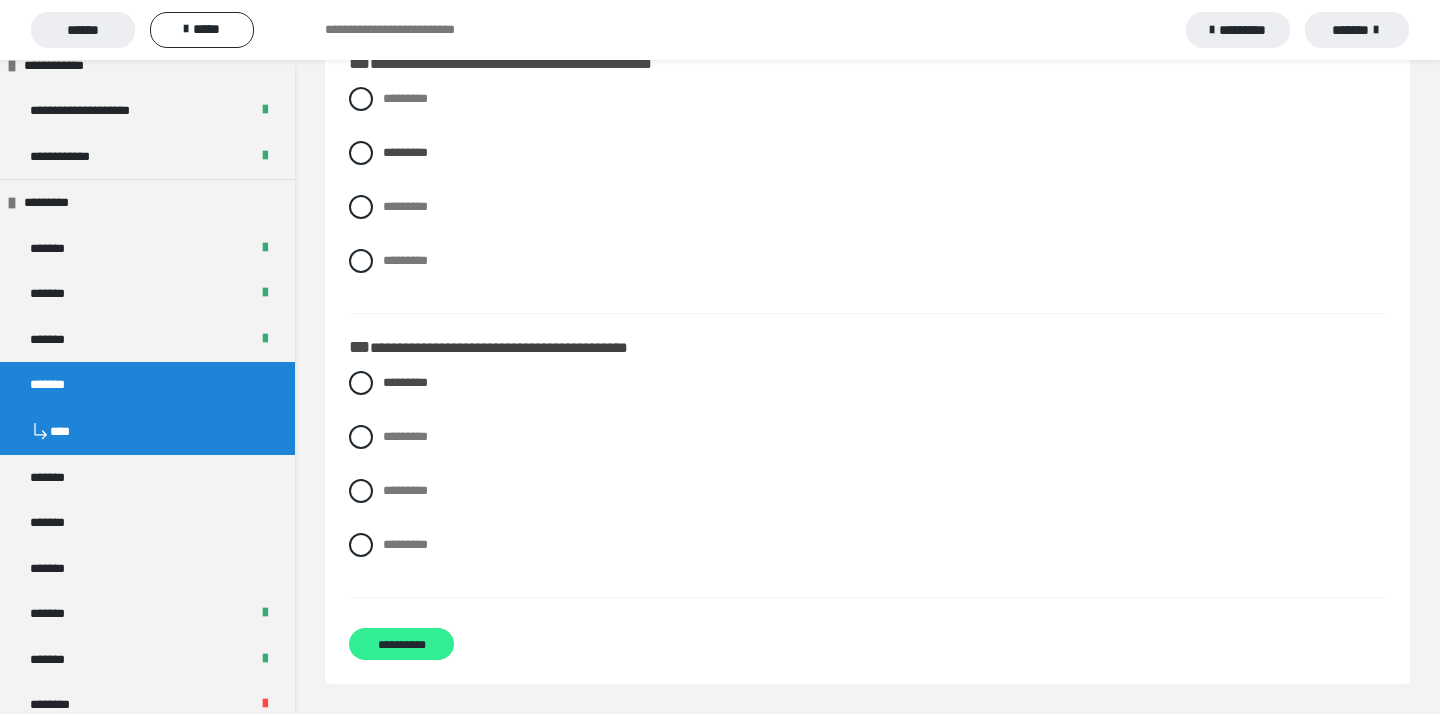 click on "**********" at bounding box center (401, 644) 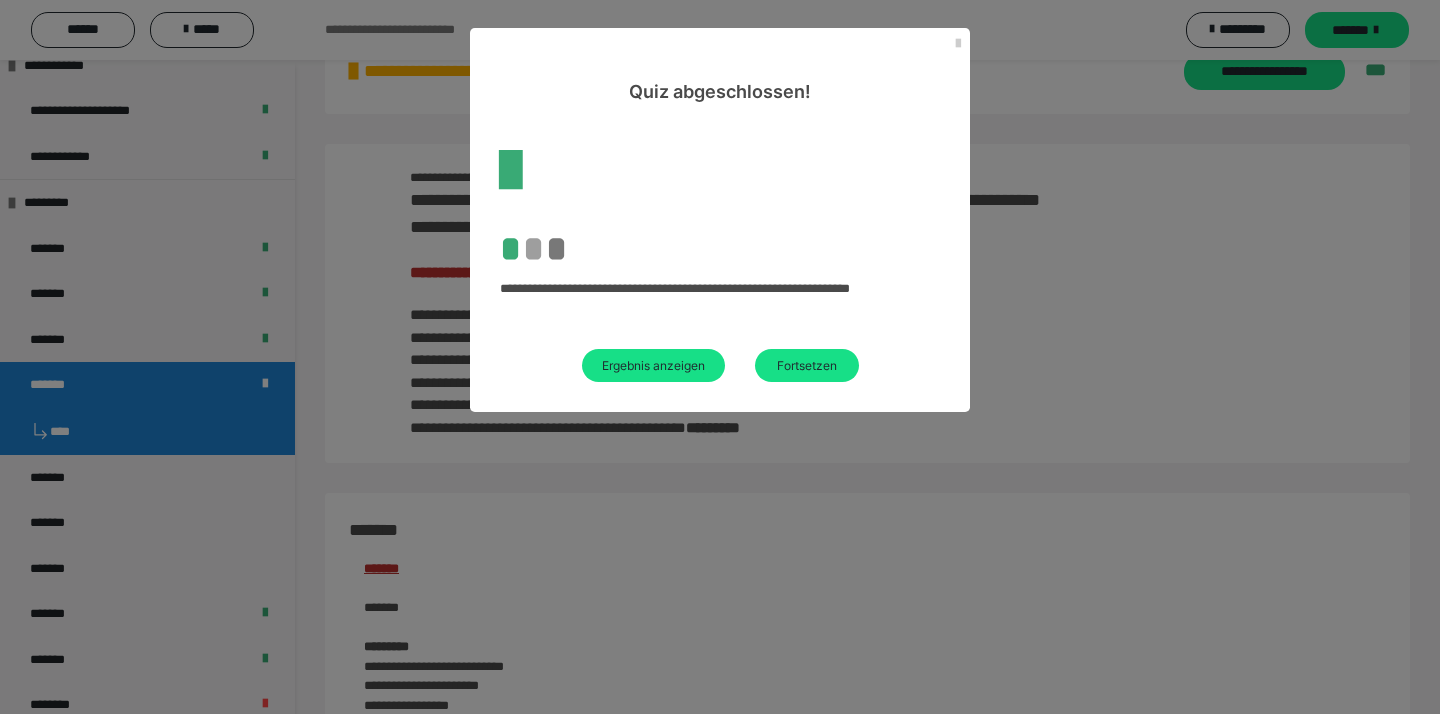 scroll, scrollTop: 1182, scrollLeft: 0, axis: vertical 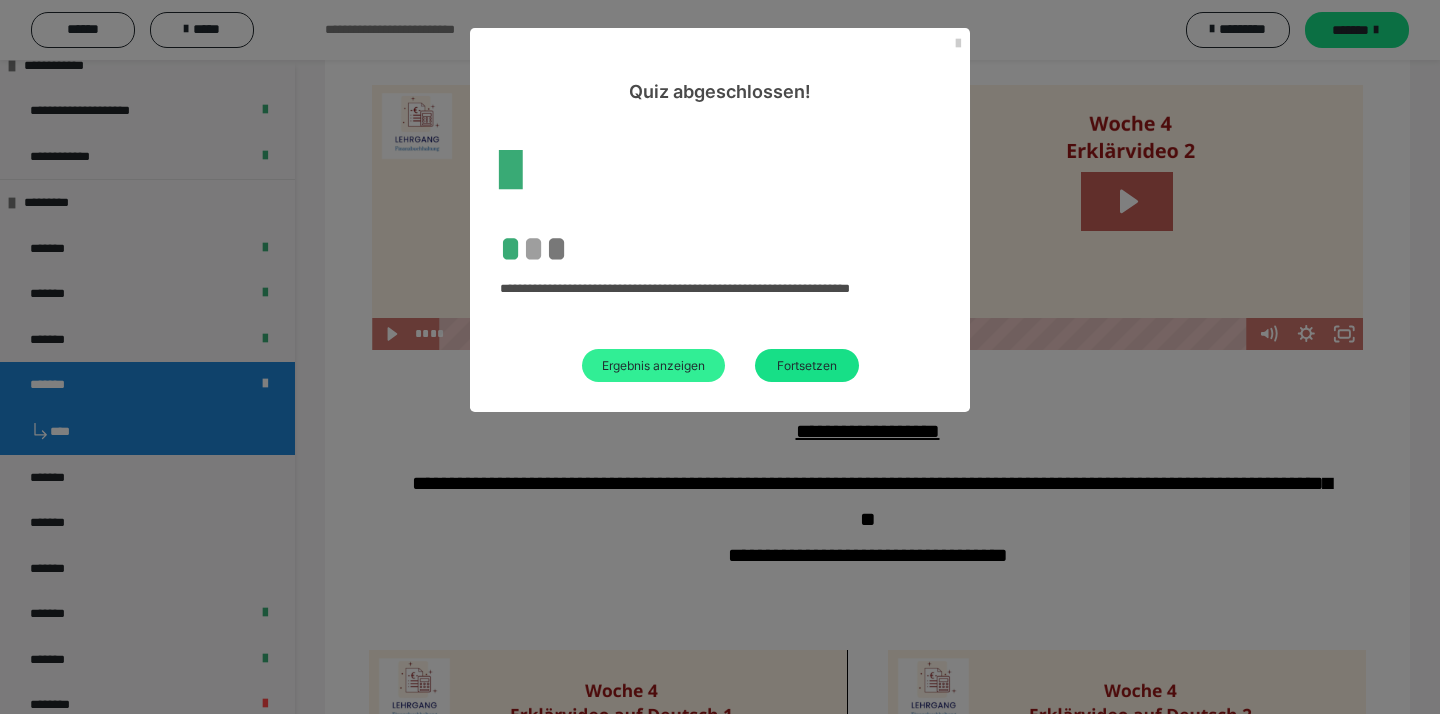 click on "Ergebnis anzeigen" at bounding box center [653, 365] 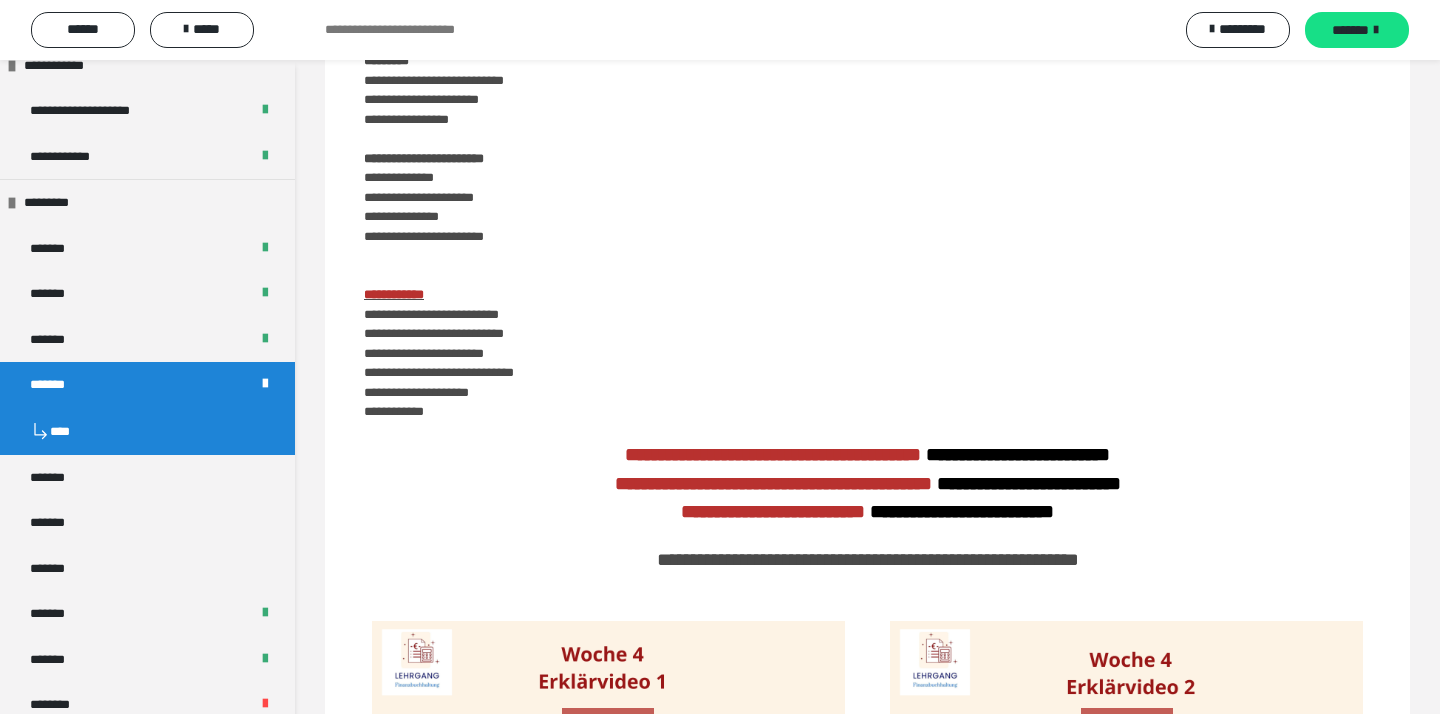 scroll, scrollTop: 1719, scrollLeft: 0, axis: vertical 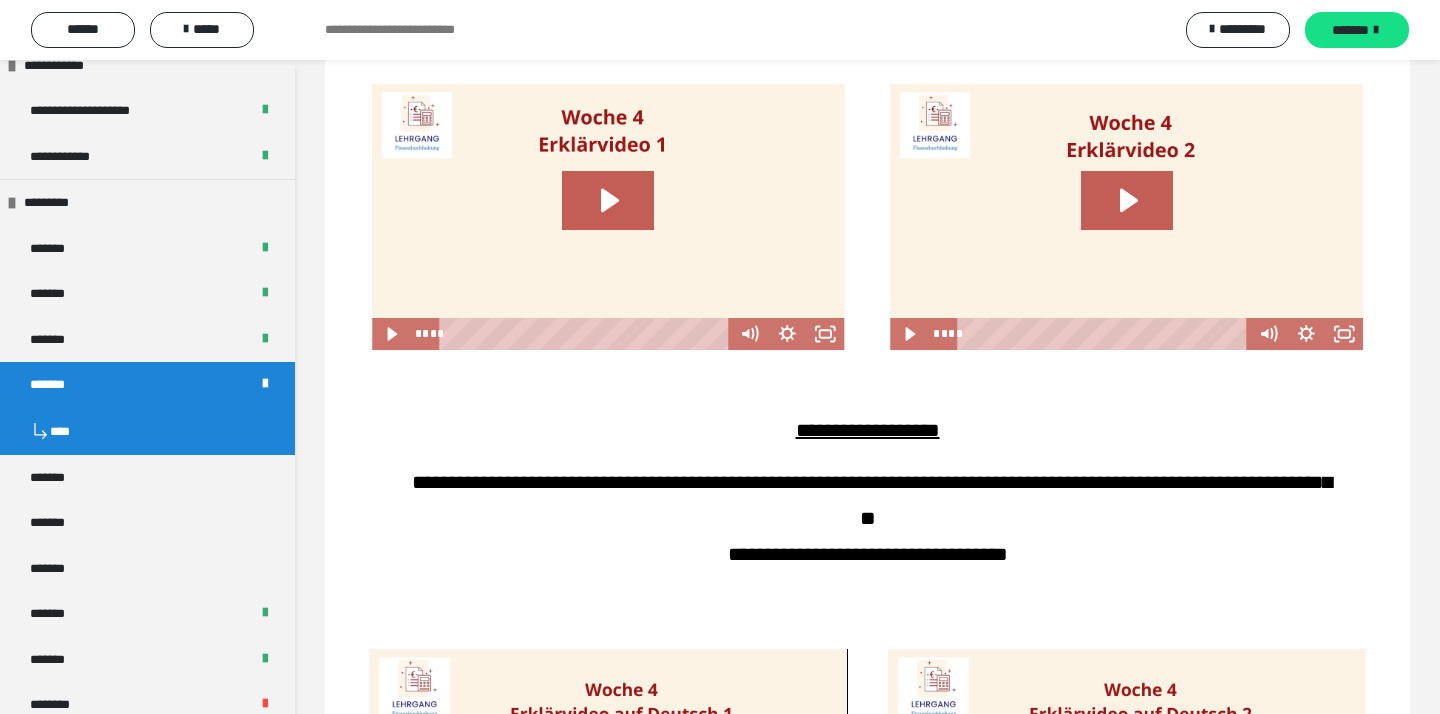 click on "**********" at bounding box center (867, 996) 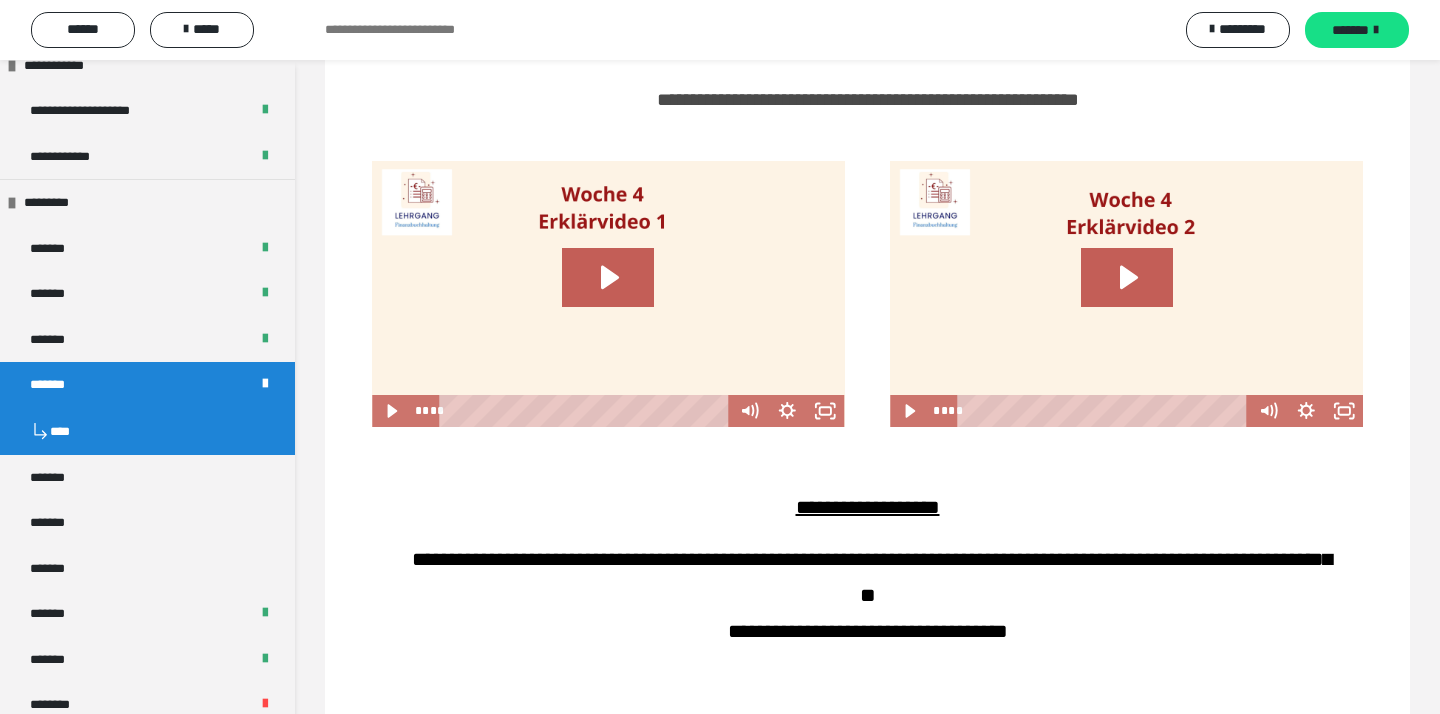 scroll, scrollTop: 1639, scrollLeft: 0, axis: vertical 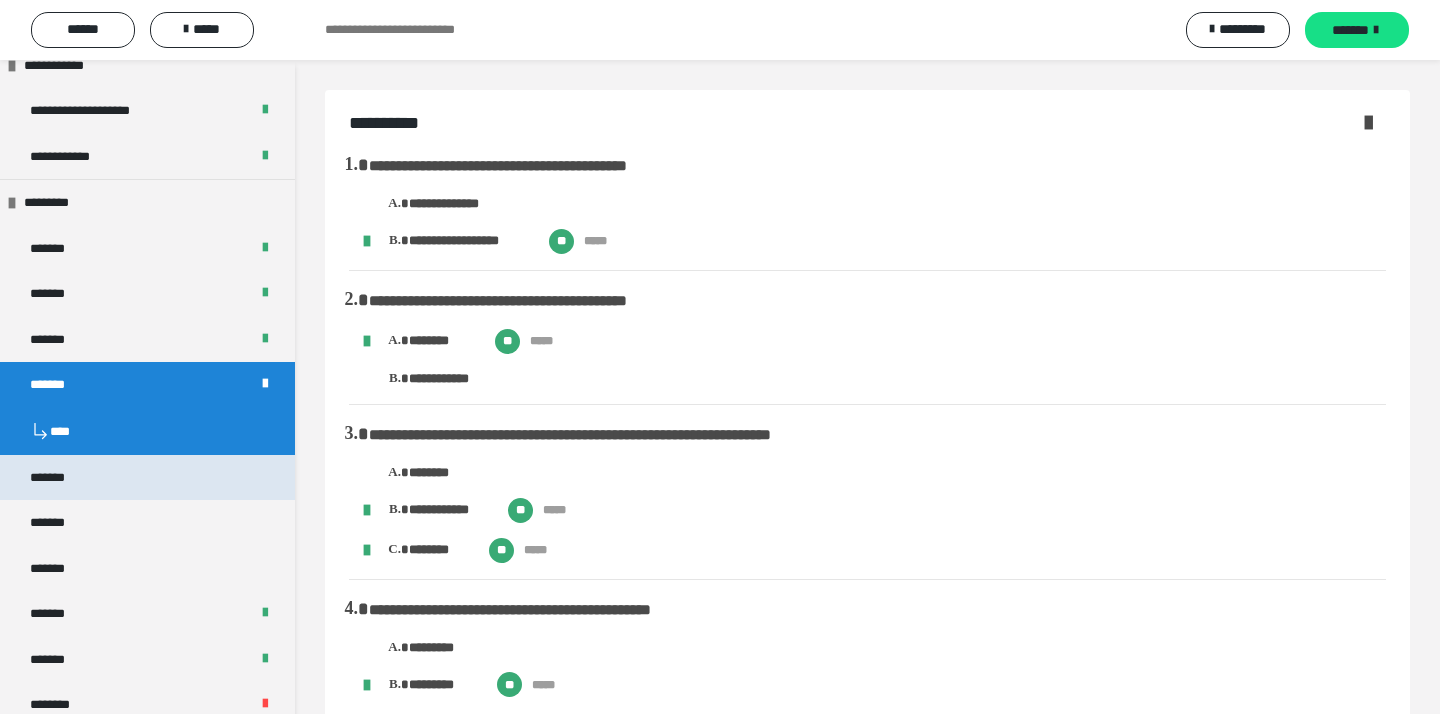 click on "*******" at bounding box center [147, 478] 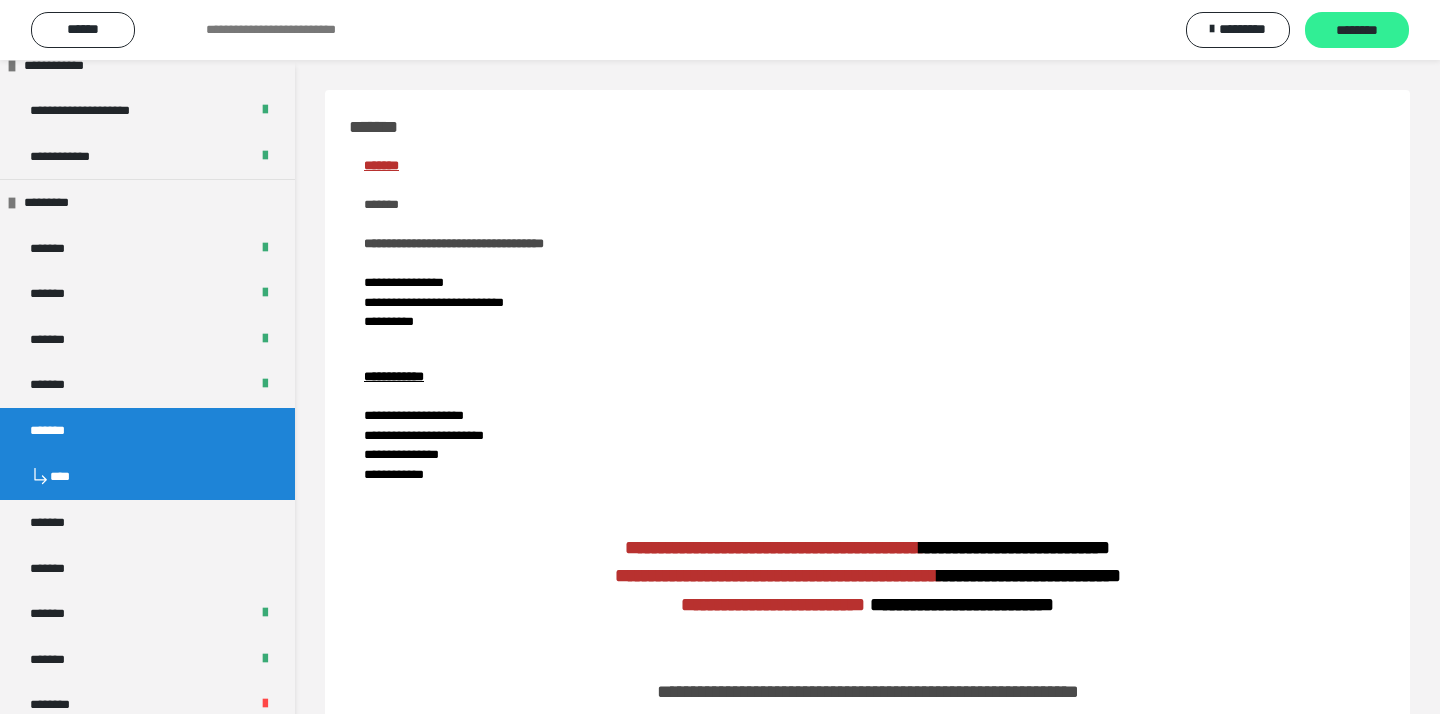 click on "********" at bounding box center (1357, 31) 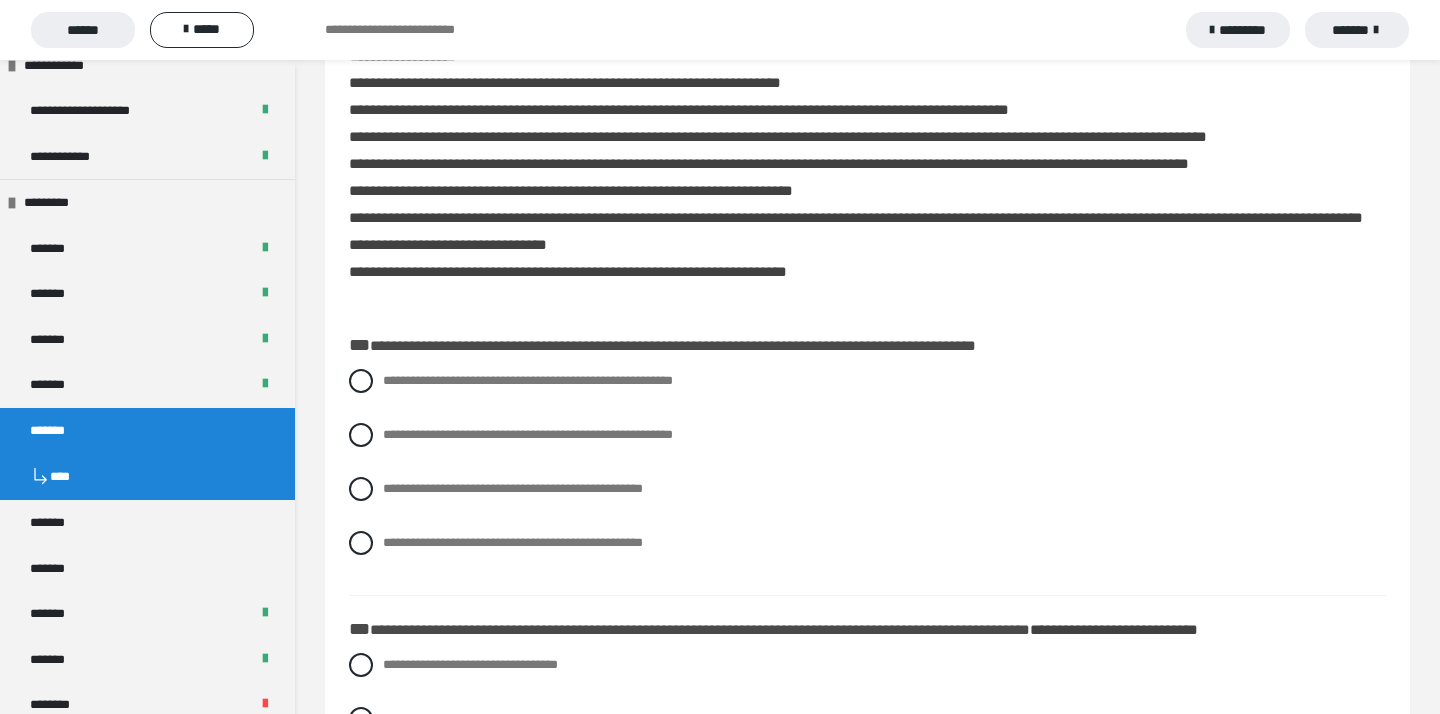 scroll, scrollTop: 760, scrollLeft: 0, axis: vertical 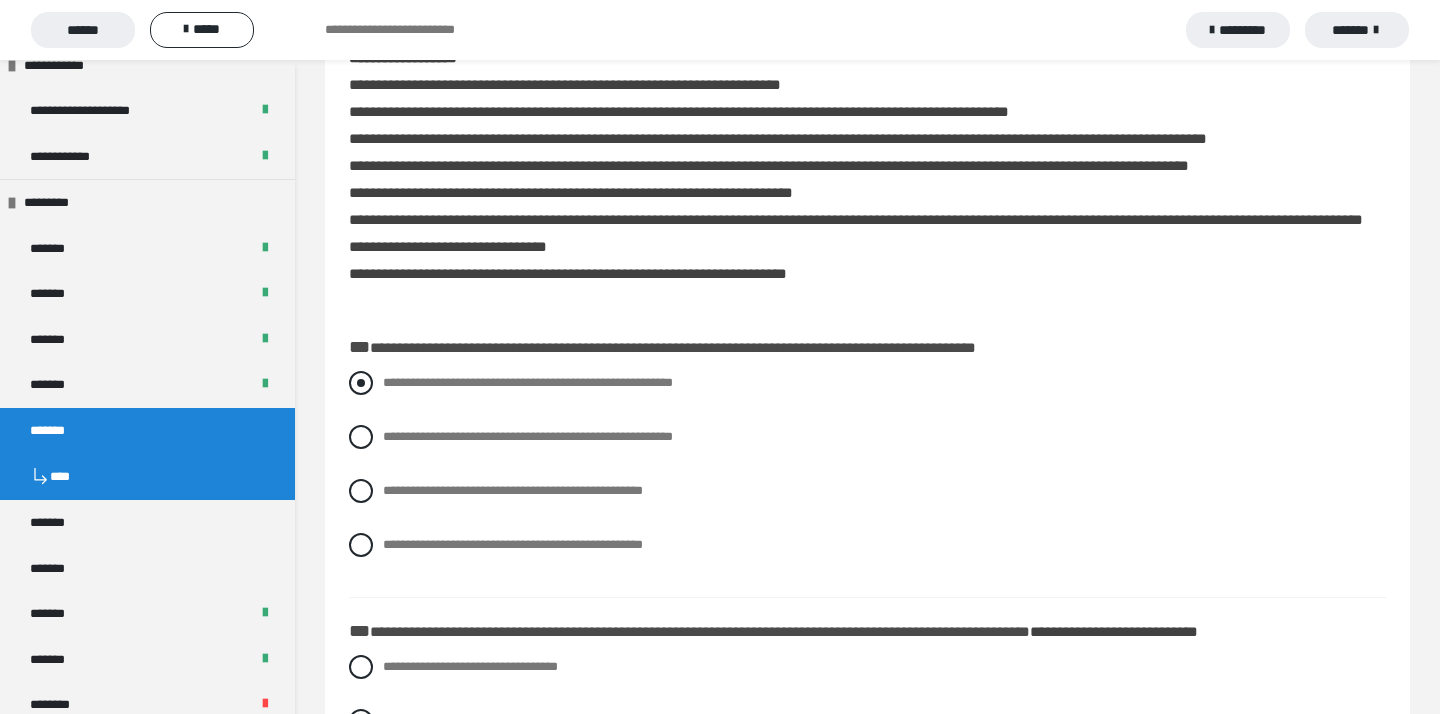 click at bounding box center (361, 383) 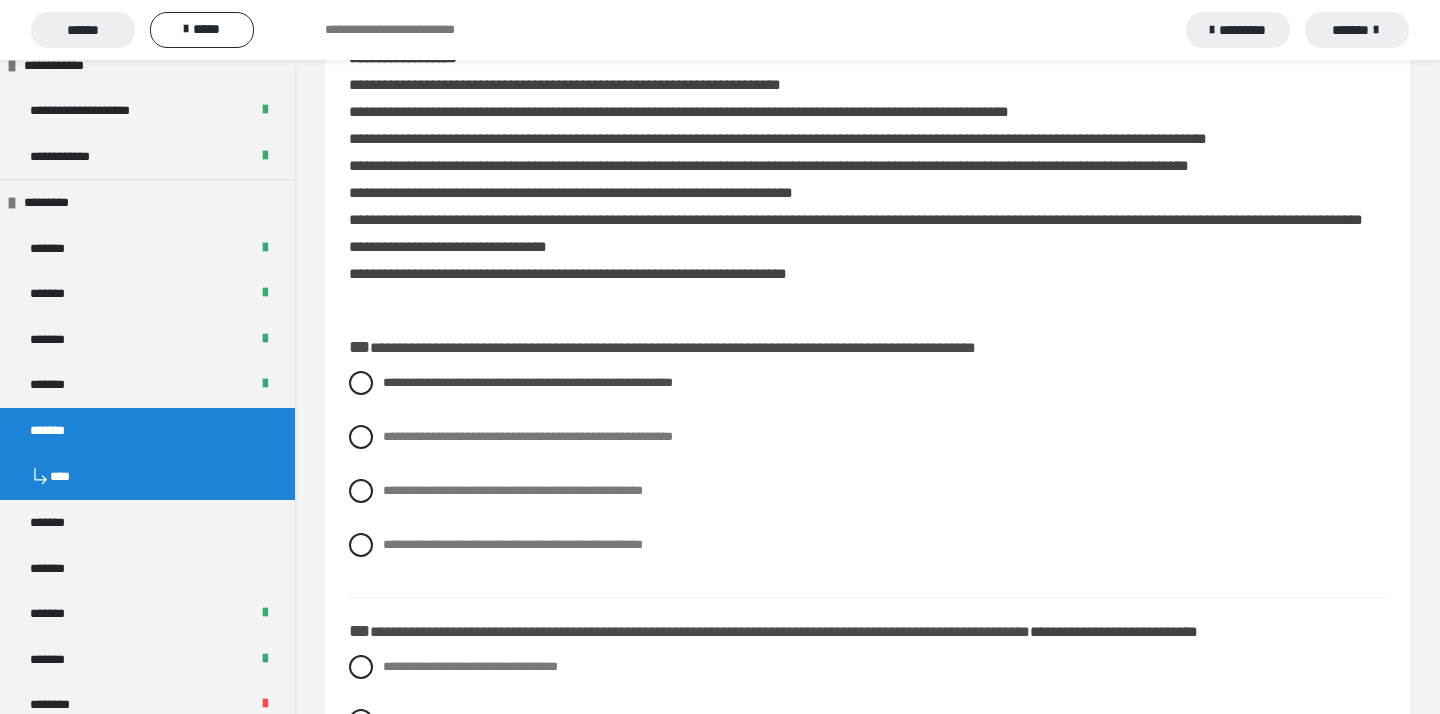 click on "**********" at bounding box center (389, 431) 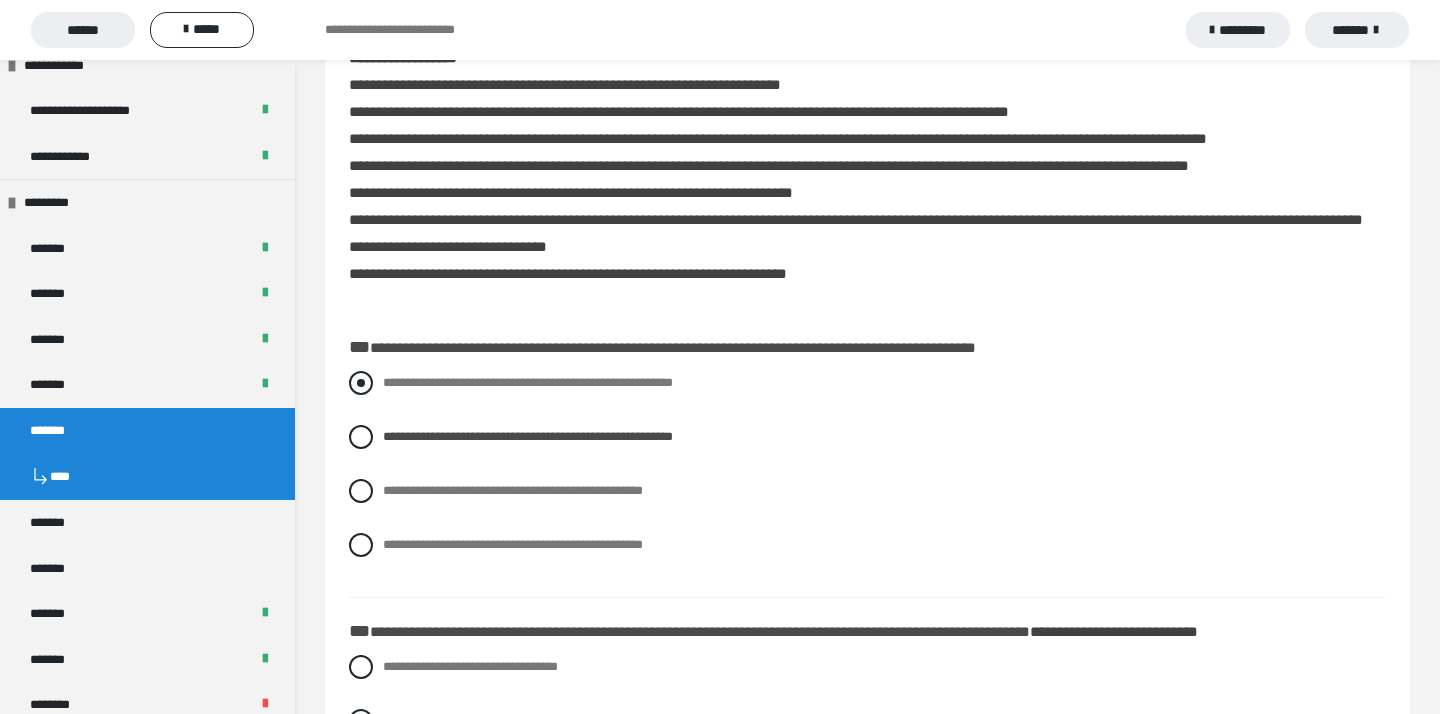 click at bounding box center (361, 383) 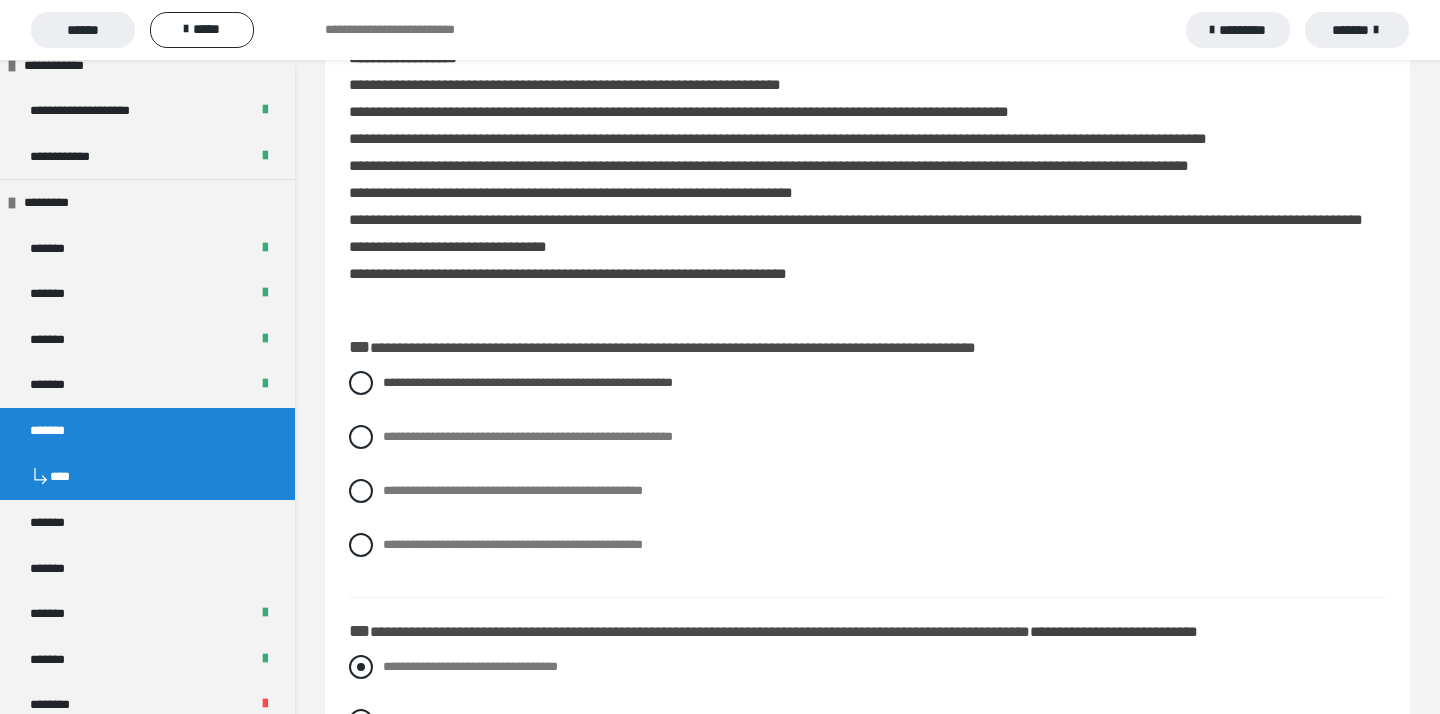 click on "**********" at bounding box center (867, 667) 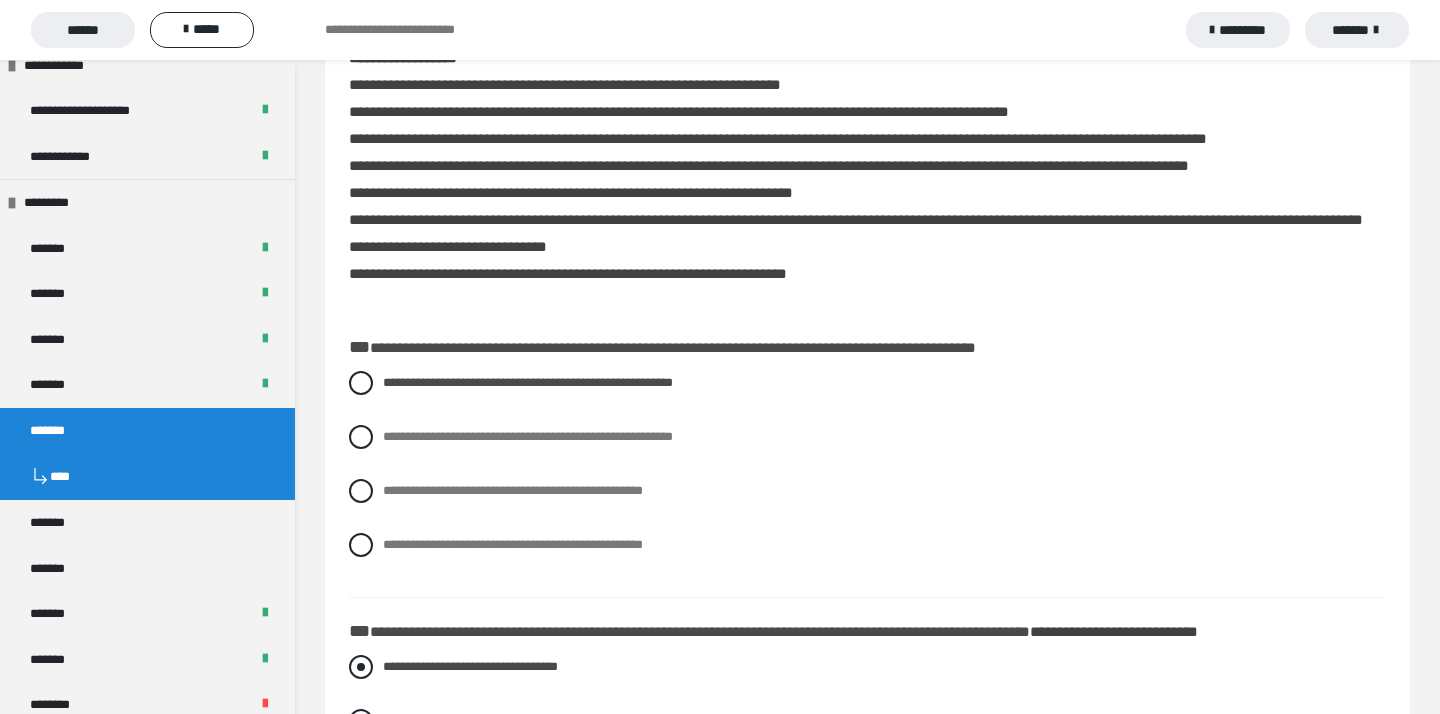 click on "**********" at bounding box center [389, 715] 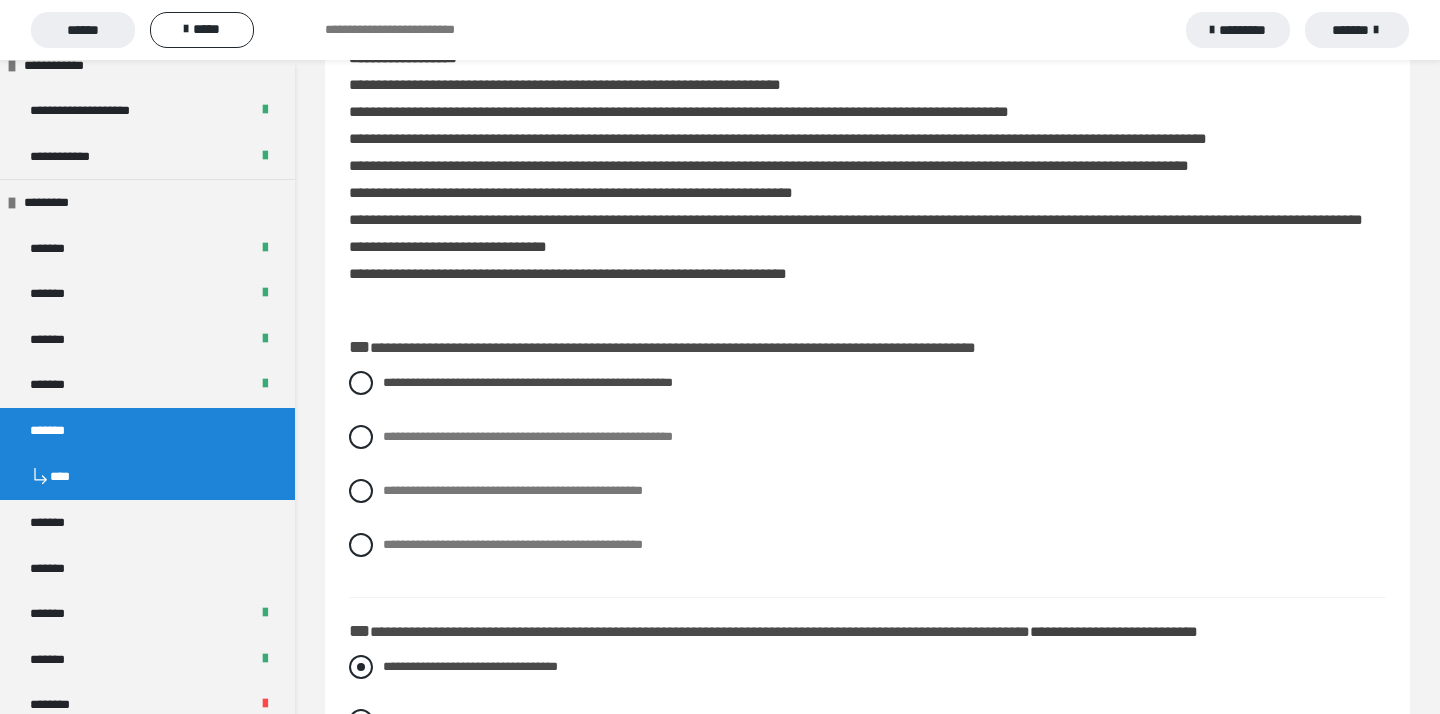 radio on "****" 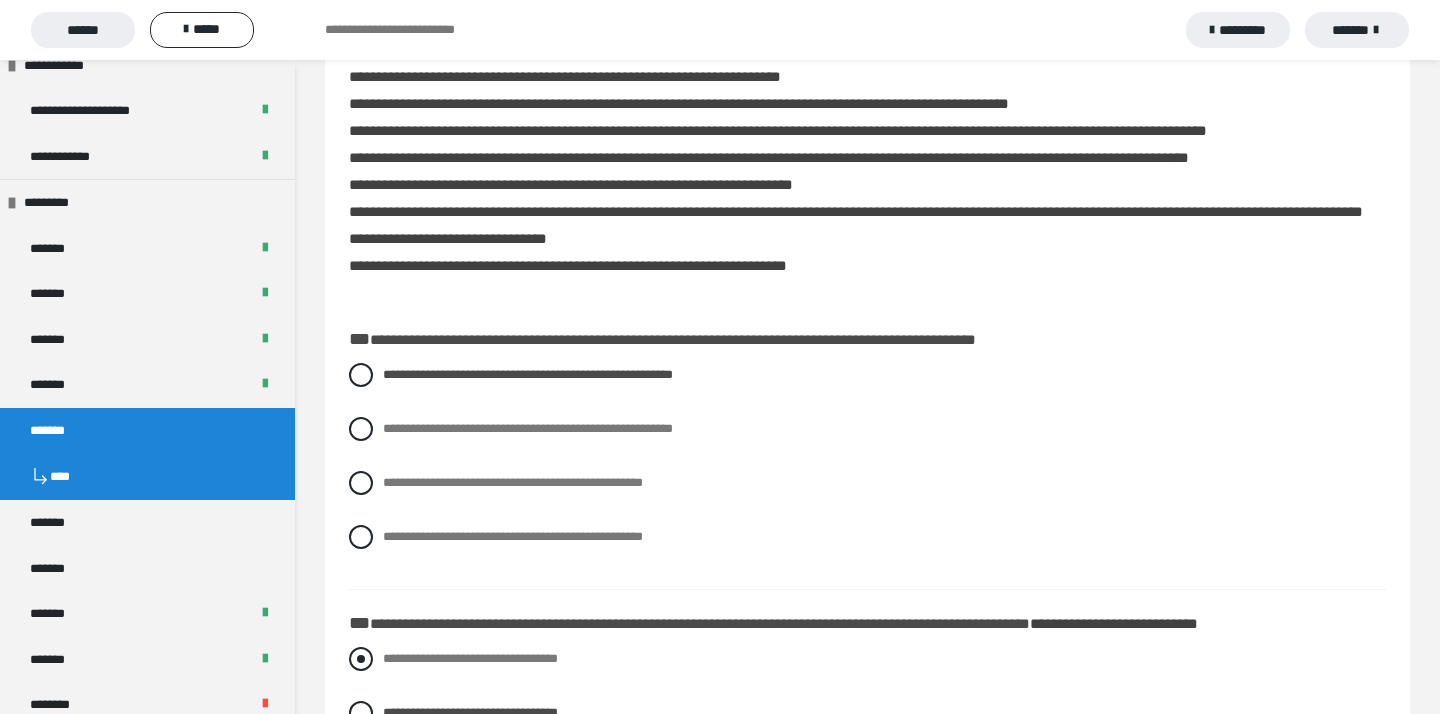 click on "**********" at bounding box center [389, 761] 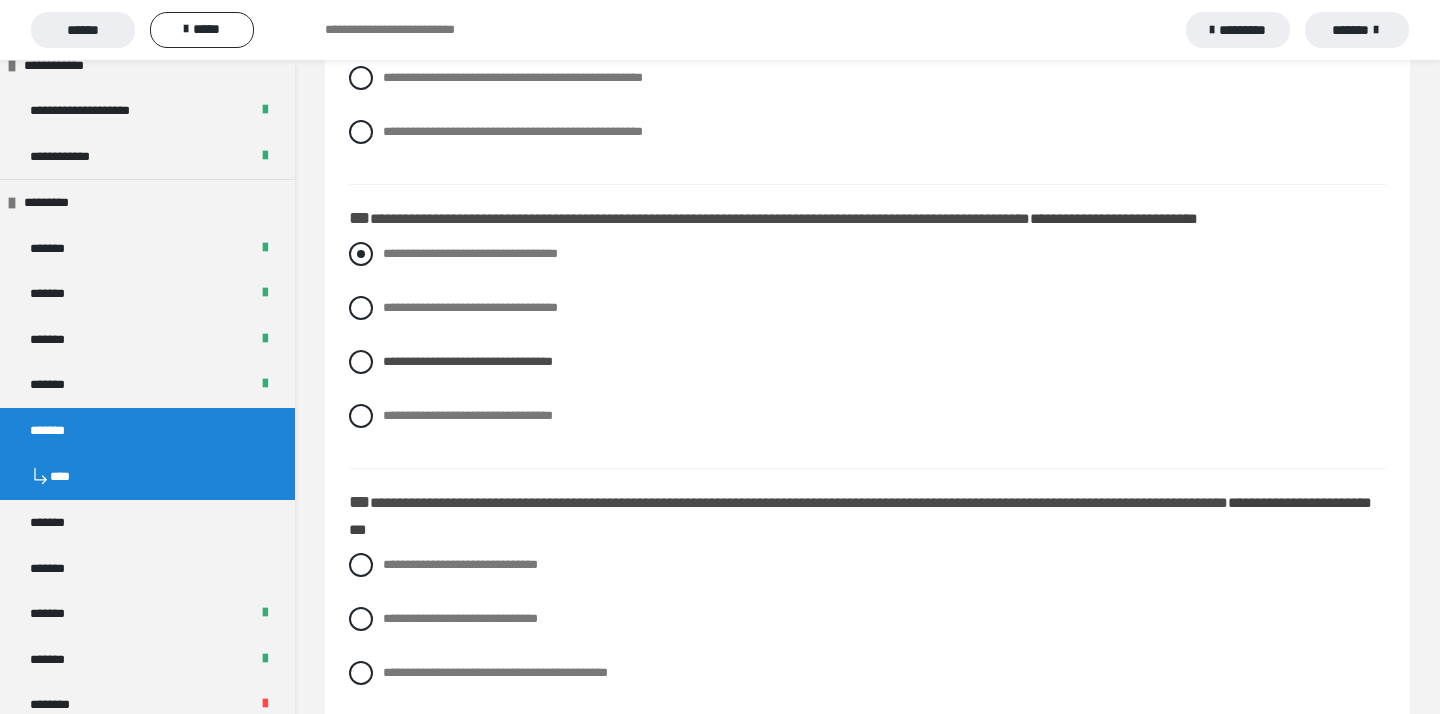 click on "**********" at bounding box center [389, 410] 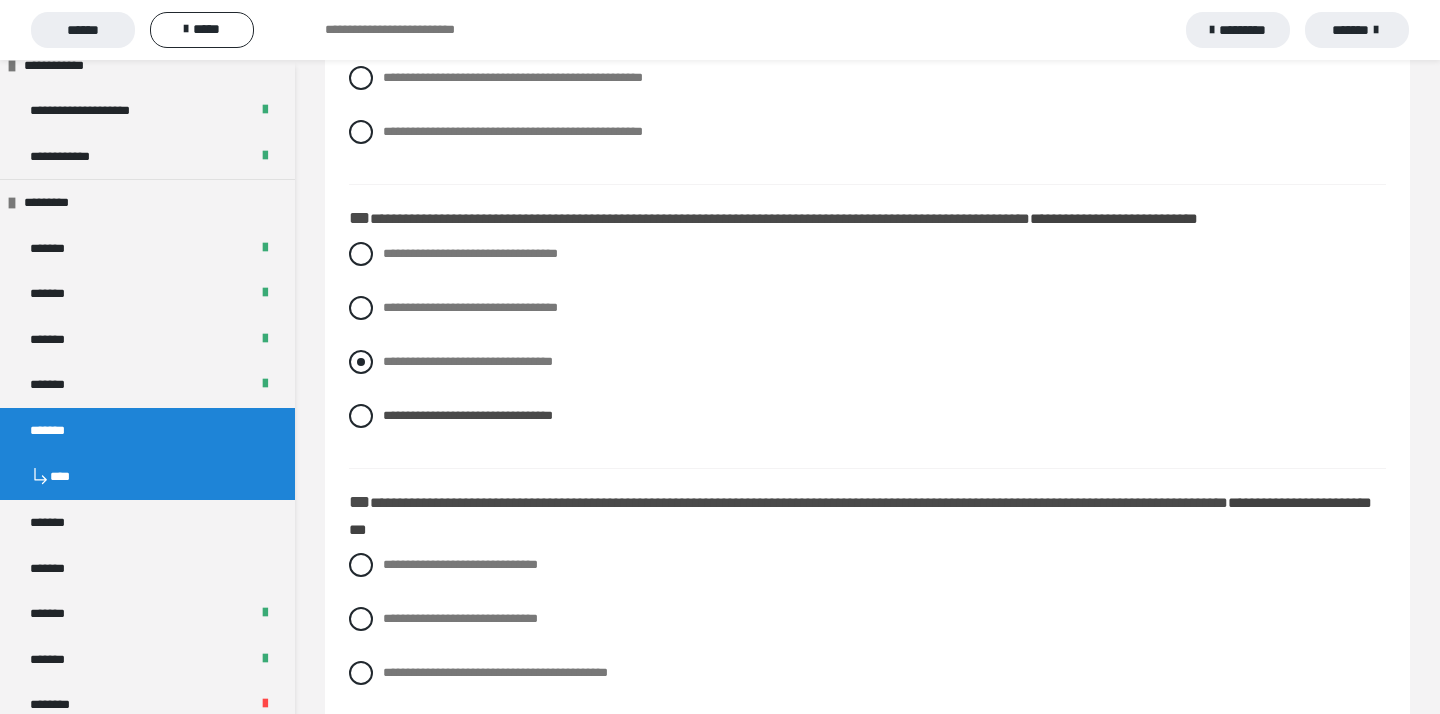 click at bounding box center (361, 362) 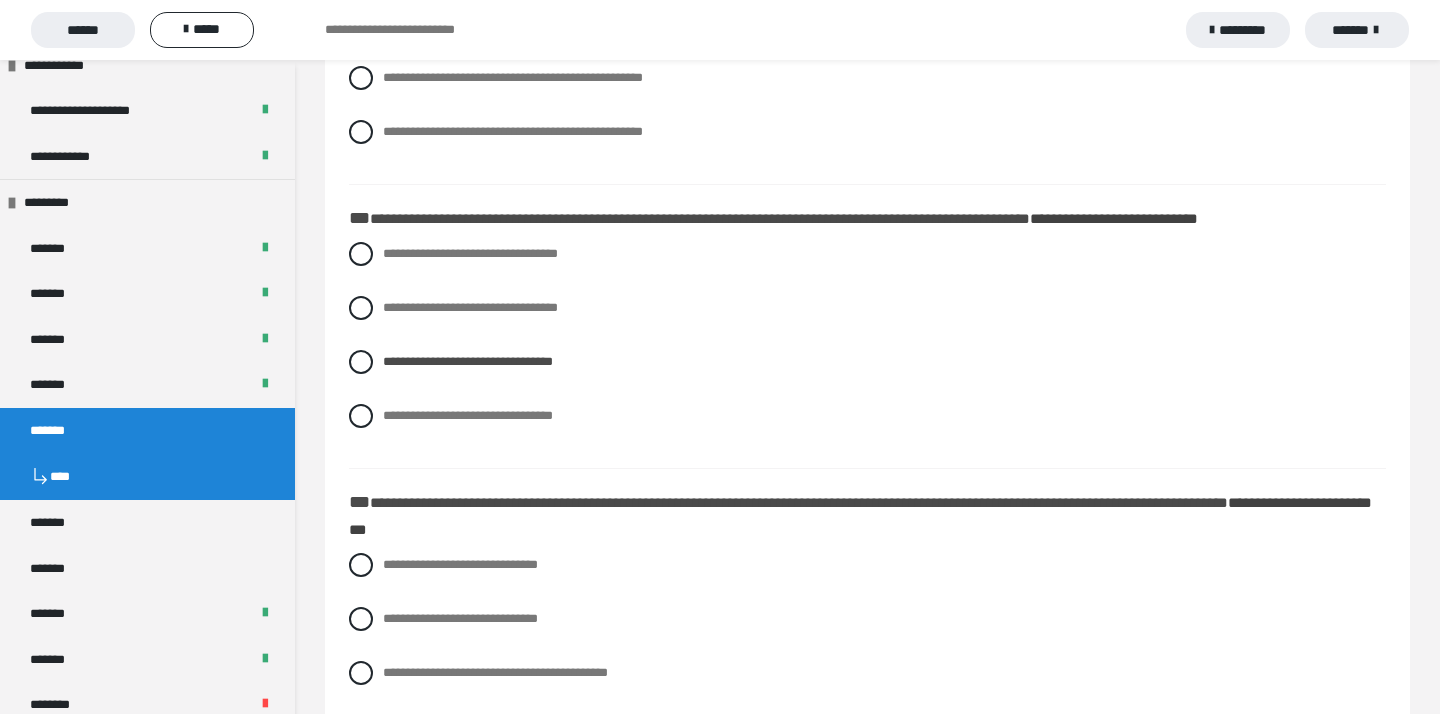 click on "**********" at bounding box center [867, 661] 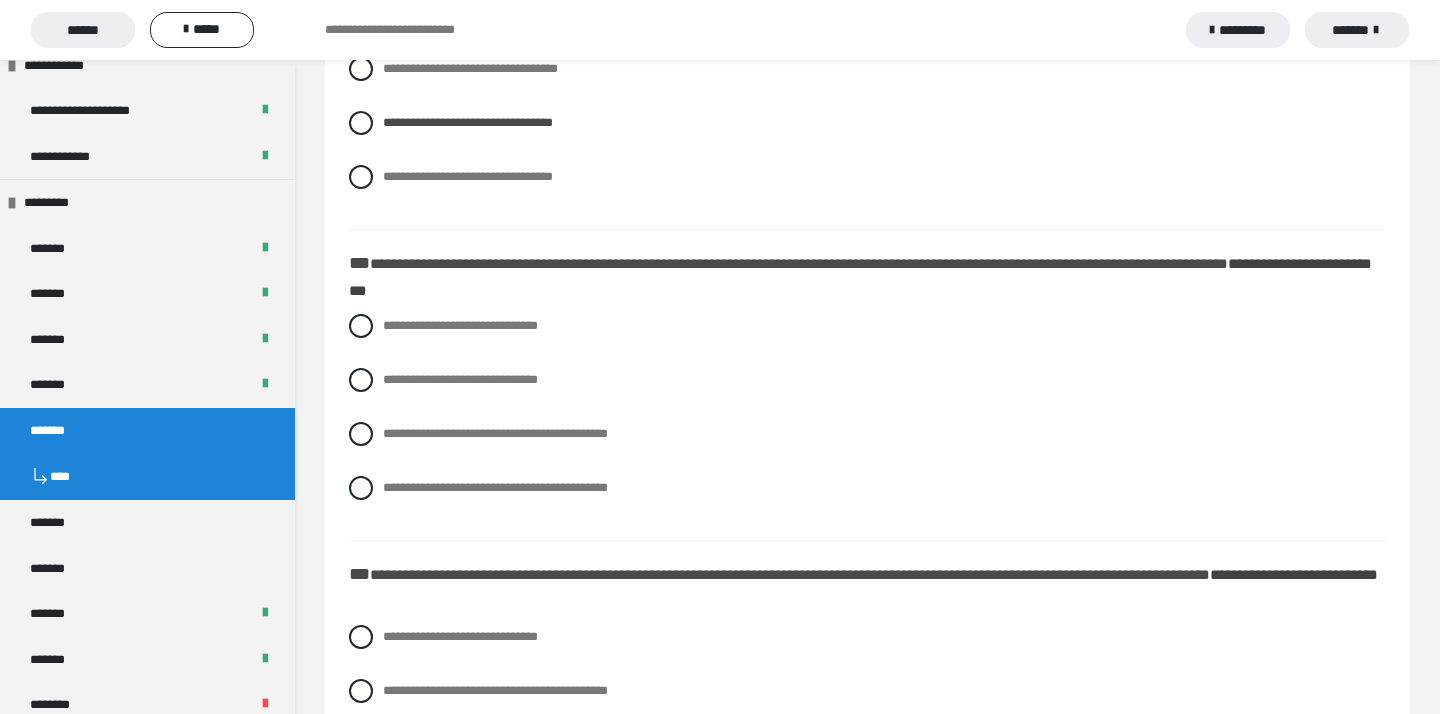 scroll, scrollTop: 1453, scrollLeft: 0, axis: vertical 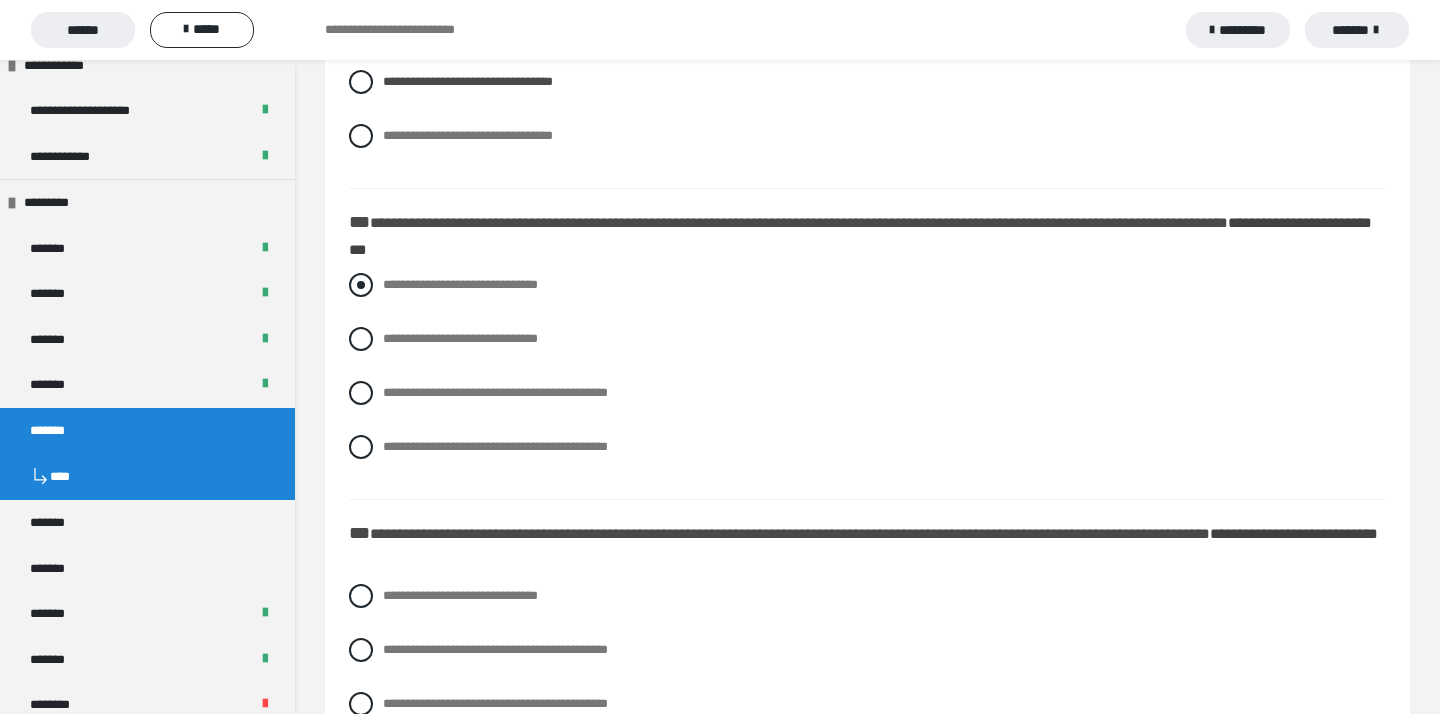 click at bounding box center (361, 285) 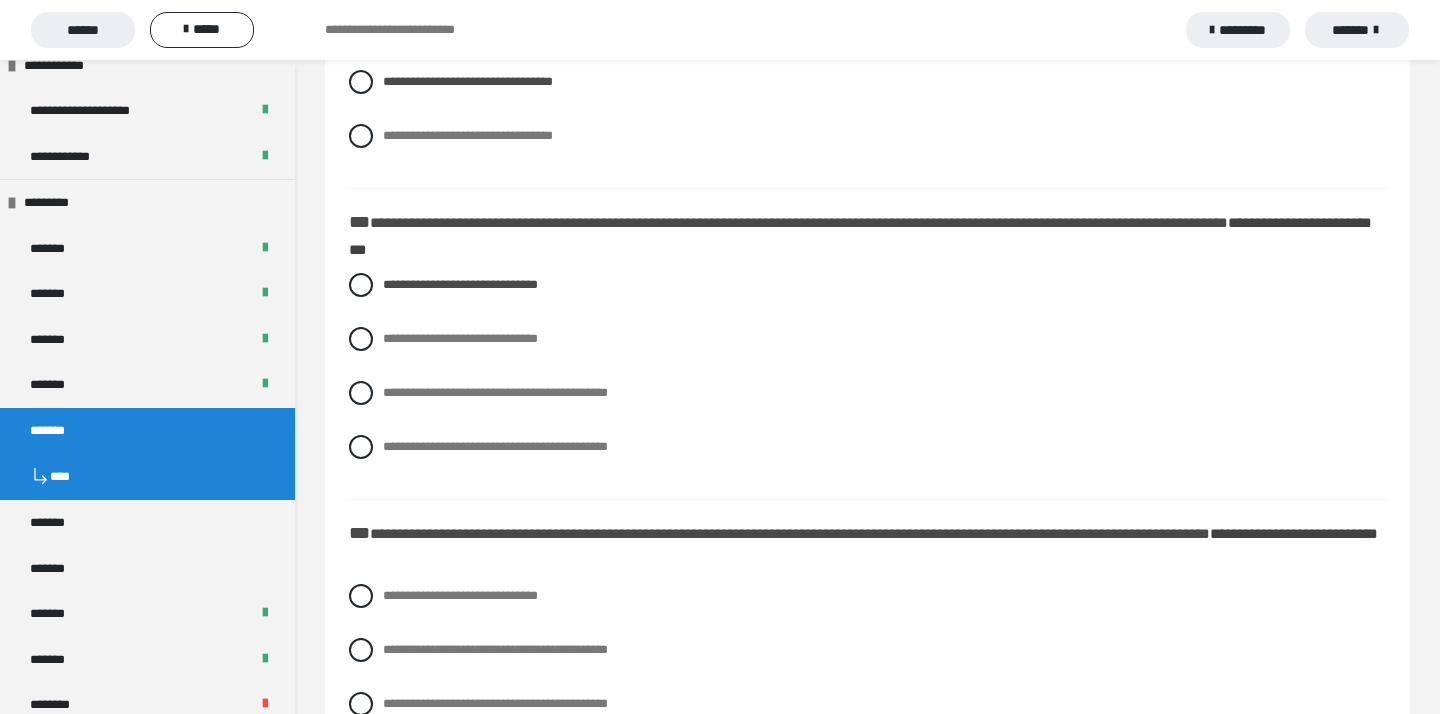 click on "**********" at bounding box center (867, 692) 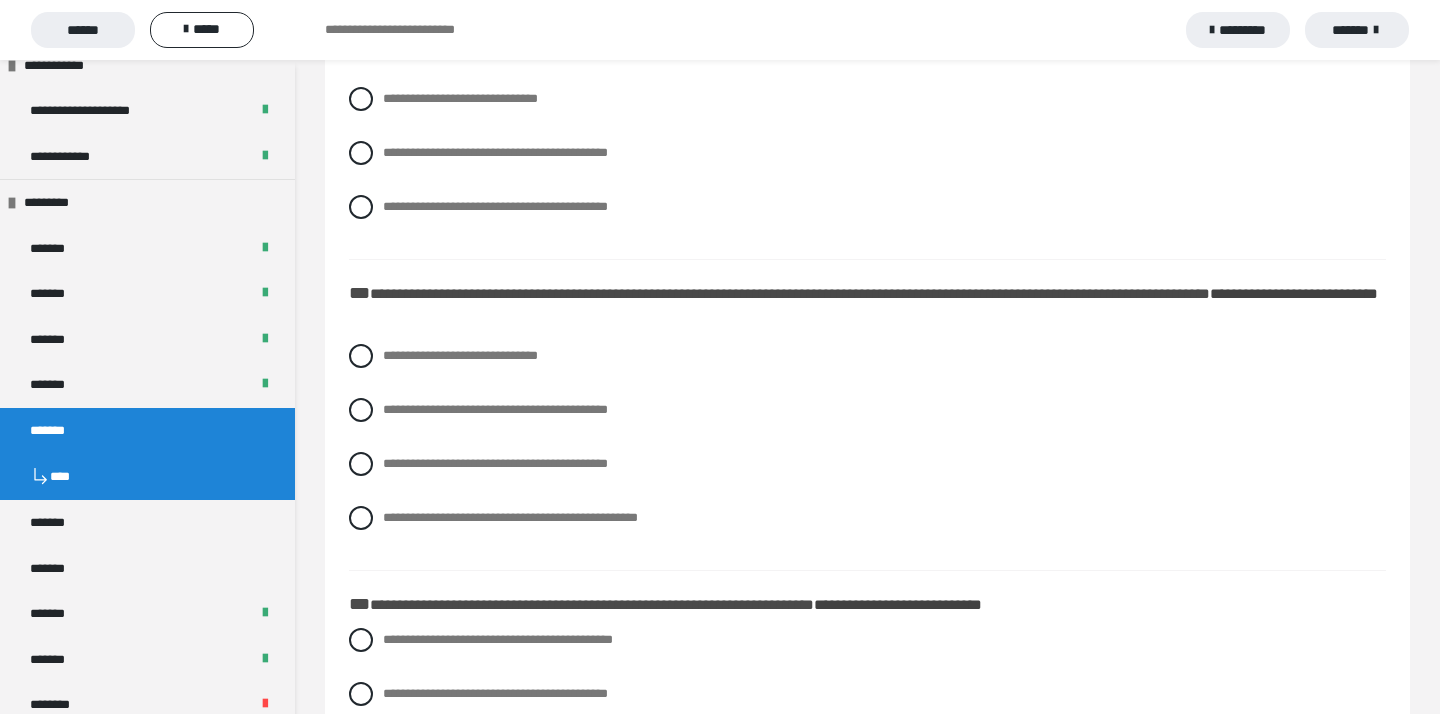 scroll, scrollTop: 1733, scrollLeft: 0, axis: vertical 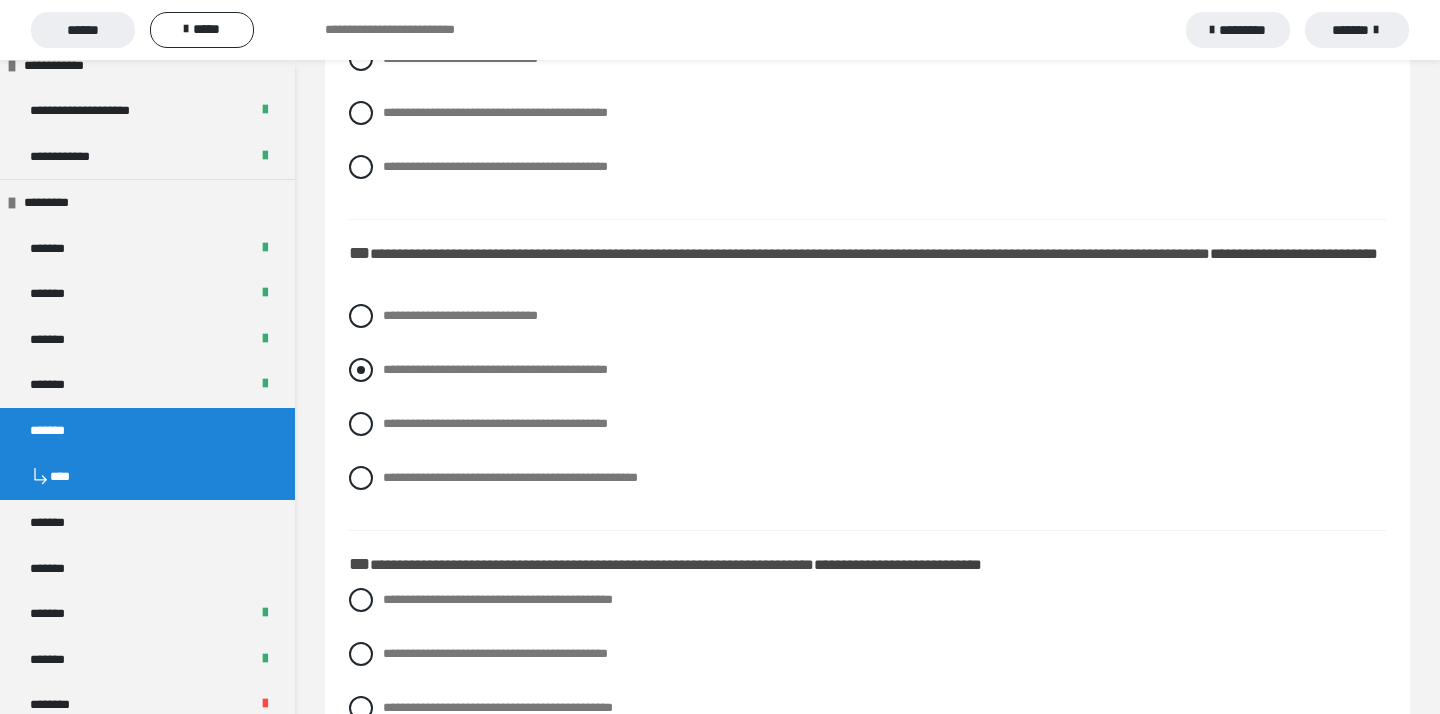click at bounding box center (361, 370) 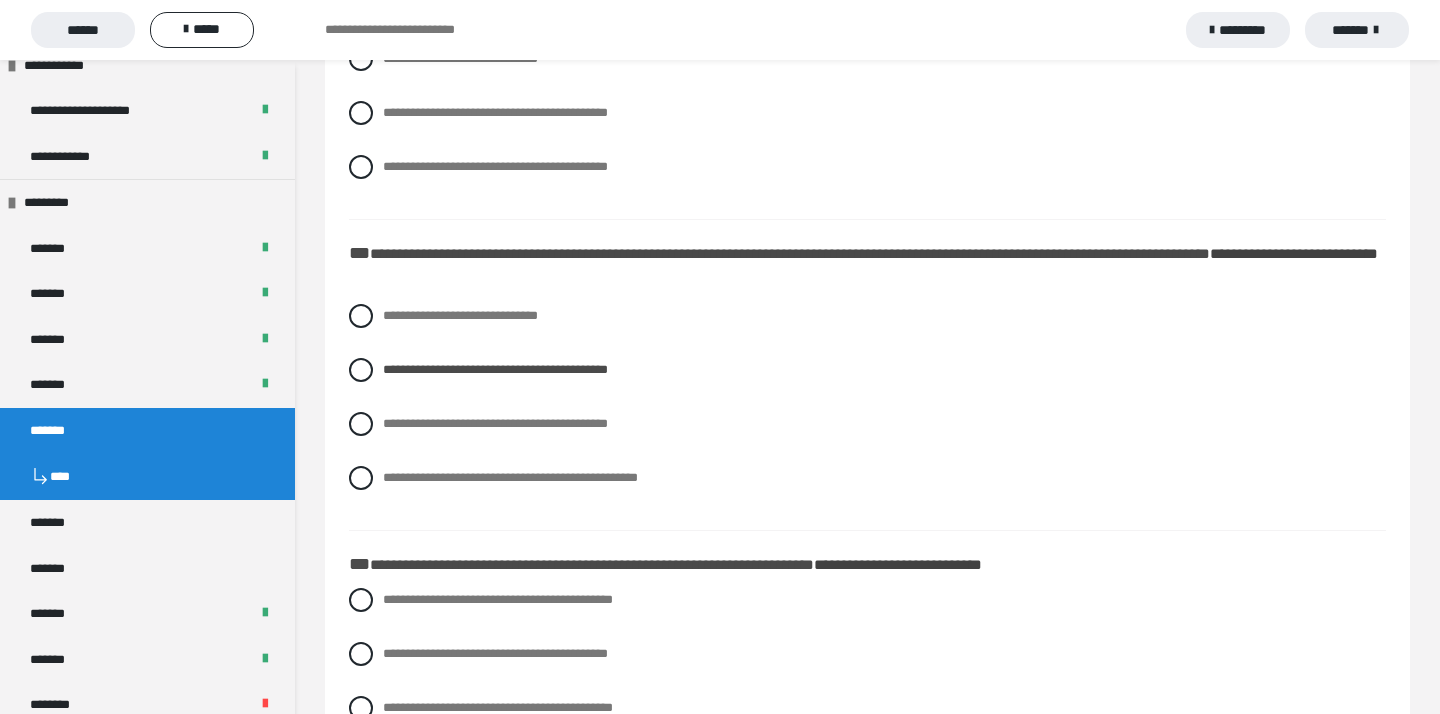 click on "**********" at bounding box center [867, 696] 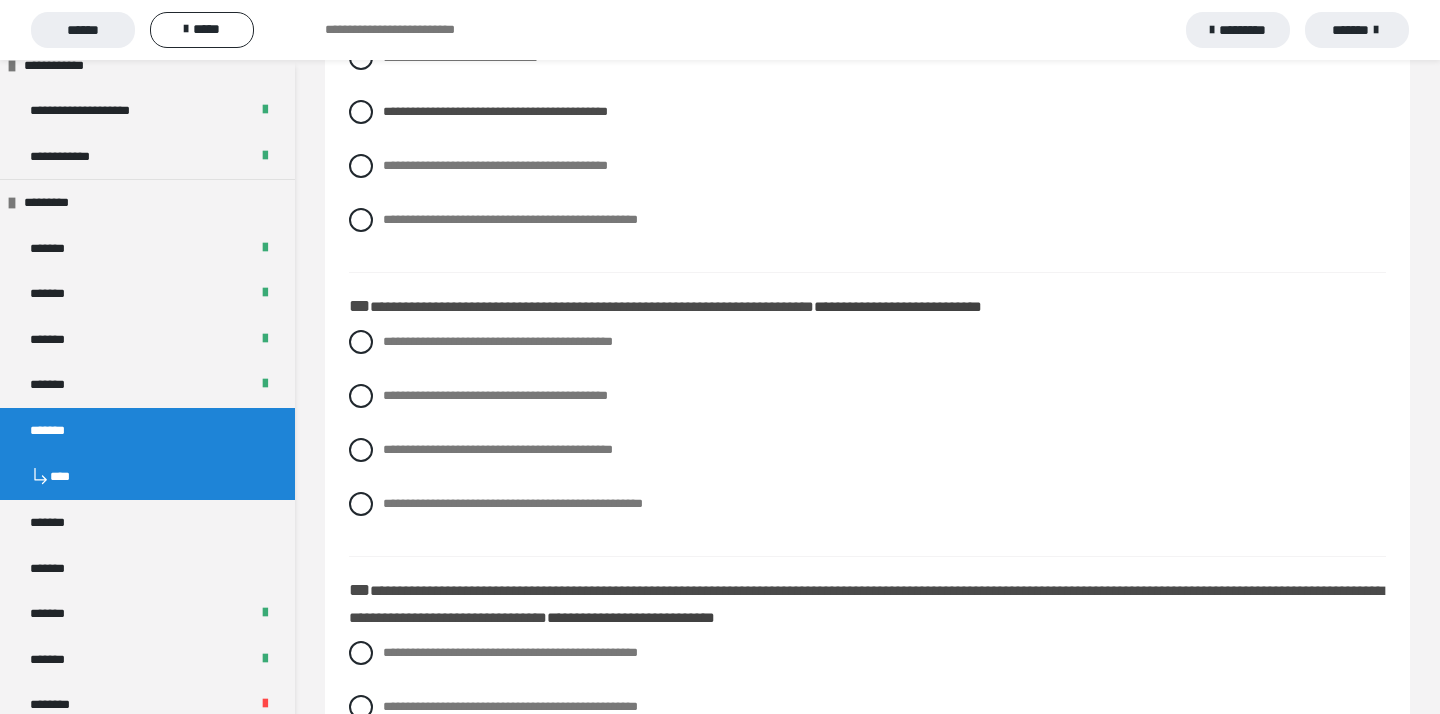 scroll, scrollTop: 2053, scrollLeft: 0, axis: vertical 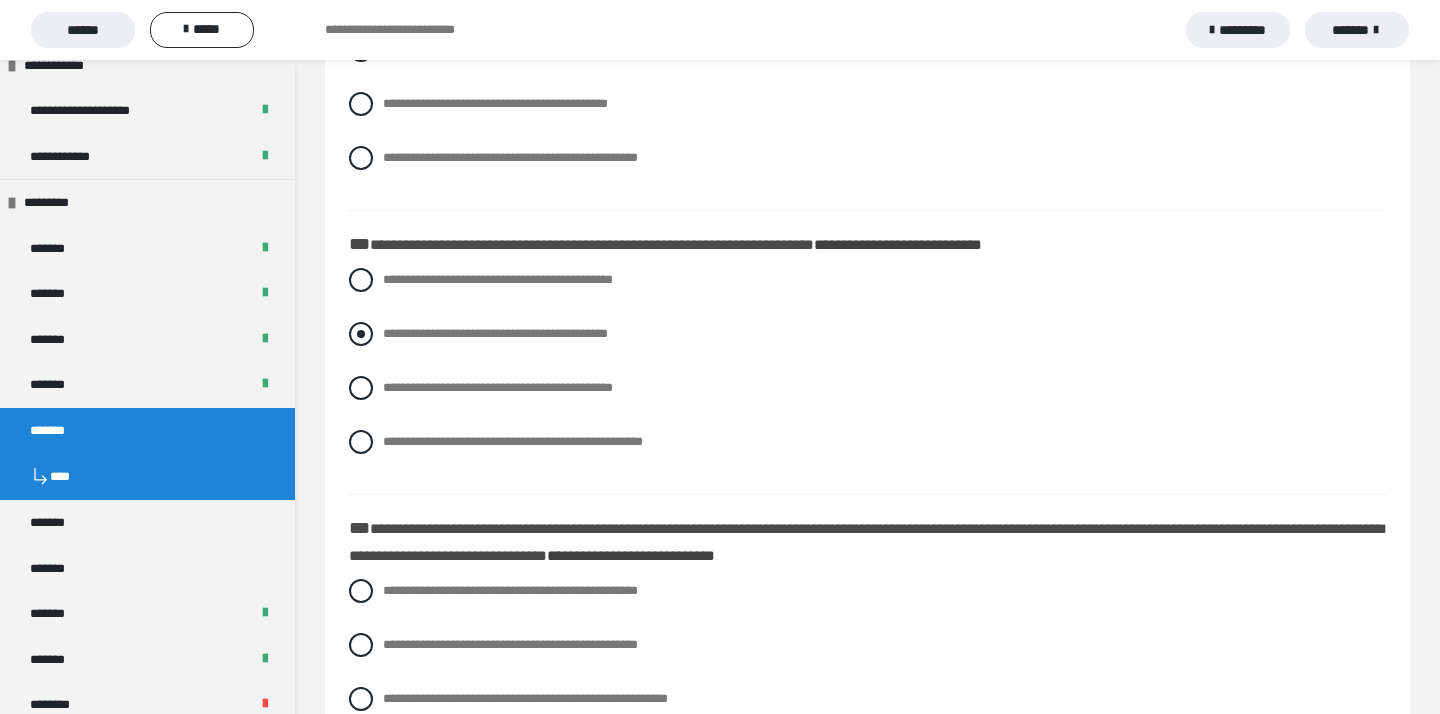 click at bounding box center [361, 334] 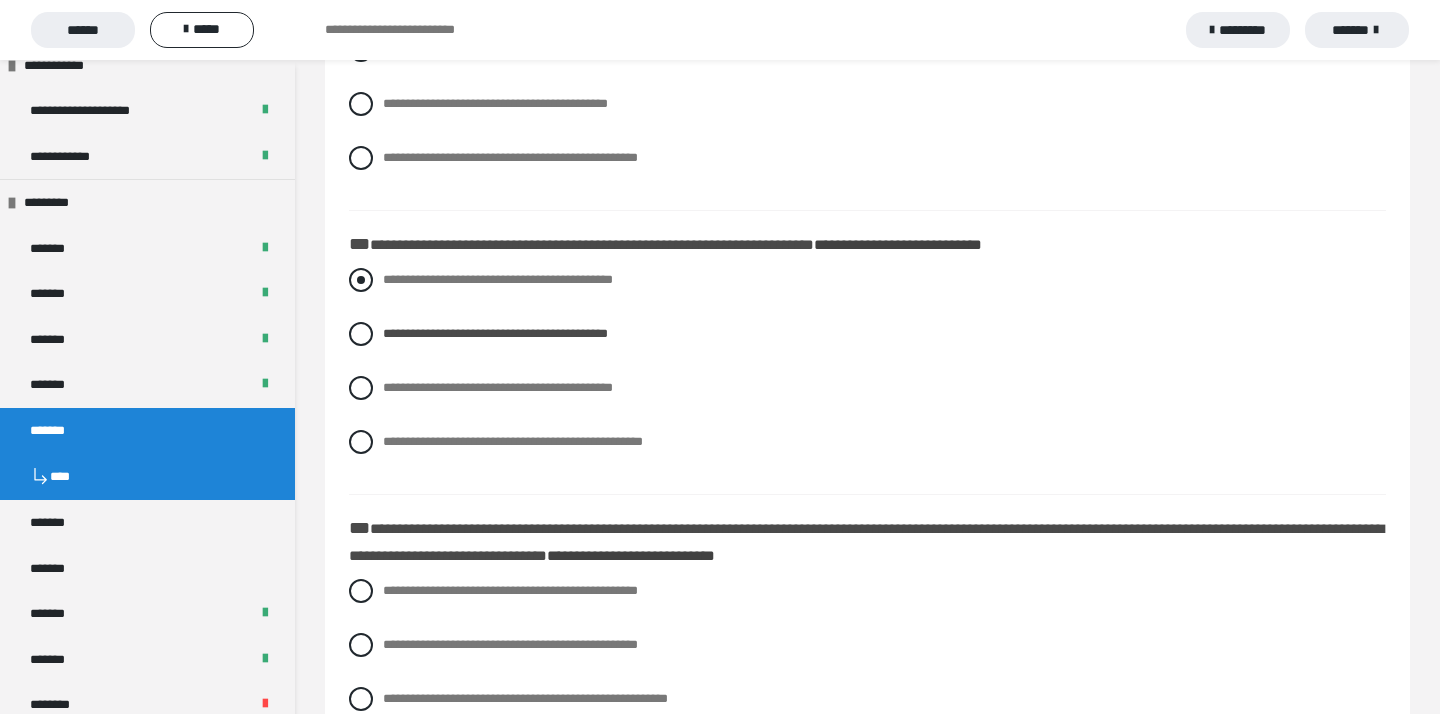 click at bounding box center [361, 280] 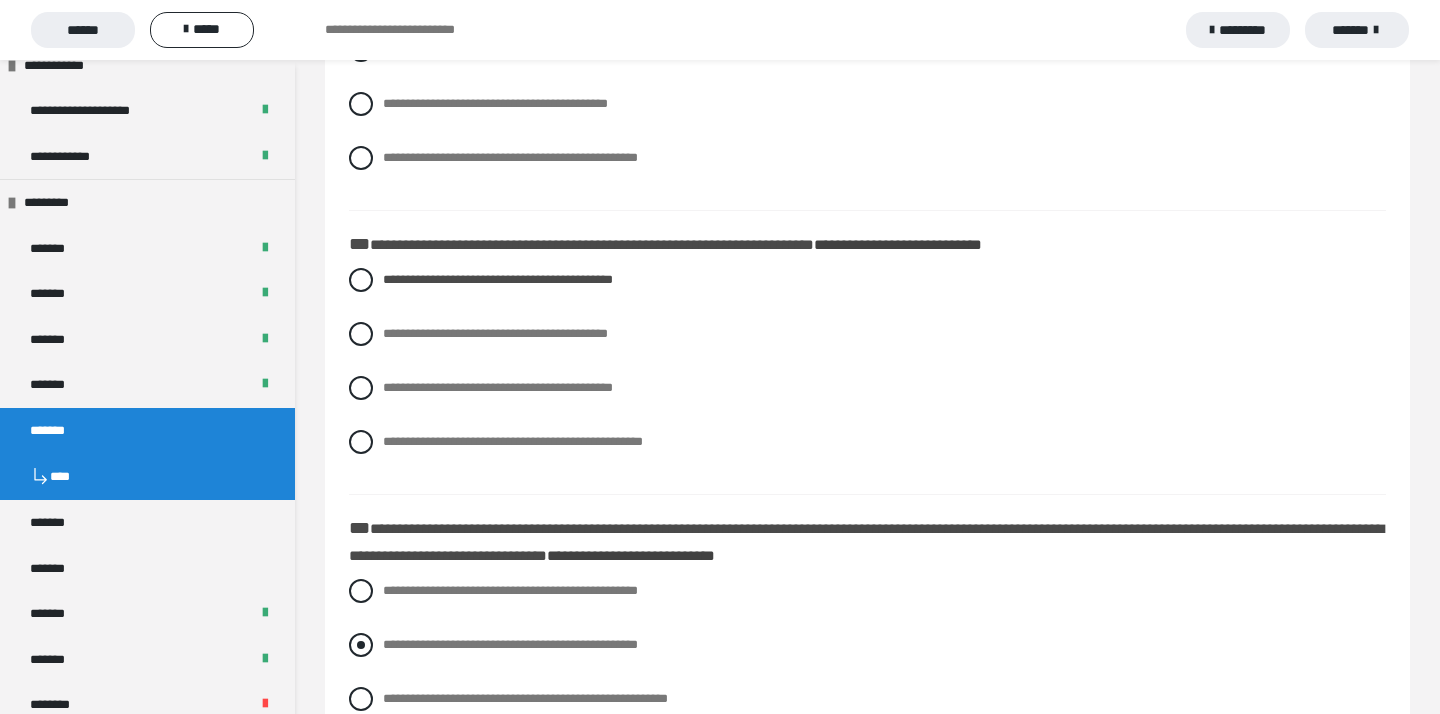 click on "**********" at bounding box center [389, 328] 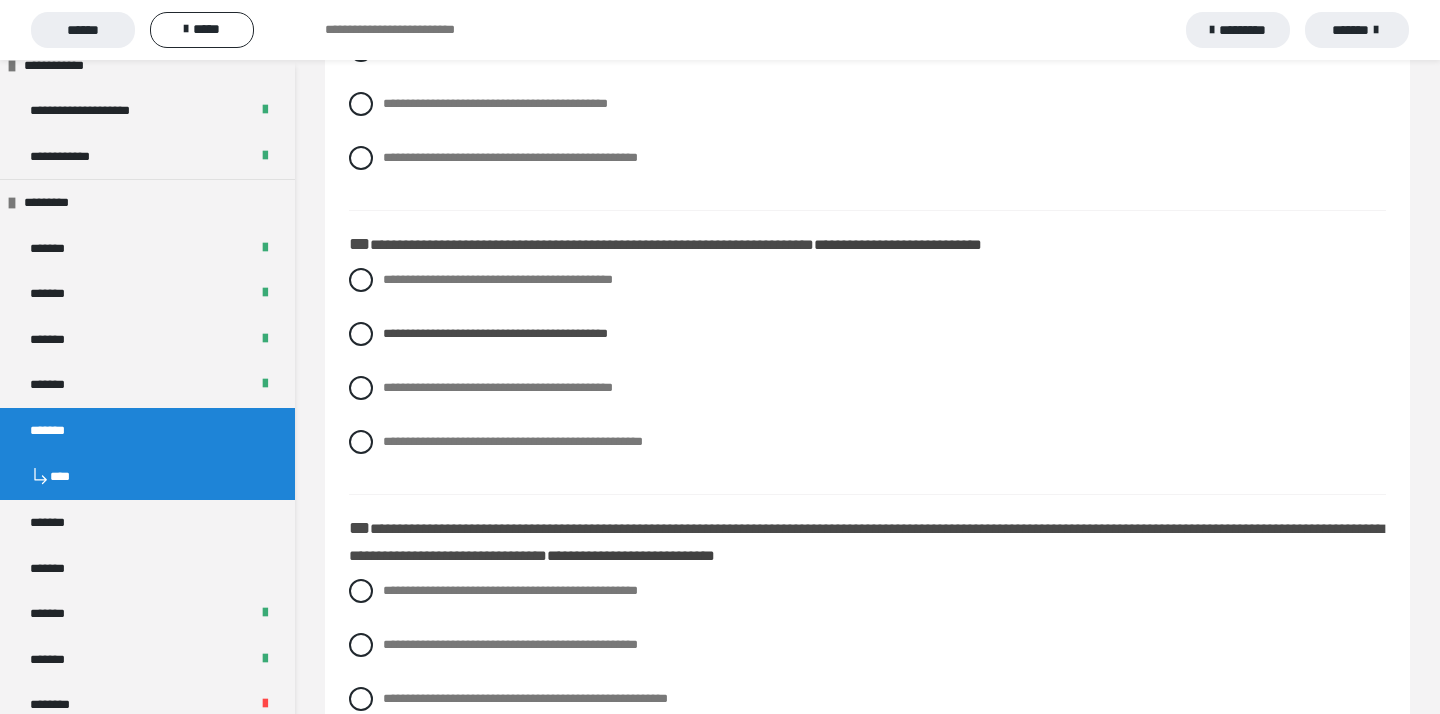click on "**********" at bounding box center (867, 376) 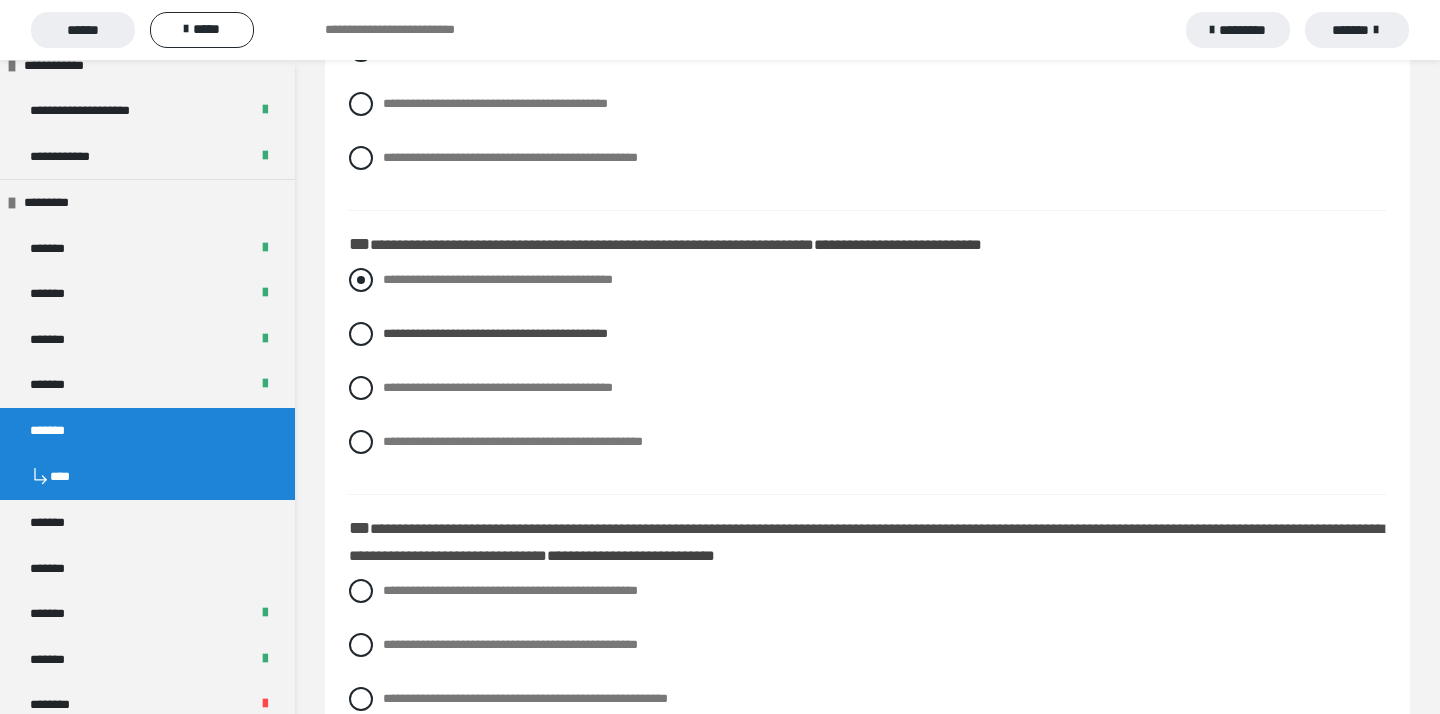 click at bounding box center (361, 280) 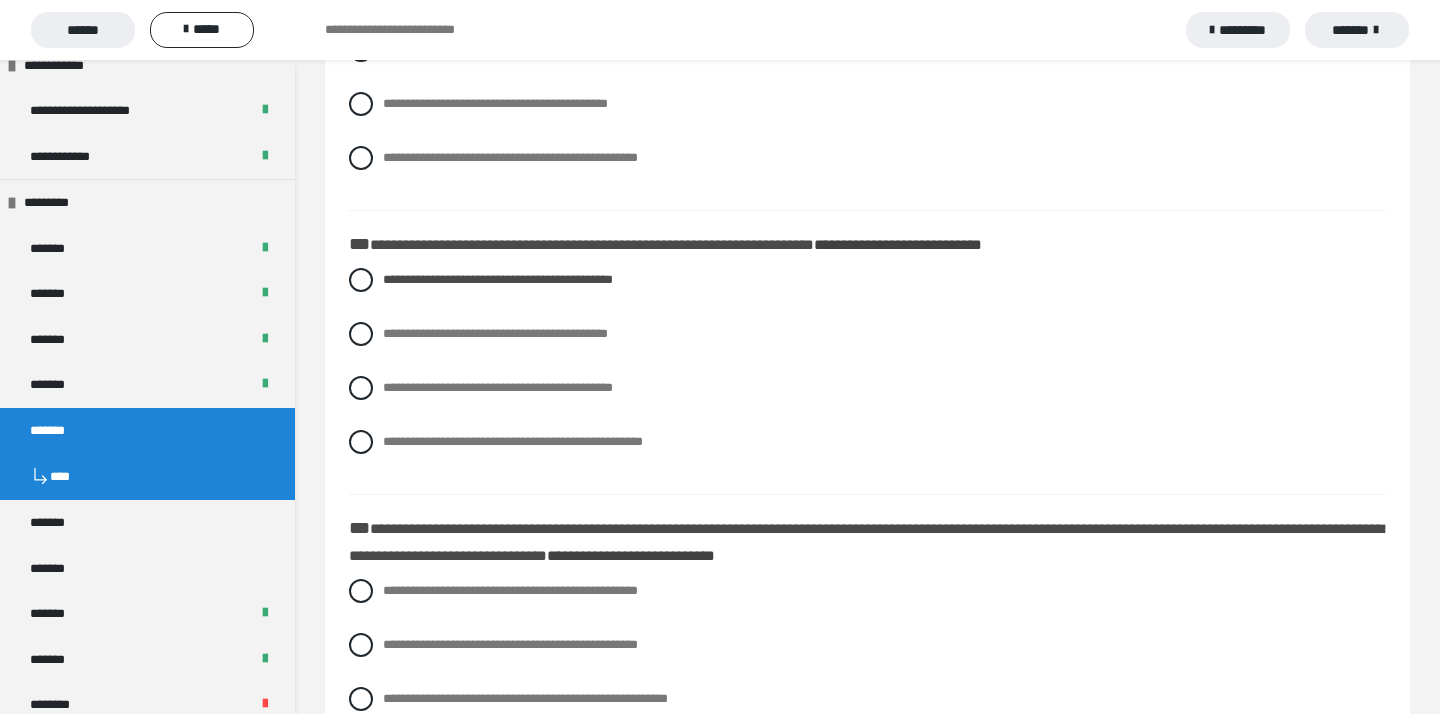 click on "**********" at bounding box center (866, 541) 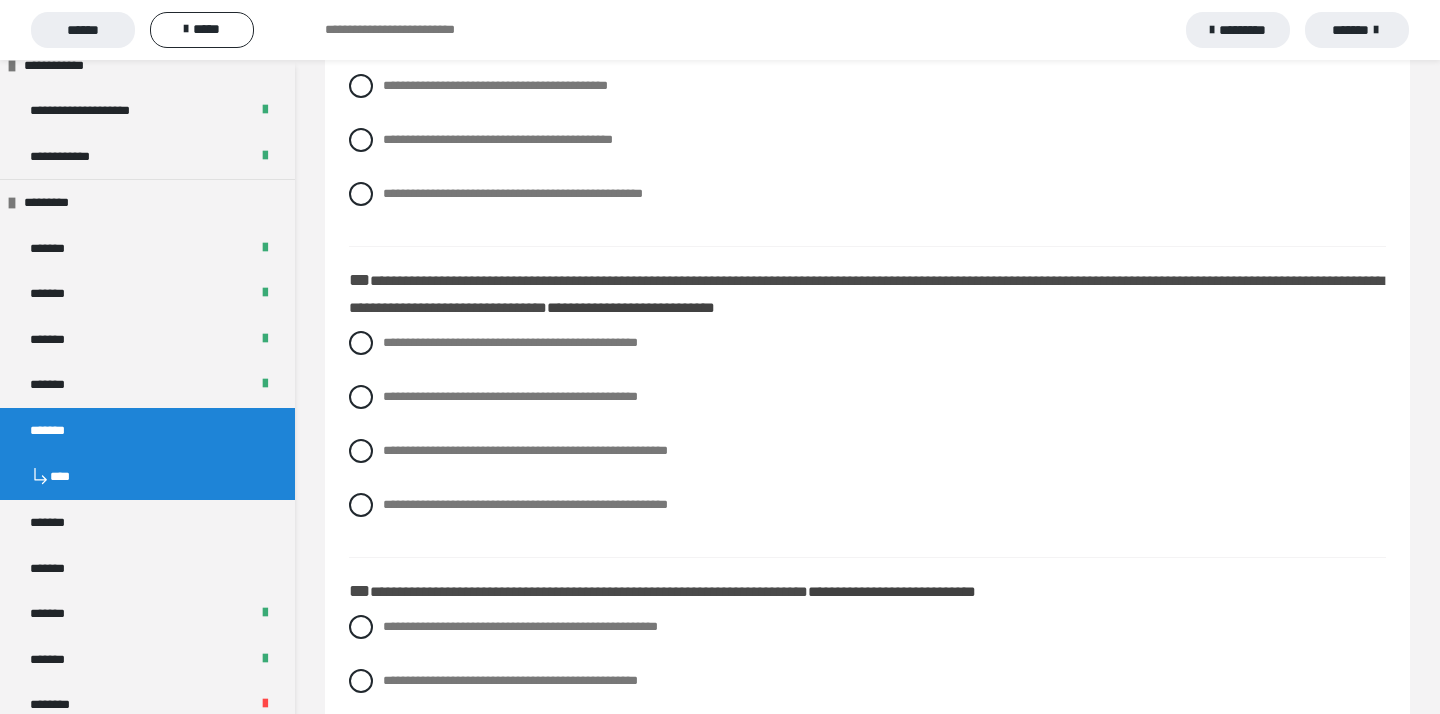 scroll, scrollTop: 2333, scrollLeft: 0, axis: vertical 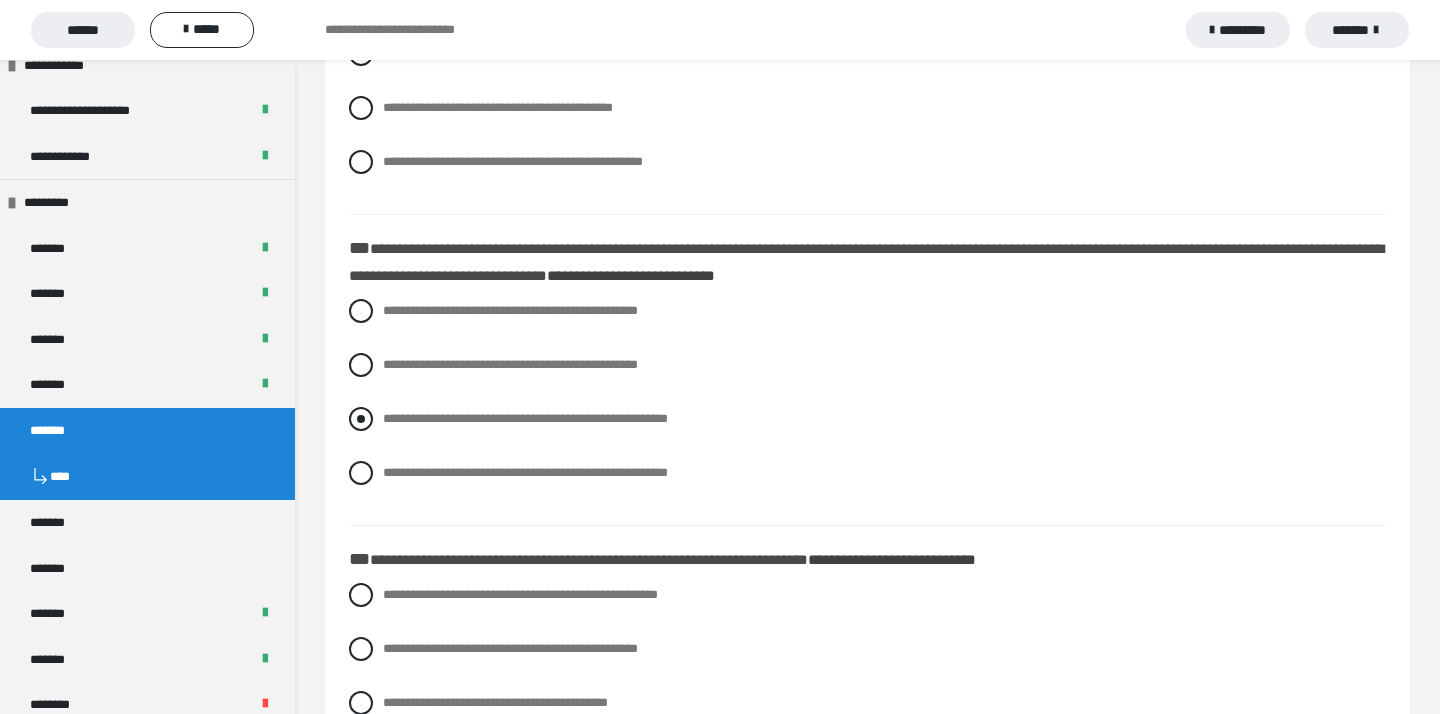 click at bounding box center [361, 419] 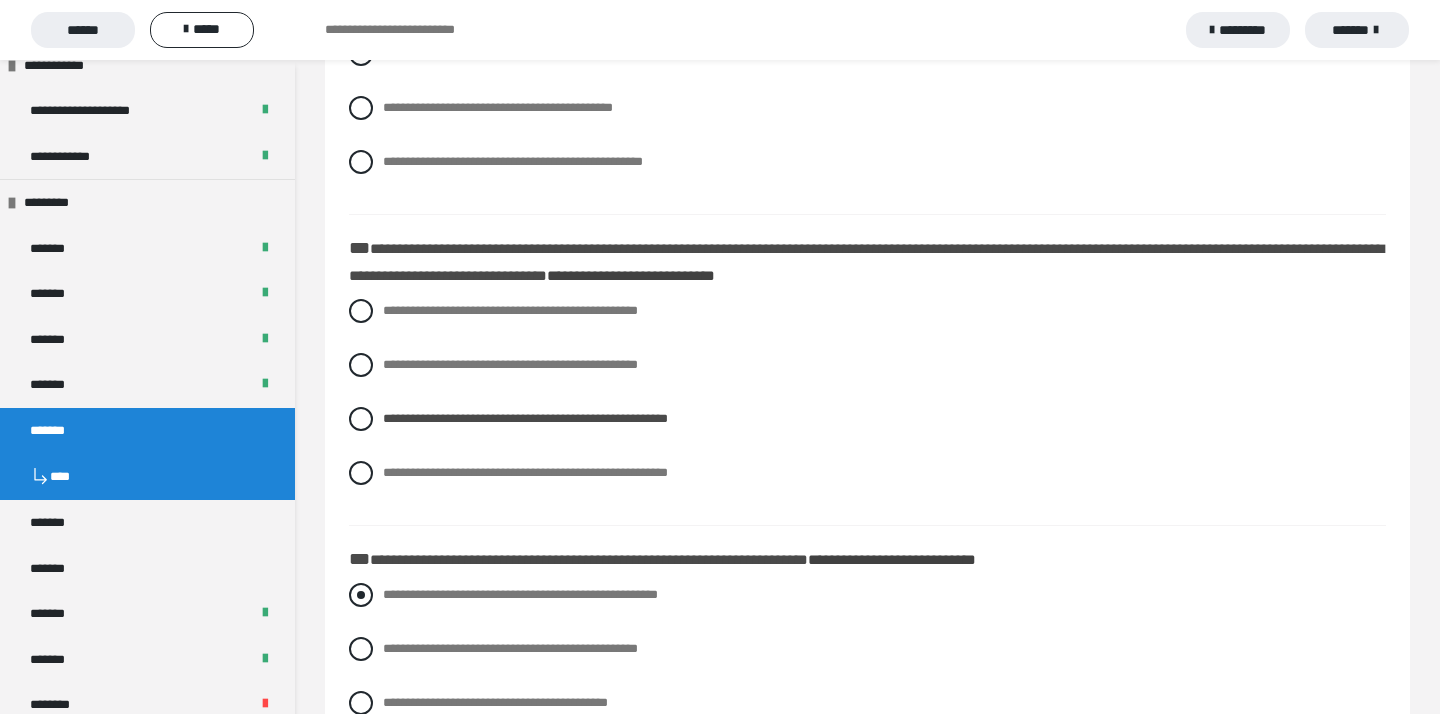 click on "**********" at bounding box center [867, 595] 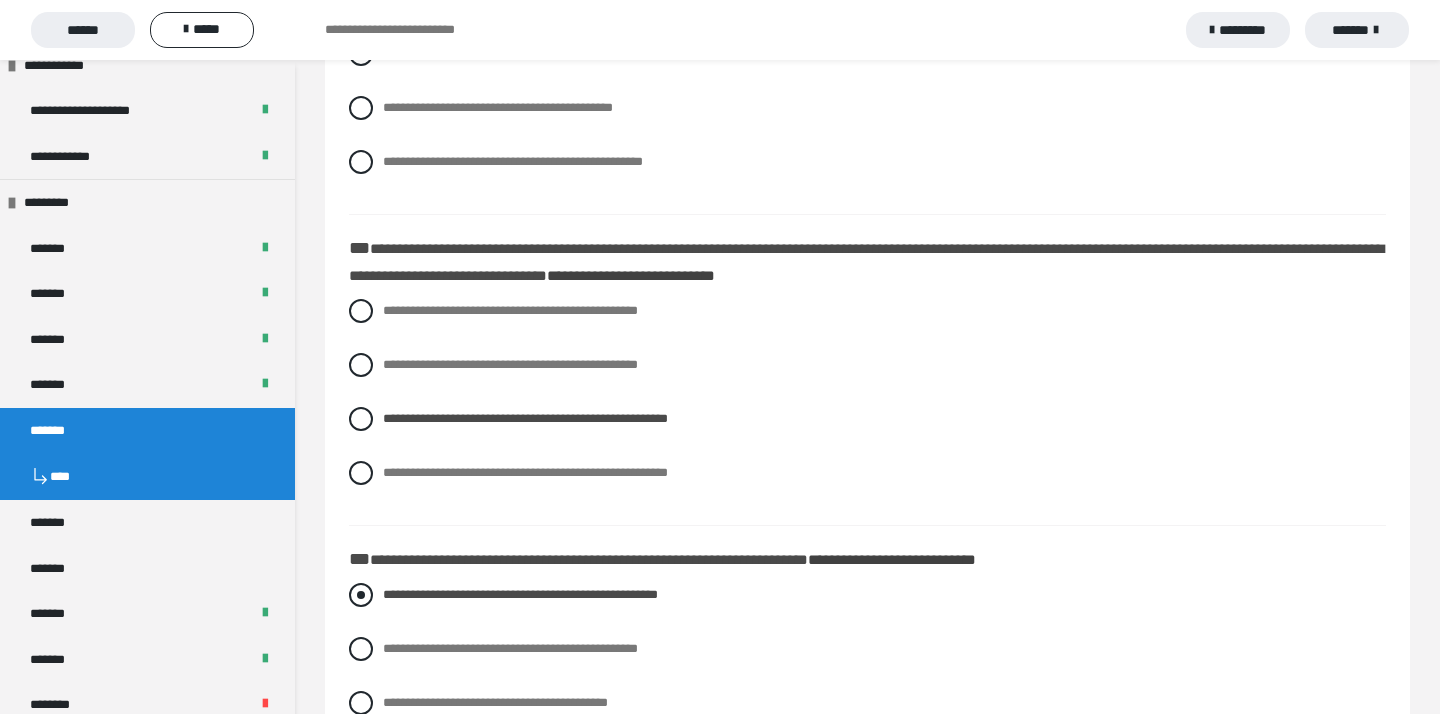 click on "**********" at bounding box center [389, 643] 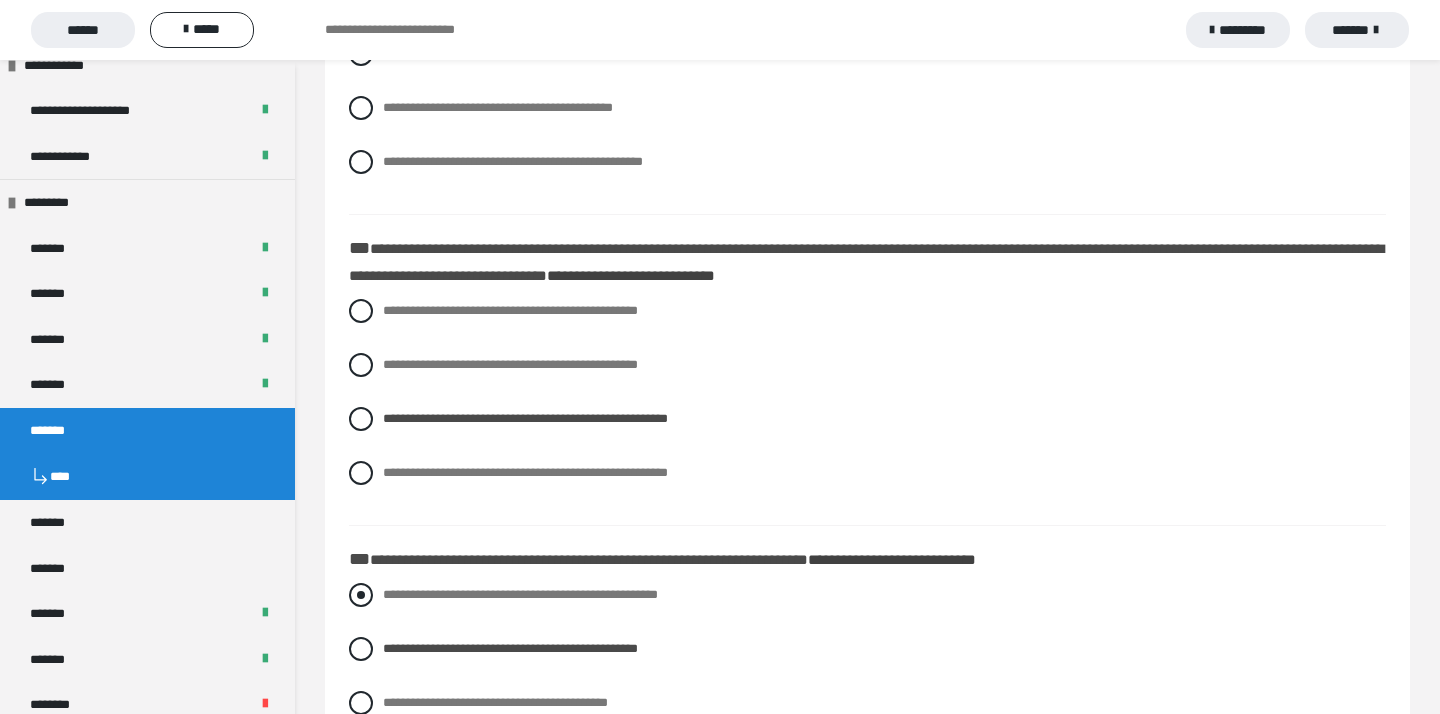 click on "**********" at bounding box center [389, 697] 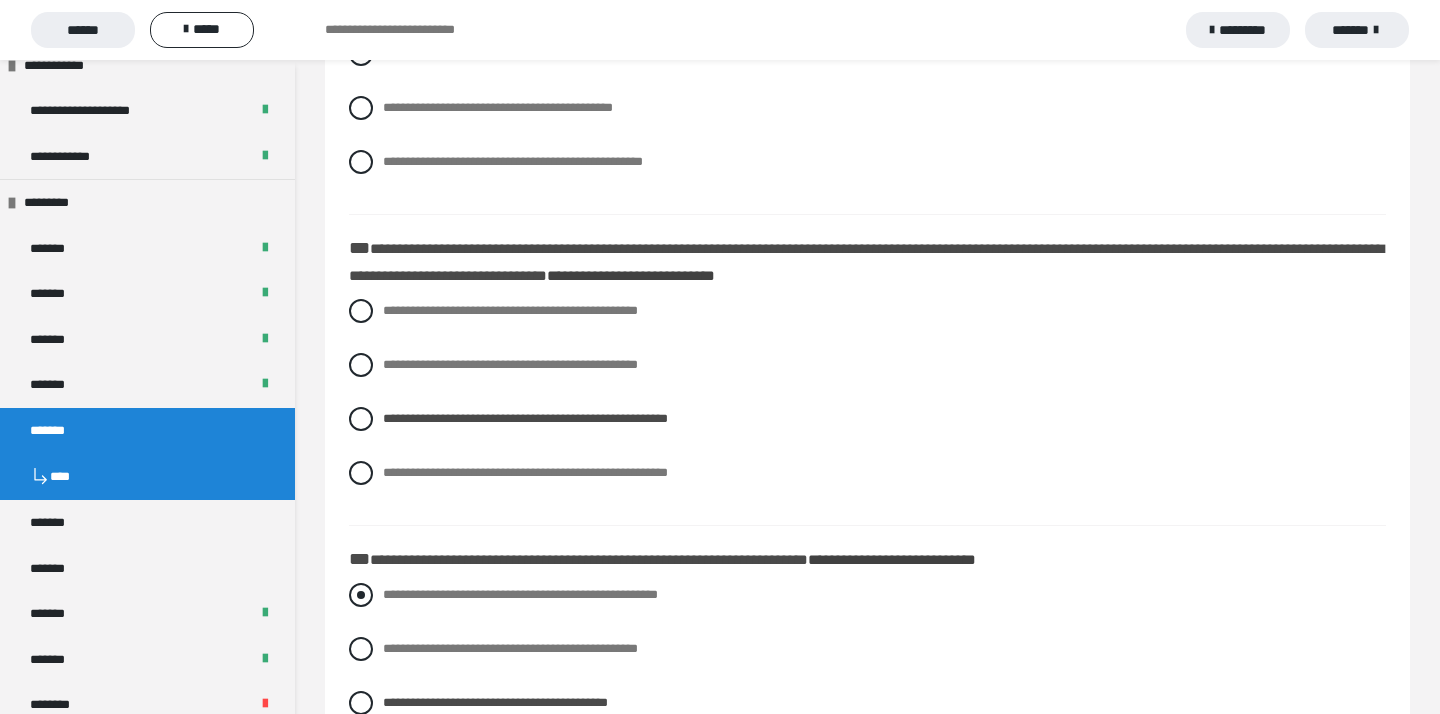 click on "**********" at bounding box center (389, 751) 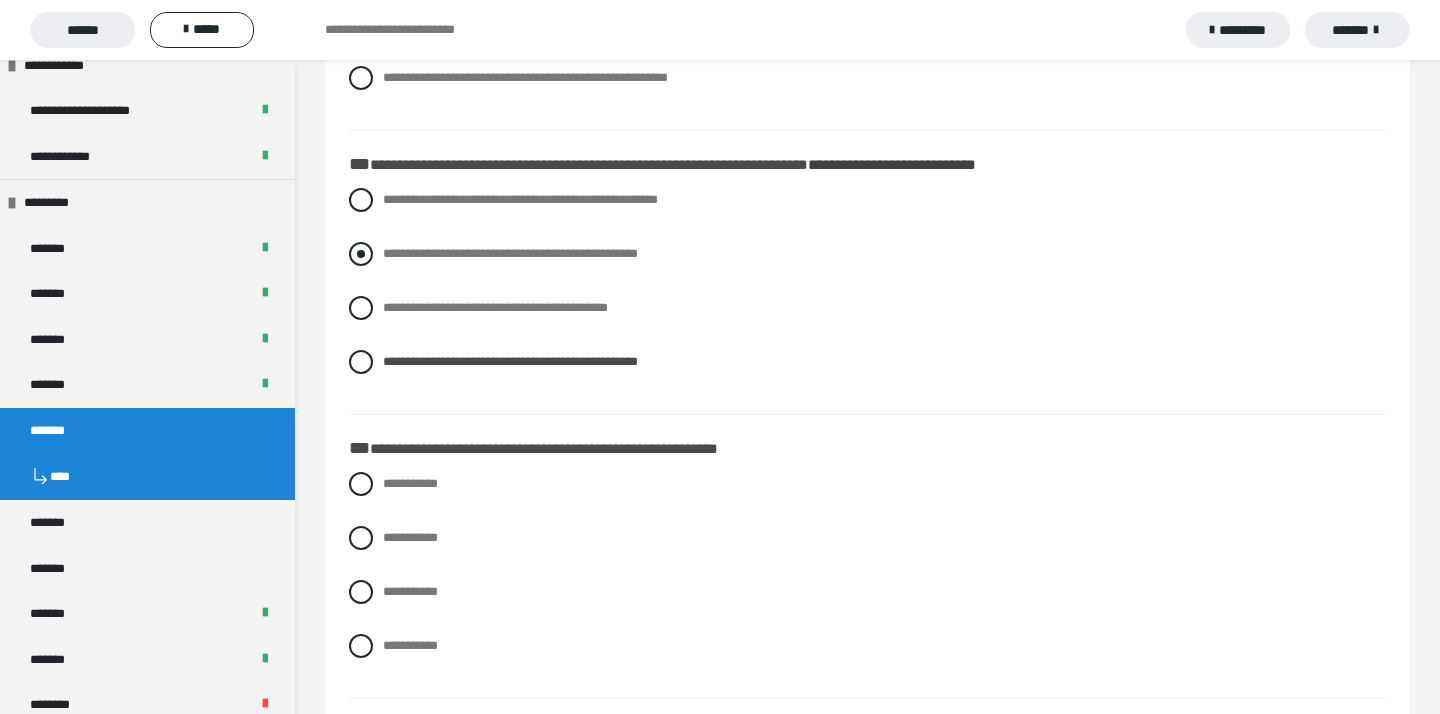 click at bounding box center (361, 254) 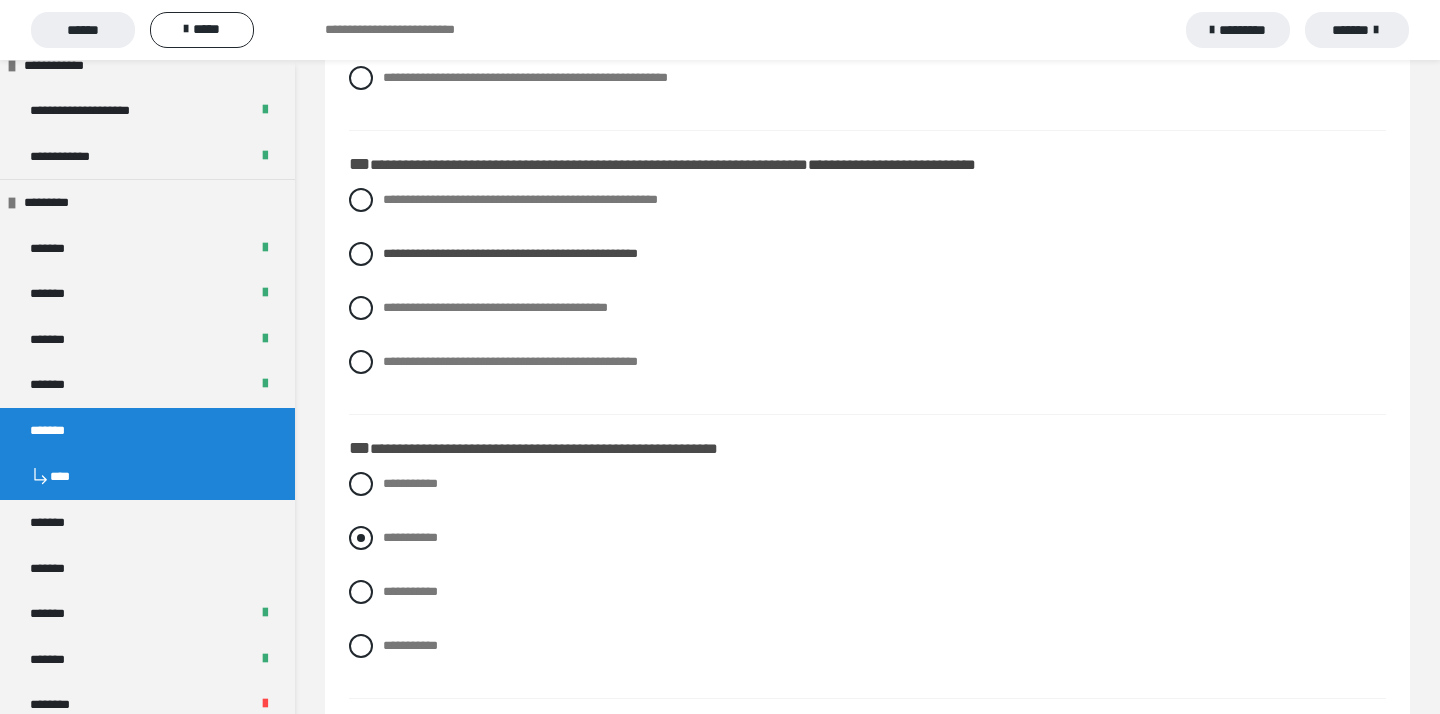 click on "**********" at bounding box center (867, 538) 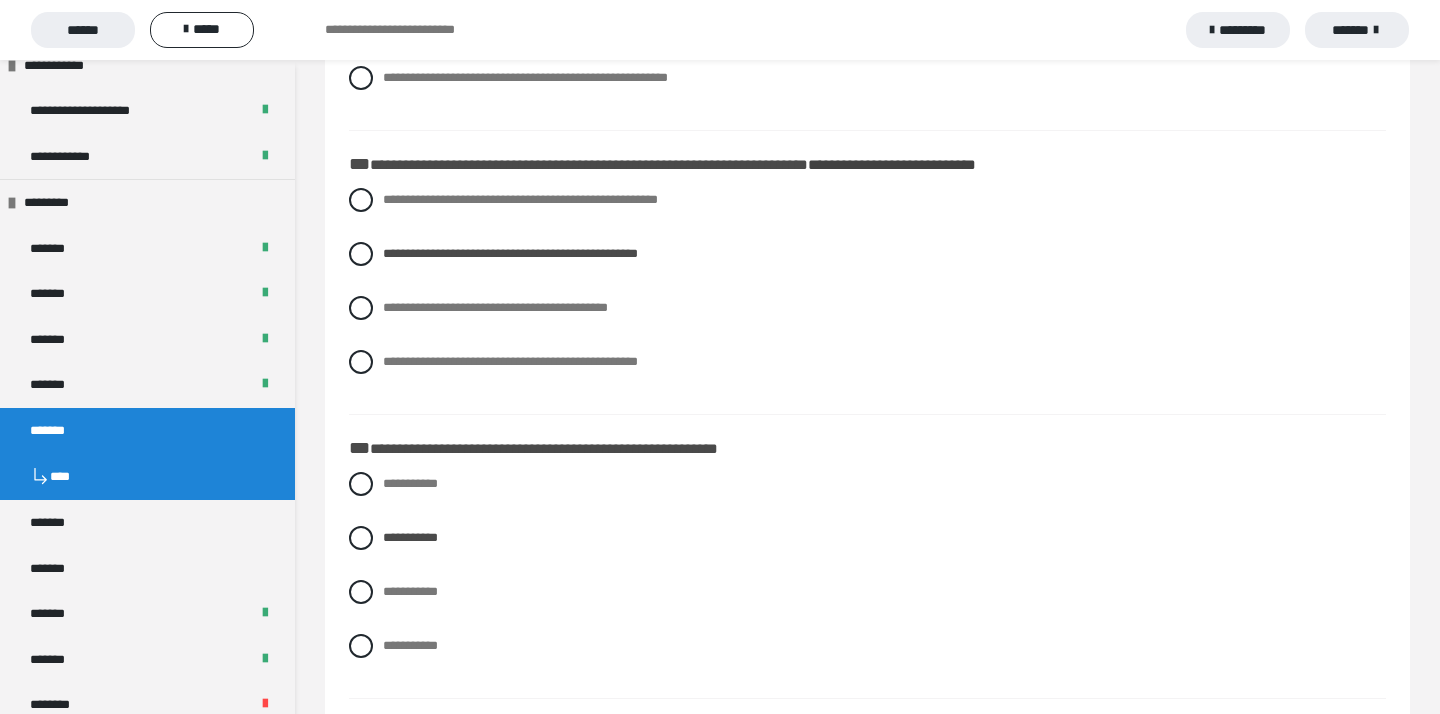 click on "**********" at bounding box center [867, 580] 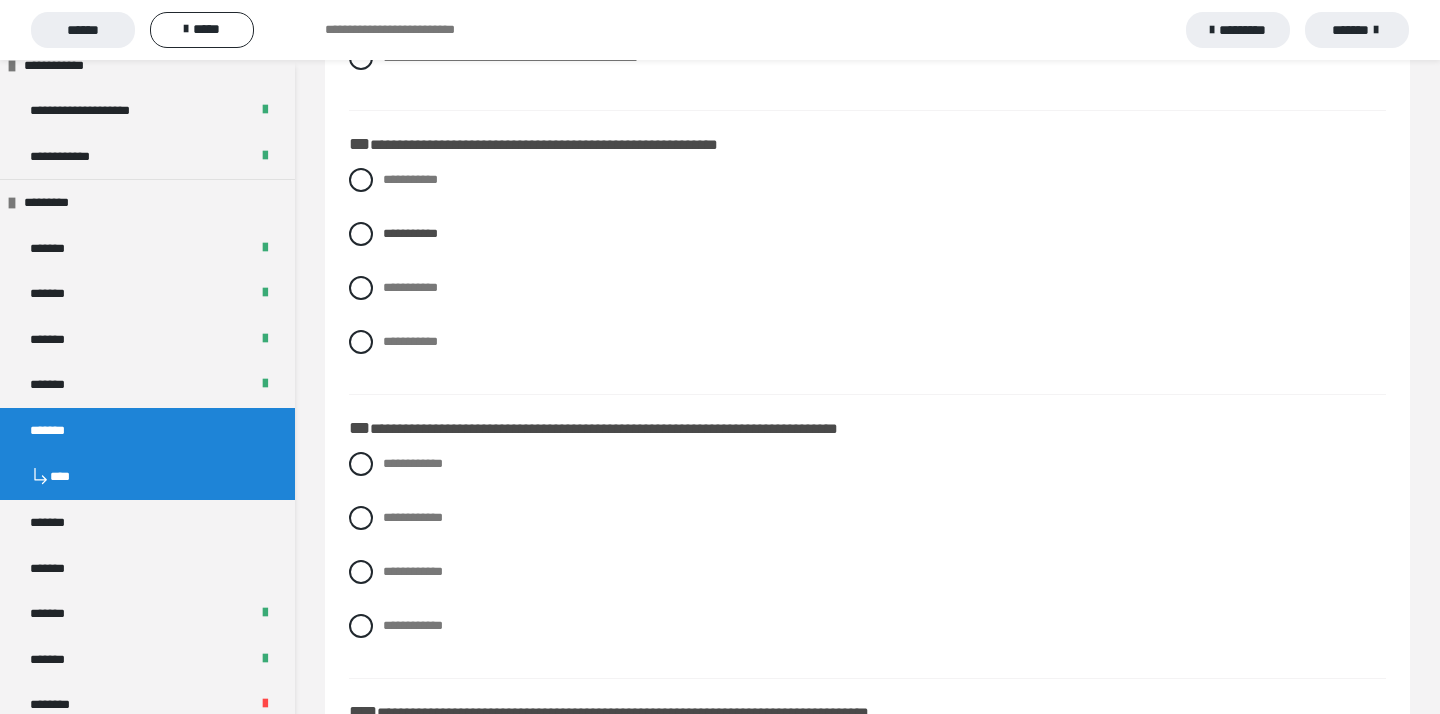 scroll, scrollTop: 3048, scrollLeft: 0, axis: vertical 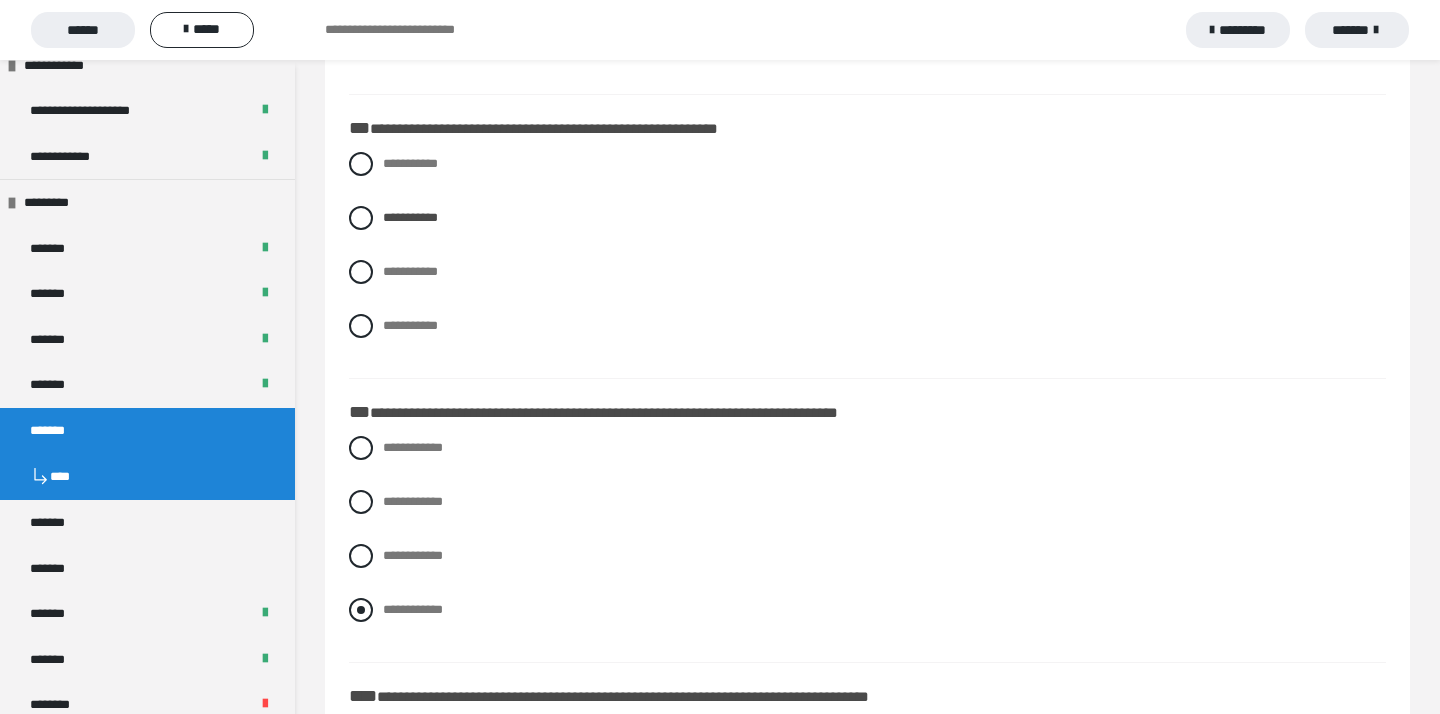 click at bounding box center [361, 610] 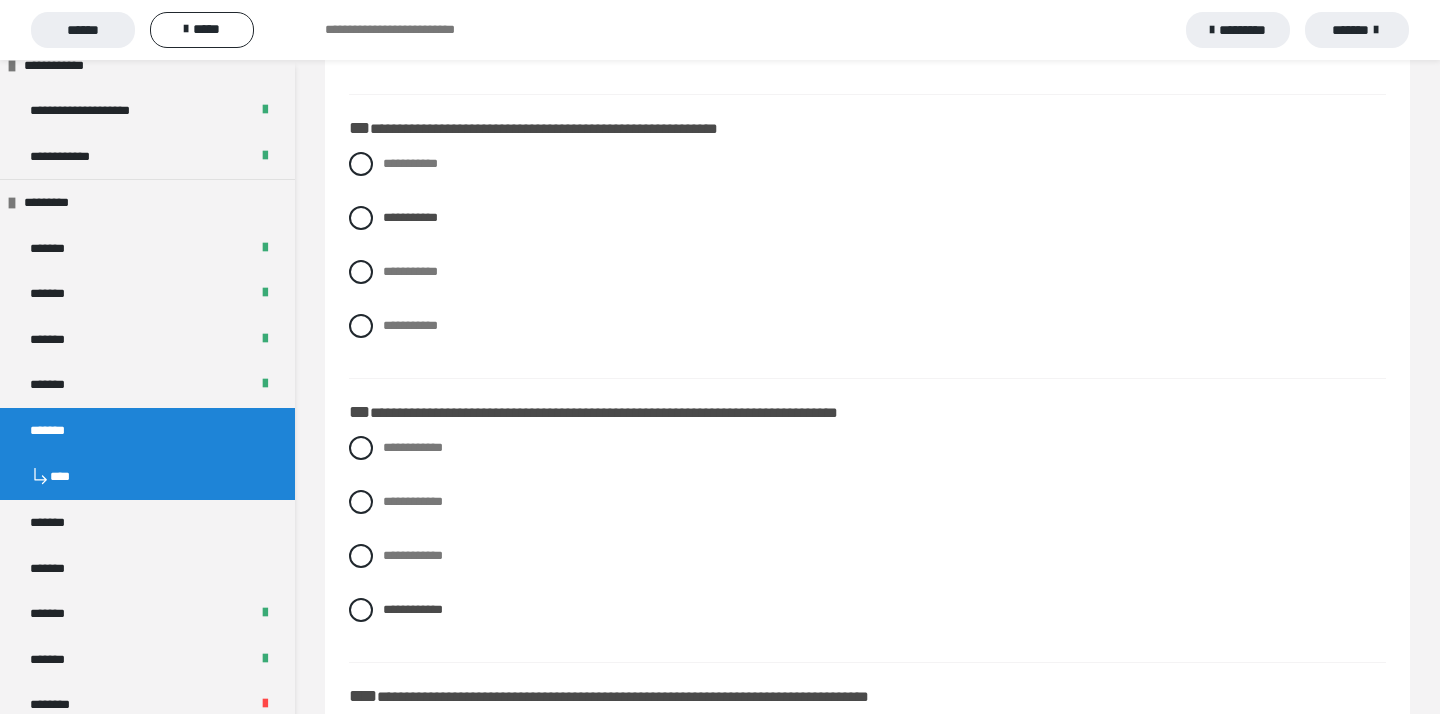 click on "**********" at bounding box center [867, -472] 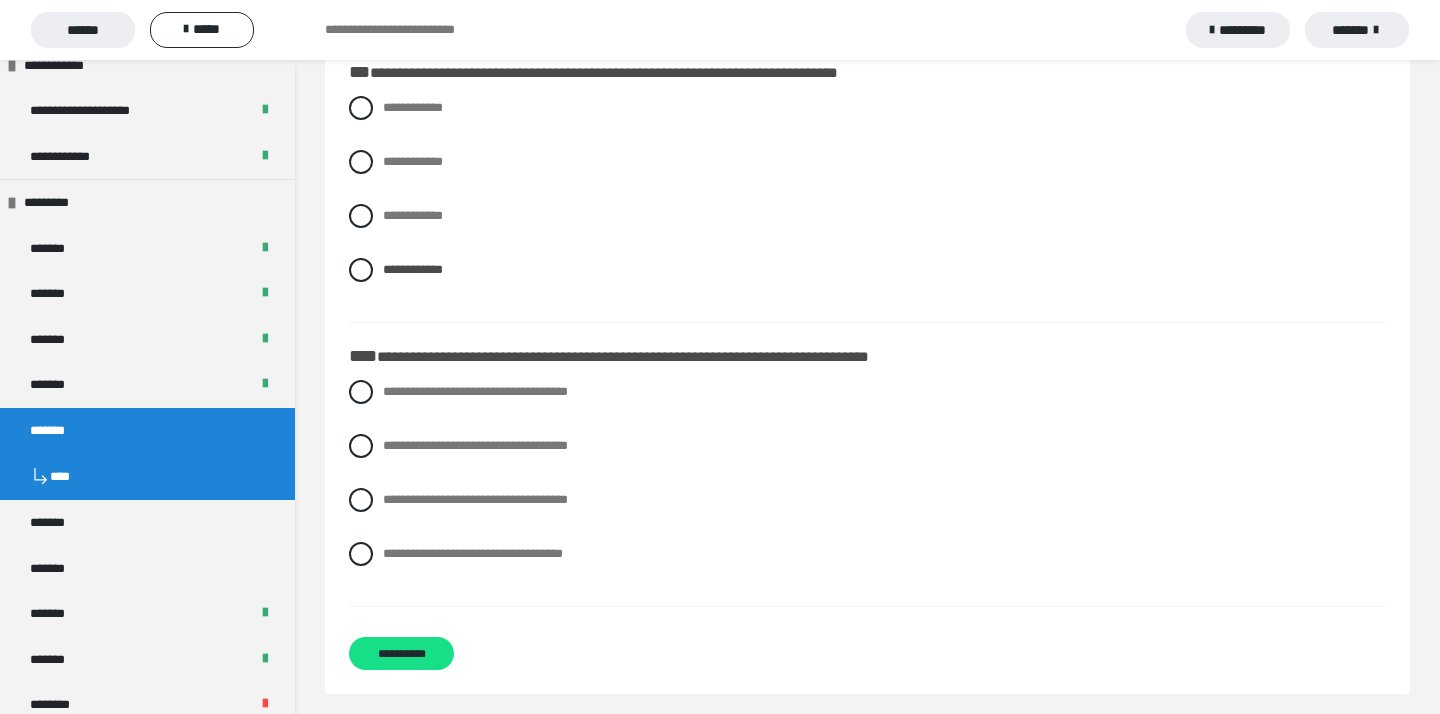 scroll, scrollTop: 3398, scrollLeft: 0, axis: vertical 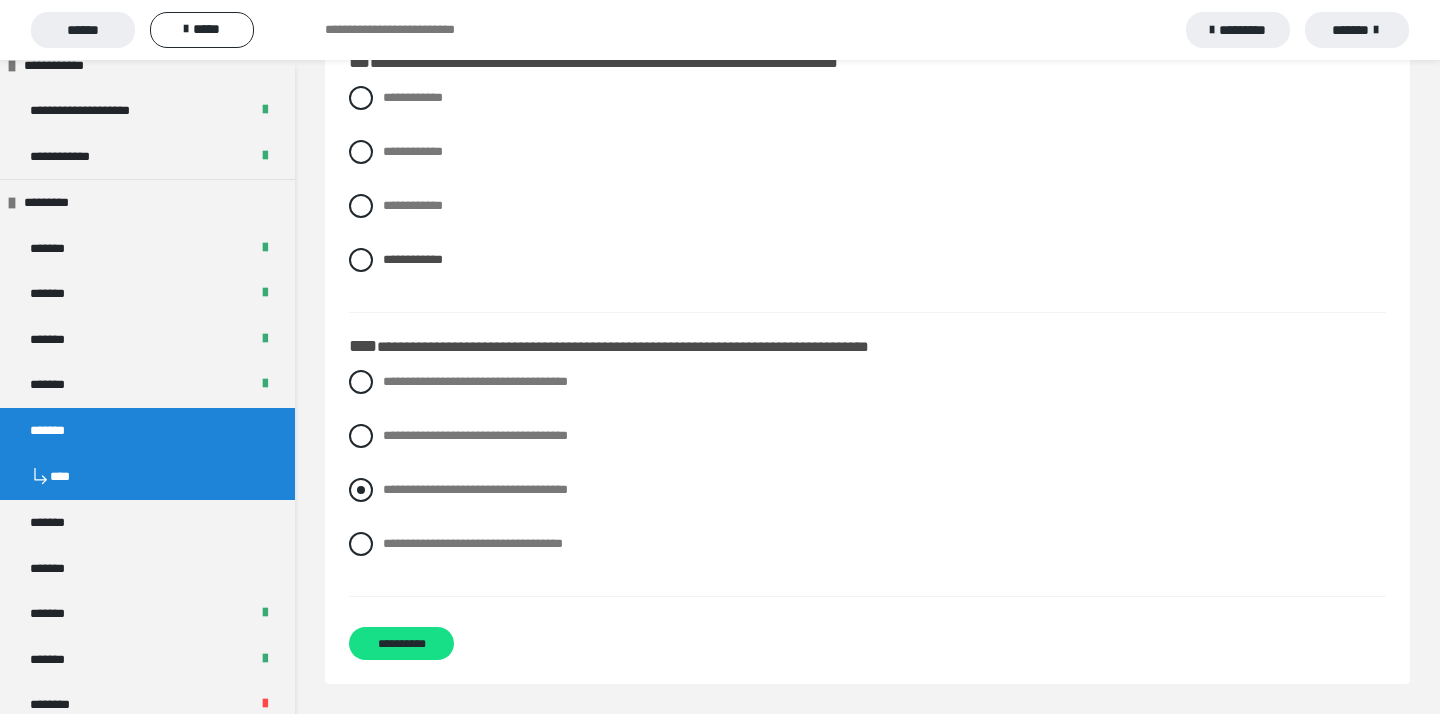 click at bounding box center (361, 490) 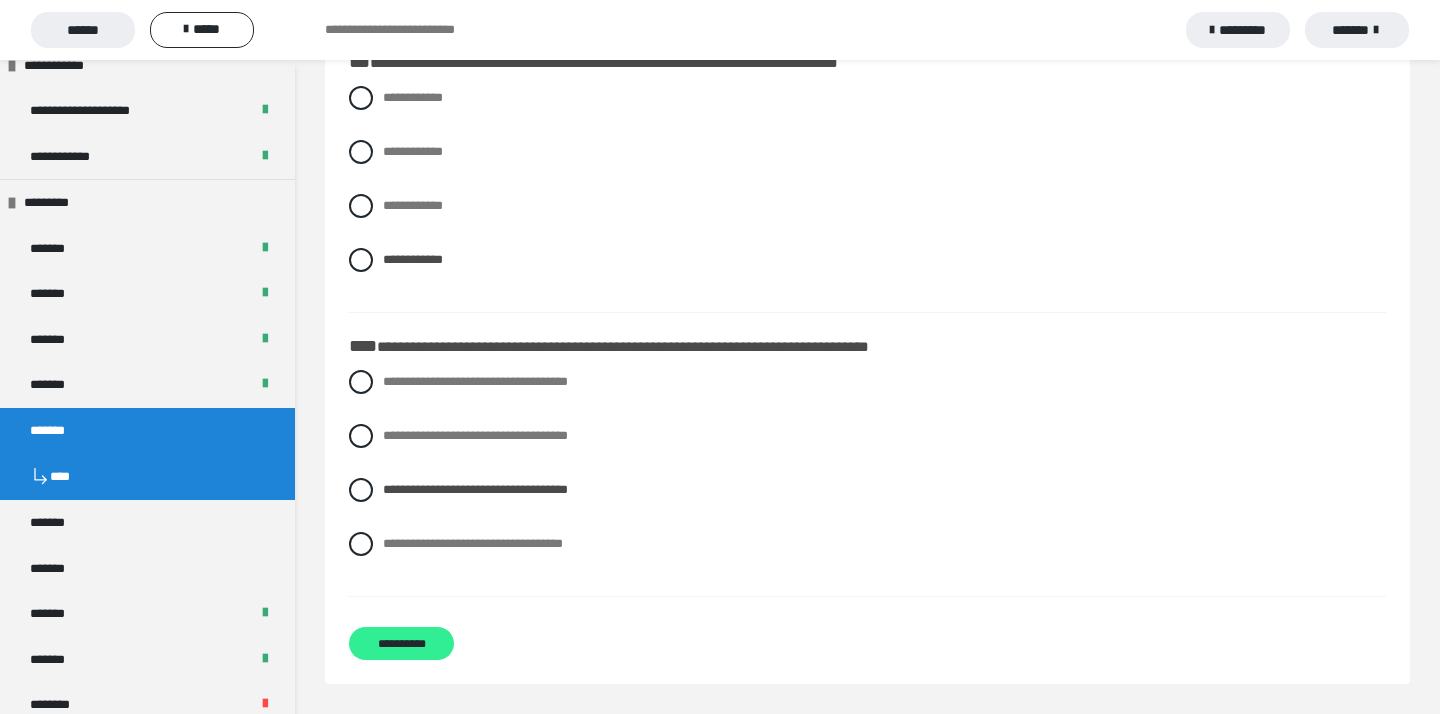 click on "**********" at bounding box center (401, 643) 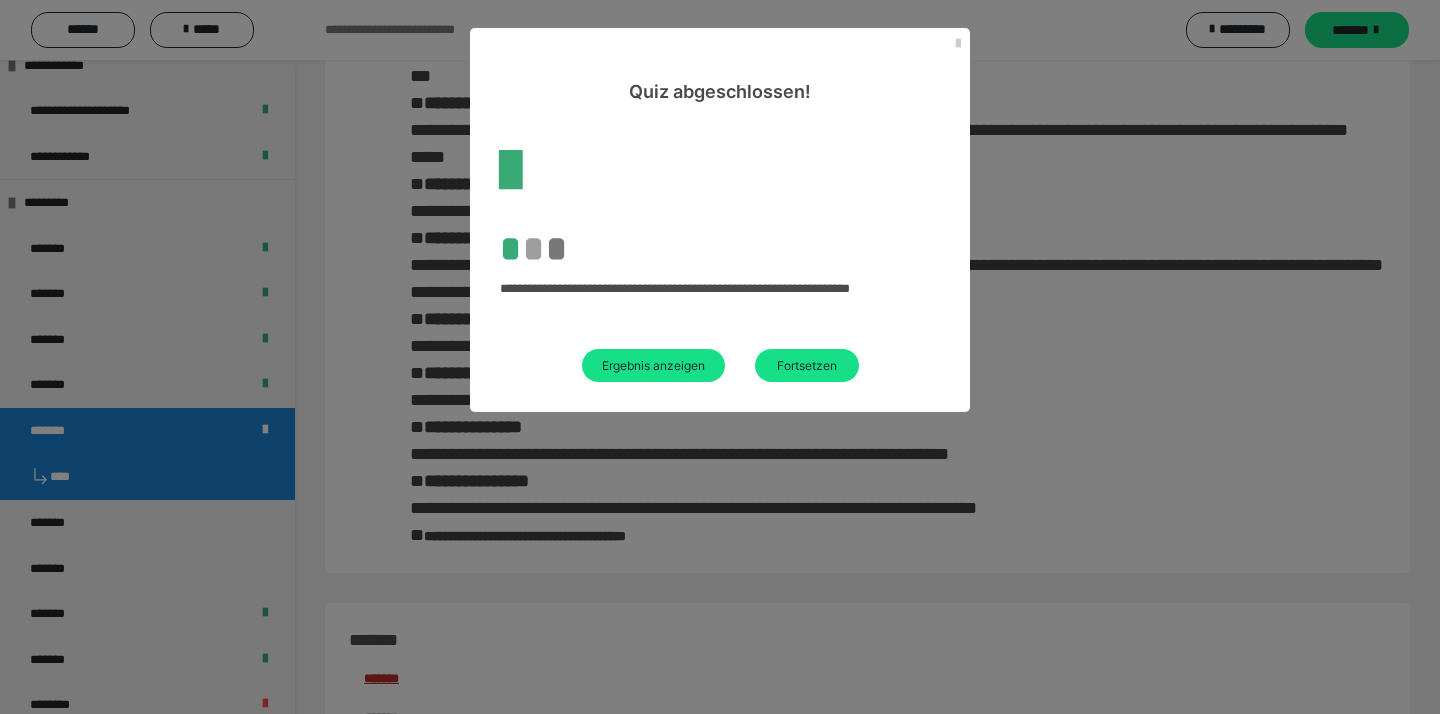 scroll, scrollTop: 2684, scrollLeft: 0, axis: vertical 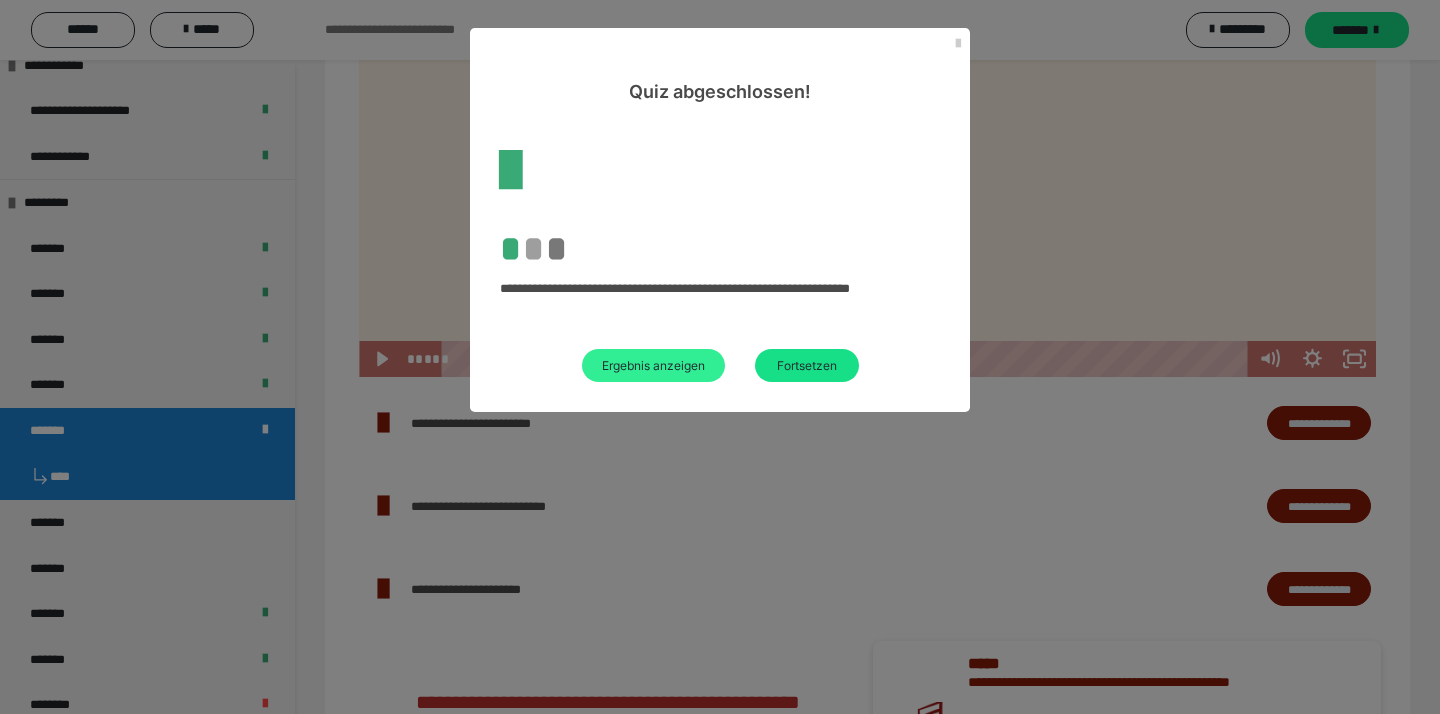 click on "Ergebnis anzeigen" at bounding box center [653, 365] 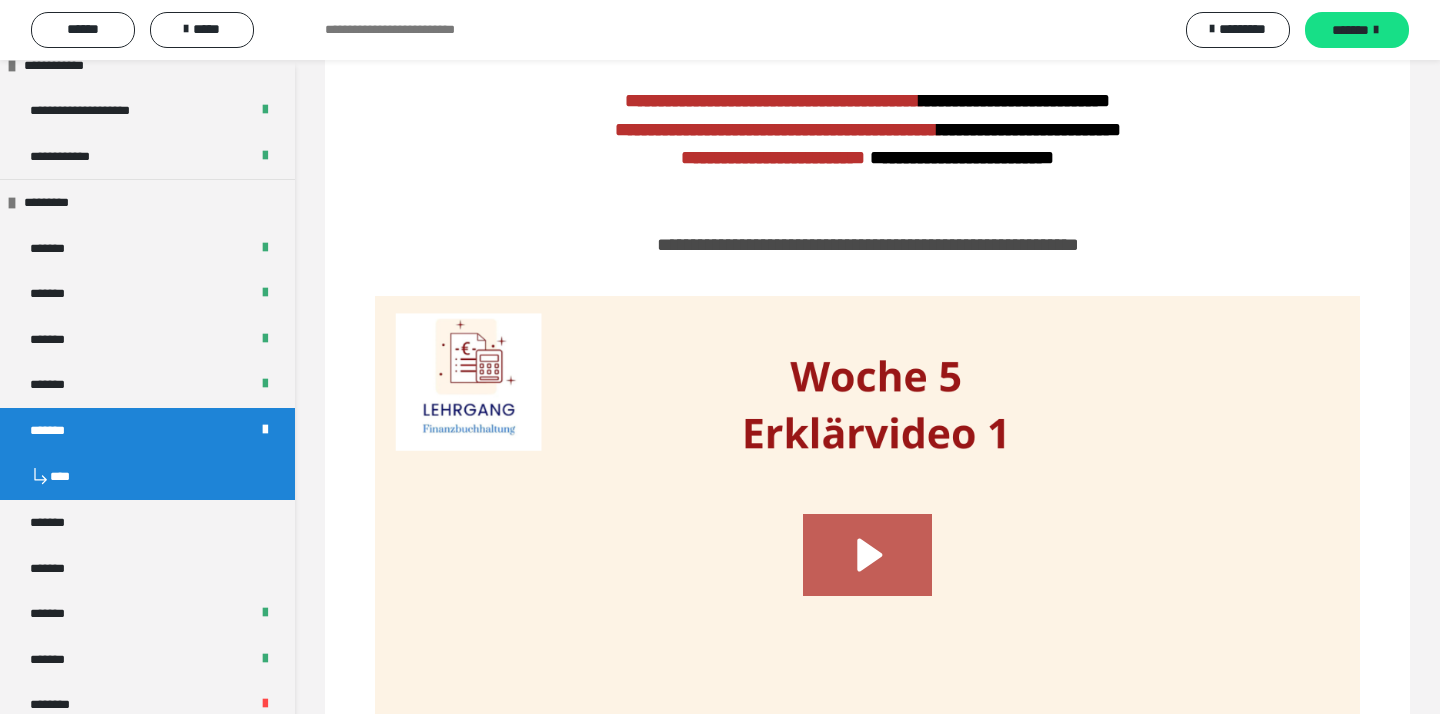 scroll, scrollTop: 3976, scrollLeft: 0, axis: vertical 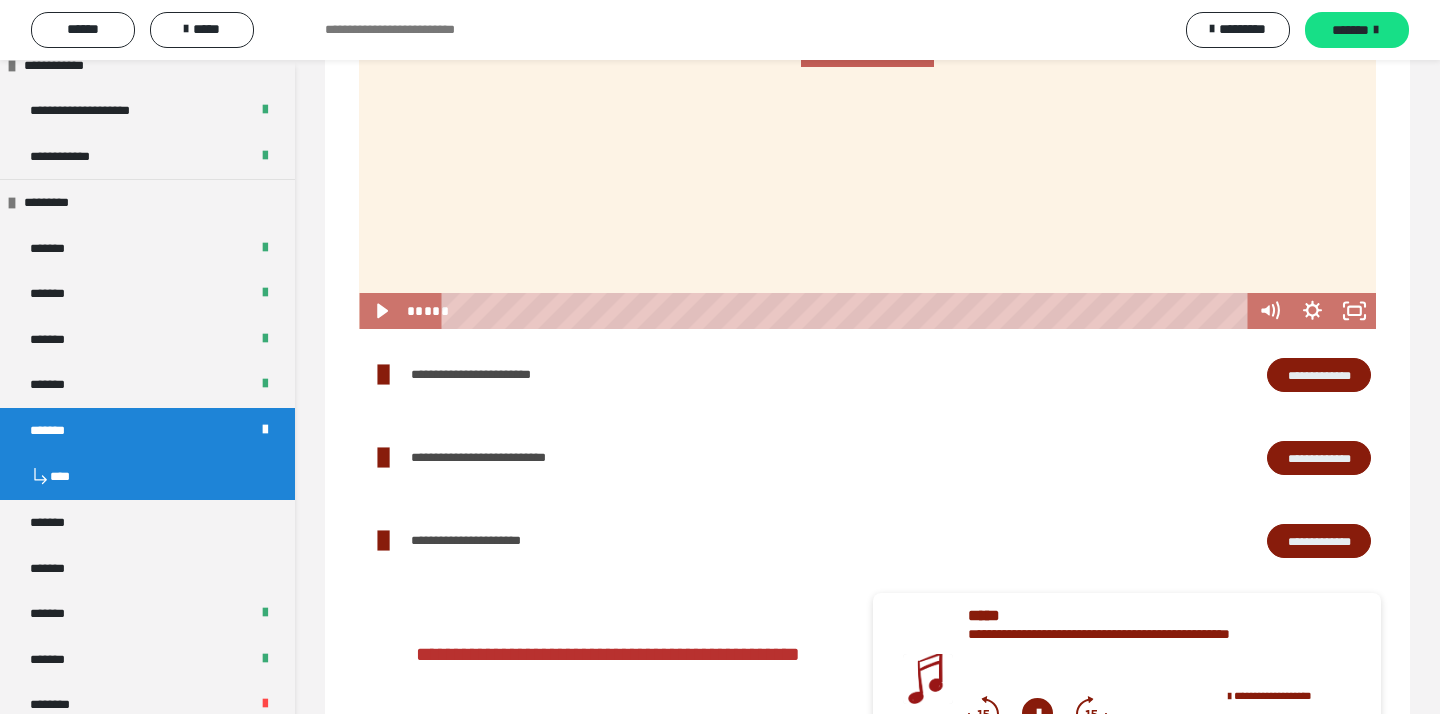 click on "**********" at bounding box center [867, -1006] 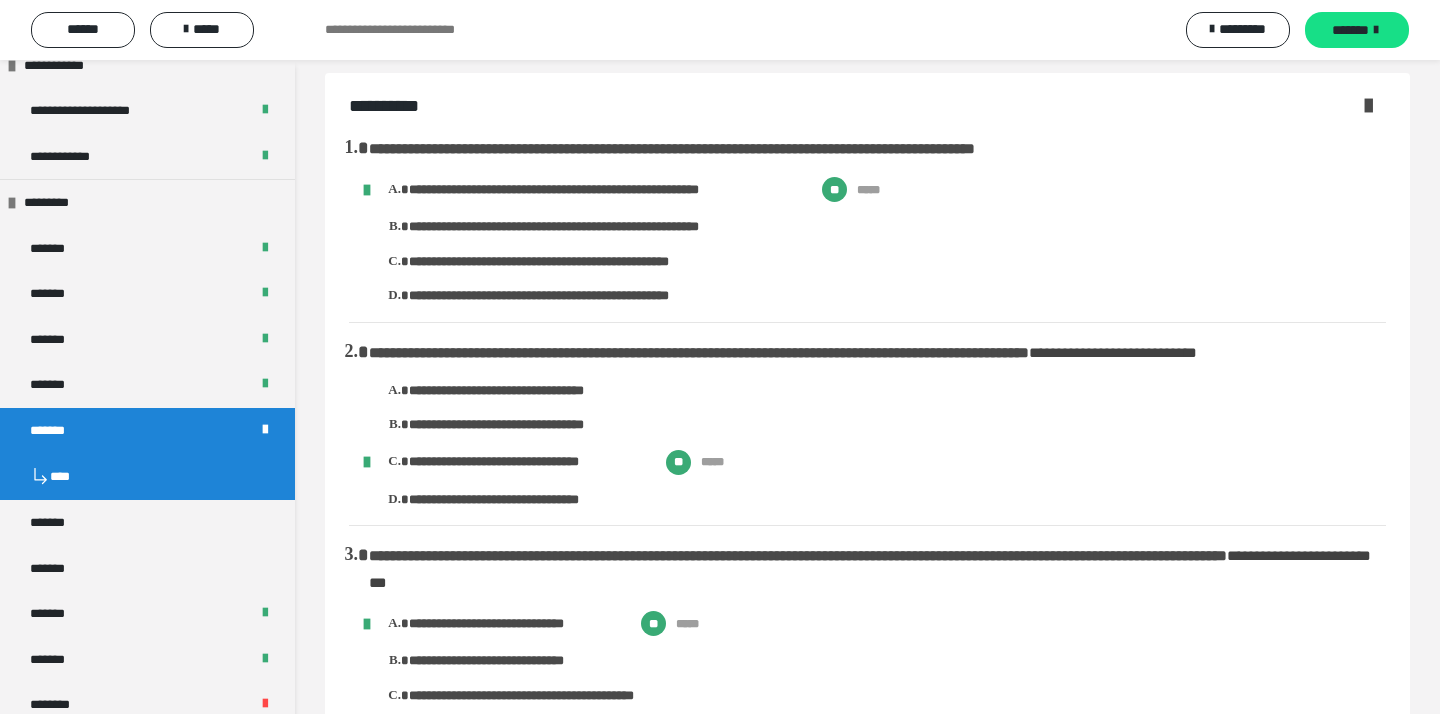 scroll, scrollTop: 0, scrollLeft: 0, axis: both 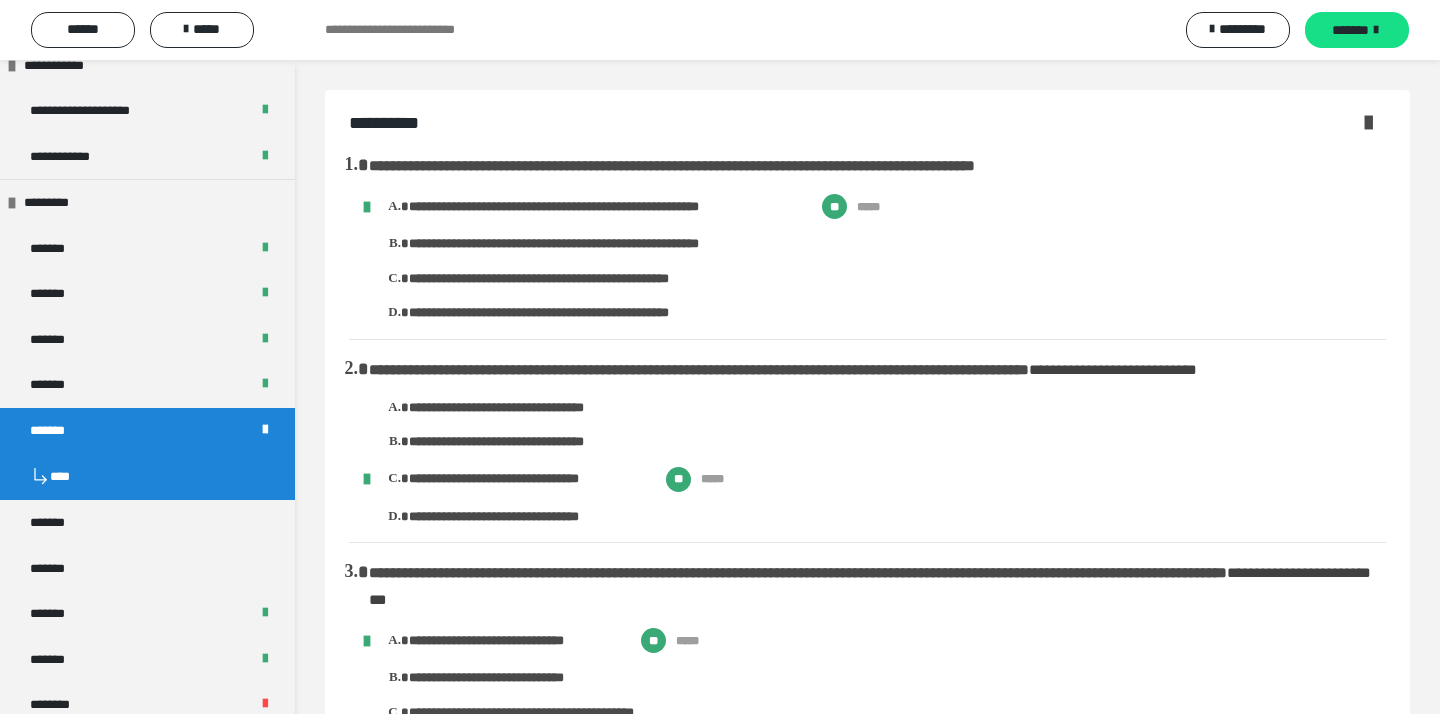 click at bounding box center (1368, 122) 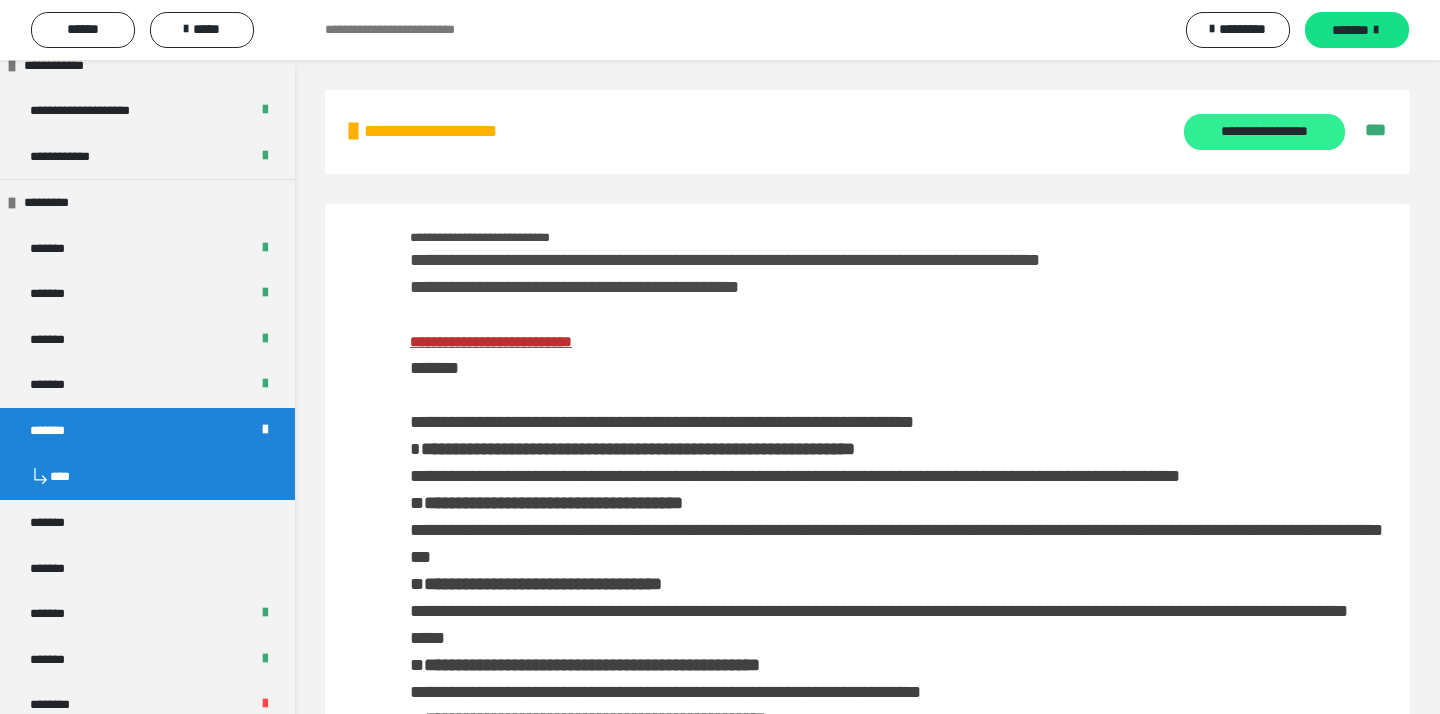 click on "**********" at bounding box center (1264, 132) 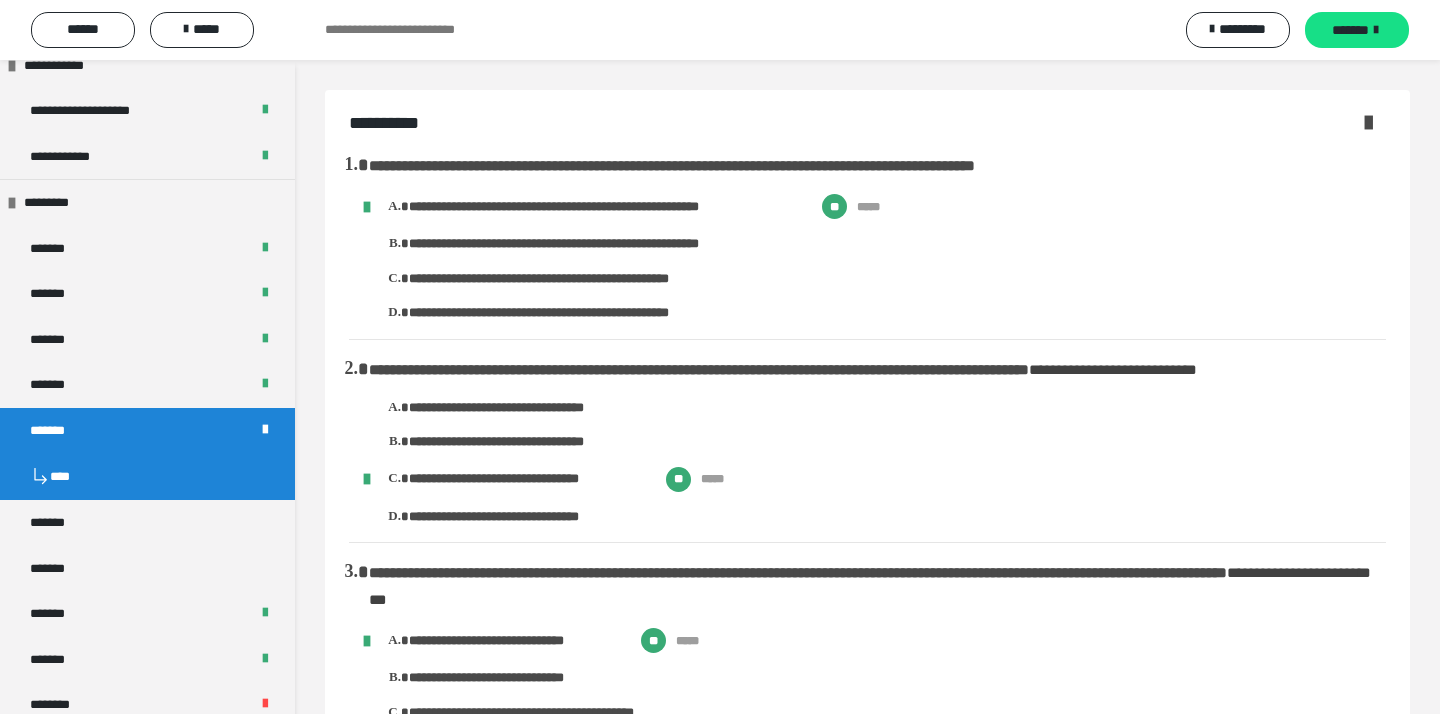 click at bounding box center (1368, 122) 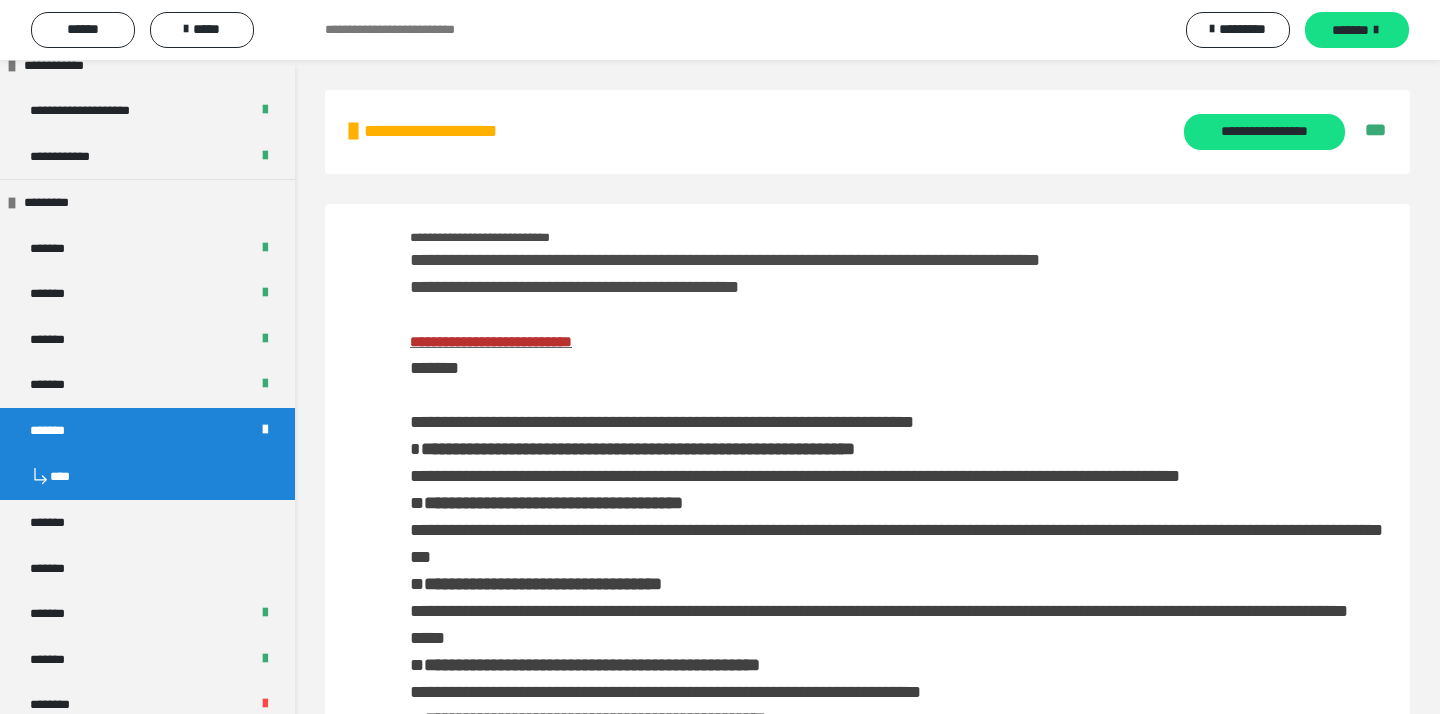 click on "**********" at bounding box center [638, 449] 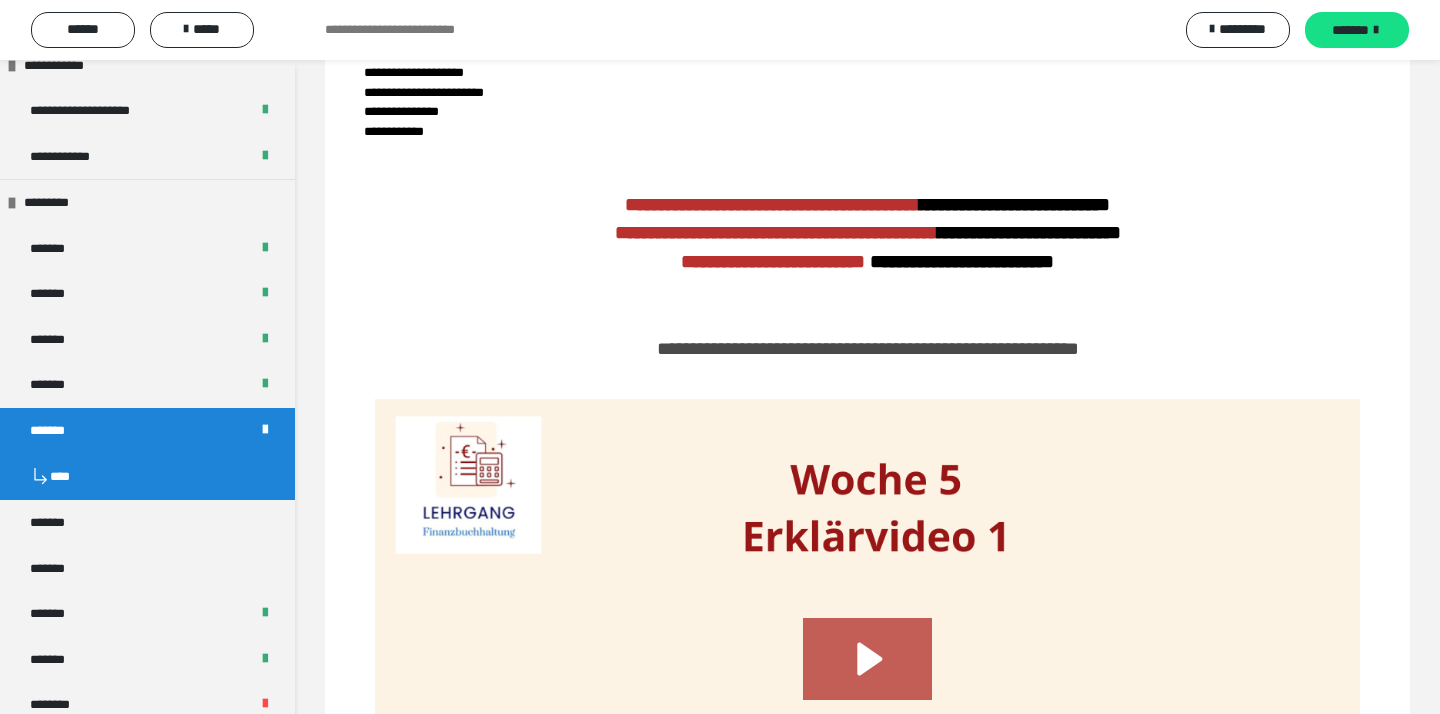 scroll, scrollTop: 1360, scrollLeft: 0, axis: vertical 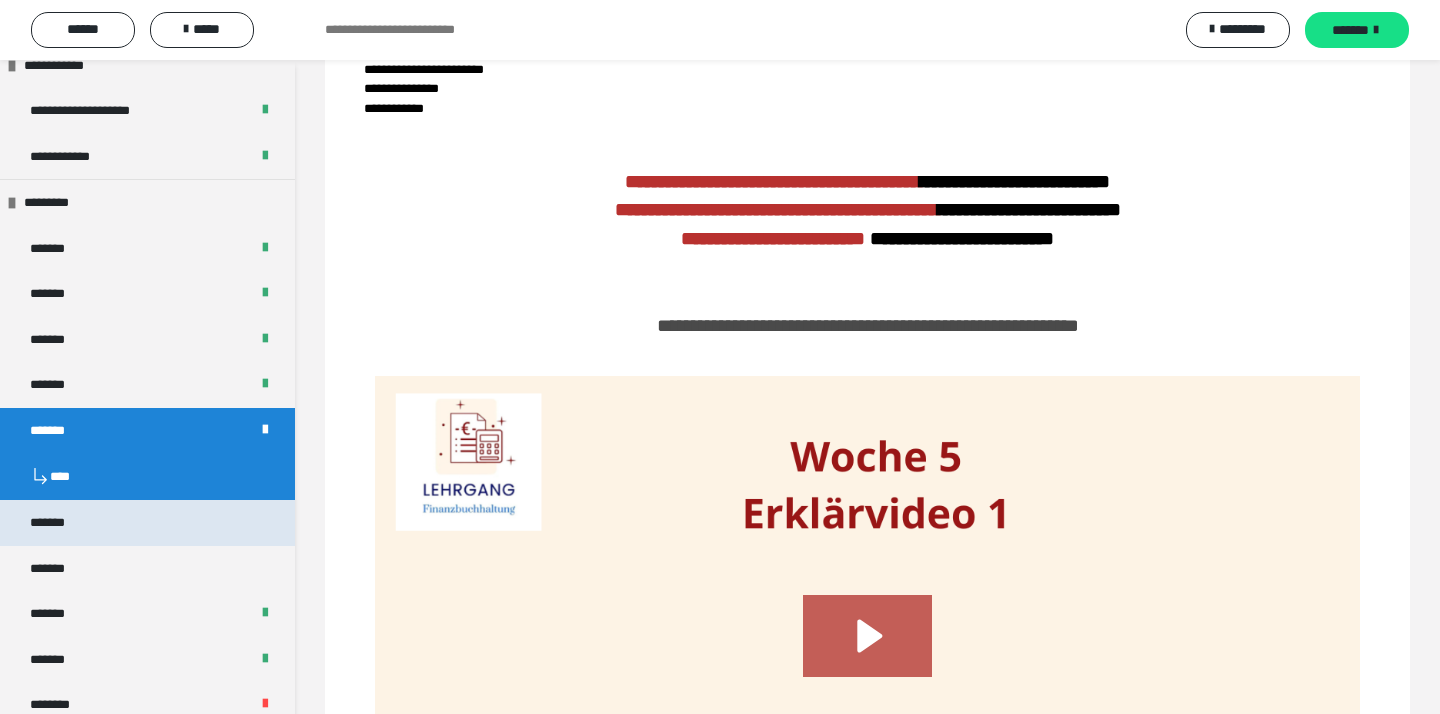 click on "*******" at bounding box center [147, 523] 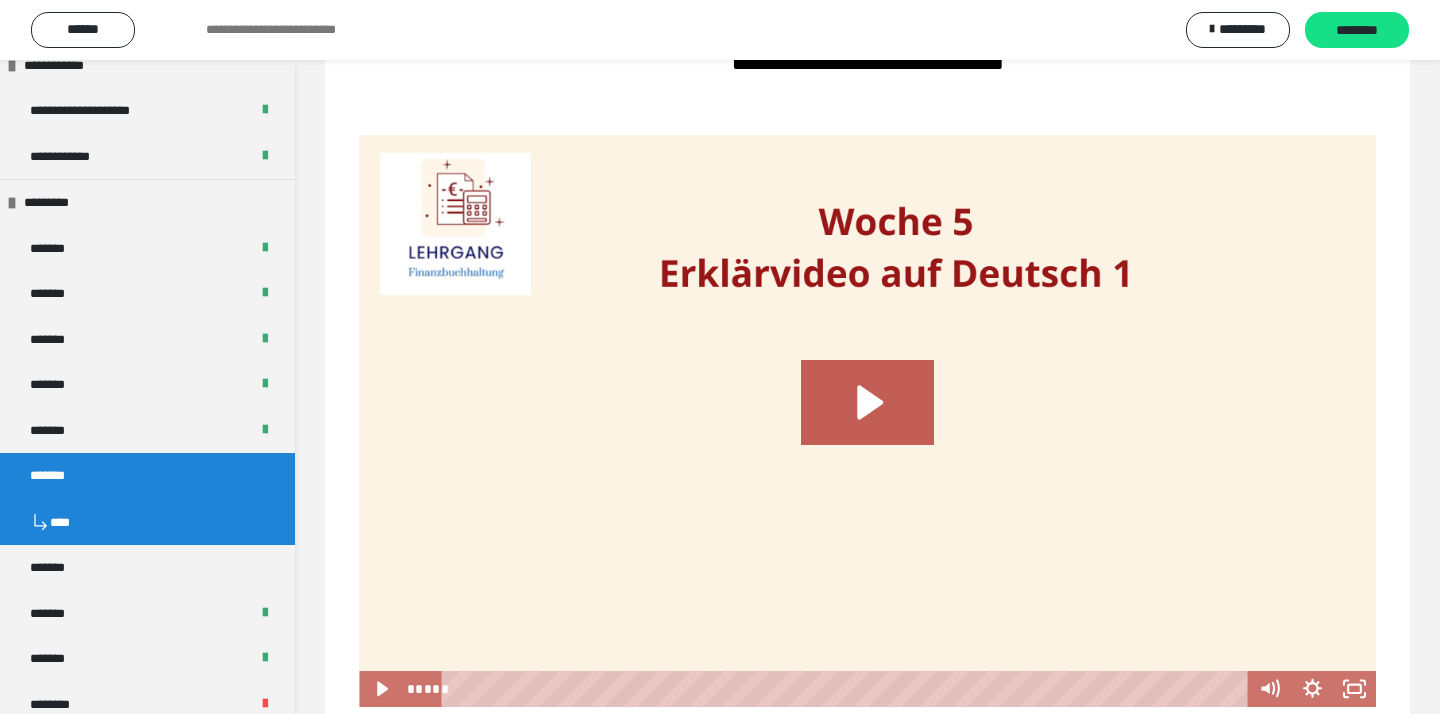 scroll, scrollTop: 360, scrollLeft: 0, axis: vertical 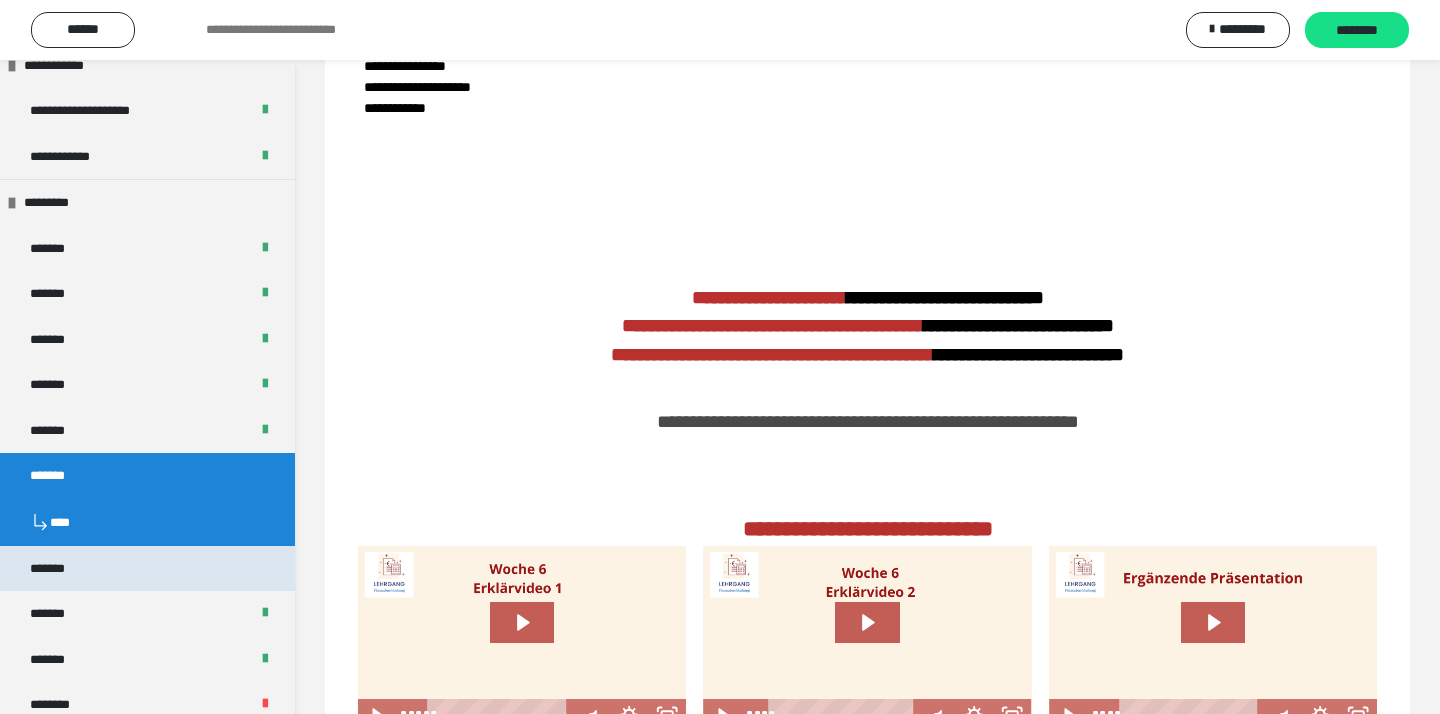 click on "*******" at bounding box center [147, 569] 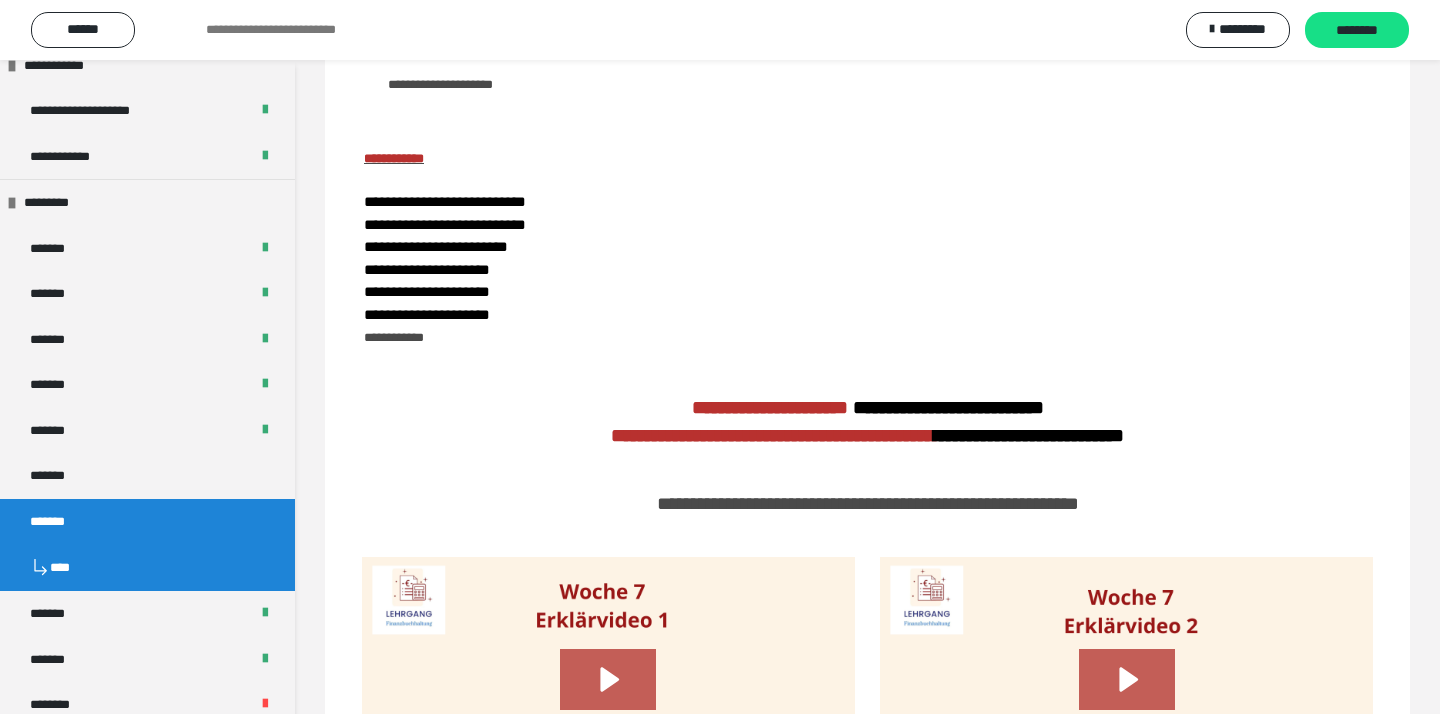 click on "**********" at bounding box center (867, 169) 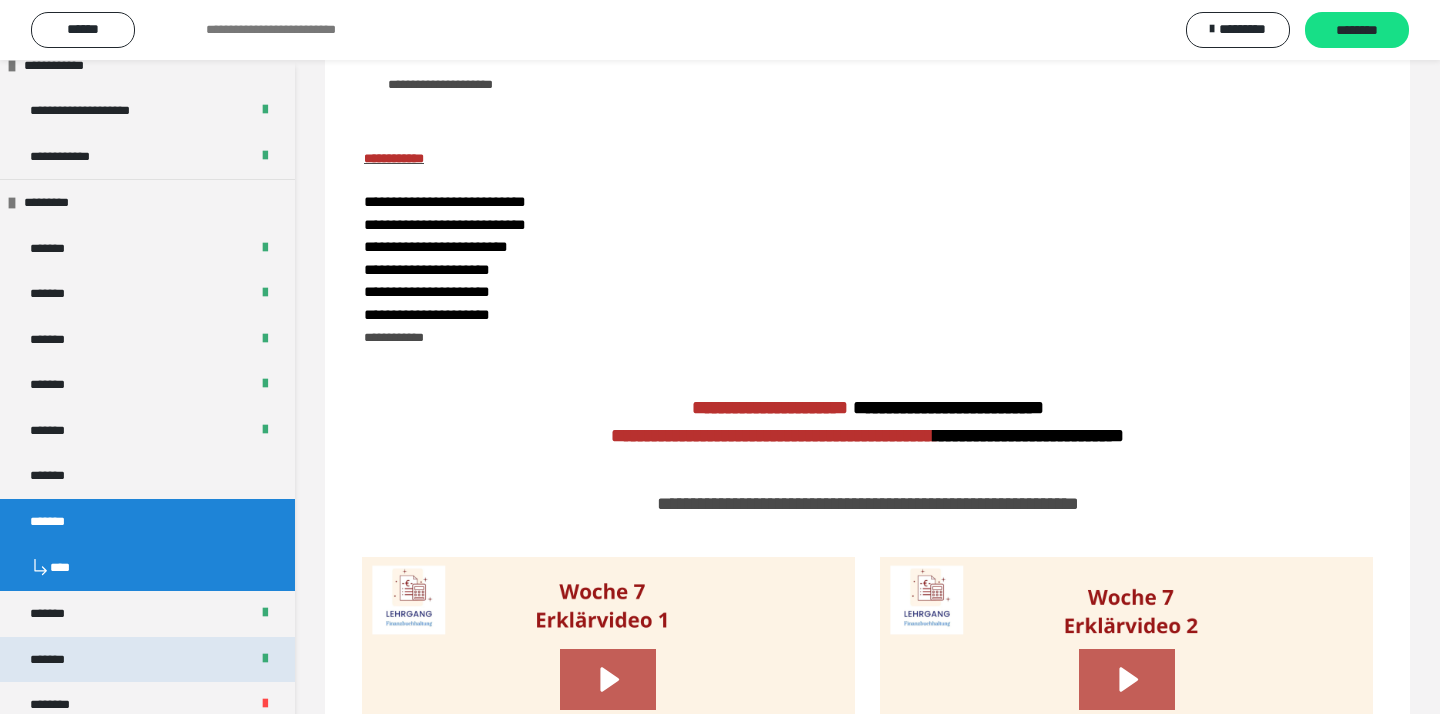 click on "*******" at bounding box center (147, 660) 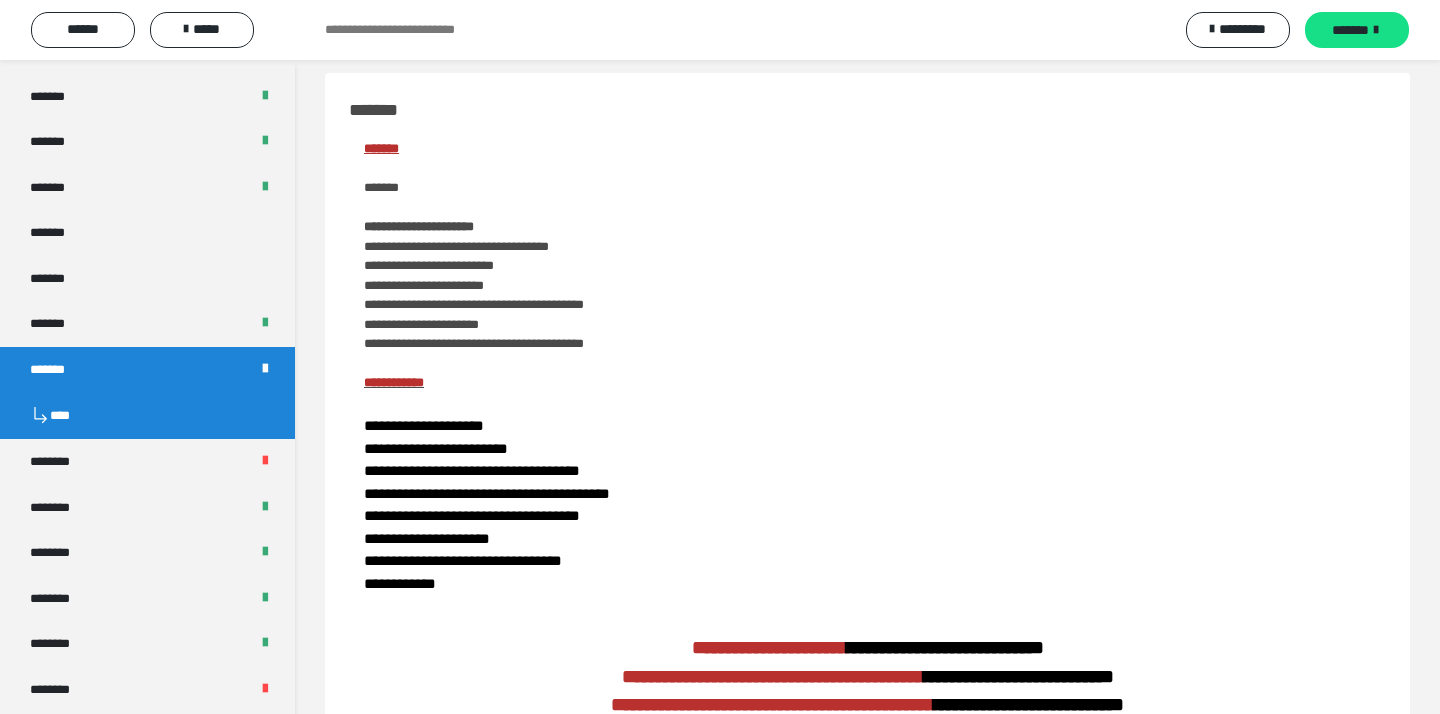 scroll, scrollTop: 850, scrollLeft: 0, axis: vertical 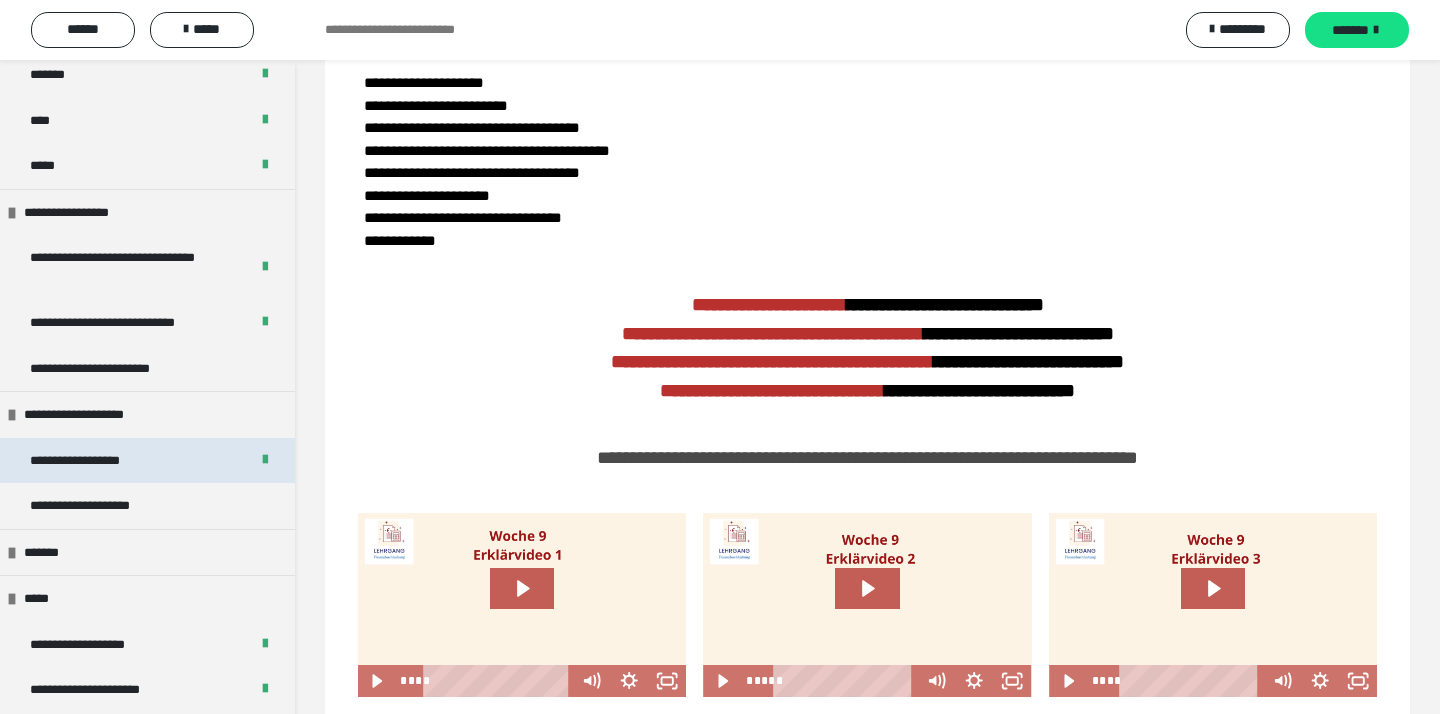 click on "**********" at bounding box center (98, 461) 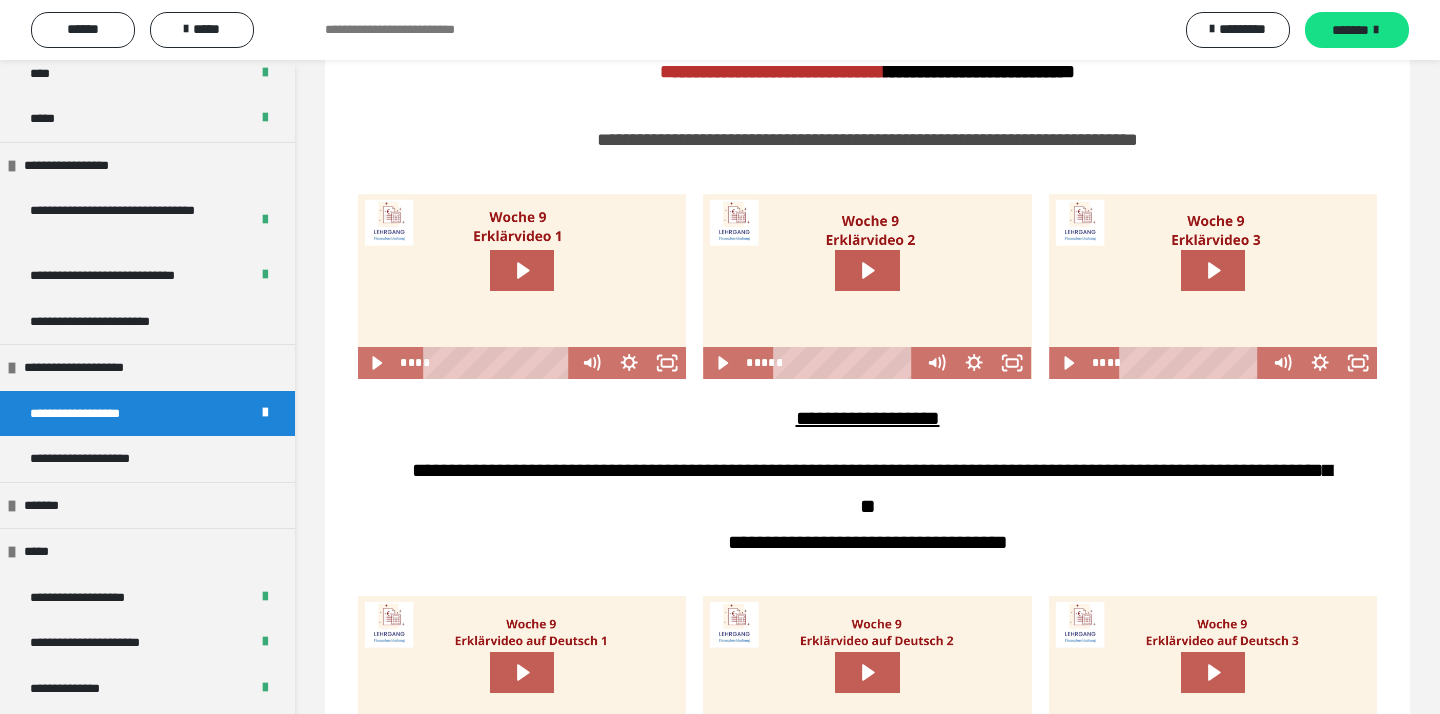 scroll, scrollTop: 360, scrollLeft: 0, axis: vertical 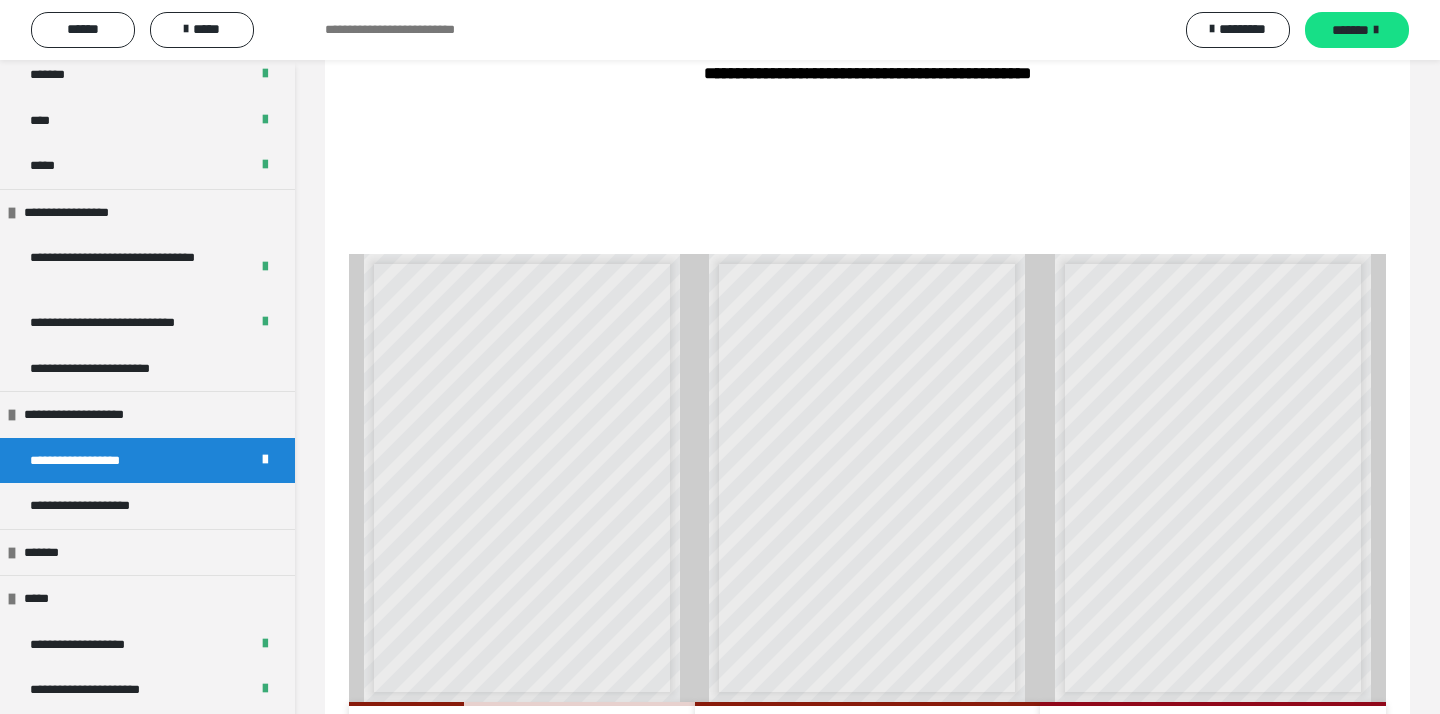 click on "**********" at bounding box center [1213, 478] 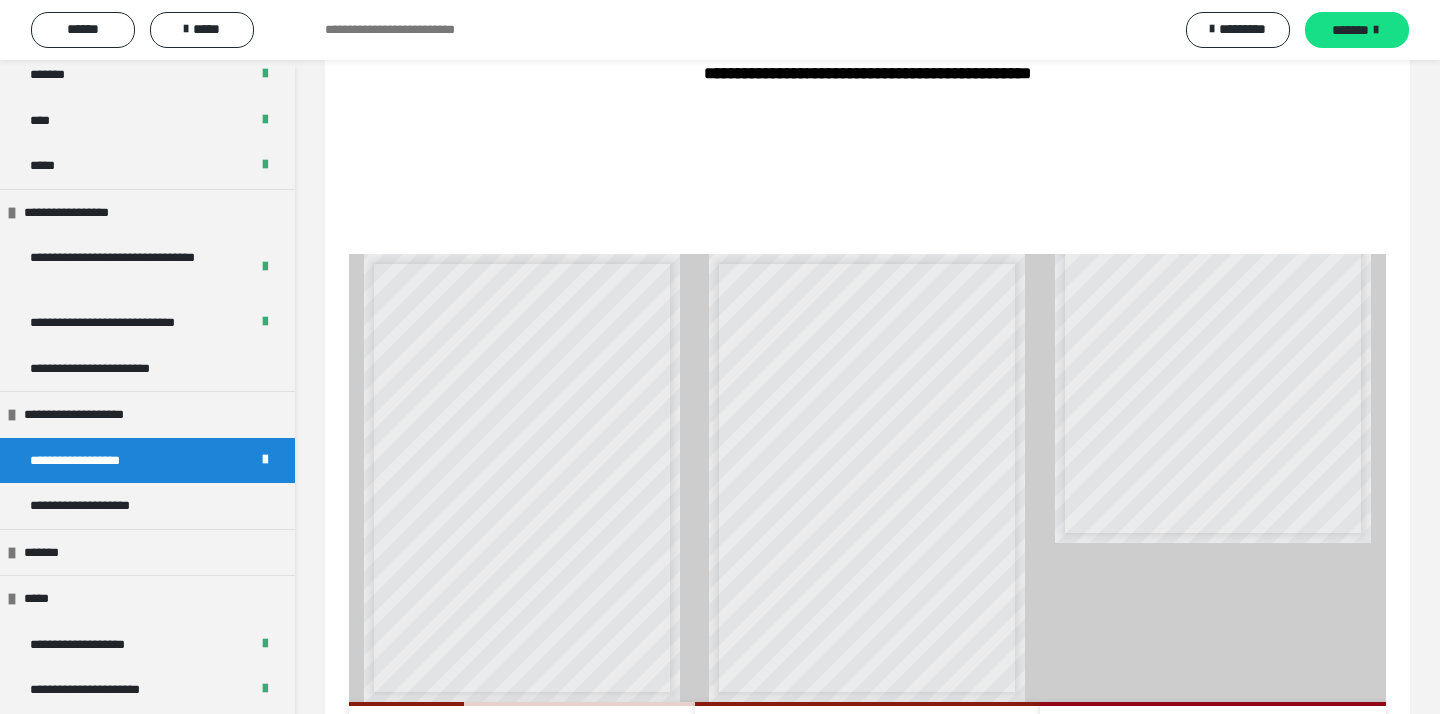 scroll, scrollTop: 160, scrollLeft: 0, axis: vertical 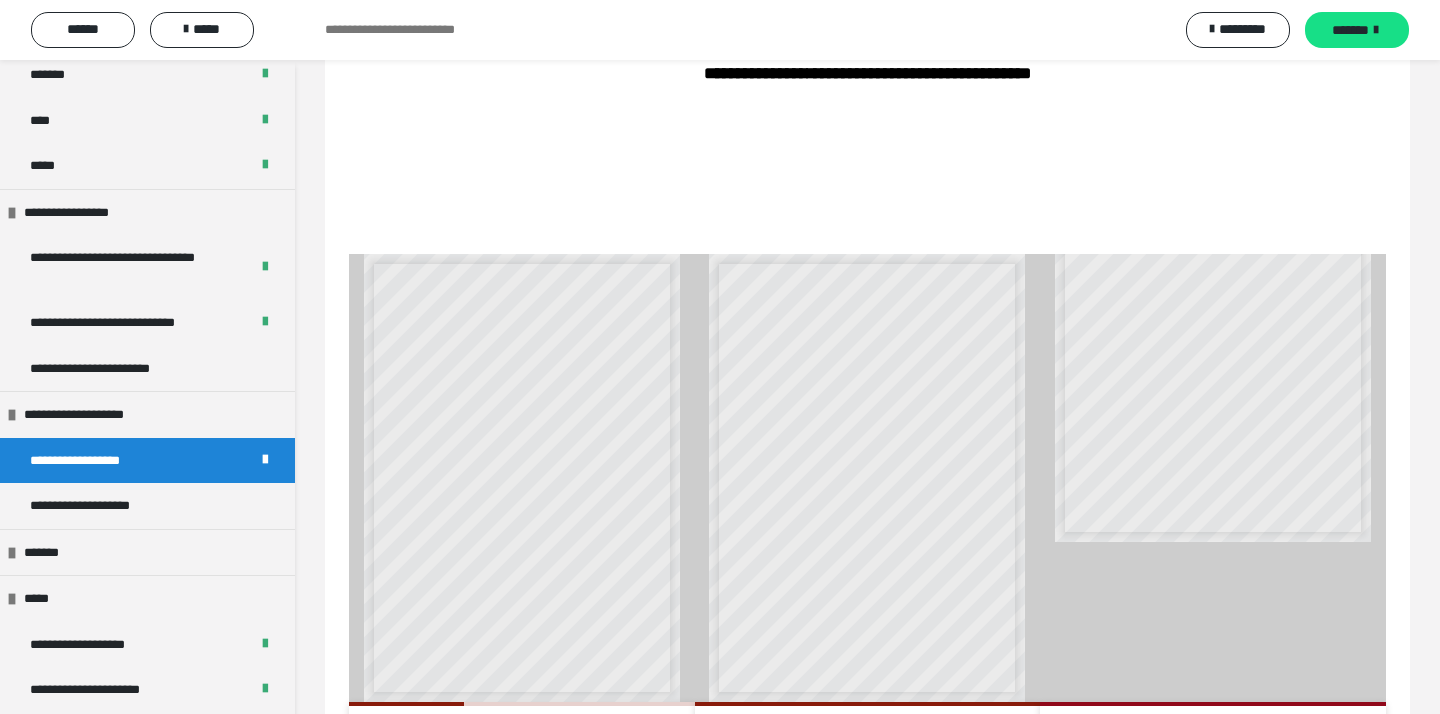 click on "**********" at bounding box center [867, 254] 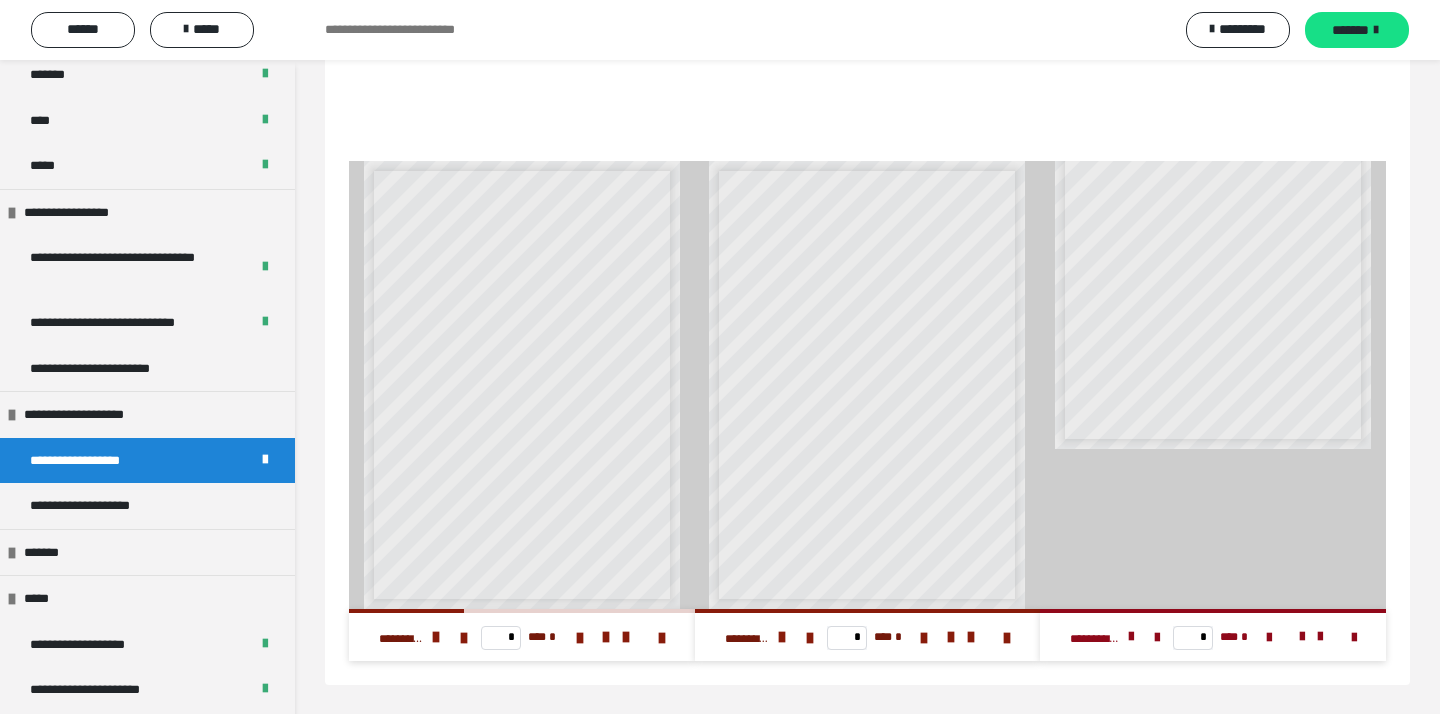 scroll, scrollTop: 454, scrollLeft: 0, axis: vertical 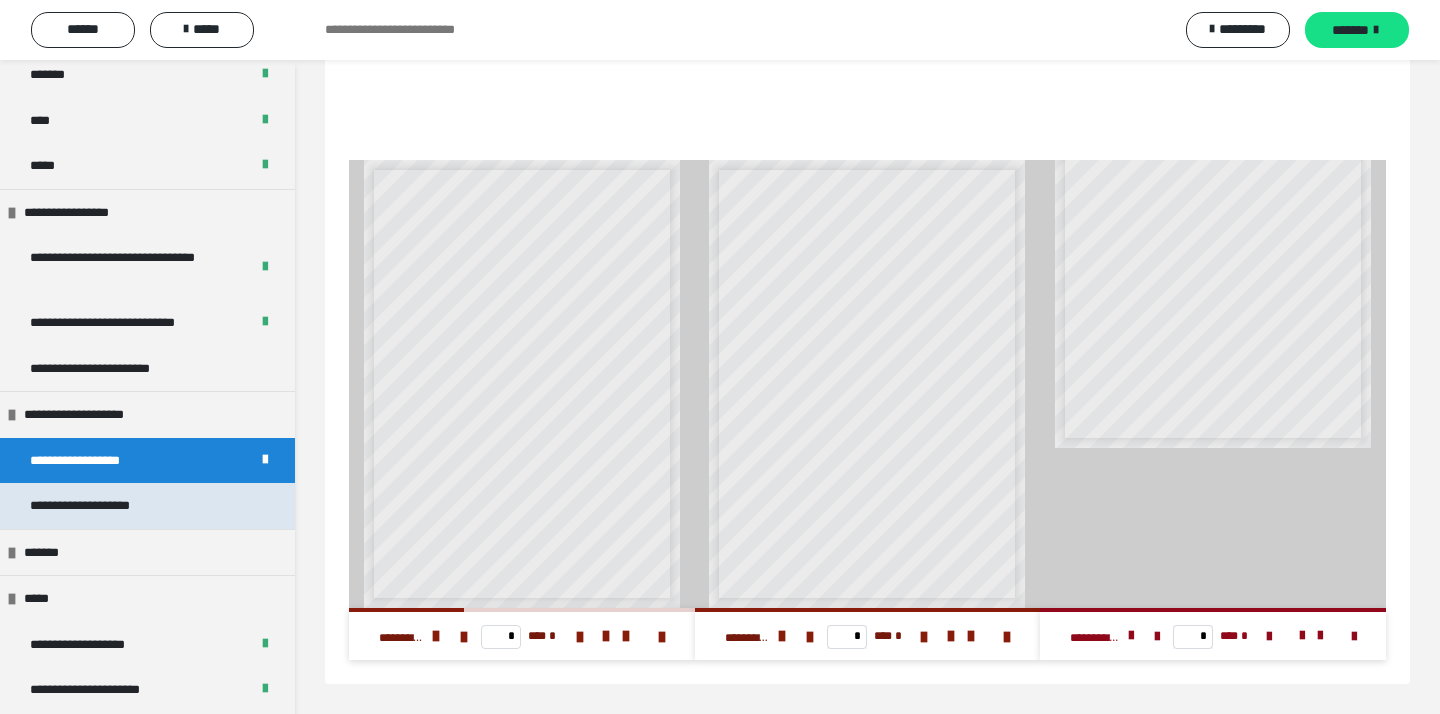 click on "**********" at bounding box center [102, 506] 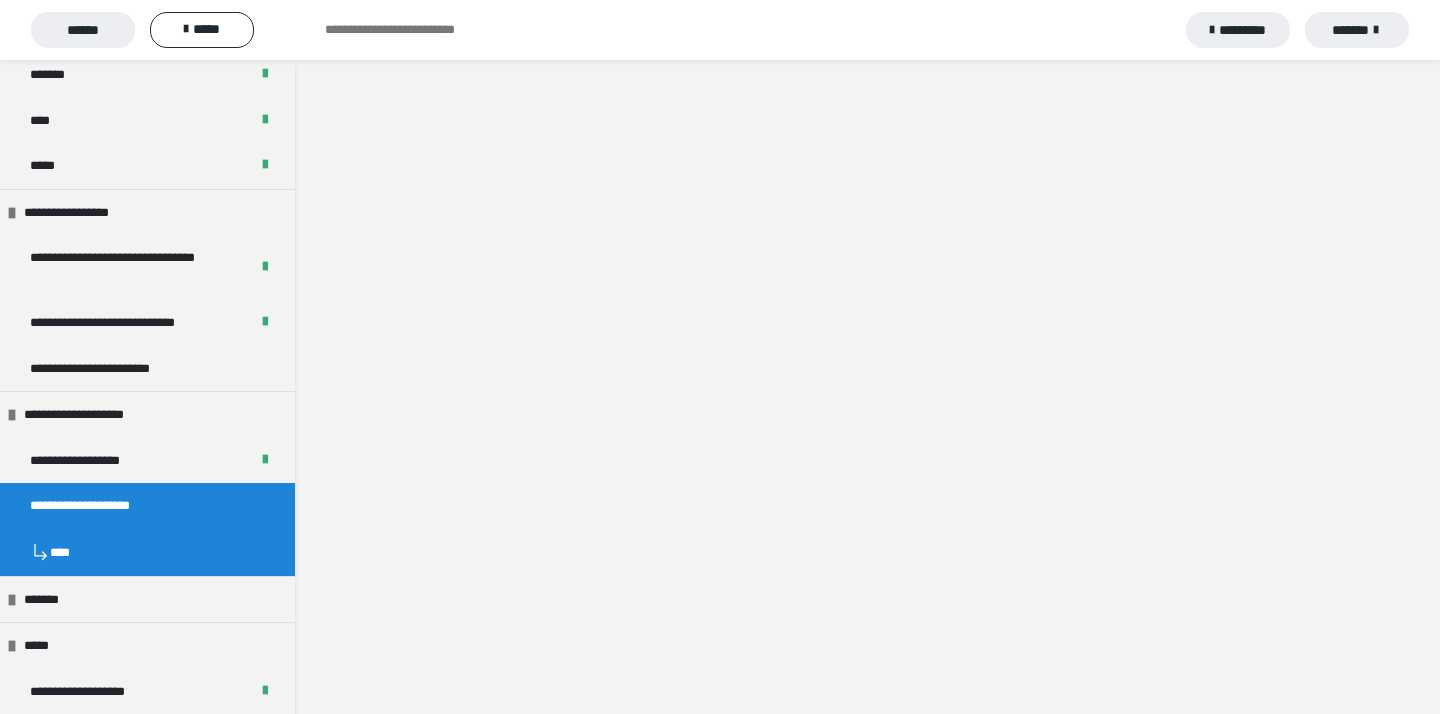 scroll, scrollTop: 454, scrollLeft: 0, axis: vertical 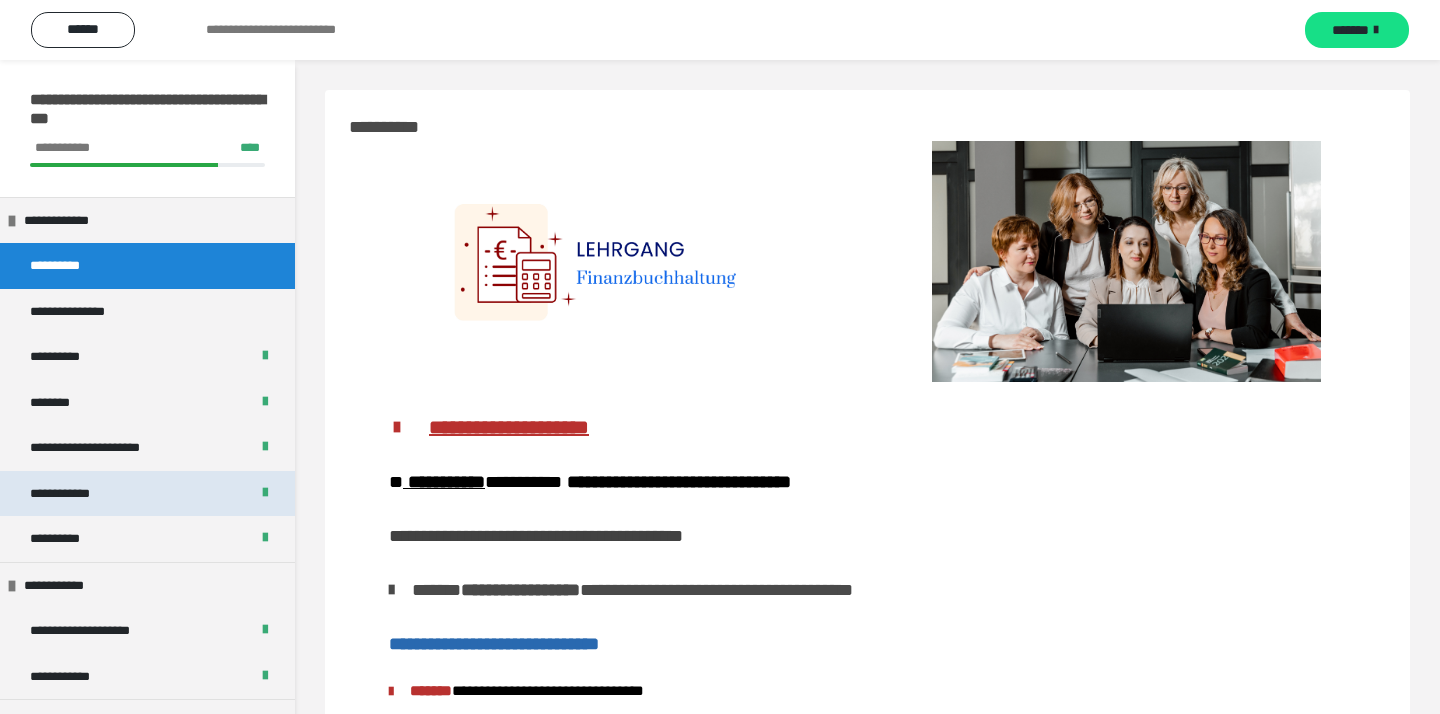click on "**********" at bounding box center (76, 494) 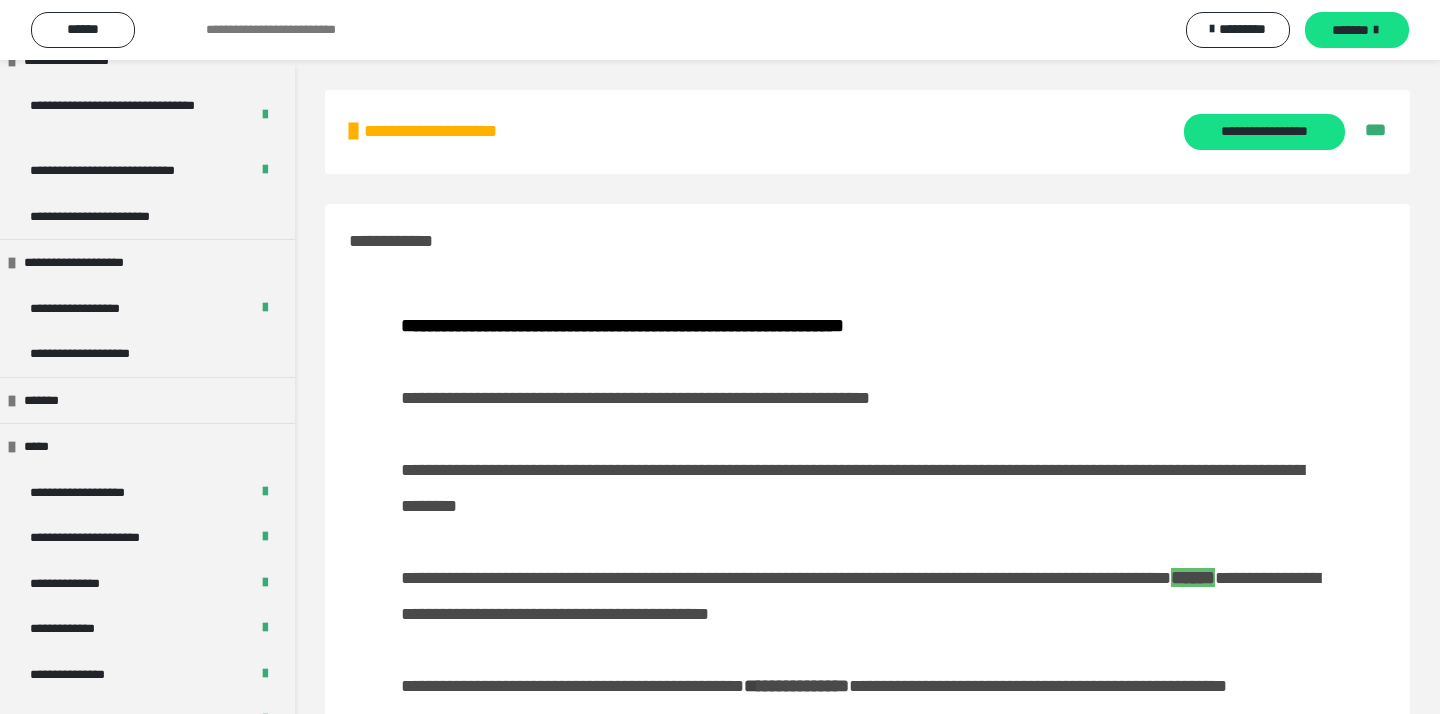 scroll, scrollTop: 2040, scrollLeft: 0, axis: vertical 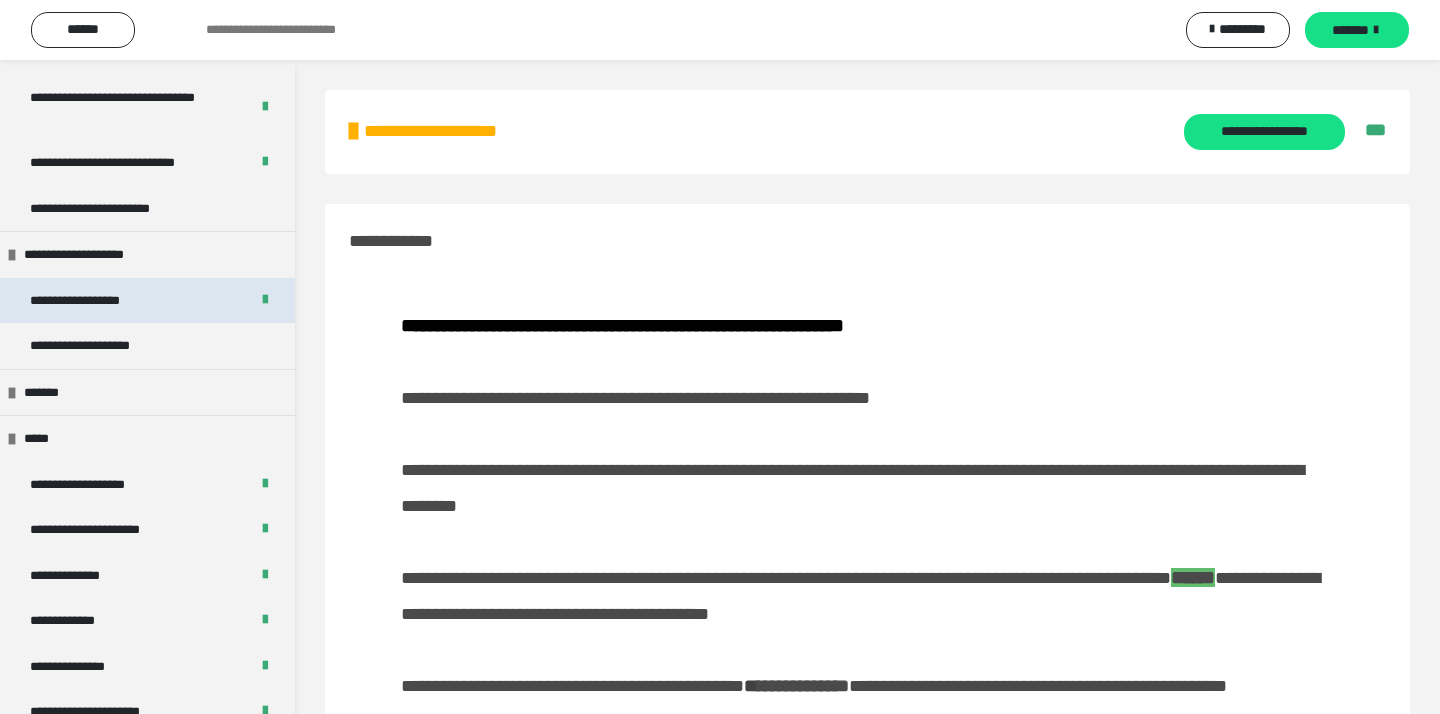 click on "**********" at bounding box center (98, 301) 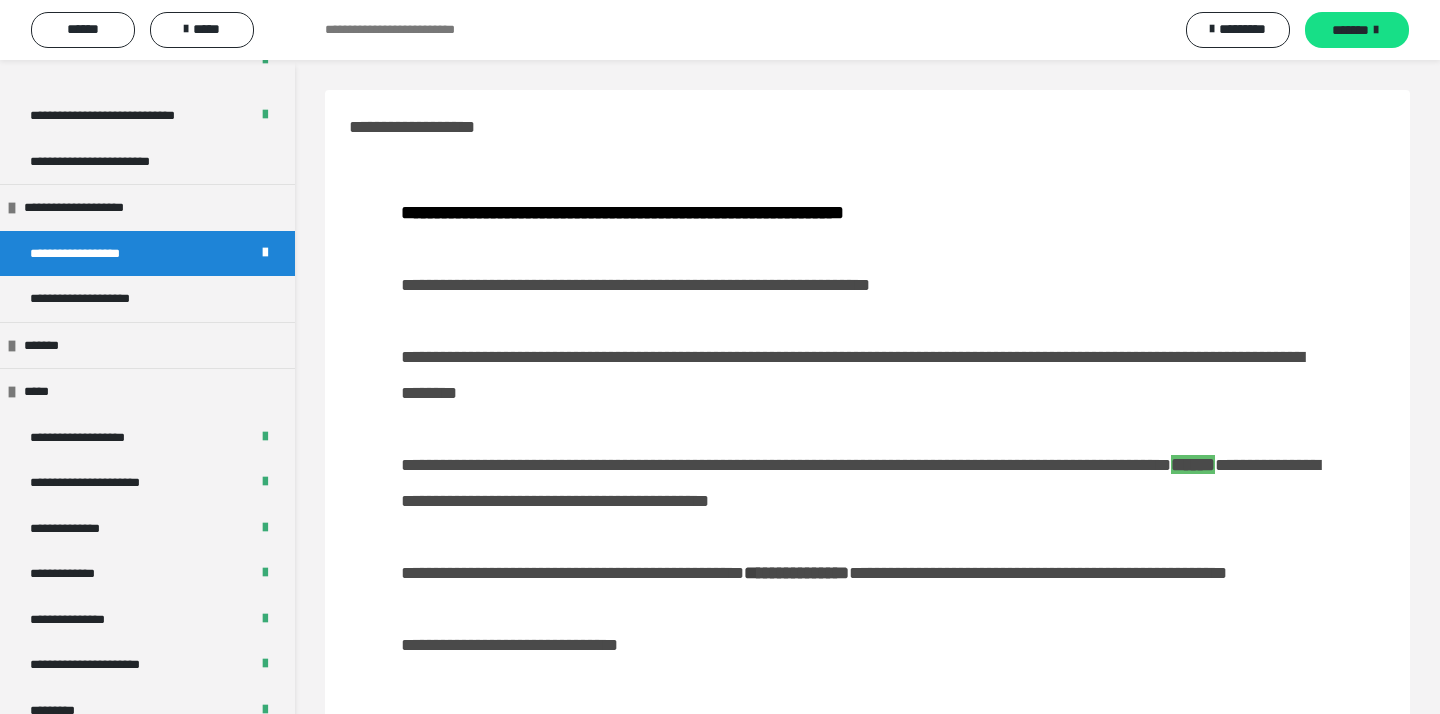 scroll, scrollTop: 1993, scrollLeft: 0, axis: vertical 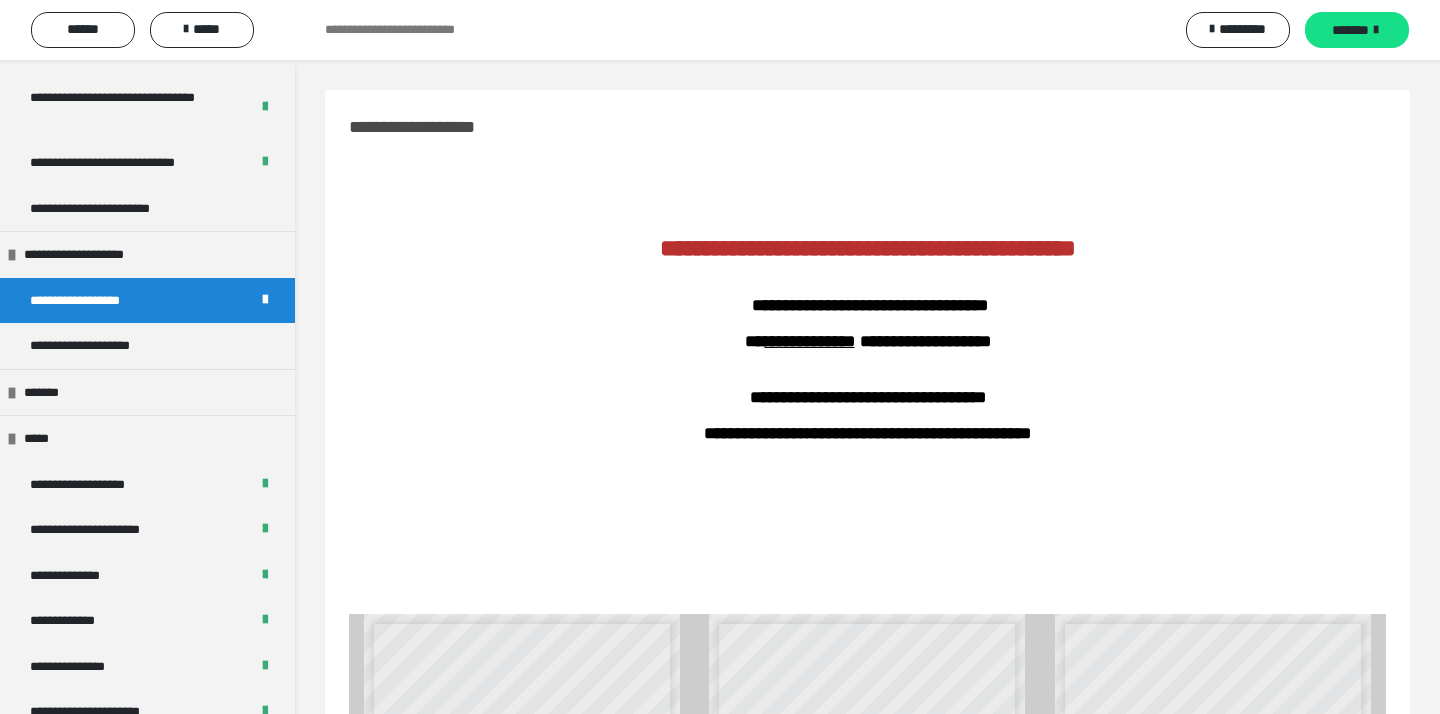 click on "**********" at bounding box center (868, 339) 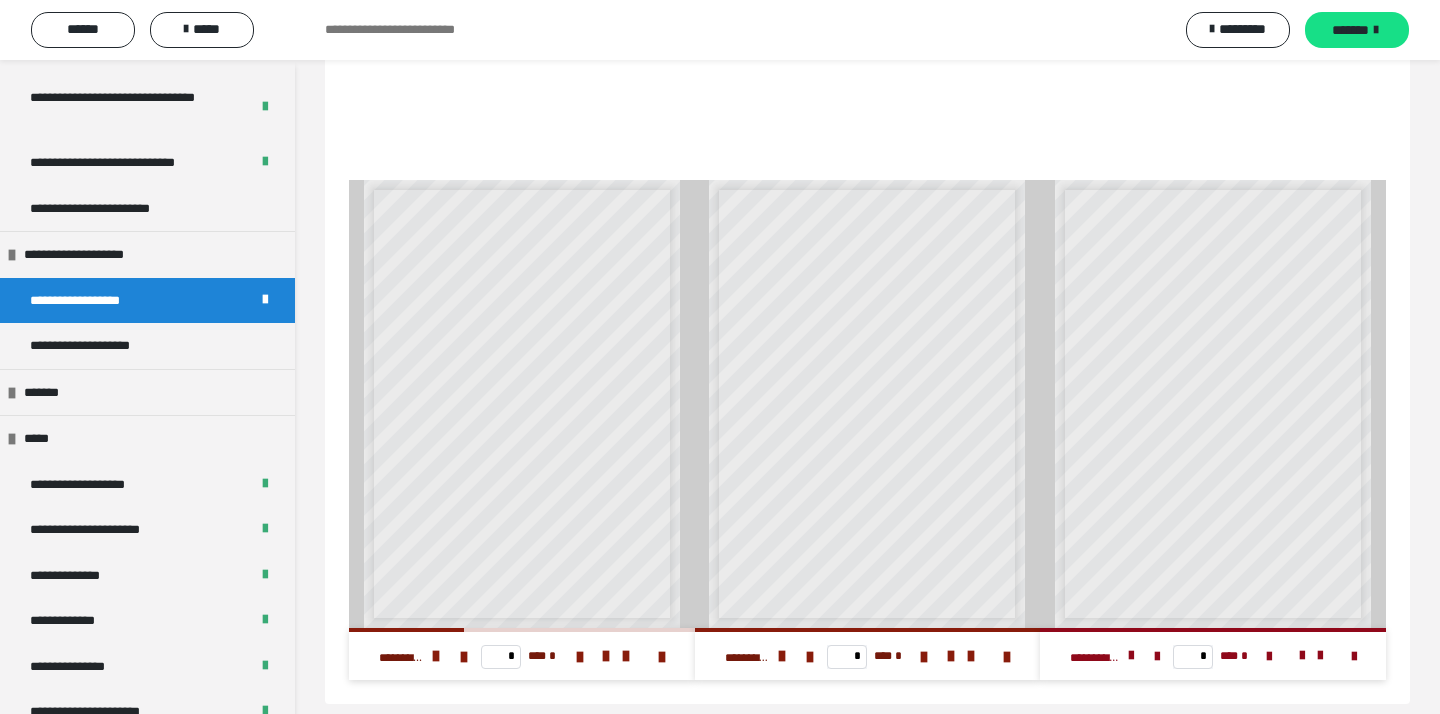 scroll, scrollTop: 454, scrollLeft: 0, axis: vertical 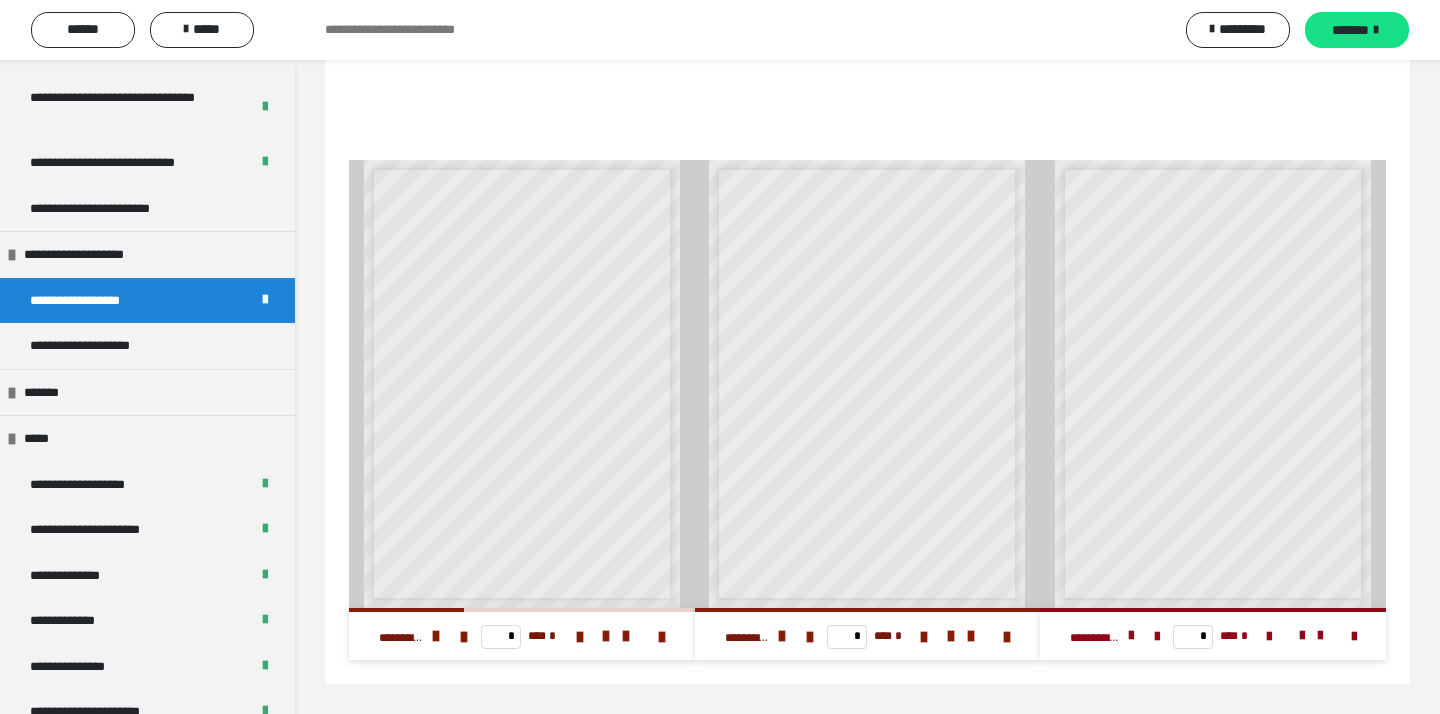 click on "**********" at bounding box center (867, 160) 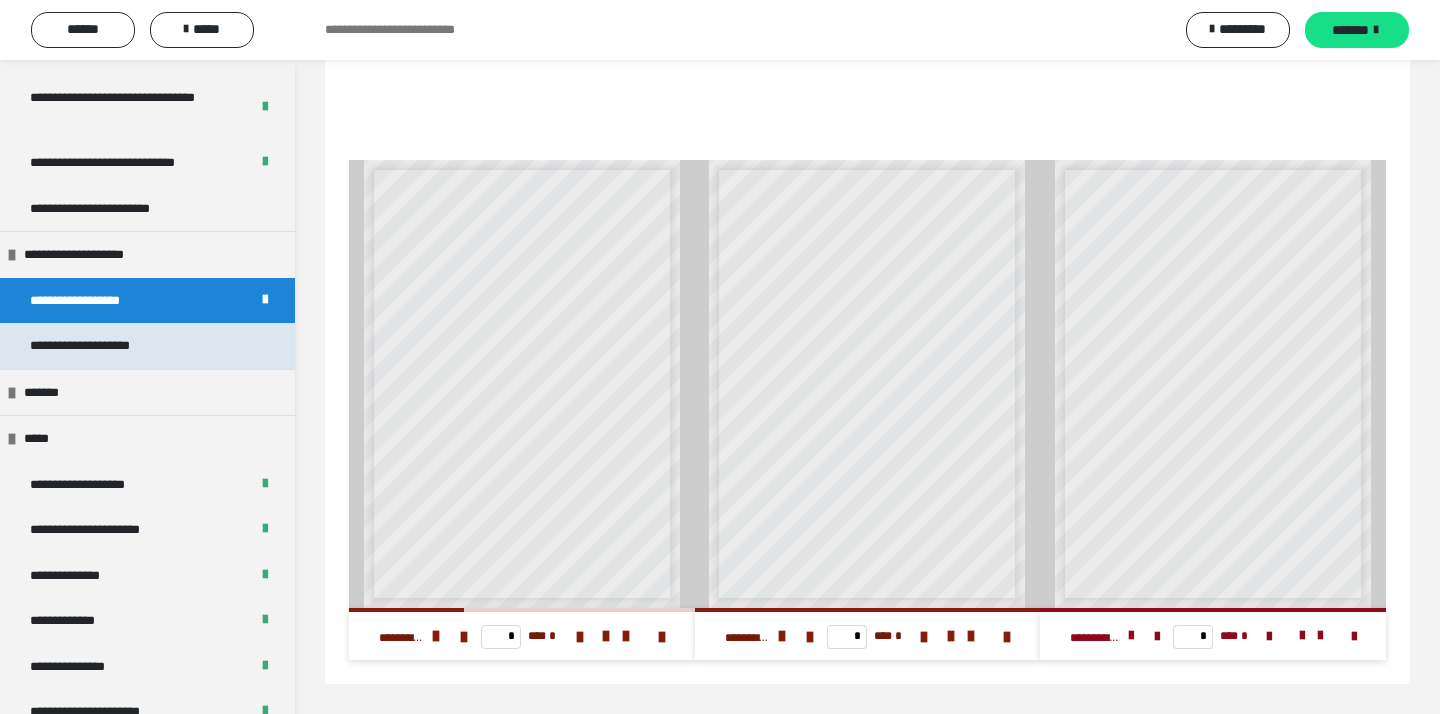 click on "**********" at bounding box center [102, 346] 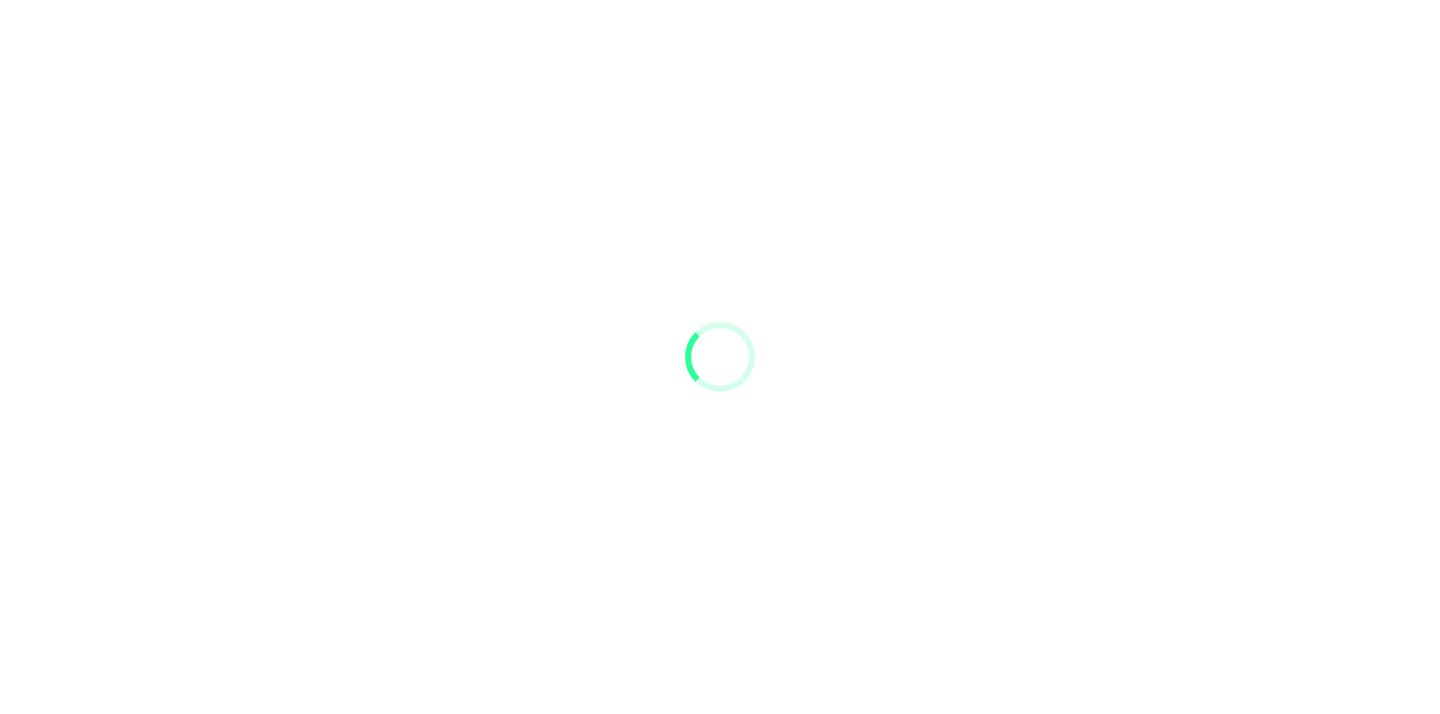 scroll, scrollTop: 0, scrollLeft: 0, axis: both 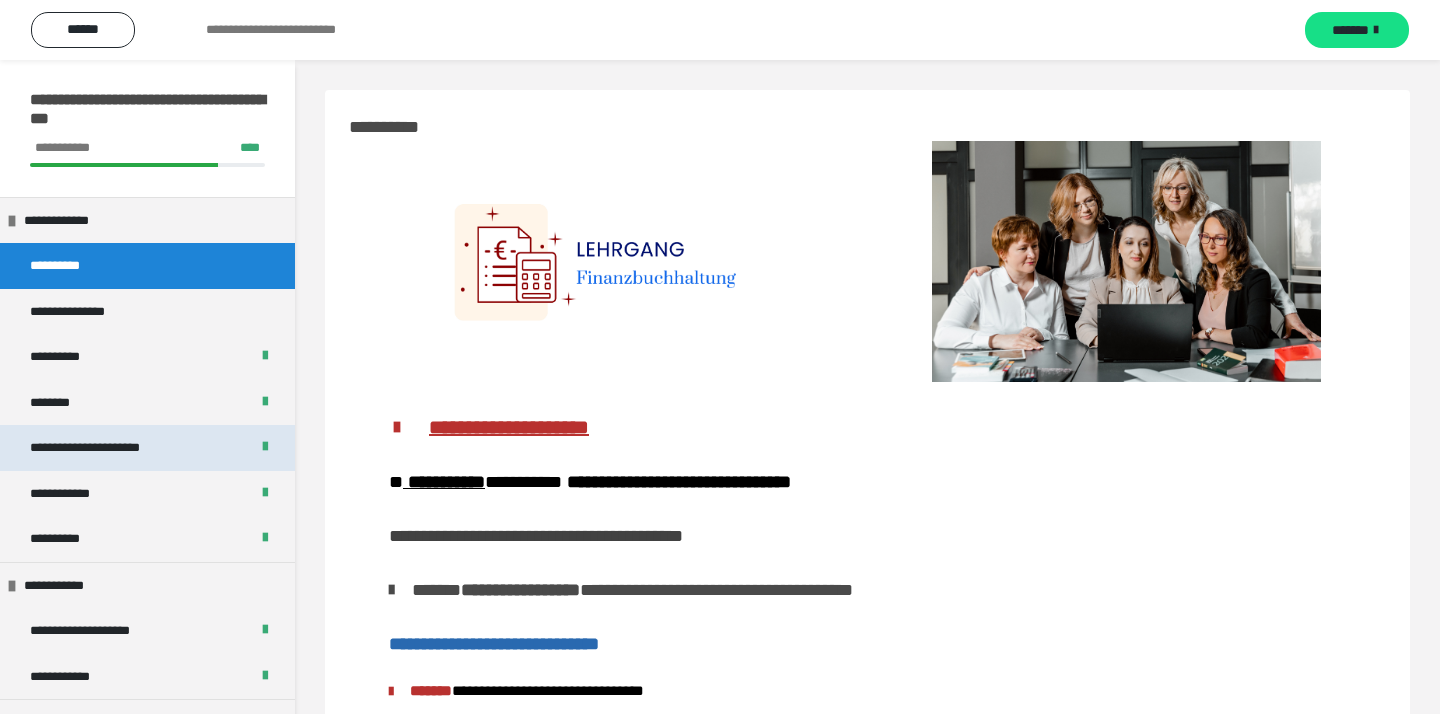 click on "**********" at bounding box center [108, 448] 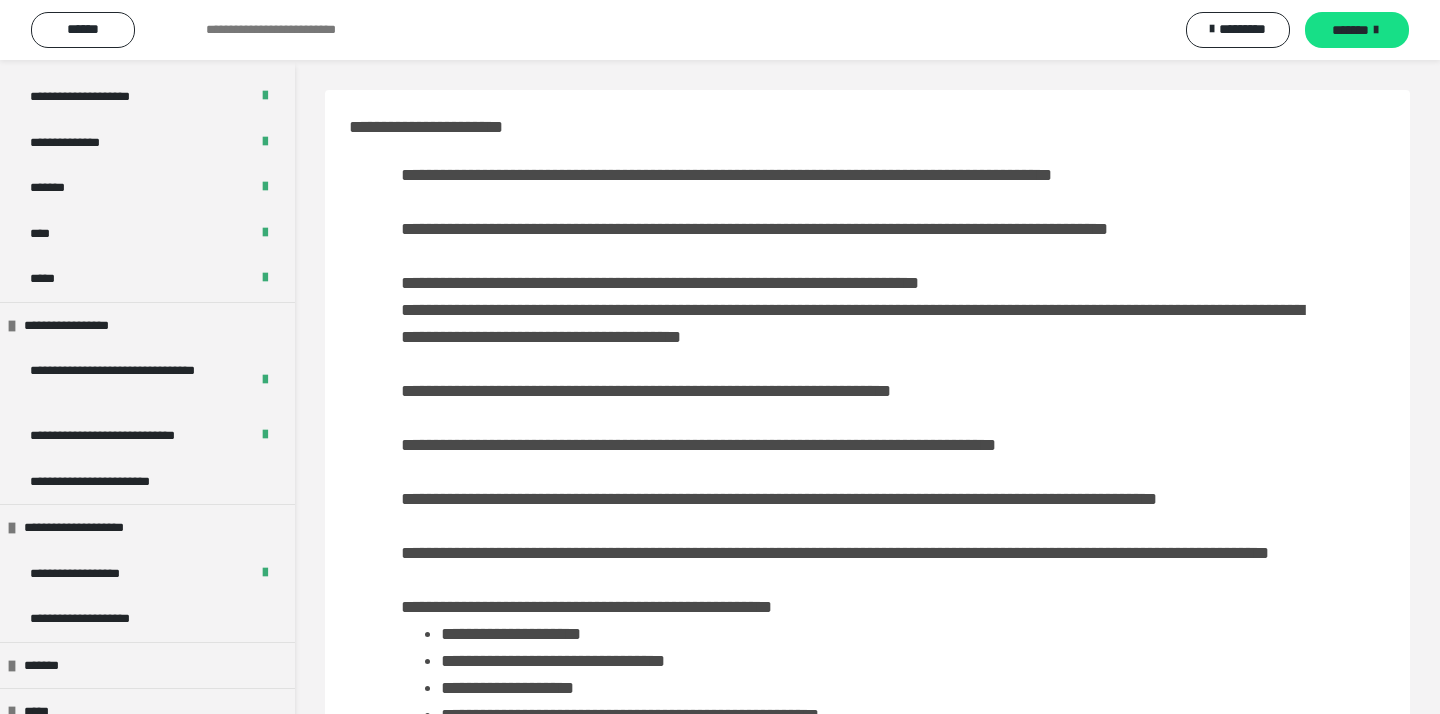 scroll, scrollTop: 1760, scrollLeft: 0, axis: vertical 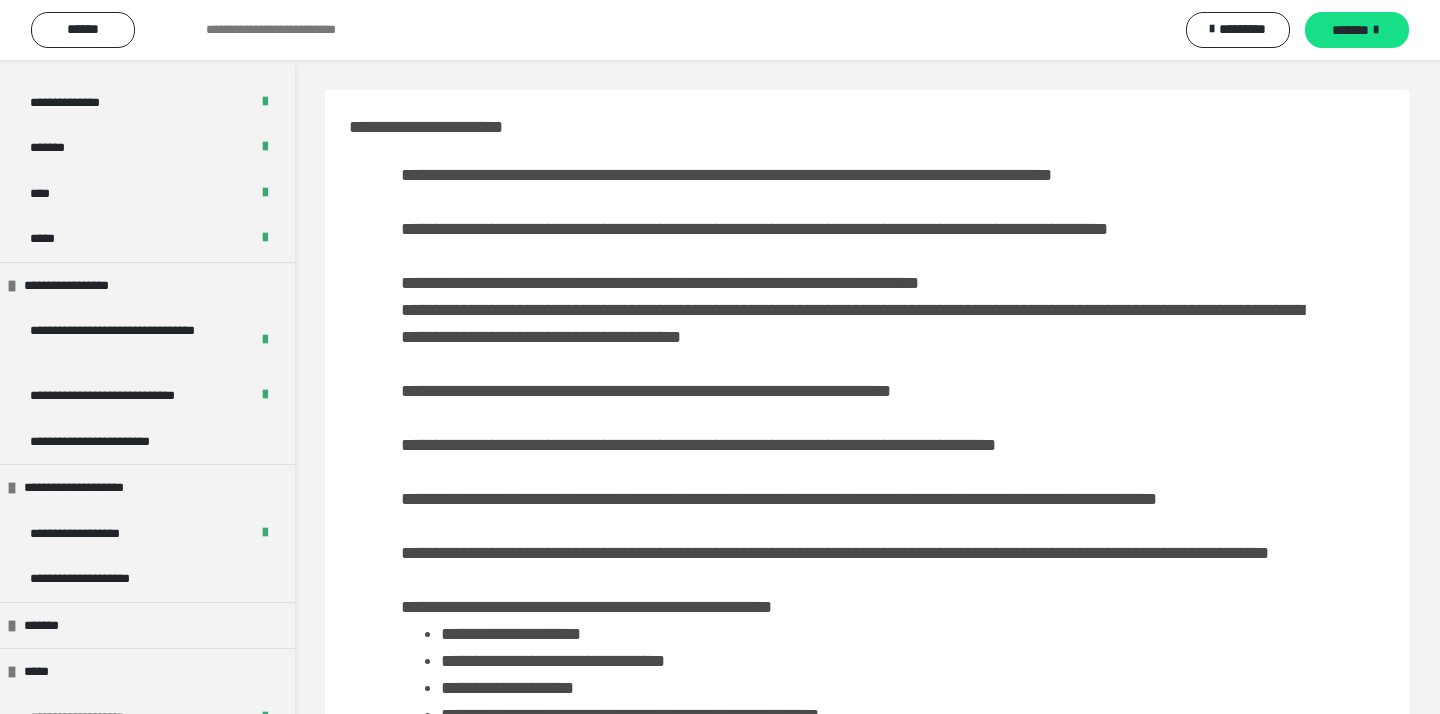 click on "**********" at bounding box center [117, 442] 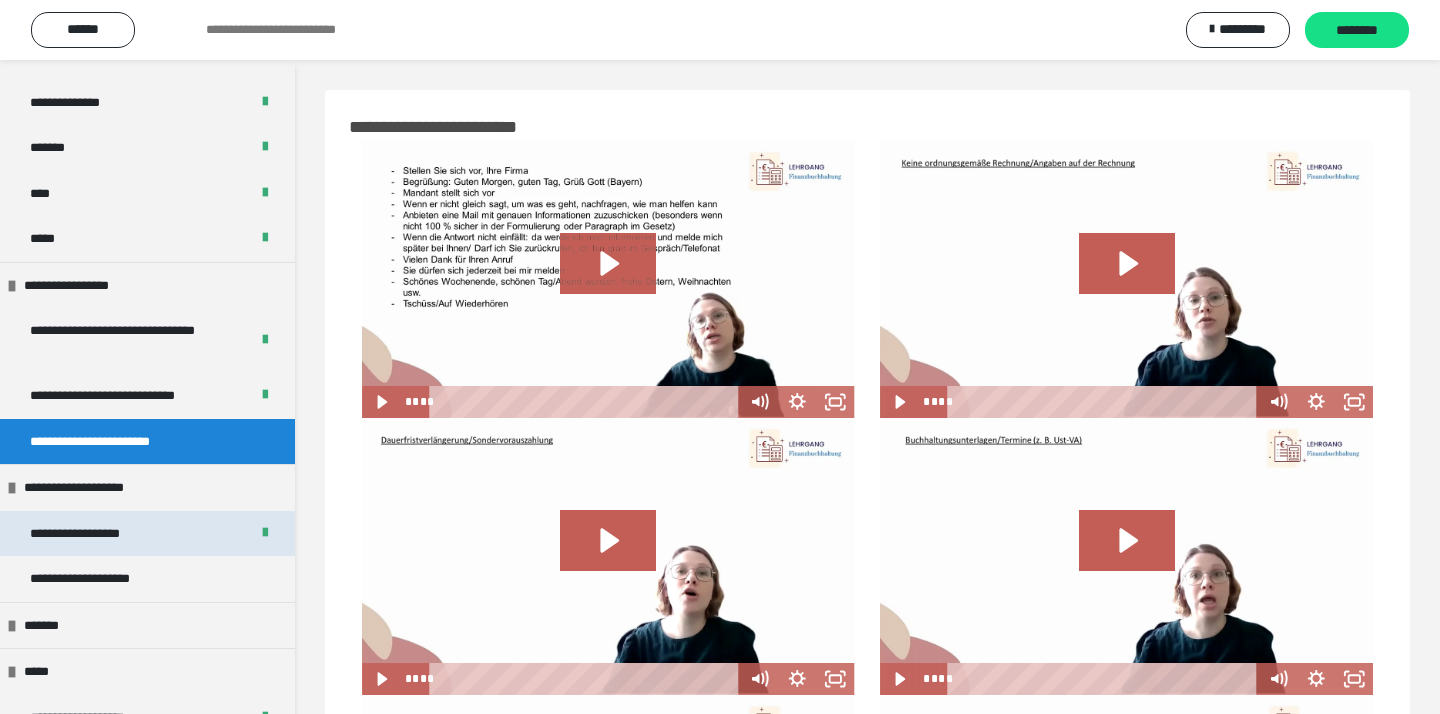 click on "**********" at bounding box center (98, 534) 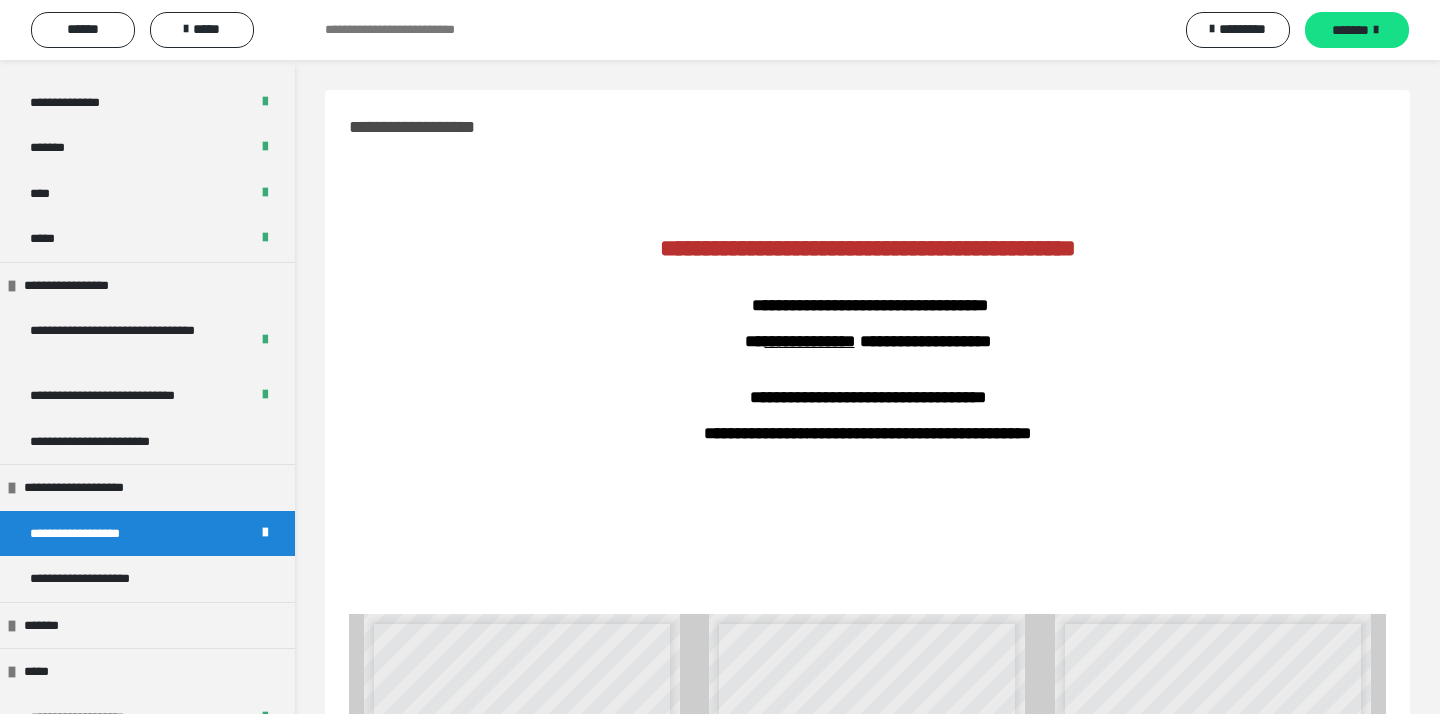 click on "**********" at bounding box center (868, 339) 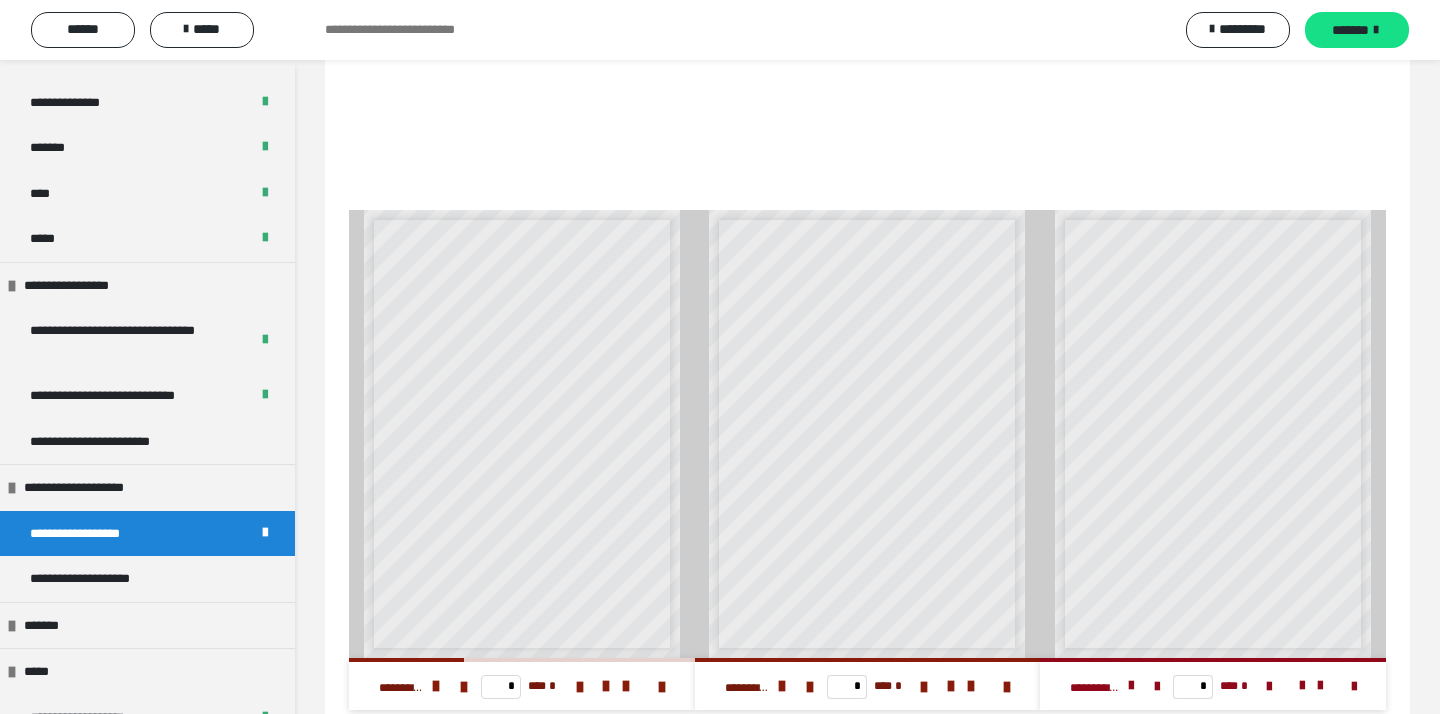 scroll, scrollTop: 454, scrollLeft: 0, axis: vertical 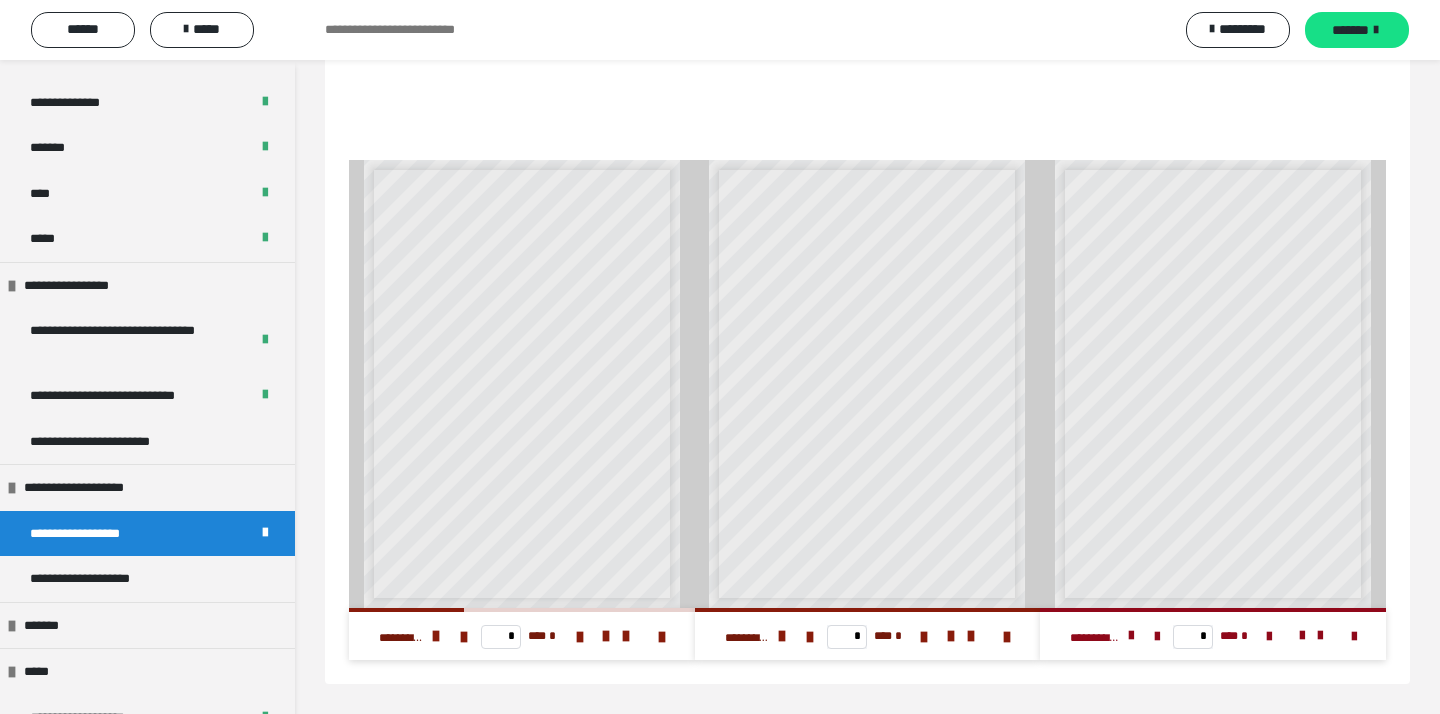 click on "**********" at bounding box center (867, 160) 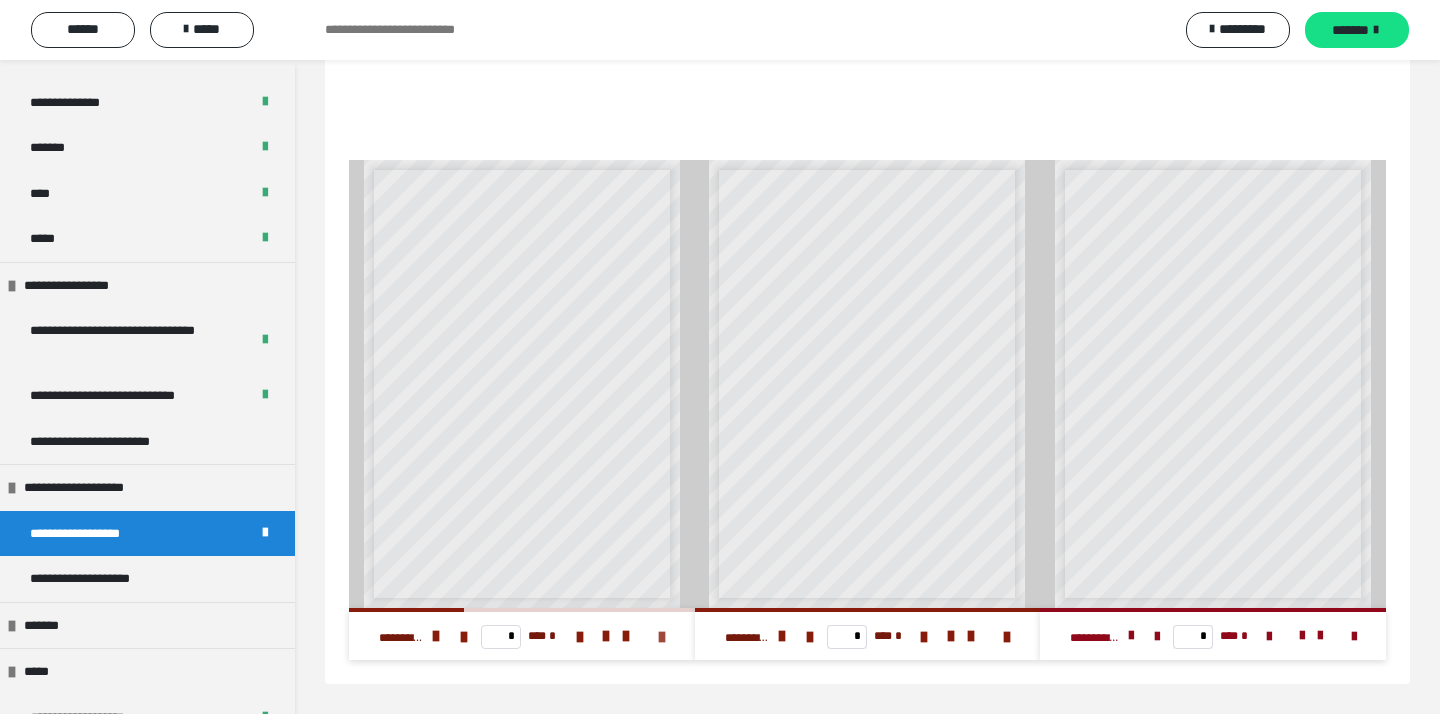 click at bounding box center [662, 637] 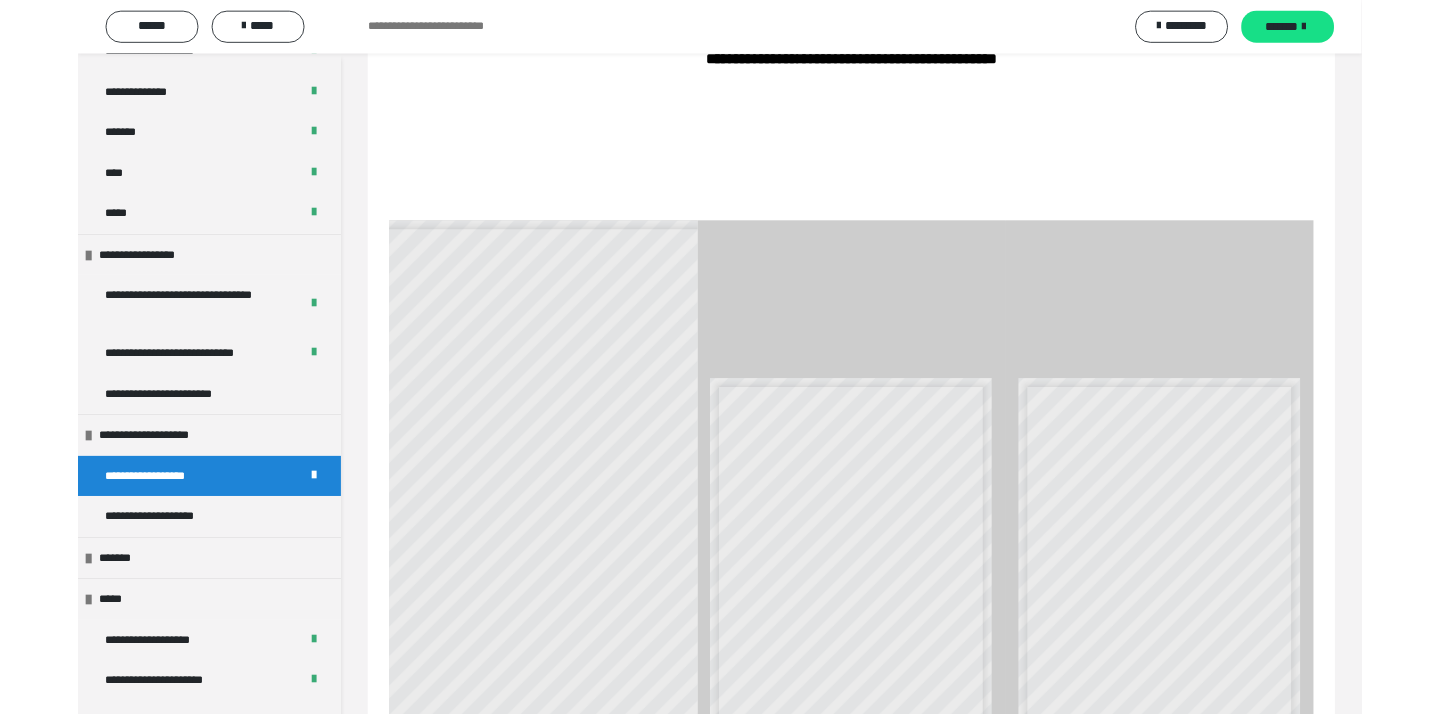 scroll, scrollTop: 268, scrollLeft: 0, axis: vertical 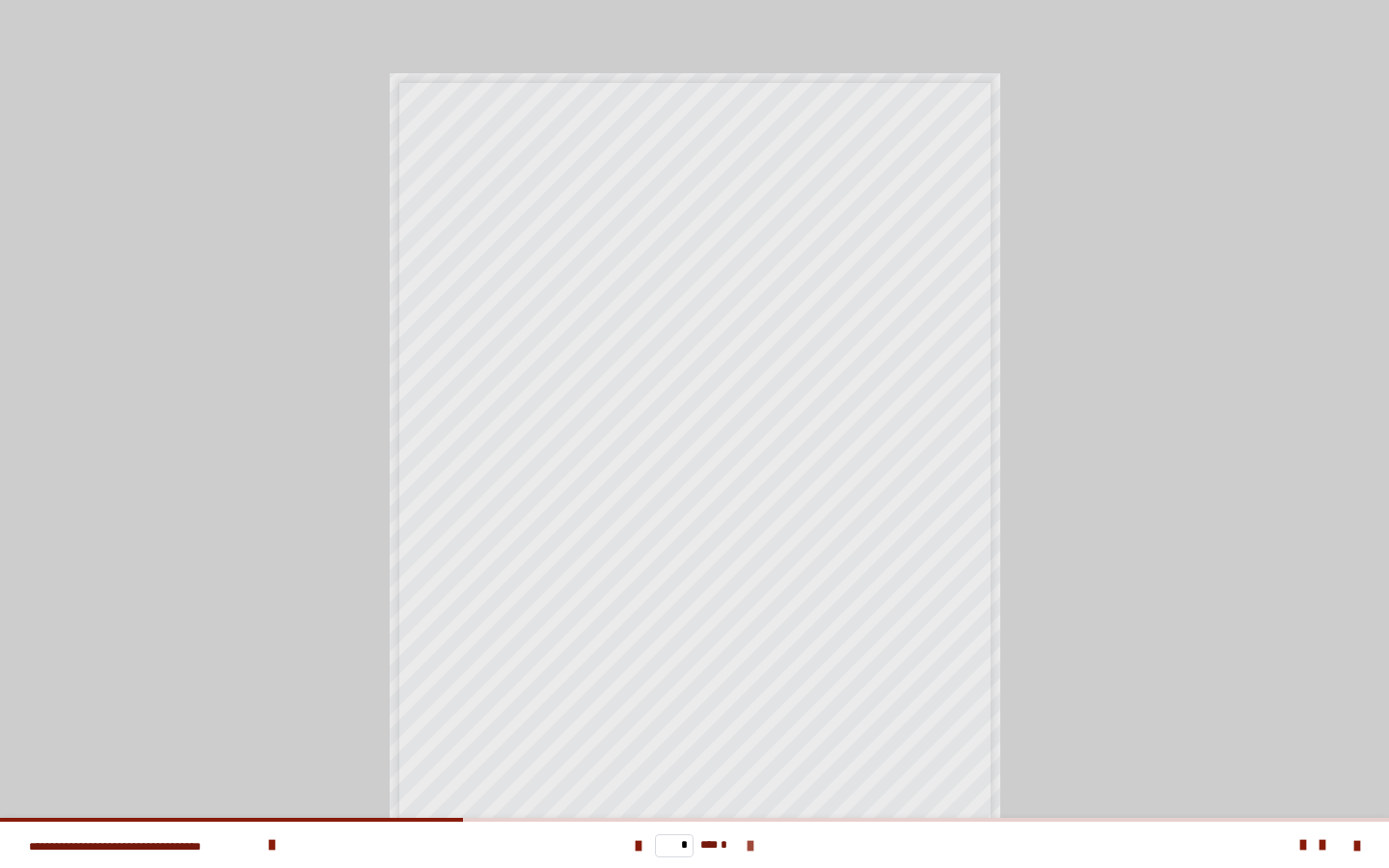 click at bounding box center [750, 846] 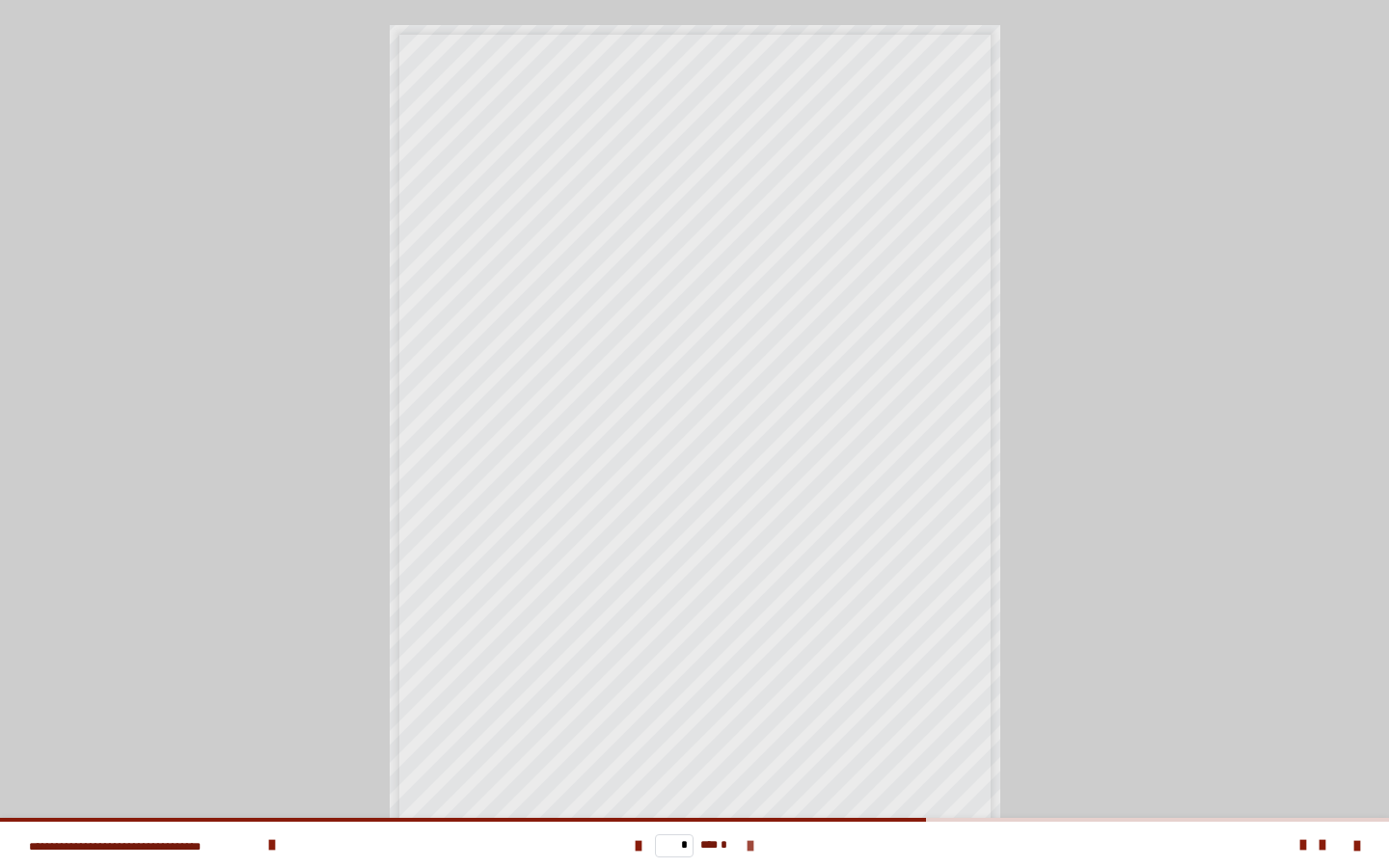 click at bounding box center [750, 846] 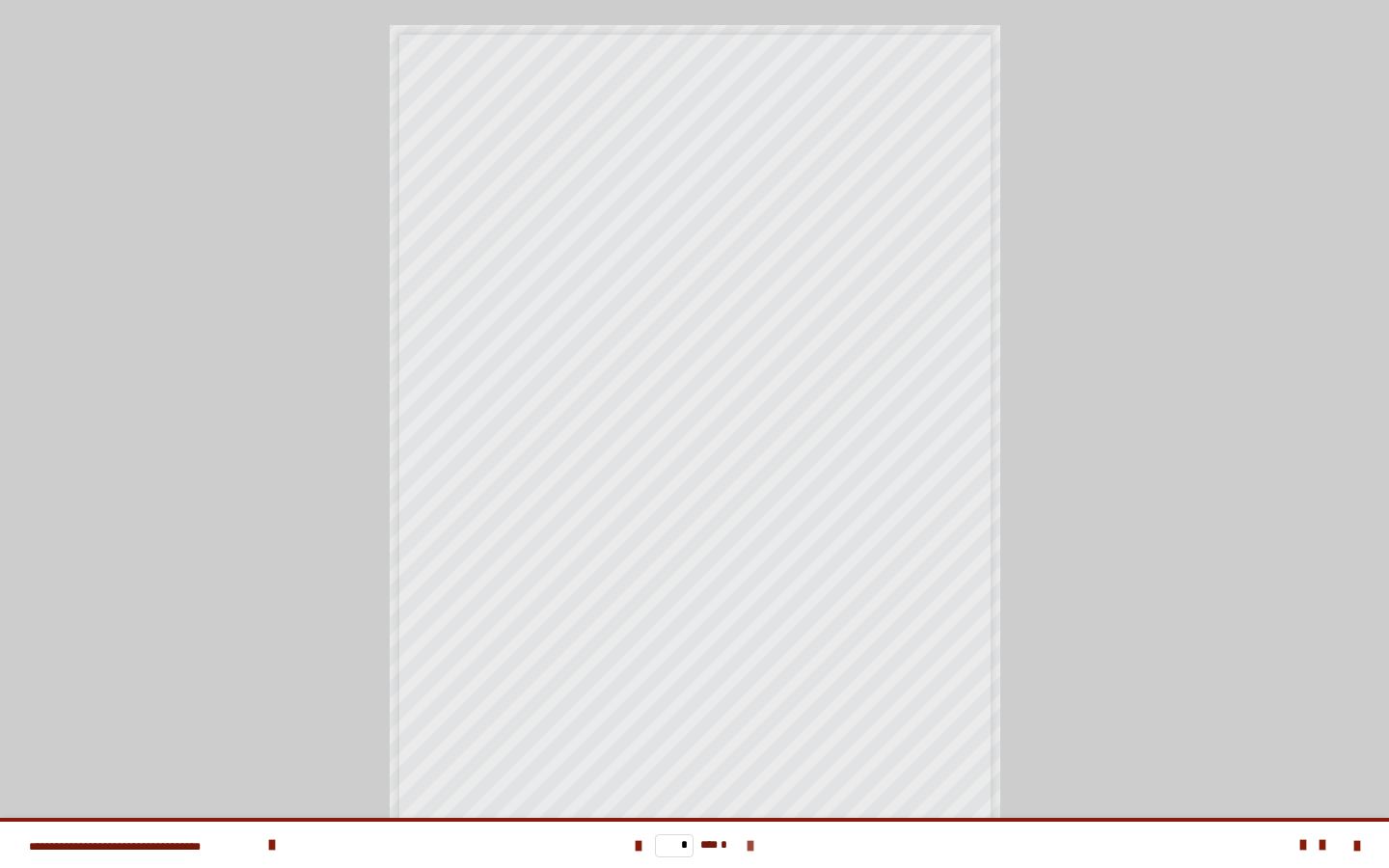 click on "* *** *" at bounding box center (694, 845) 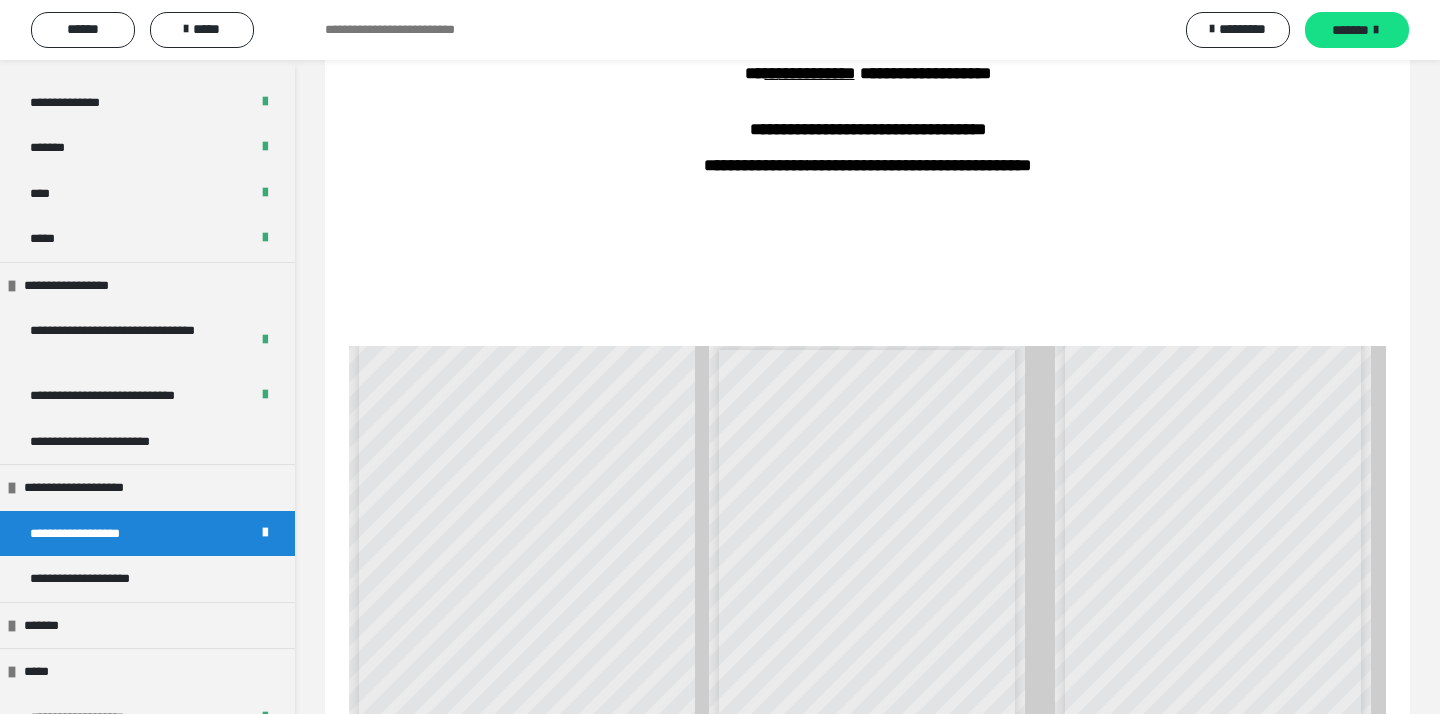click on "**********" at bounding box center (868, 109) 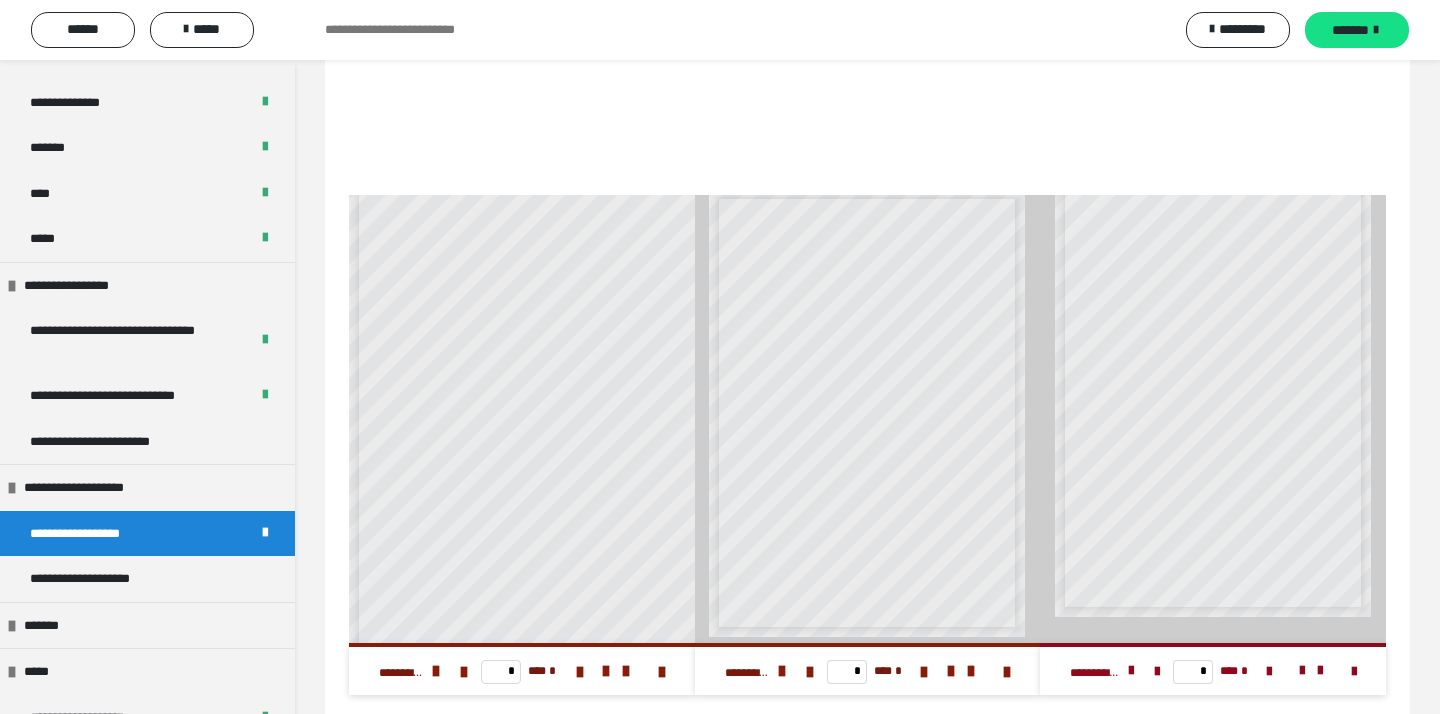 scroll, scrollTop: 454, scrollLeft: 0, axis: vertical 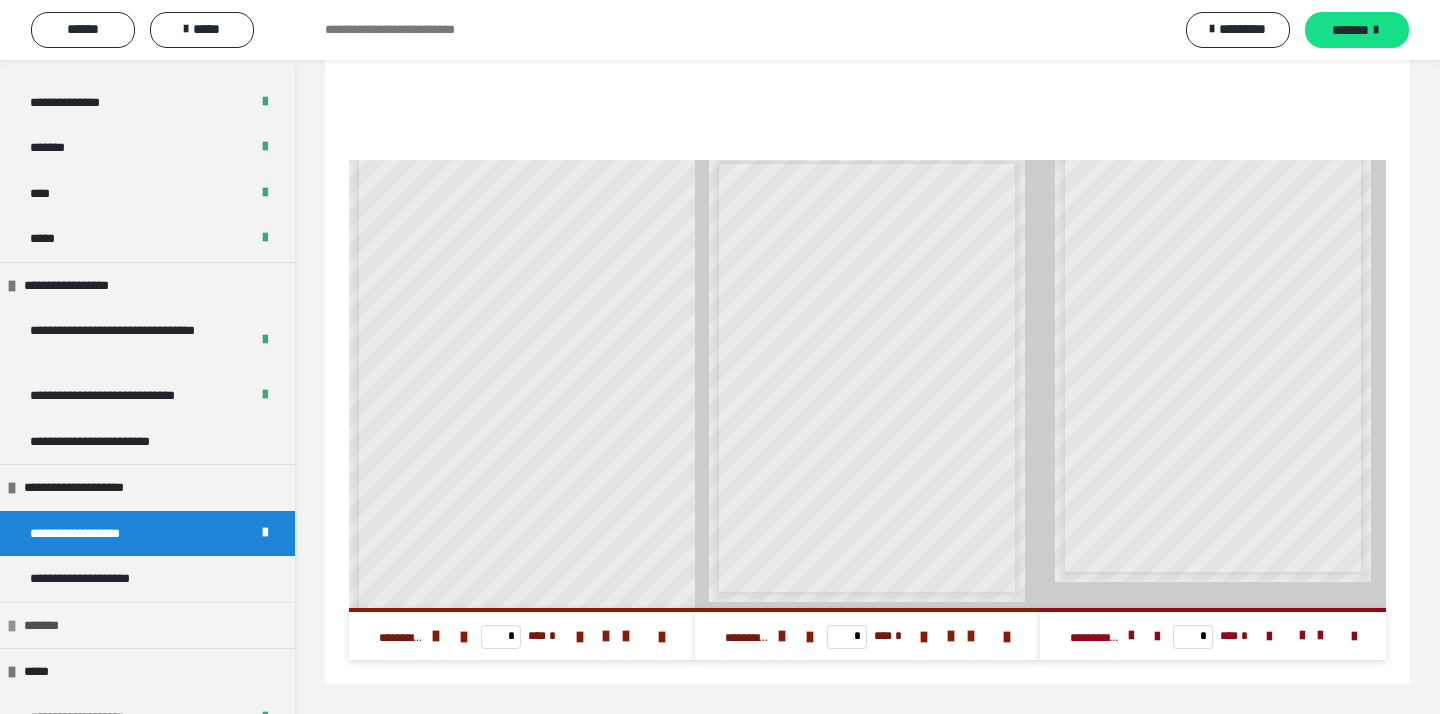 click on "*******" at bounding box center [147, 625] 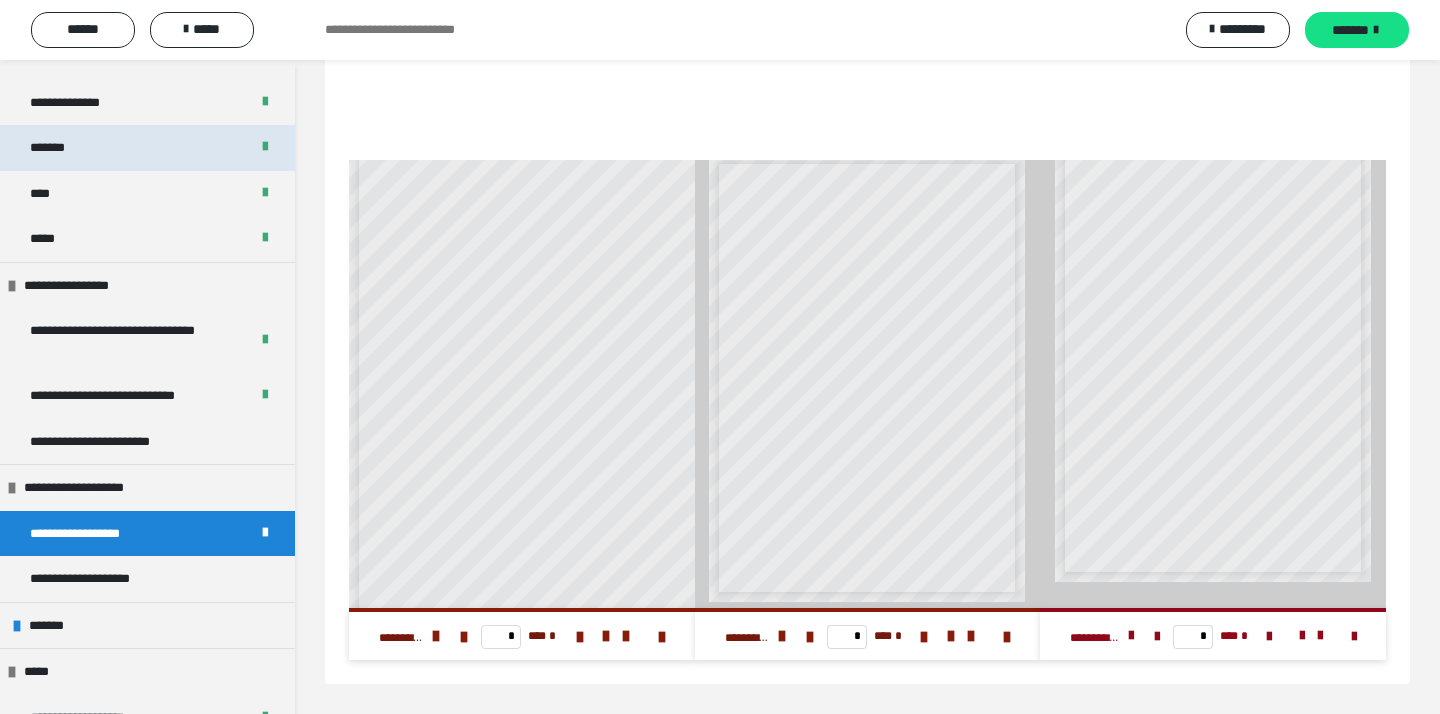 click on "*******" at bounding box center [147, 148] 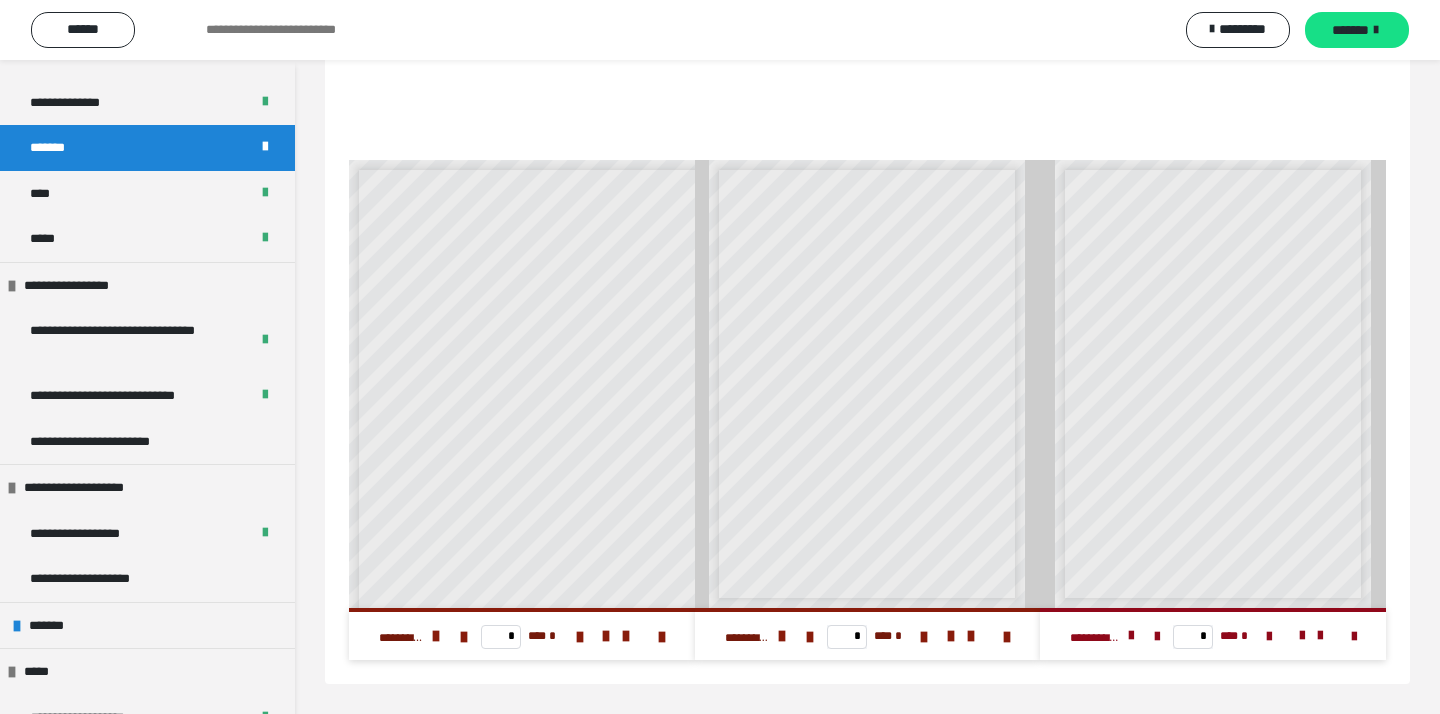 scroll, scrollTop: 195, scrollLeft: 0, axis: vertical 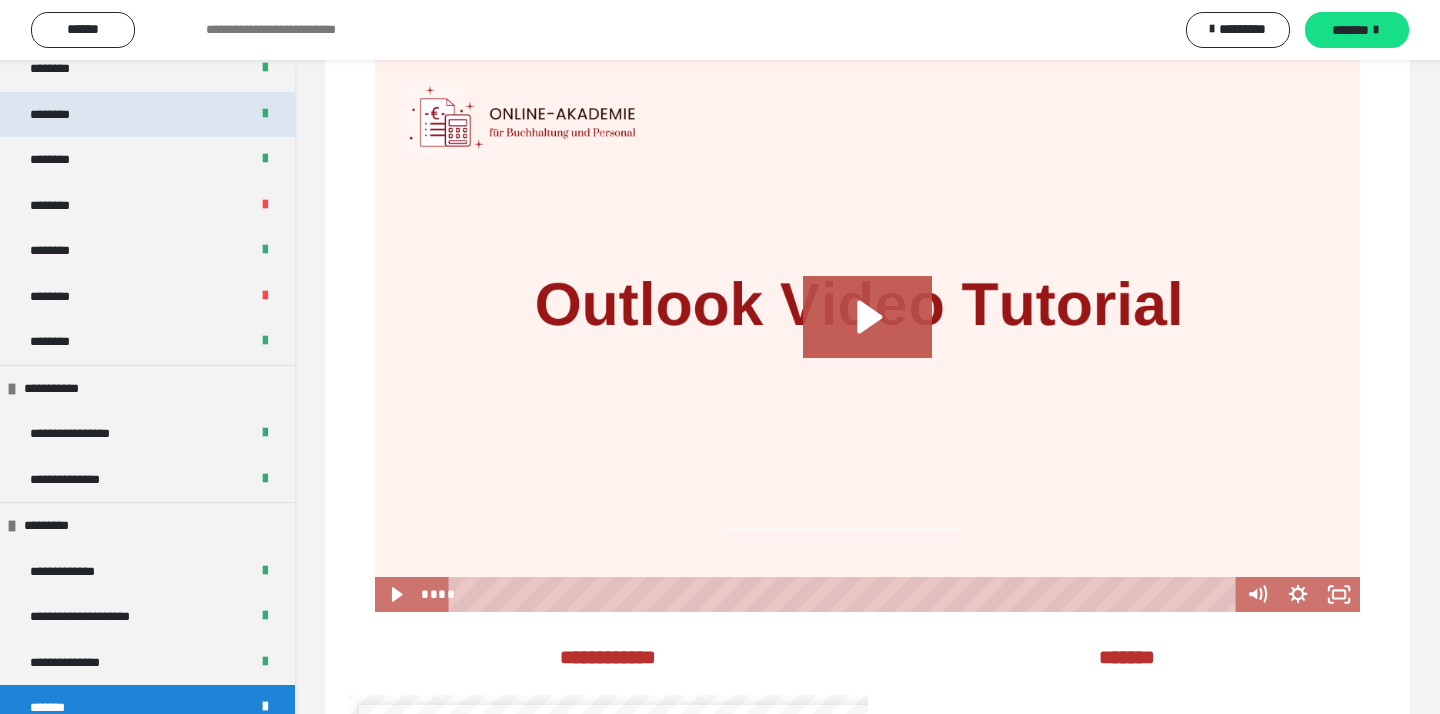 click on "********" at bounding box center (147, 115) 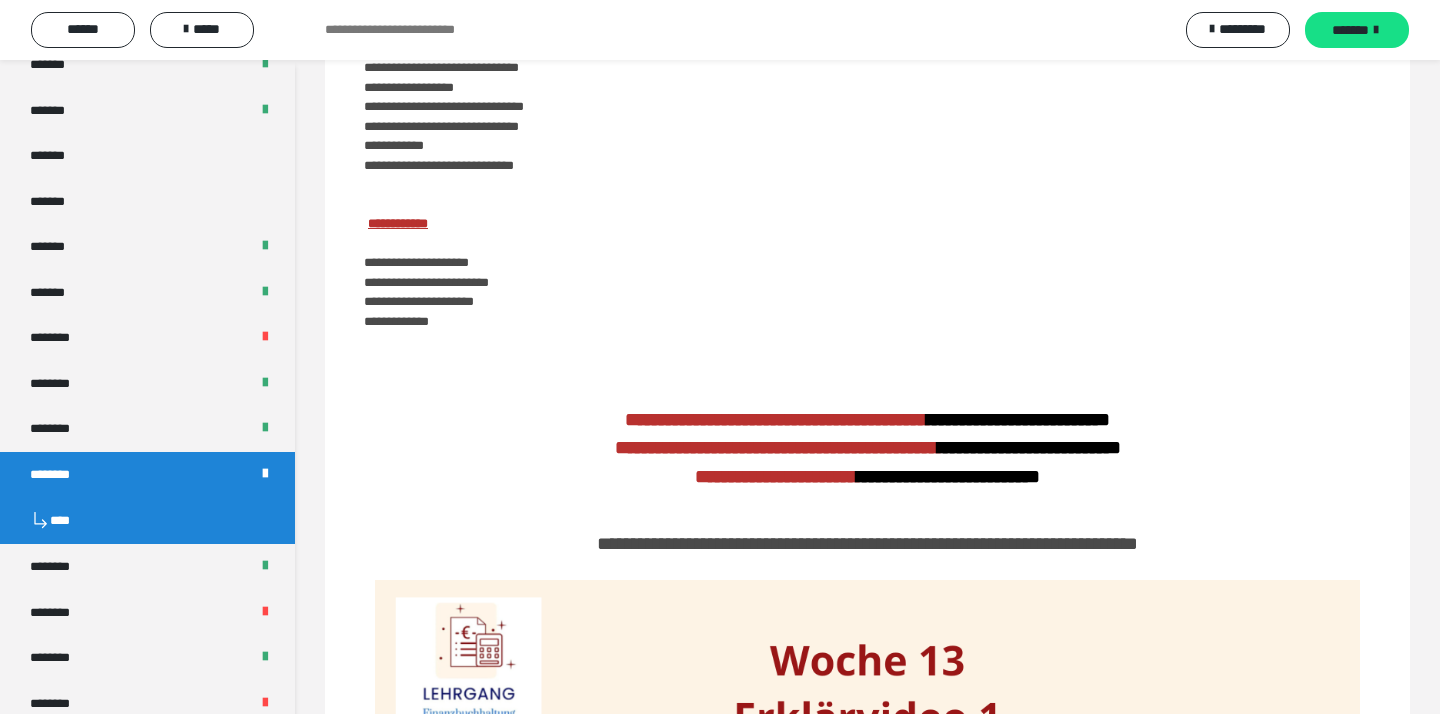 scroll, scrollTop: 800, scrollLeft: 0, axis: vertical 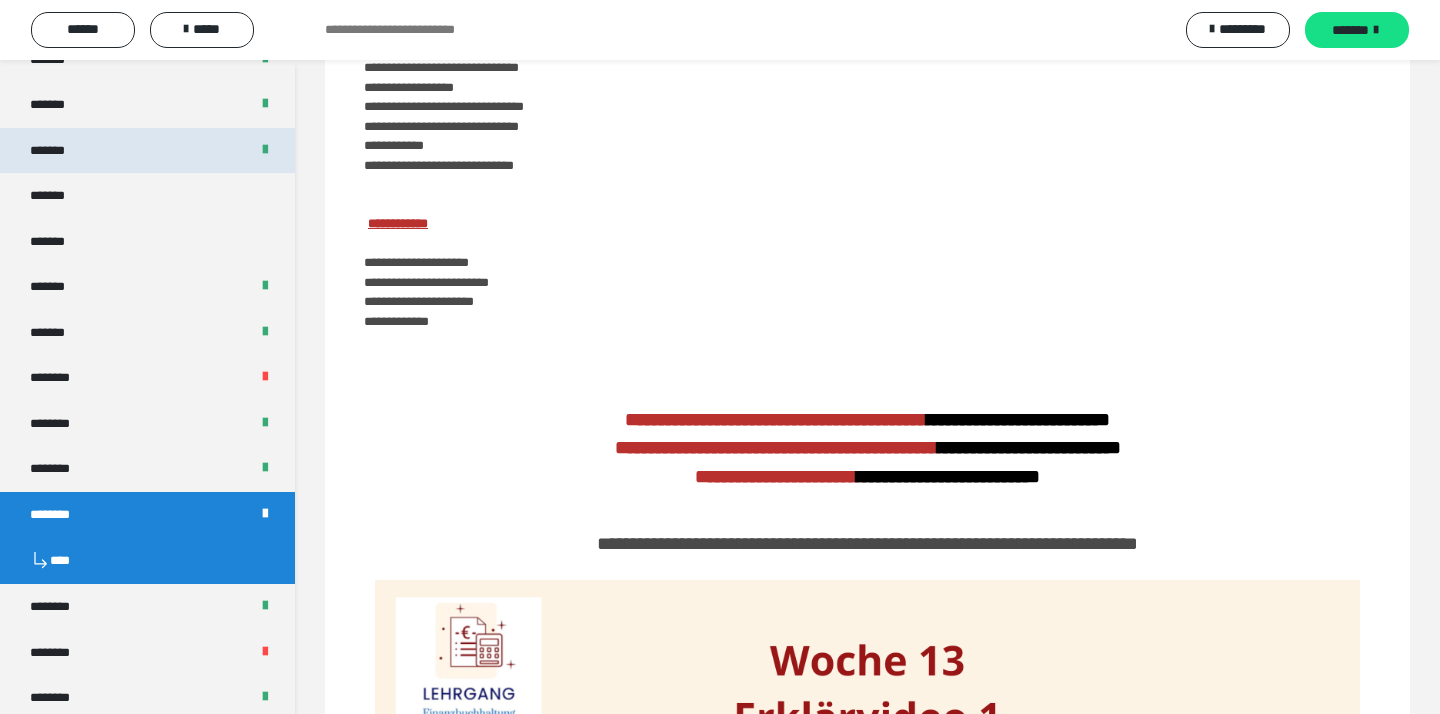 click on "*******" at bounding box center [147, 151] 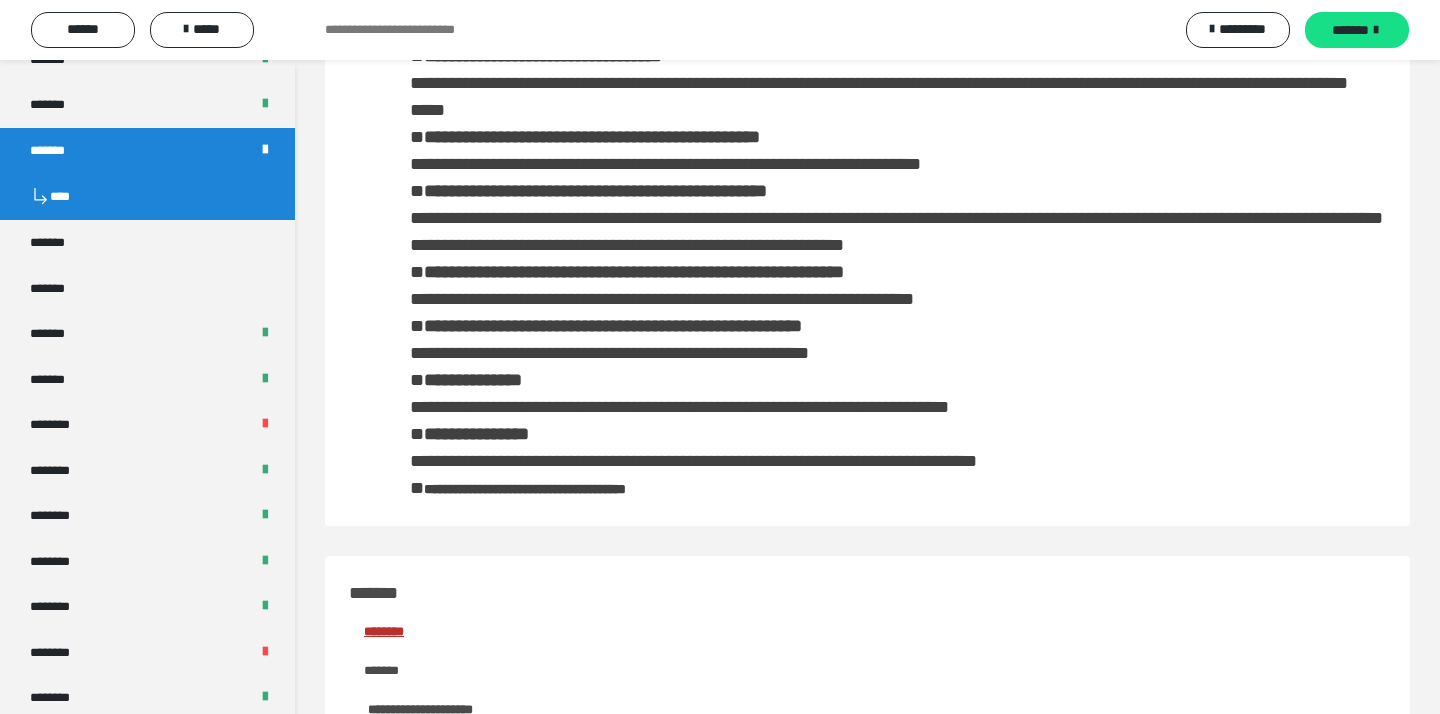 scroll, scrollTop: 1195, scrollLeft: 0, axis: vertical 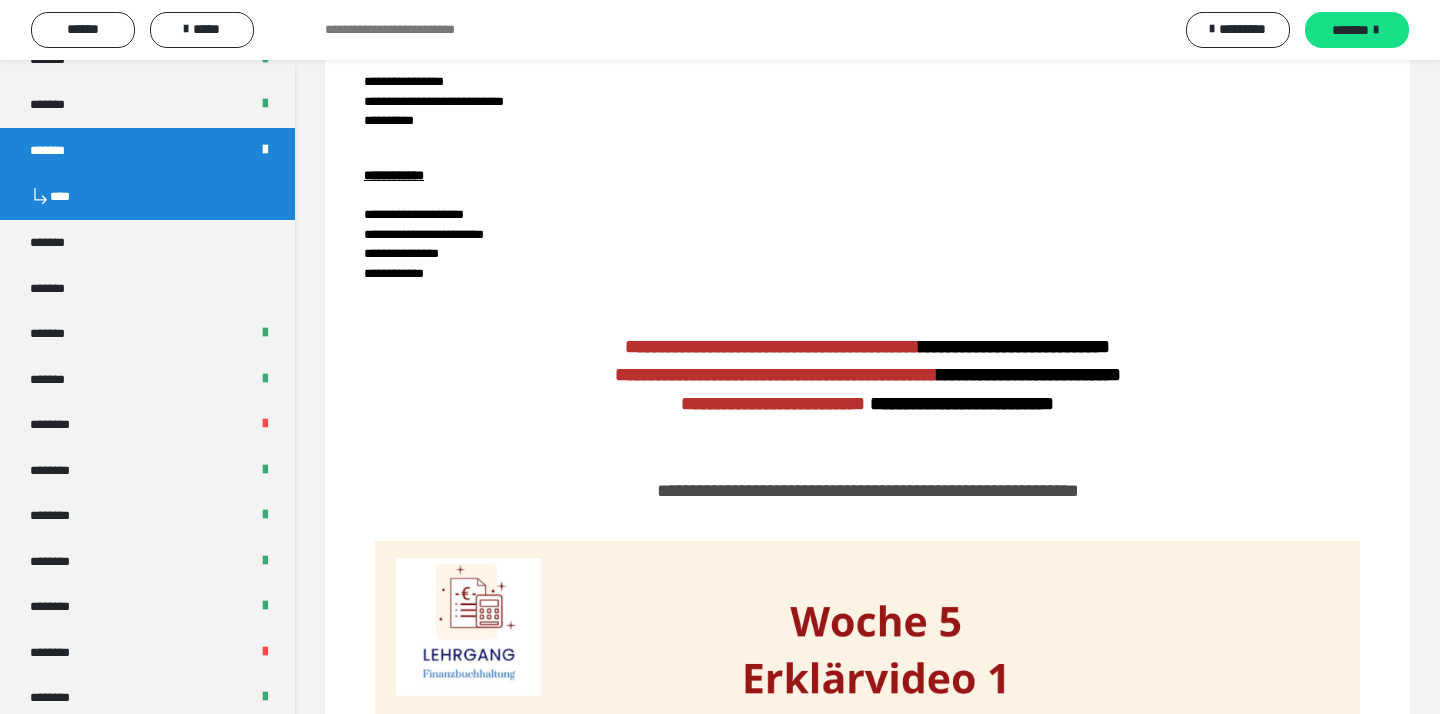 click on "**********" at bounding box center (867, 240) 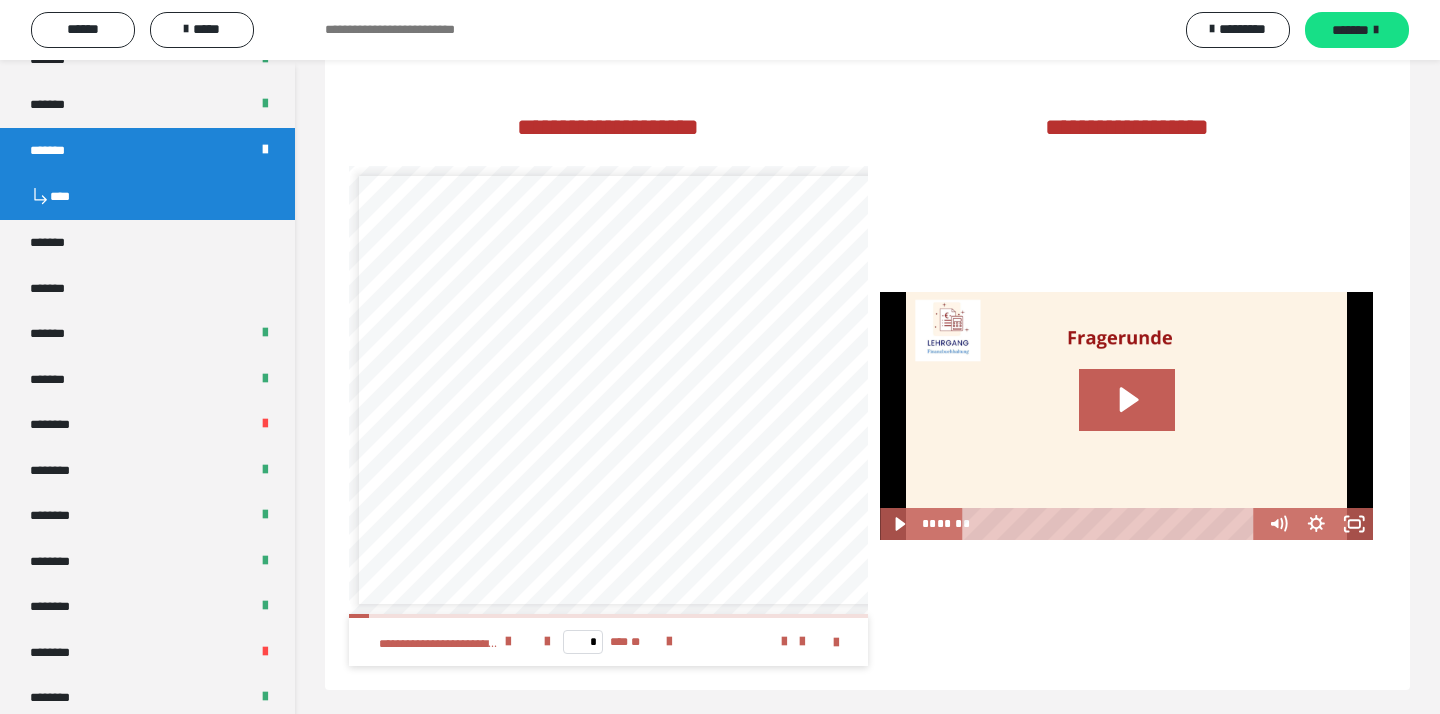 scroll, scrollTop: 3929, scrollLeft: 0, axis: vertical 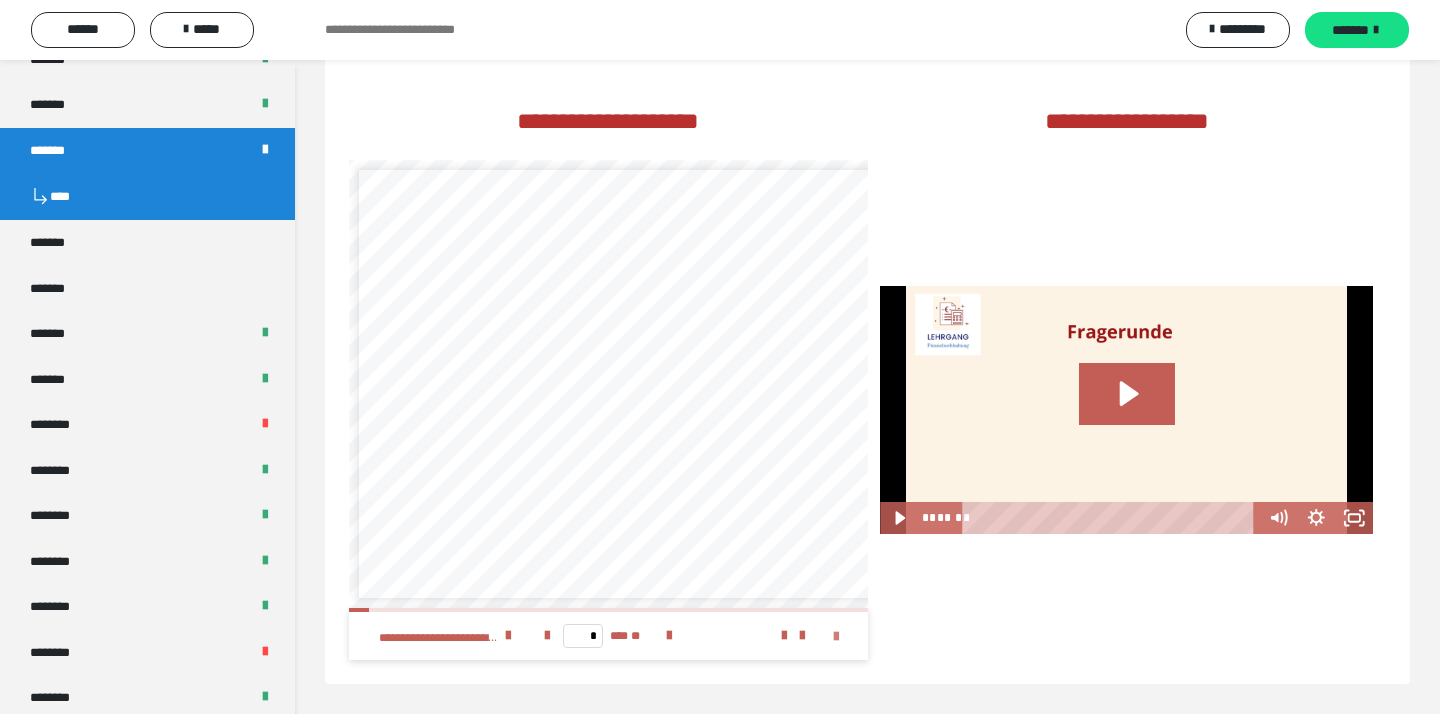 click at bounding box center [836, 637] 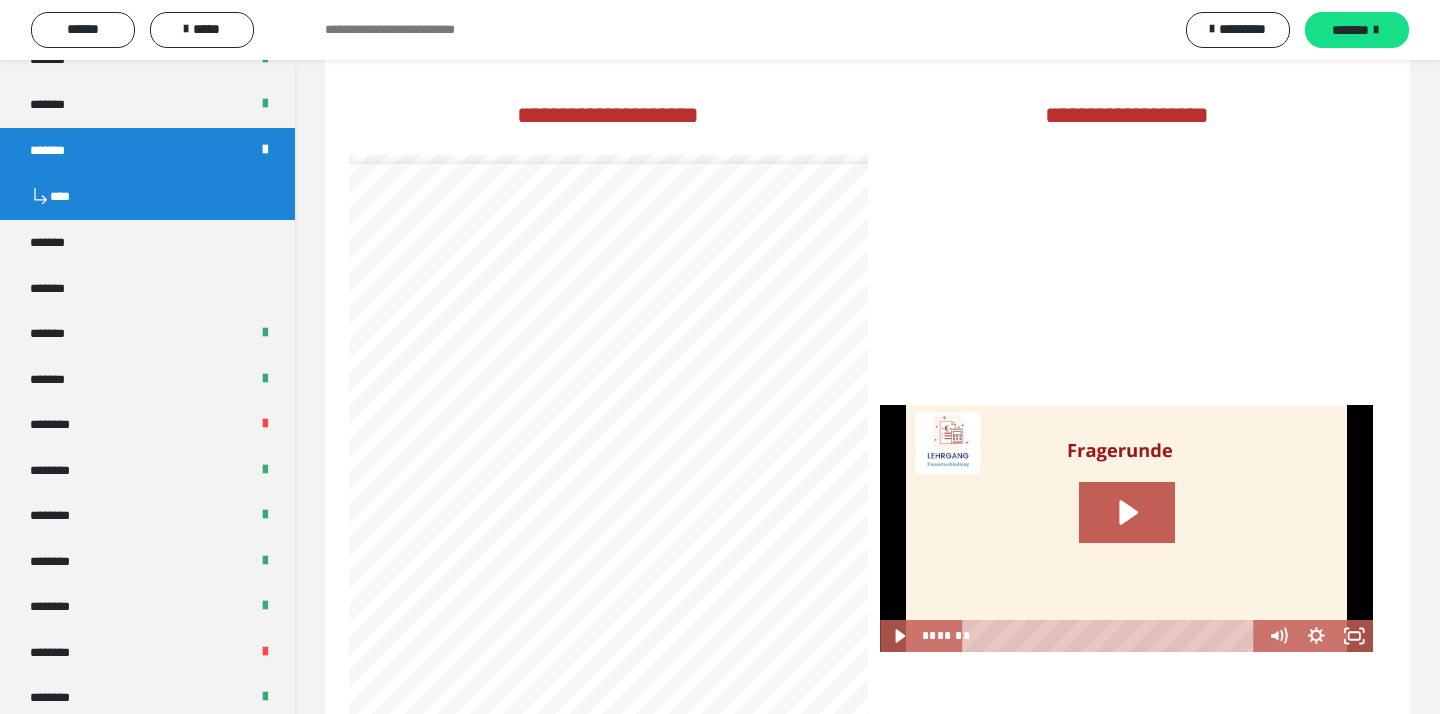 scroll, scrollTop: 3743, scrollLeft: 0, axis: vertical 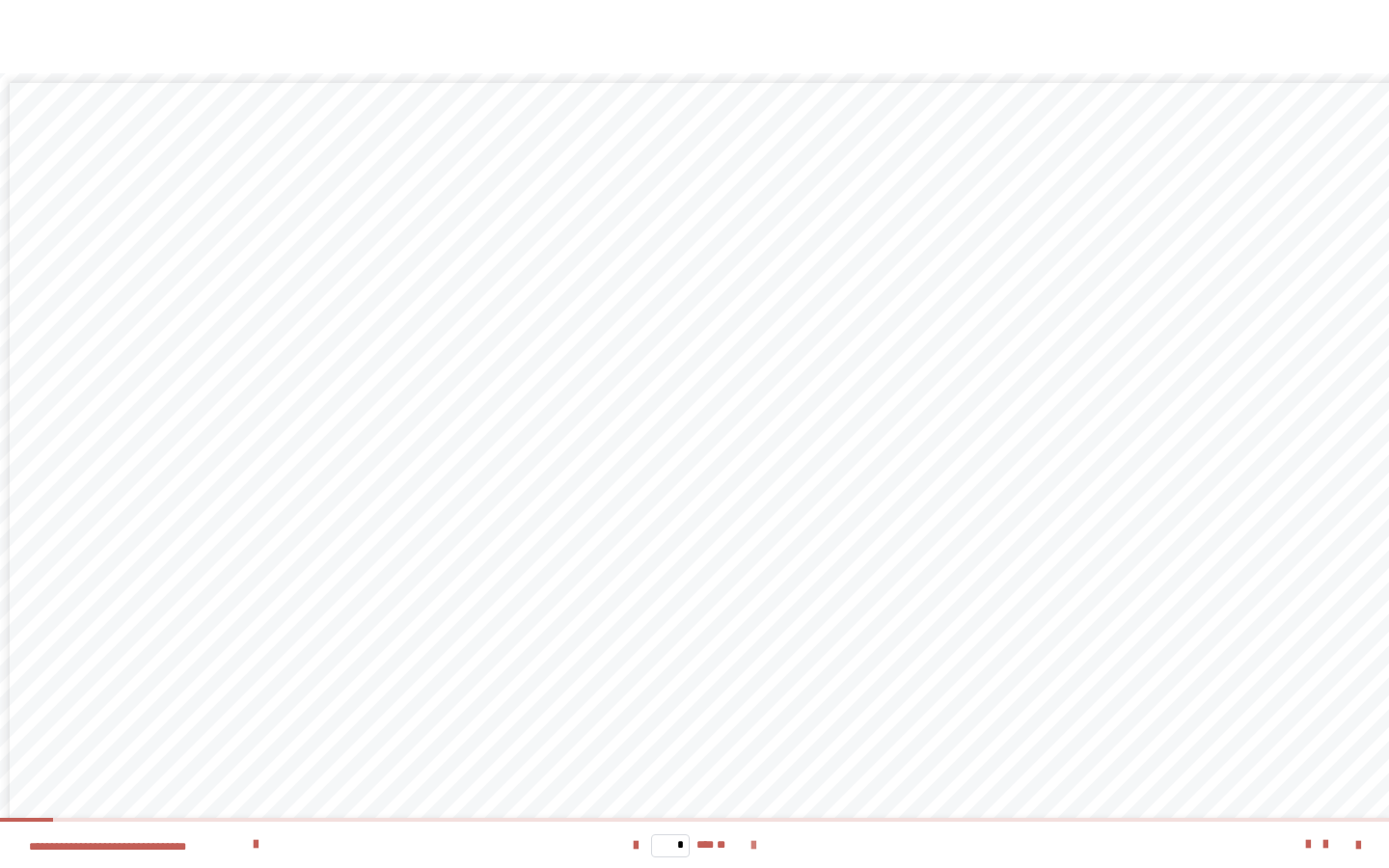 click at bounding box center (753, 846) 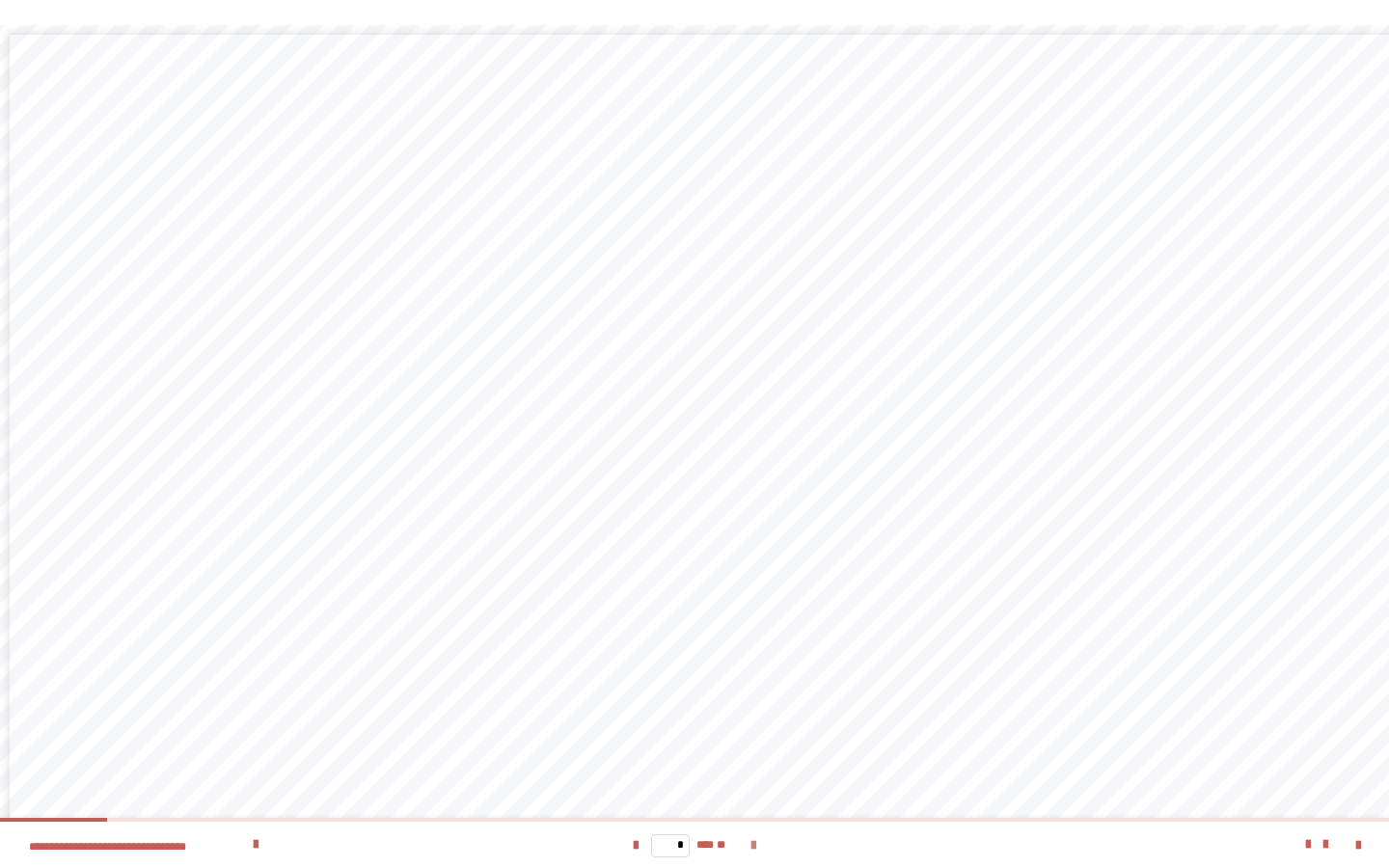 click at bounding box center [753, 846] 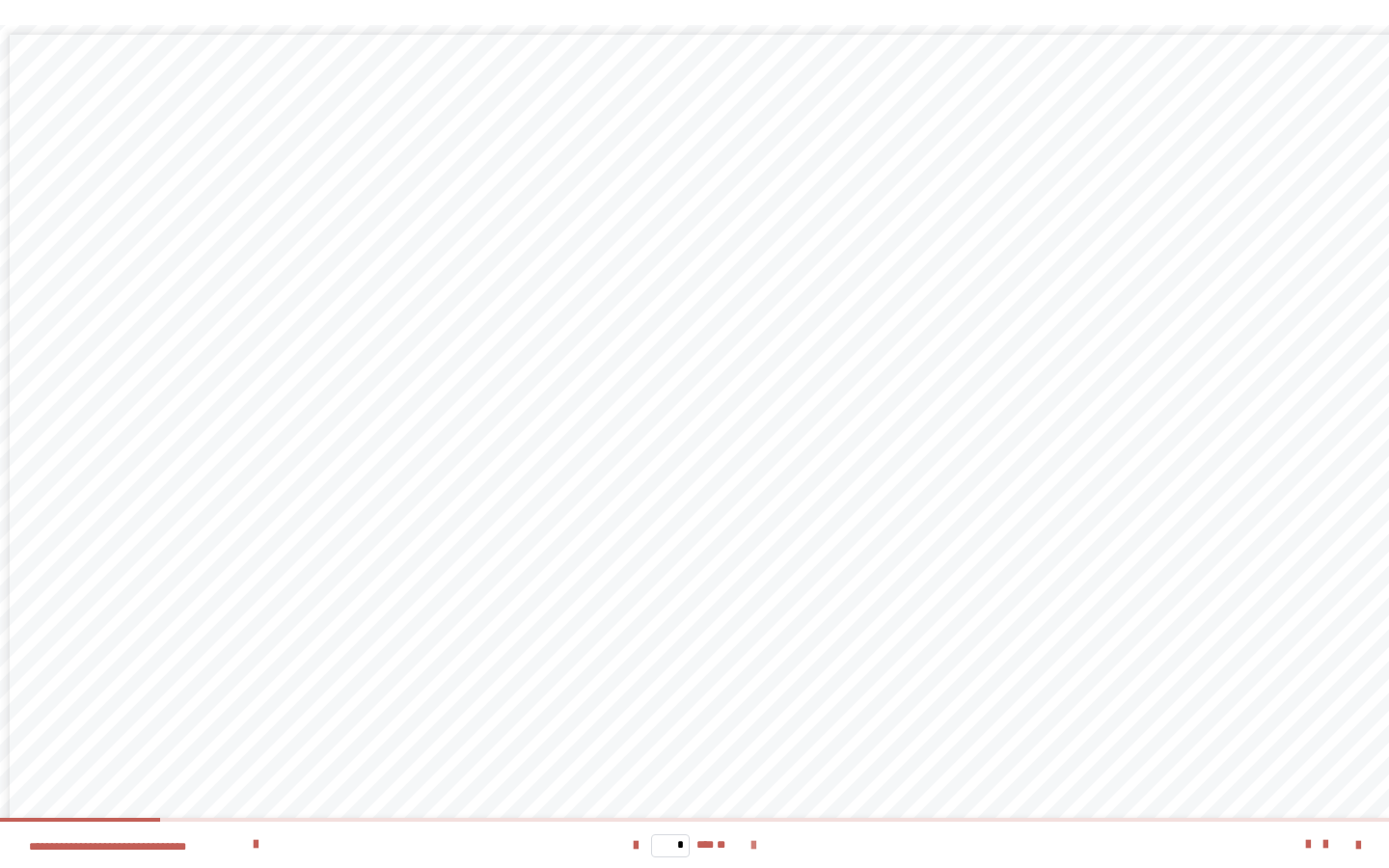 click at bounding box center [753, 846] 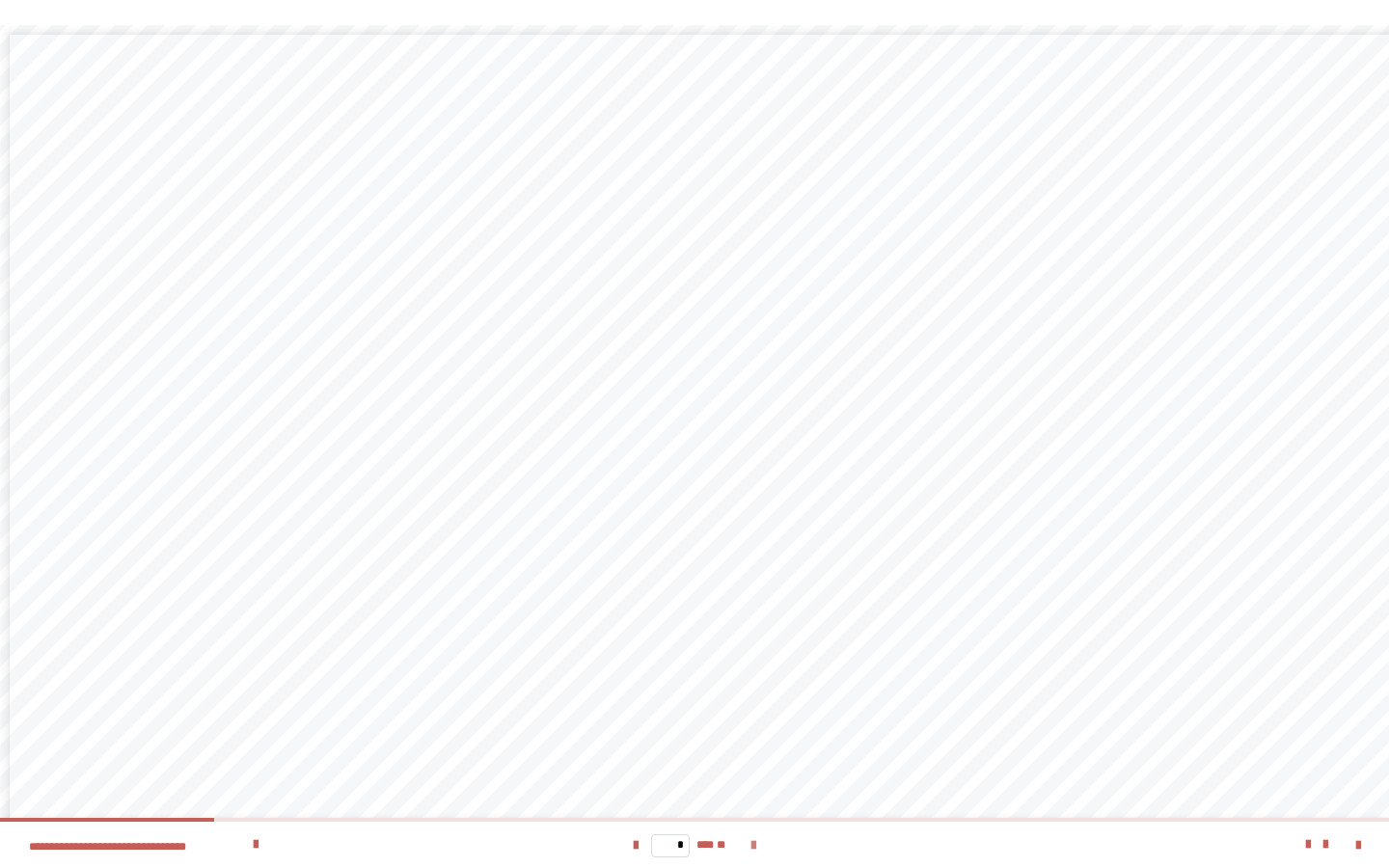 click at bounding box center (753, 846) 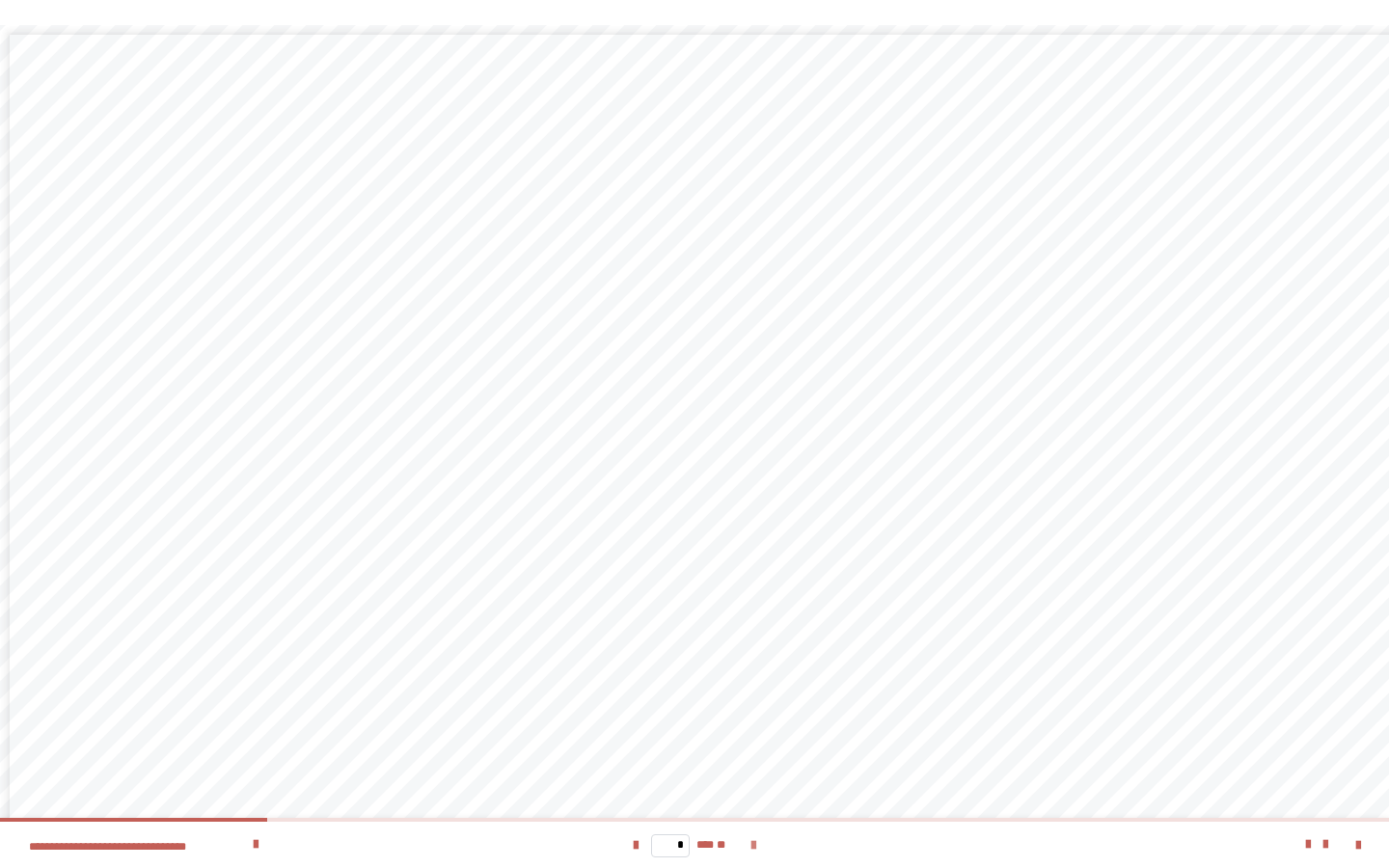 click at bounding box center (753, 846) 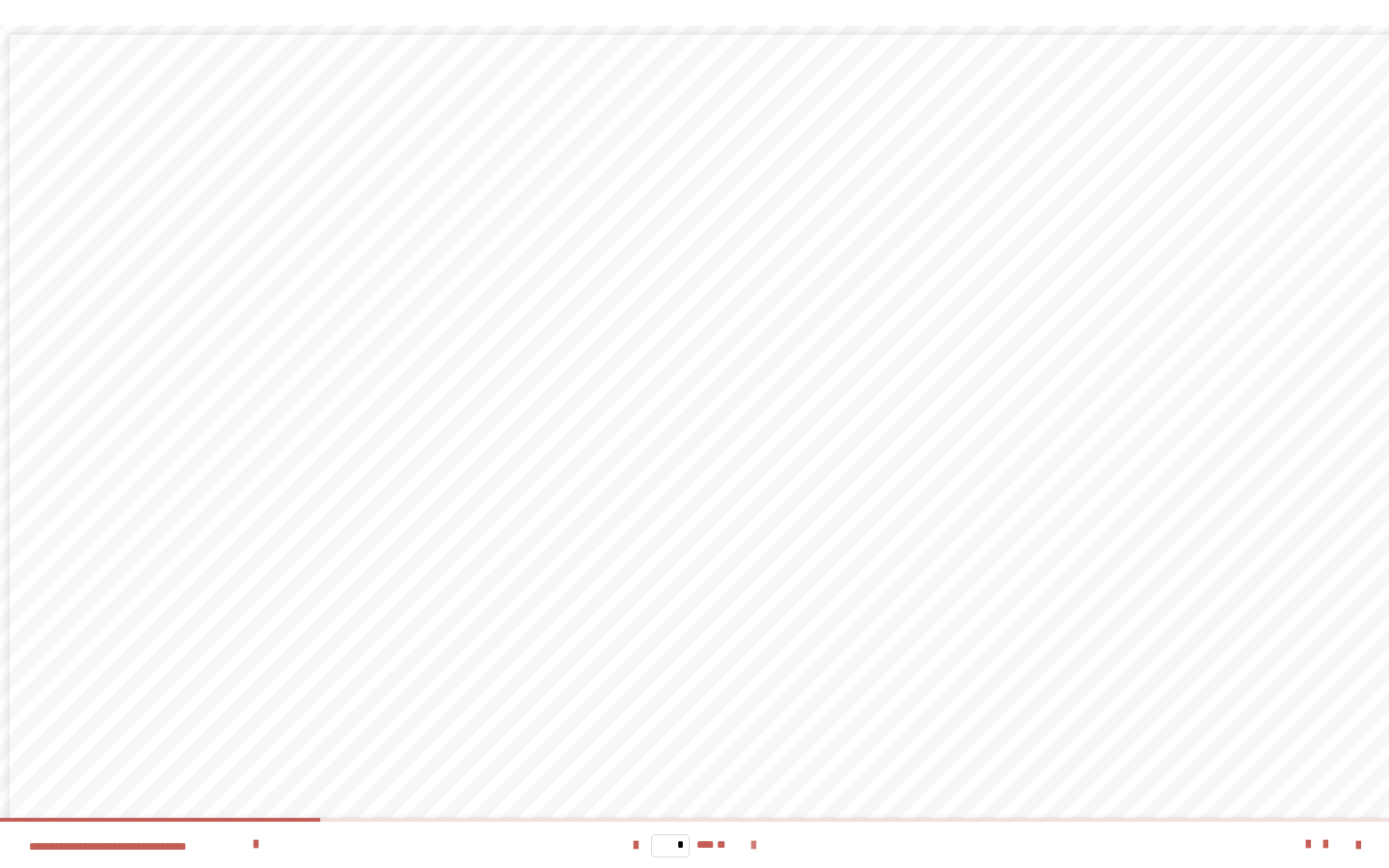 click at bounding box center (753, 846) 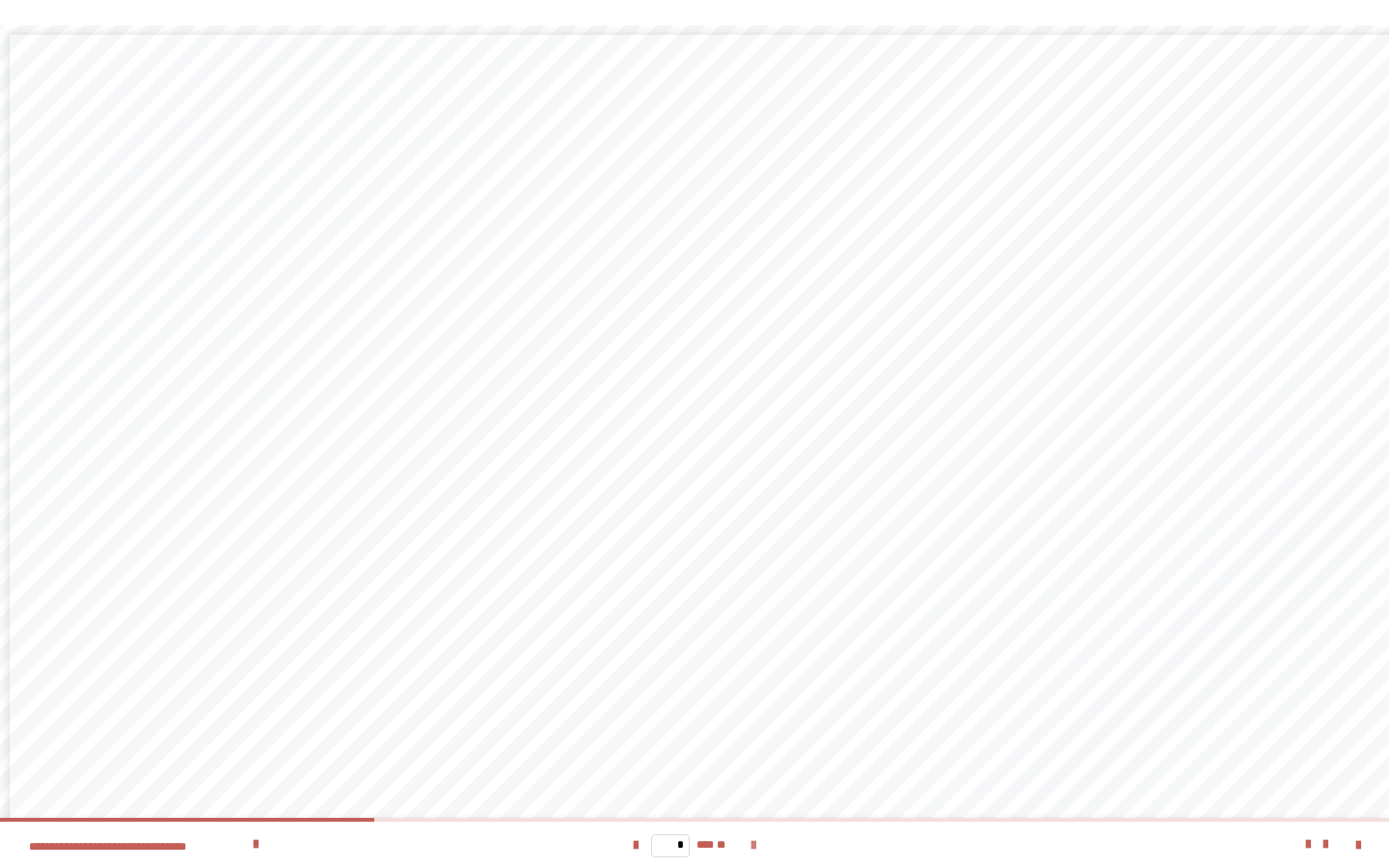 click at bounding box center (753, 846) 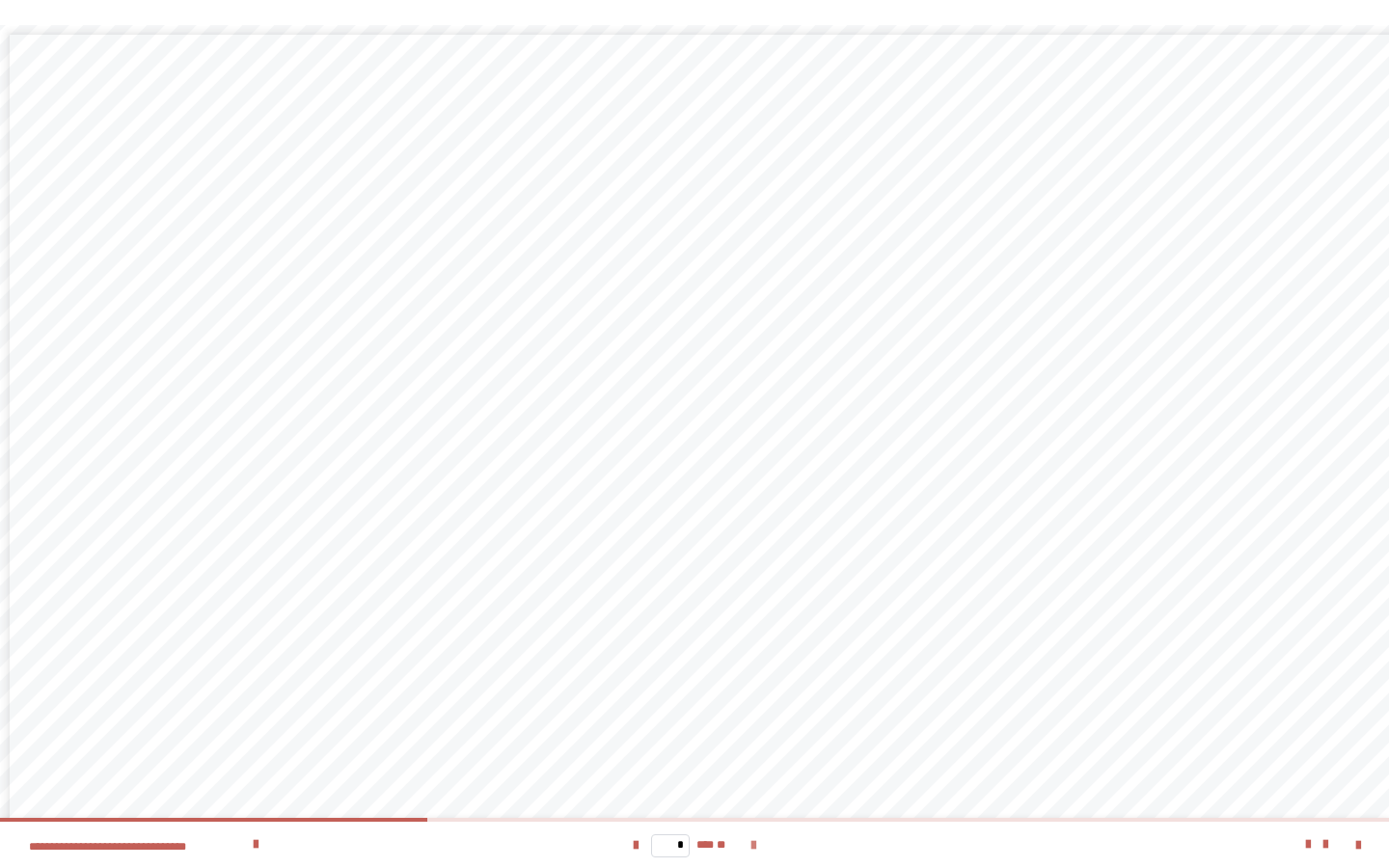 click at bounding box center [753, 846] 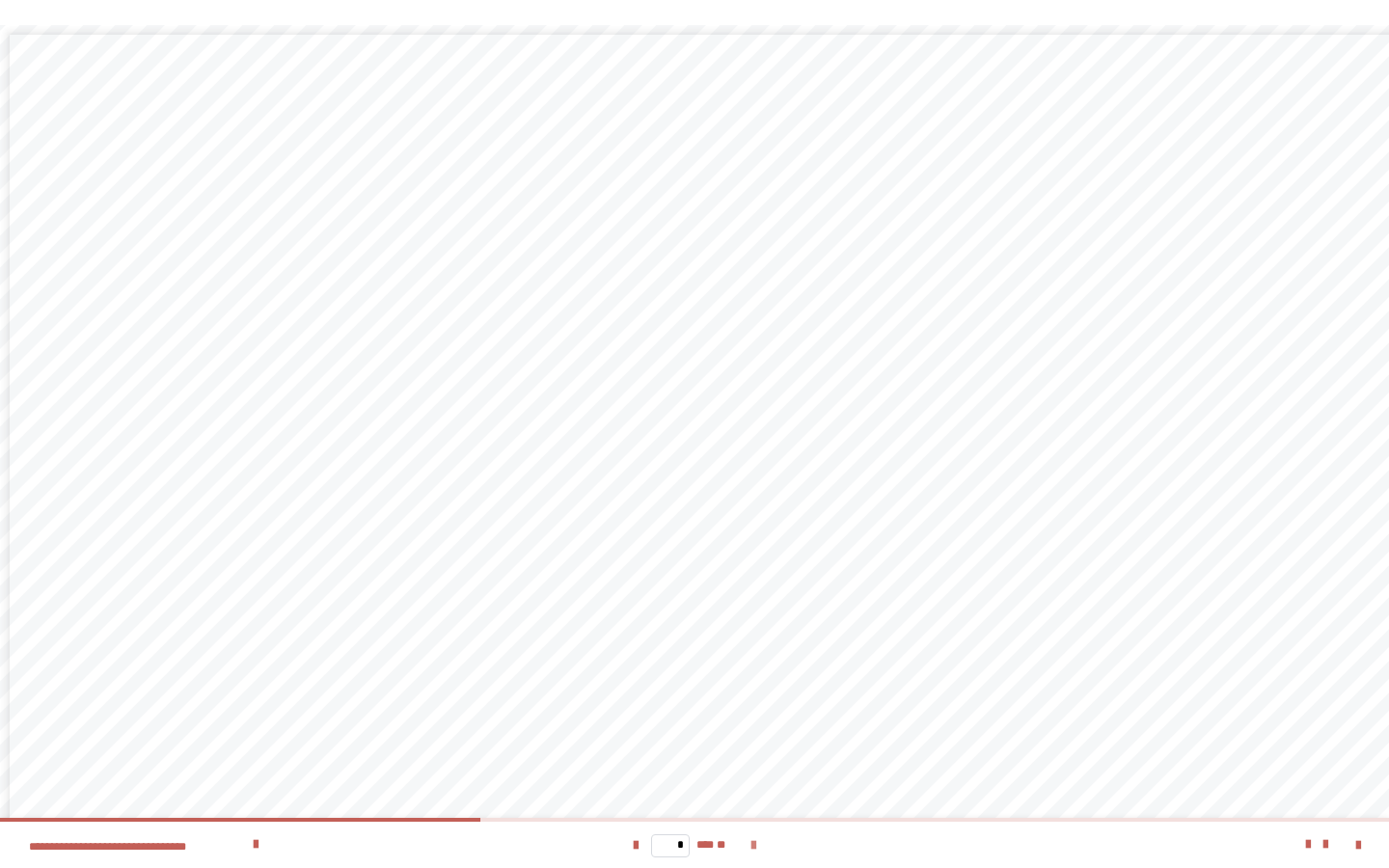 click at bounding box center [753, 846] 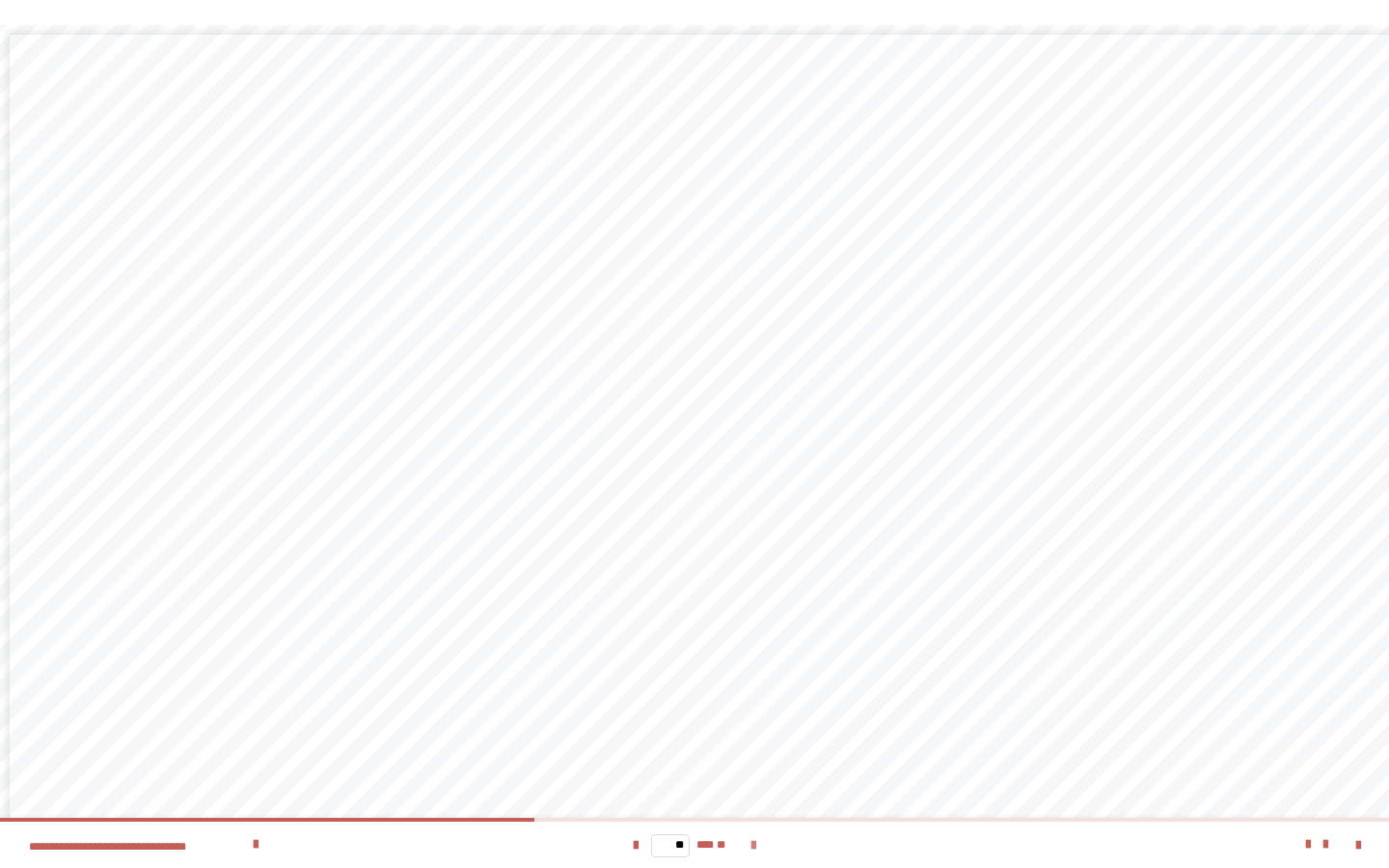 click at bounding box center [753, 846] 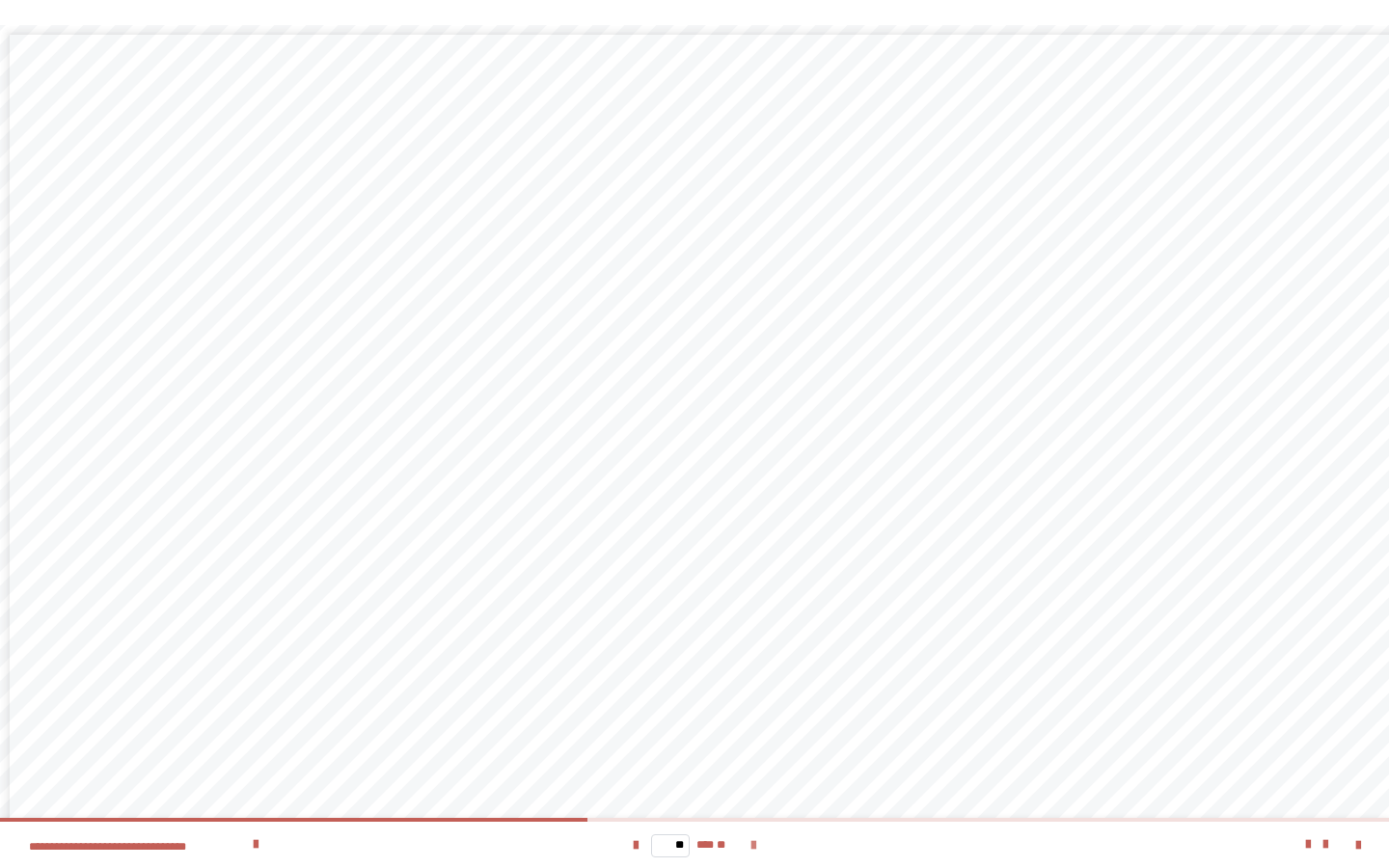 click at bounding box center (753, 846) 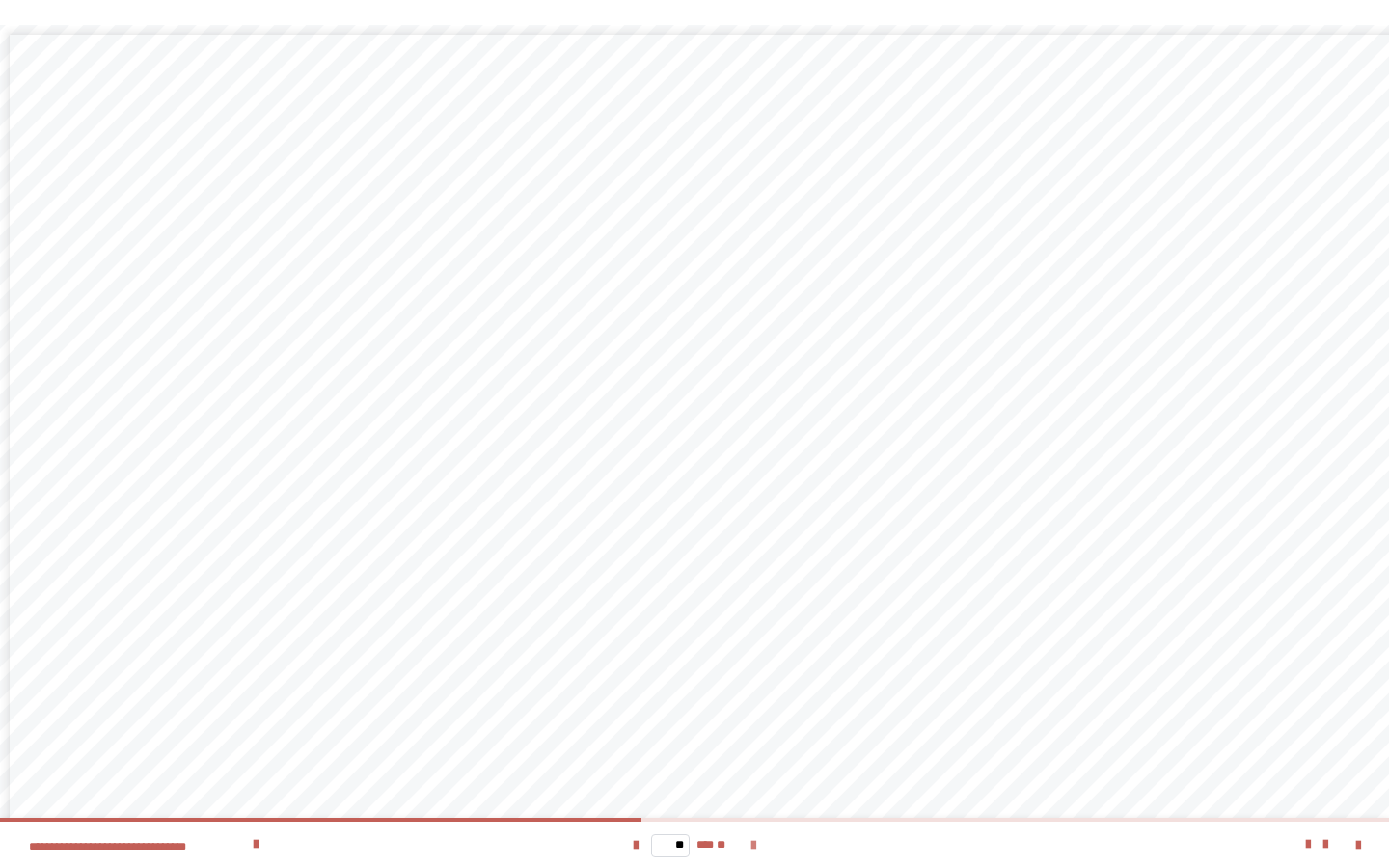 click at bounding box center (753, 846) 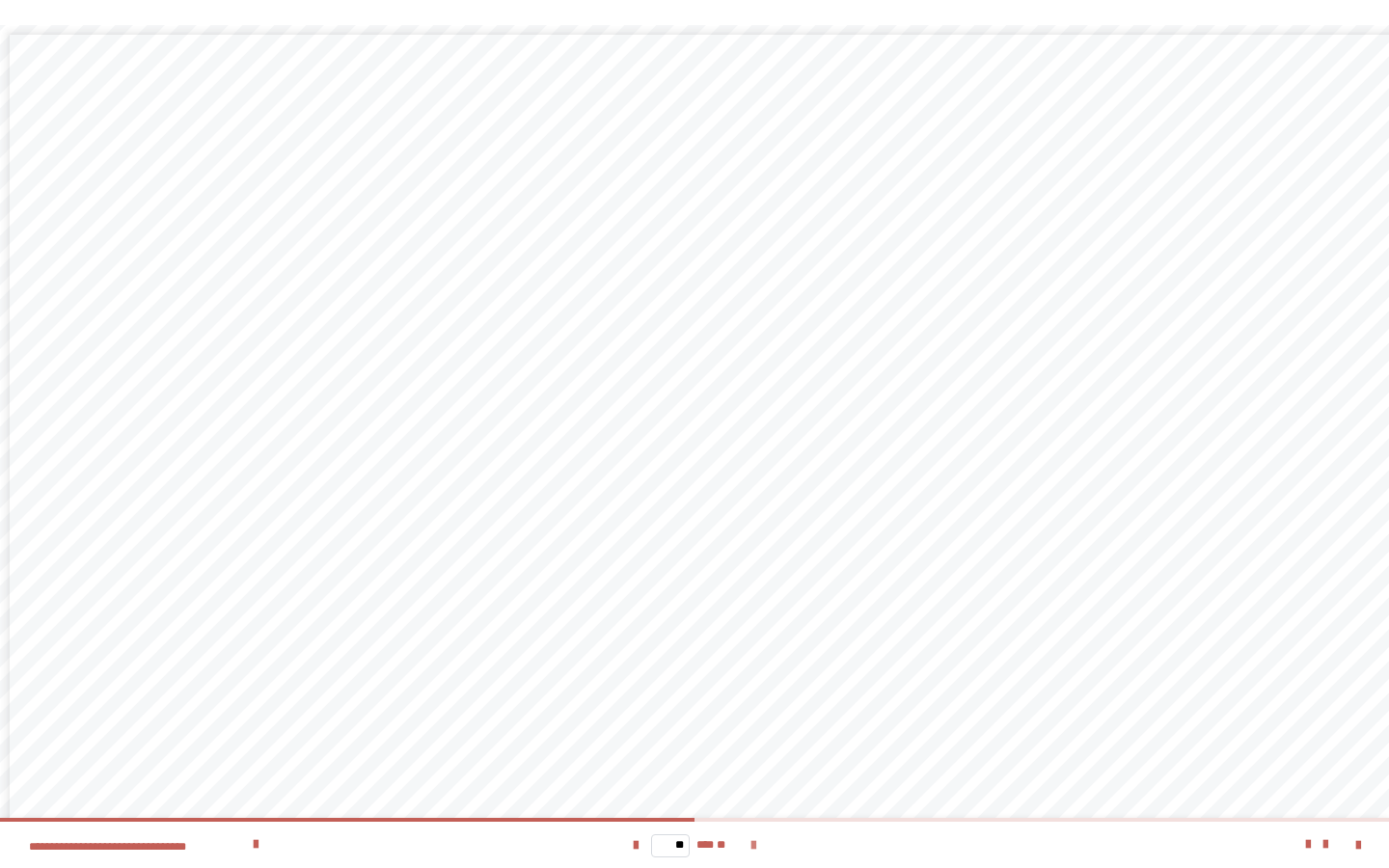 click at bounding box center (753, 845) 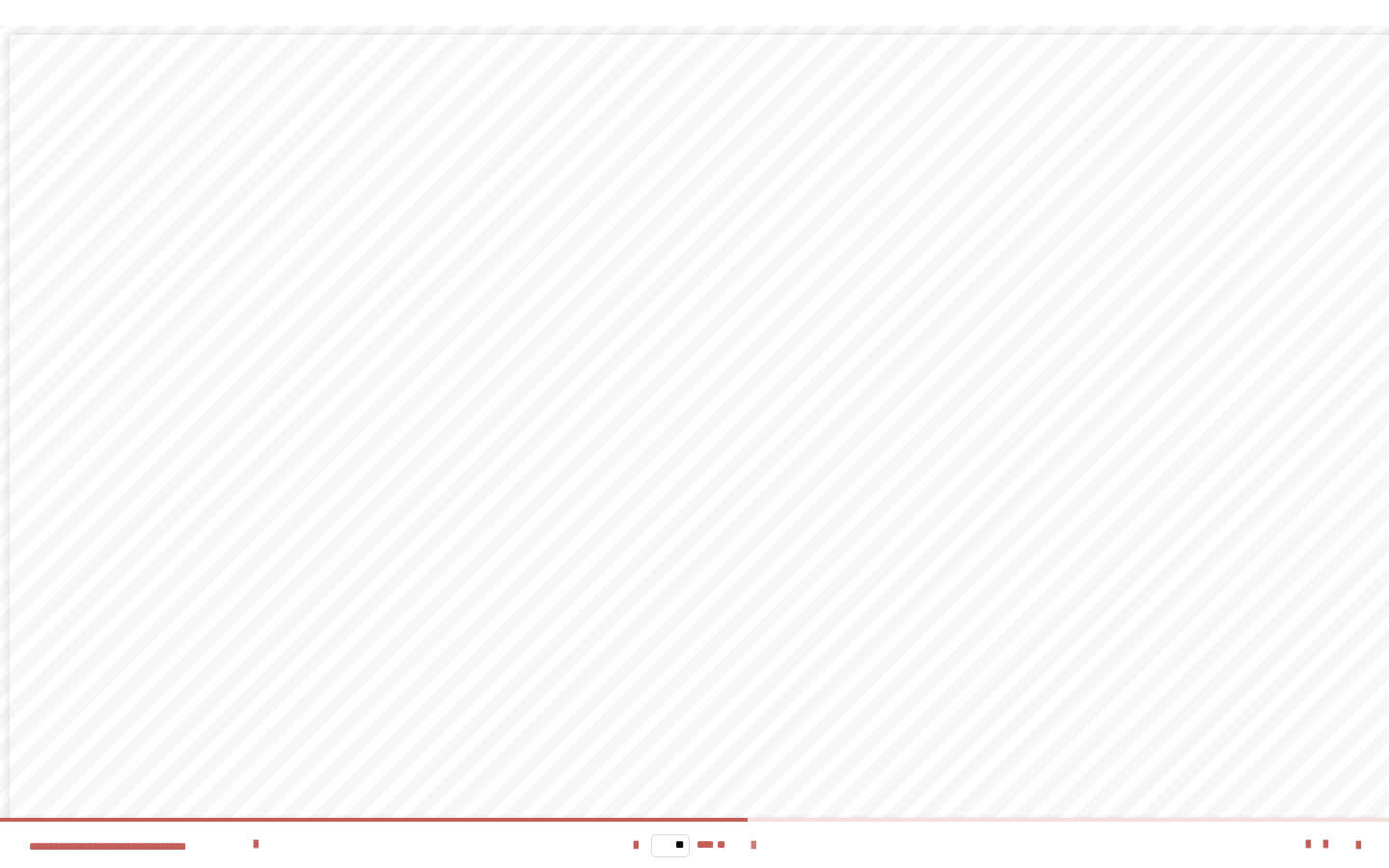 click at bounding box center (753, 845) 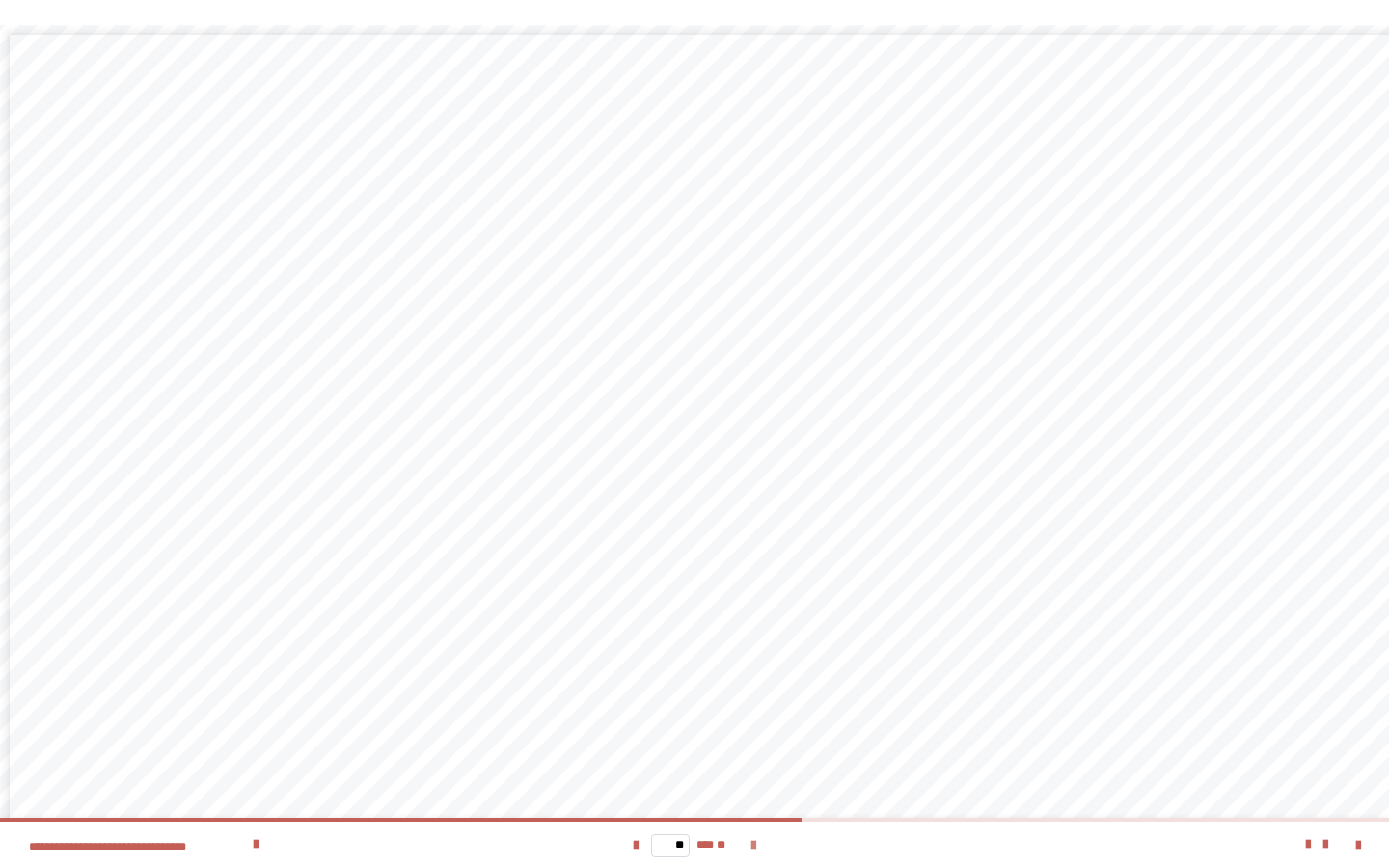 click at bounding box center [753, 845] 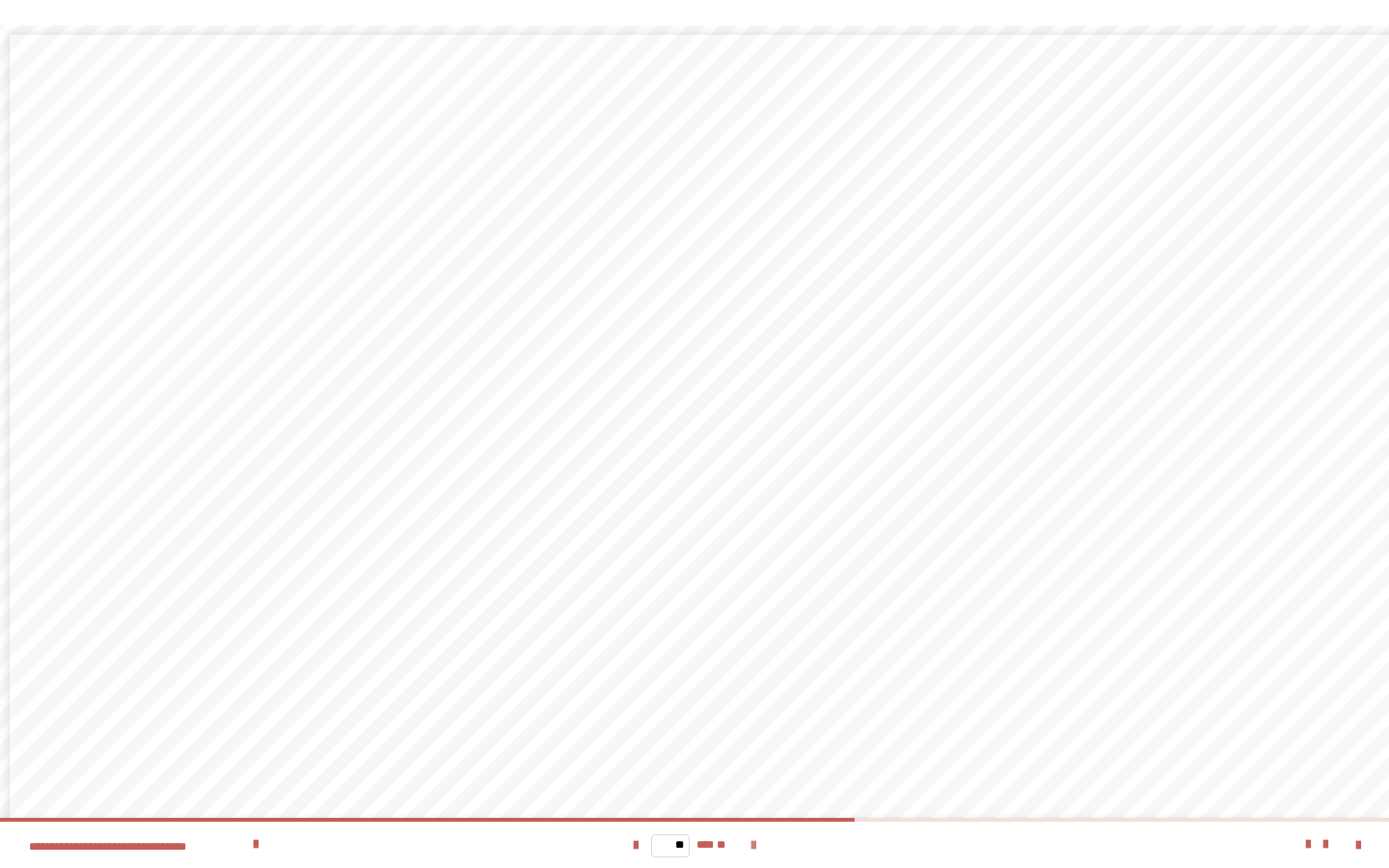 click at bounding box center (753, 845) 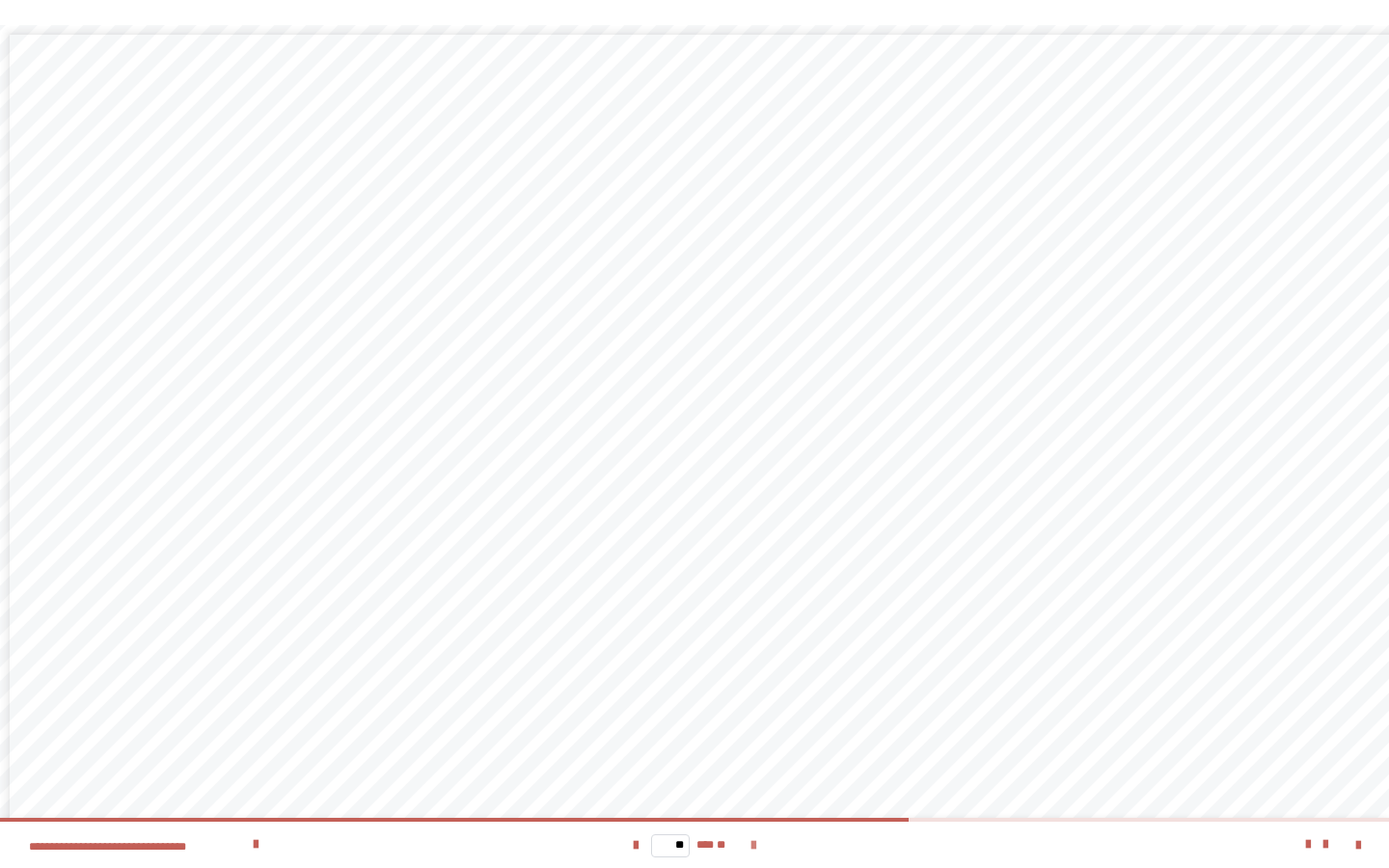 click at bounding box center [753, 845] 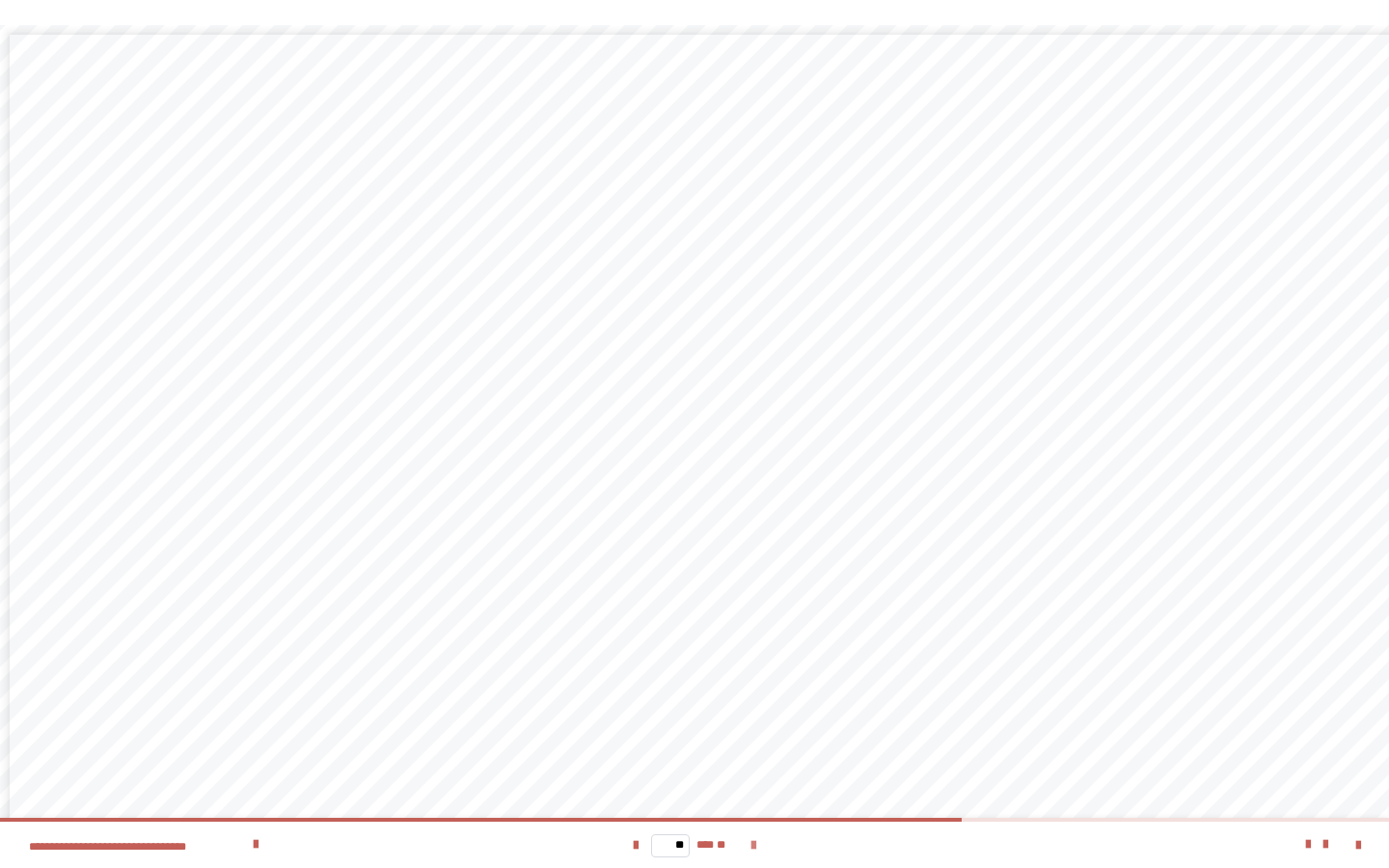 click at bounding box center [753, 845] 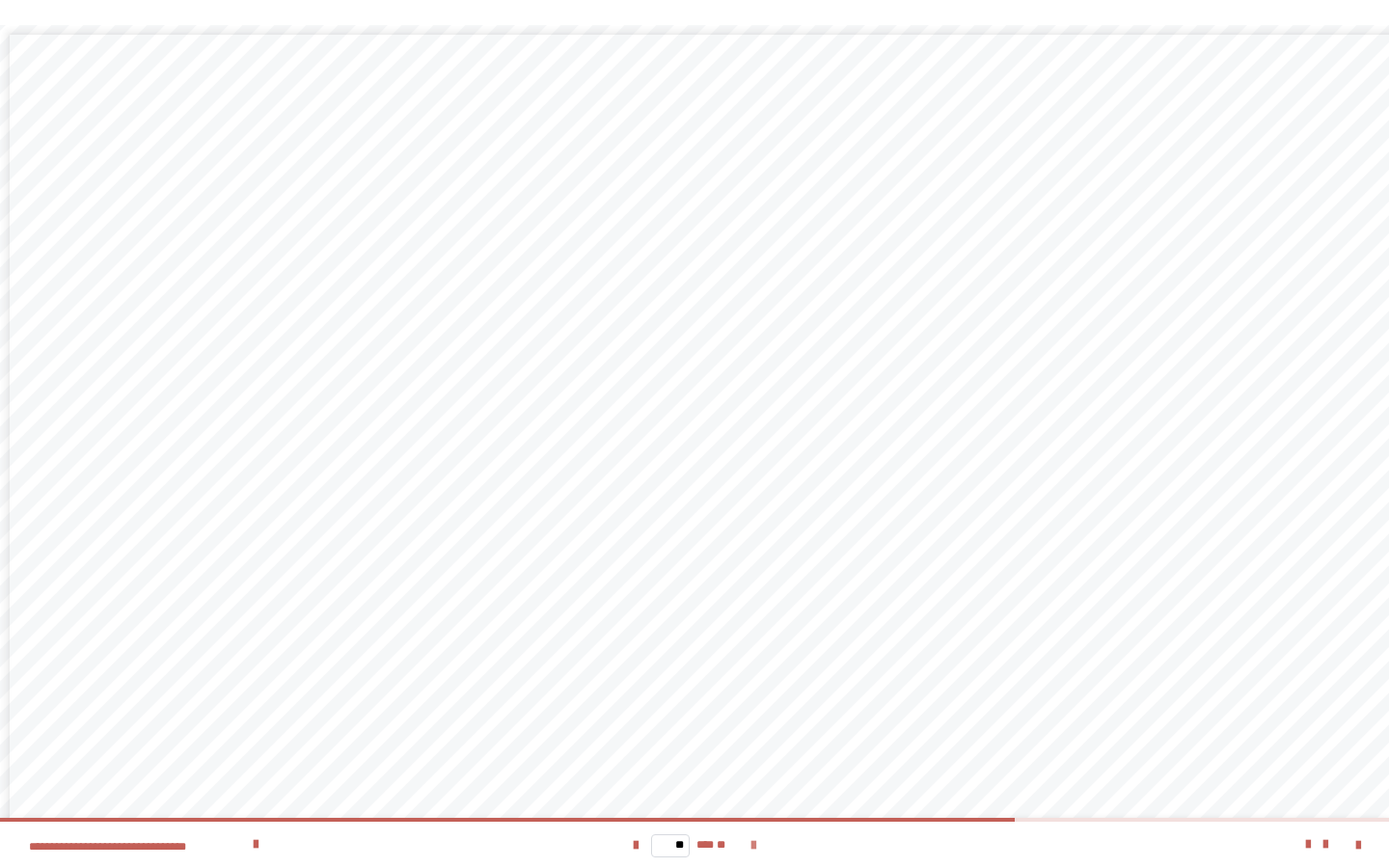 click at bounding box center (753, 845) 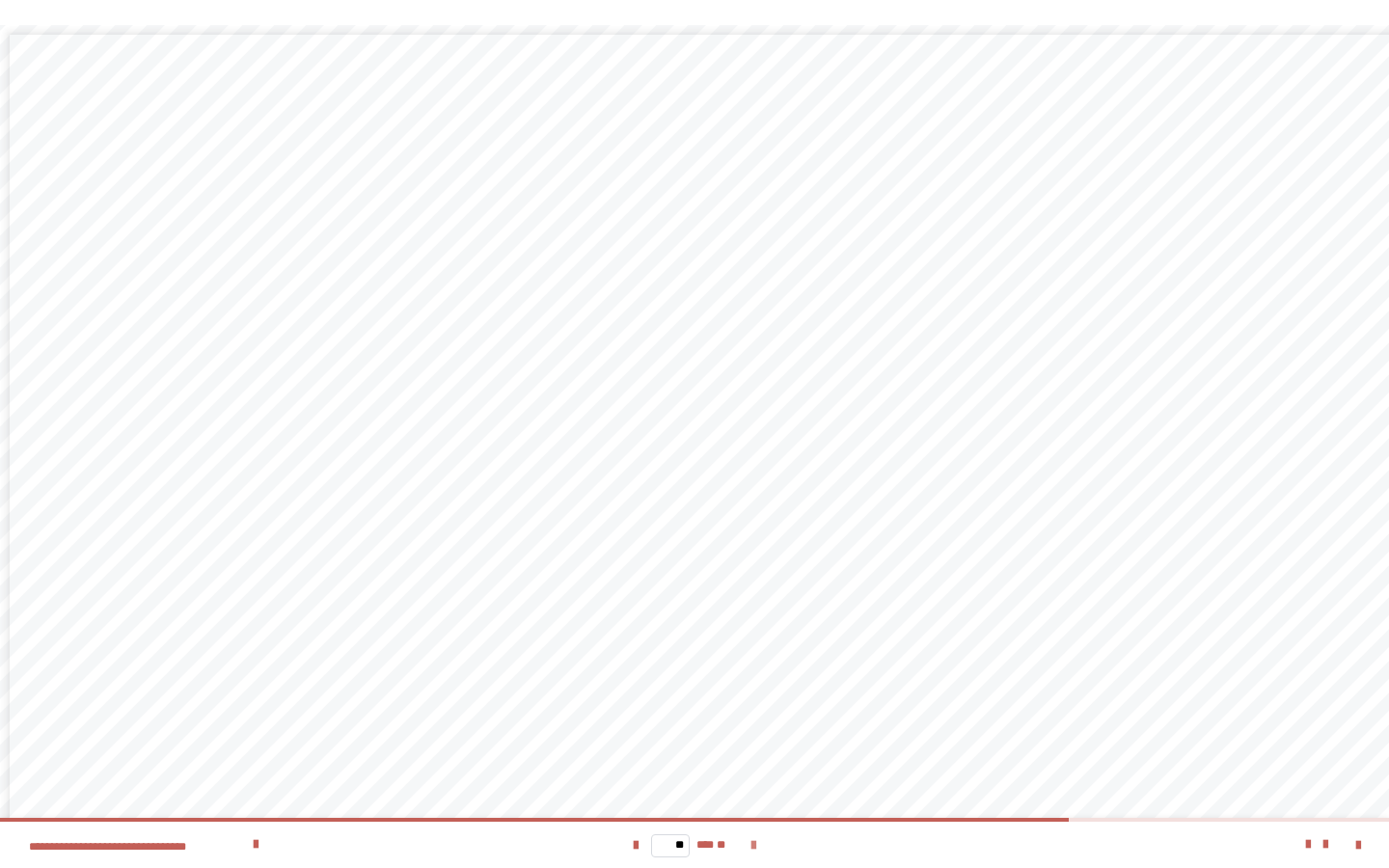 click at bounding box center [753, 845] 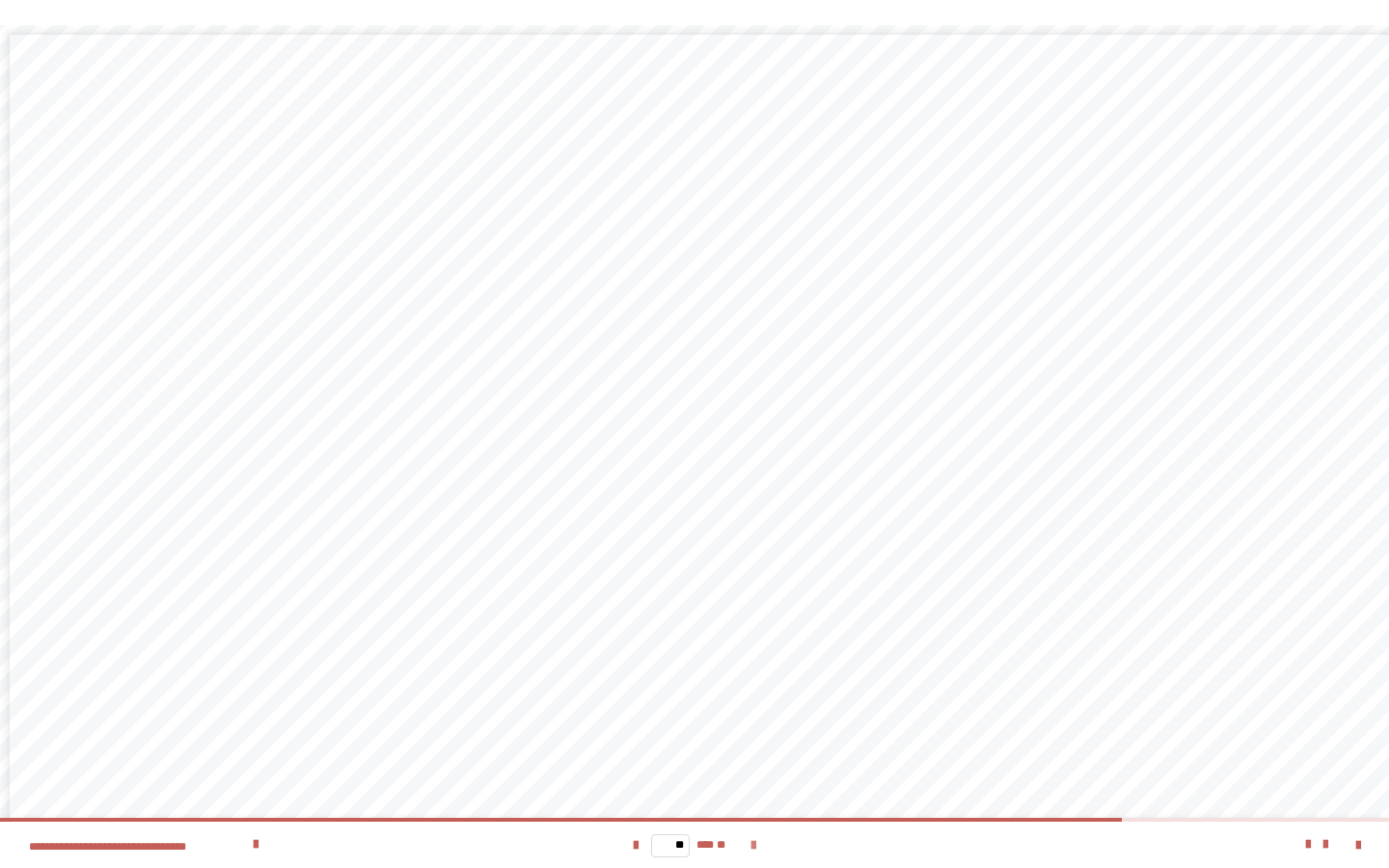 click at bounding box center (753, 845) 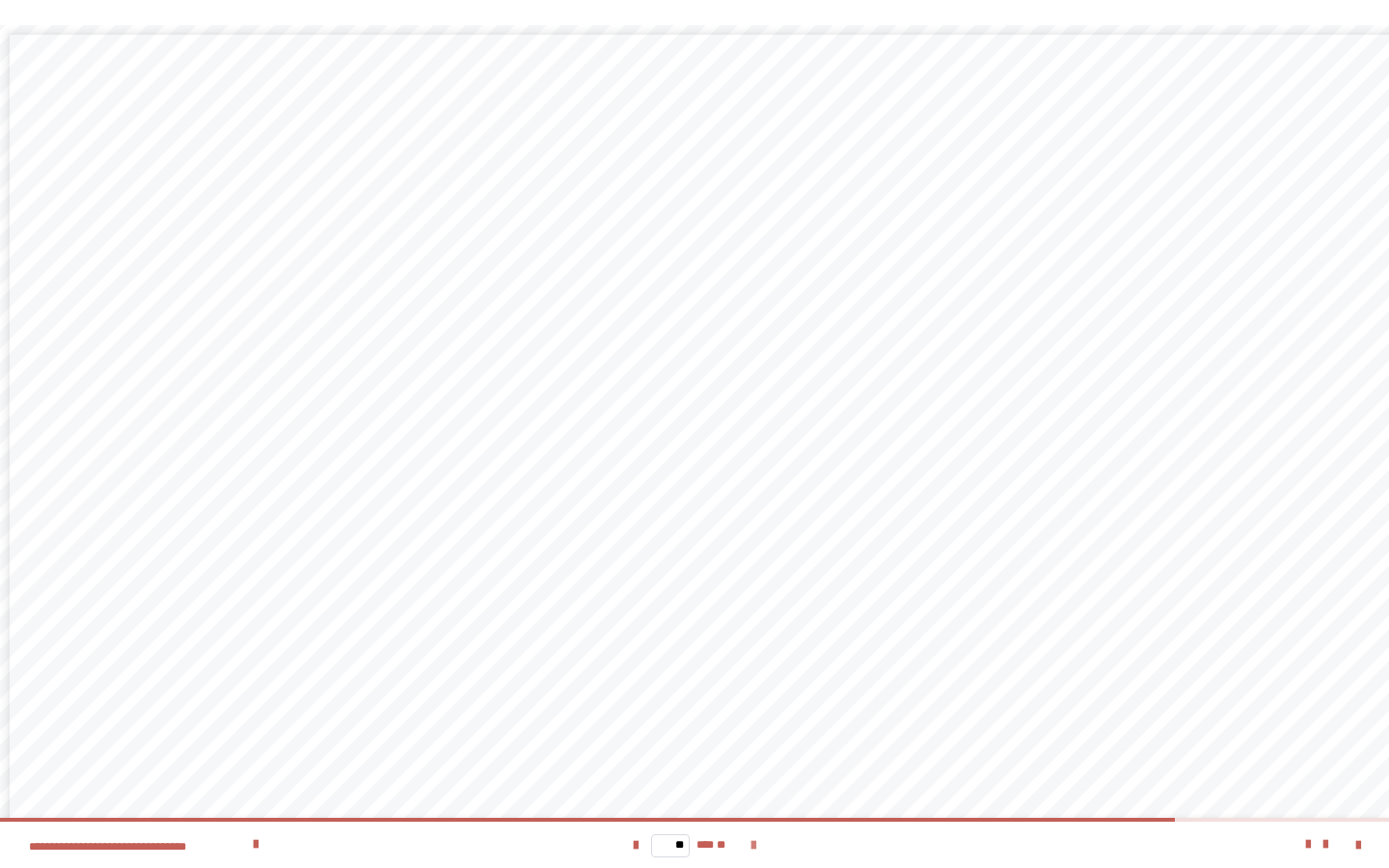 click at bounding box center [753, 845] 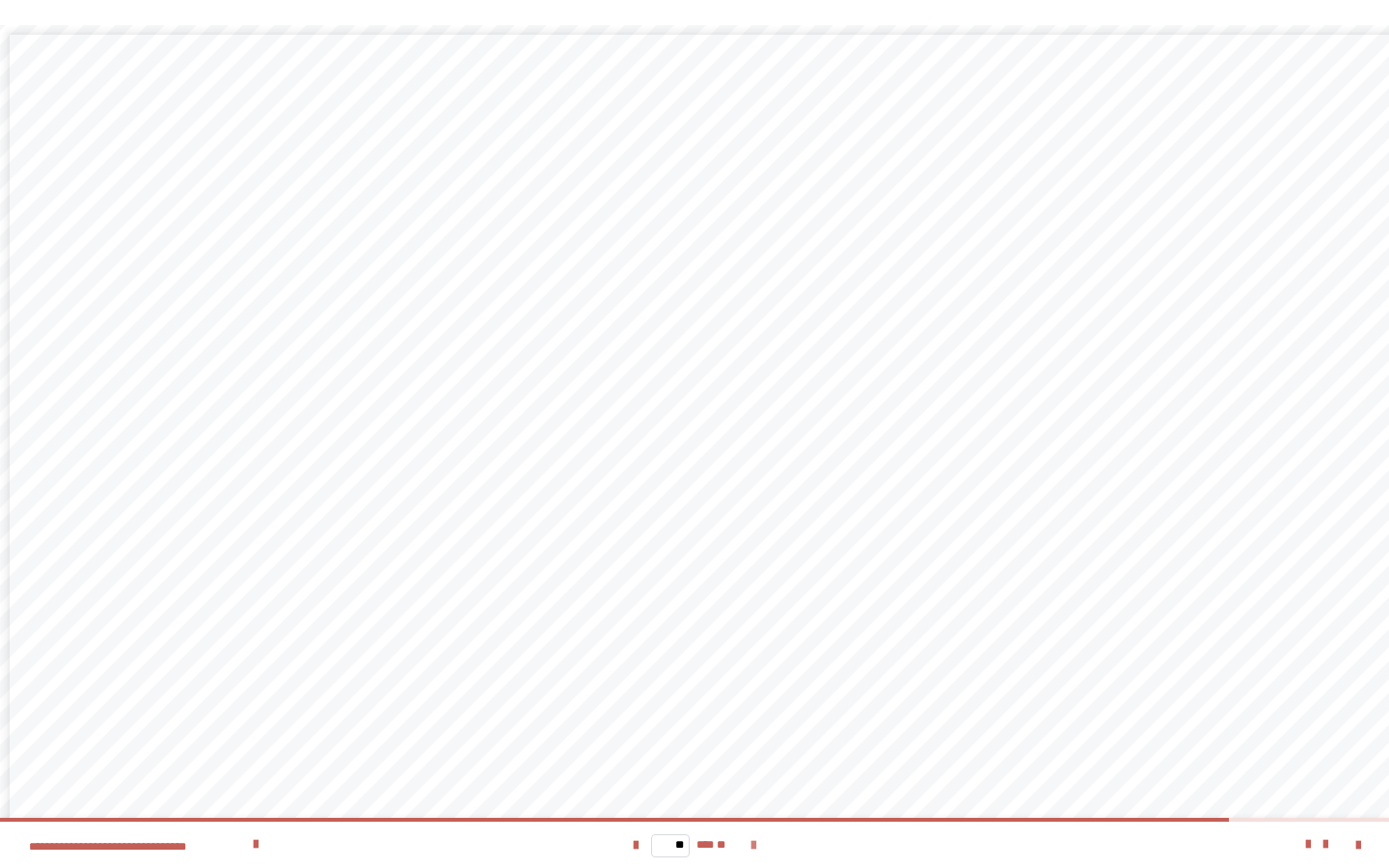 click at bounding box center [753, 845] 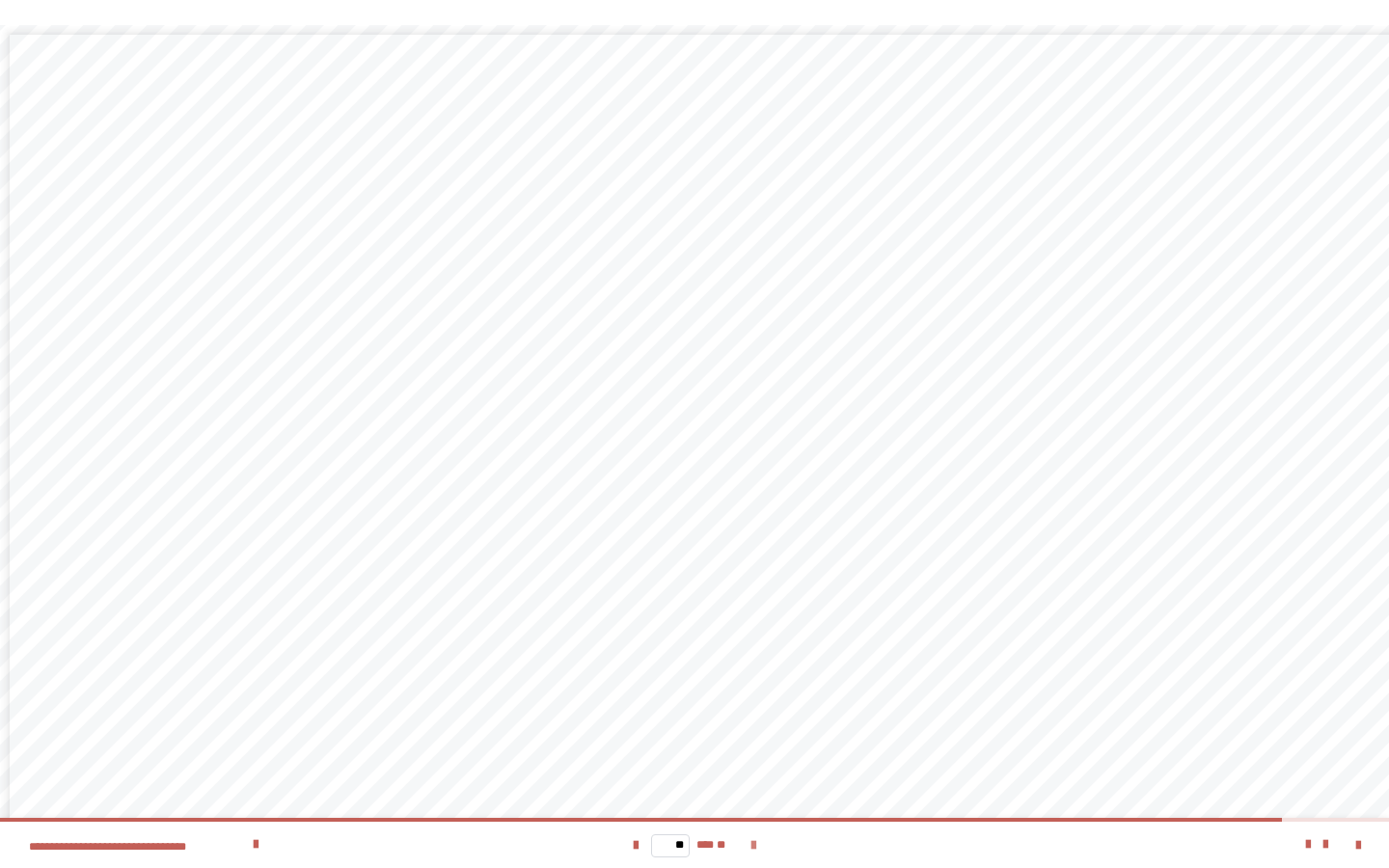click at bounding box center [753, 845] 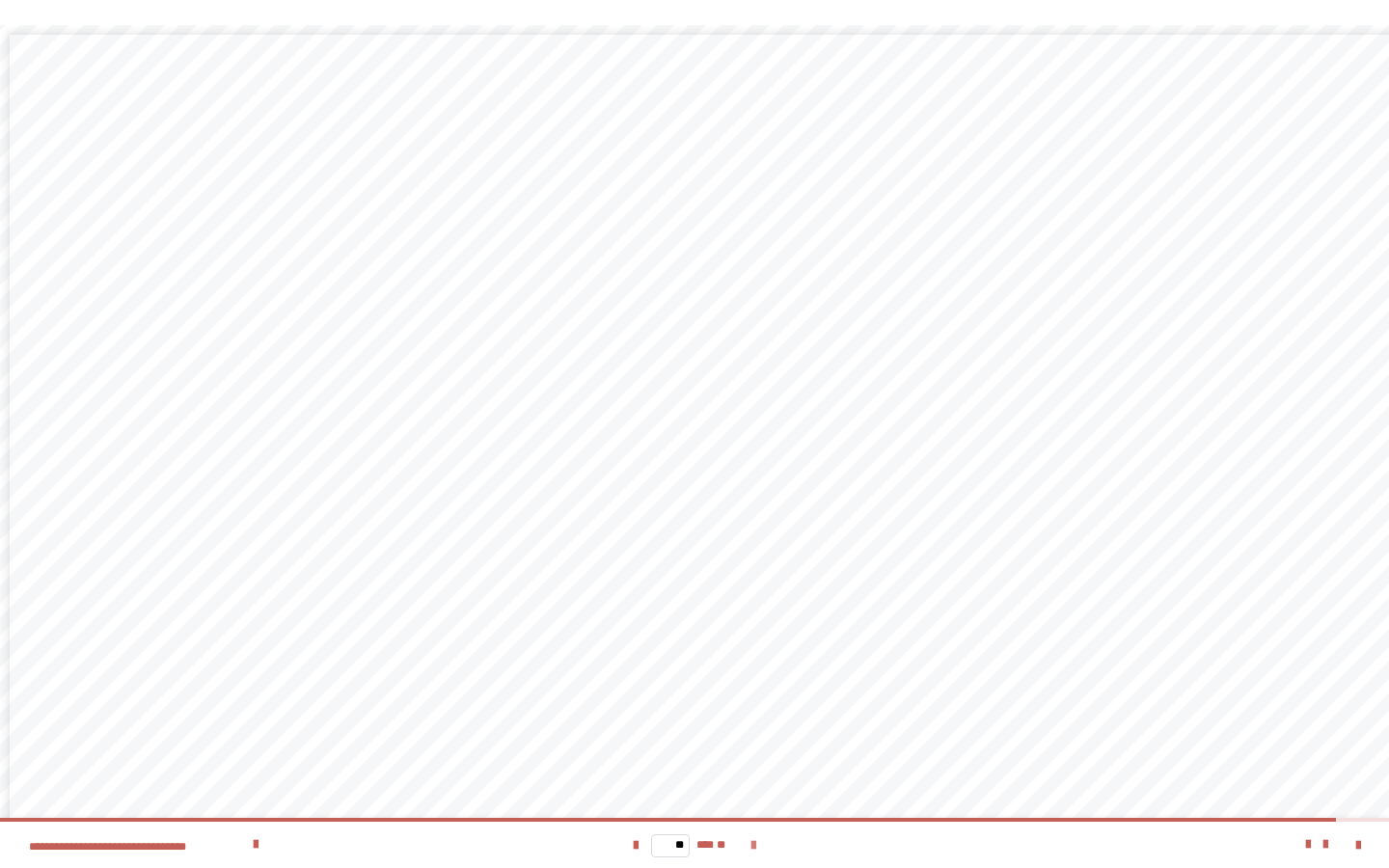 click at bounding box center [753, 845] 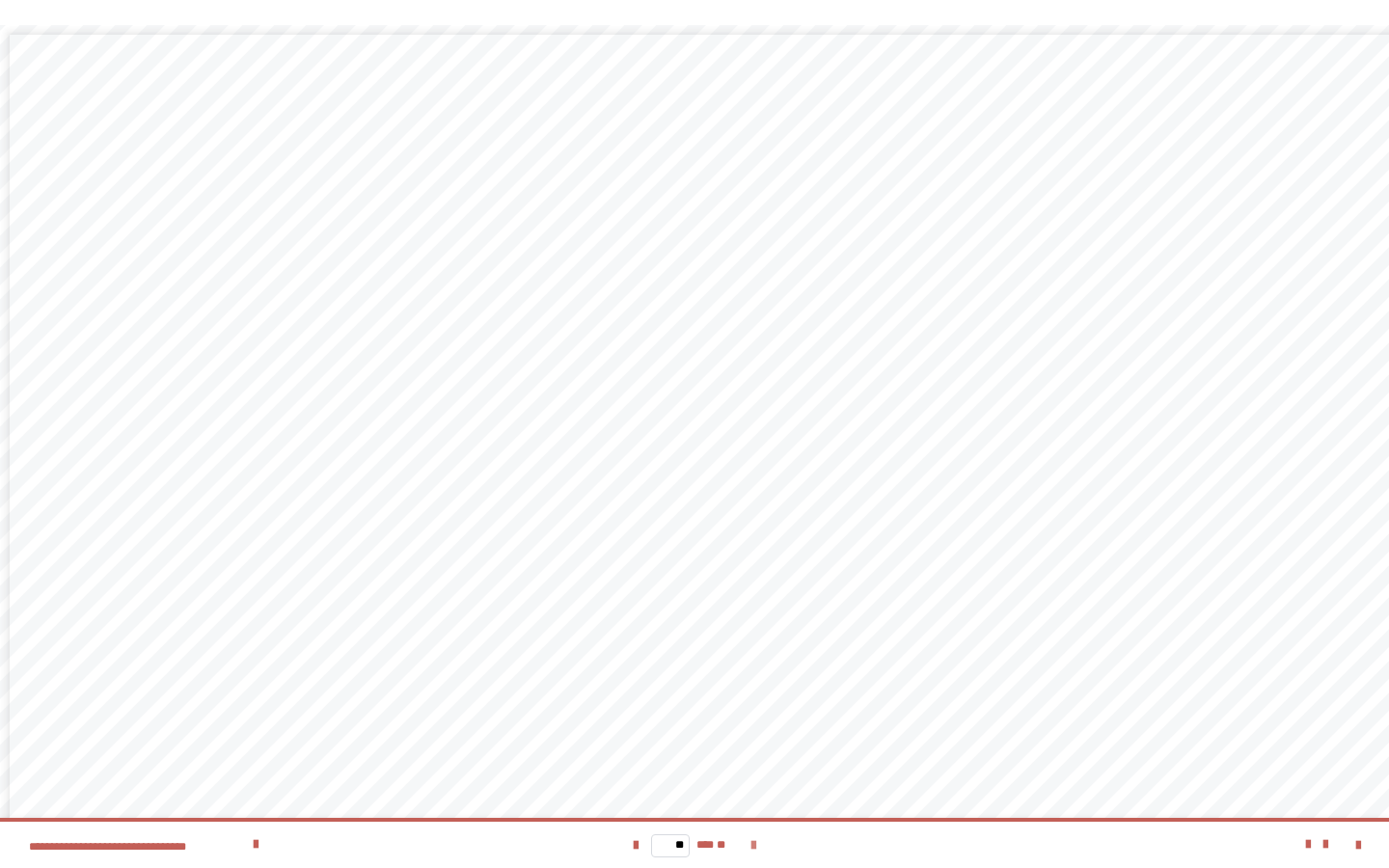 click on "** *** **" at bounding box center (694, 845) 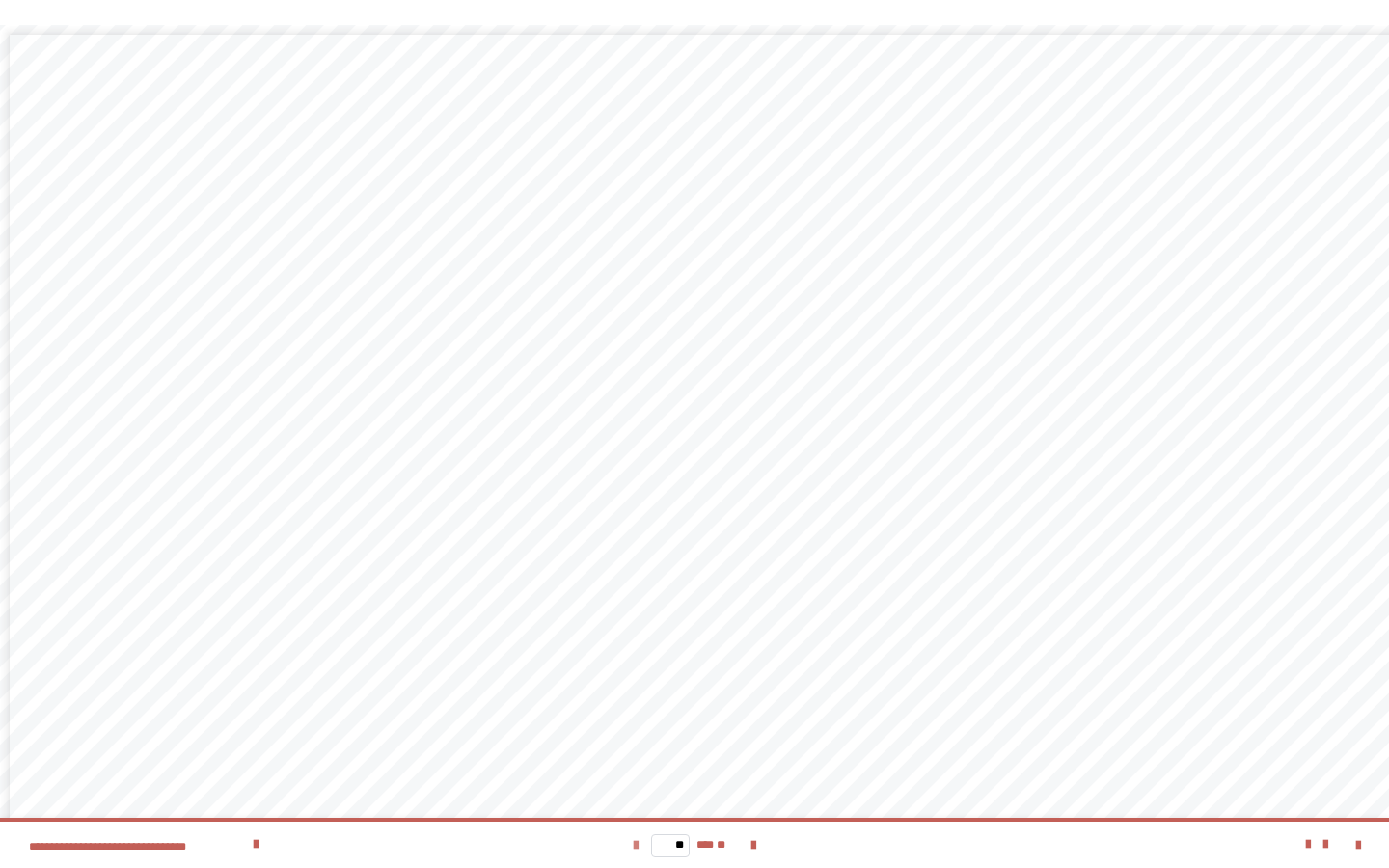 click at bounding box center (636, 846) 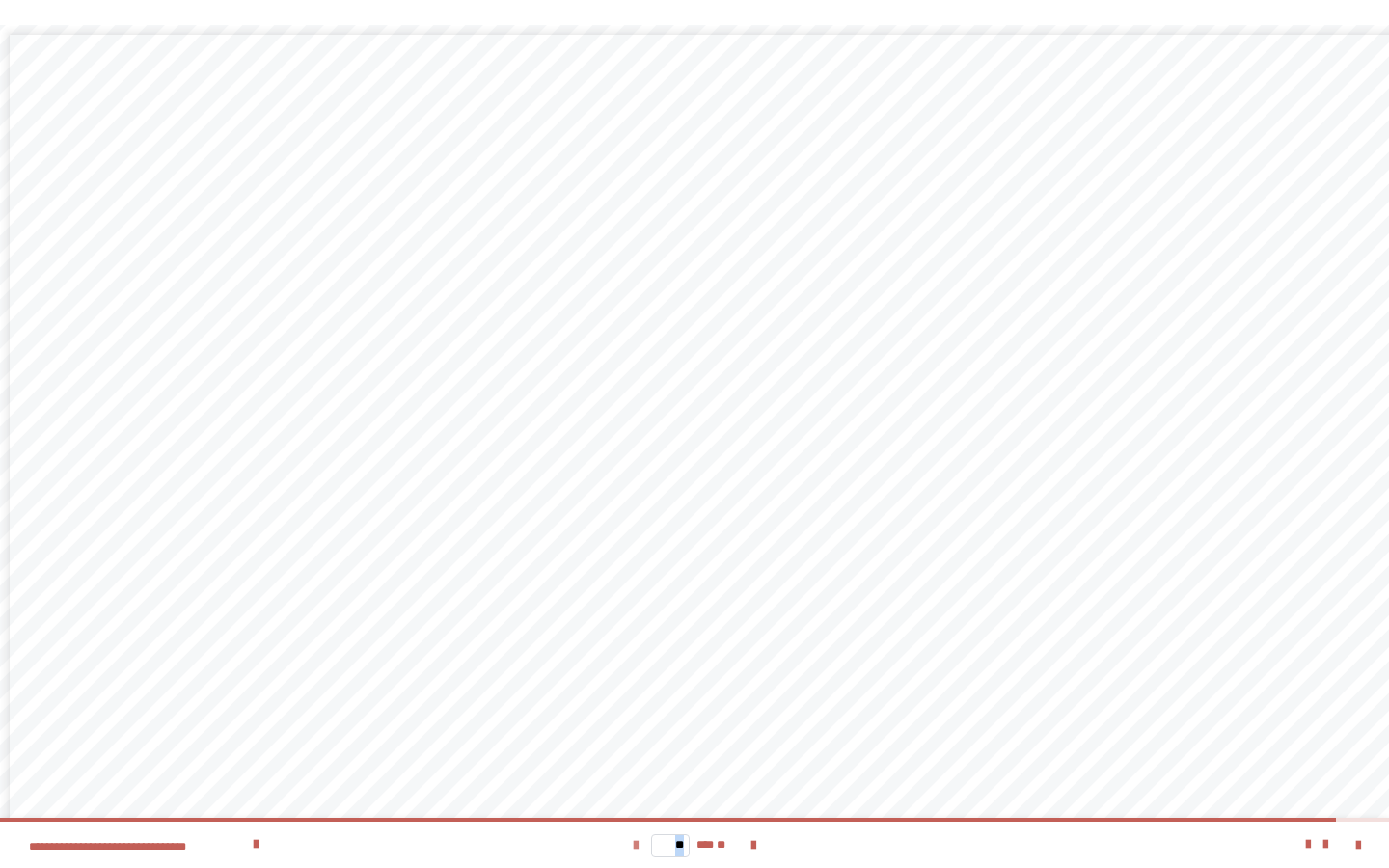 click at bounding box center [636, 846] 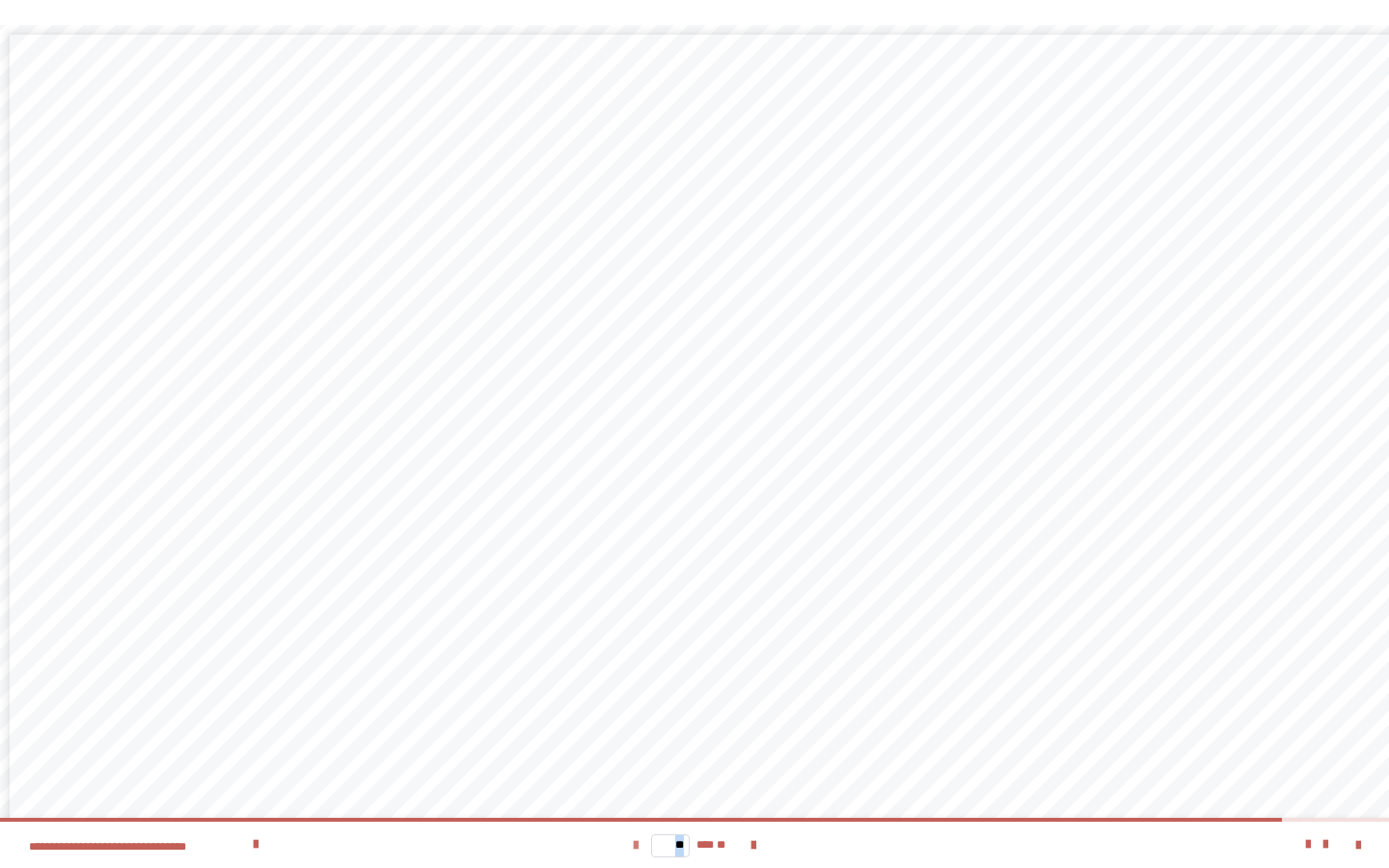 click at bounding box center (636, 846) 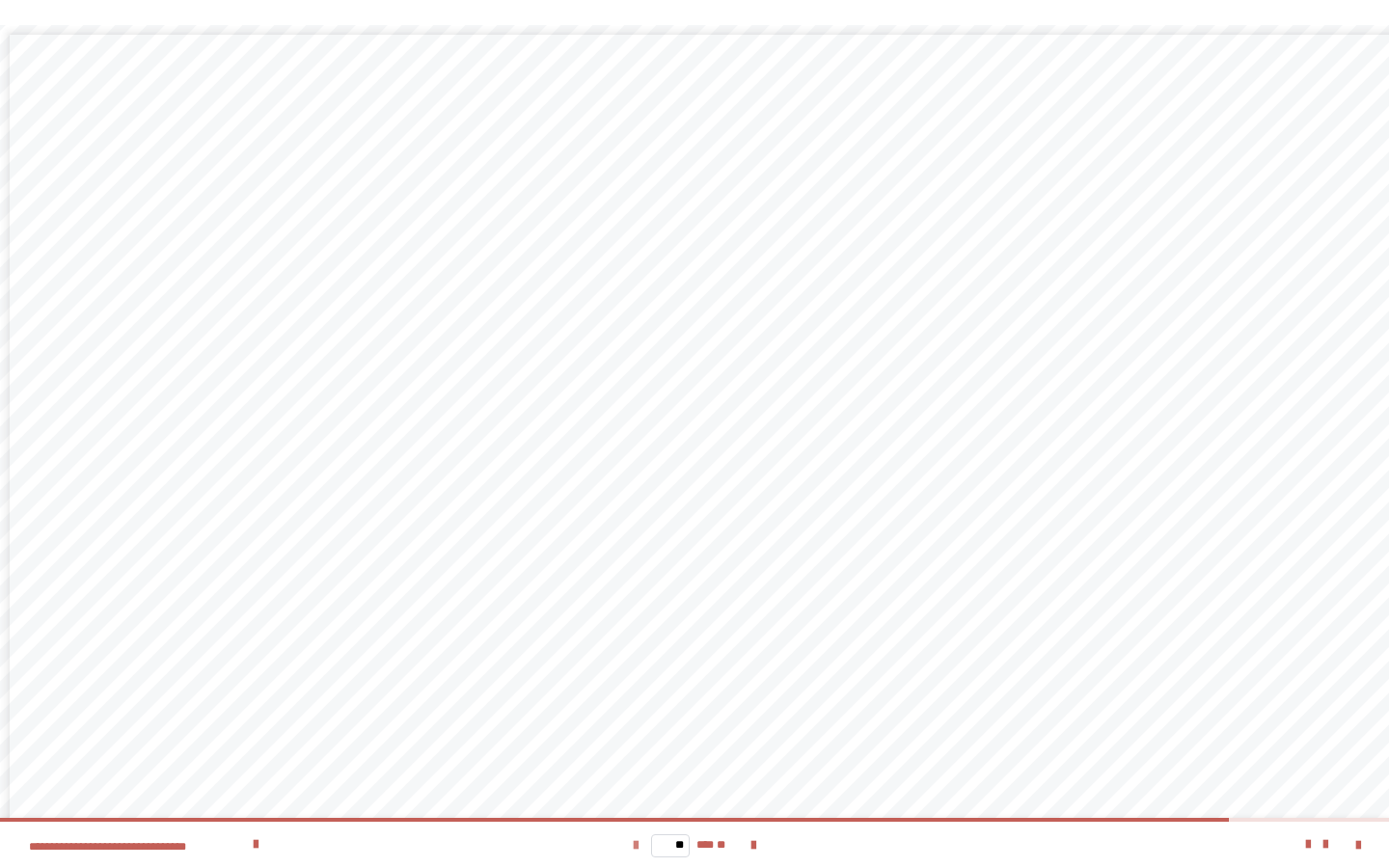click at bounding box center (636, 846) 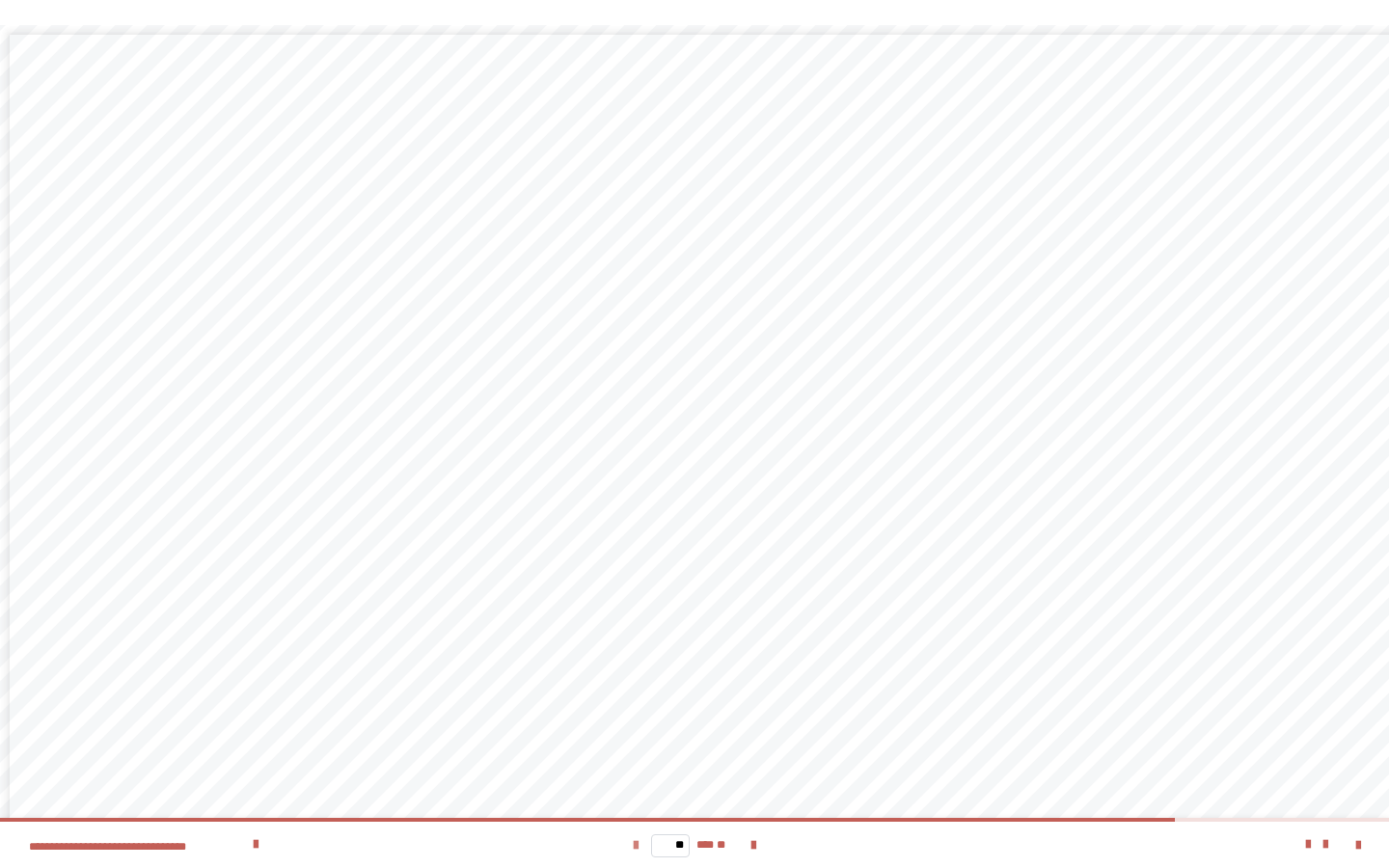 click at bounding box center (636, 846) 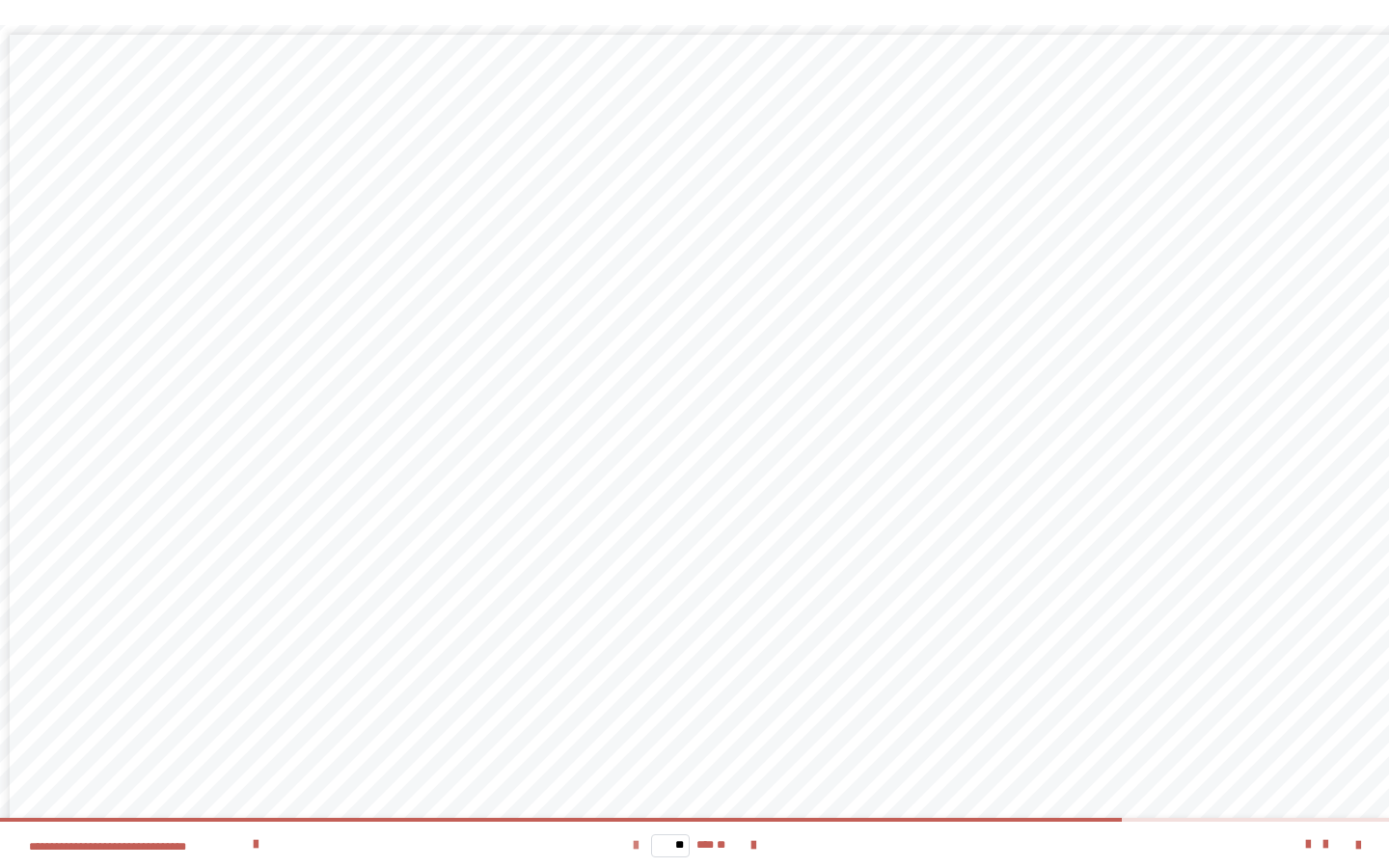 click at bounding box center [636, 846] 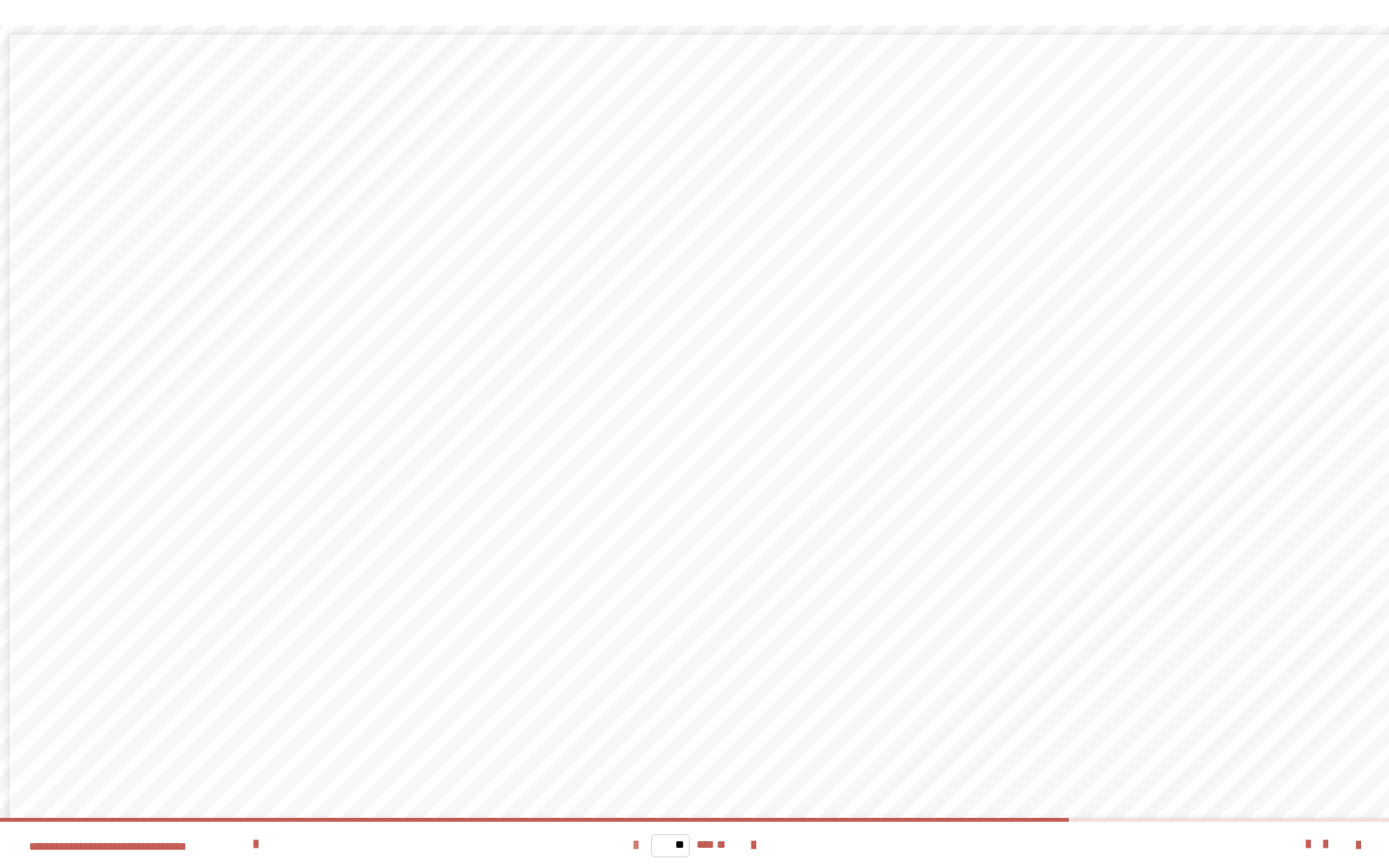 click at bounding box center (636, 846) 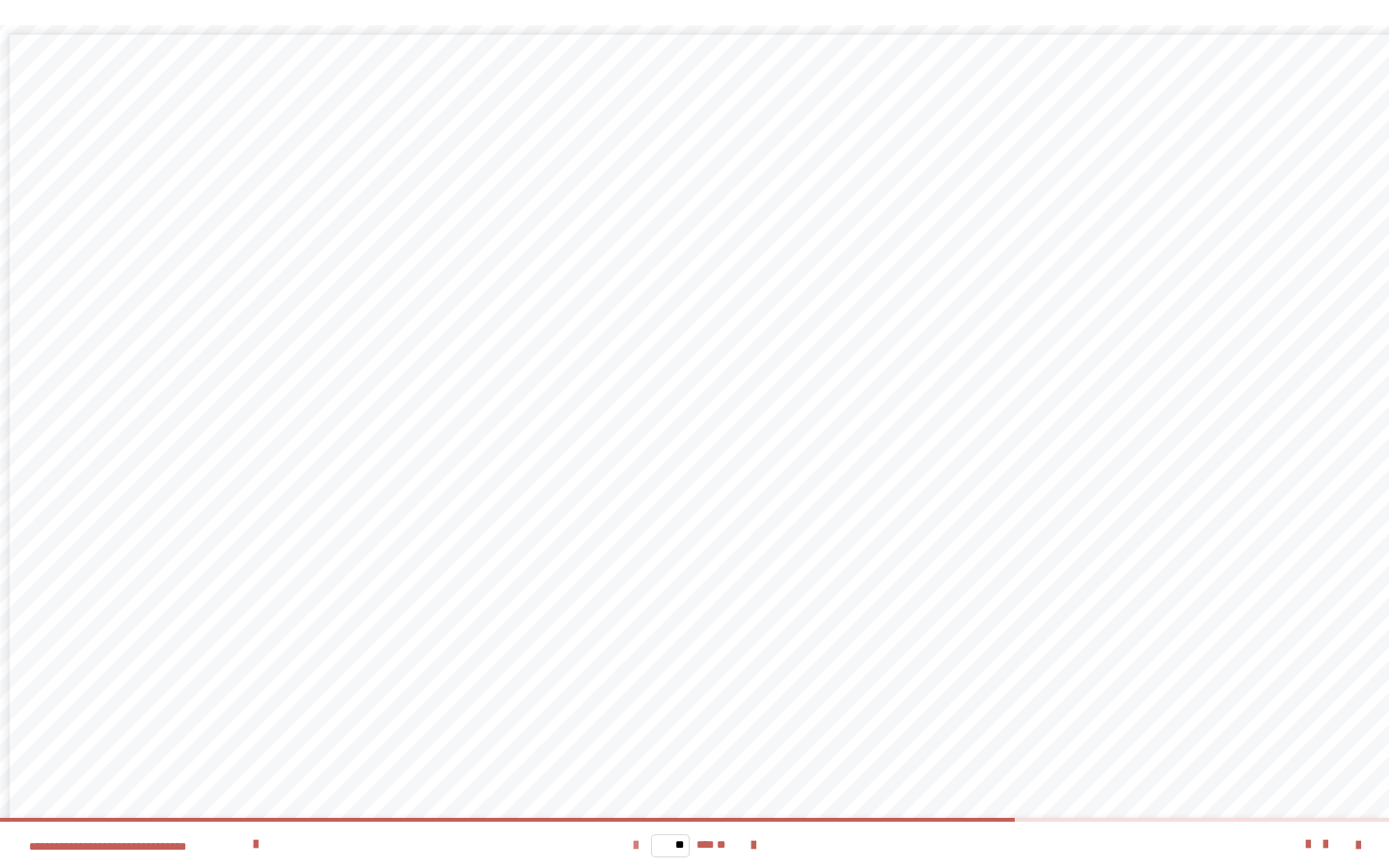 click at bounding box center (636, 846) 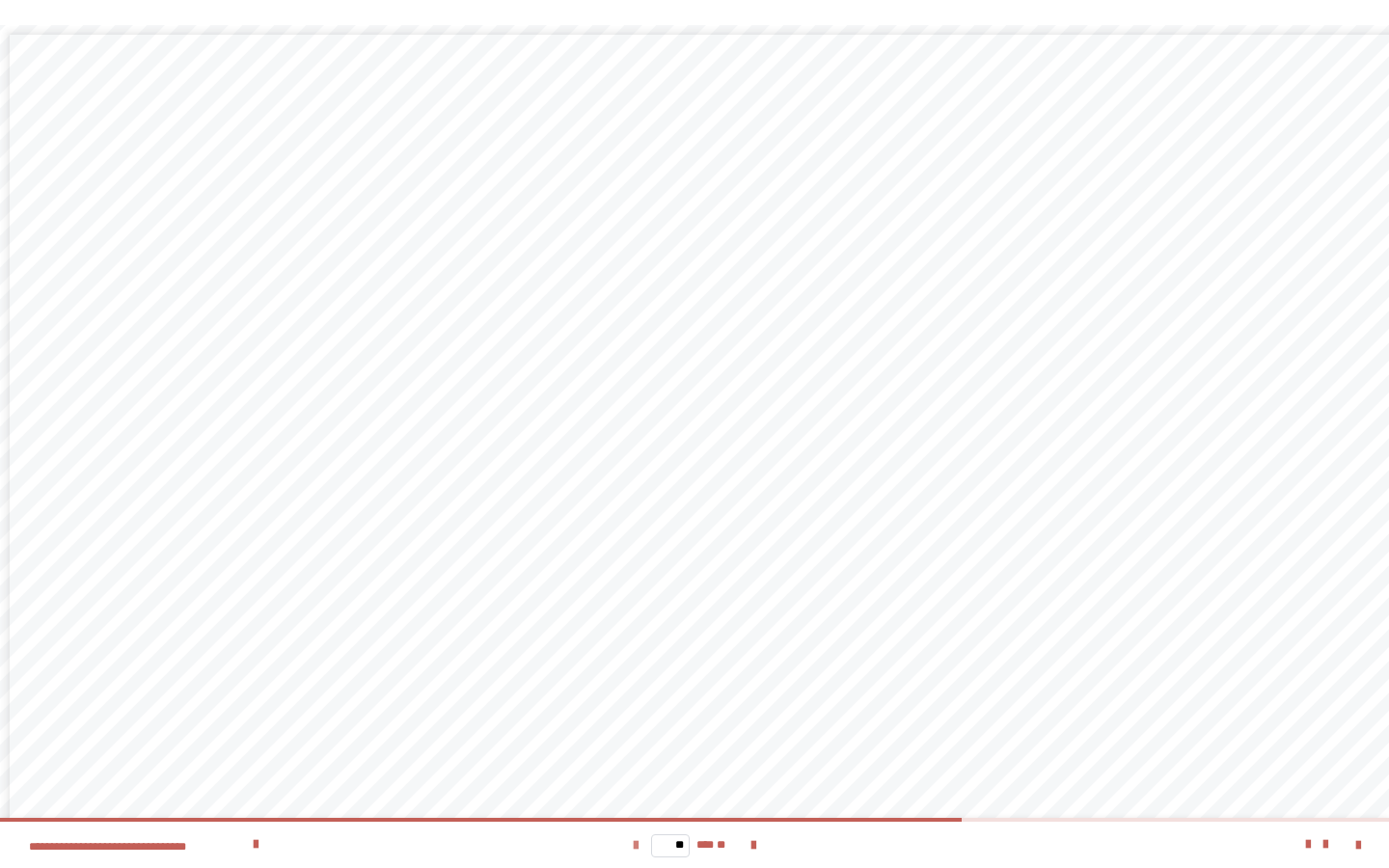 click at bounding box center (636, 846) 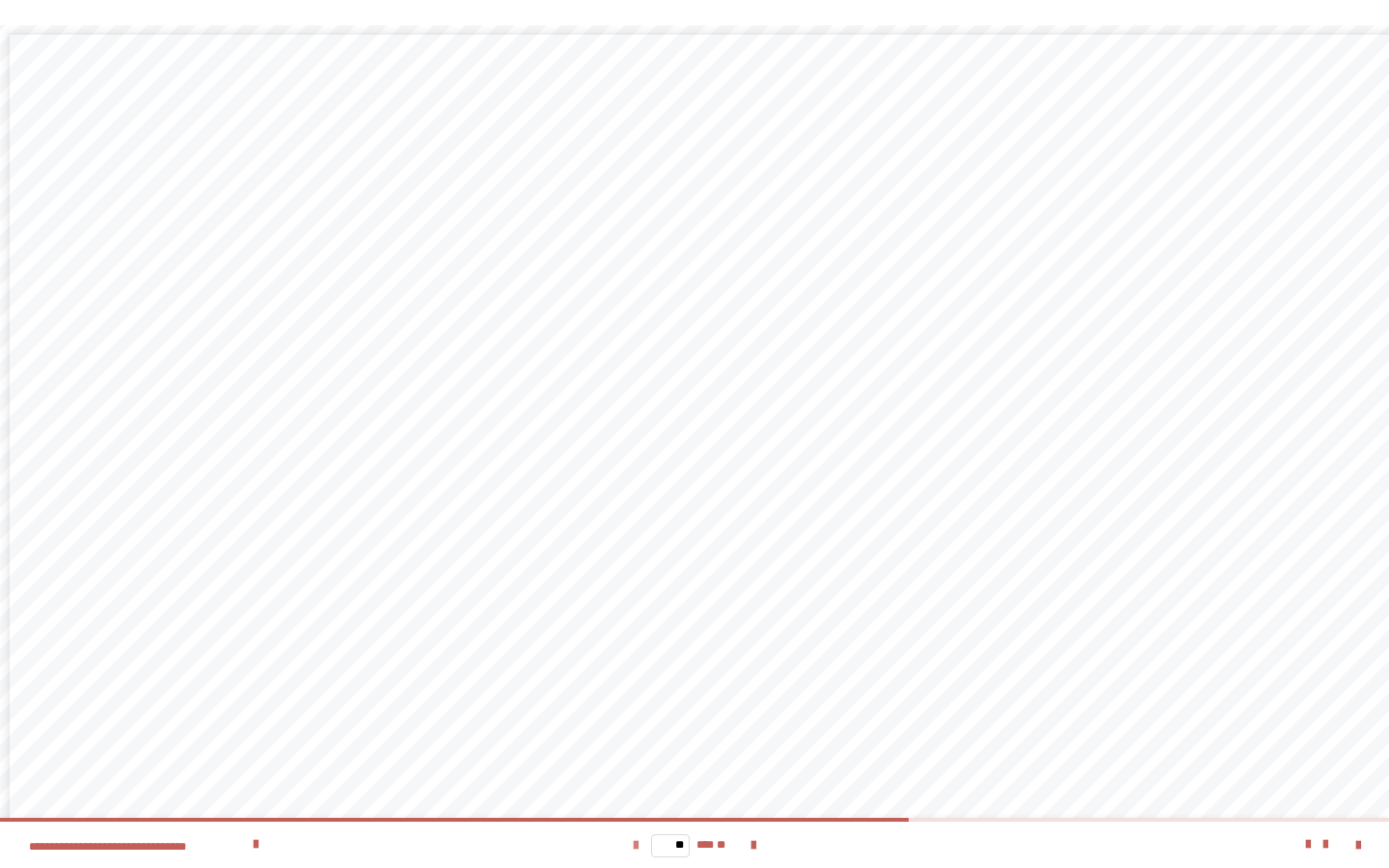 click at bounding box center [636, 846] 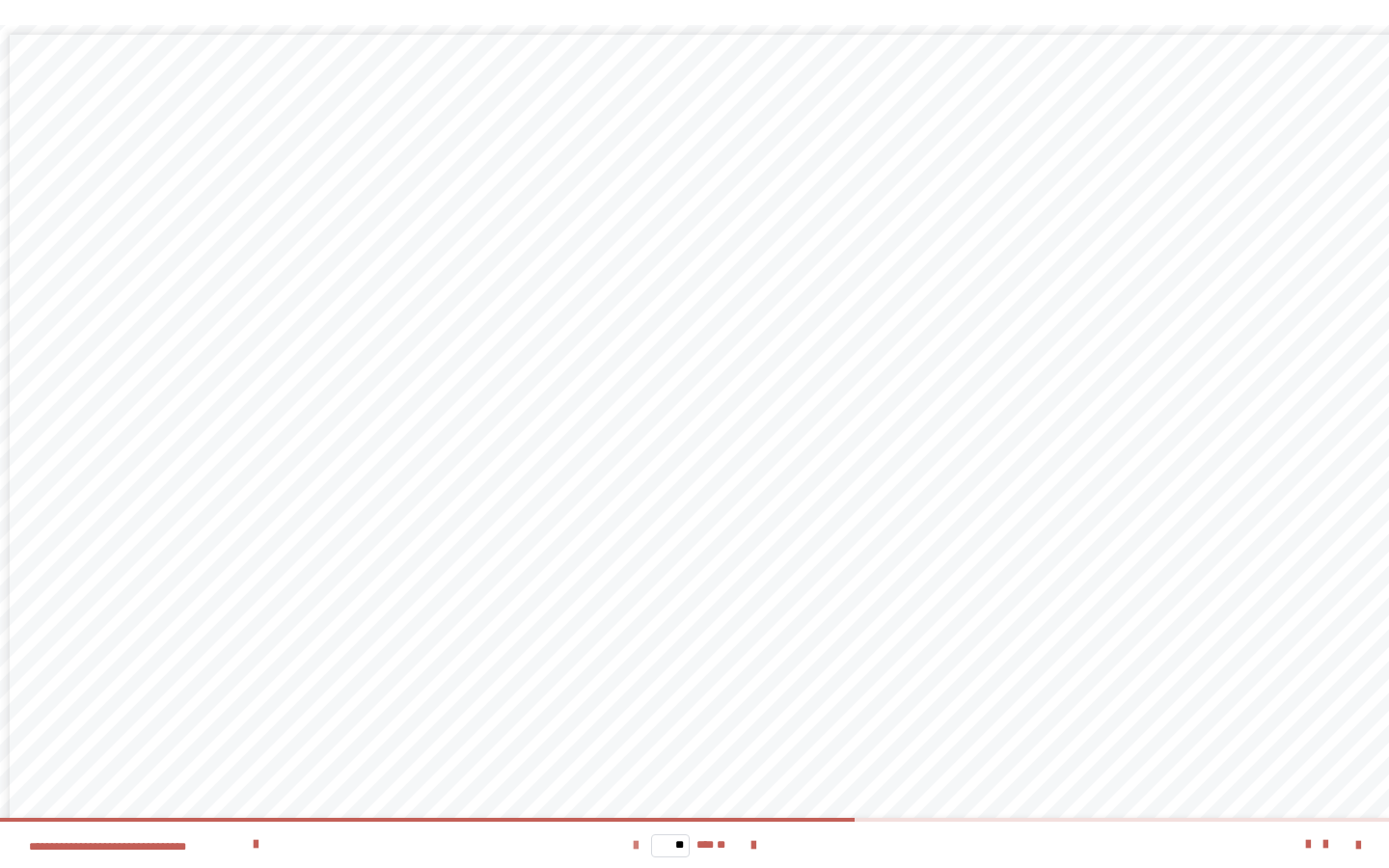 click at bounding box center [636, 846] 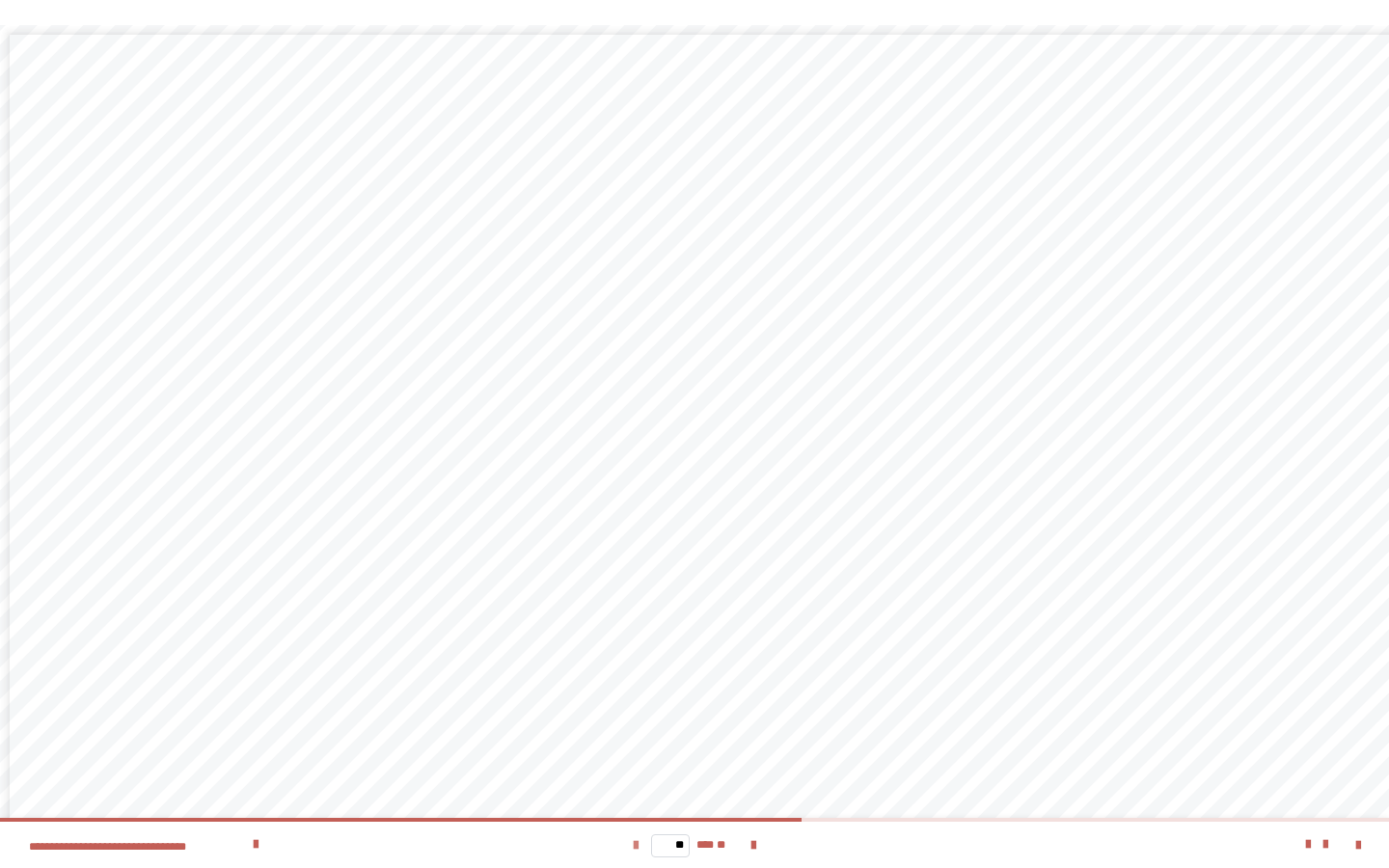 click at bounding box center [636, 846] 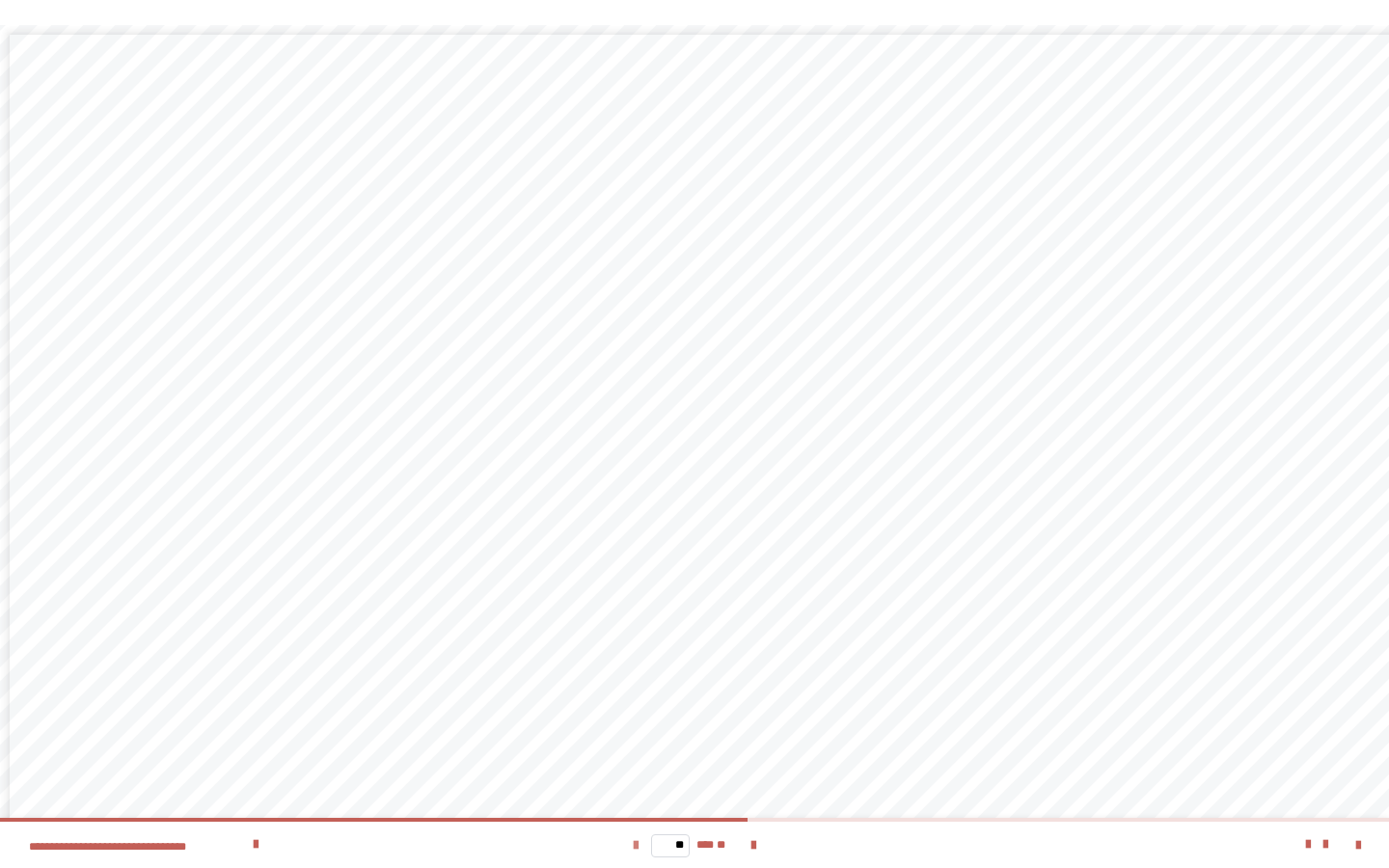 click at bounding box center [636, 846] 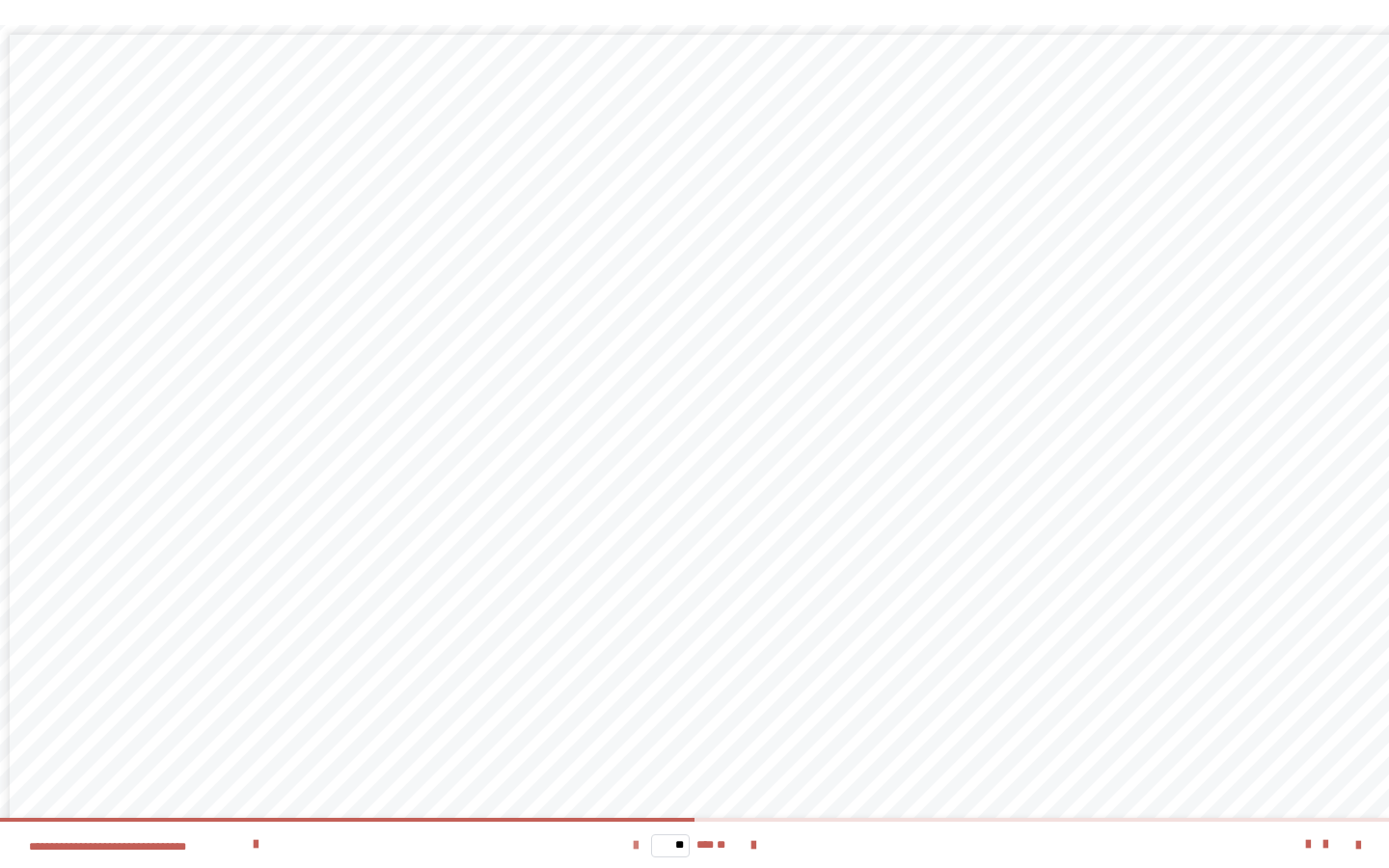 click at bounding box center (636, 846) 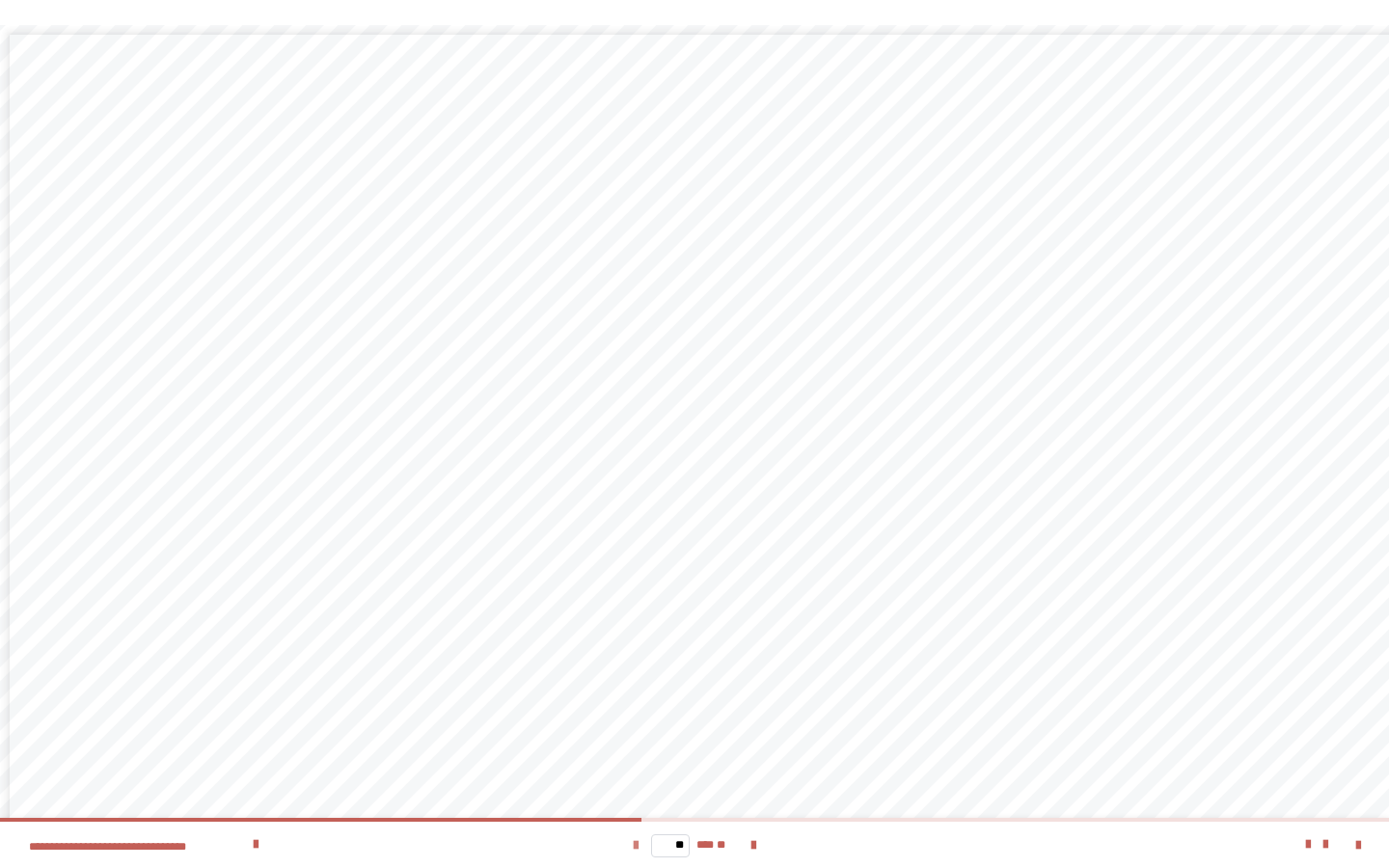 click at bounding box center (636, 846) 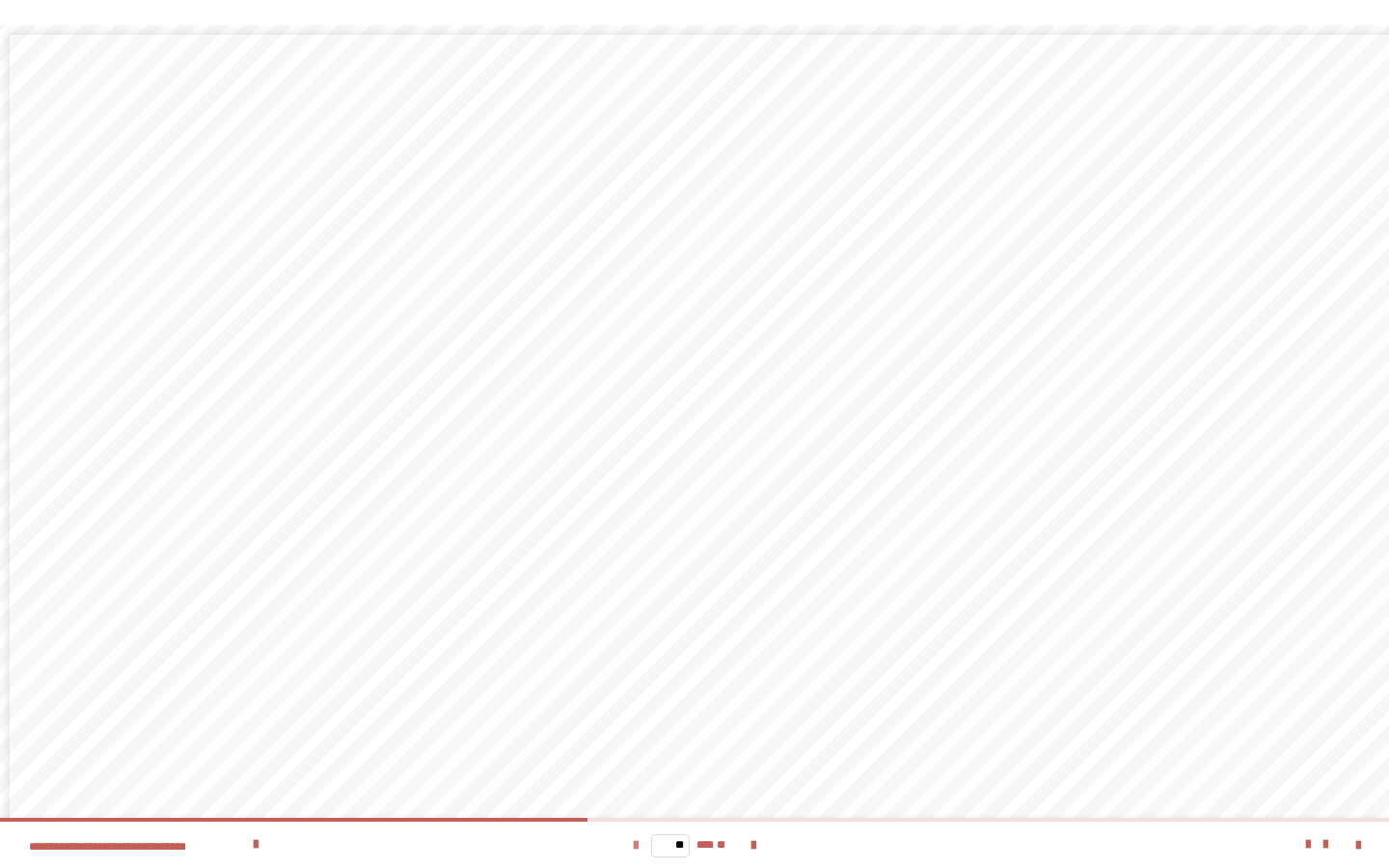 click at bounding box center (636, 846) 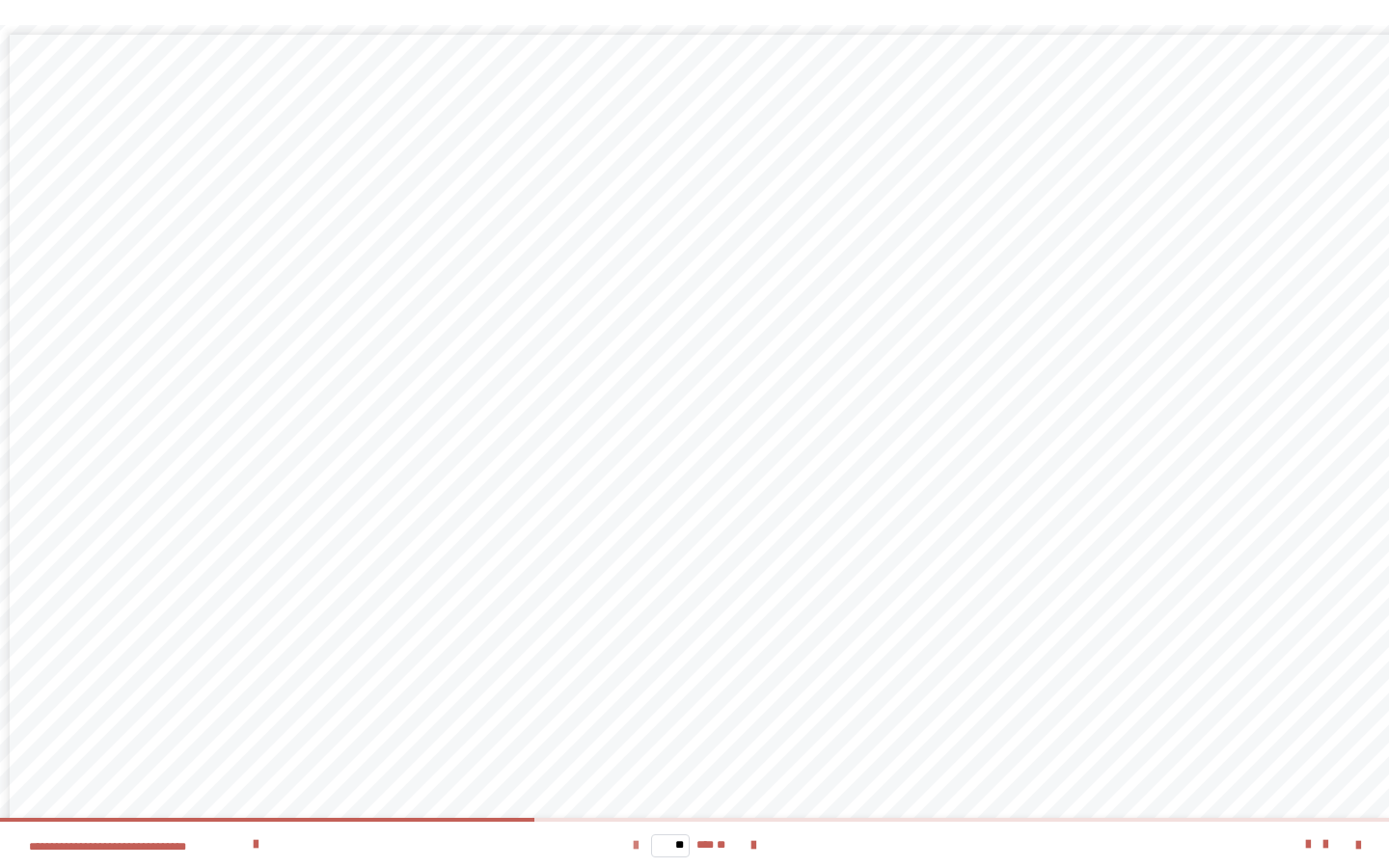click at bounding box center [636, 846] 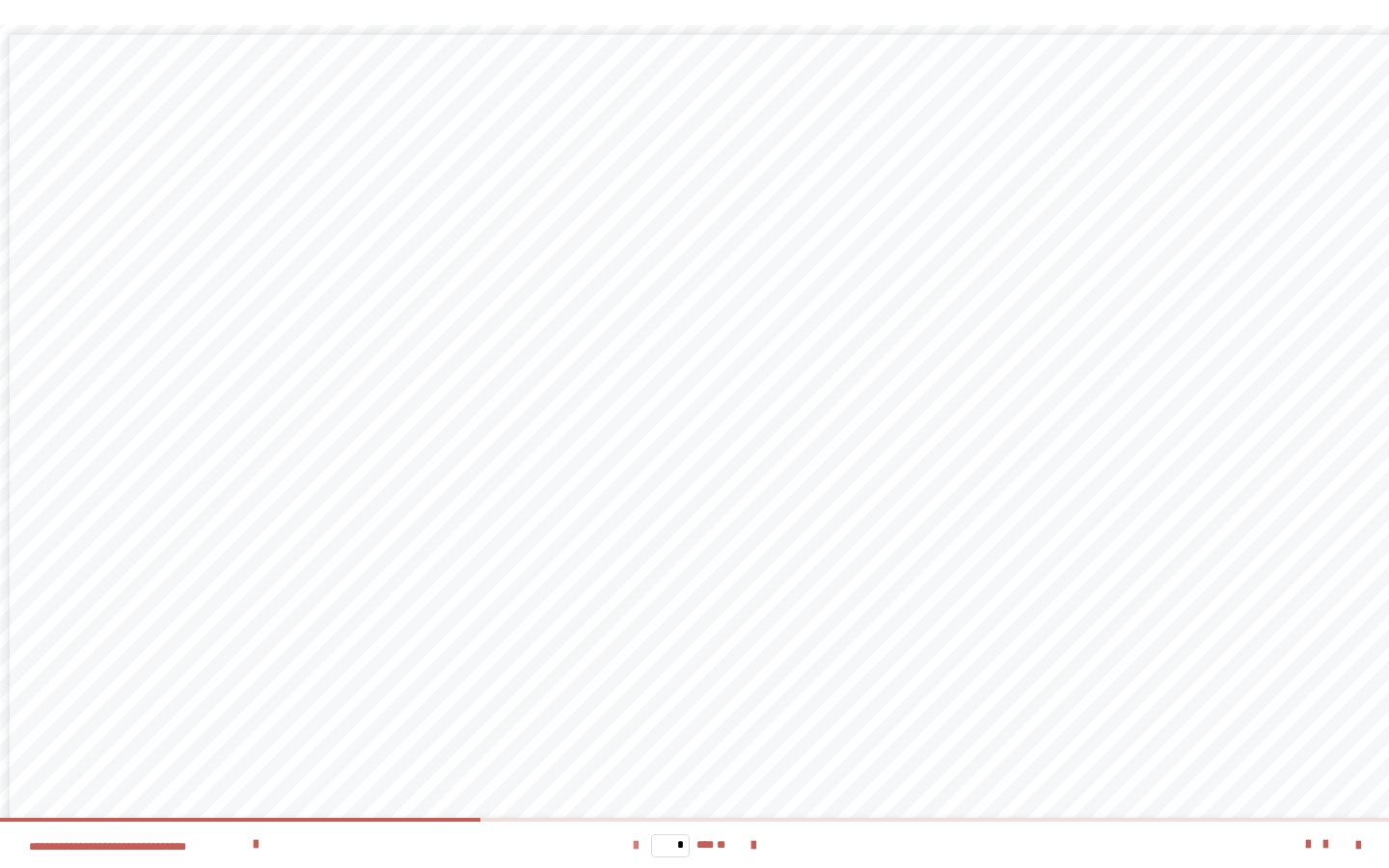 click at bounding box center [636, 846] 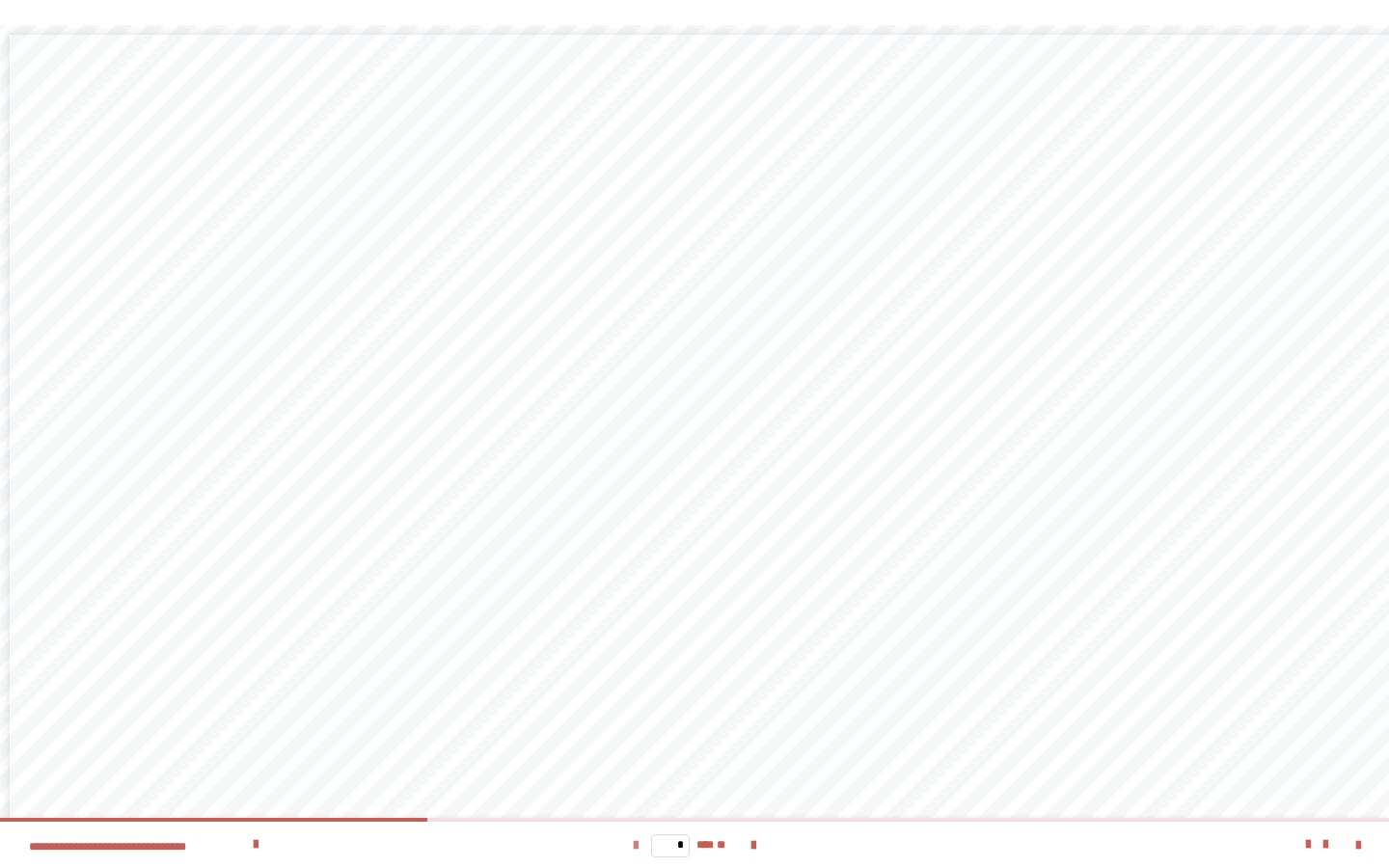 click at bounding box center [636, 846] 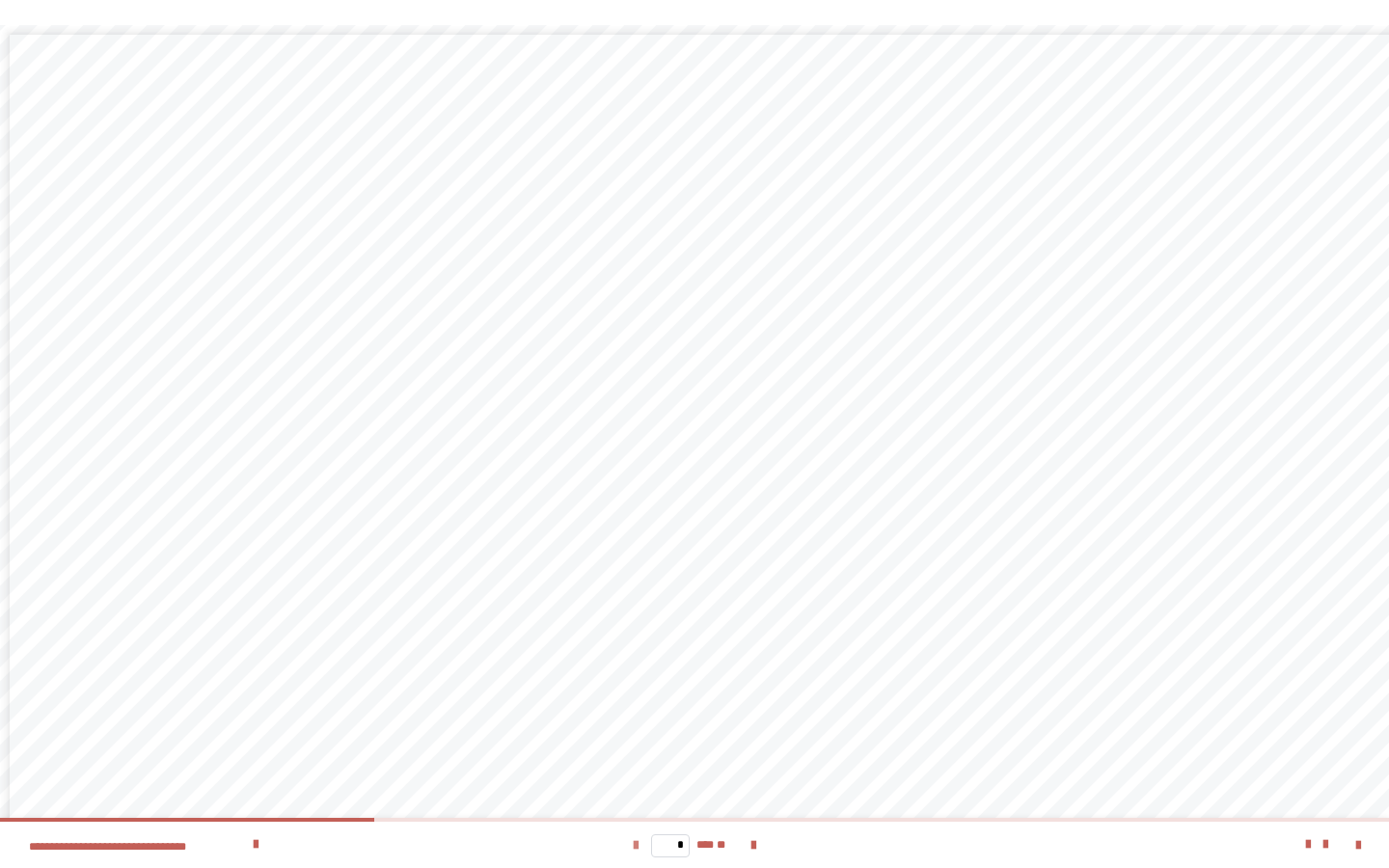 click at bounding box center (636, 846) 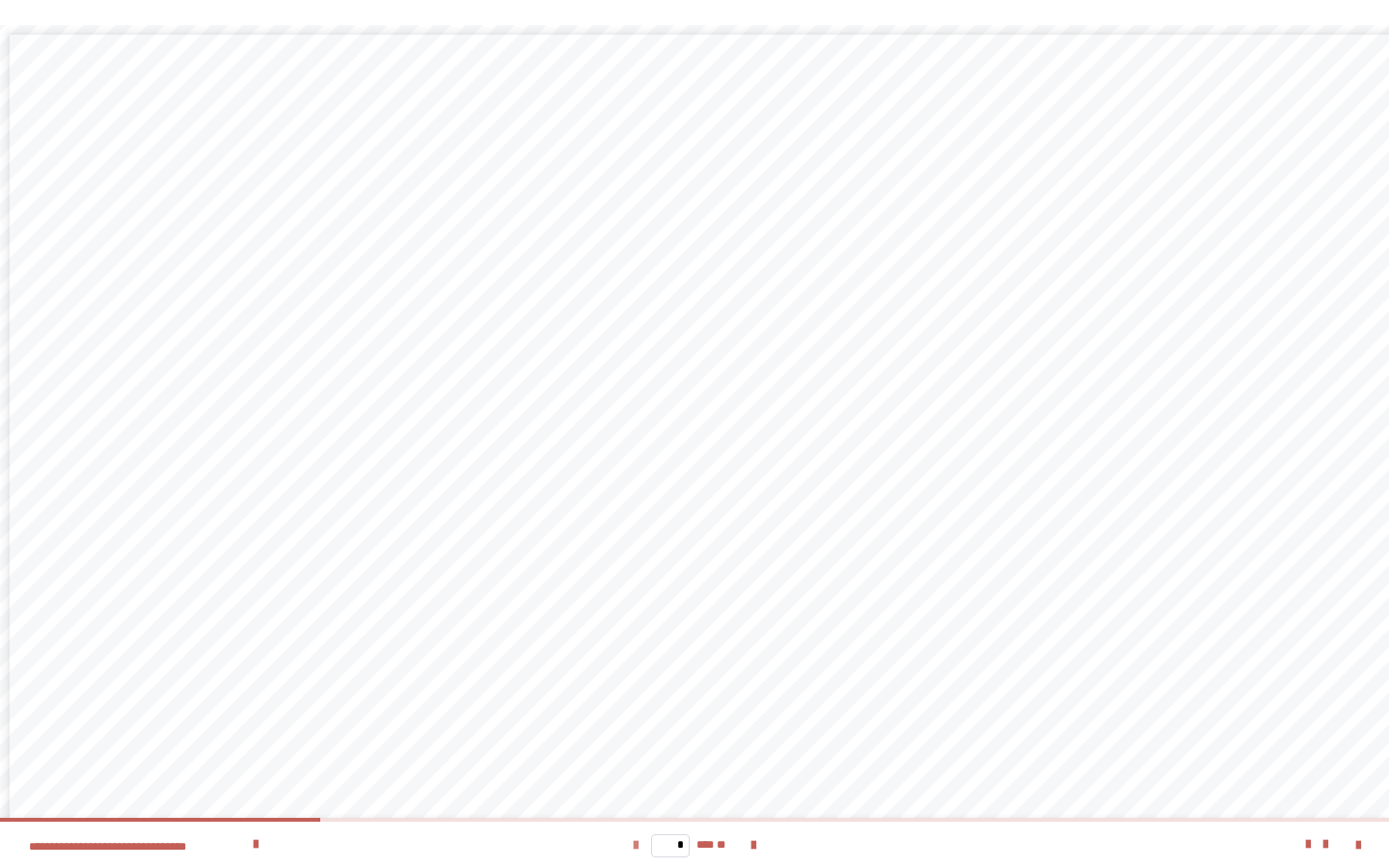 click at bounding box center (636, 846) 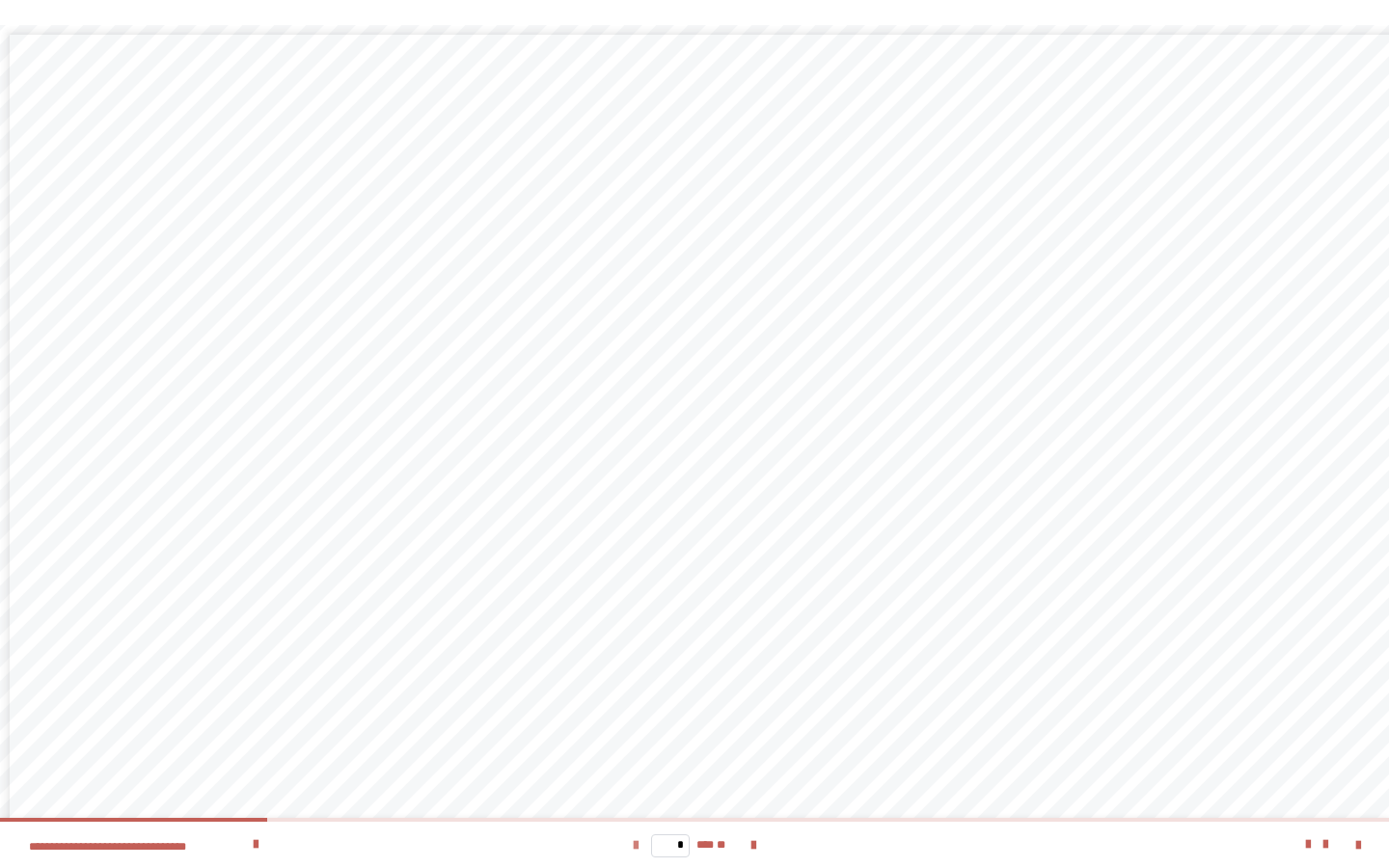click at bounding box center [636, 846] 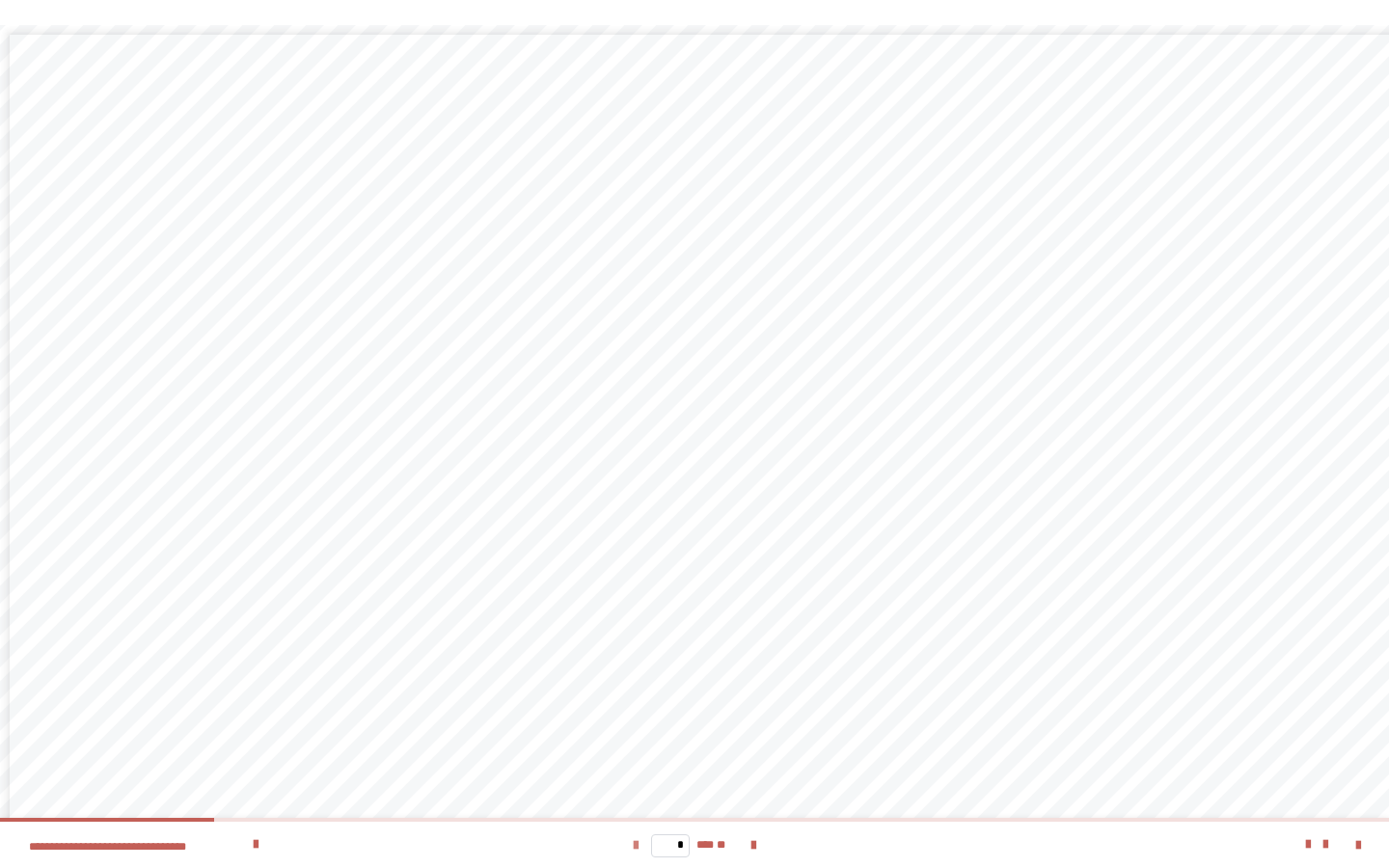 click at bounding box center (636, 846) 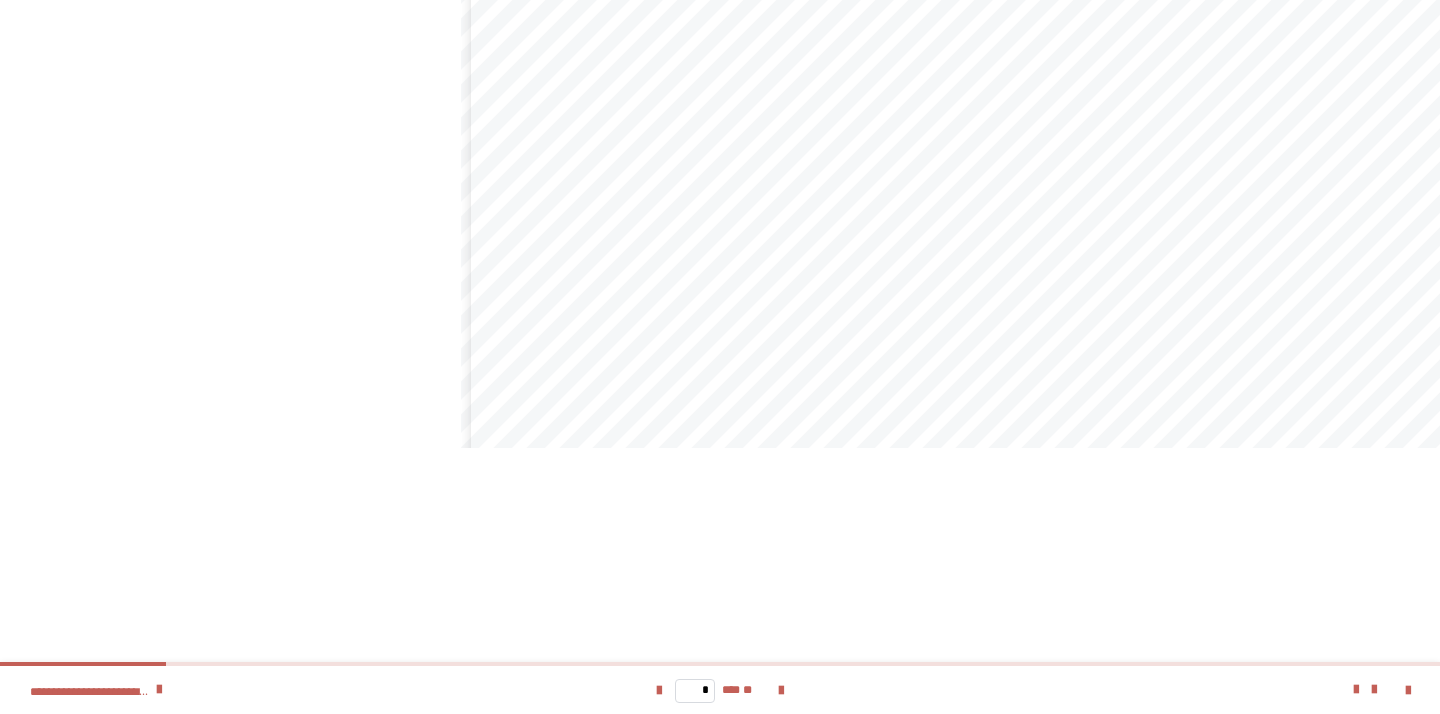 click on "*******" at bounding box center (147, 243) 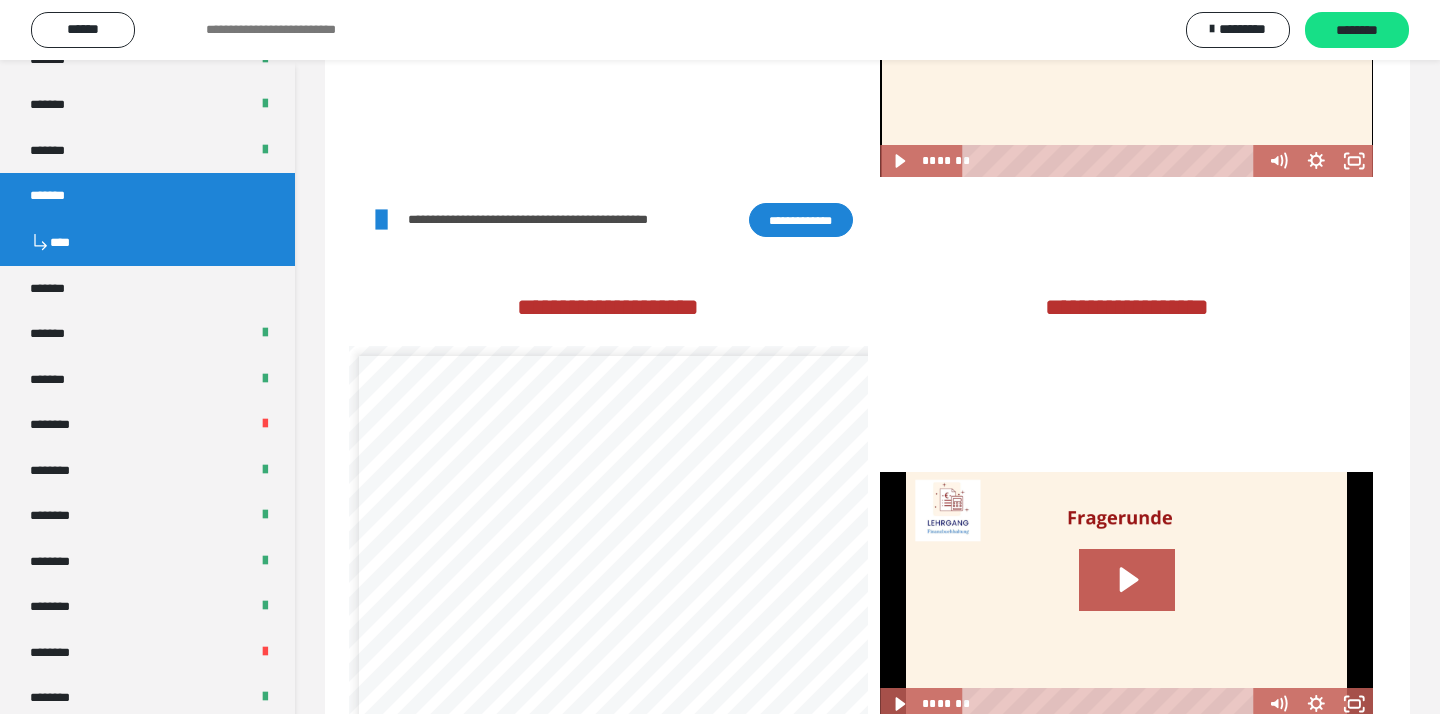 scroll, scrollTop: 2000, scrollLeft: 0, axis: vertical 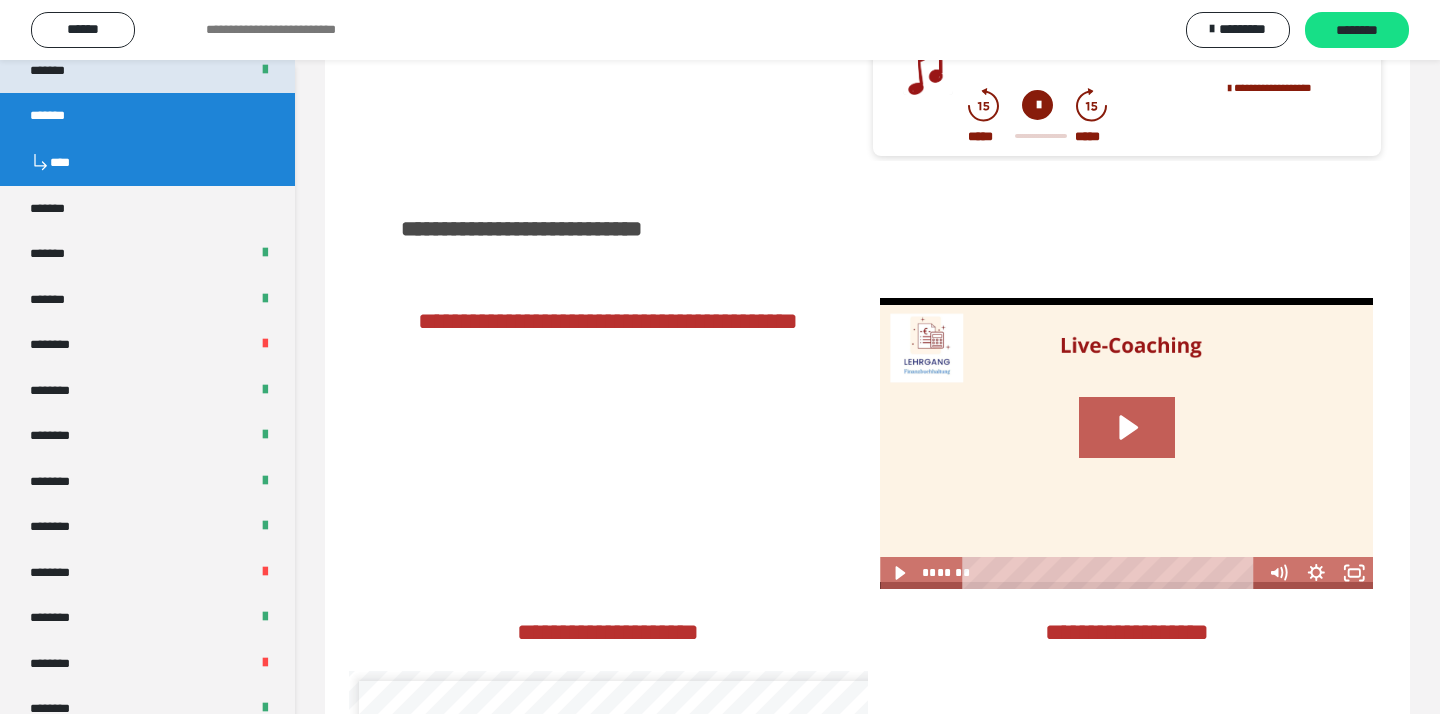 click on "*******" at bounding box center [147, 71] 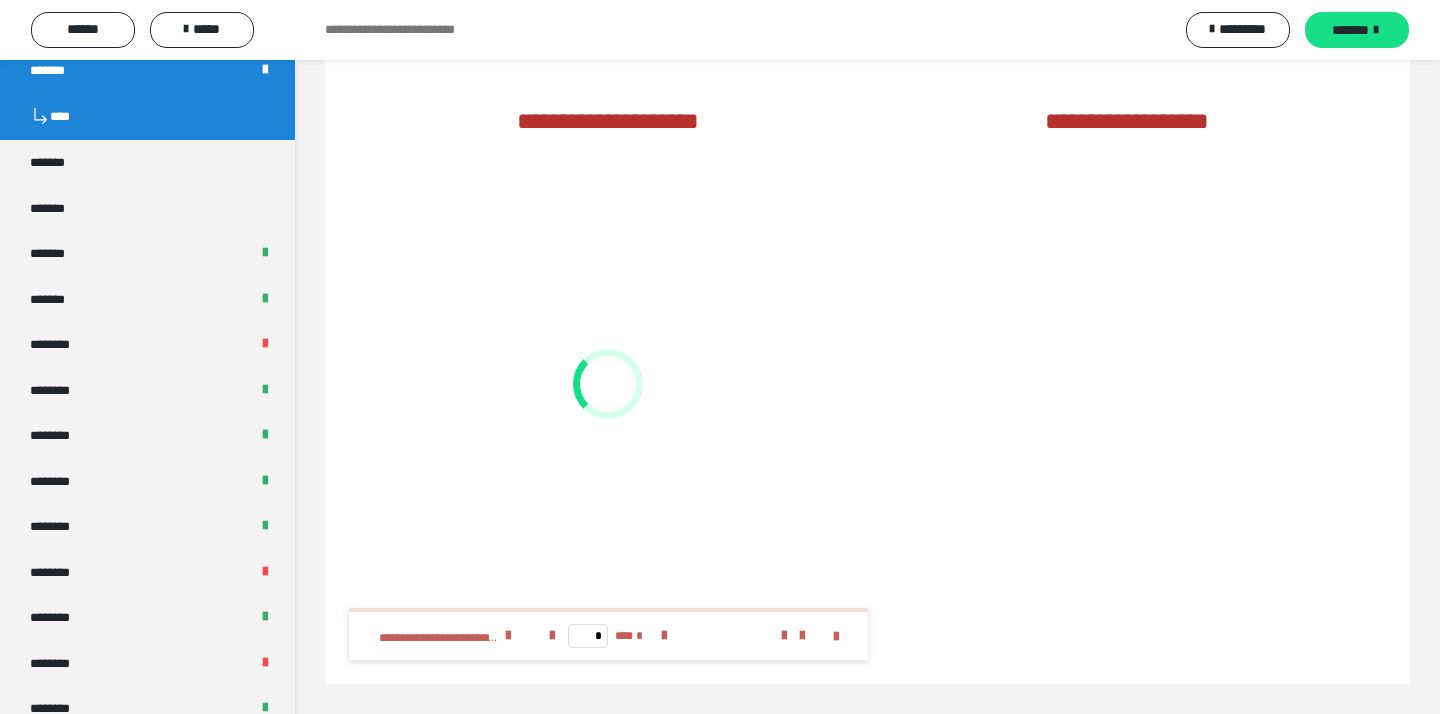 scroll, scrollTop: 2684, scrollLeft: 0, axis: vertical 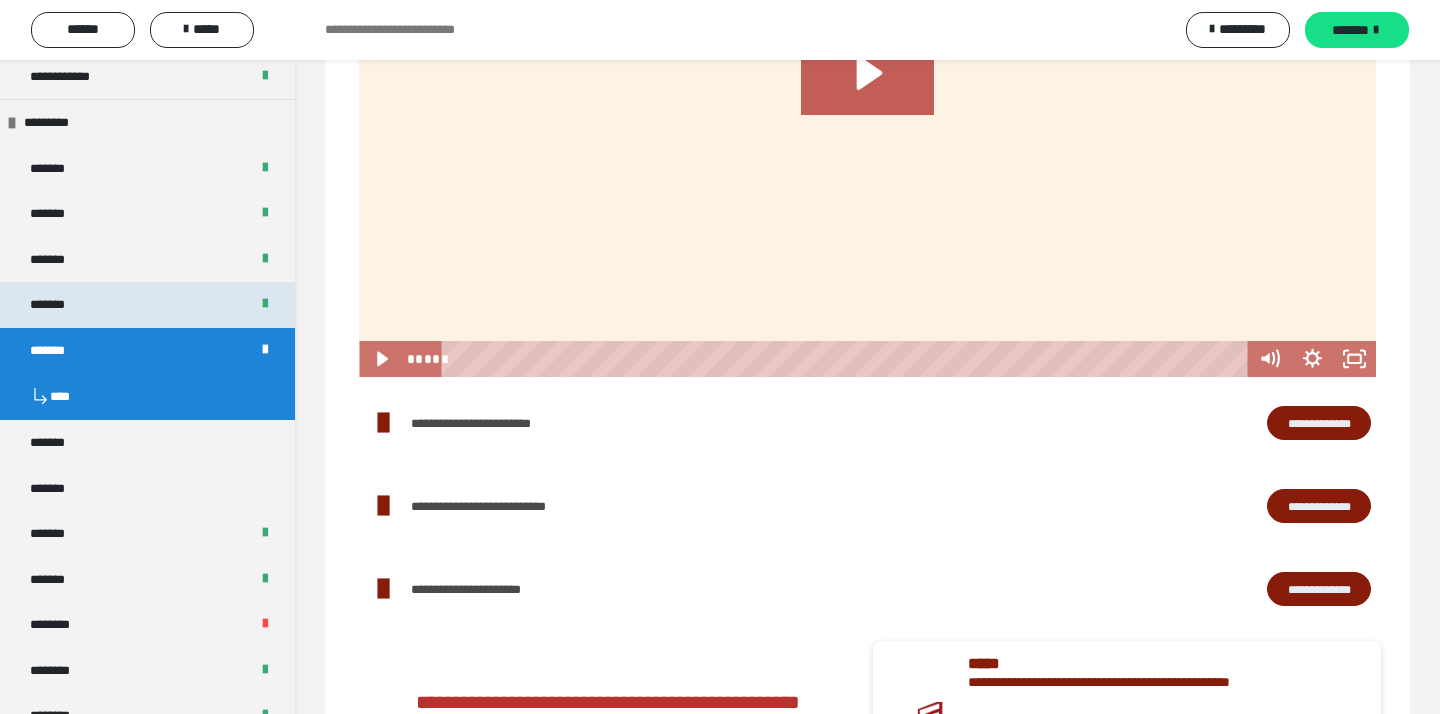 click on "*******" at bounding box center [59, 305] 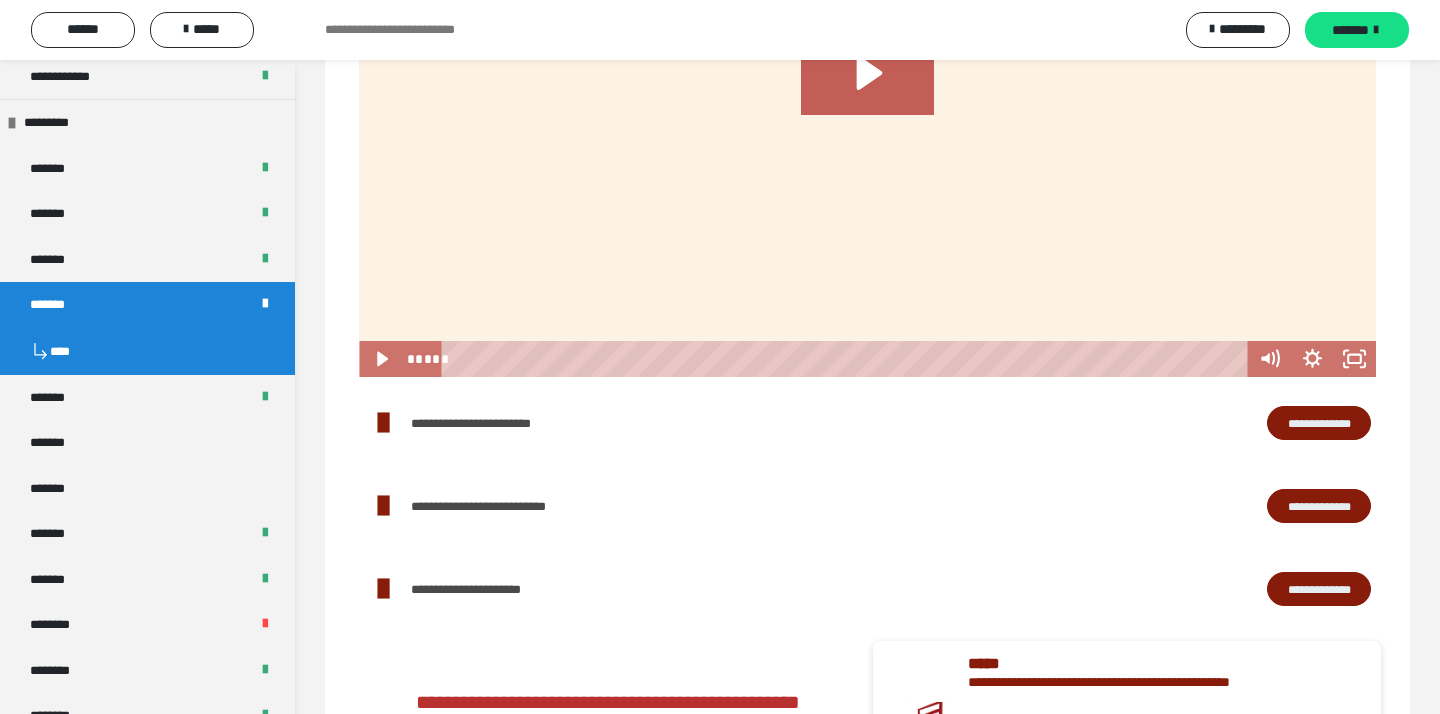 scroll, scrollTop: 2147, scrollLeft: 0, axis: vertical 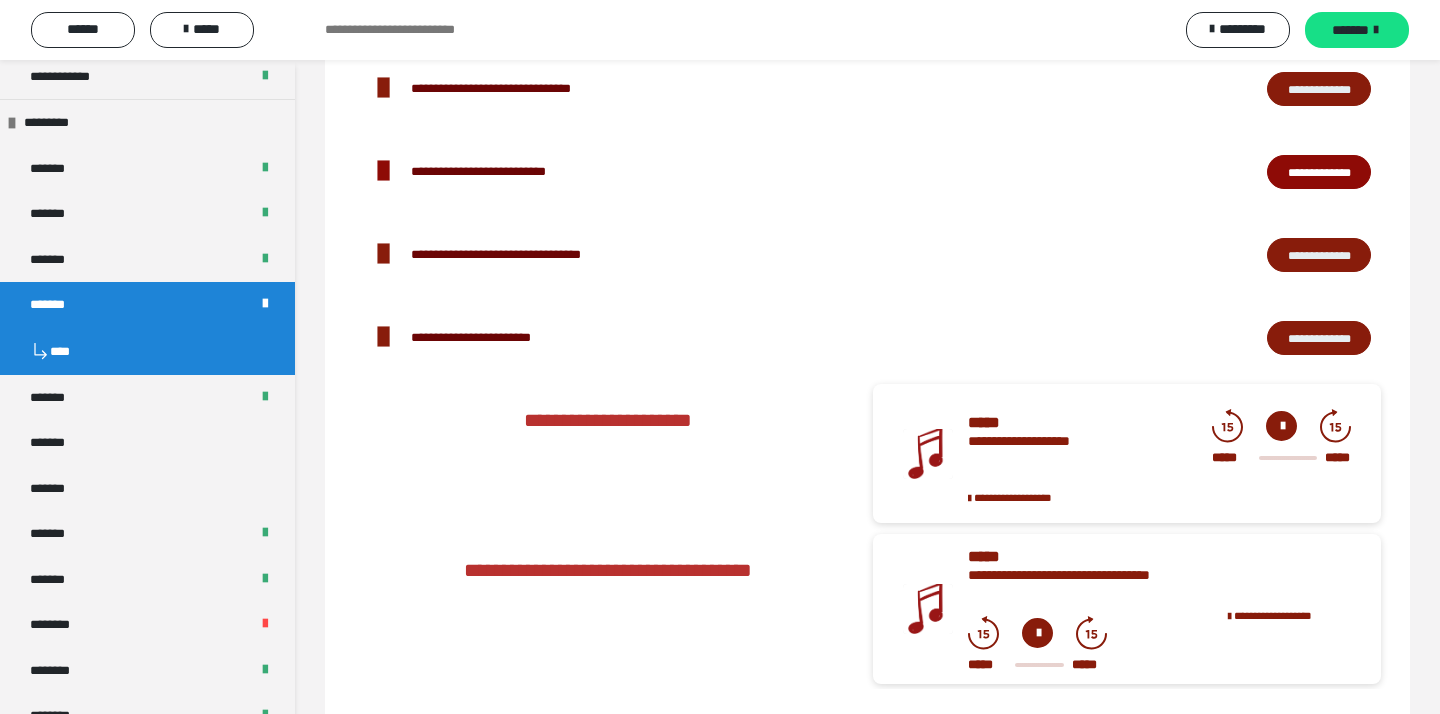 click on "**********" at bounding box center (867, 300) 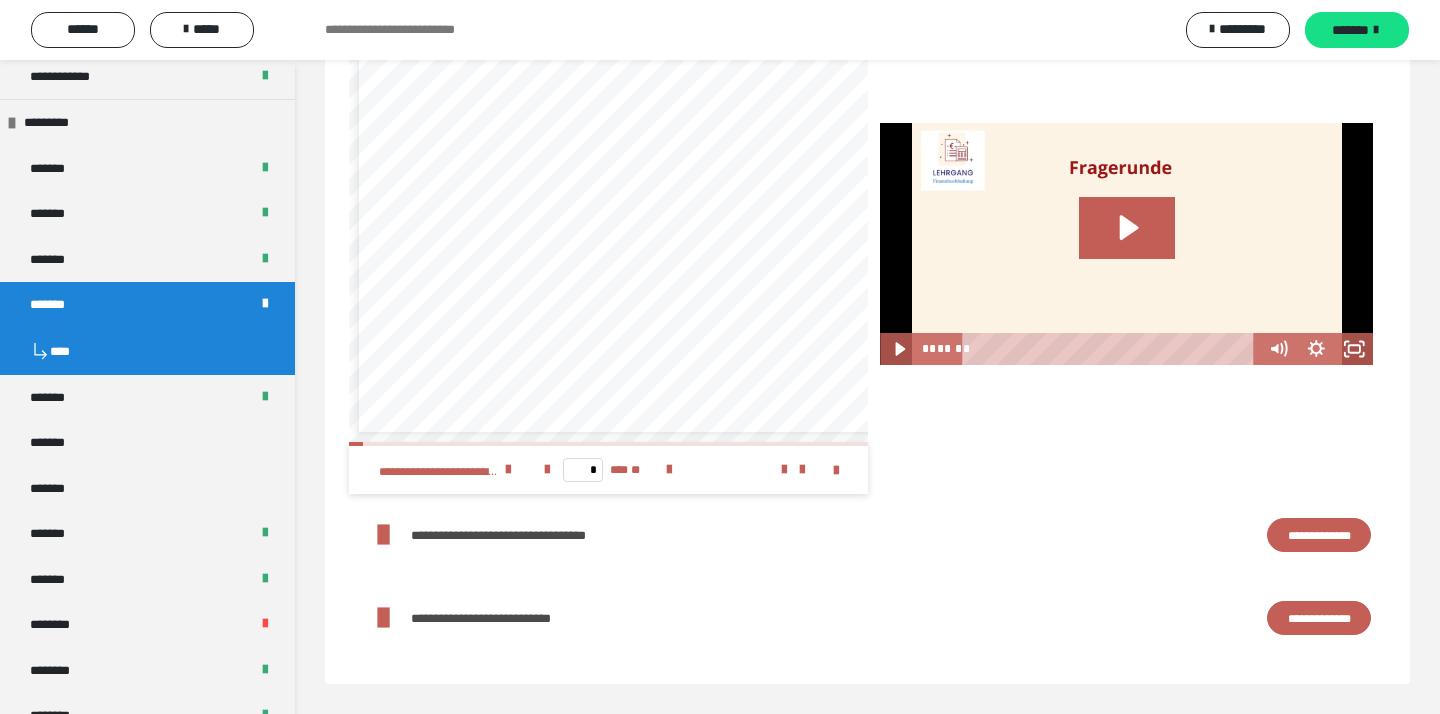 scroll, scrollTop: 4147, scrollLeft: 0, axis: vertical 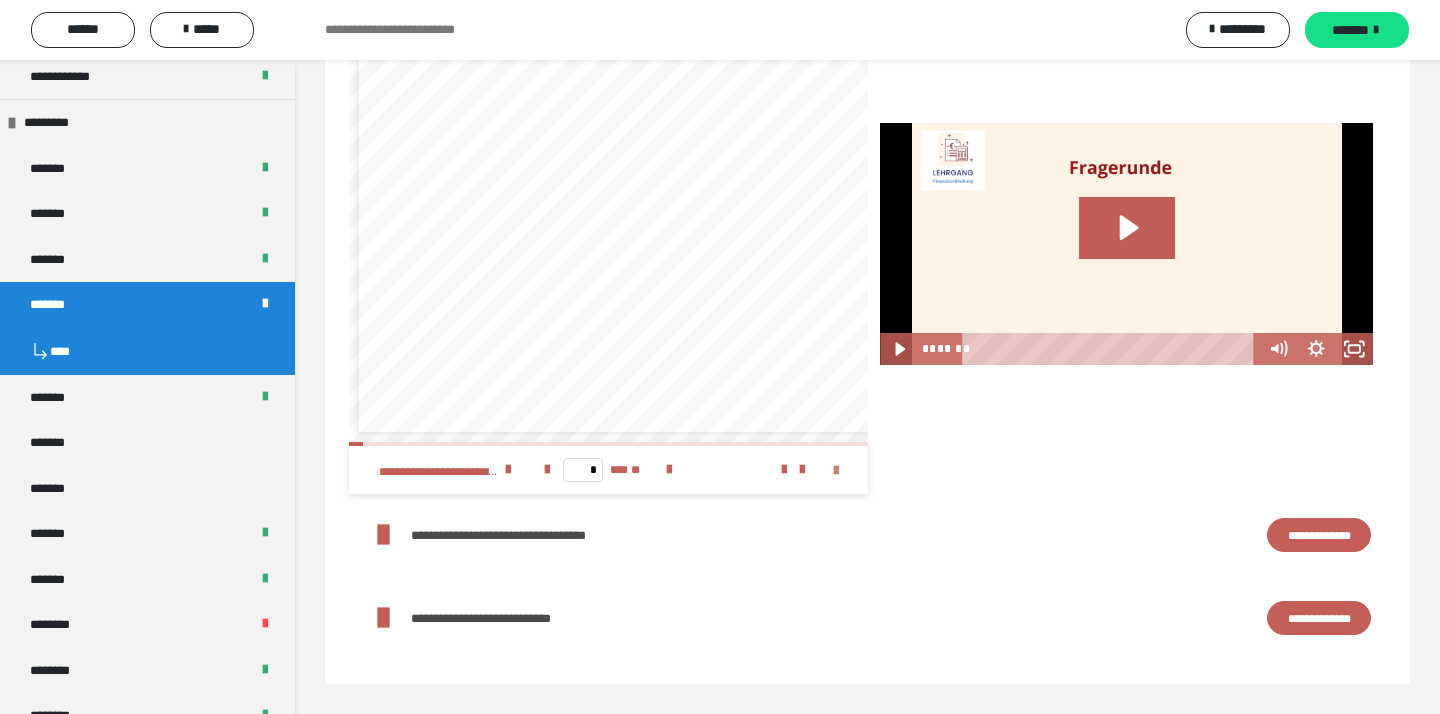 click at bounding box center [836, 471] 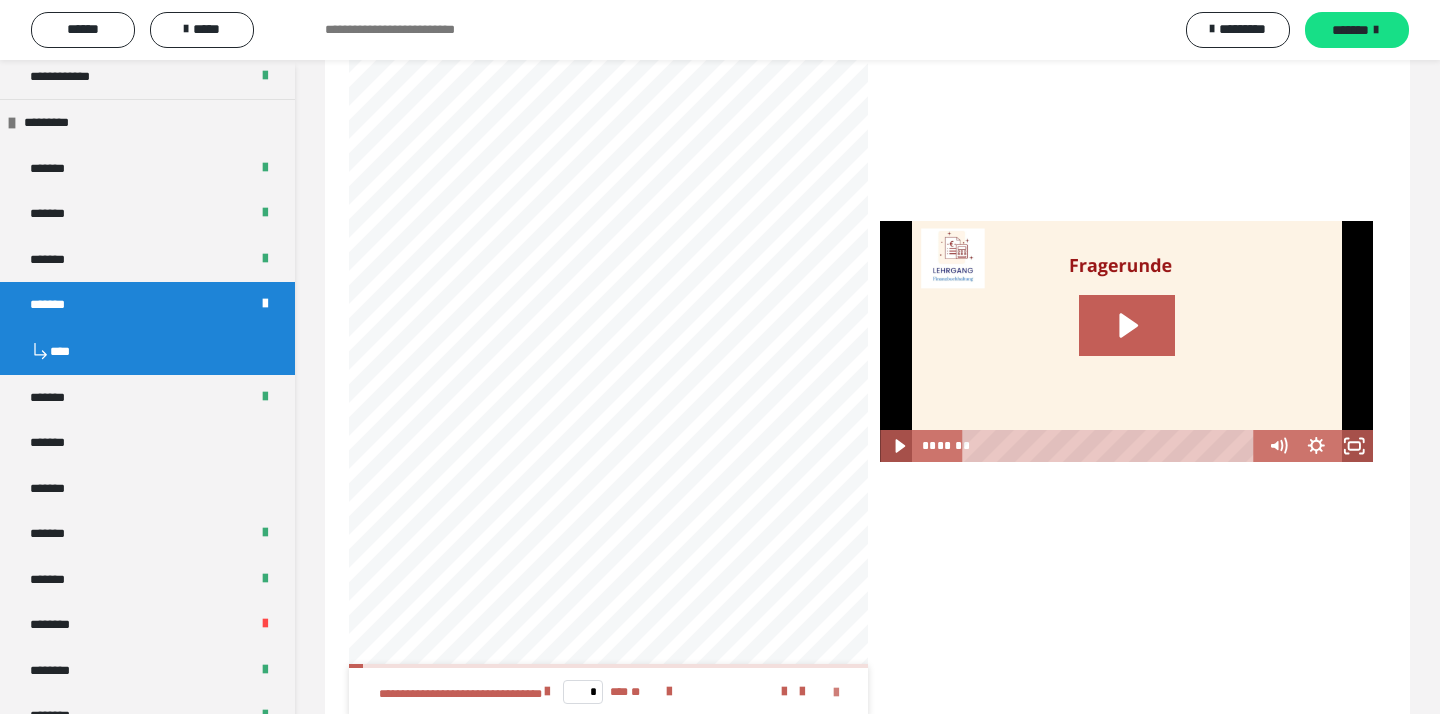 scroll, scrollTop: 3961, scrollLeft: 0, axis: vertical 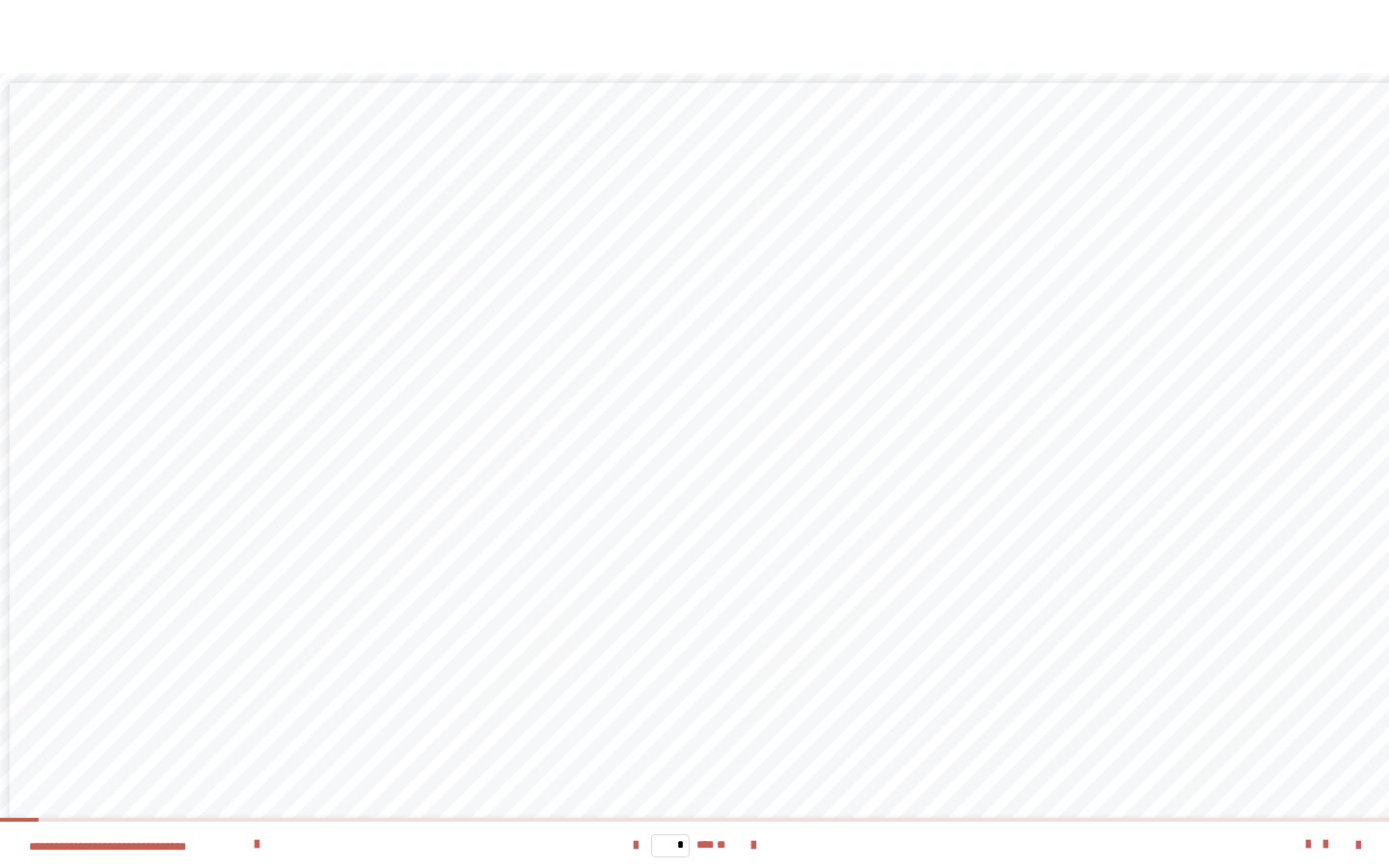 click on "* *** **" at bounding box center (694, 845) 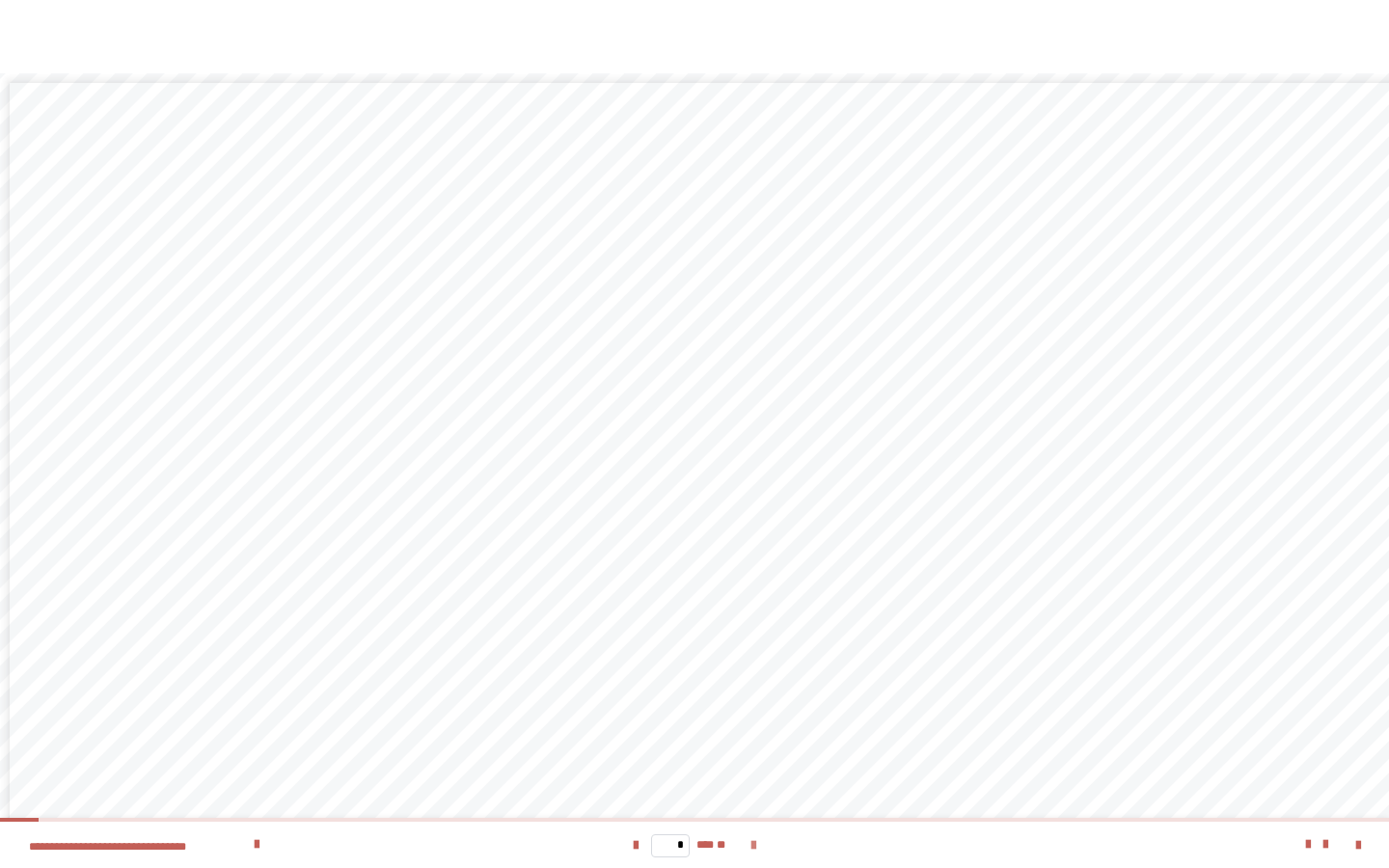 click at bounding box center (753, 846) 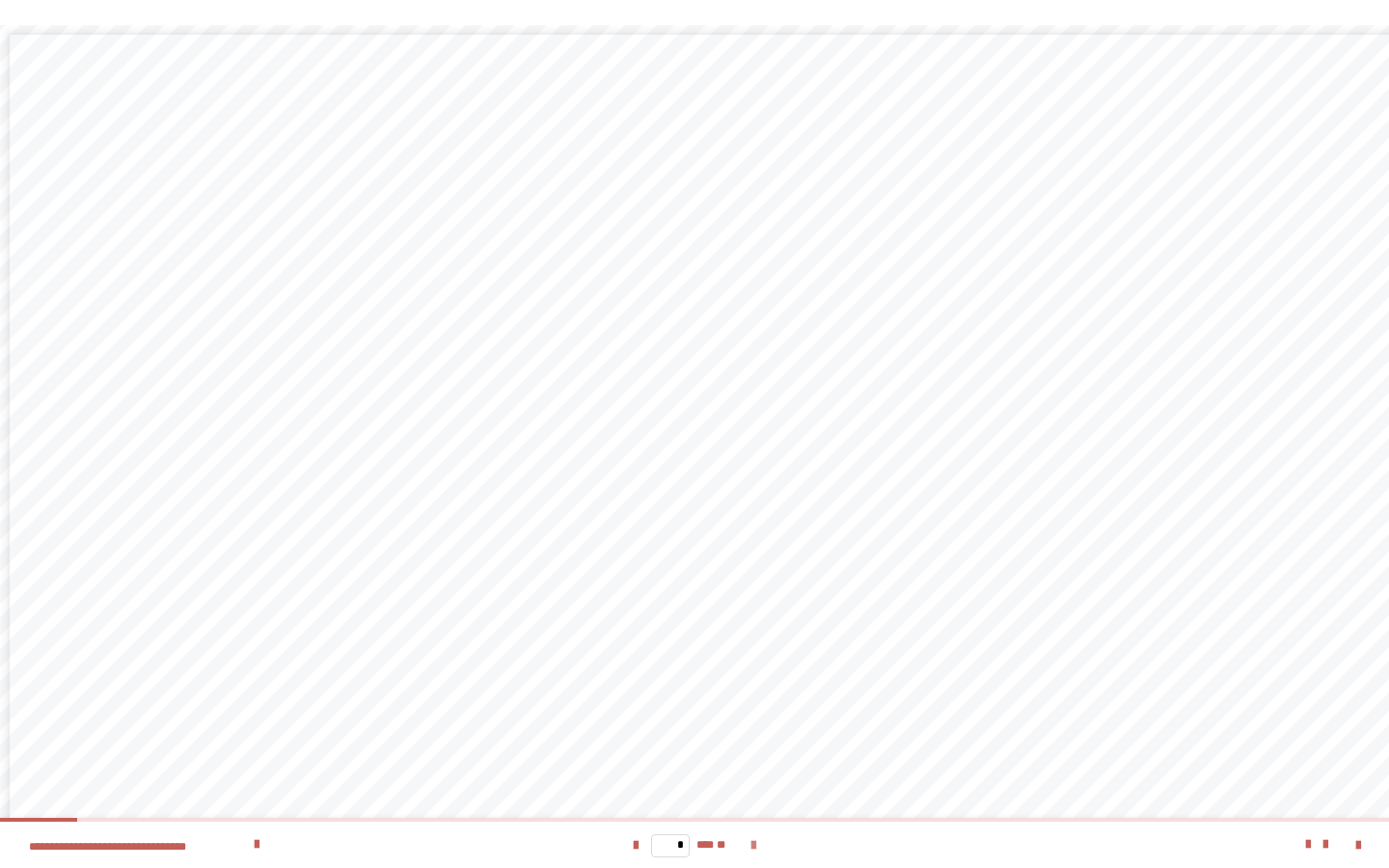 click at bounding box center [753, 846] 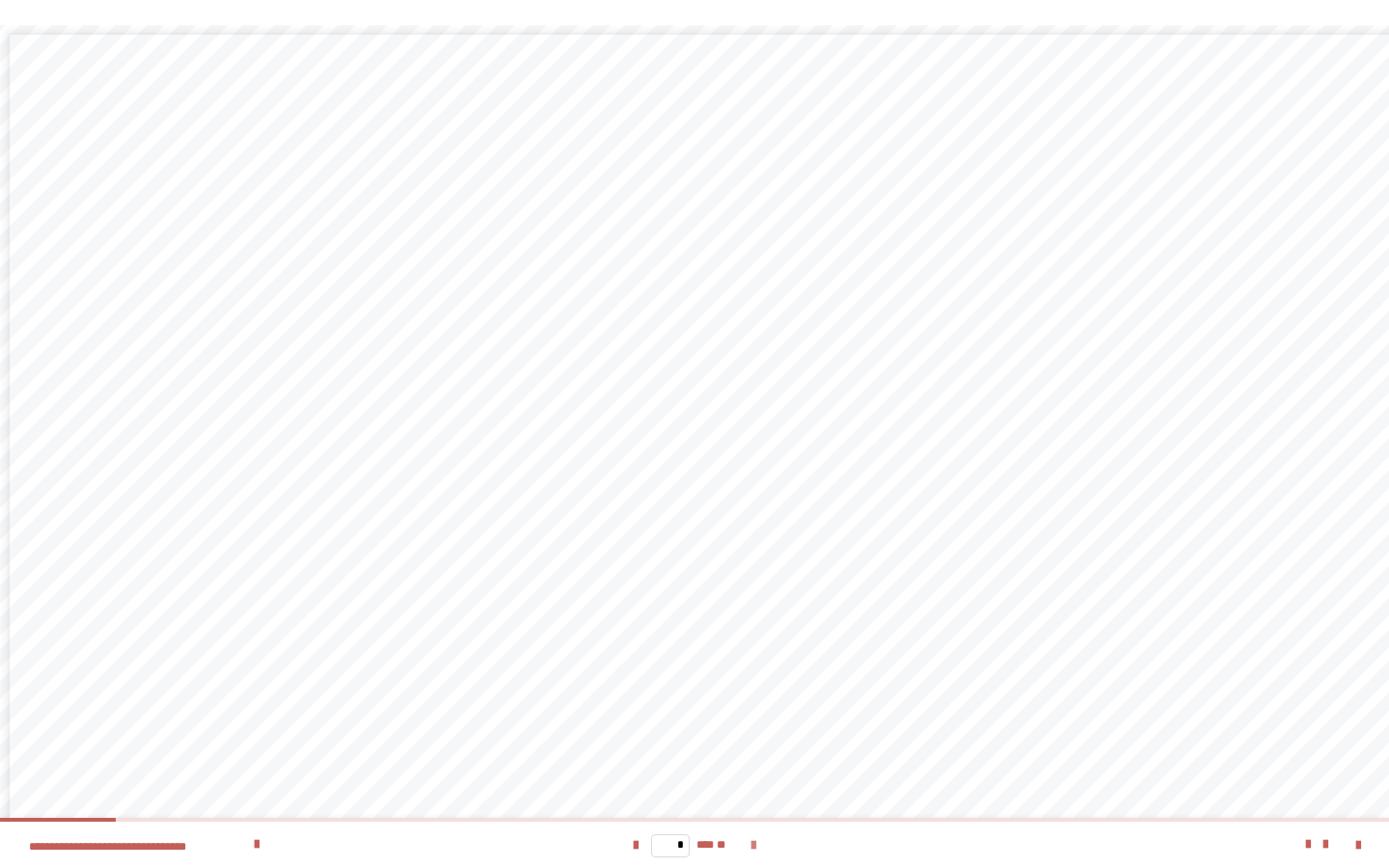 click at bounding box center (753, 846) 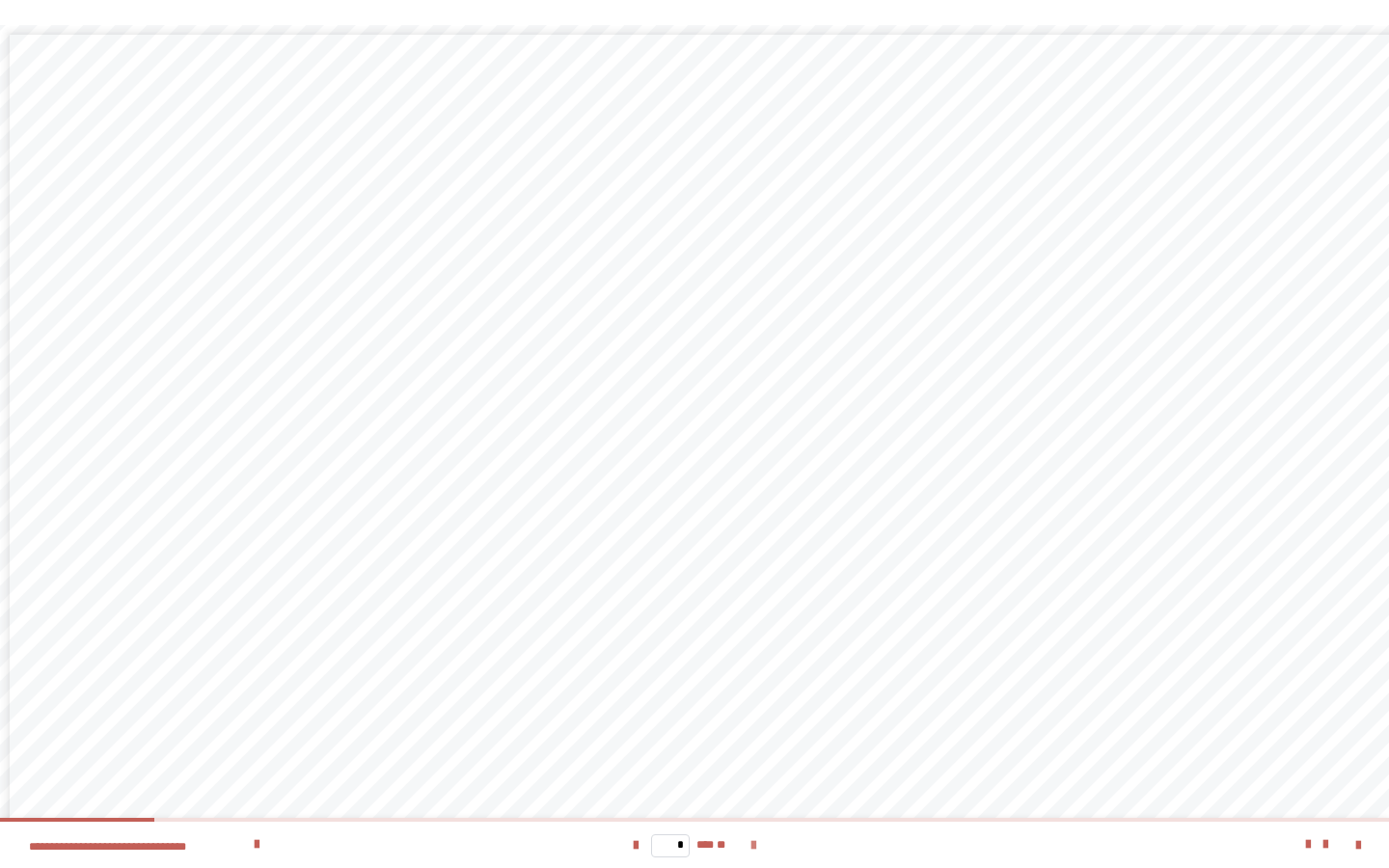 click at bounding box center (753, 846) 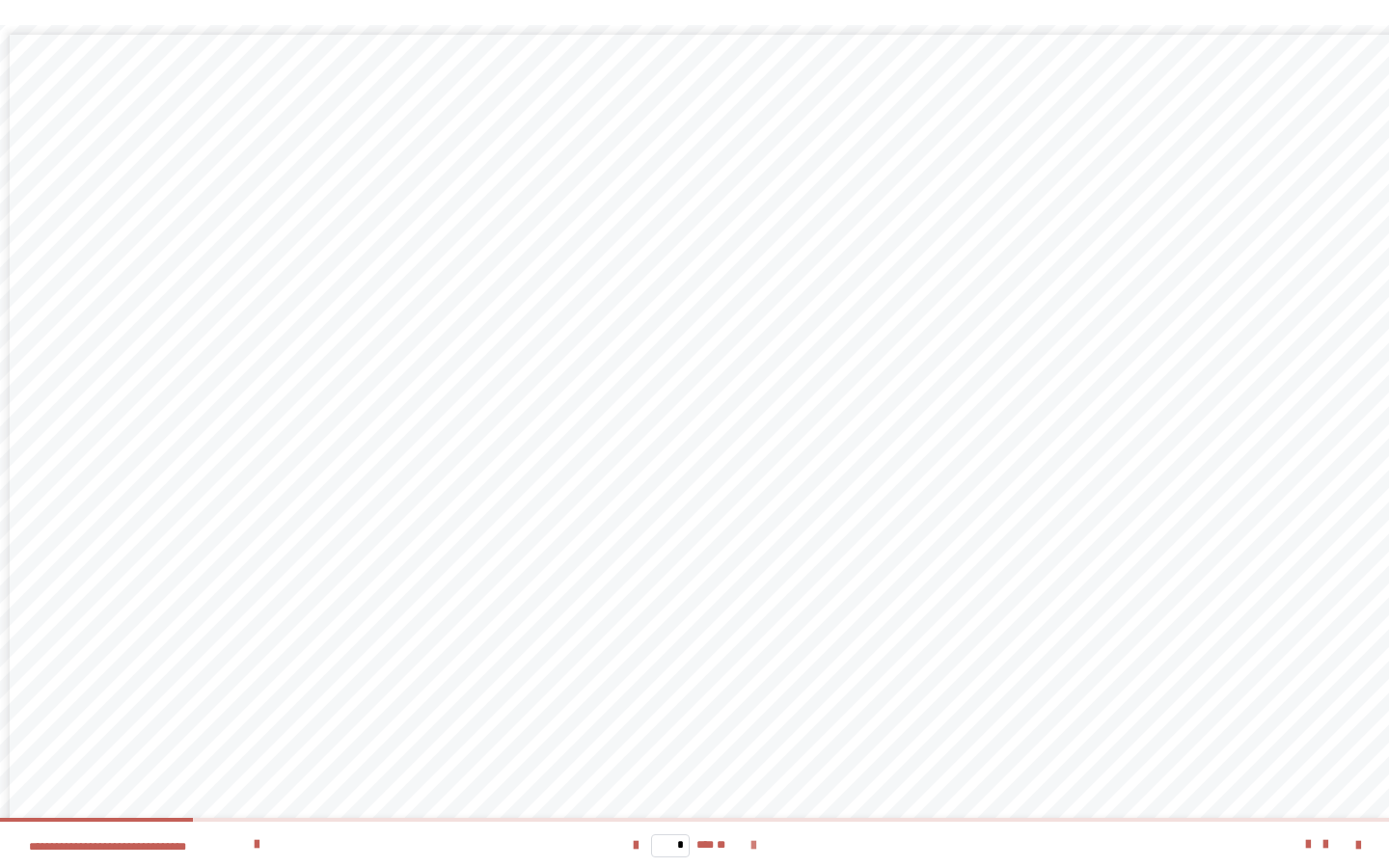 click at bounding box center (753, 846) 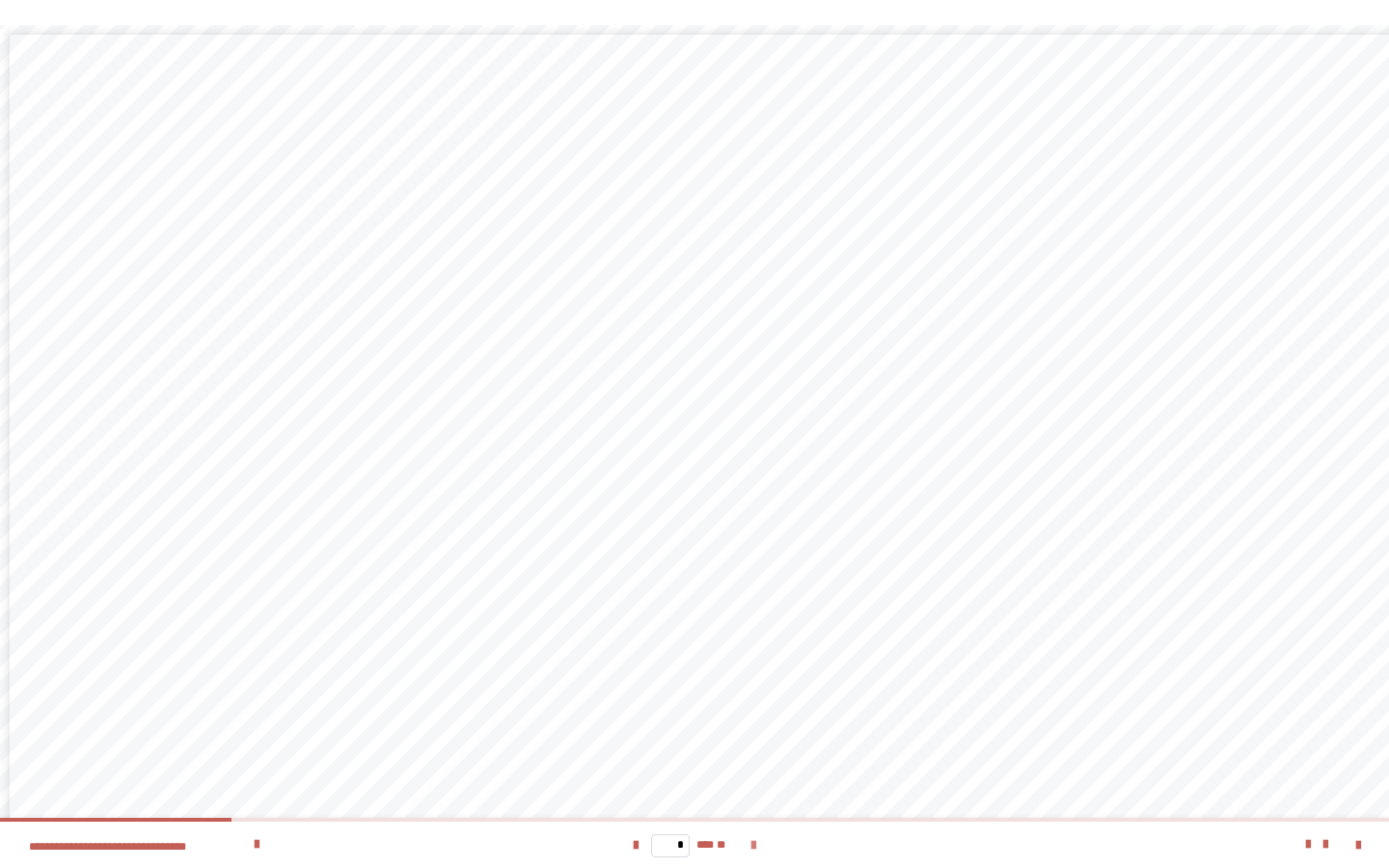 click at bounding box center (753, 846) 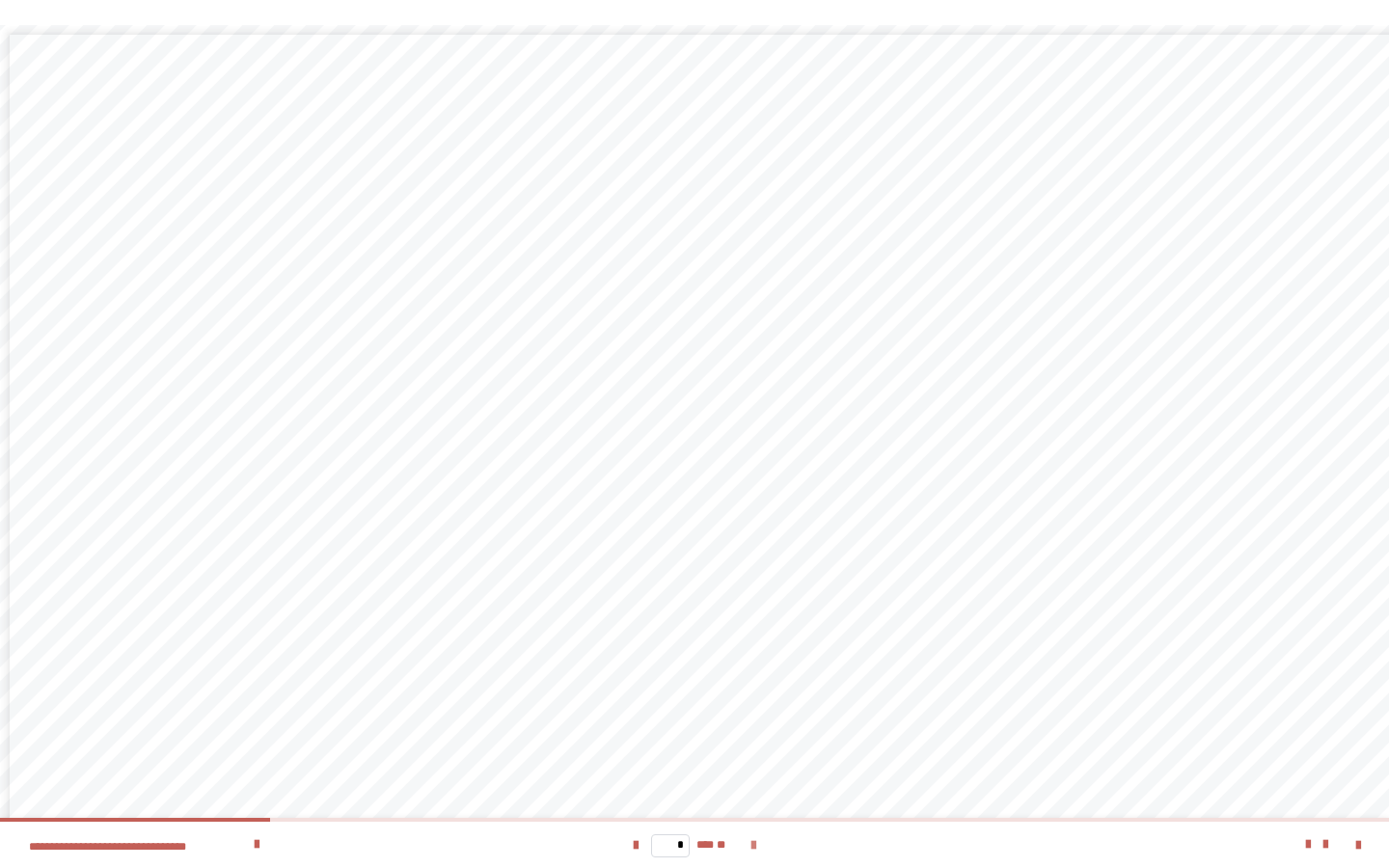 click at bounding box center [753, 846] 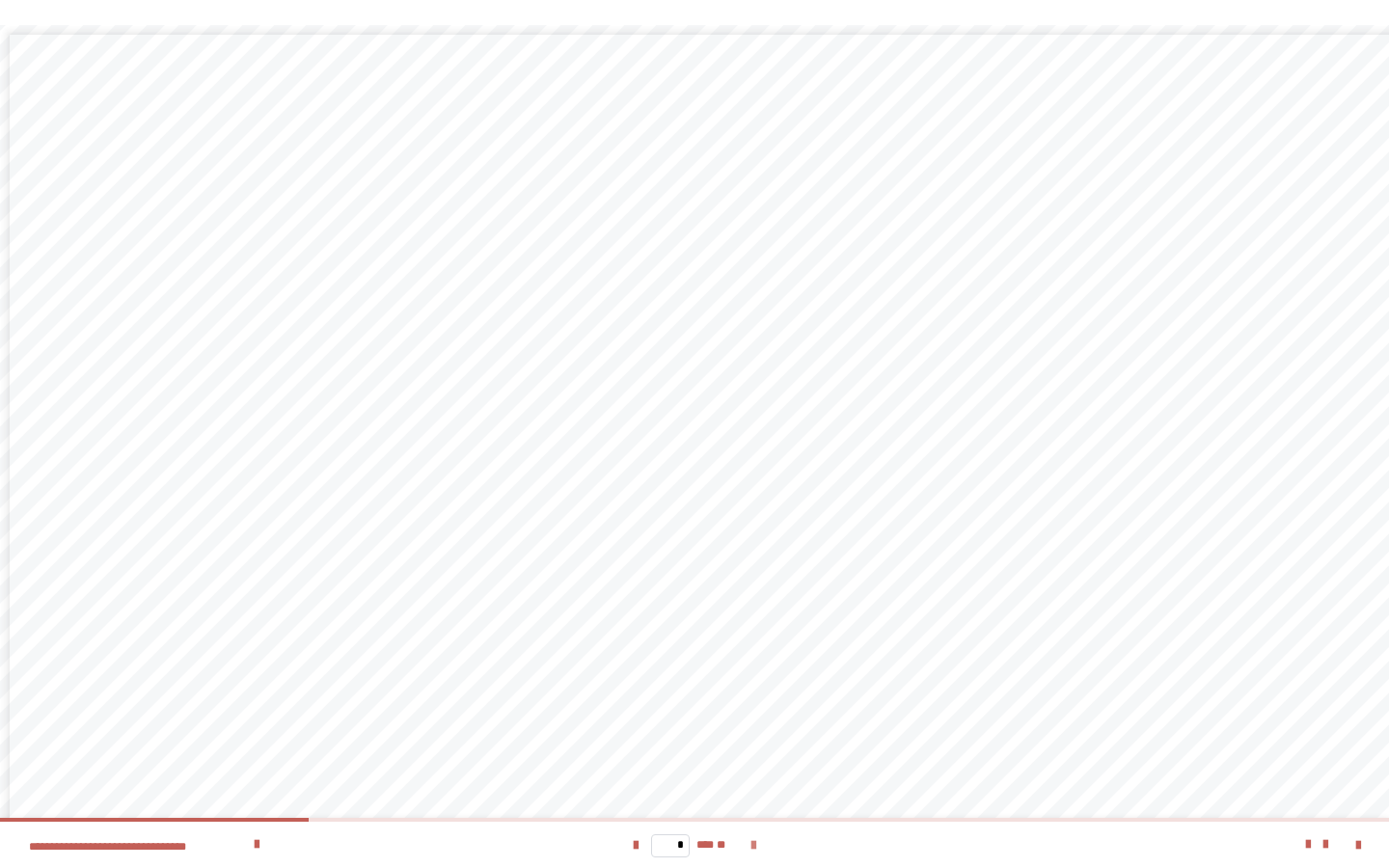 click at bounding box center (753, 846) 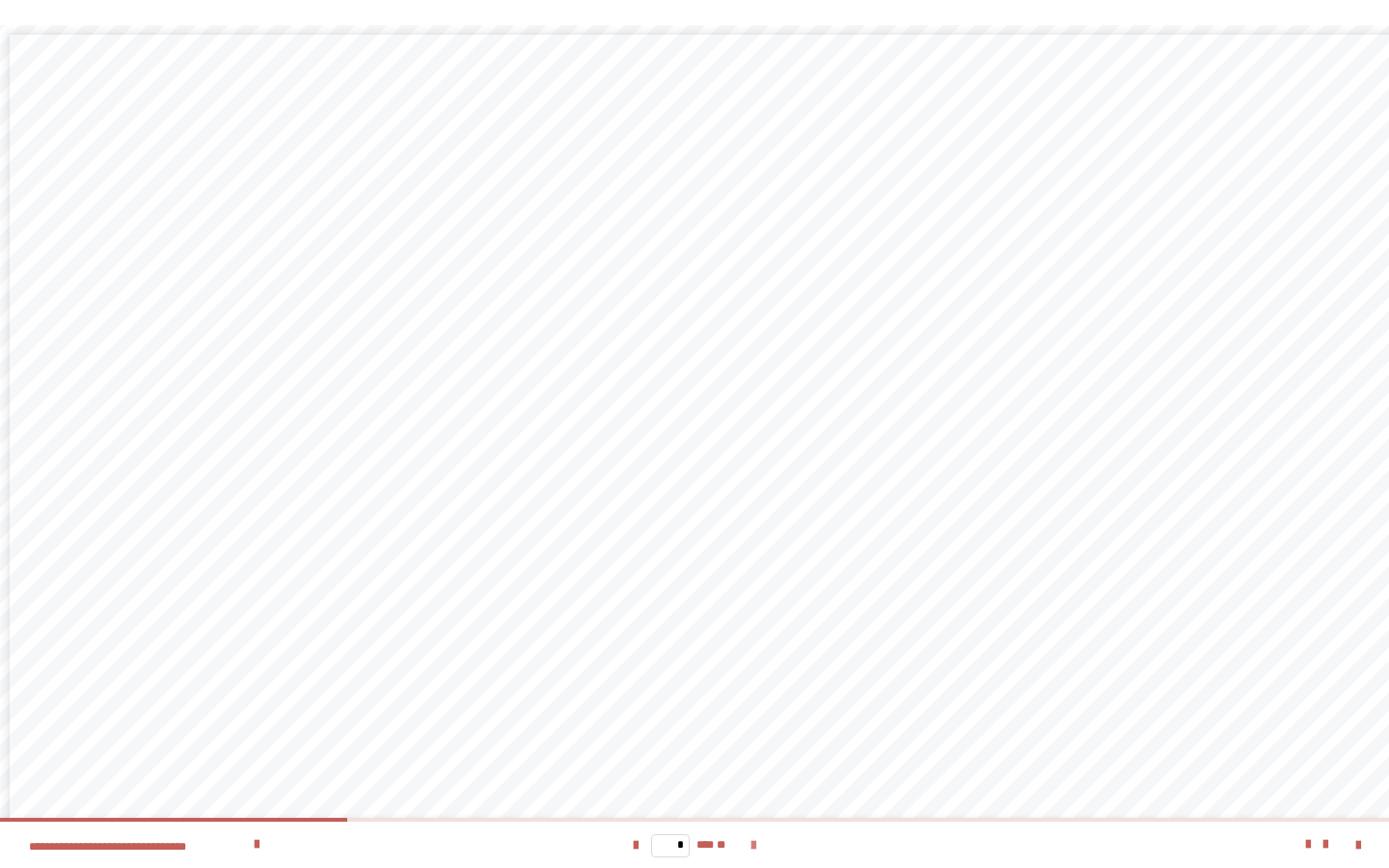 click at bounding box center [753, 846] 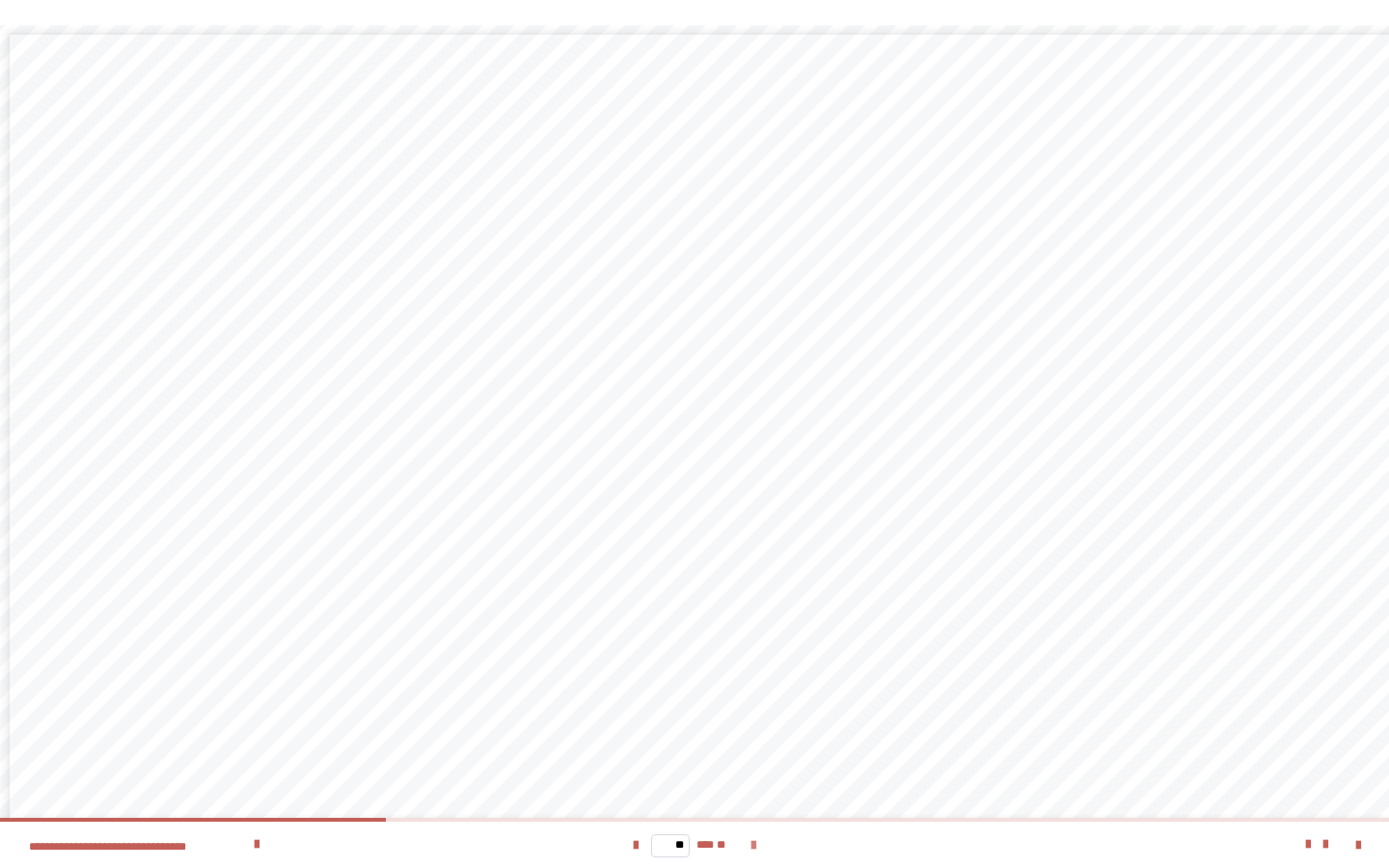 click at bounding box center [753, 846] 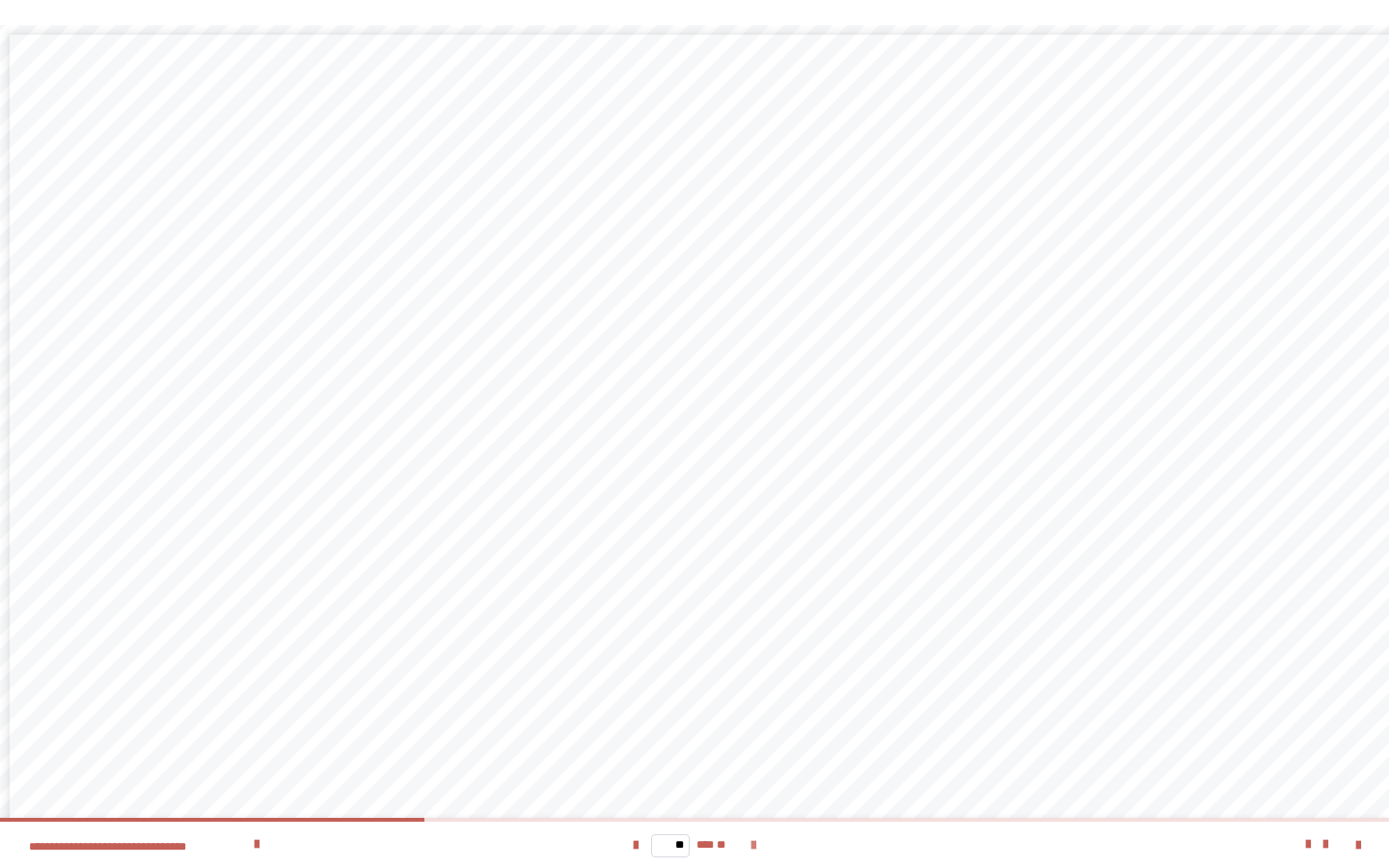 click at bounding box center (753, 846) 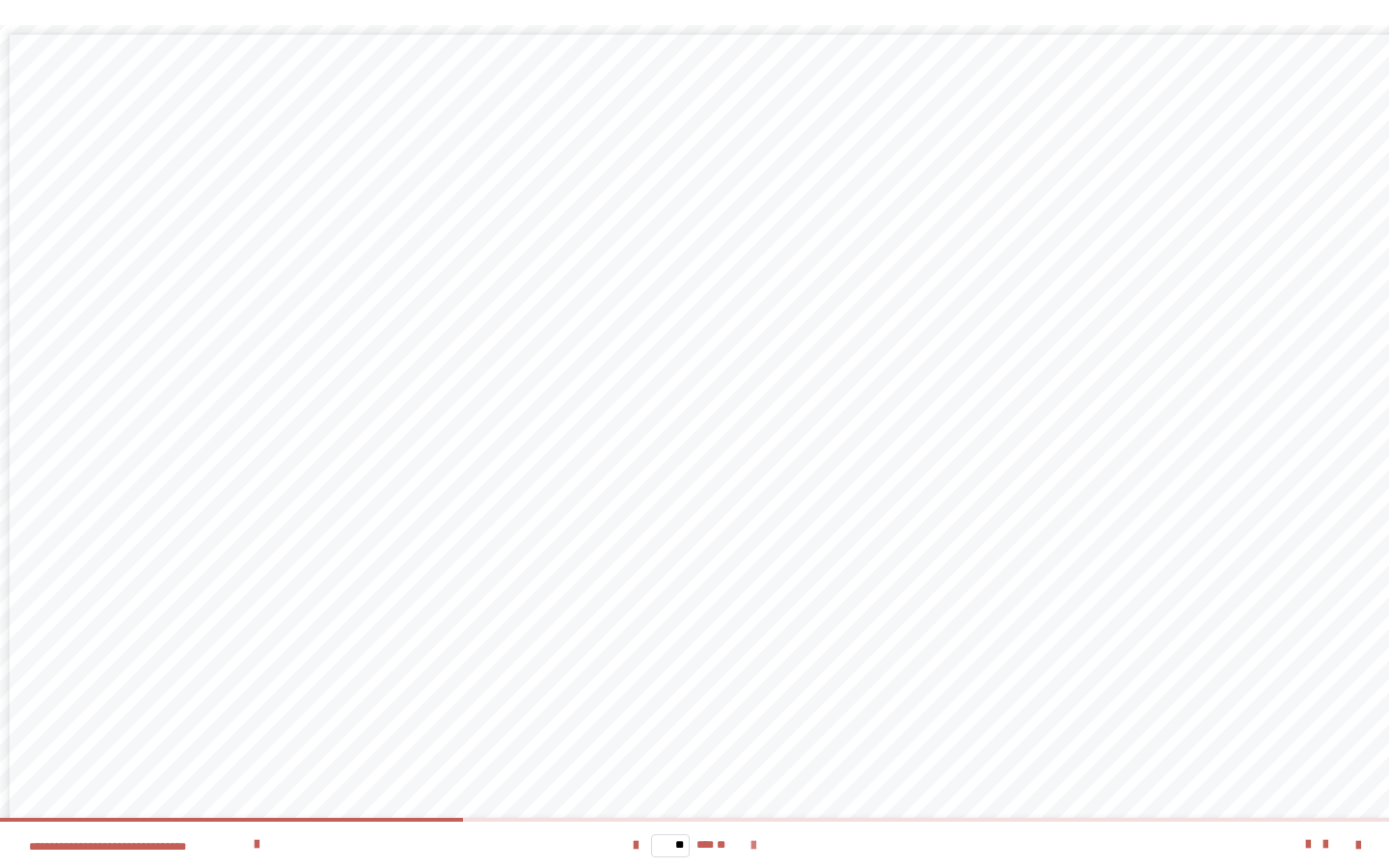 click at bounding box center (753, 846) 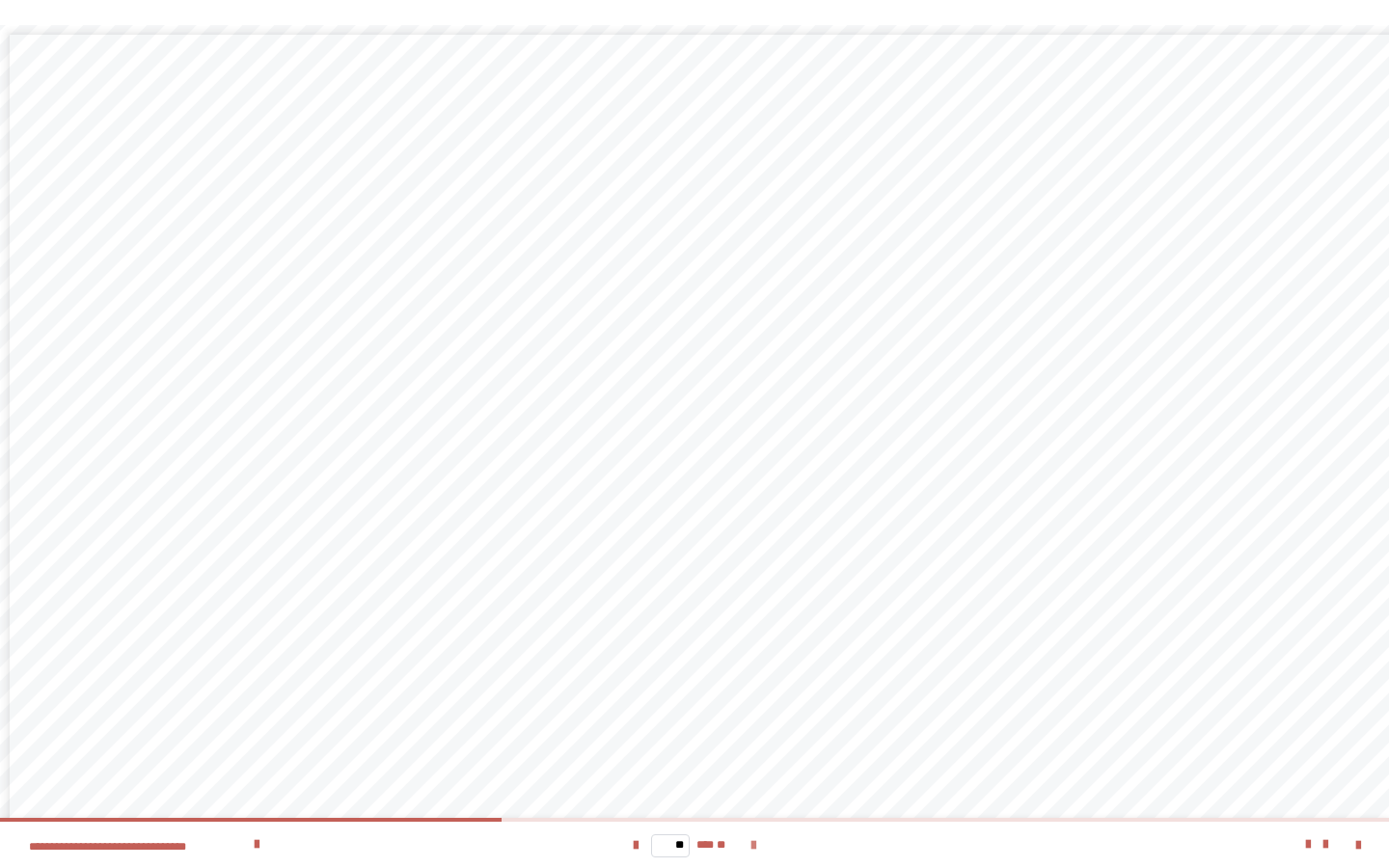 click at bounding box center (753, 846) 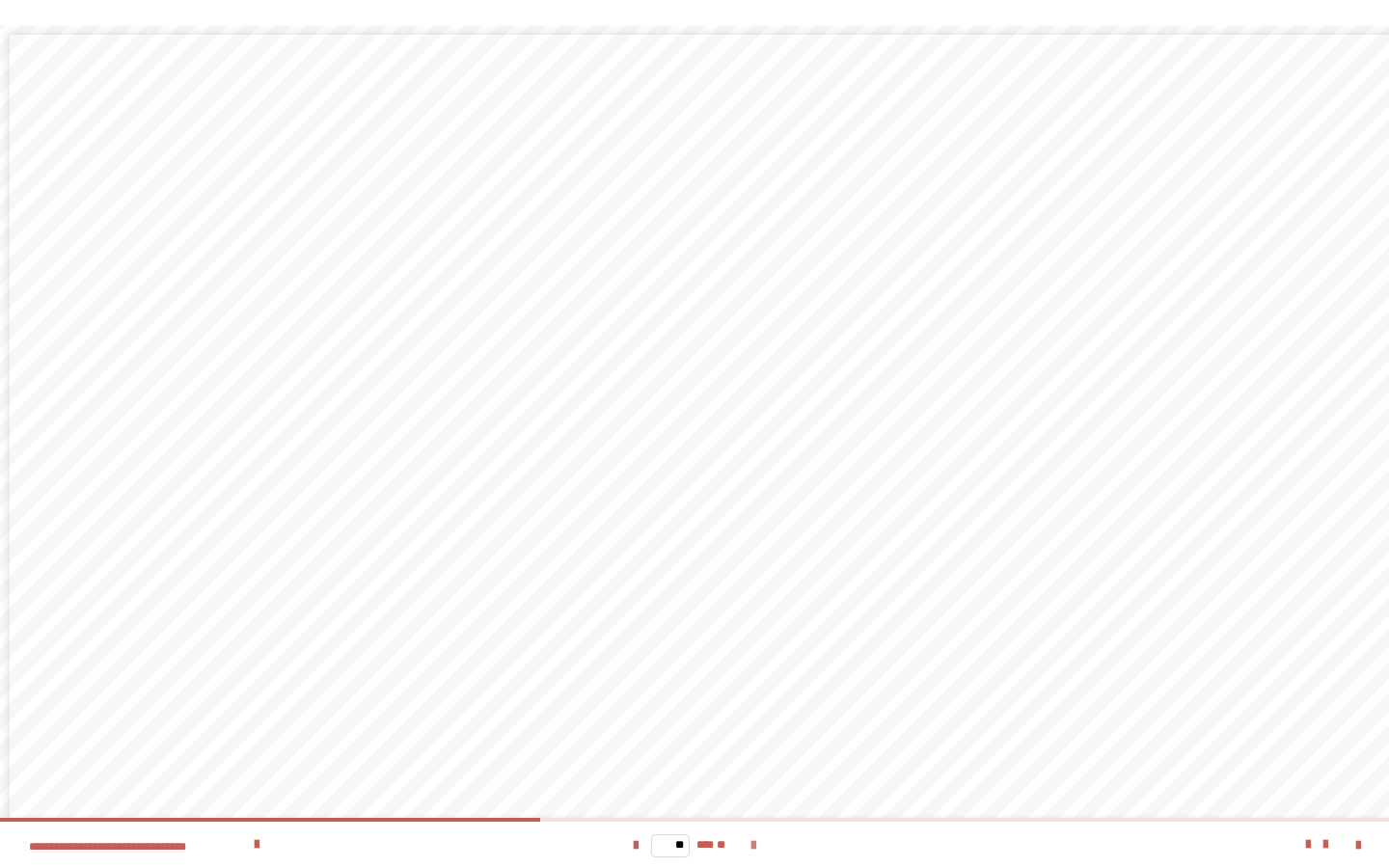 click at bounding box center [753, 846] 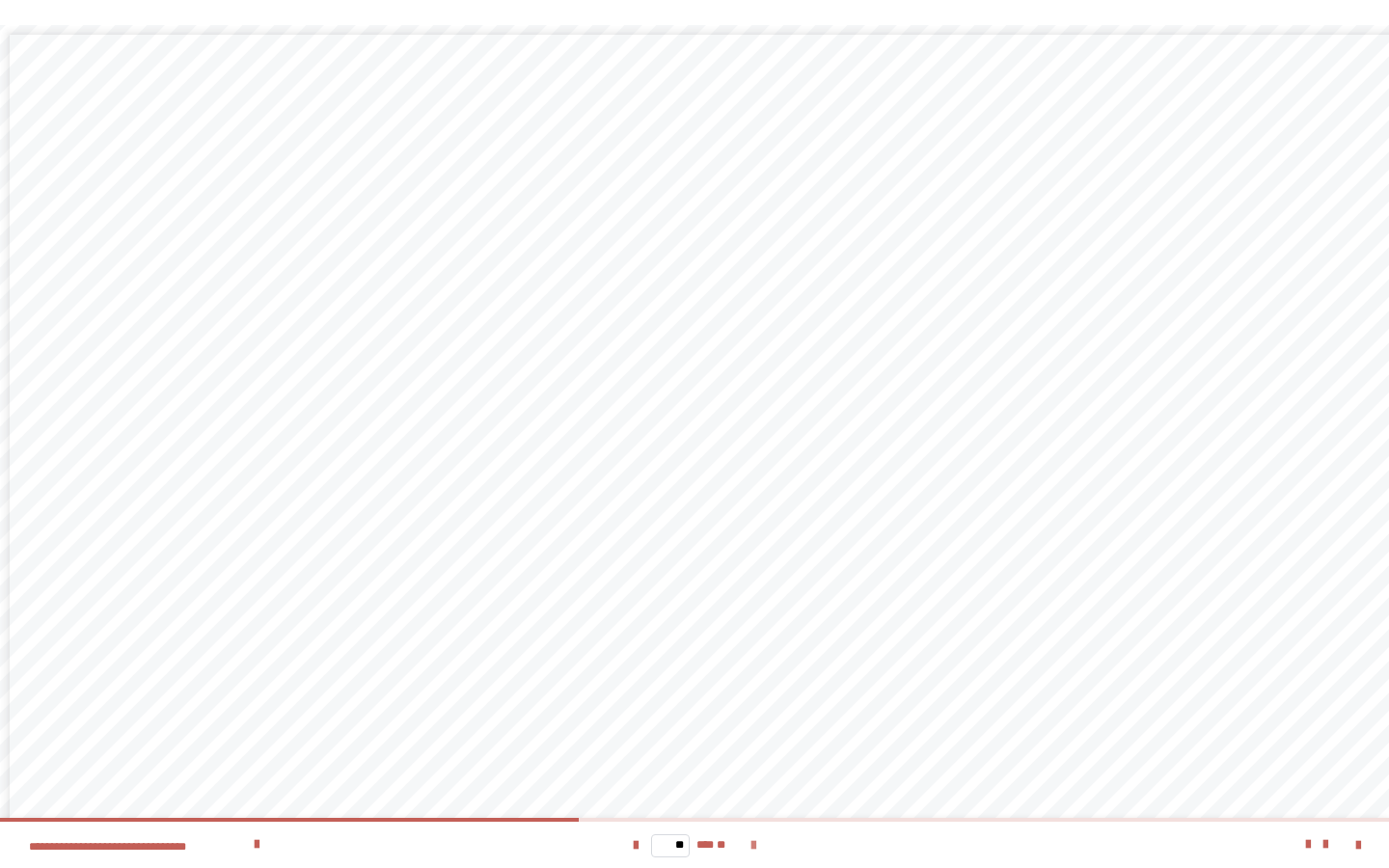 click at bounding box center [753, 846] 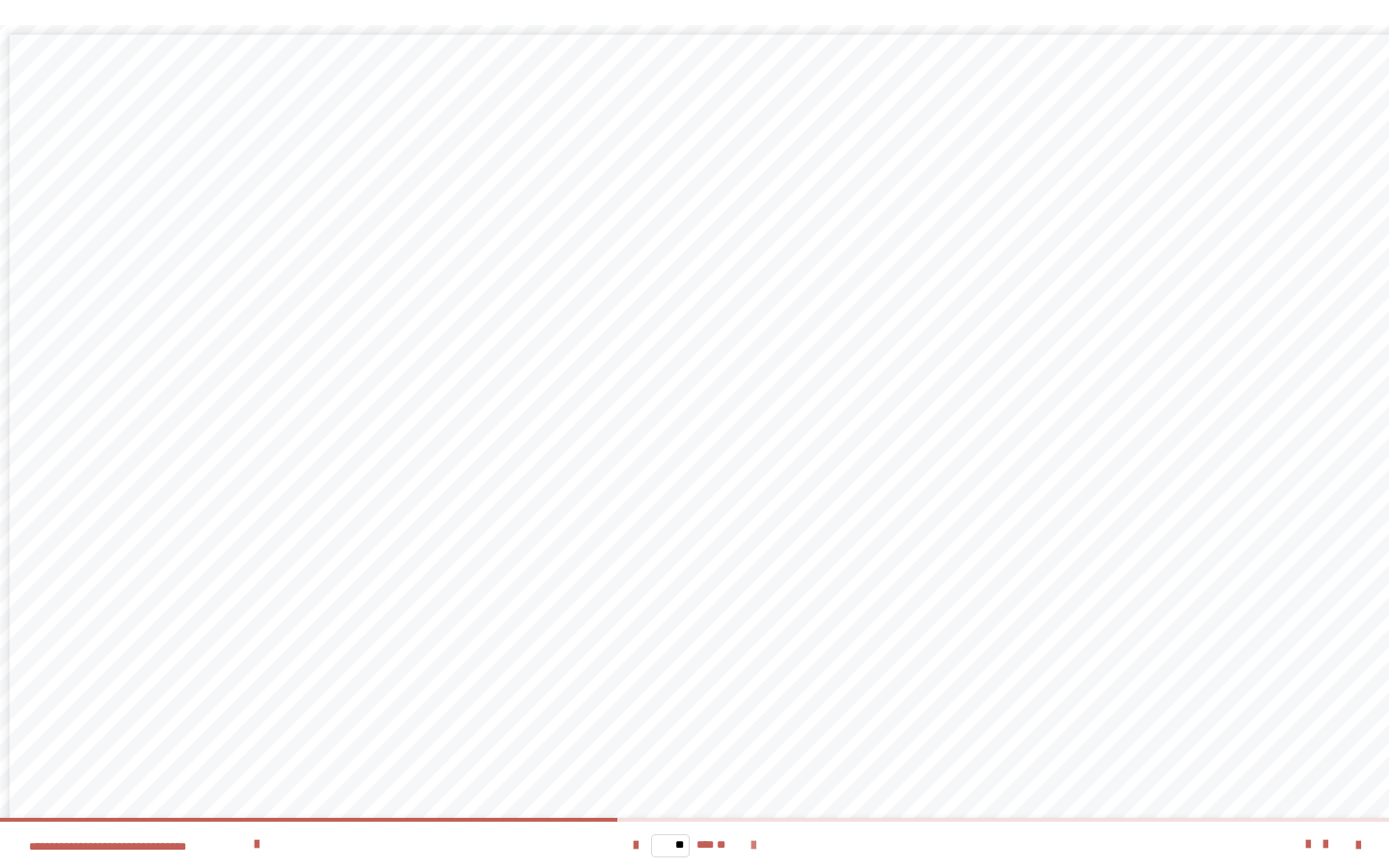 click at bounding box center [753, 845] 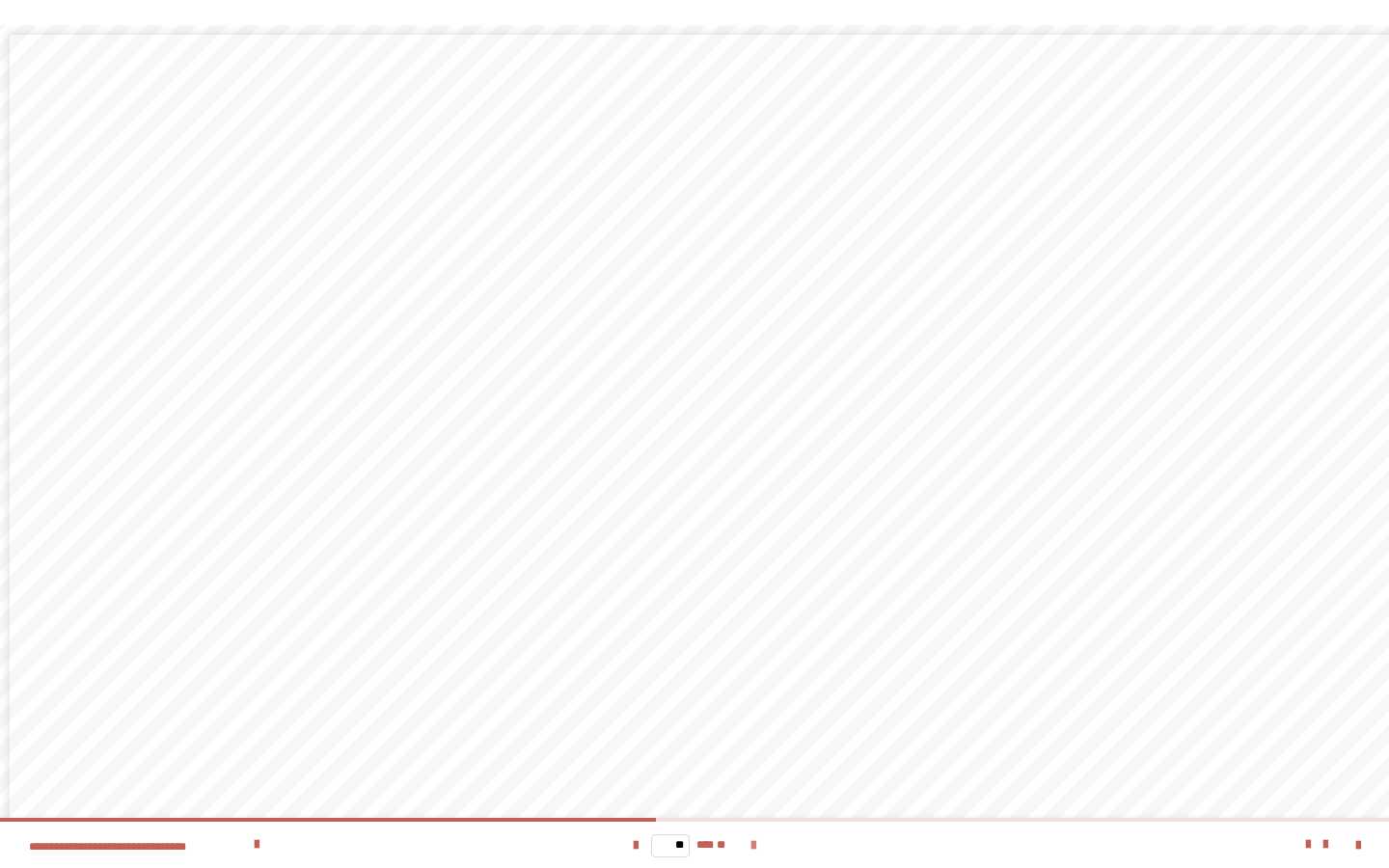 click at bounding box center [753, 845] 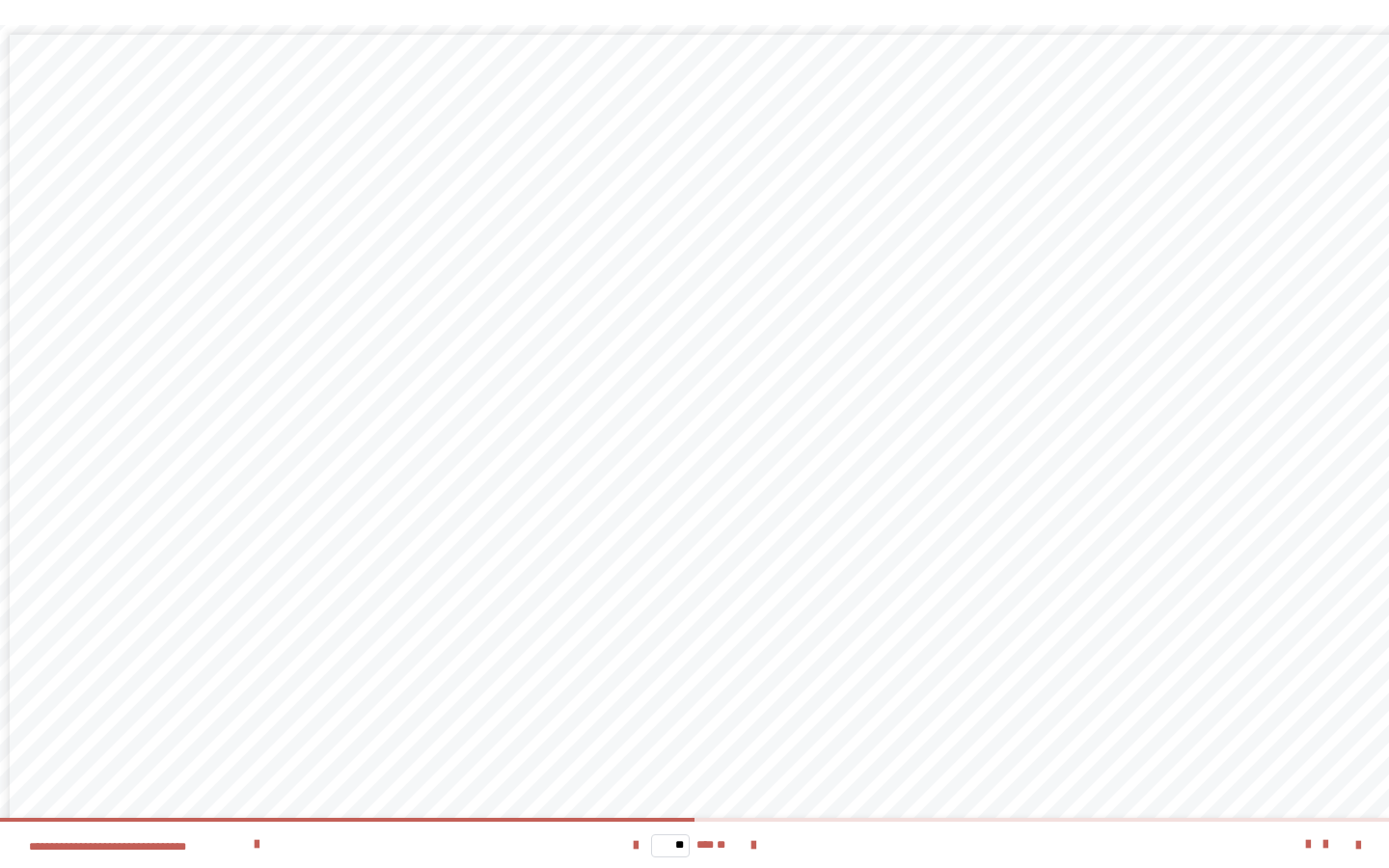 click on "** *** **" at bounding box center (694, 845) 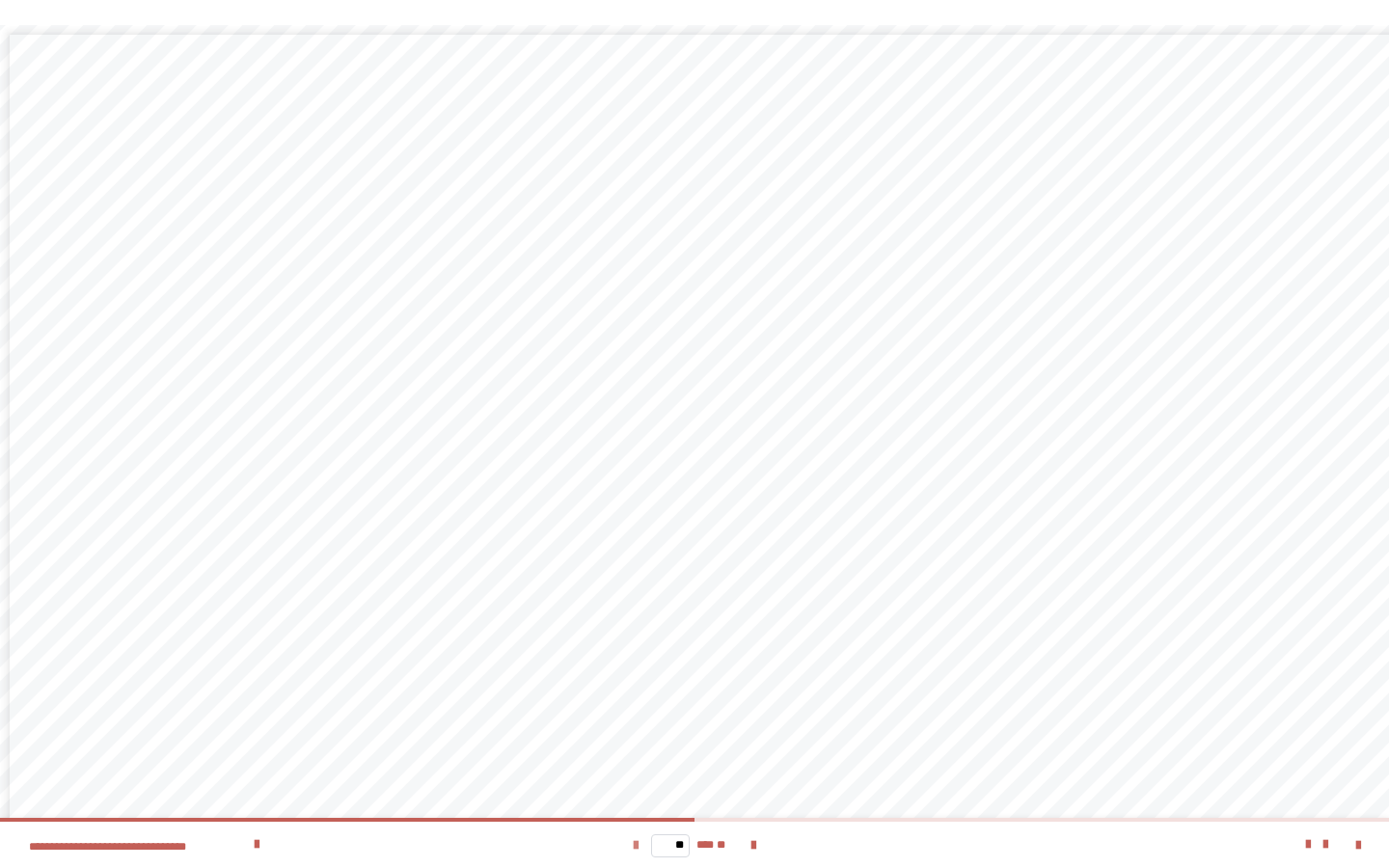 click at bounding box center [636, 846] 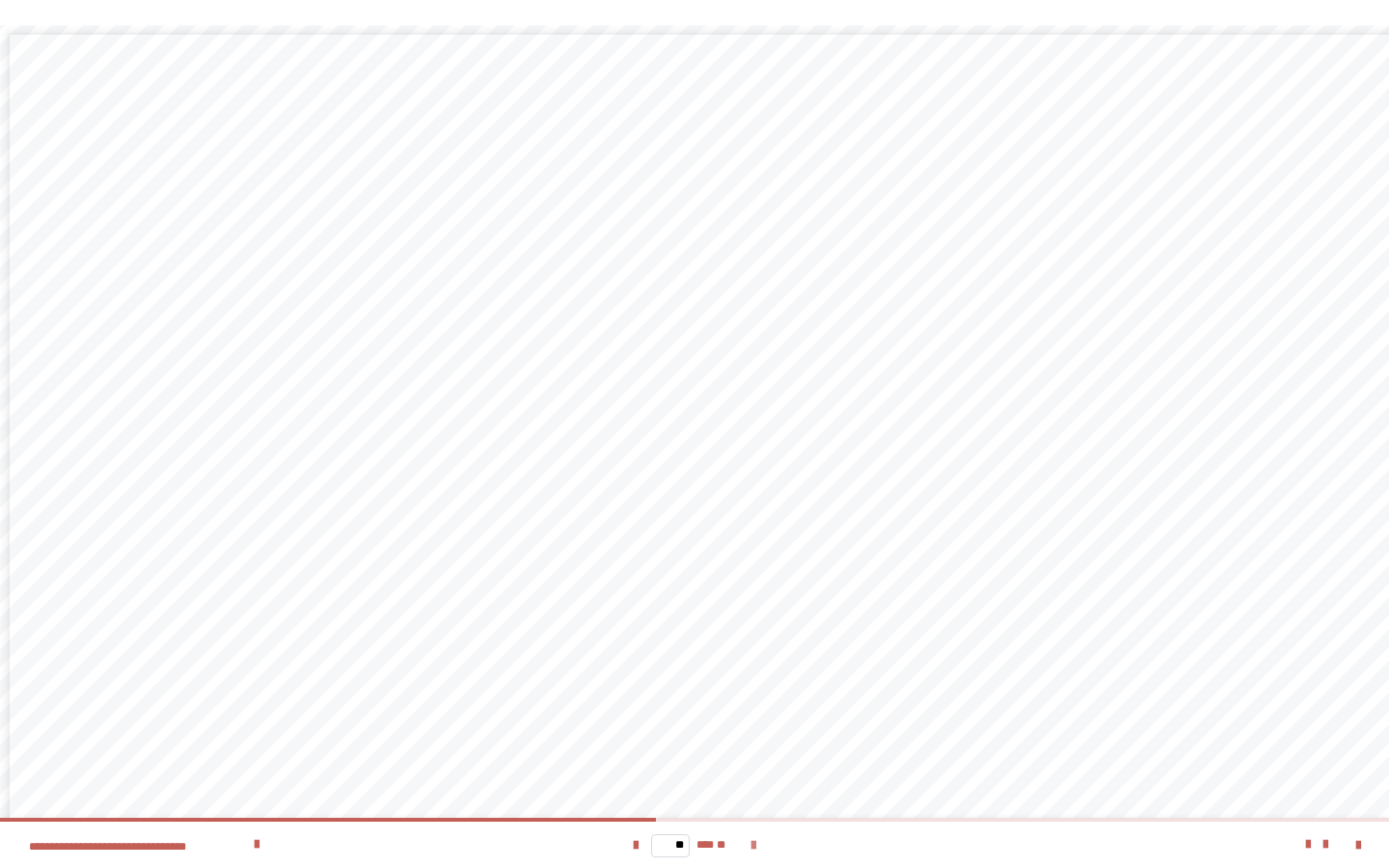 click at bounding box center (753, 846) 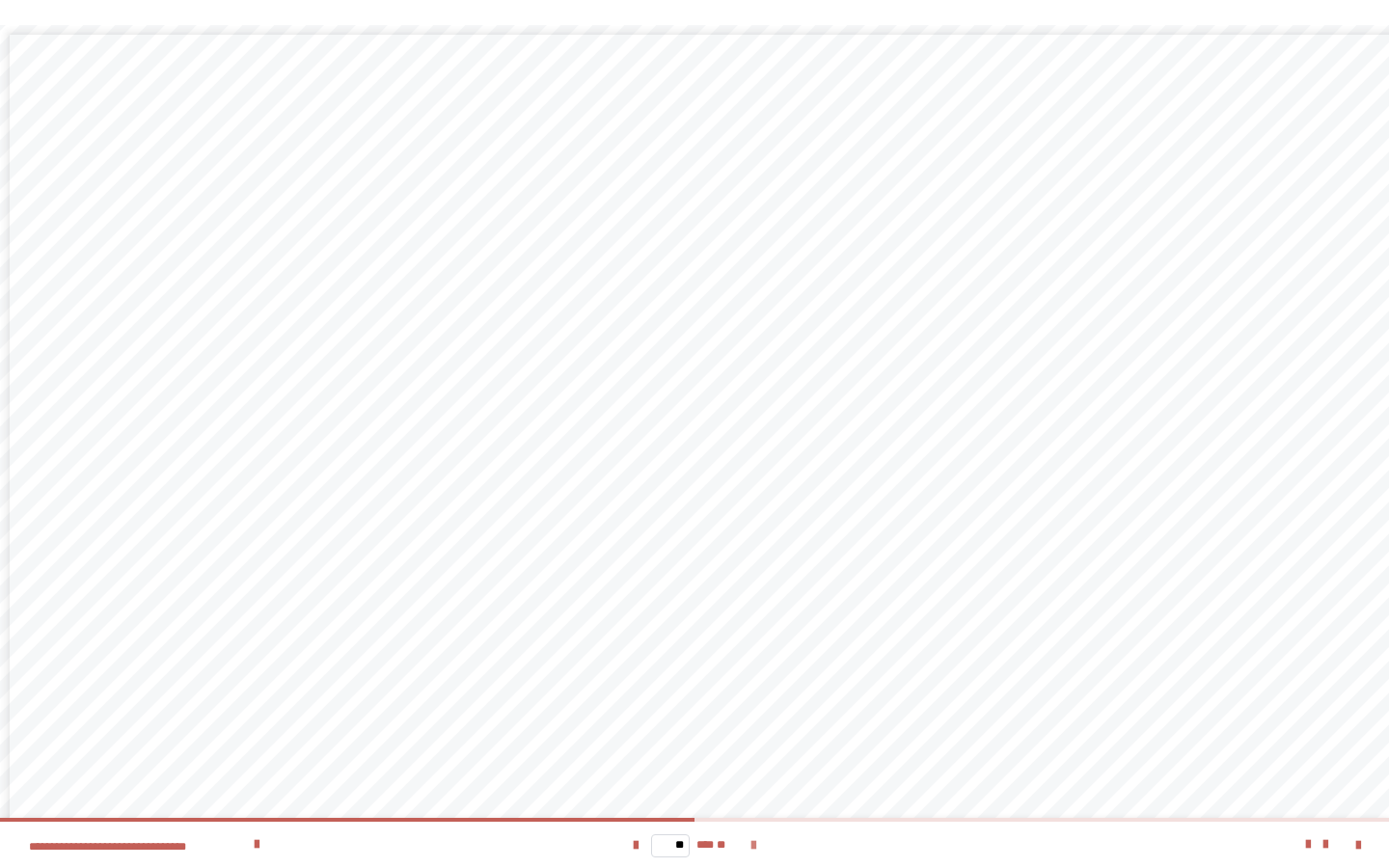 click at bounding box center [753, 846] 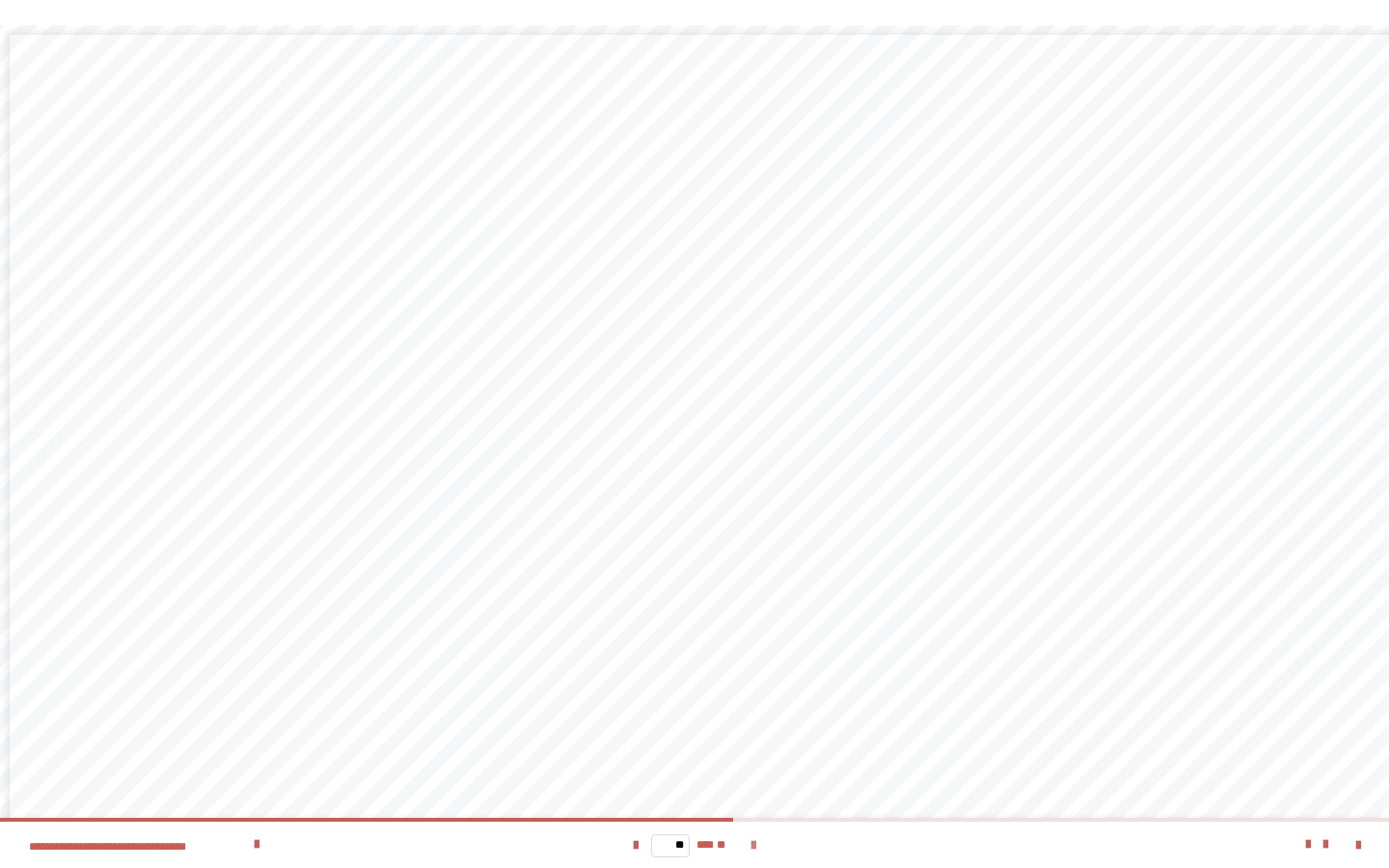 click at bounding box center (753, 846) 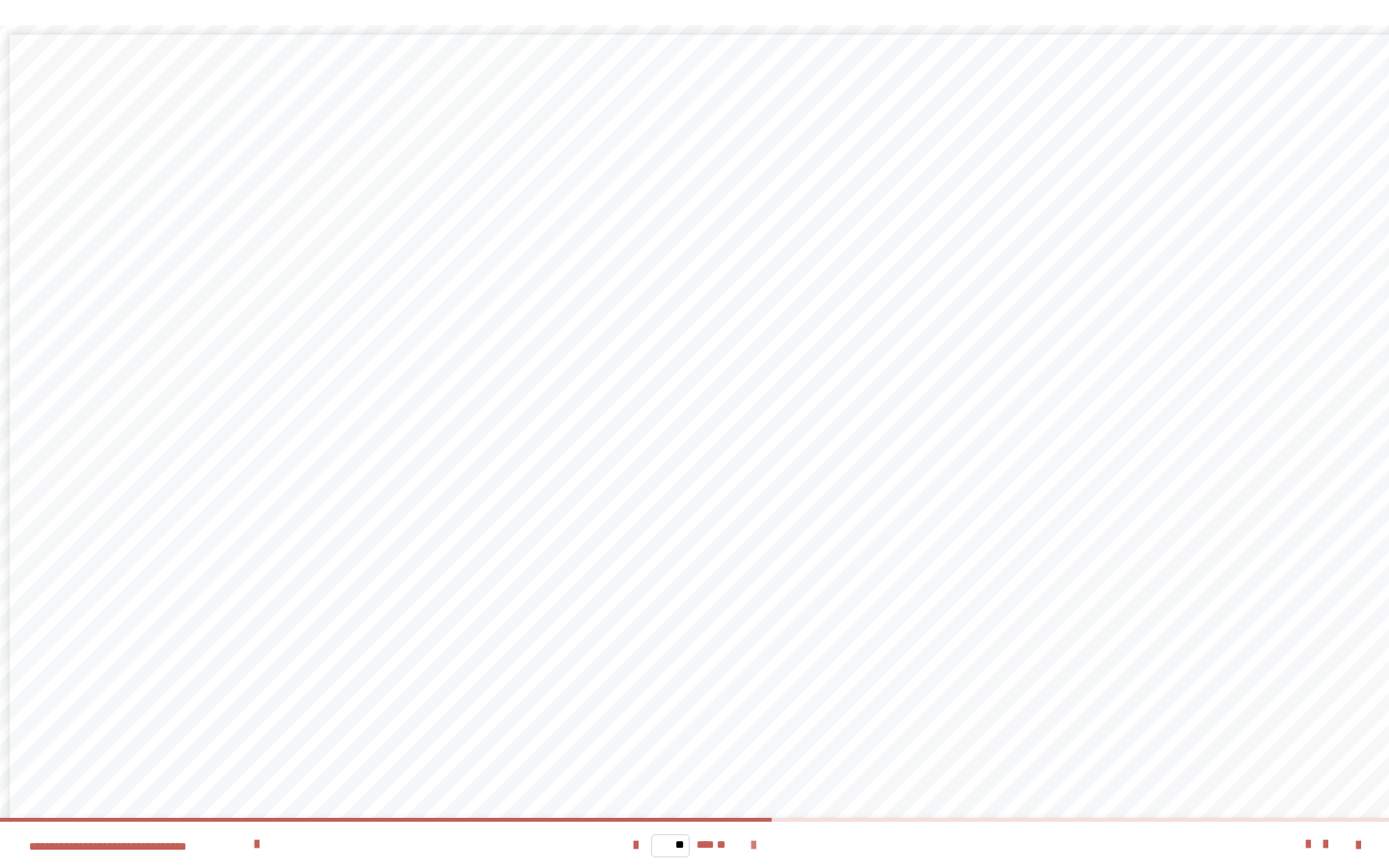 click at bounding box center (753, 846) 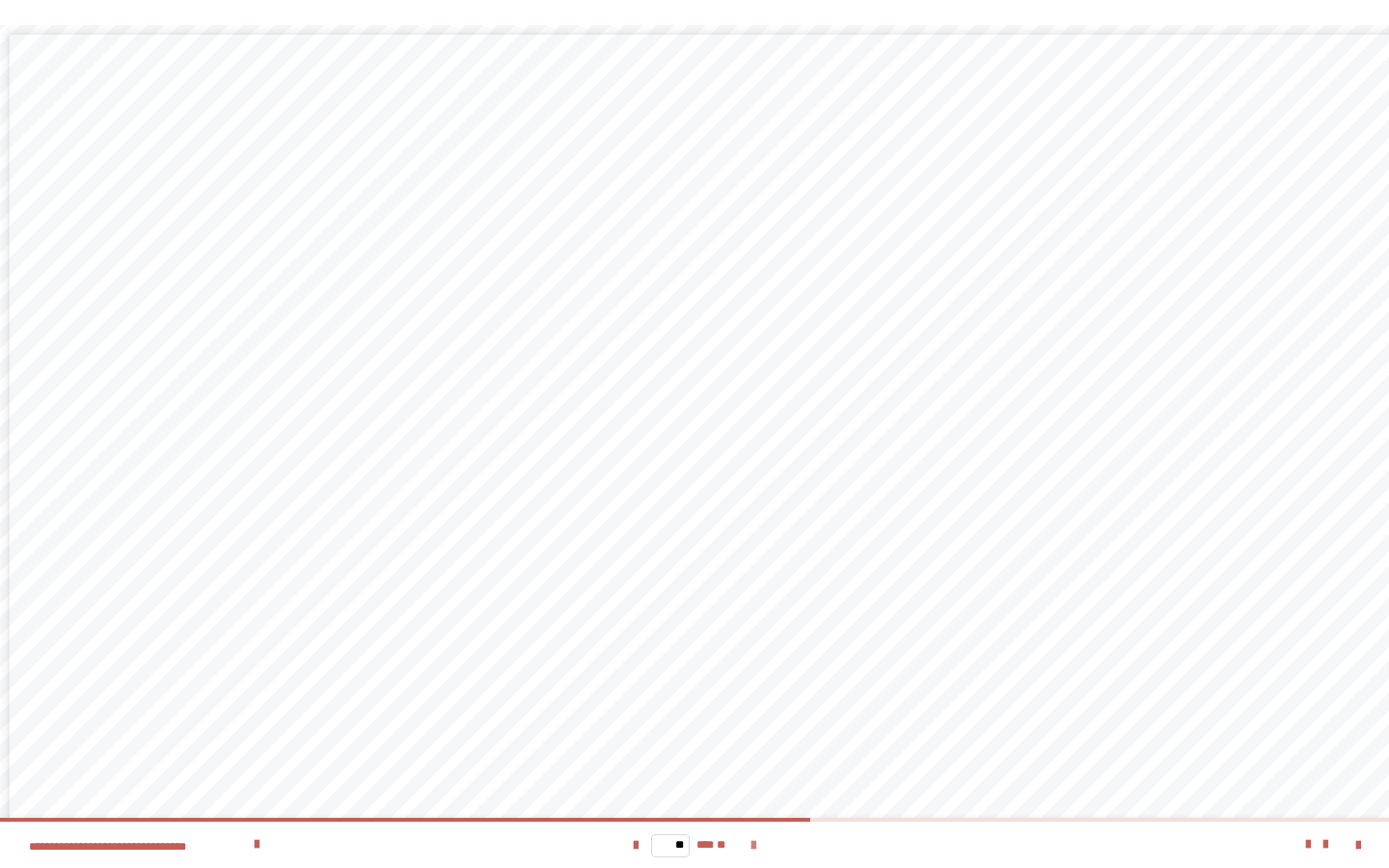 click at bounding box center [753, 846] 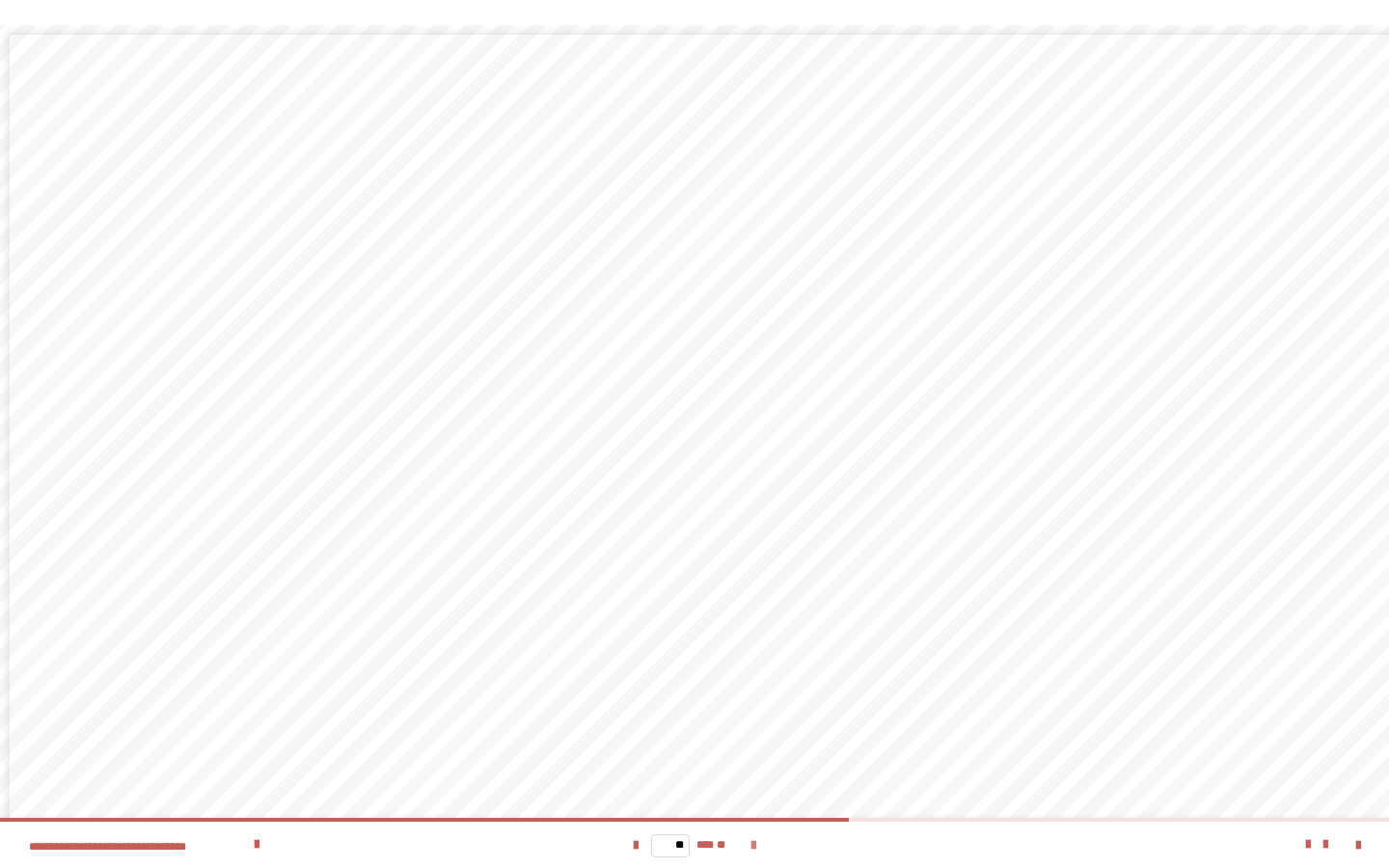 click at bounding box center (753, 846) 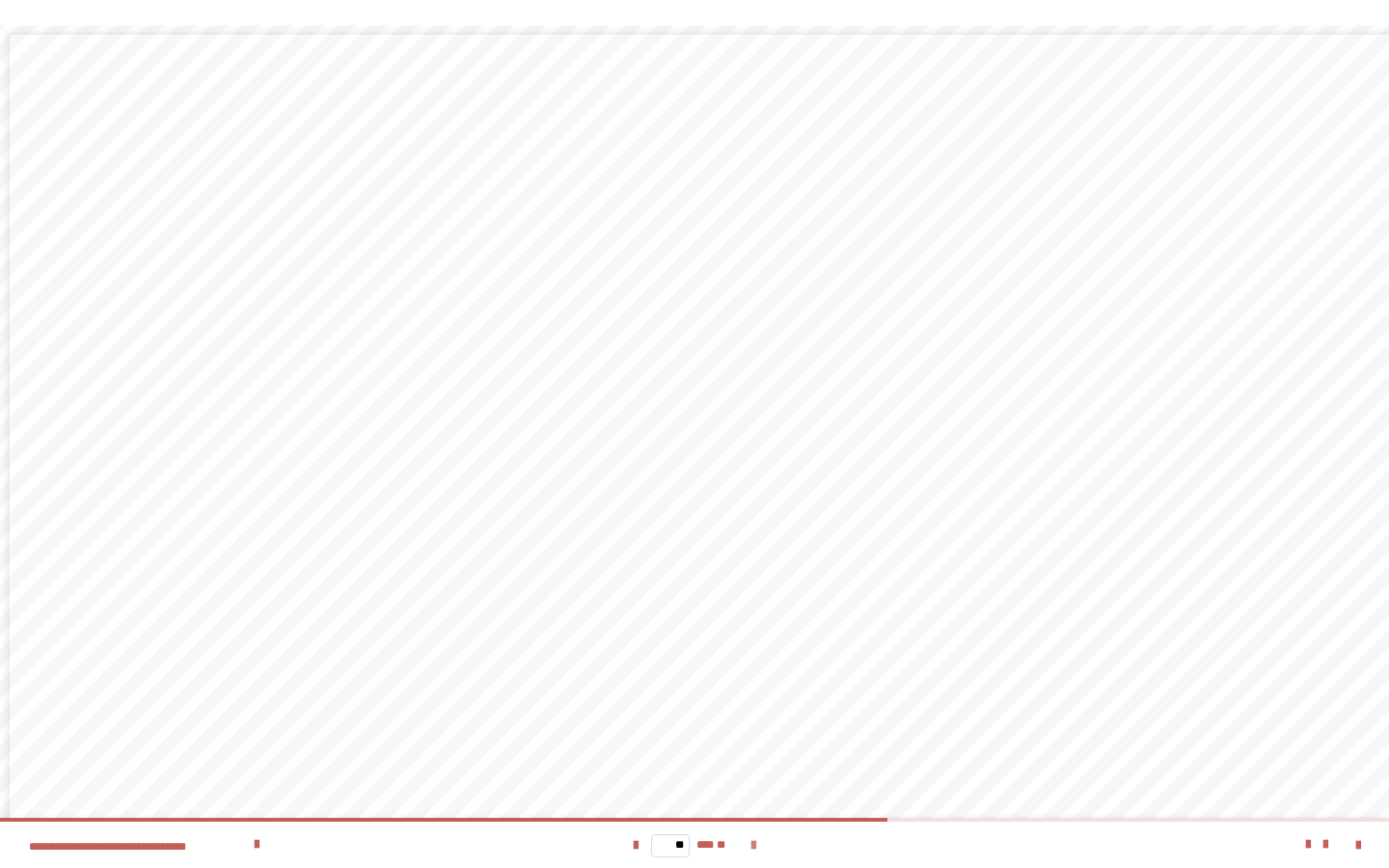 click at bounding box center [753, 846] 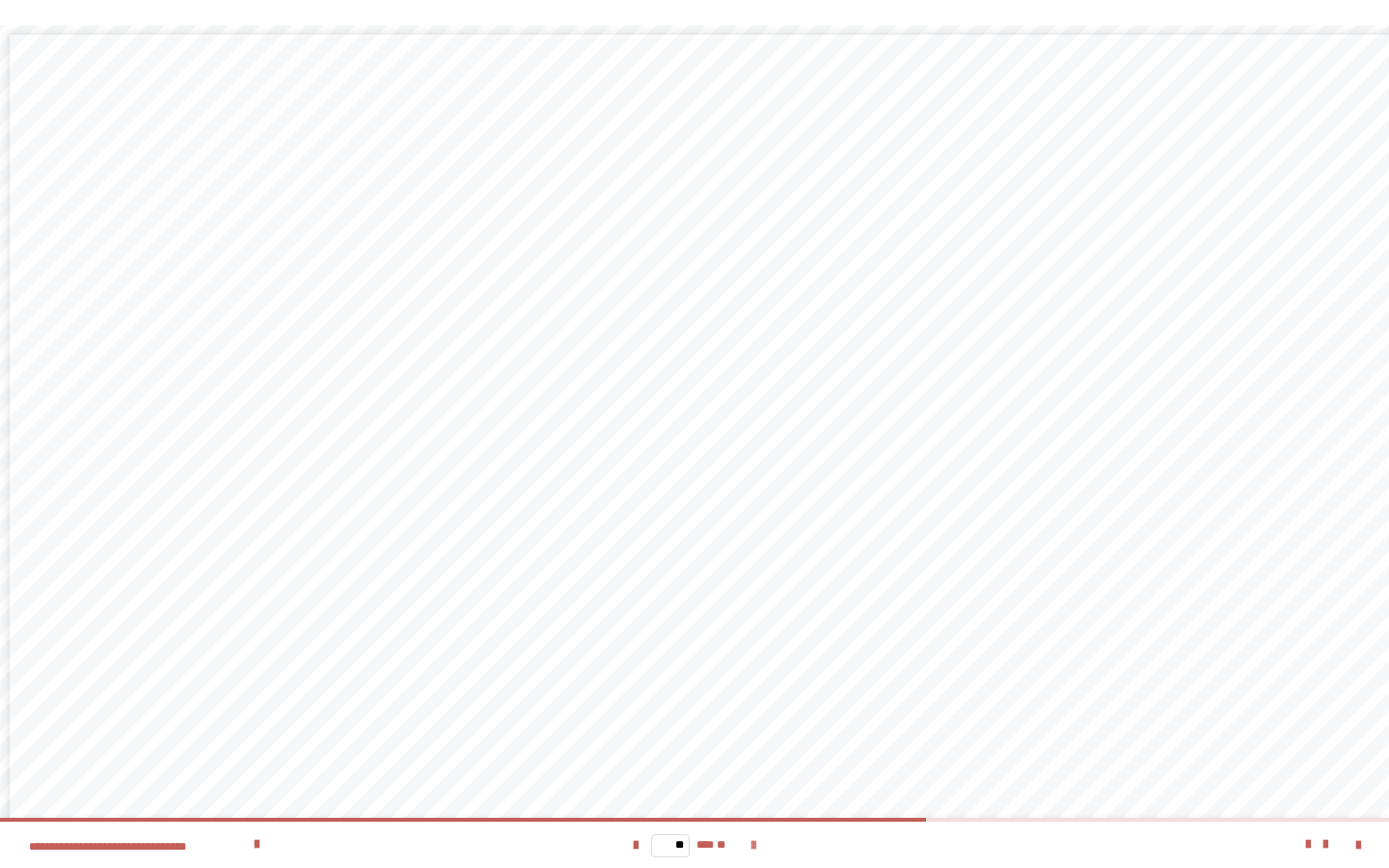 click at bounding box center [753, 846] 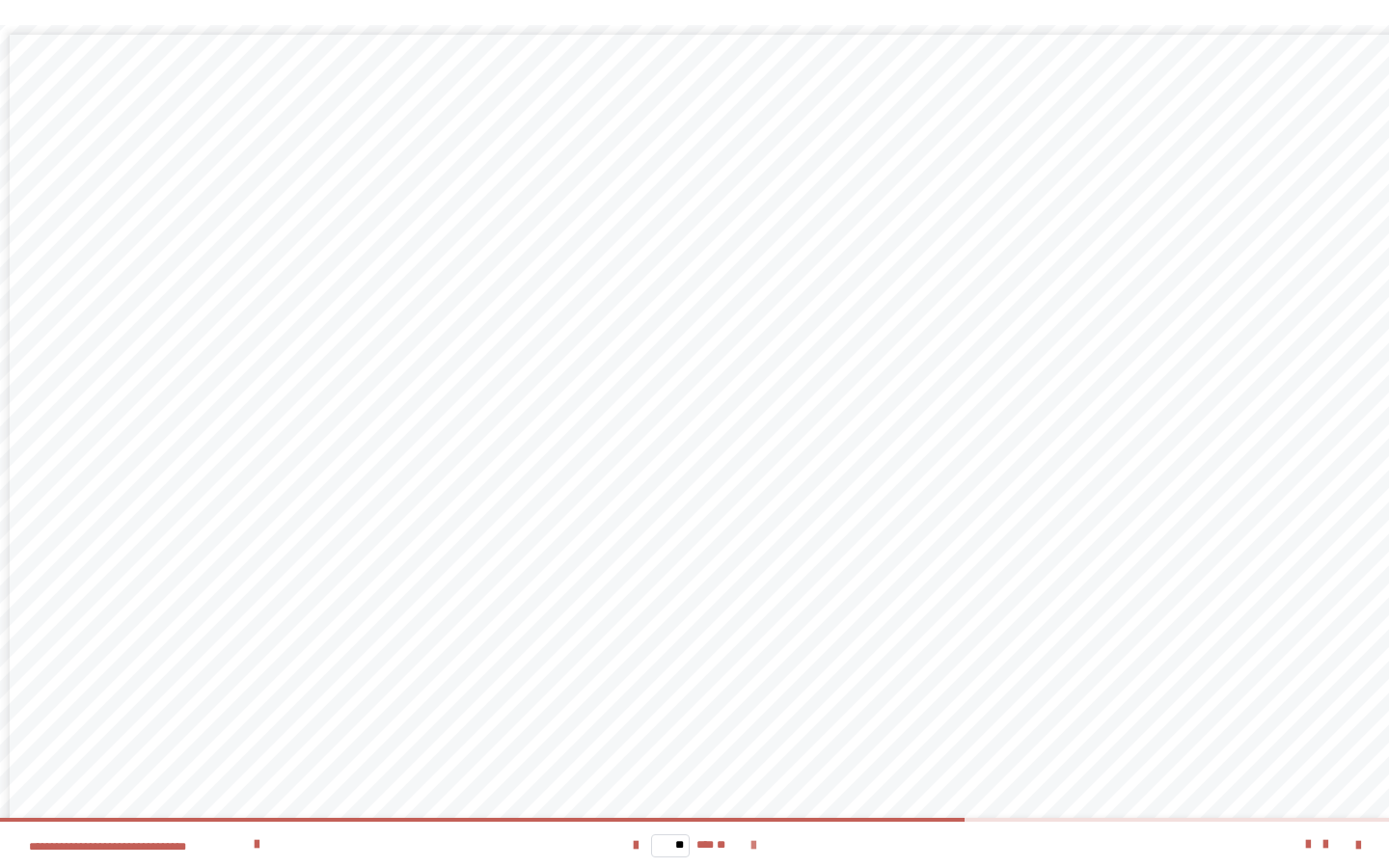 click at bounding box center [753, 845] 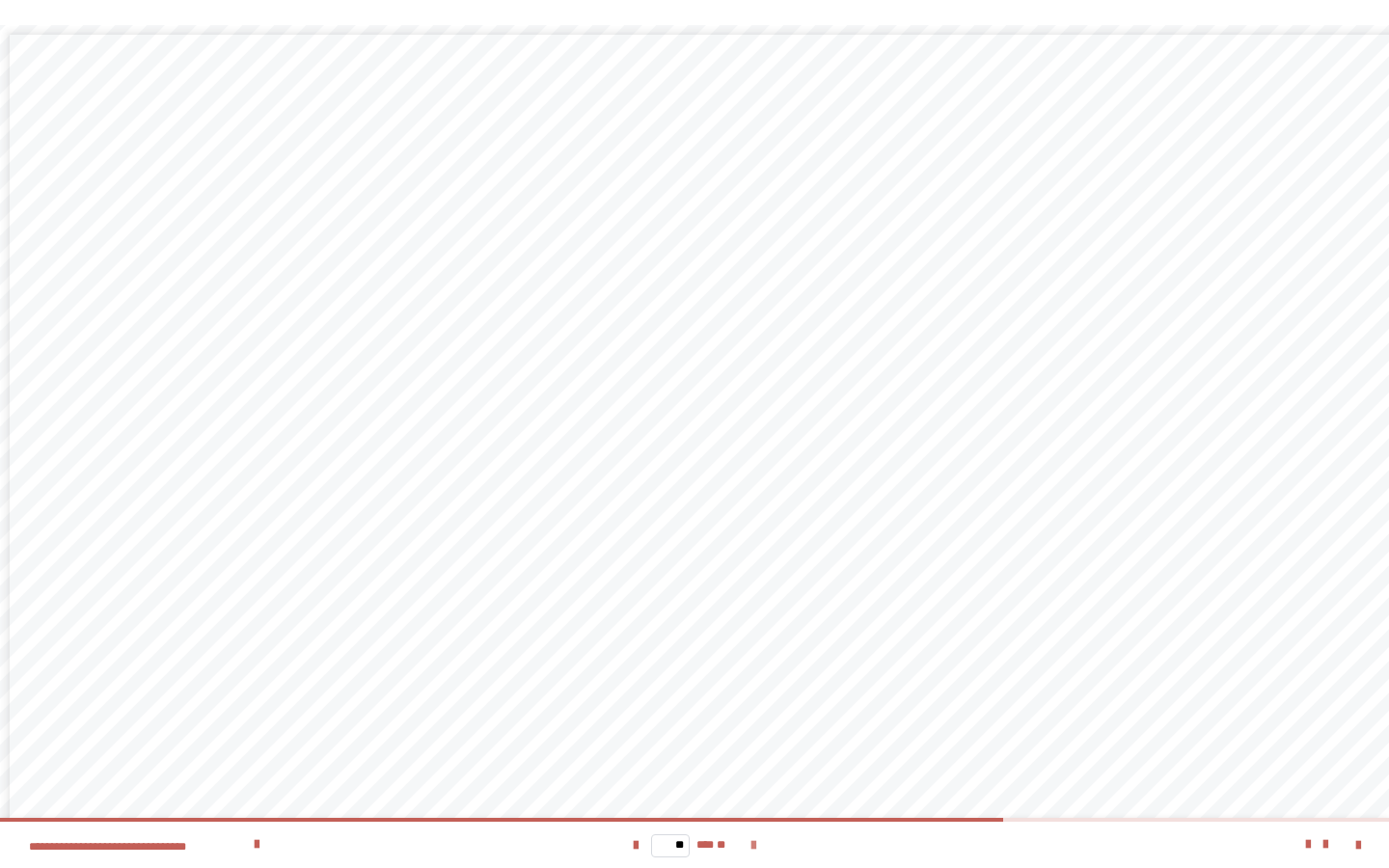 click at bounding box center (753, 845) 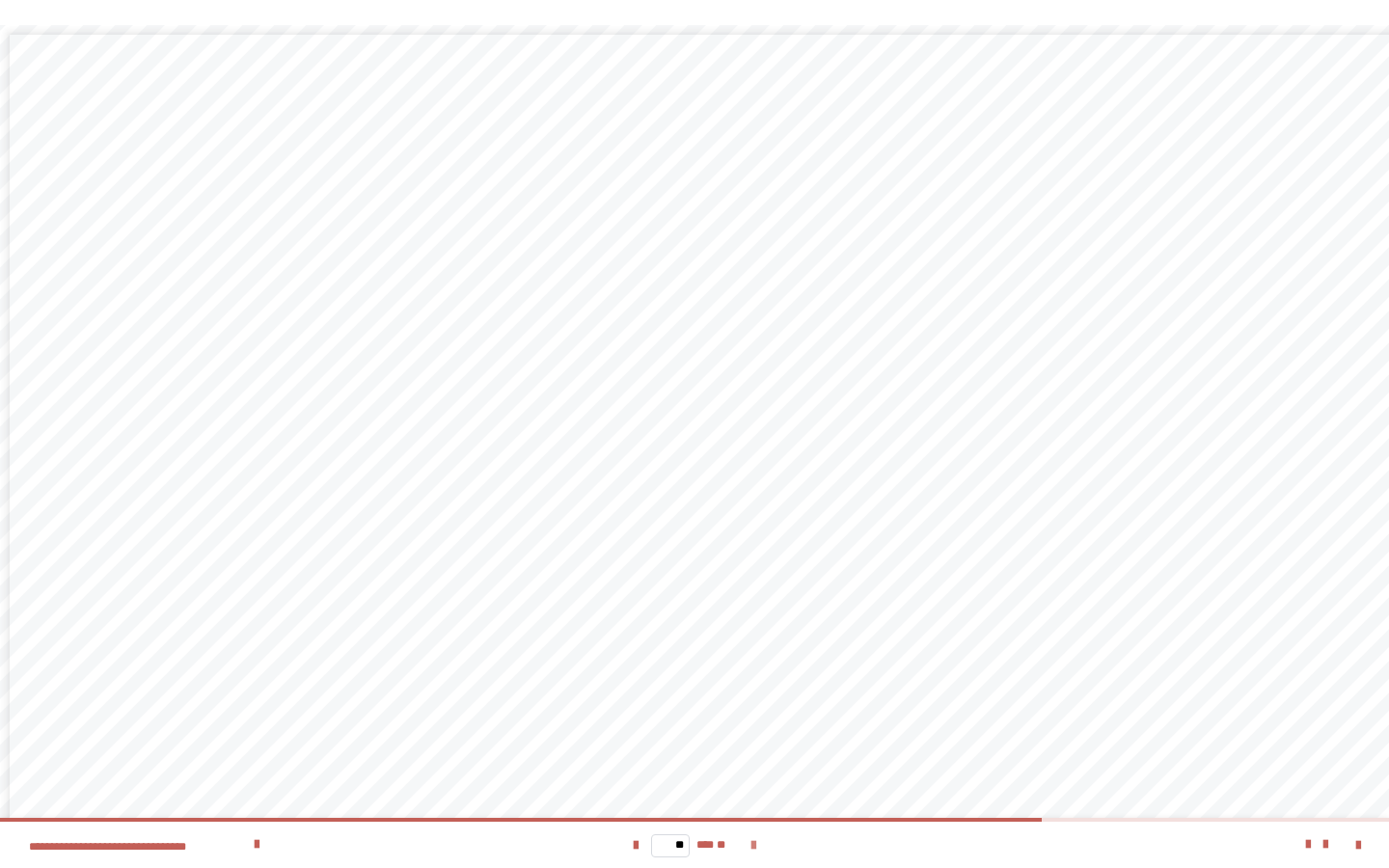click at bounding box center (753, 845) 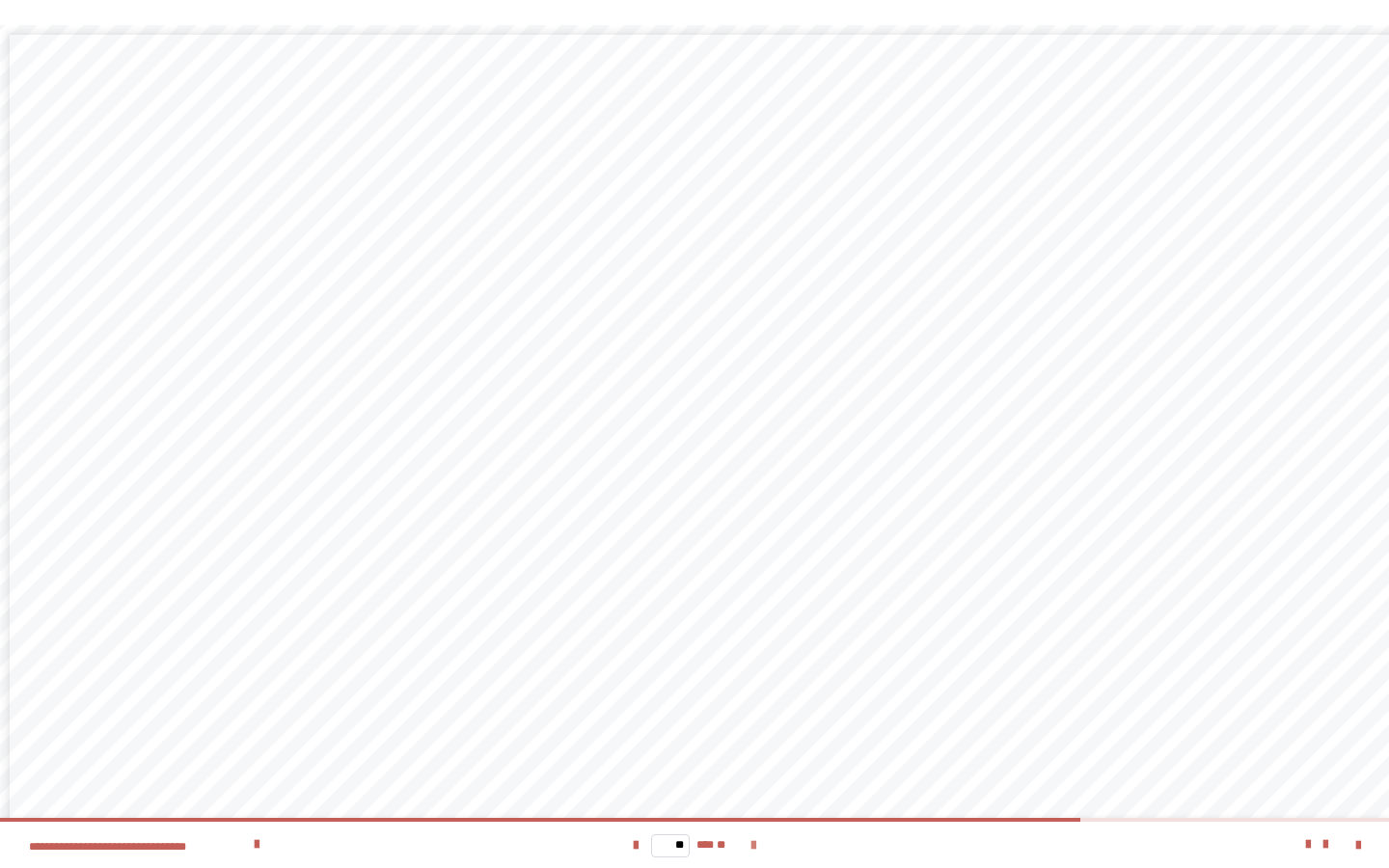 click at bounding box center (753, 845) 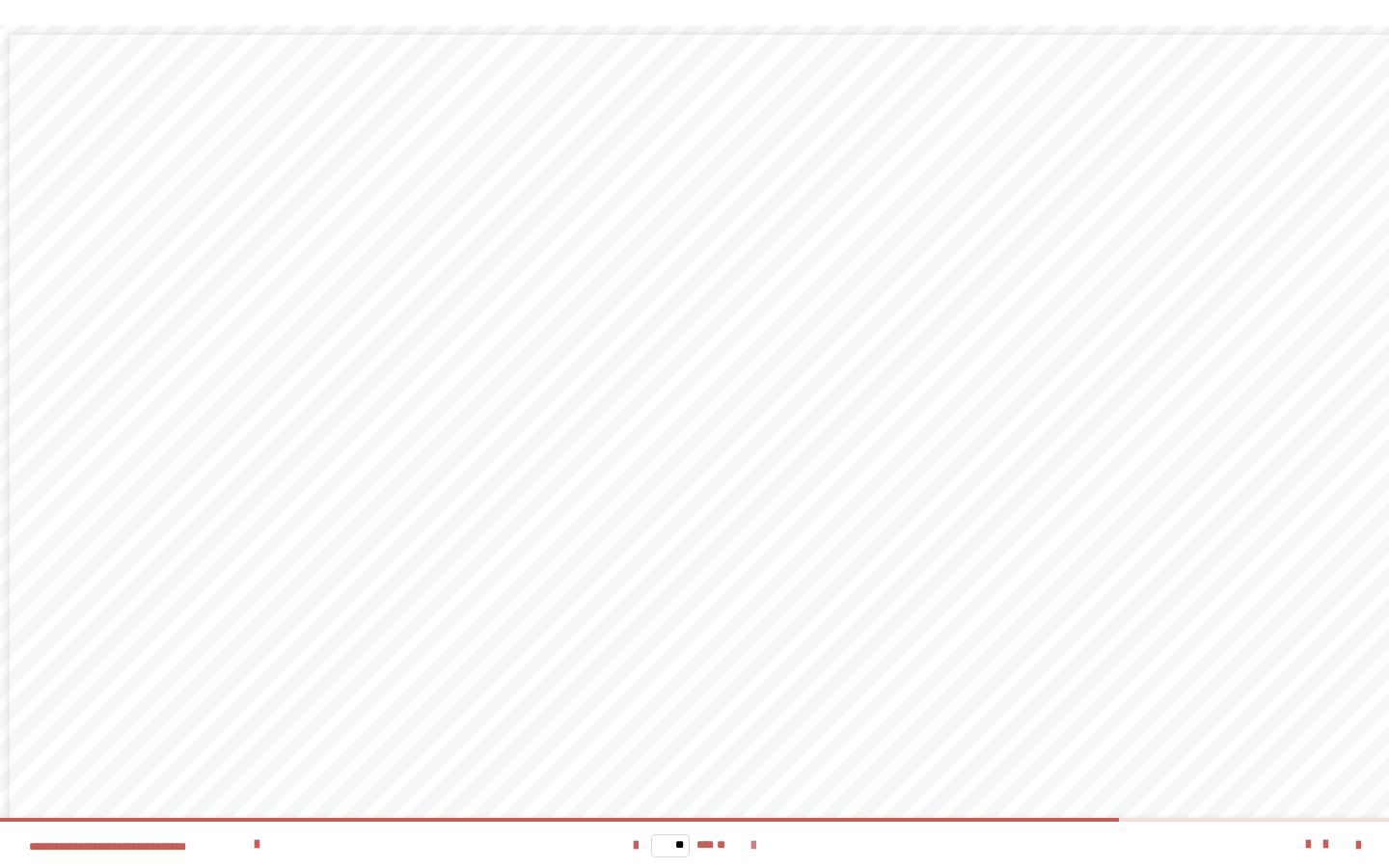 click at bounding box center (753, 845) 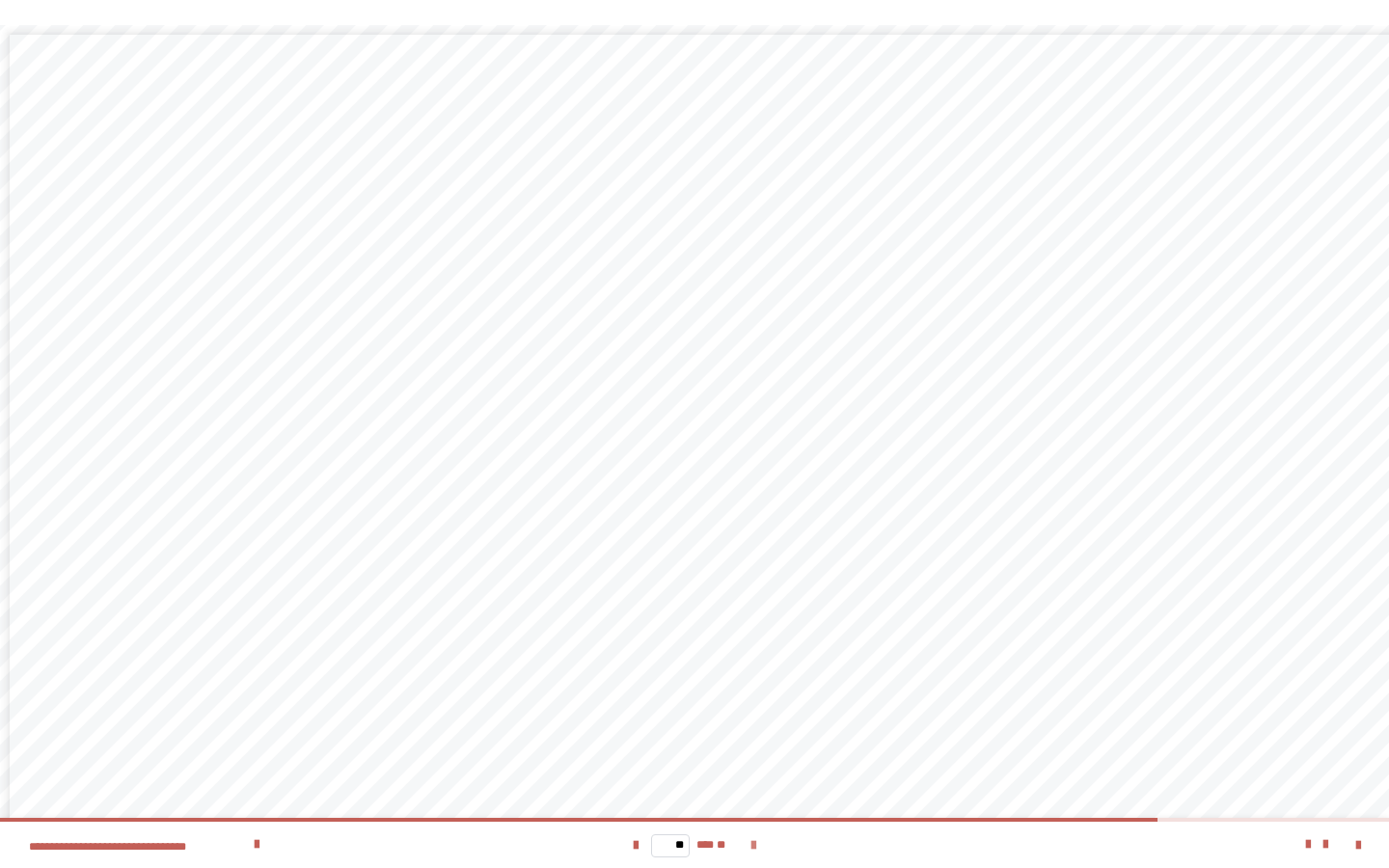 click at bounding box center [753, 845] 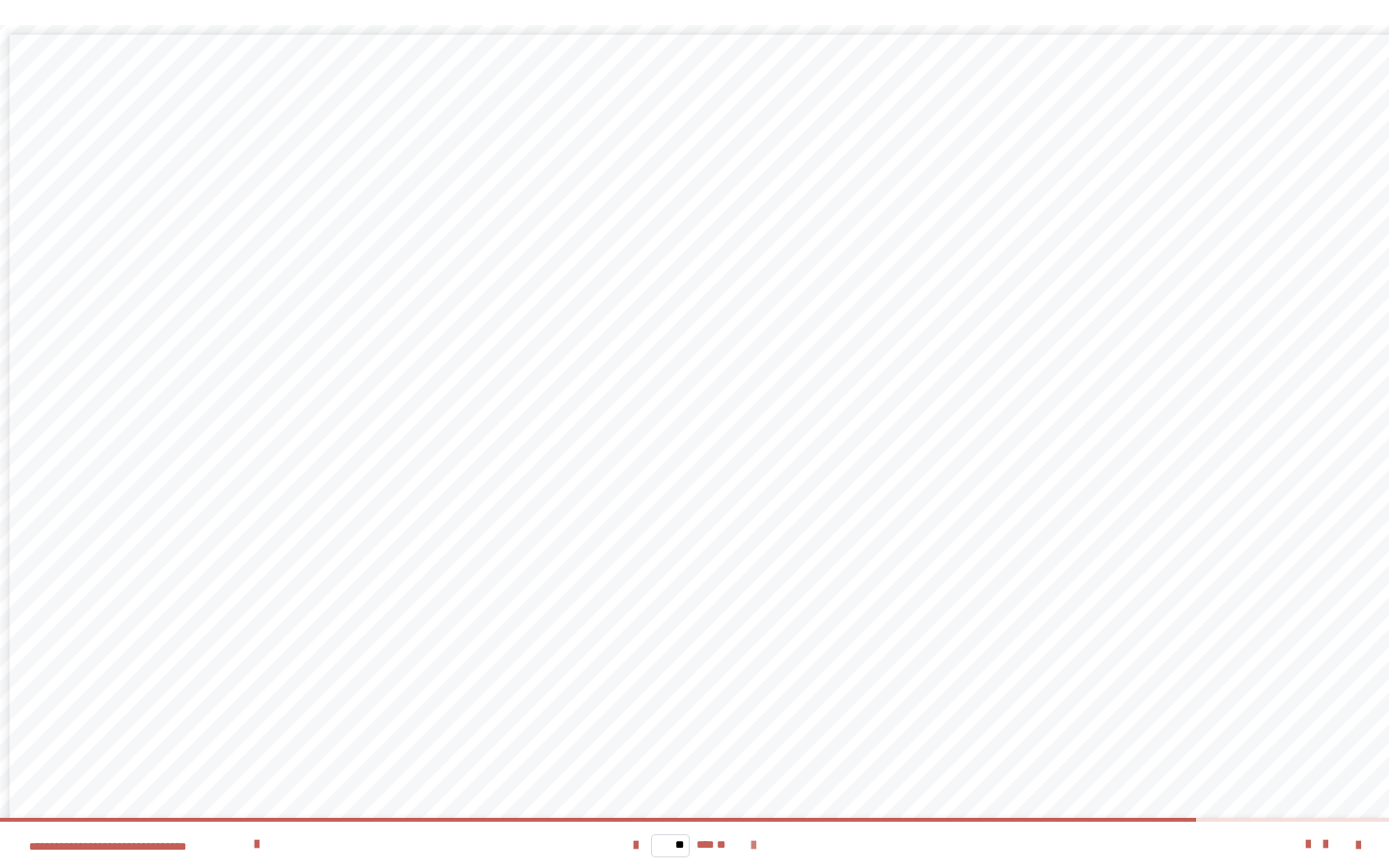 click at bounding box center (753, 845) 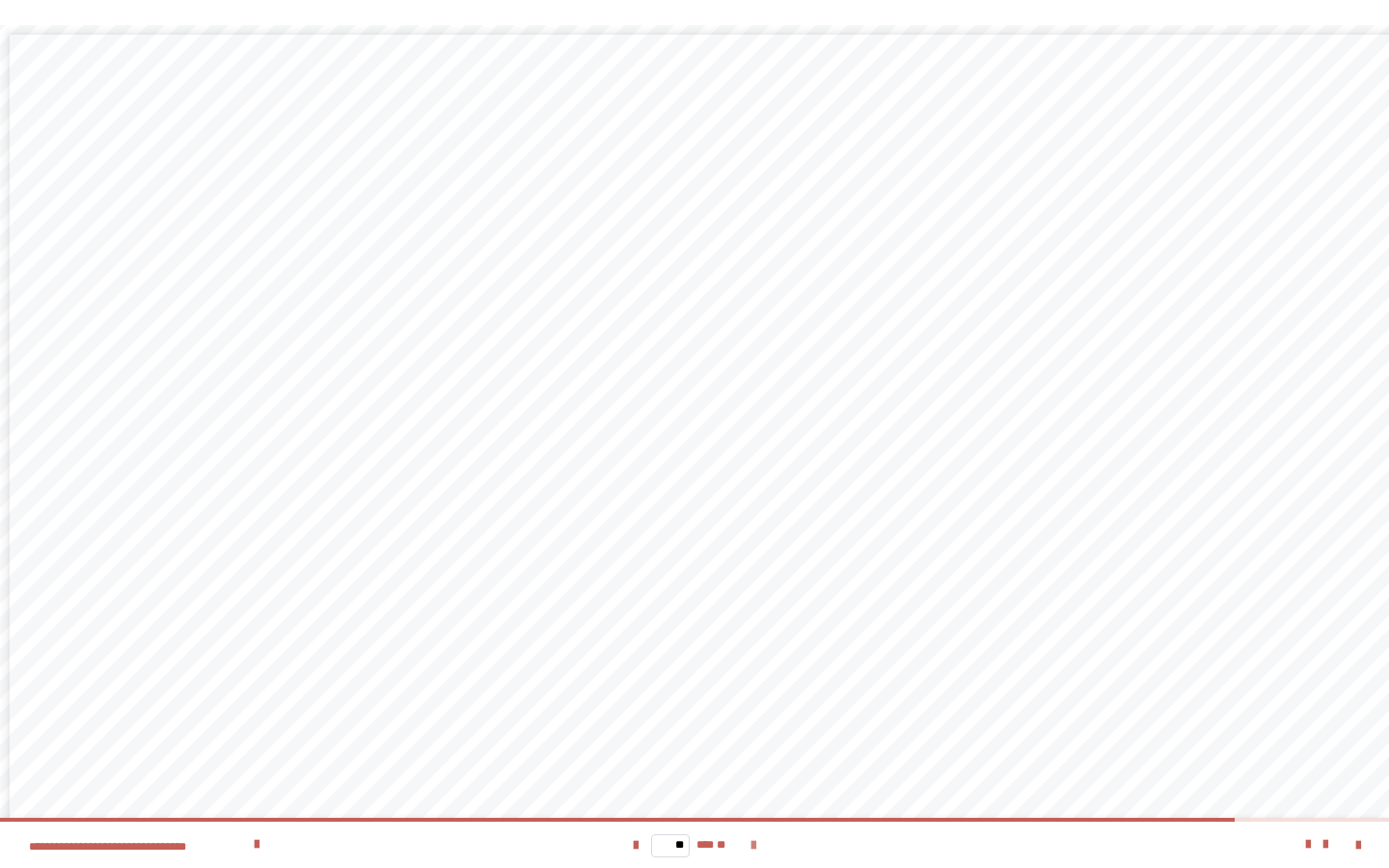 click at bounding box center [753, 845] 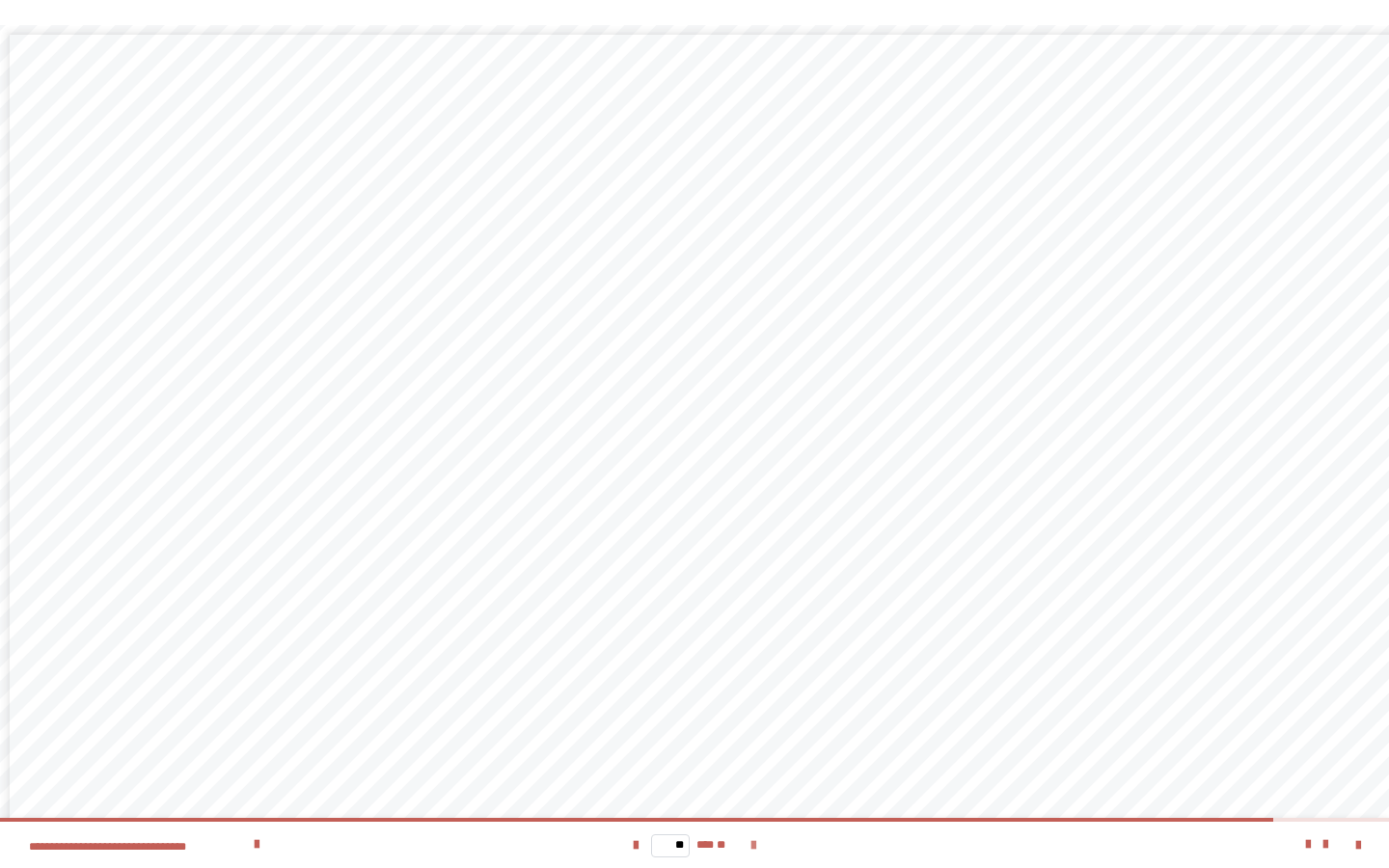 click at bounding box center (753, 845) 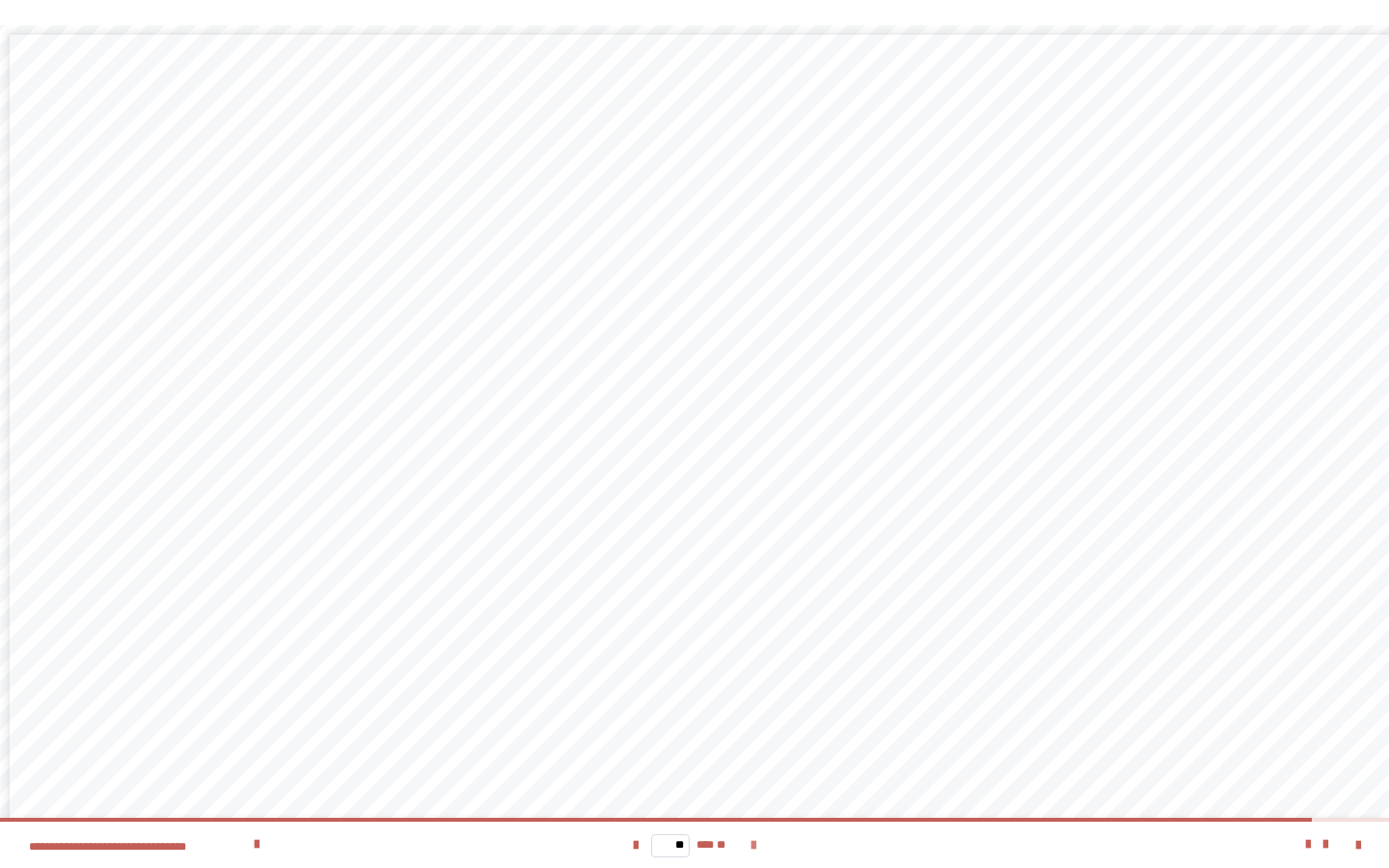 click at bounding box center [753, 845] 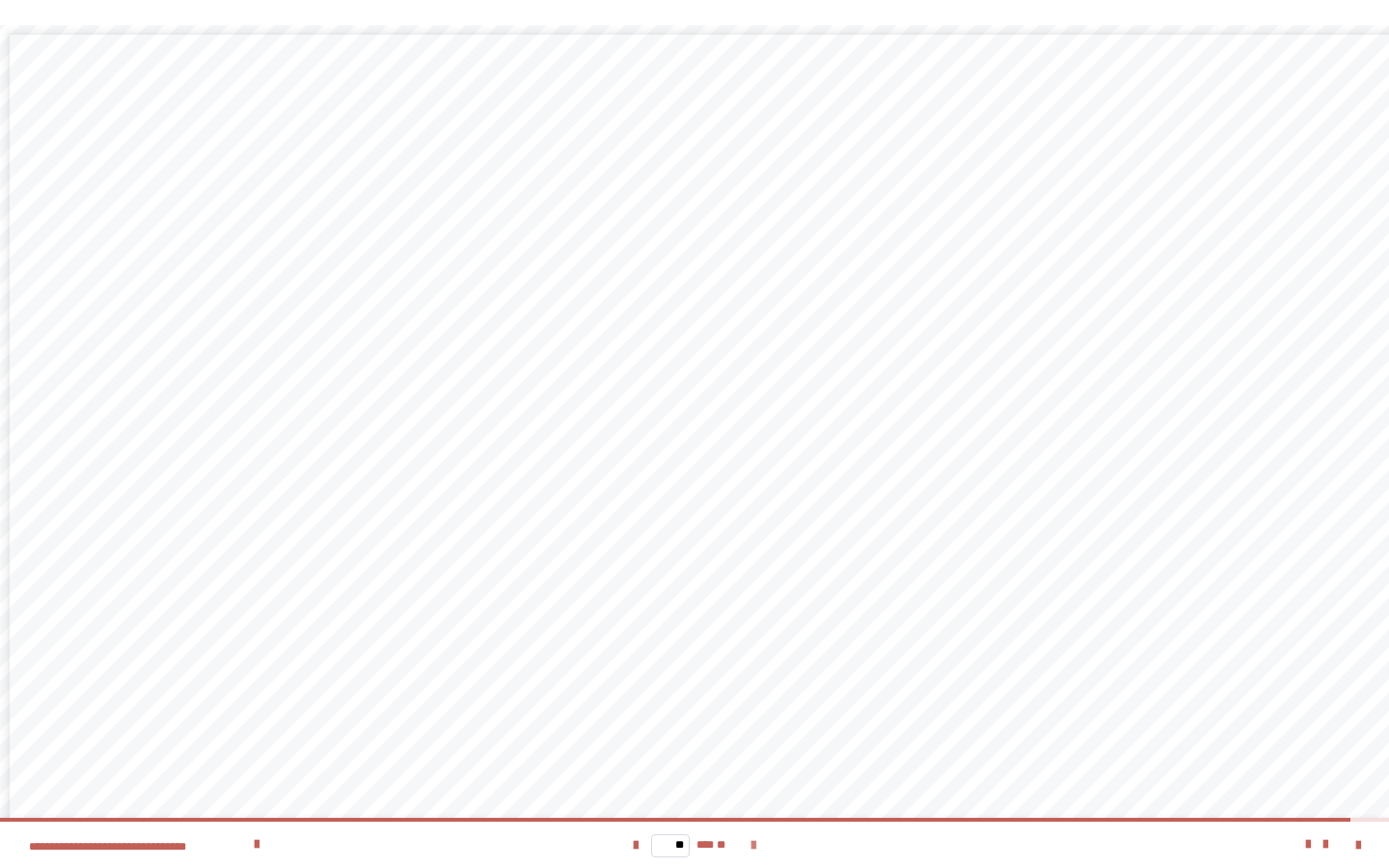 click at bounding box center (753, 845) 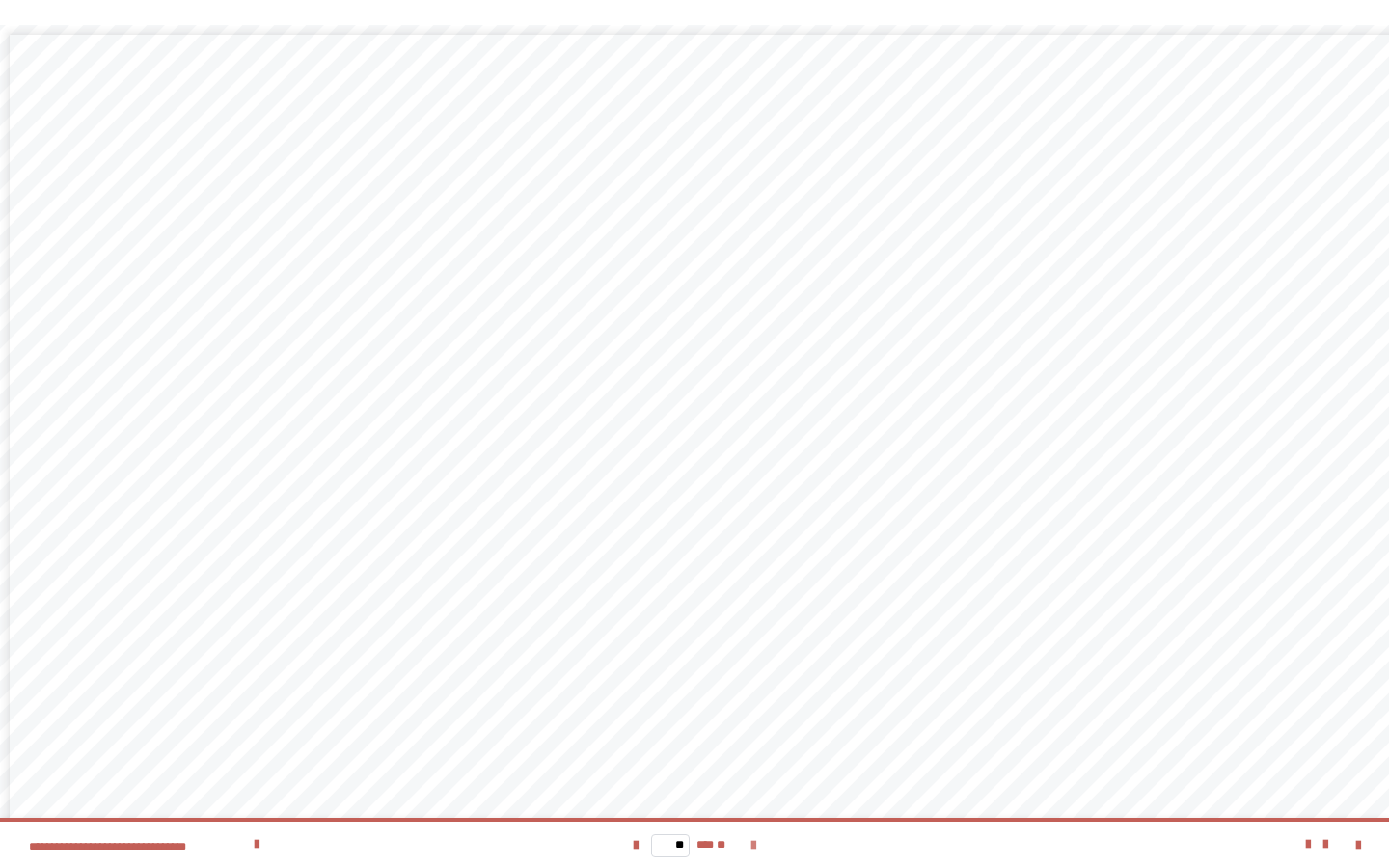 click on "** *** **" at bounding box center (694, 845) 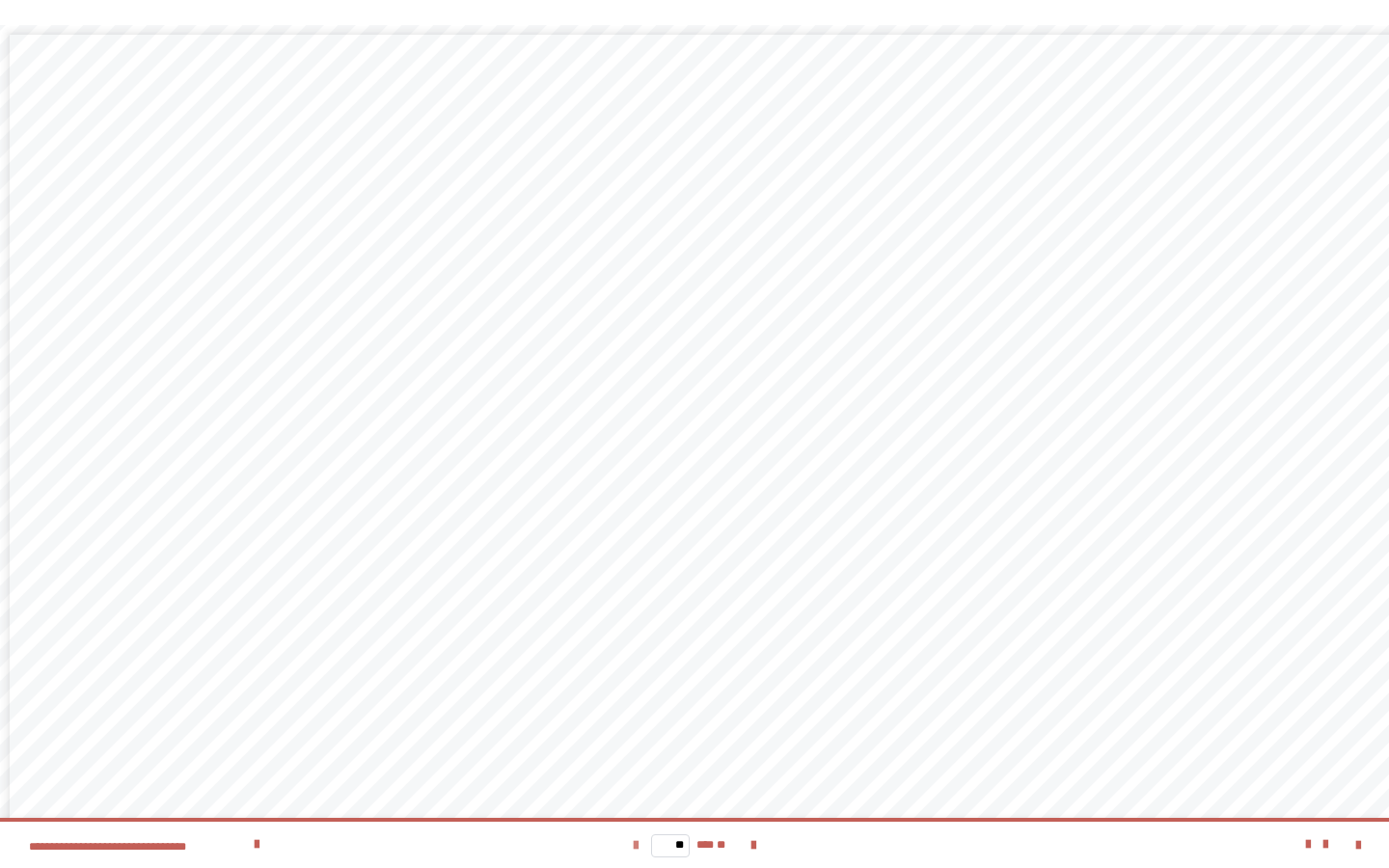 click at bounding box center [636, 846] 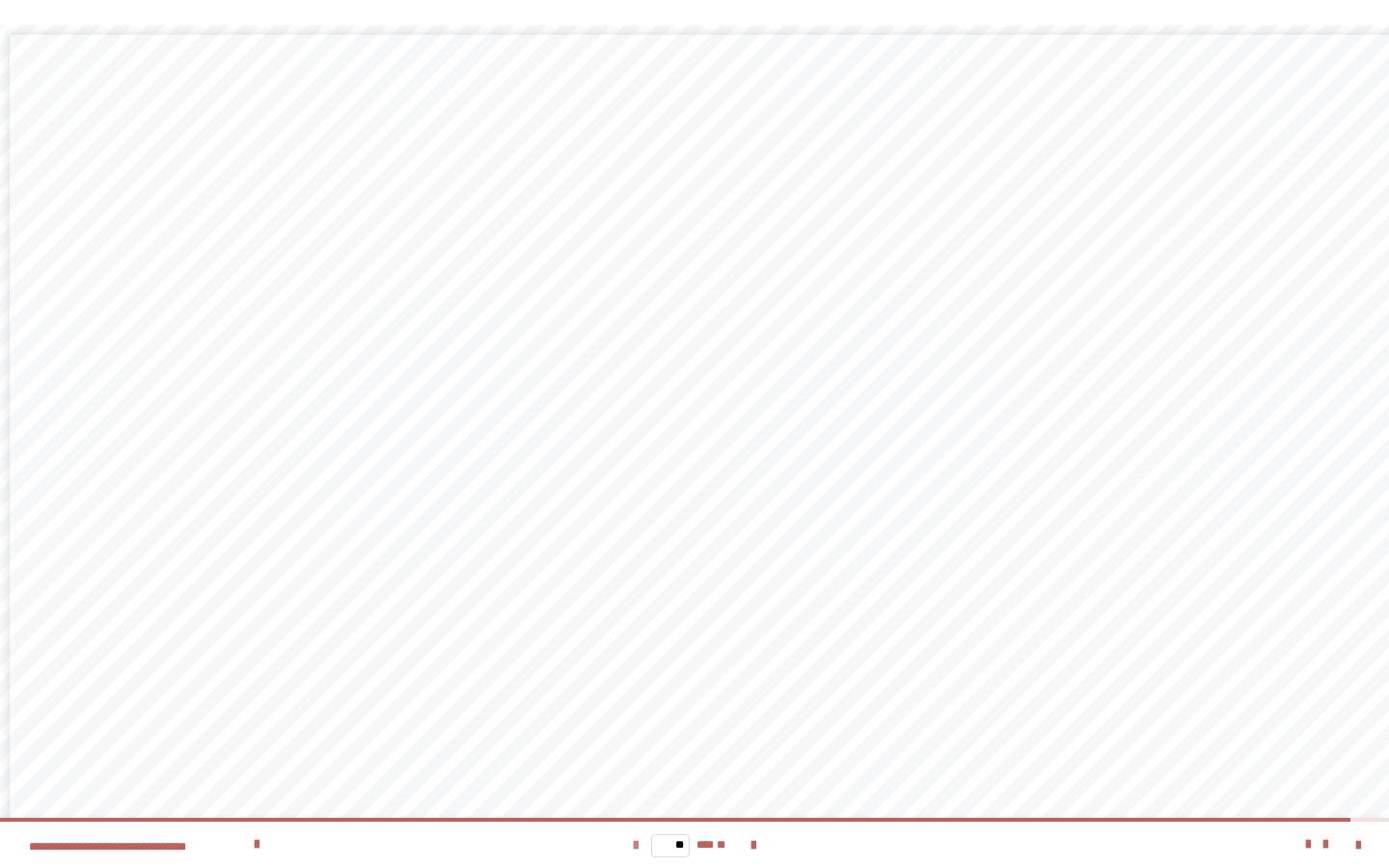 click at bounding box center [636, 846] 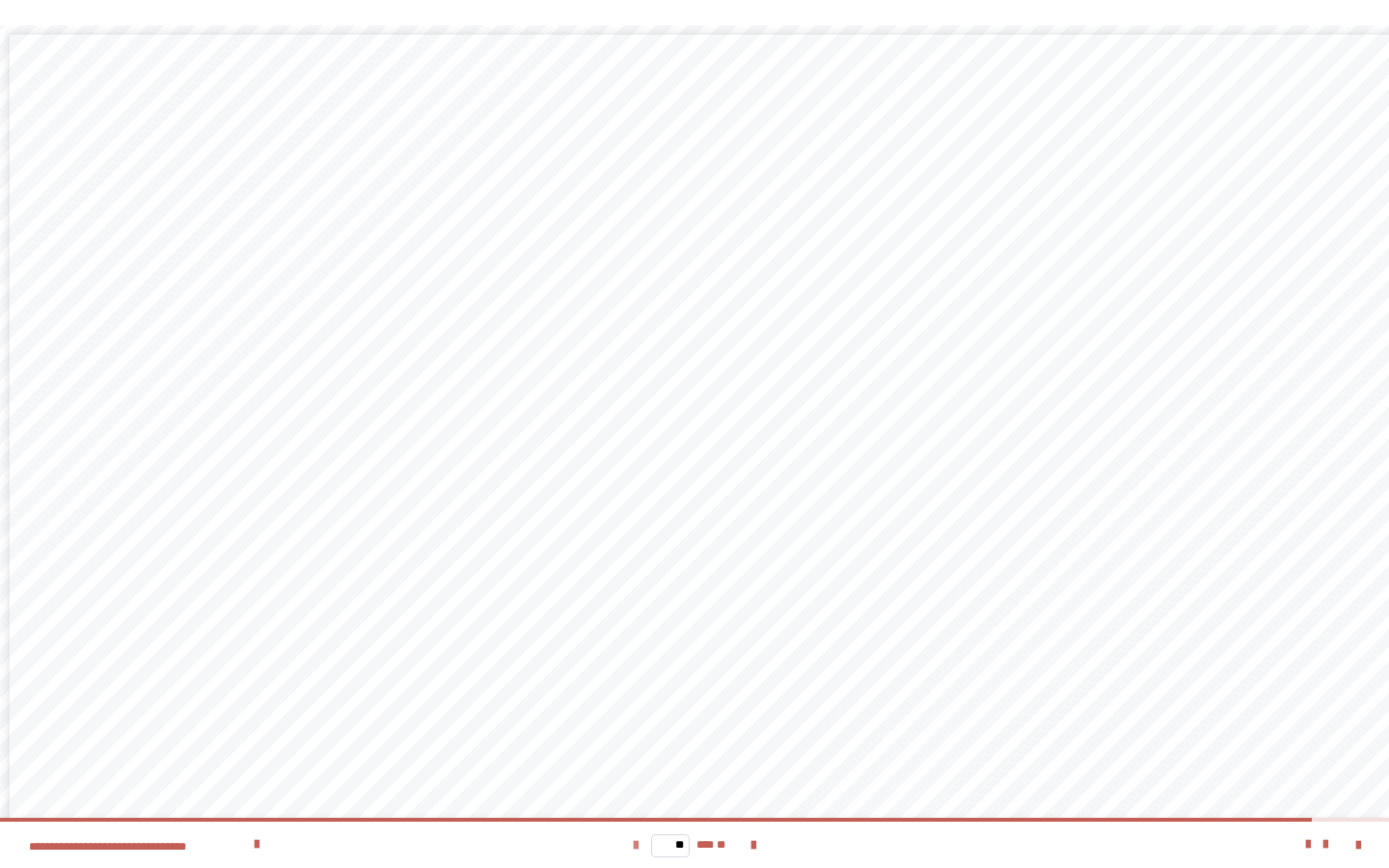 click at bounding box center [636, 846] 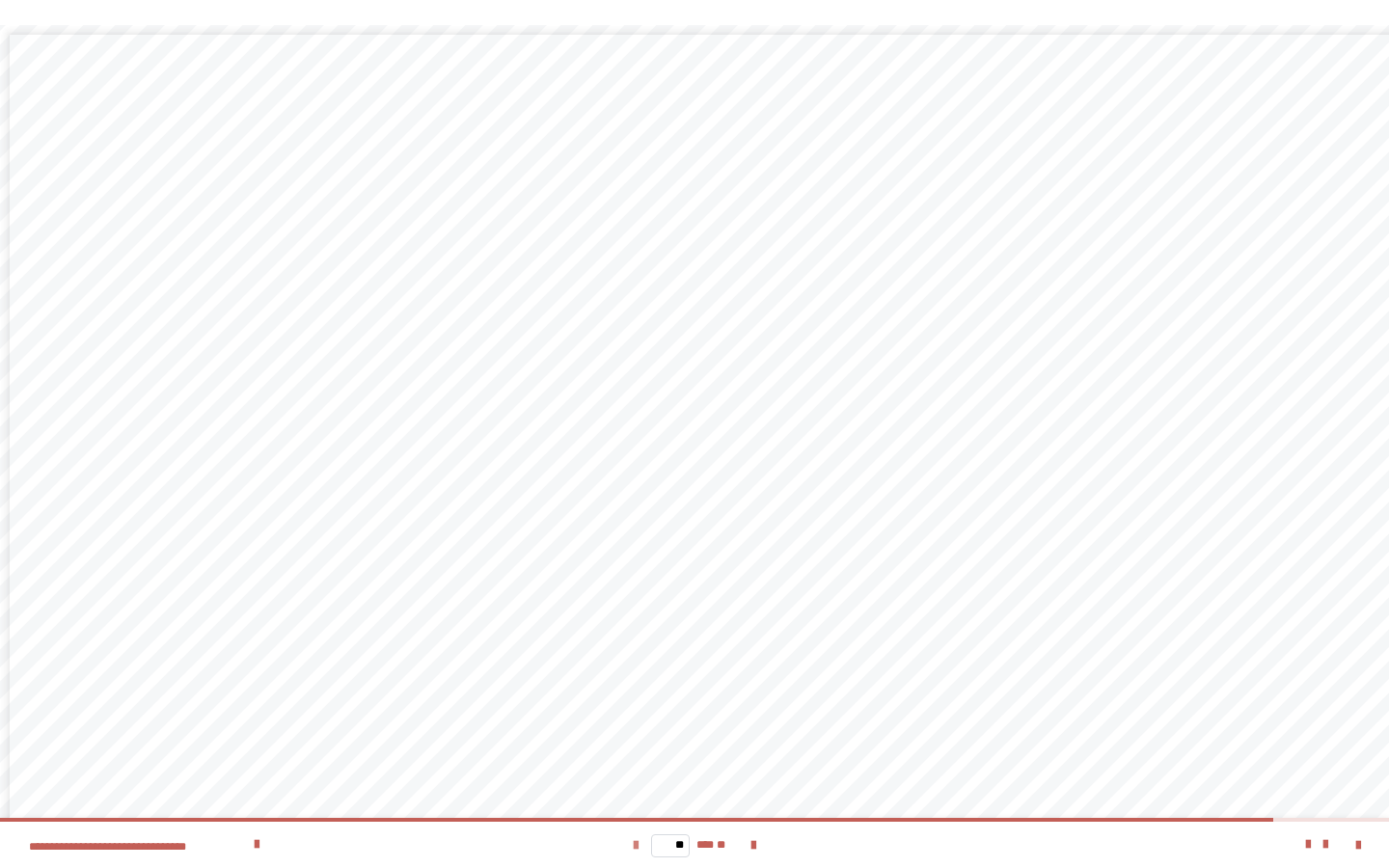 click at bounding box center (636, 846) 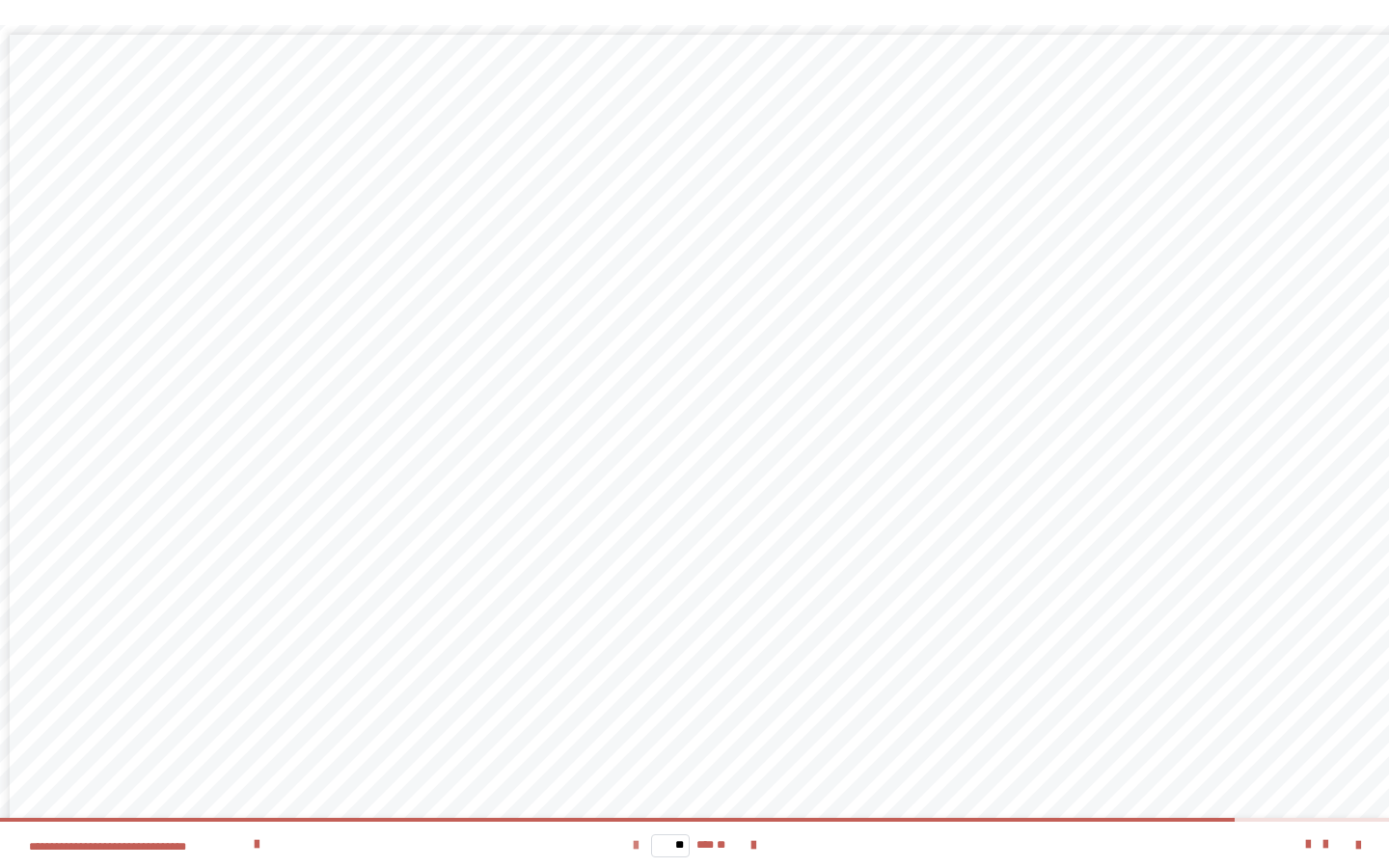 click at bounding box center (636, 846) 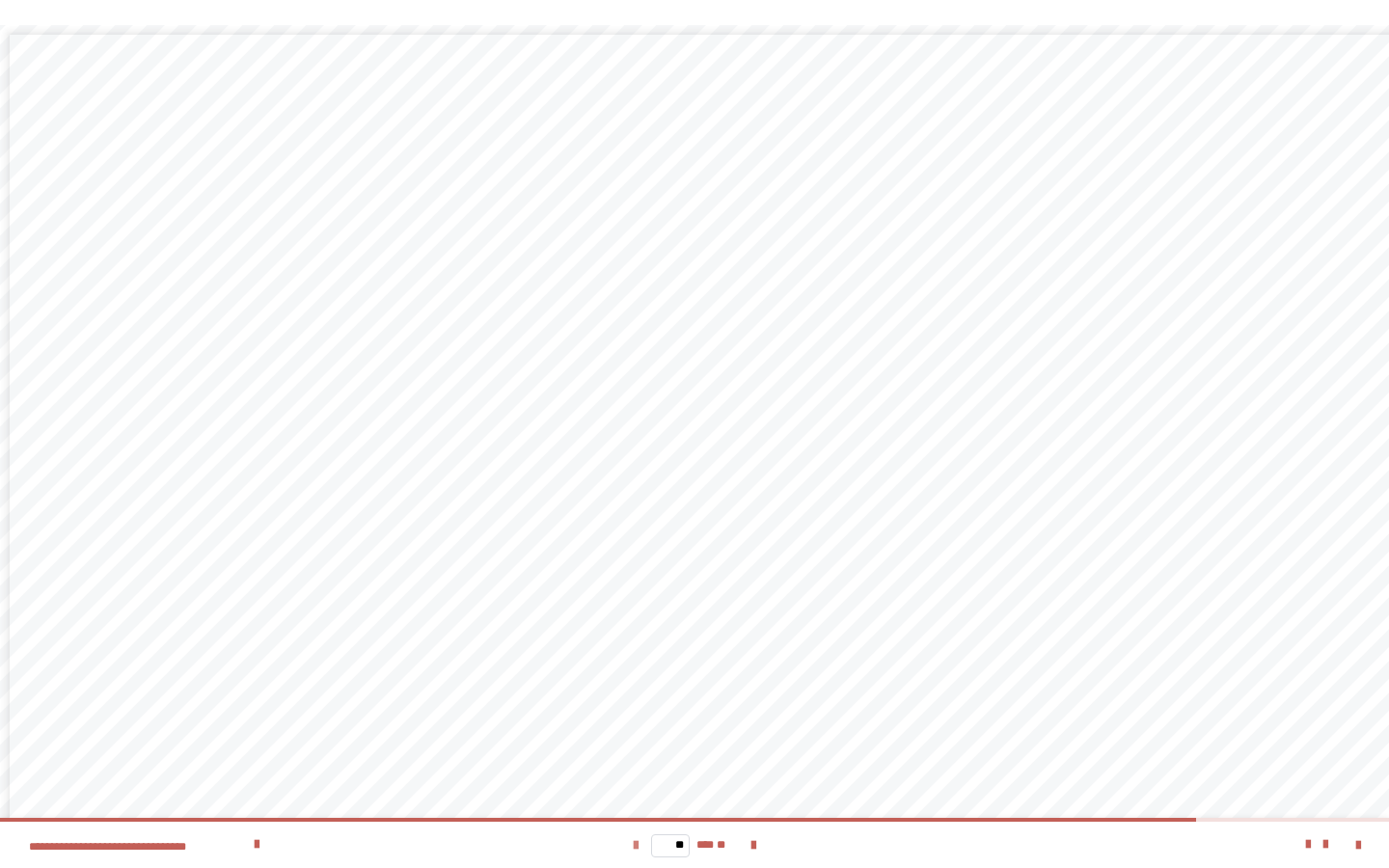 click at bounding box center (636, 846) 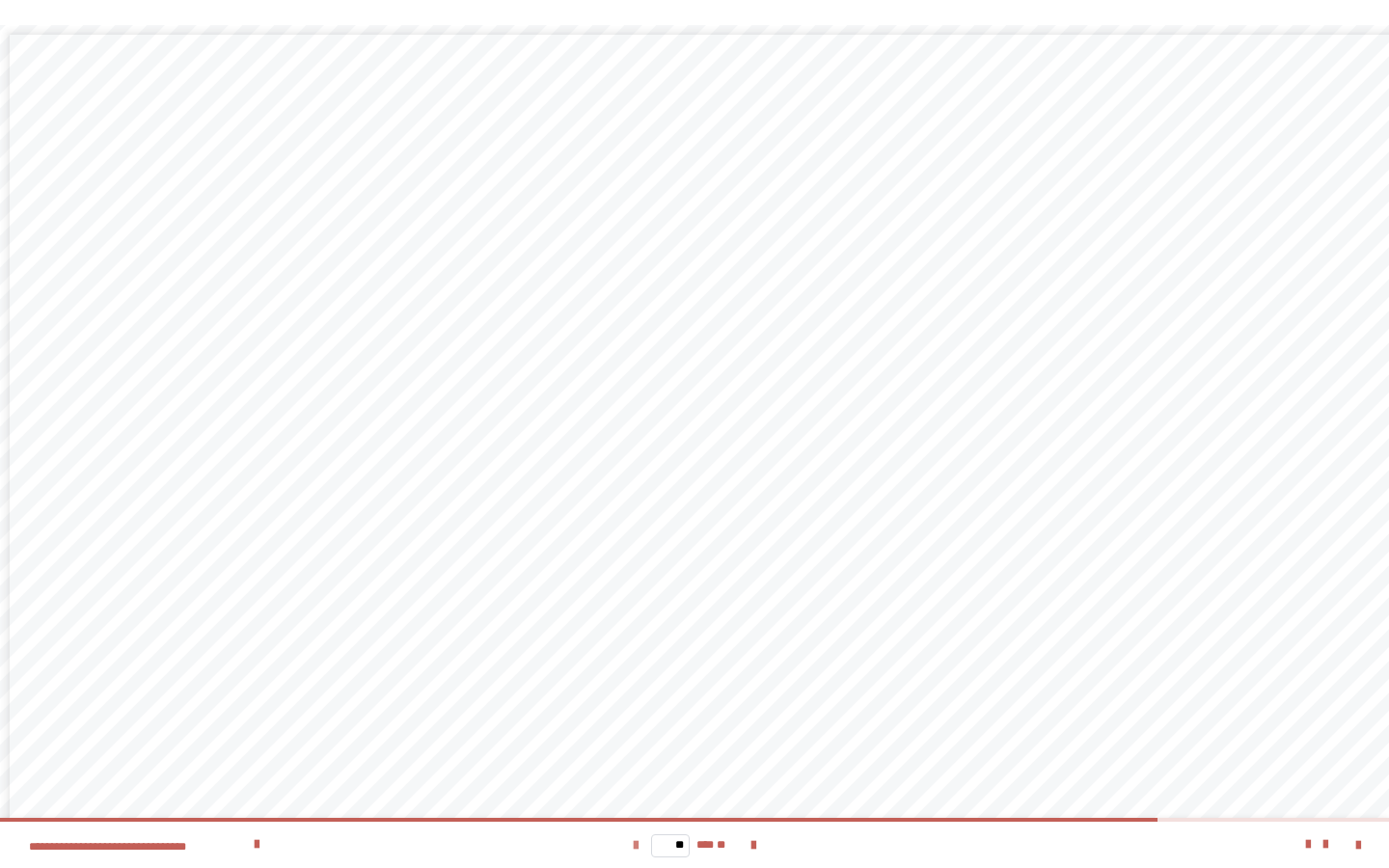 click at bounding box center (636, 846) 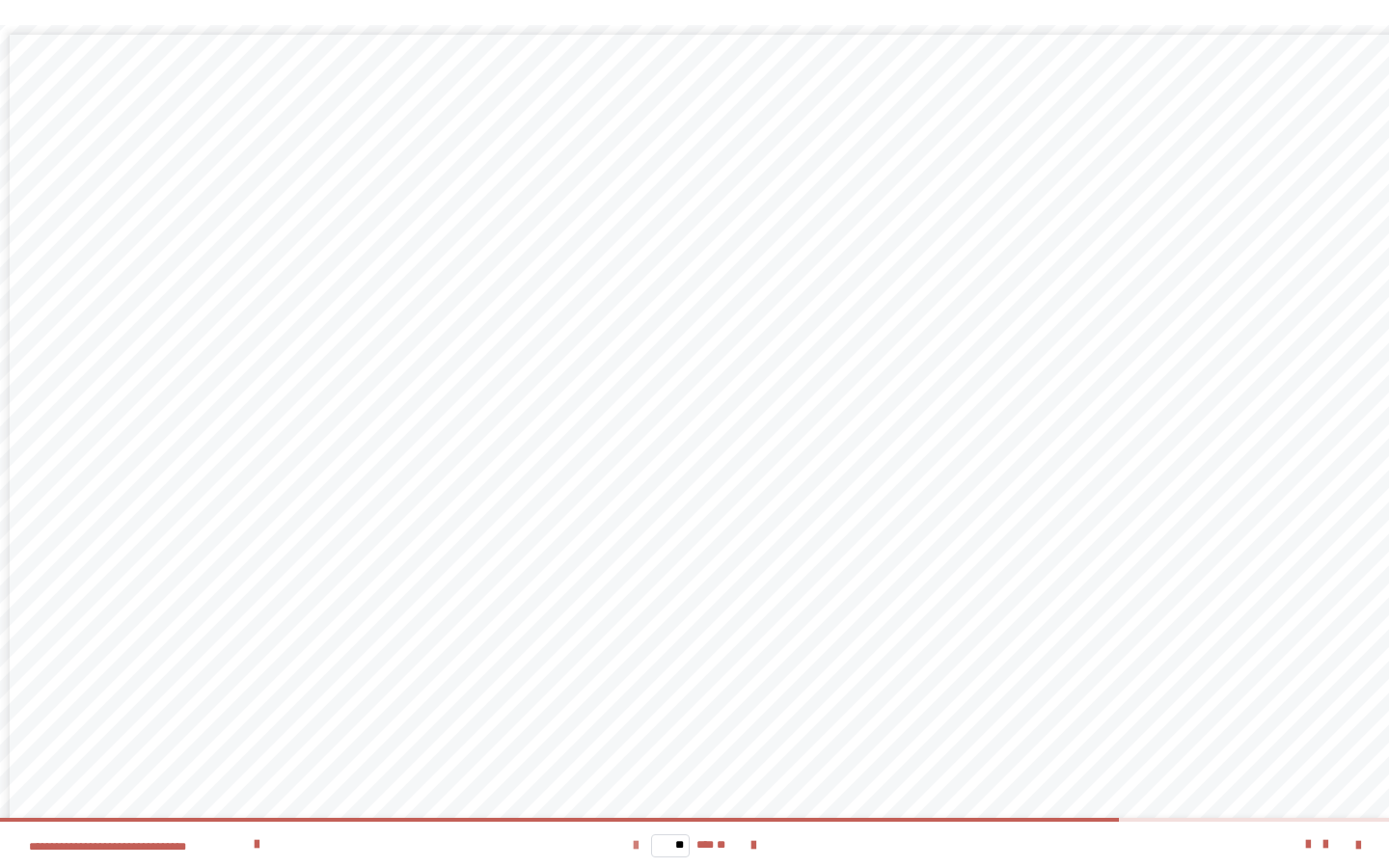 click at bounding box center (636, 846) 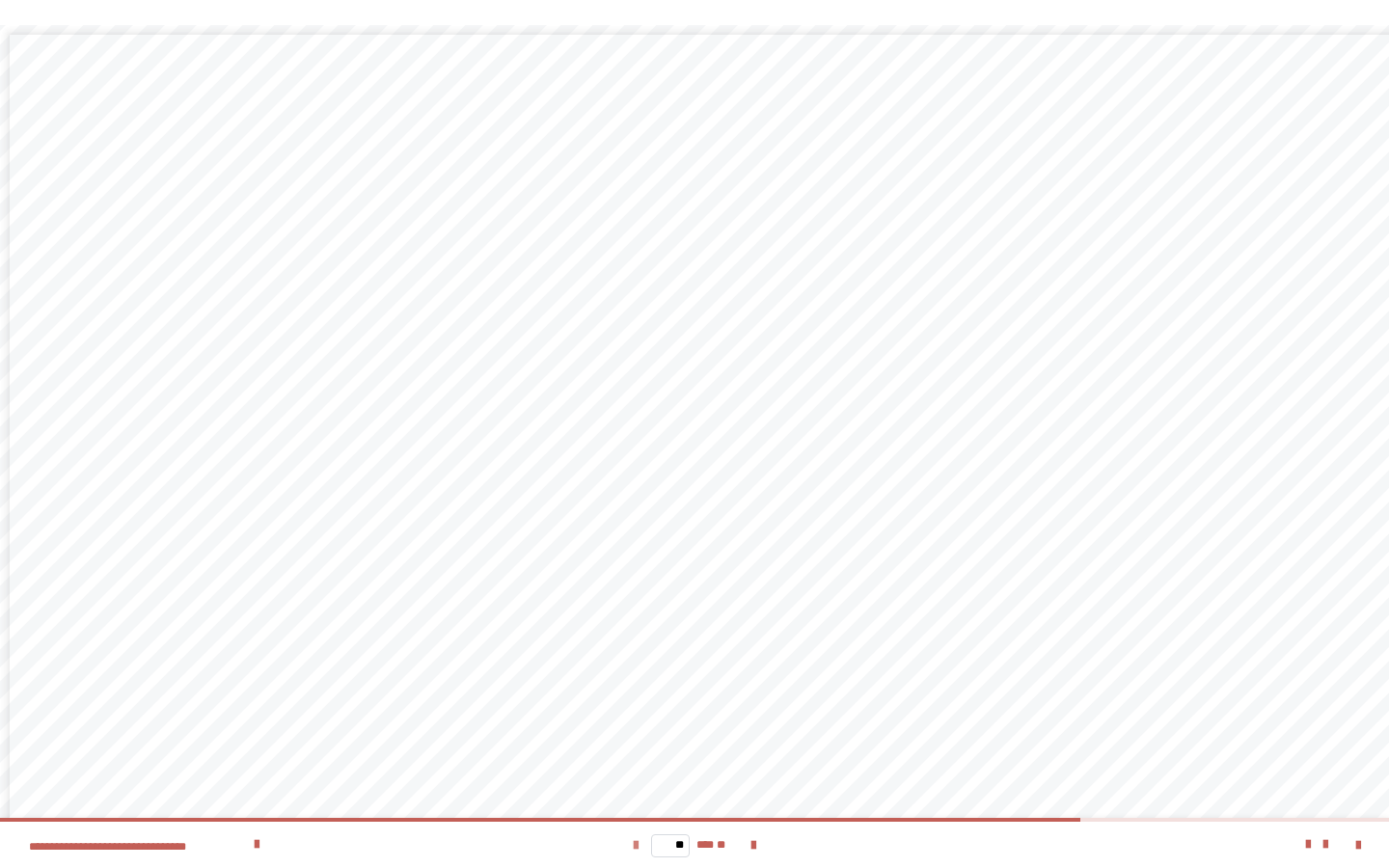 click at bounding box center [636, 846] 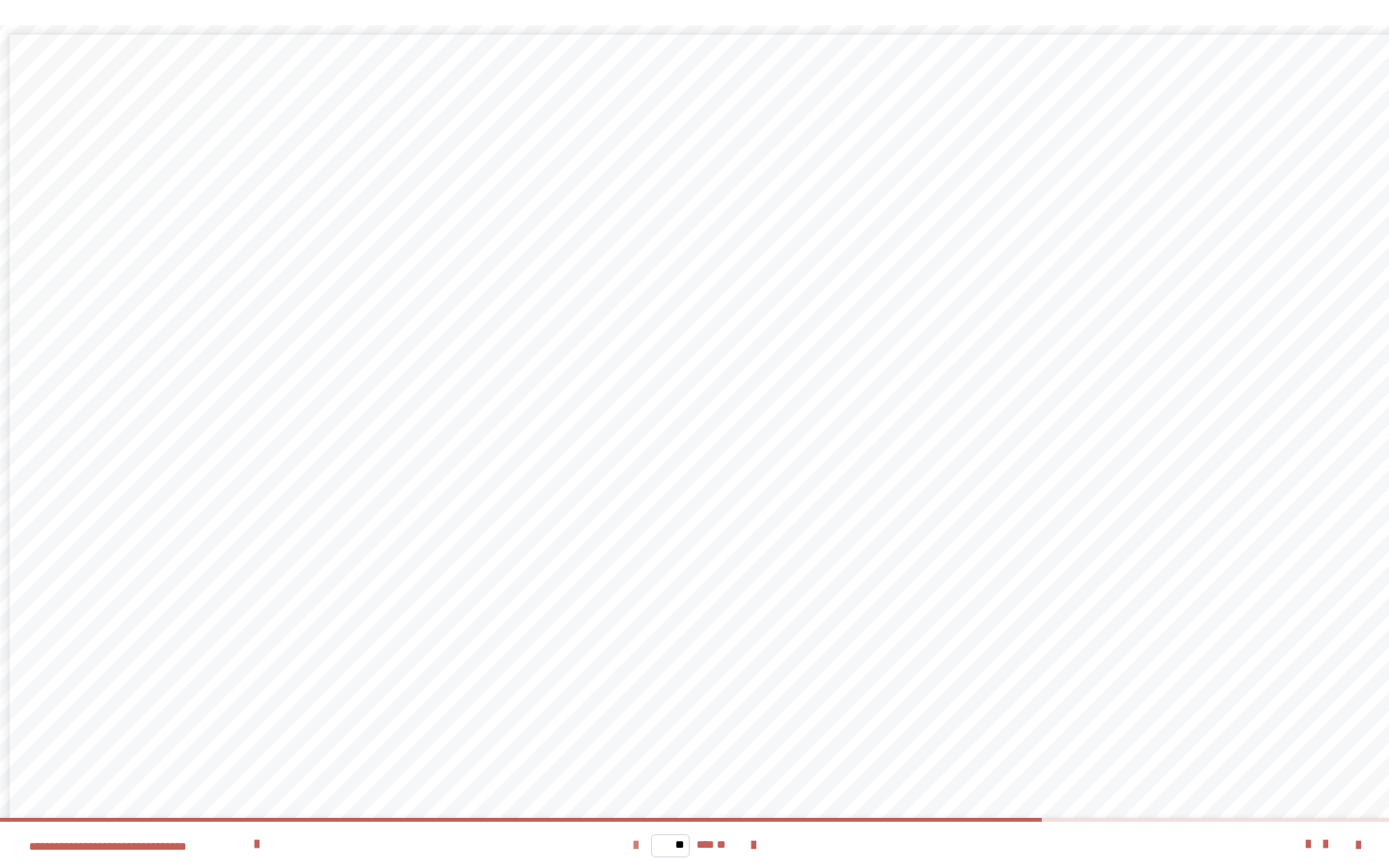 click at bounding box center (636, 846) 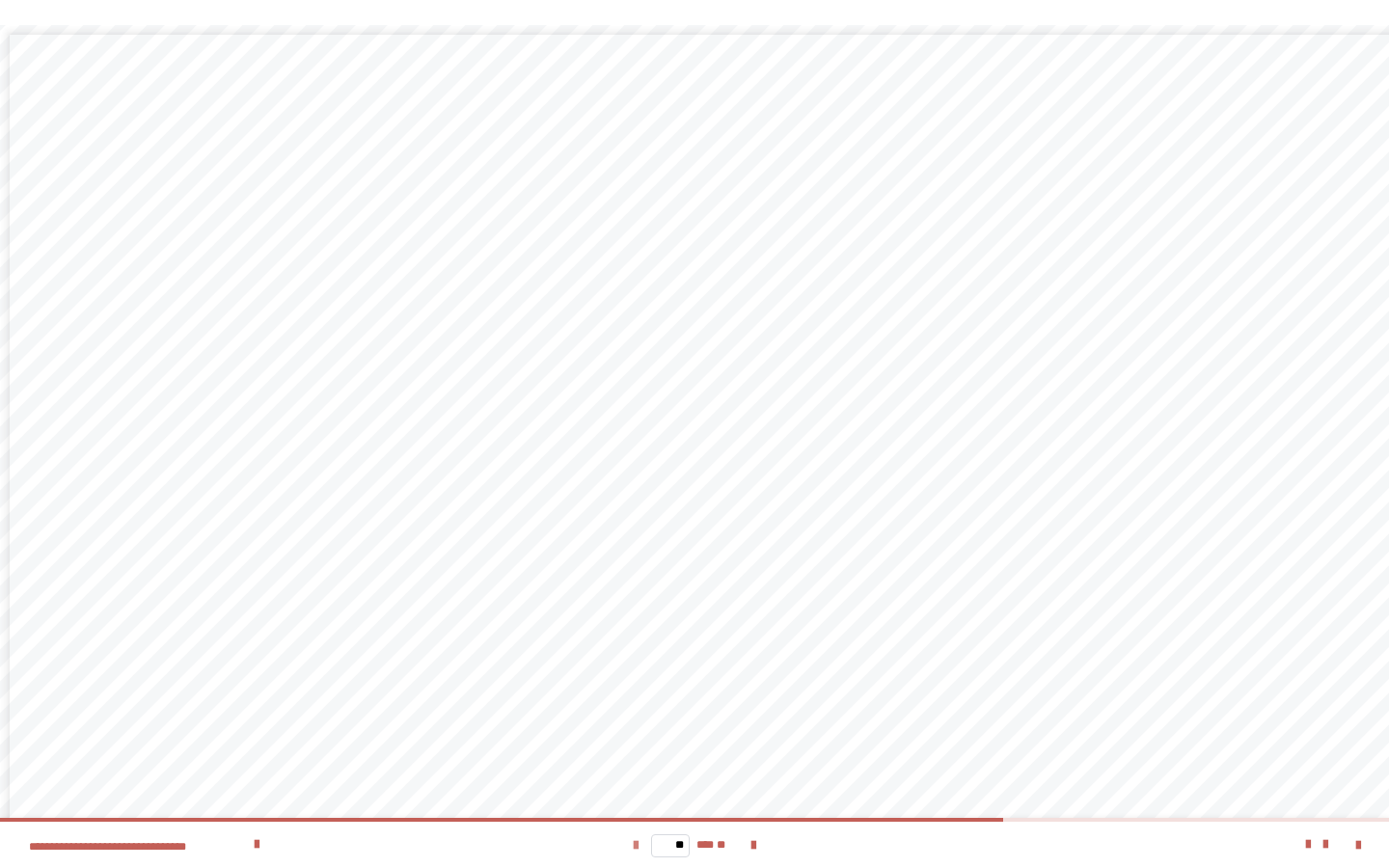 click at bounding box center (636, 846) 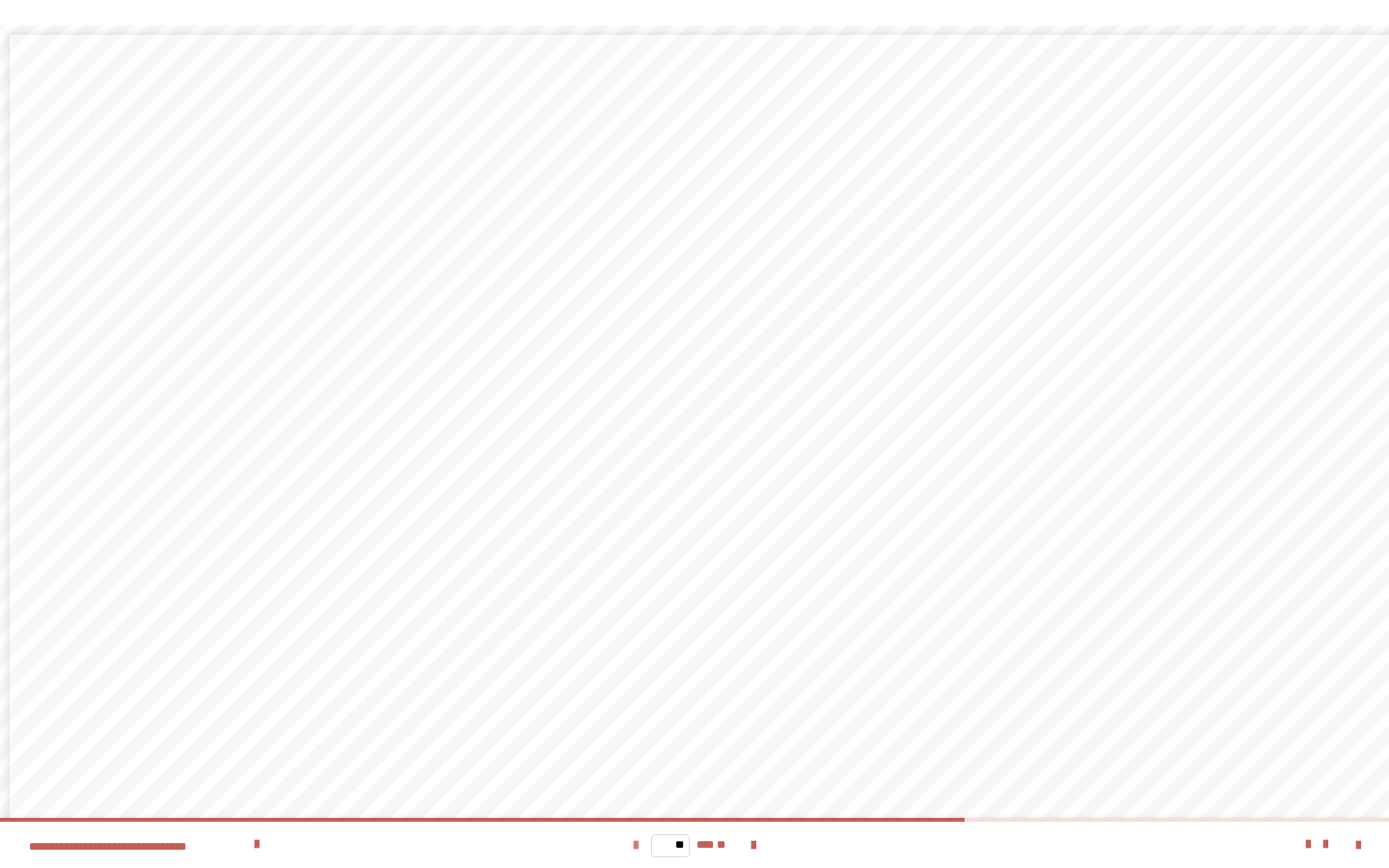 click at bounding box center [636, 846] 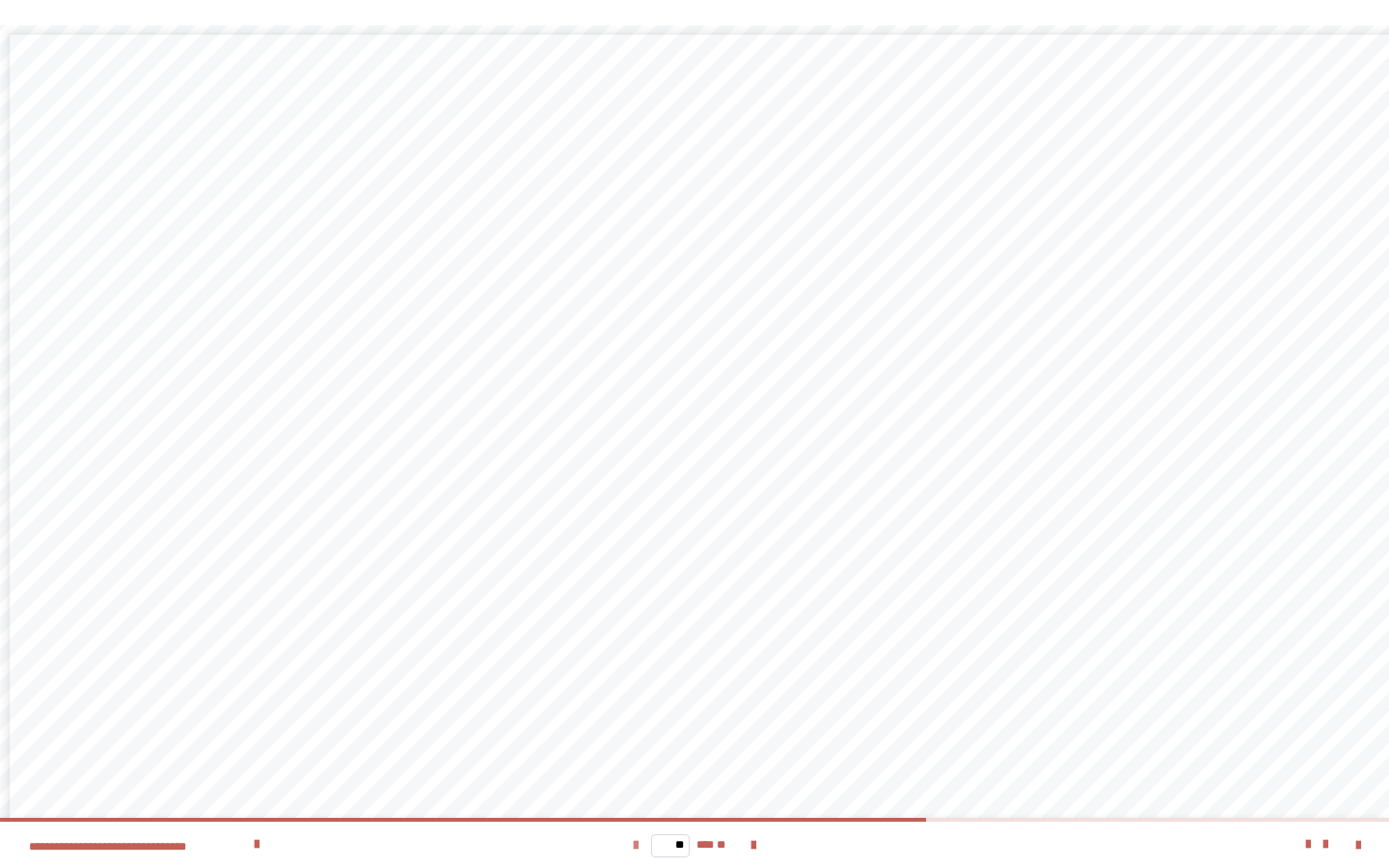 click at bounding box center [636, 846] 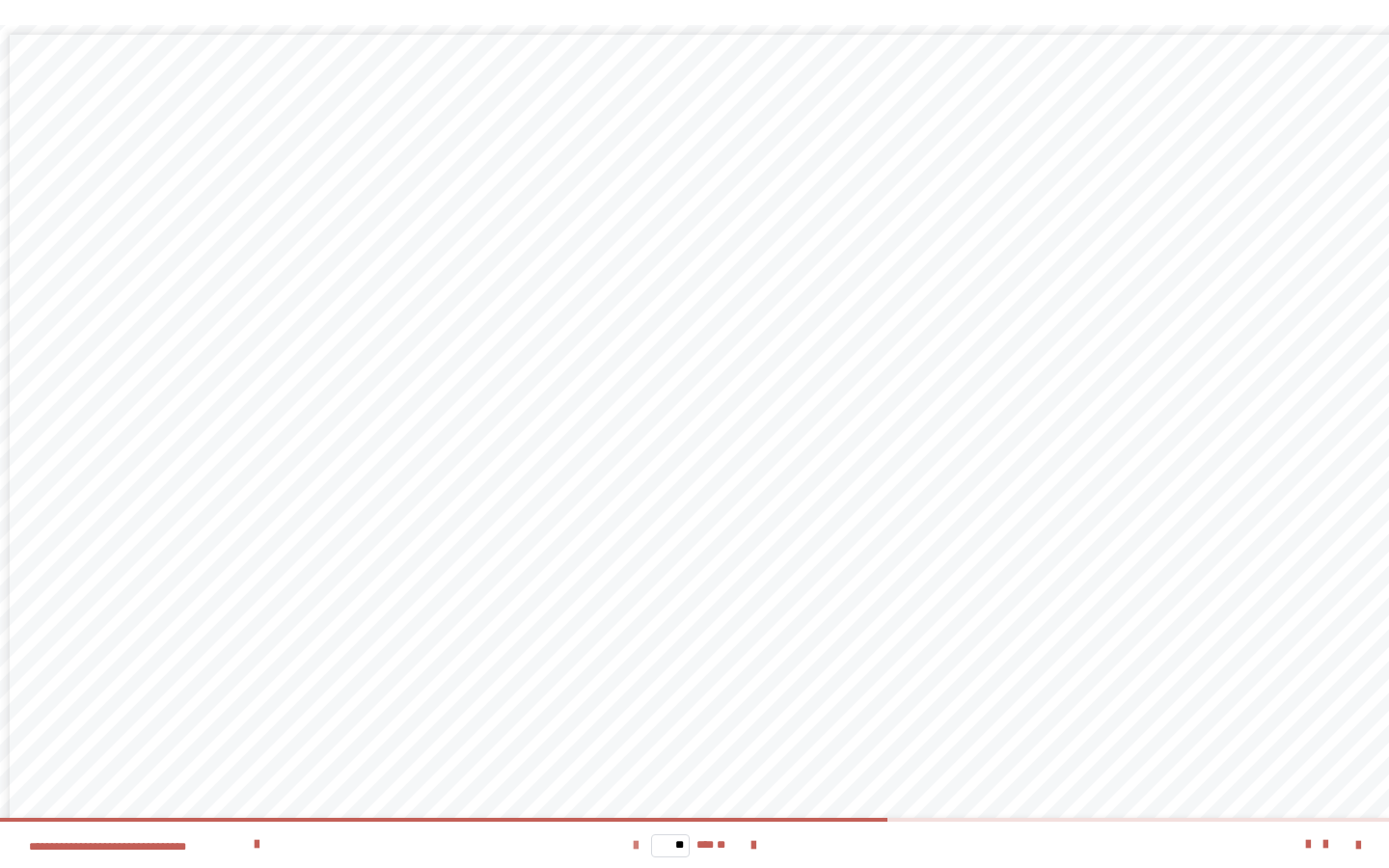 click at bounding box center (636, 846) 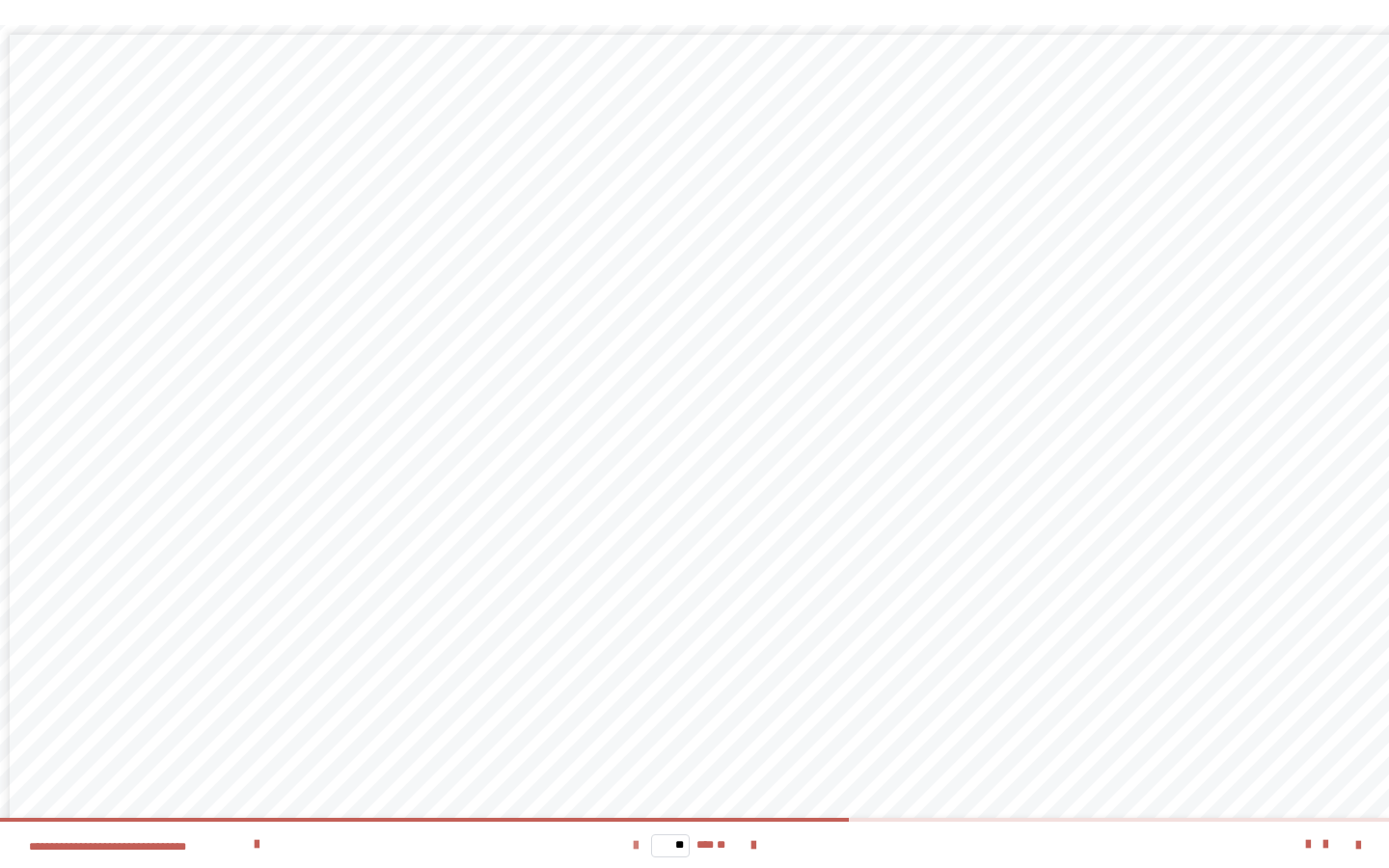 click at bounding box center [636, 846] 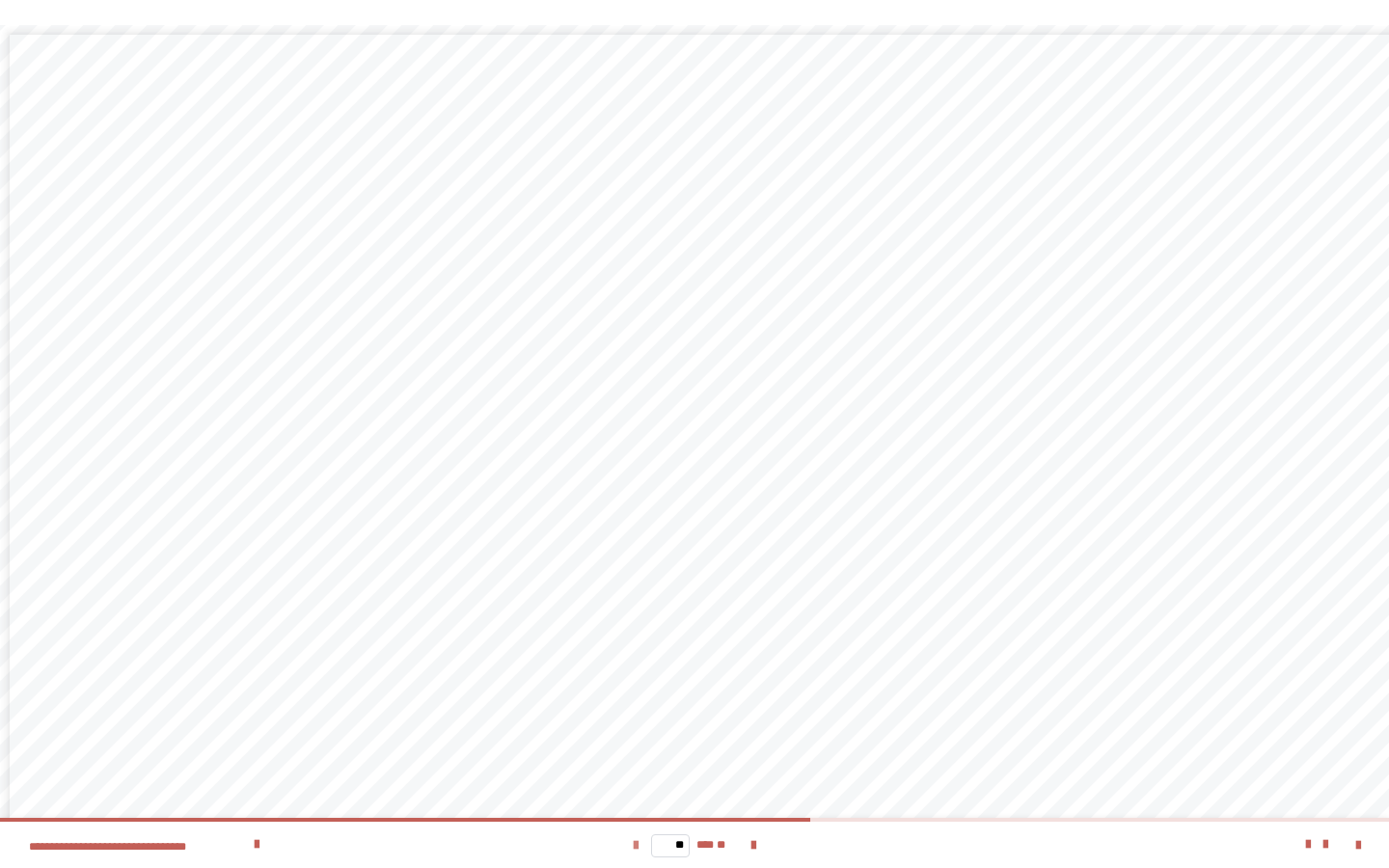 click at bounding box center (636, 846) 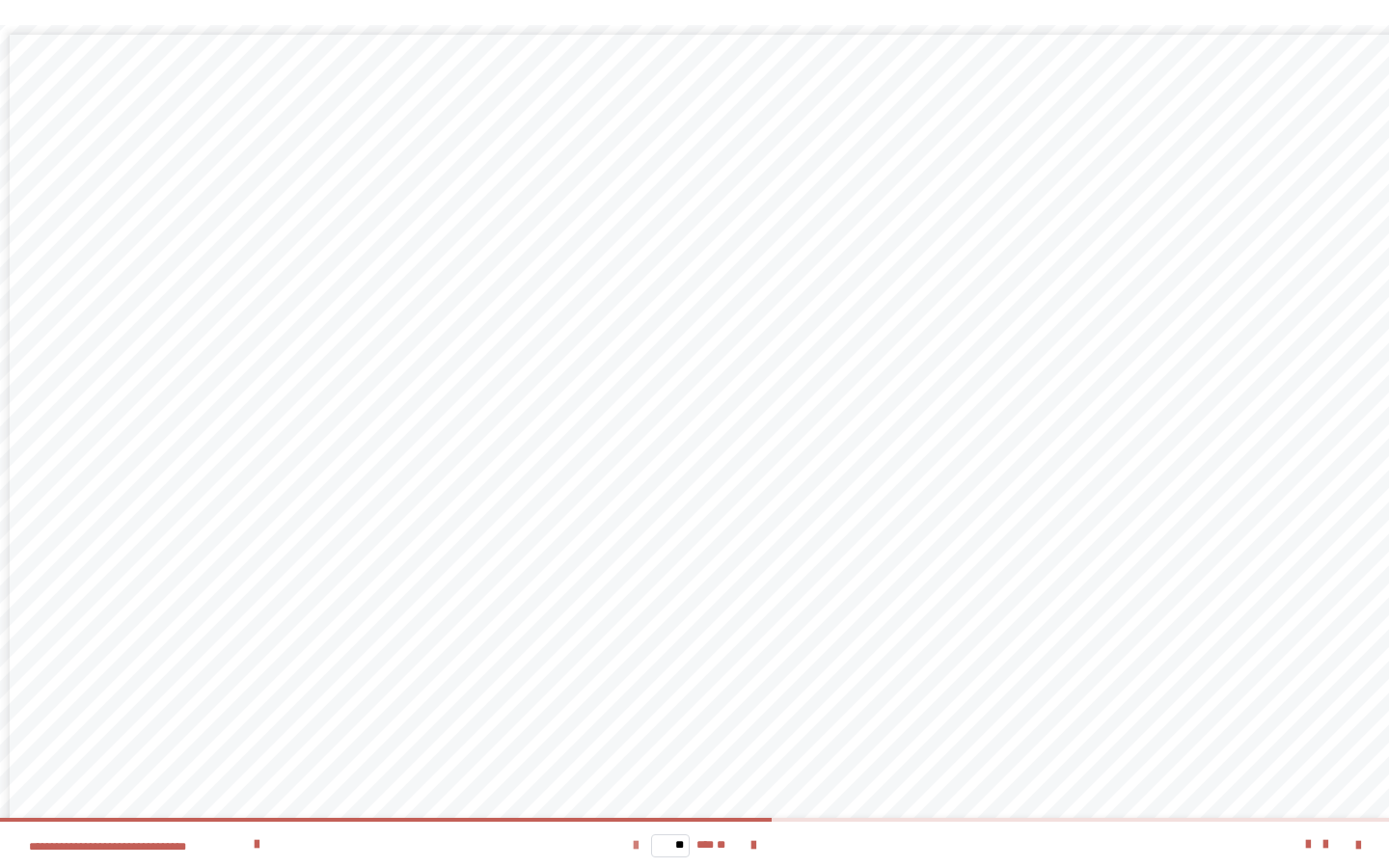 click at bounding box center (636, 846) 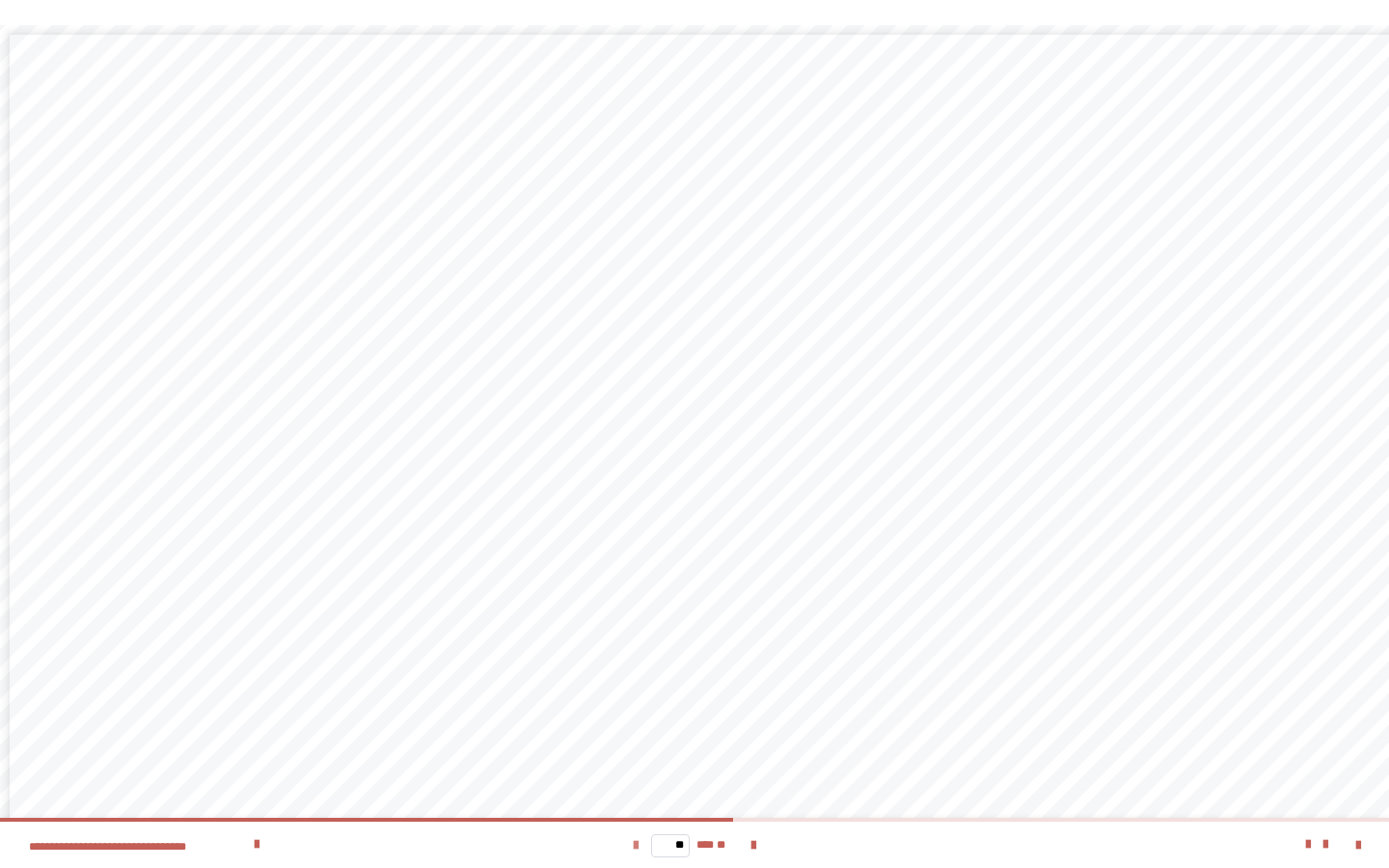 click at bounding box center (636, 846) 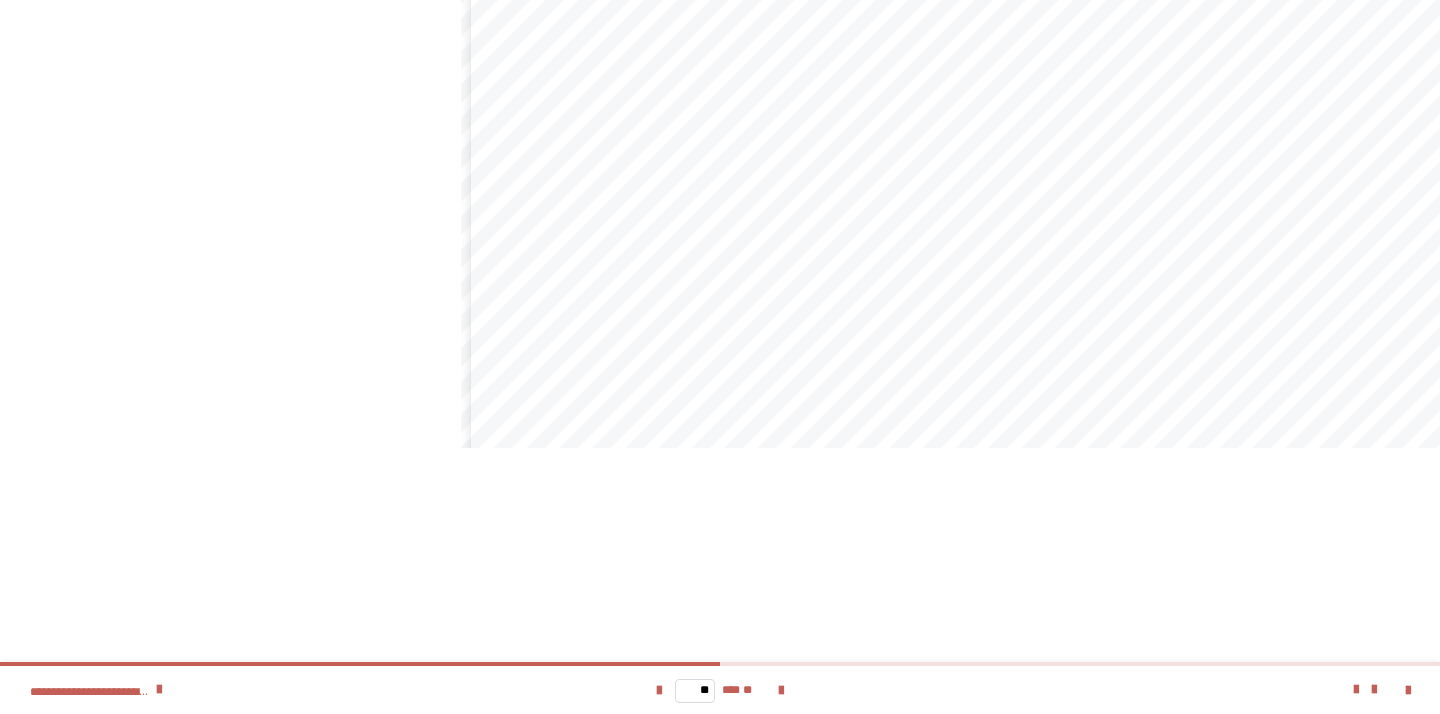 click on "*******" at bounding box center [147, 398] 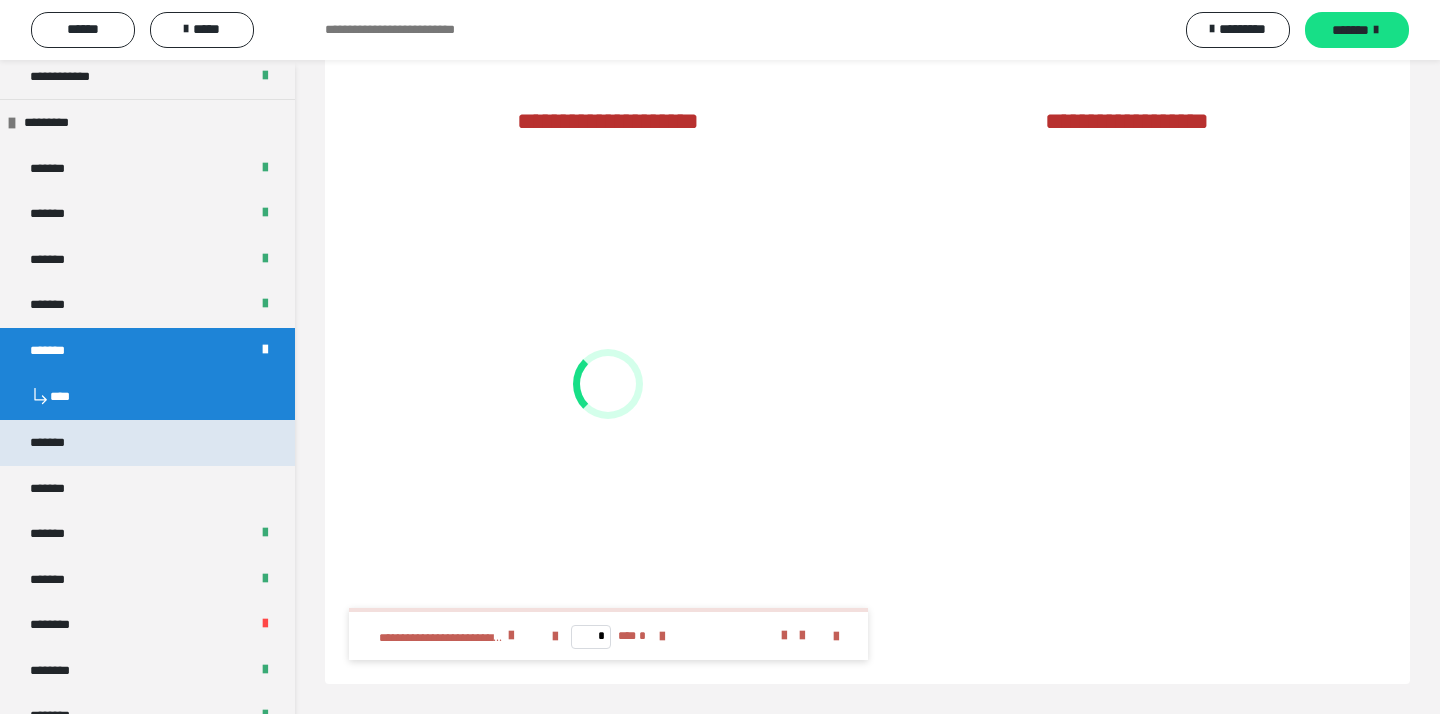 scroll, scrollTop: 2684, scrollLeft: 0, axis: vertical 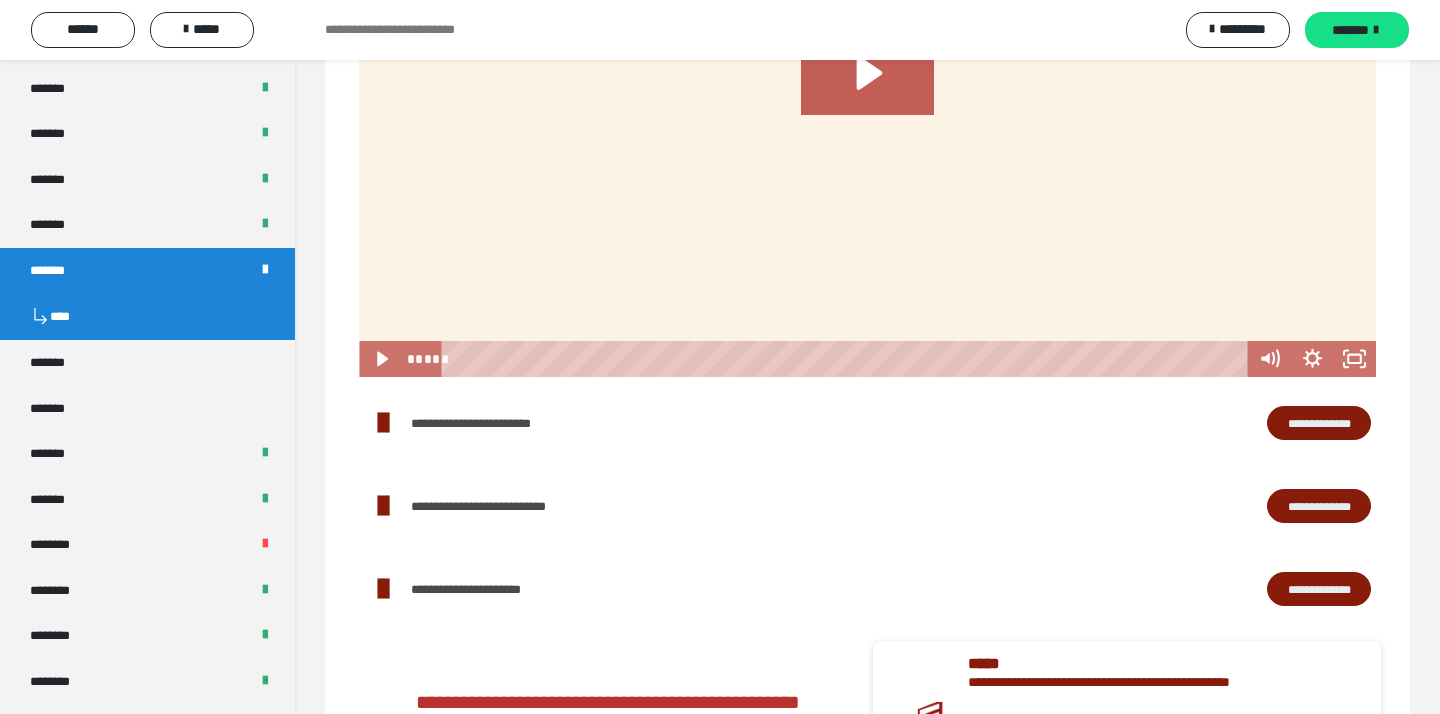 click on "**********" at bounding box center (867, -336) 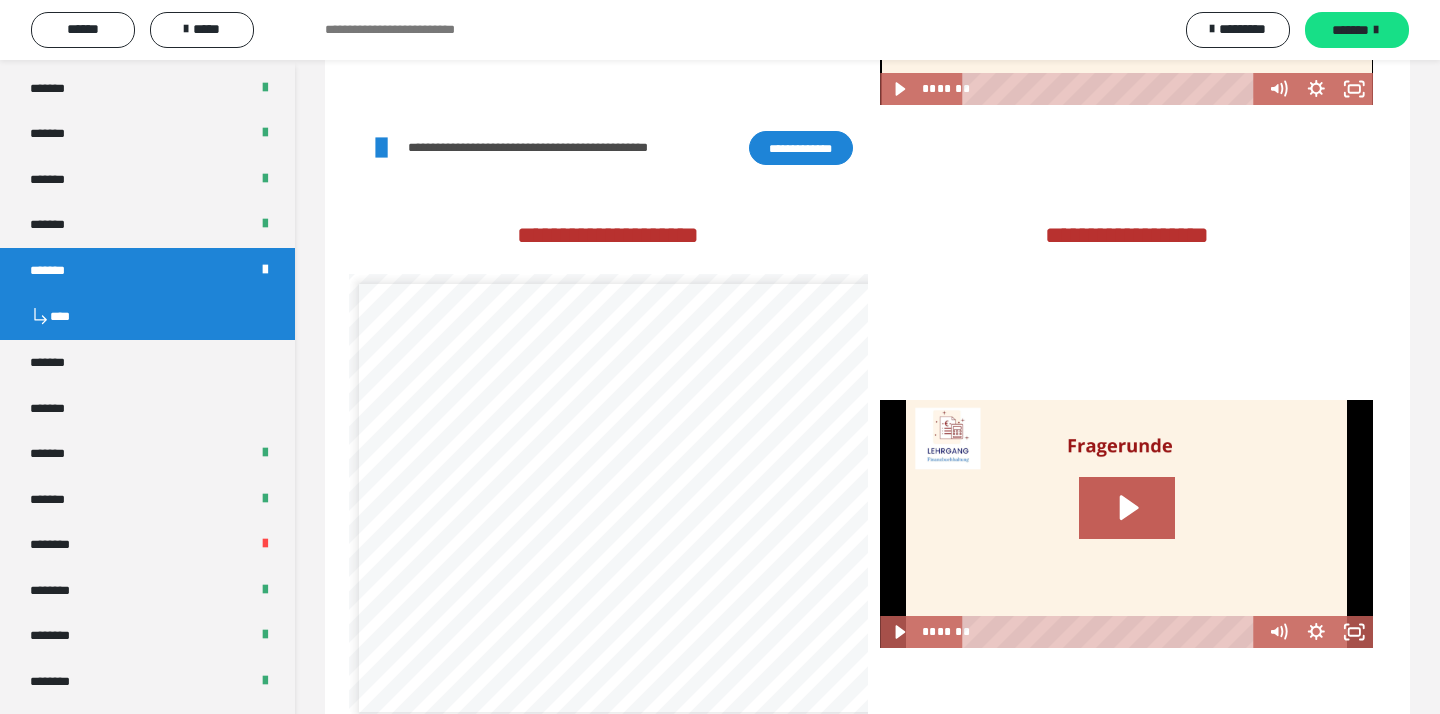 scroll, scrollTop: 3844, scrollLeft: 0, axis: vertical 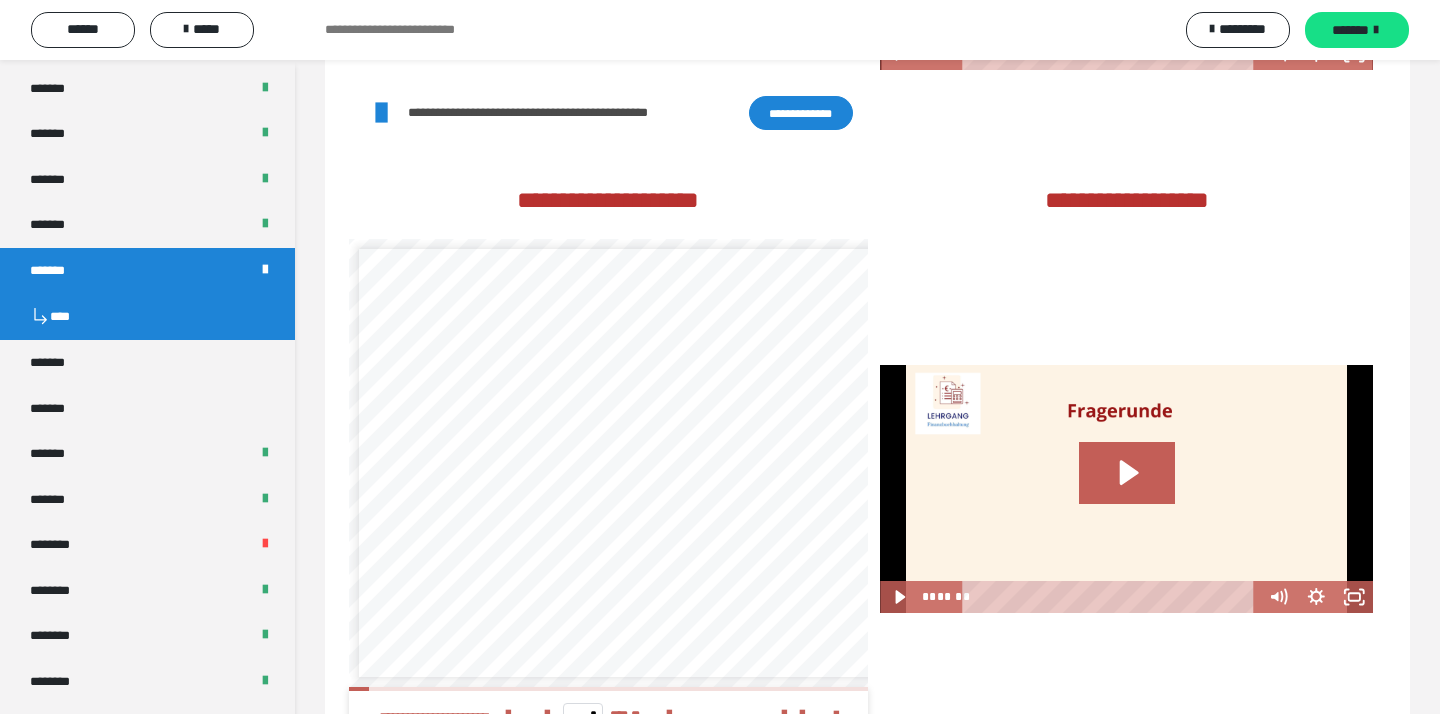 click on "**********" at bounding box center [801, 113] 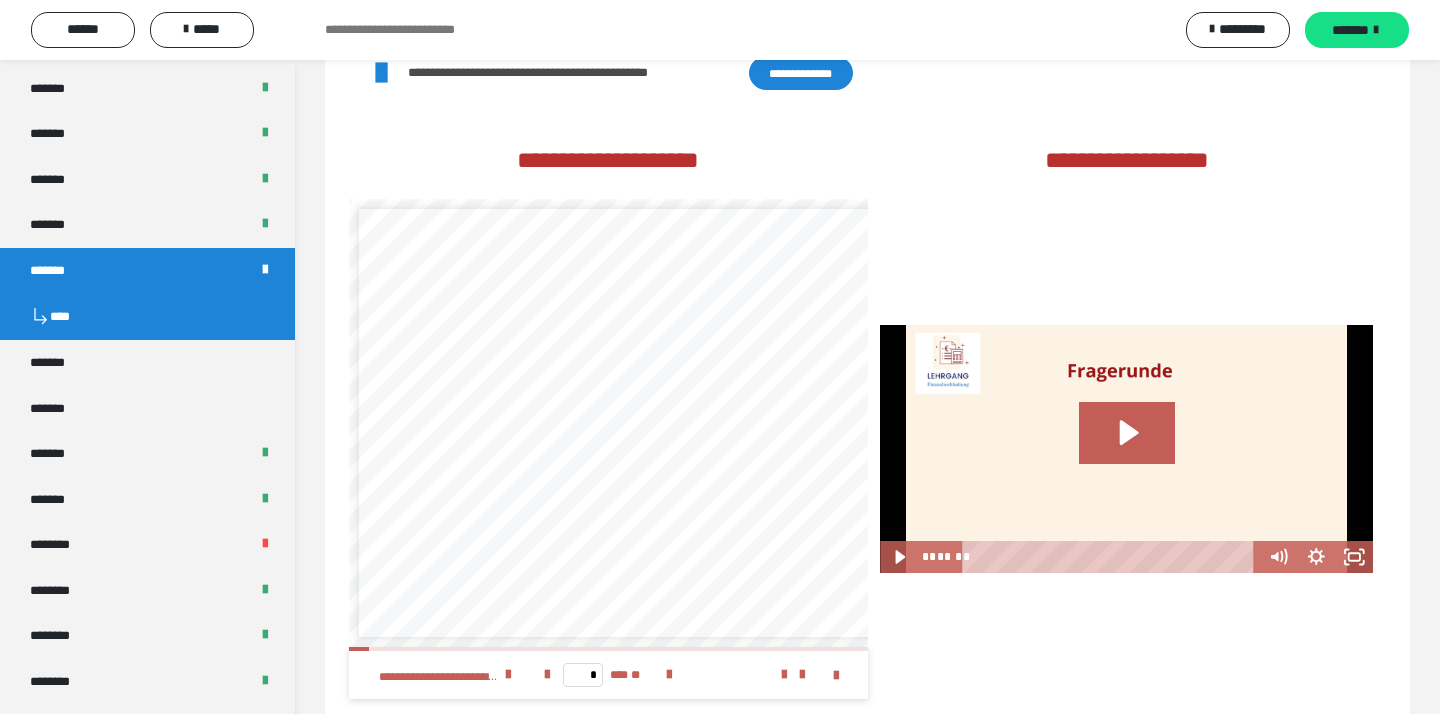 scroll, scrollTop: 3929, scrollLeft: 0, axis: vertical 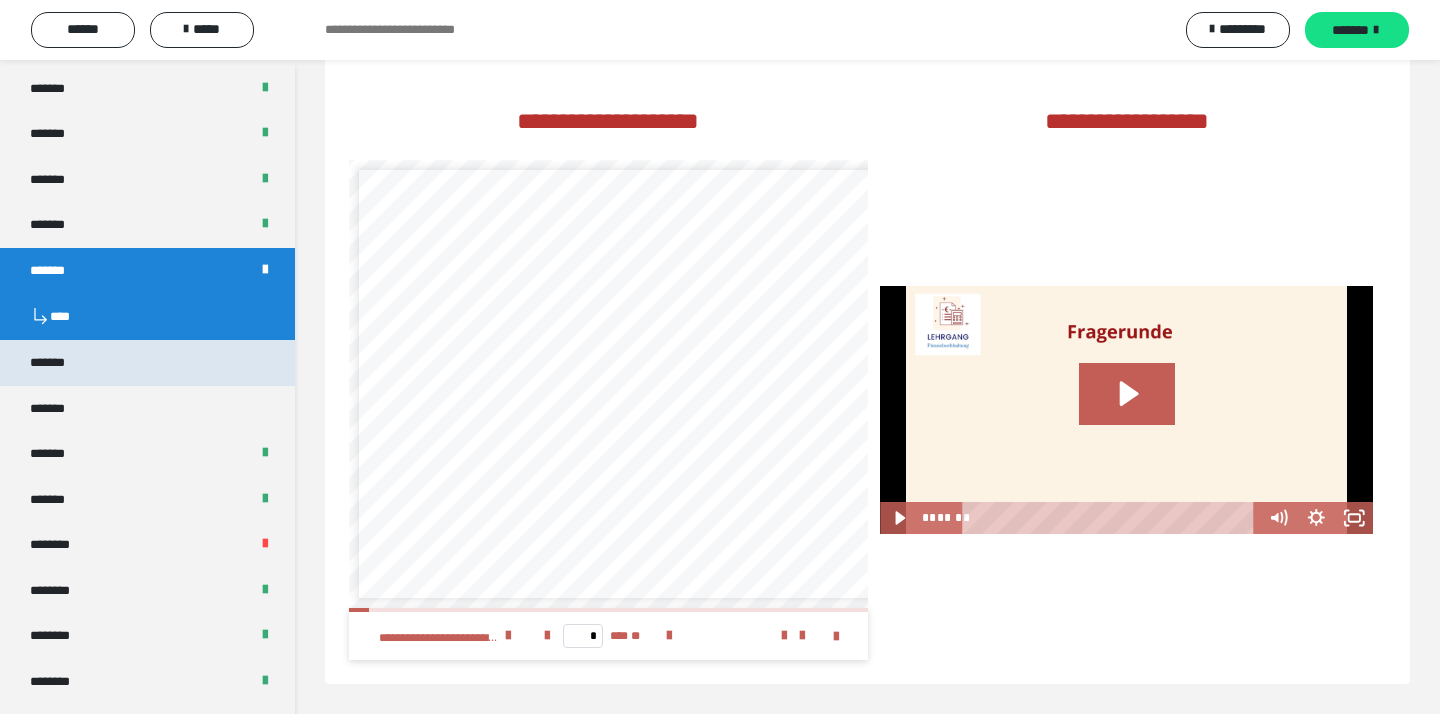 click on "*******" at bounding box center [147, 363] 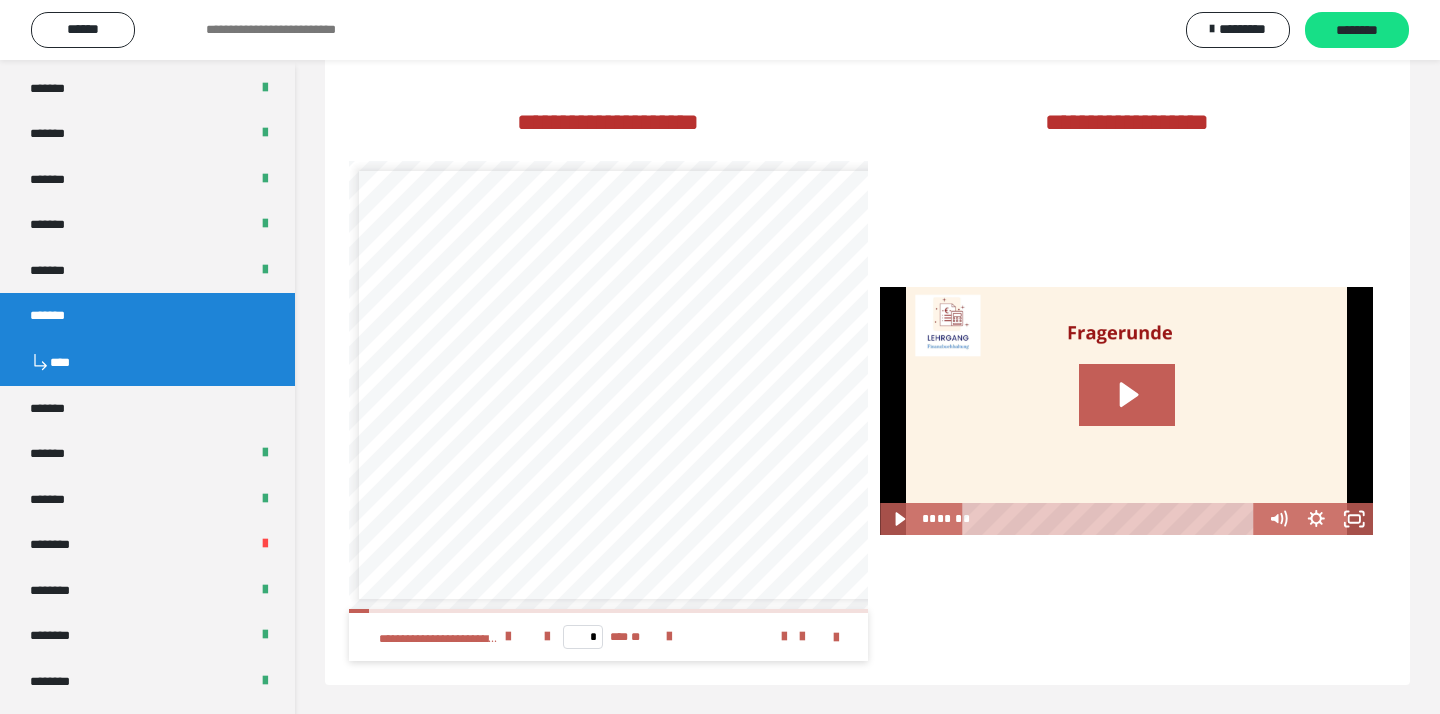 scroll, scrollTop: 2000, scrollLeft: 0, axis: vertical 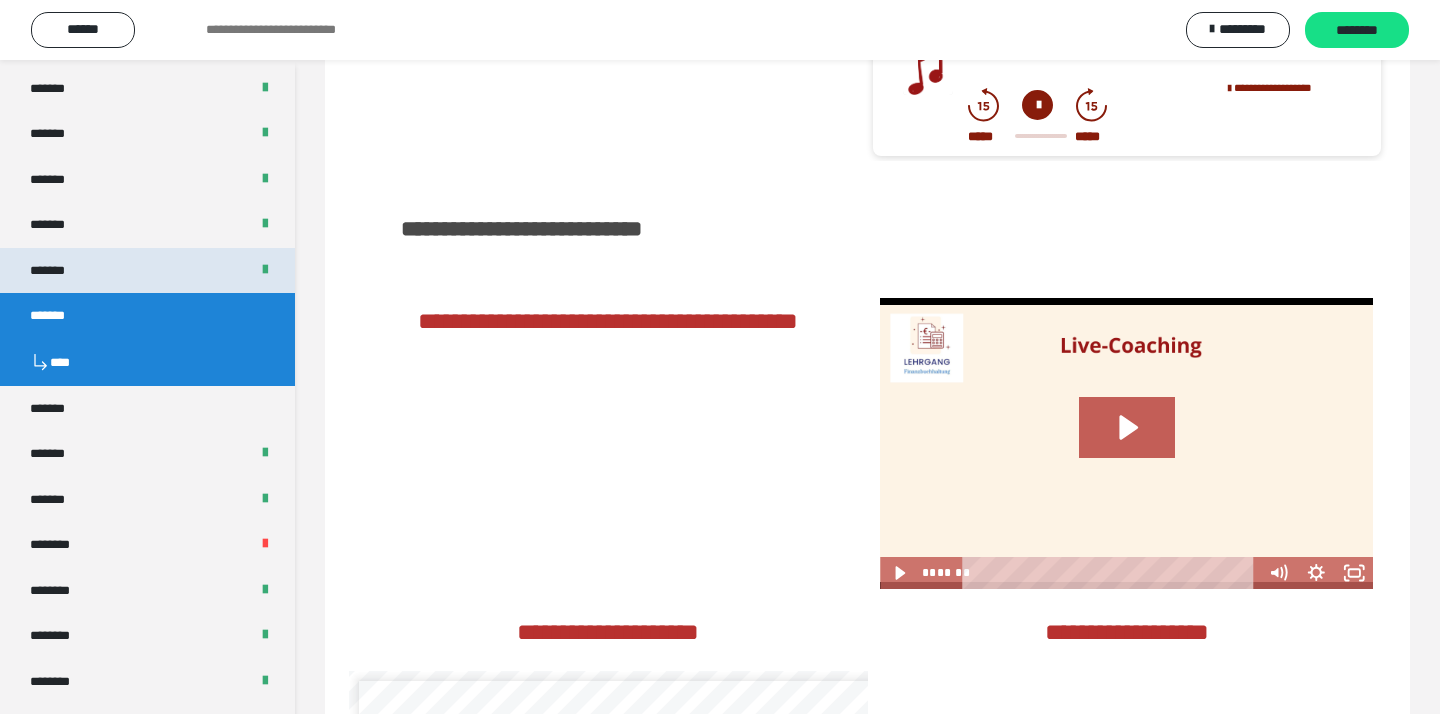 click on "*******" at bounding box center [58, 271] 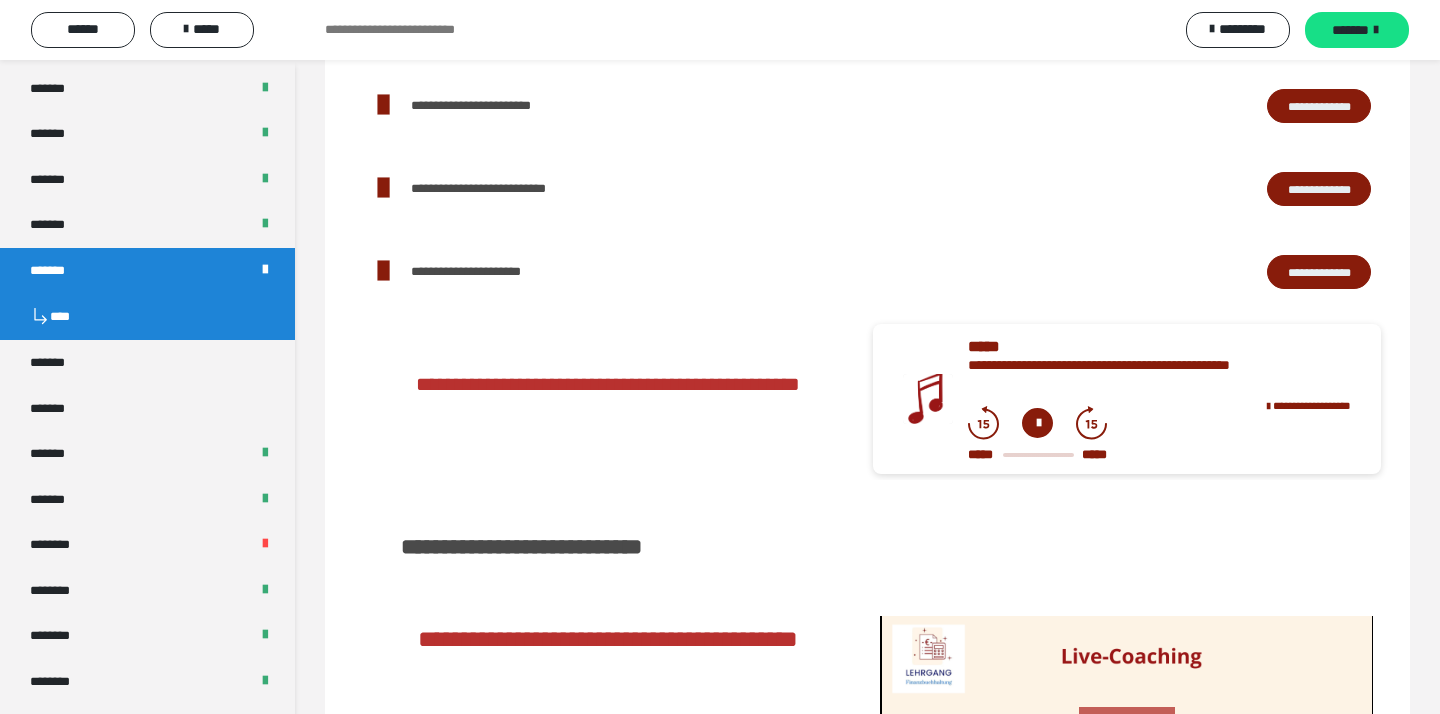 scroll, scrollTop: 2684, scrollLeft: 0, axis: vertical 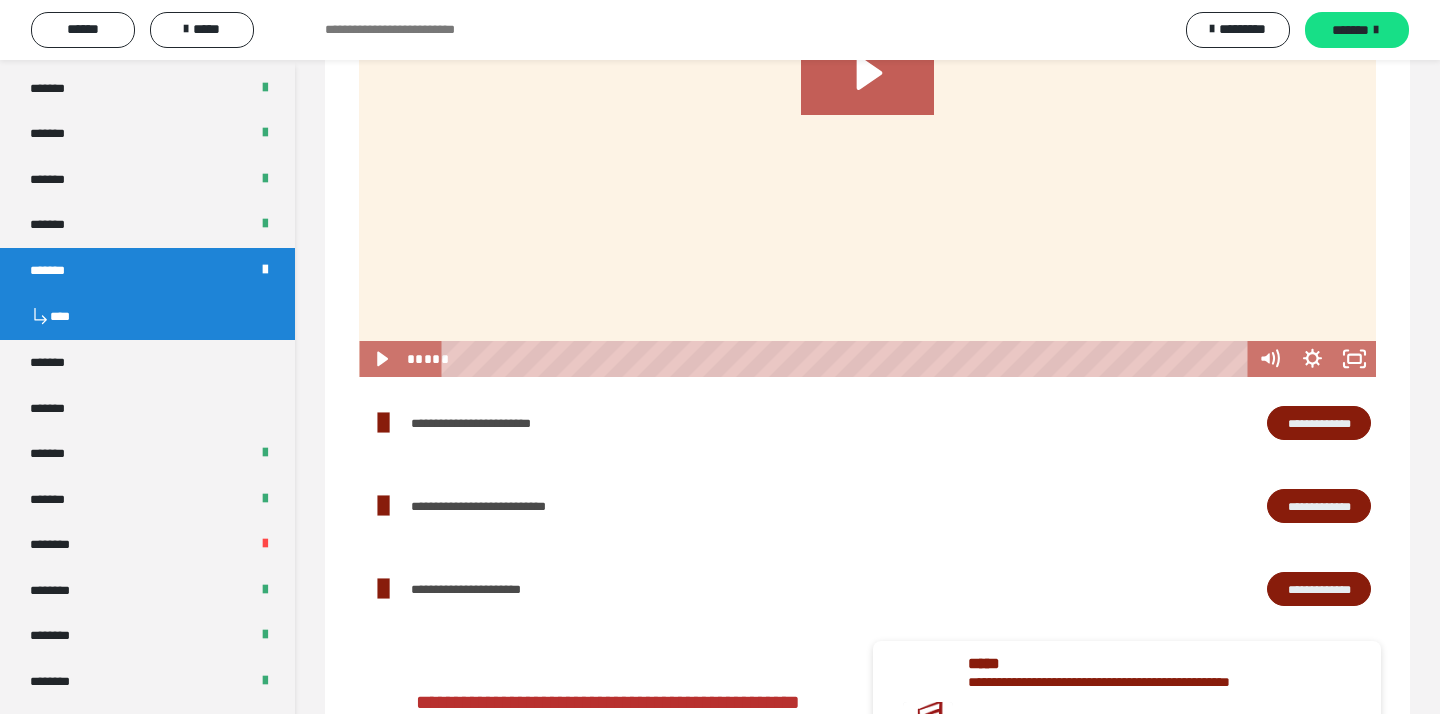 click on "**********" at bounding box center [867, 589] 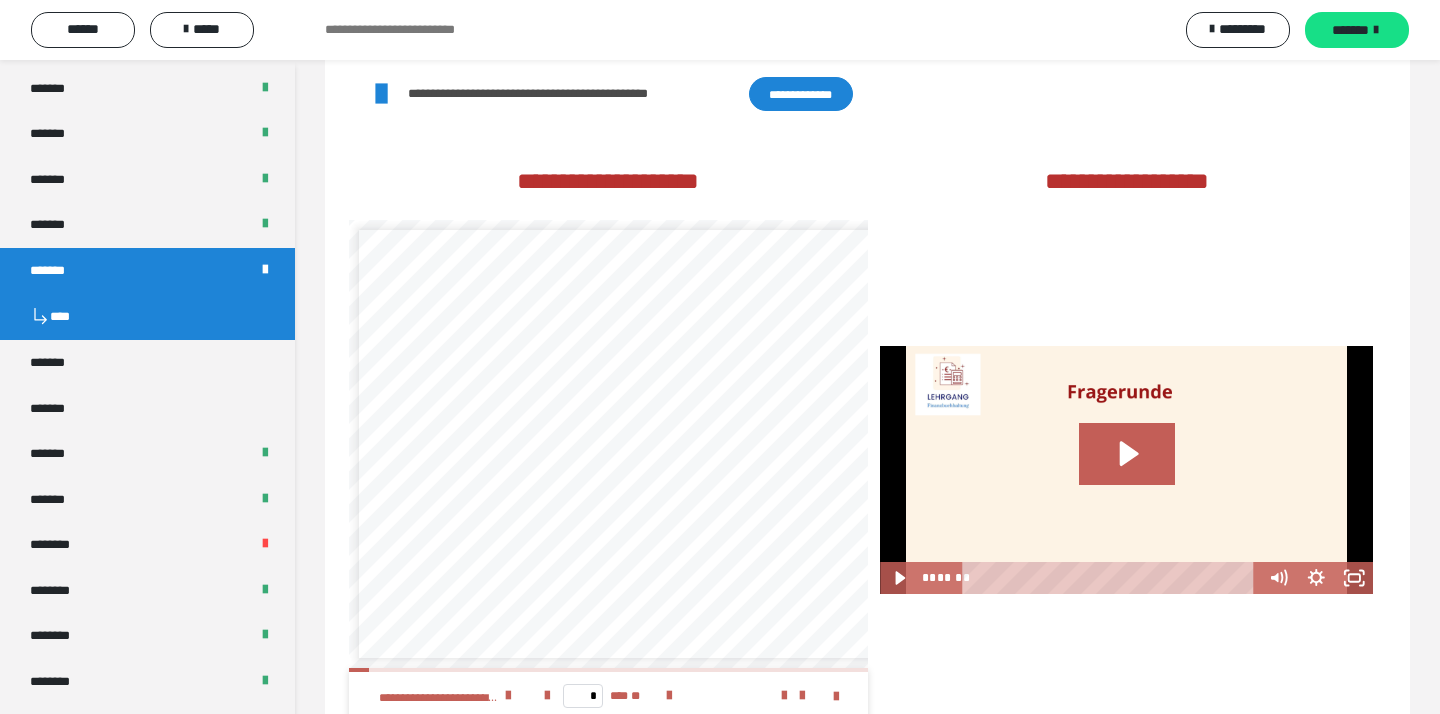 scroll, scrollTop: 3929, scrollLeft: 0, axis: vertical 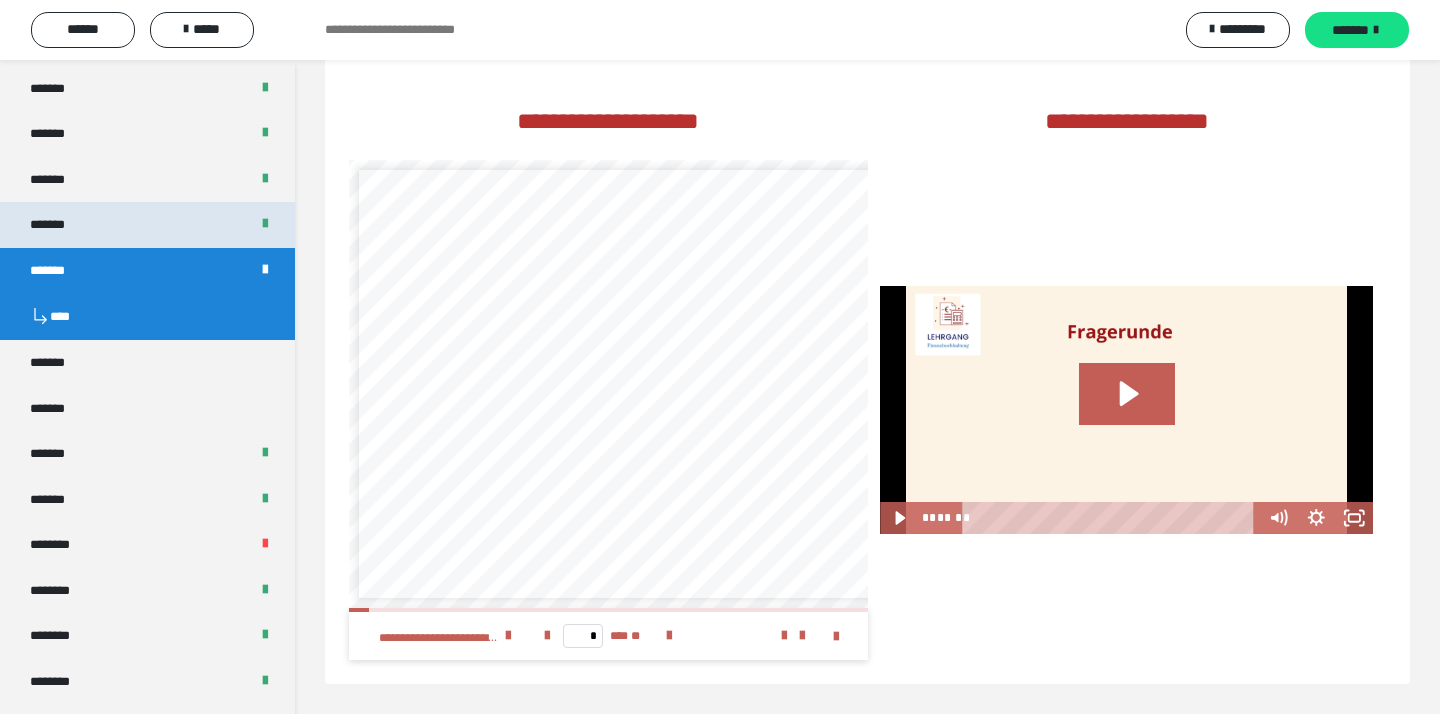 click on "*******" at bounding box center (147, 225) 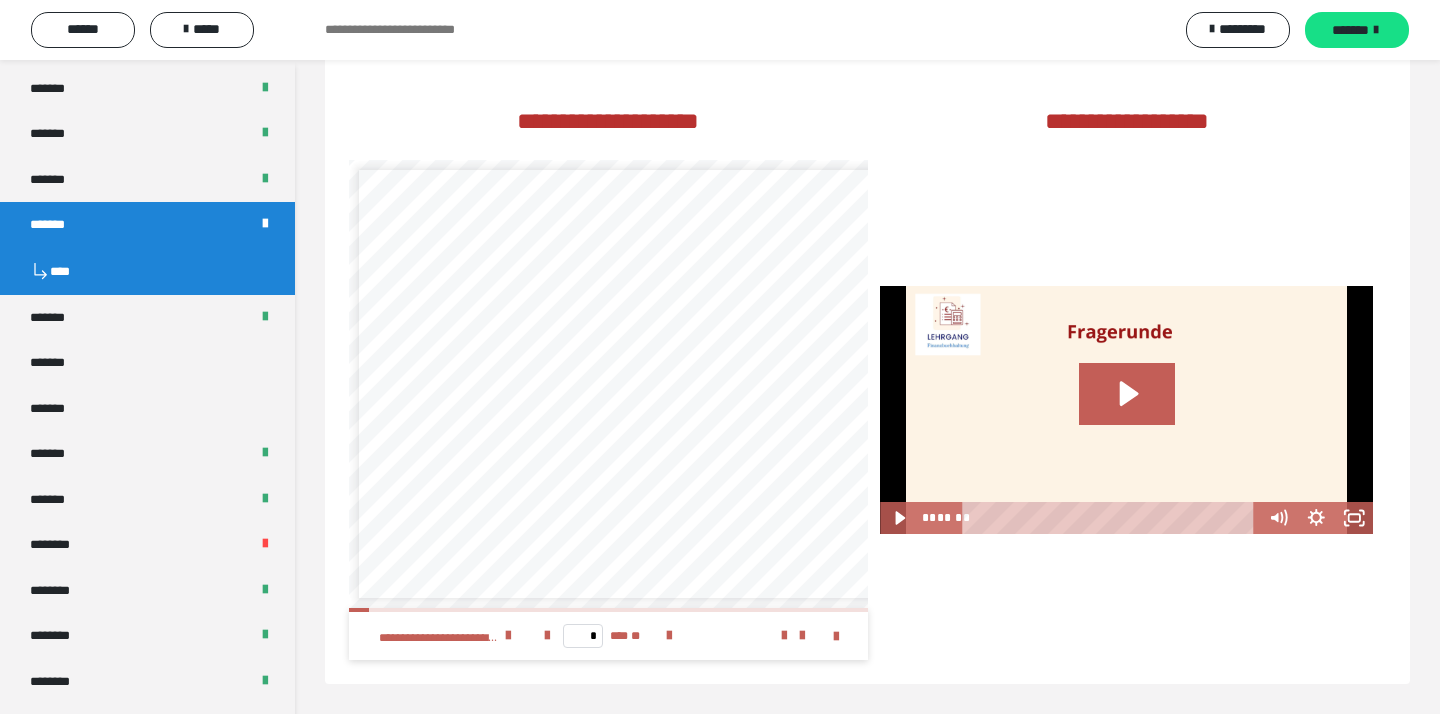 scroll, scrollTop: 3375, scrollLeft: 0, axis: vertical 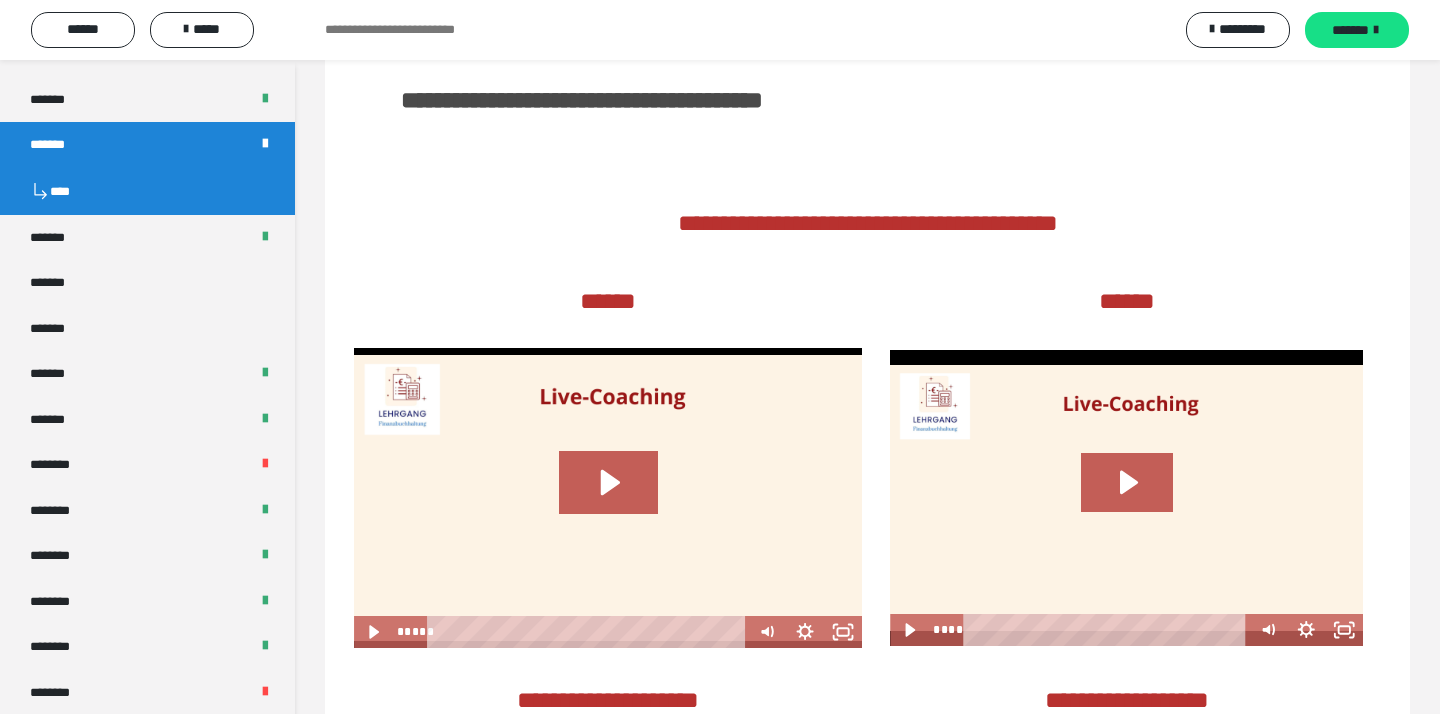 click on "**********" at bounding box center [867, 117] 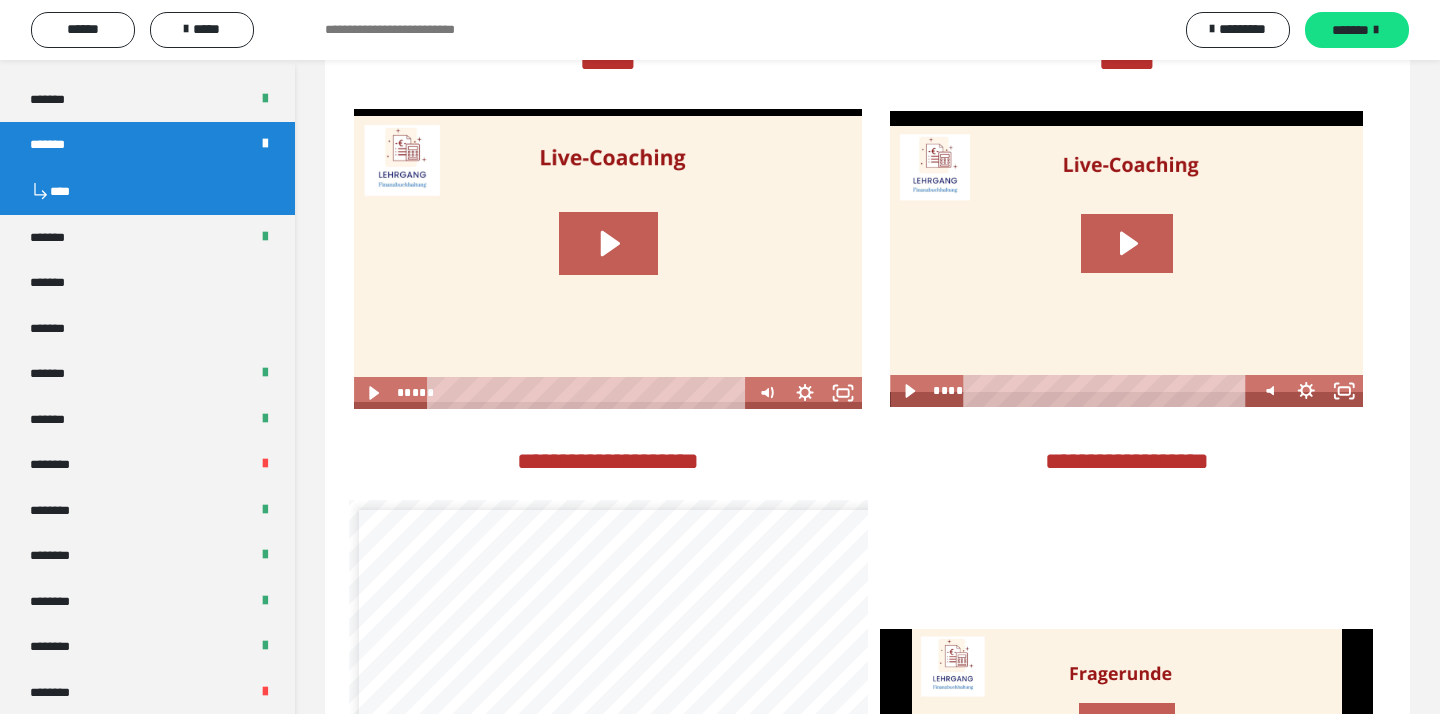 scroll, scrollTop: 3615, scrollLeft: 0, axis: vertical 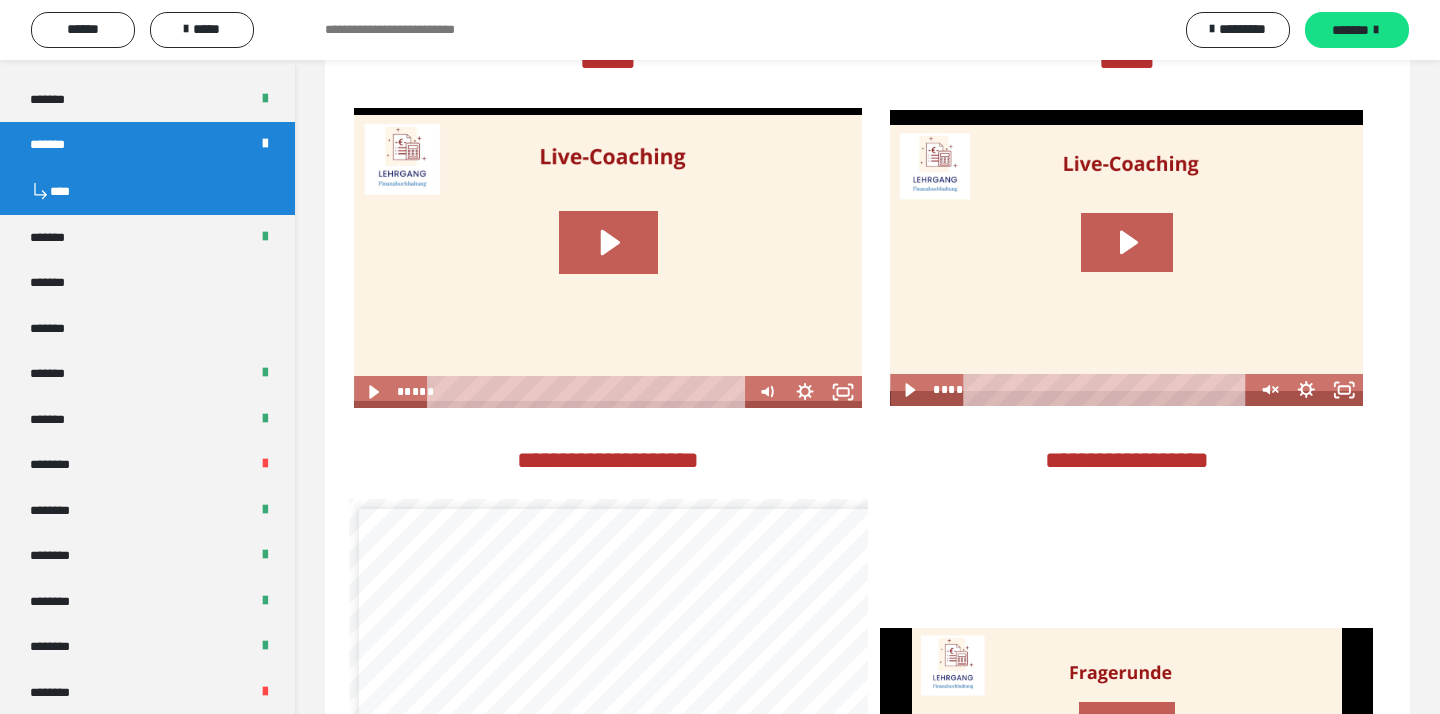 click on "**********" at bounding box center (867, -1168) 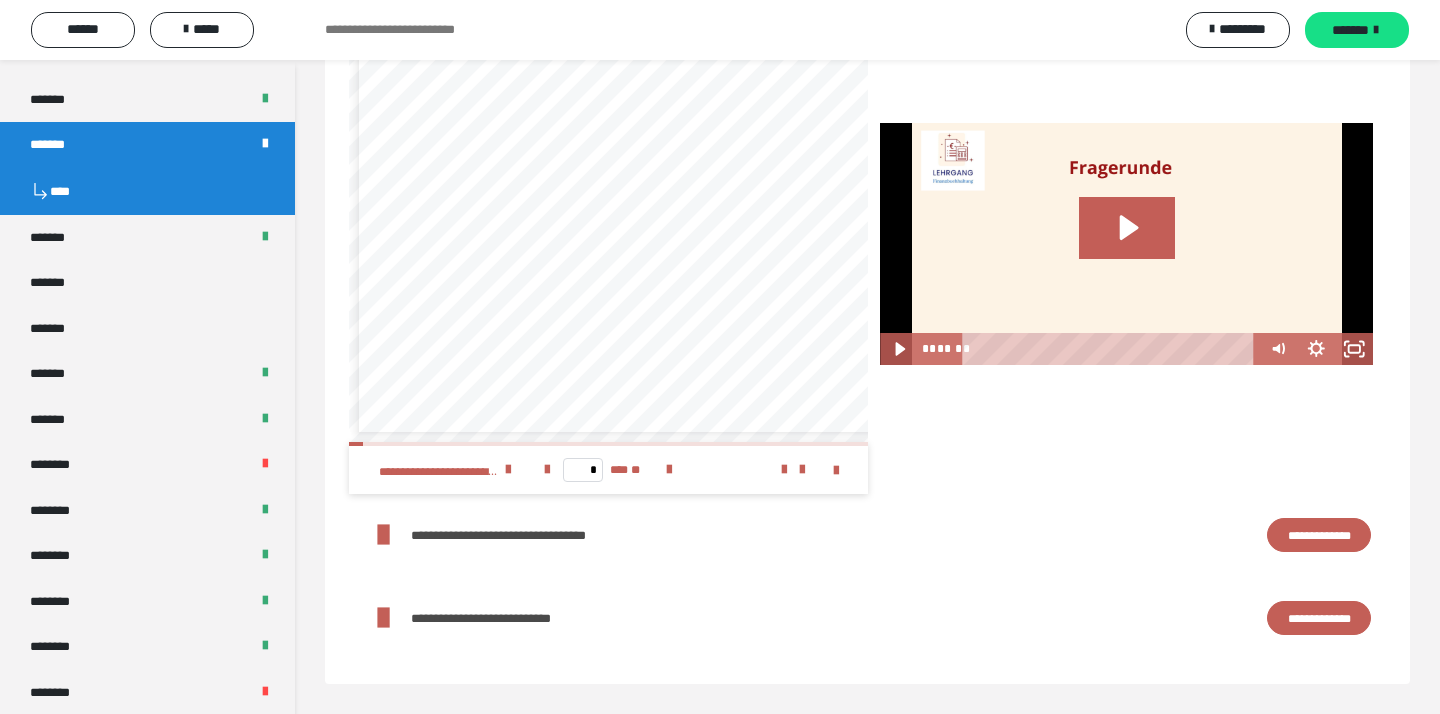 scroll, scrollTop: 4147, scrollLeft: 0, axis: vertical 